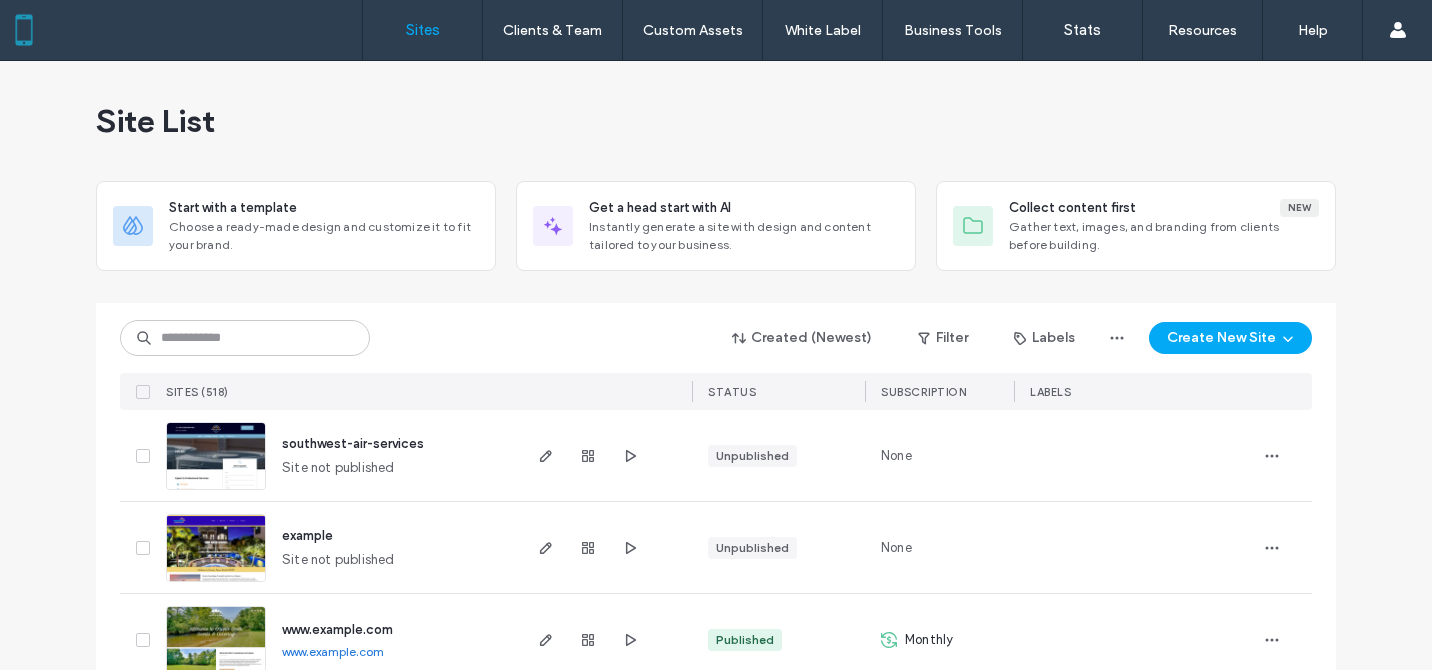 scroll, scrollTop: 0, scrollLeft: 0, axis: both 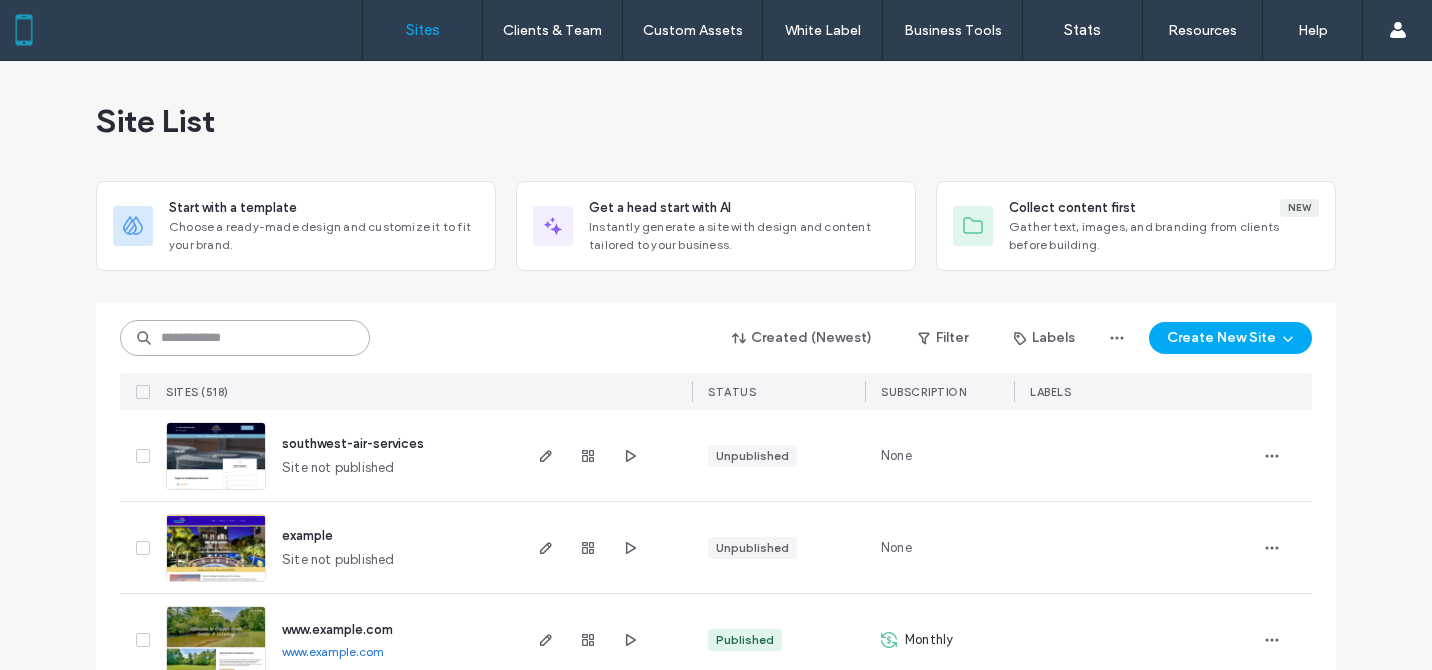 click at bounding box center [245, 338] 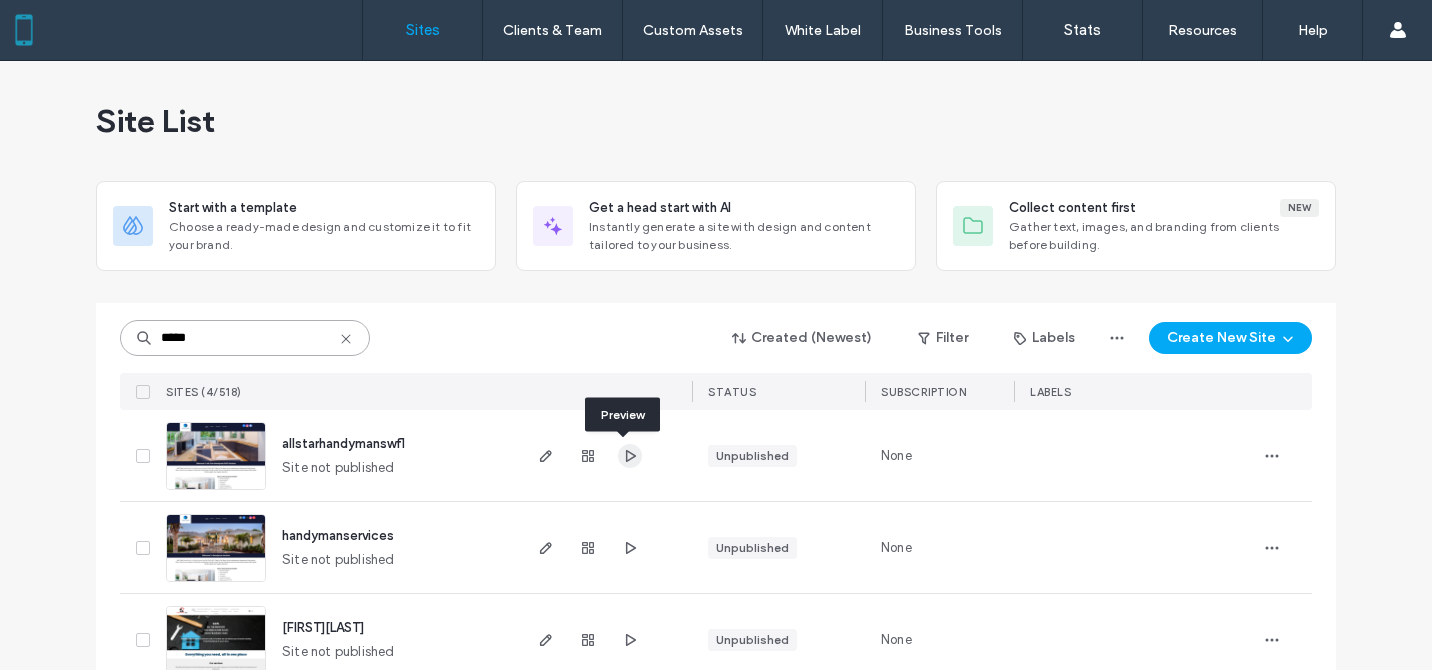 type on "*****" 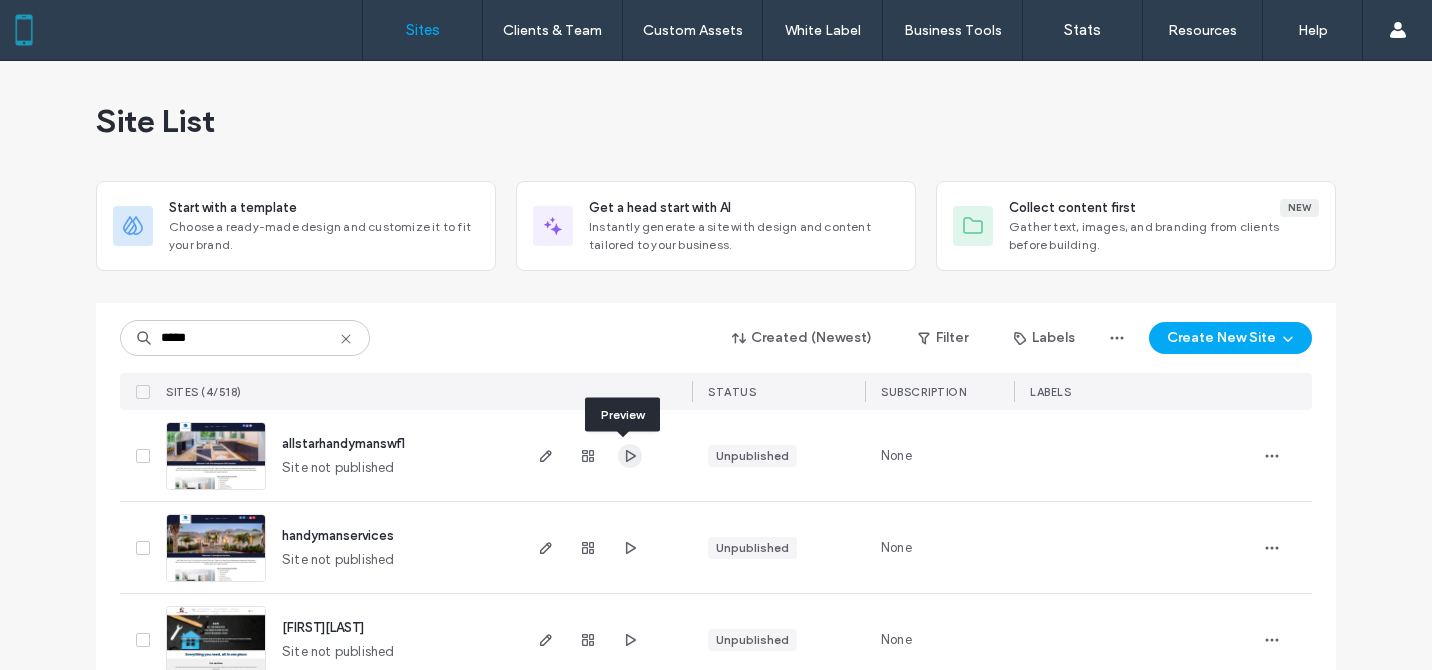 click 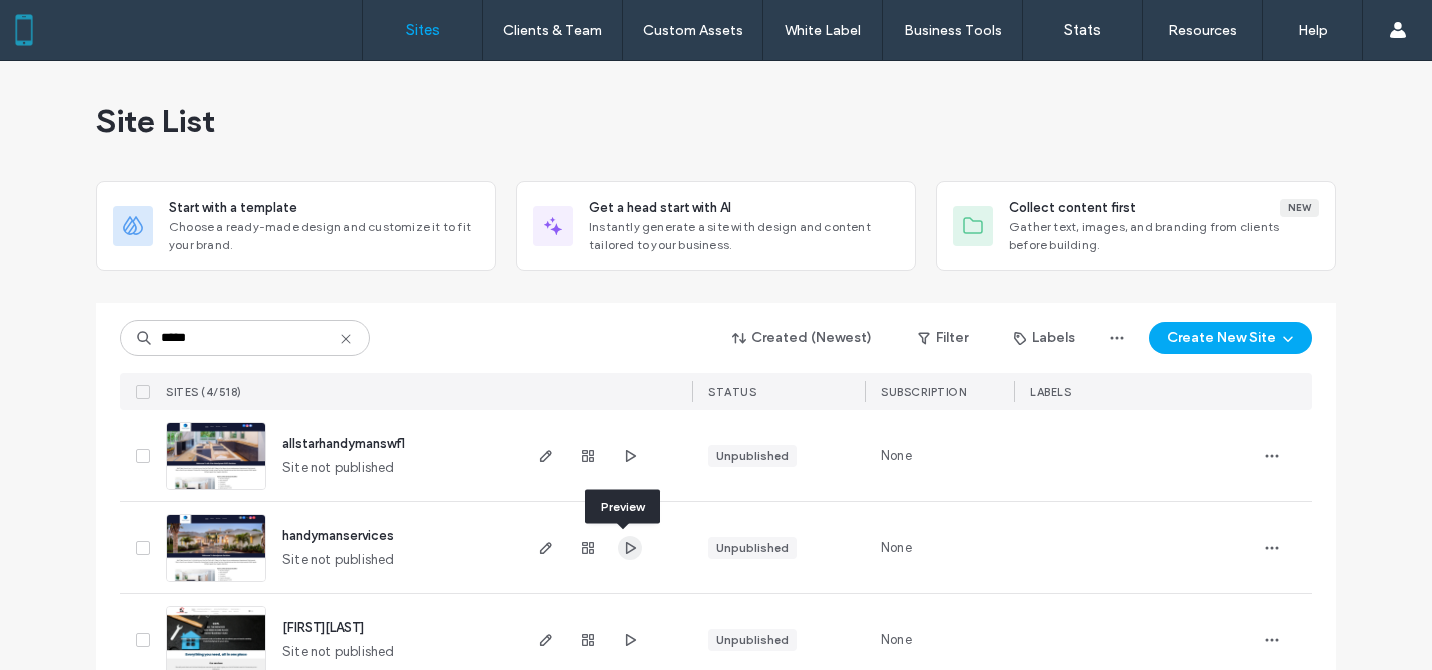 click 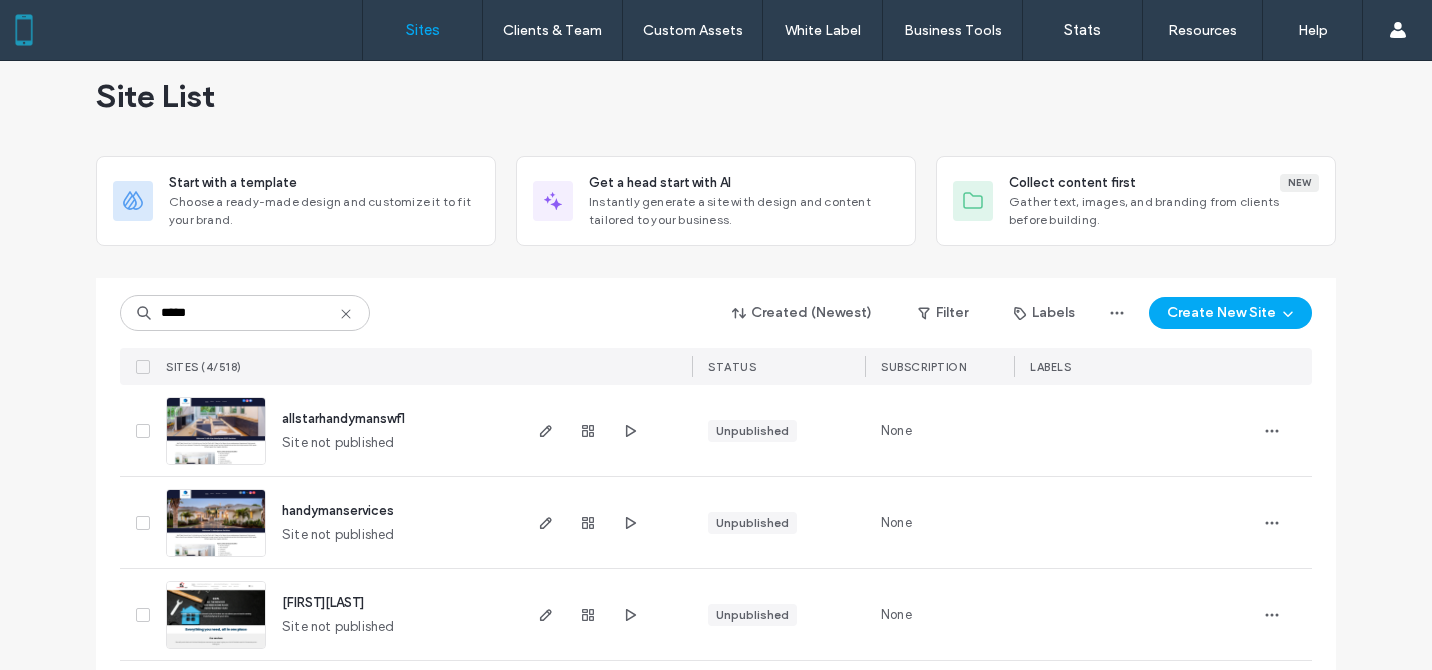 scroll, scrollTop: 132, scrollLeft: 0, axis: vertical 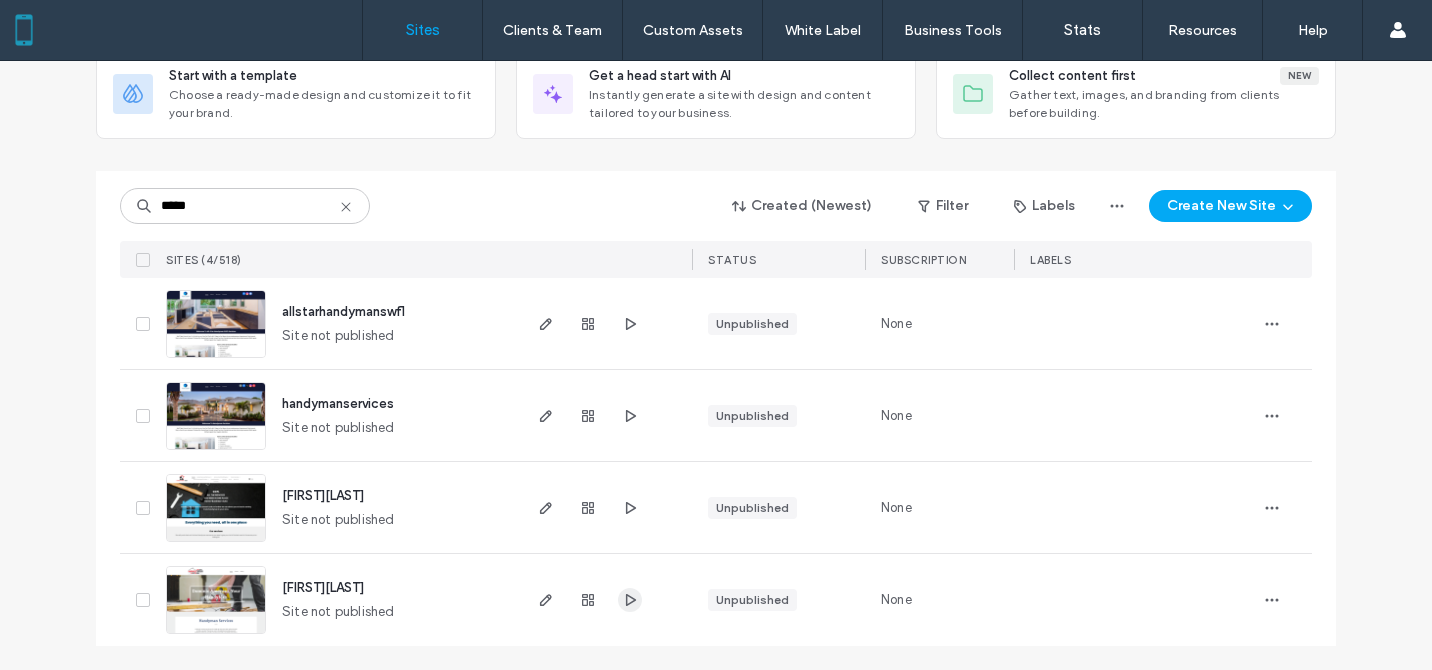 click 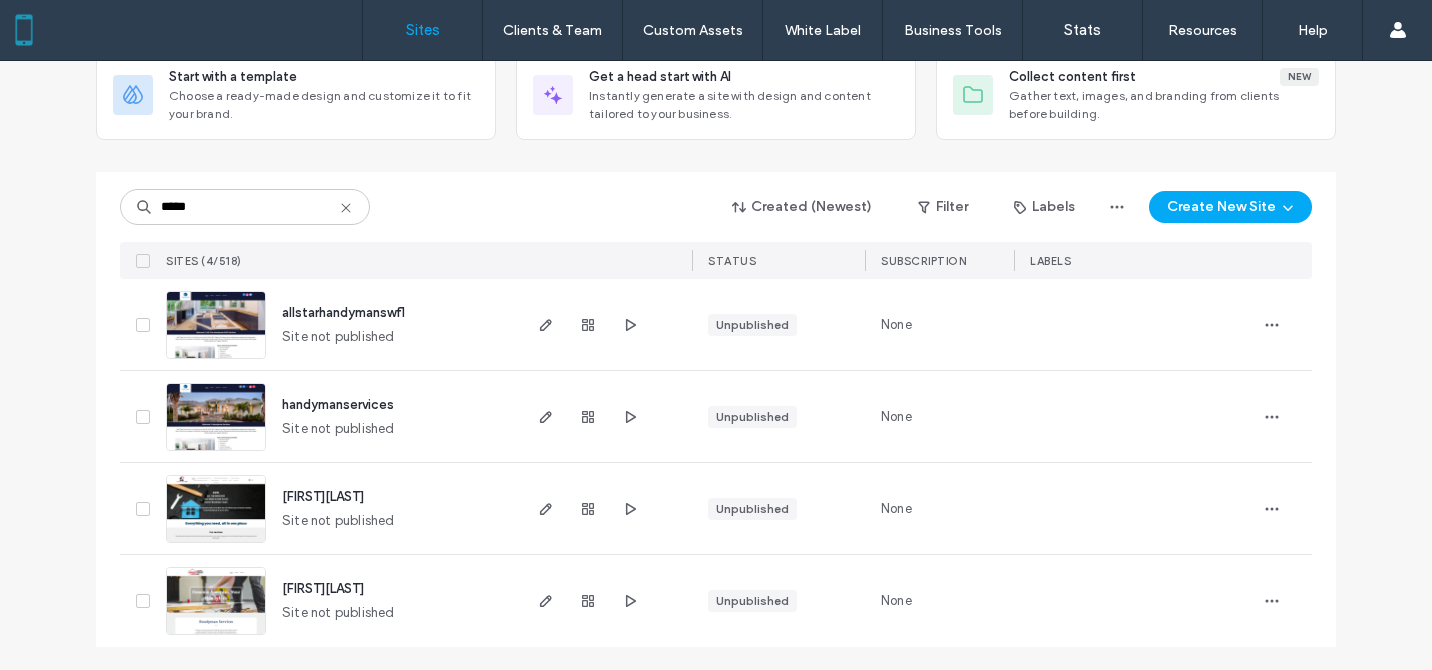 scroll, scrollTop: 132, scrollLeft: 0, axis: vertical 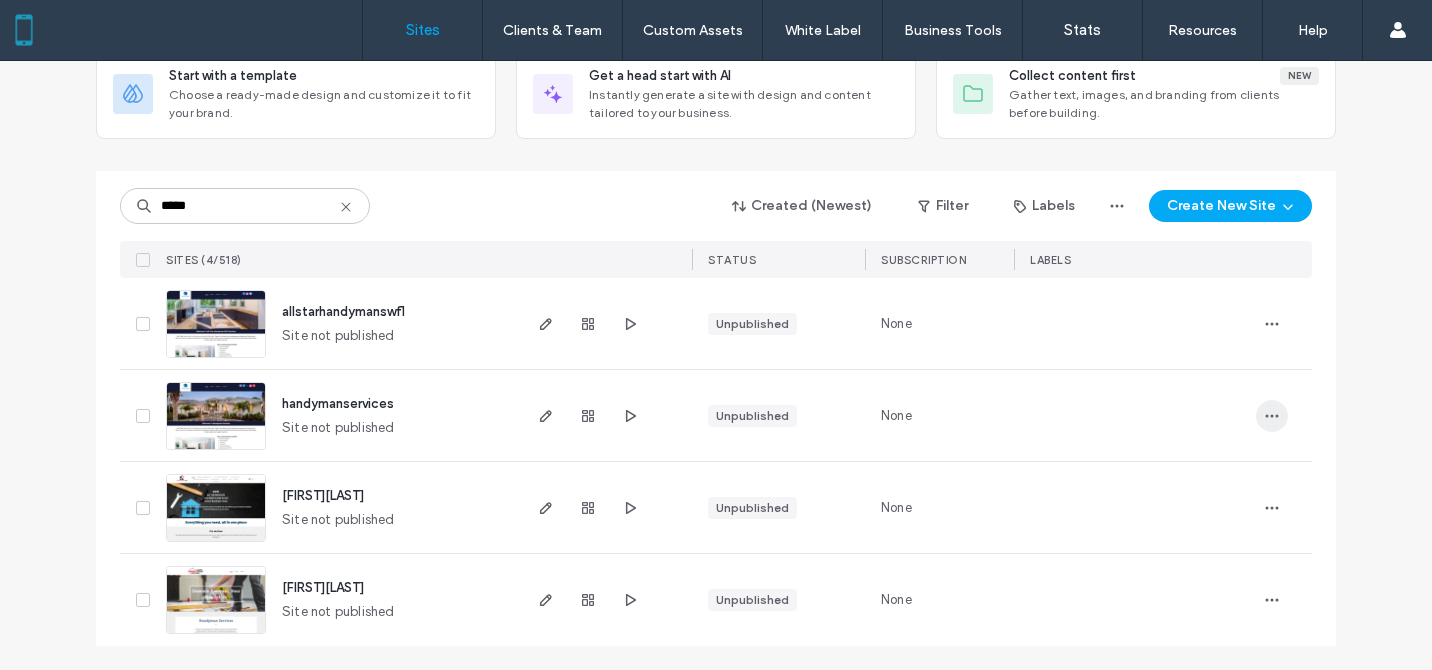 click at bounding box center [1272, 416] 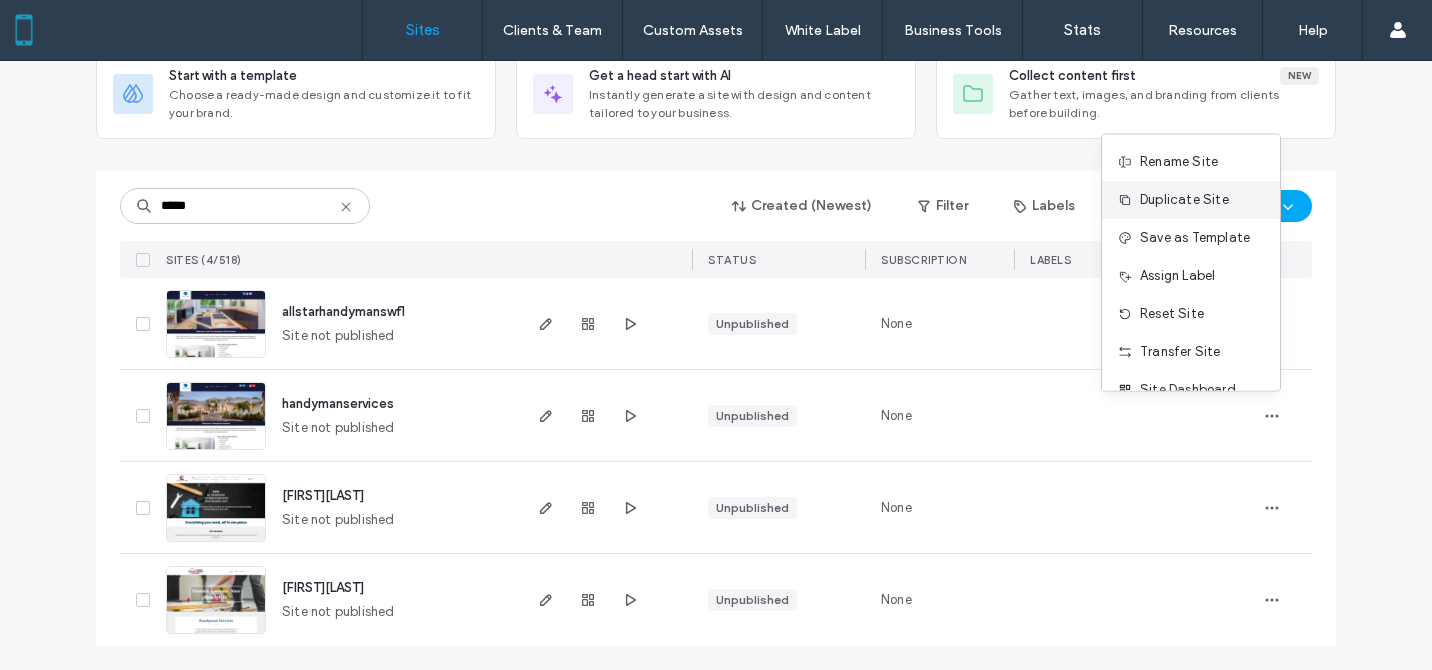click on "Duplicate Site" at bounding box center (1184, 200) 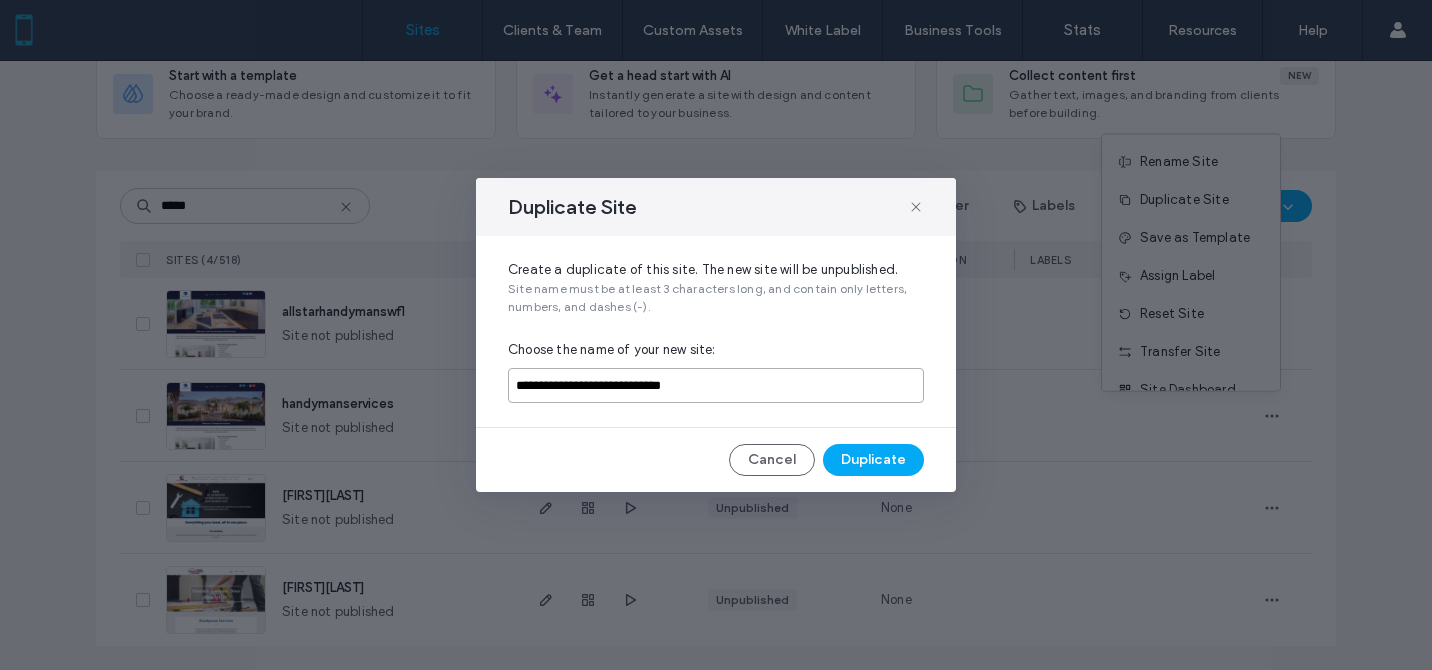 drag, startPoint x: 771, startPoint y: 386, endPoint x: 506, endPoint y: 381, distance: 265.04718 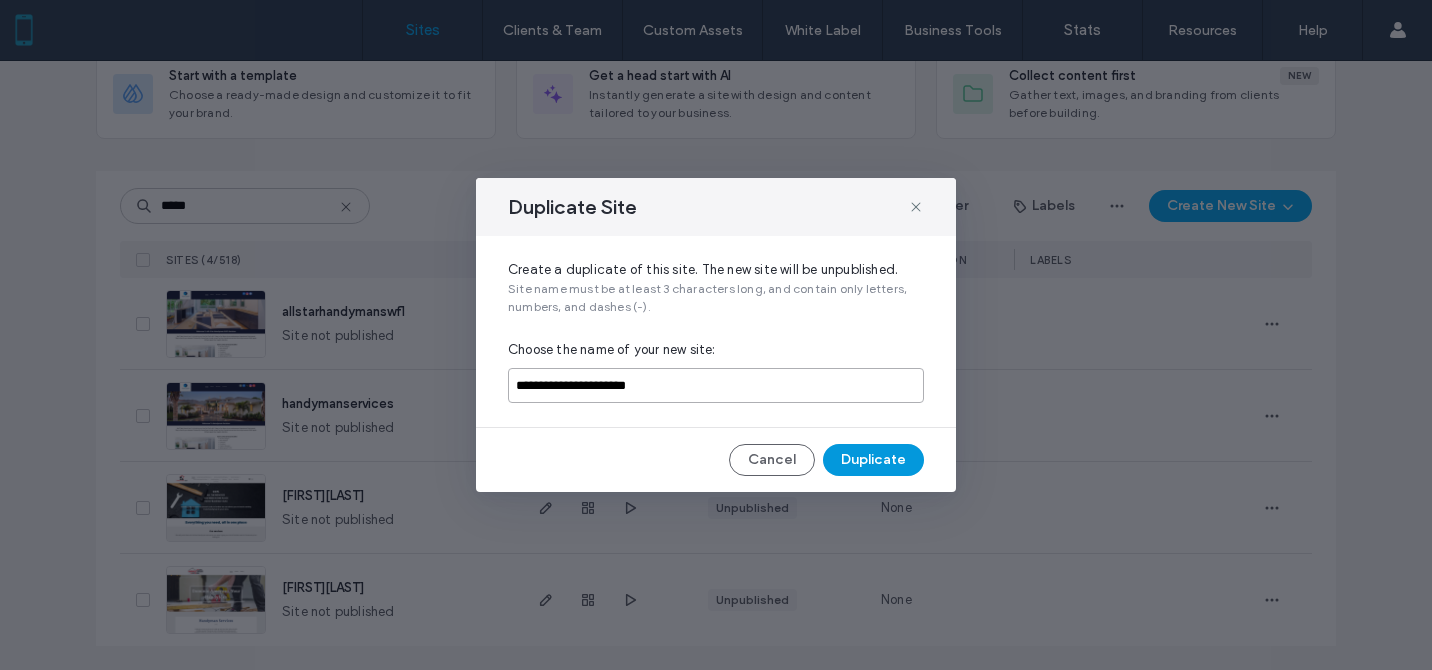 type on "**********" 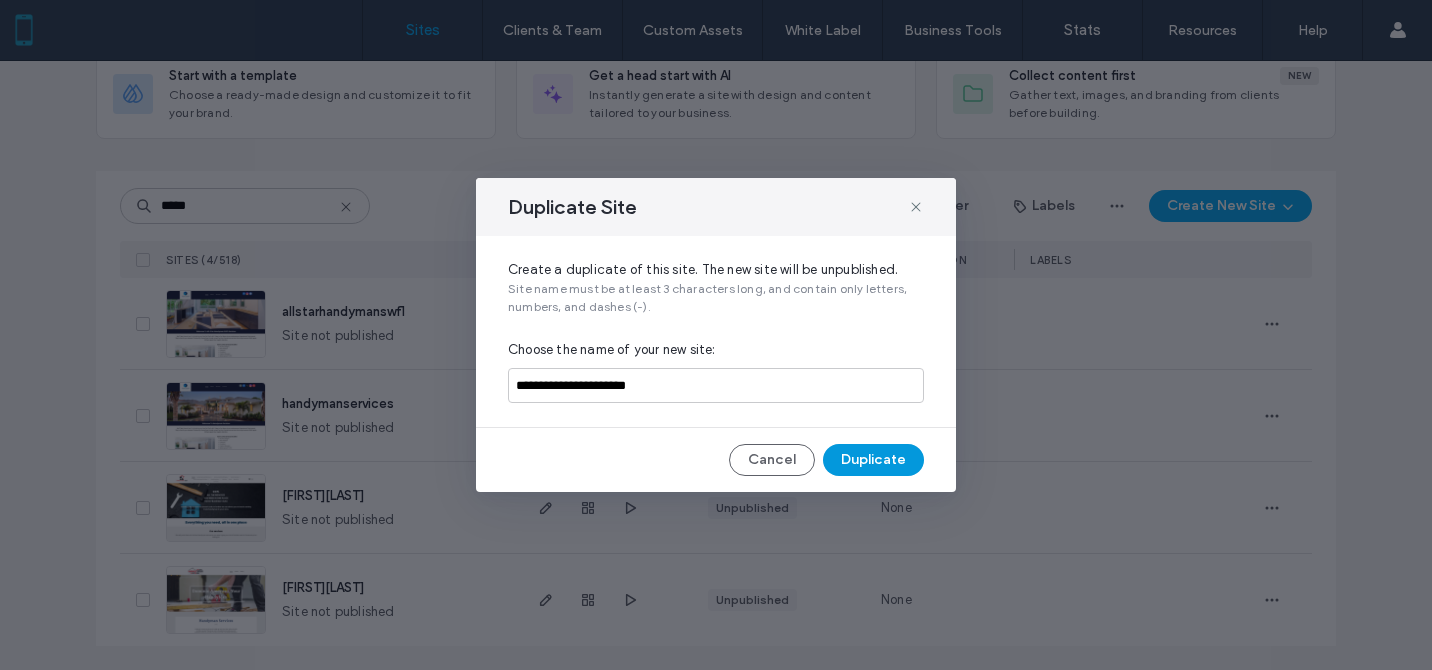 click on "Duplicate" at bounding box center [873, 460] 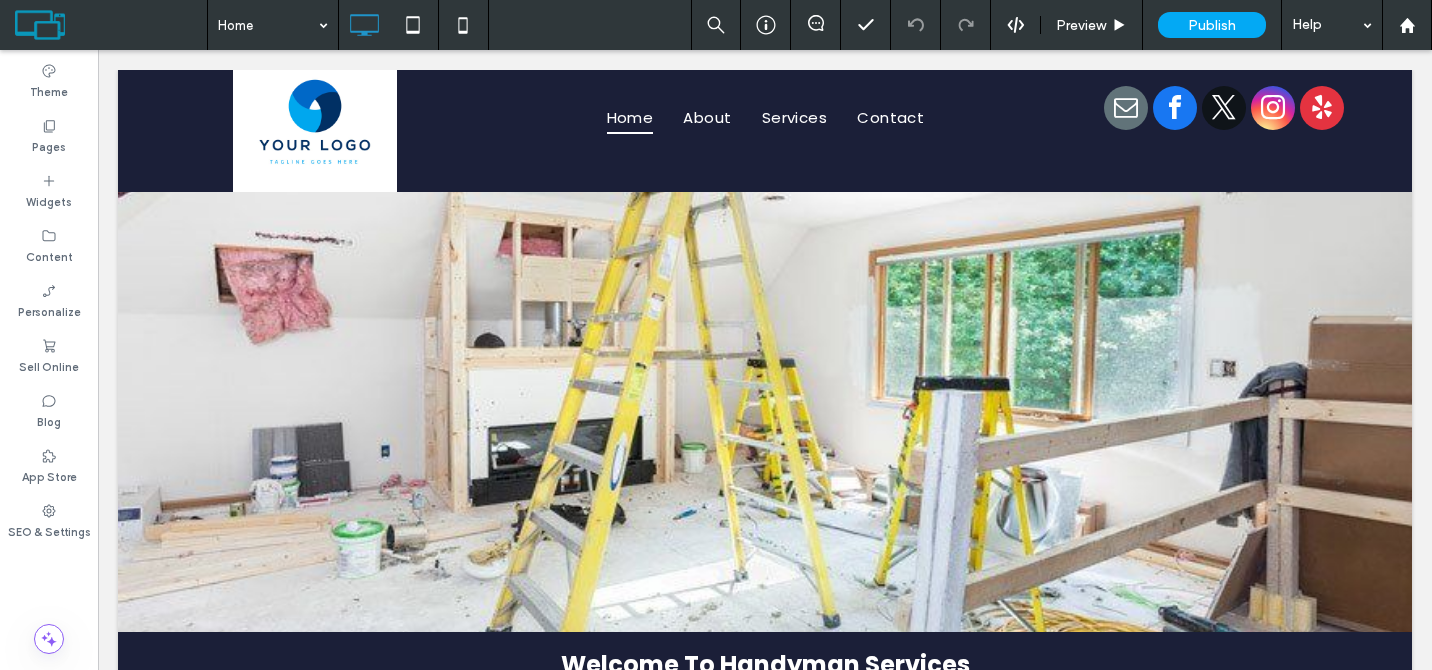 scroll, scrollTop: 0, scrollLeft: 0, axis: both 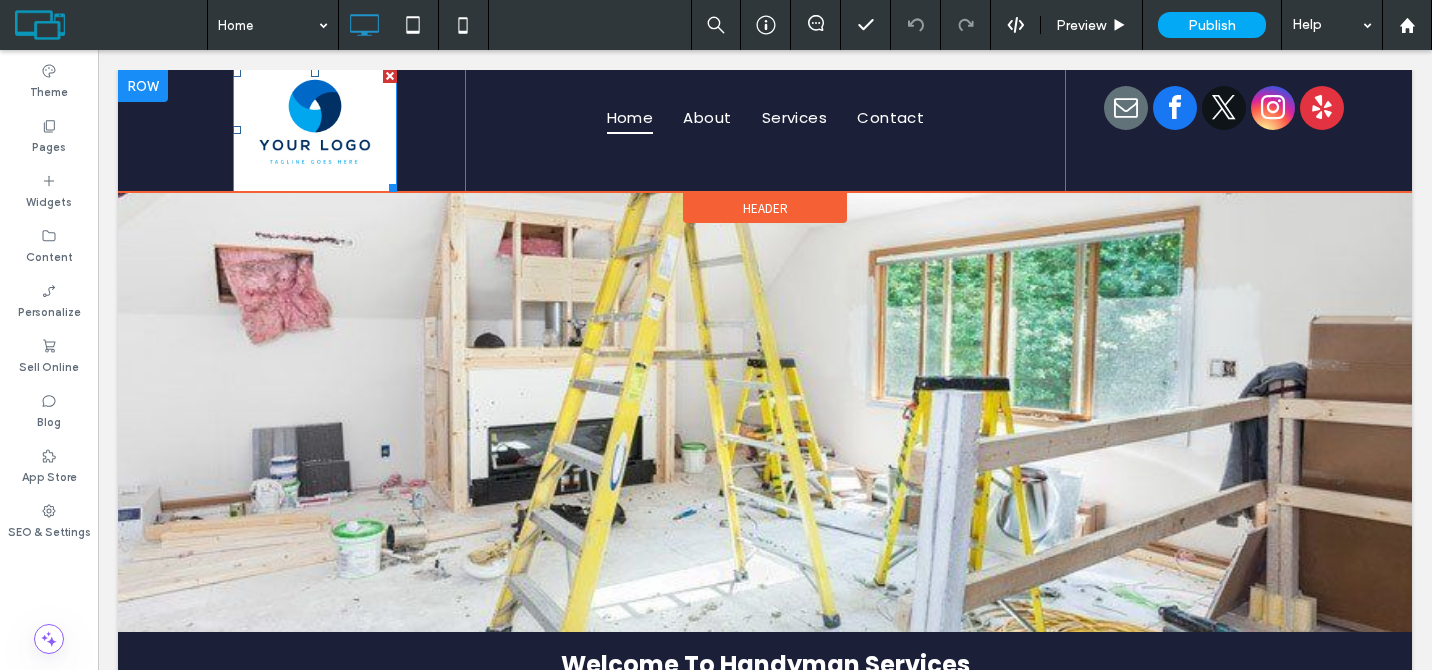 click at bounding box center (315, 130) 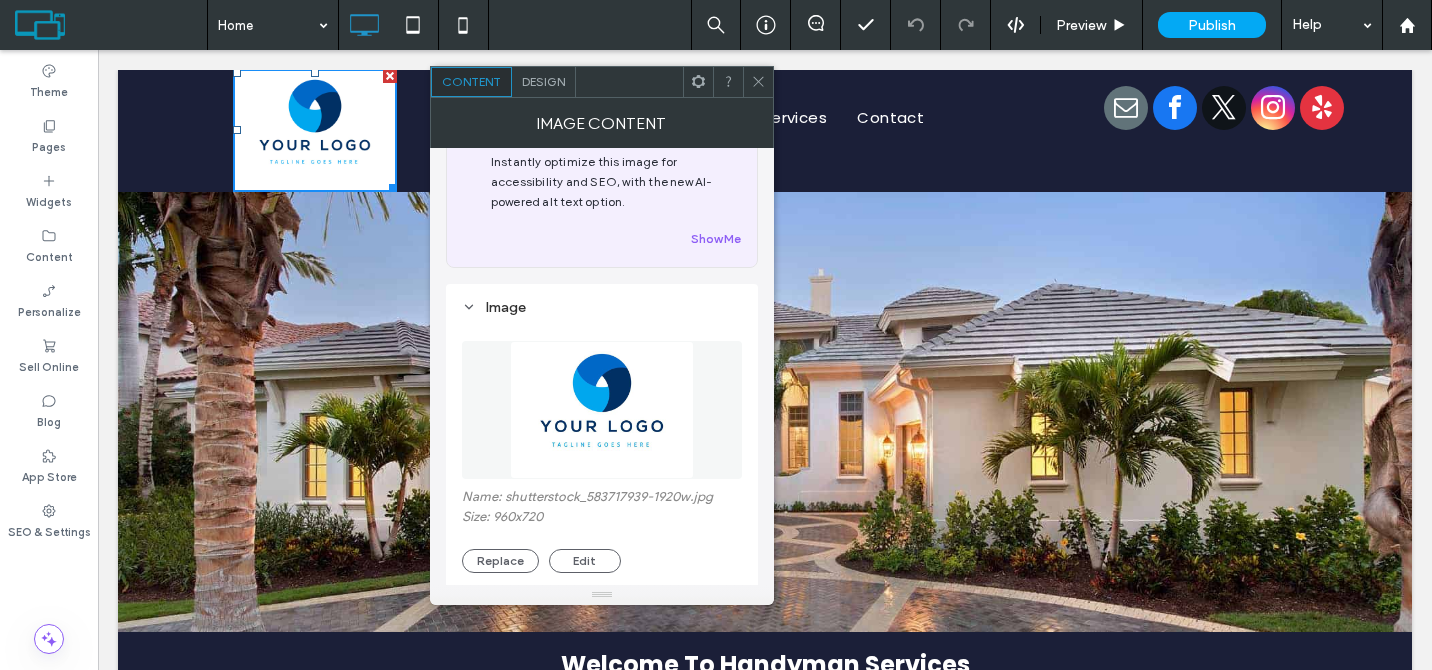 scroll, scrollTop: 68, scrollLeft: 0, axis: vertical 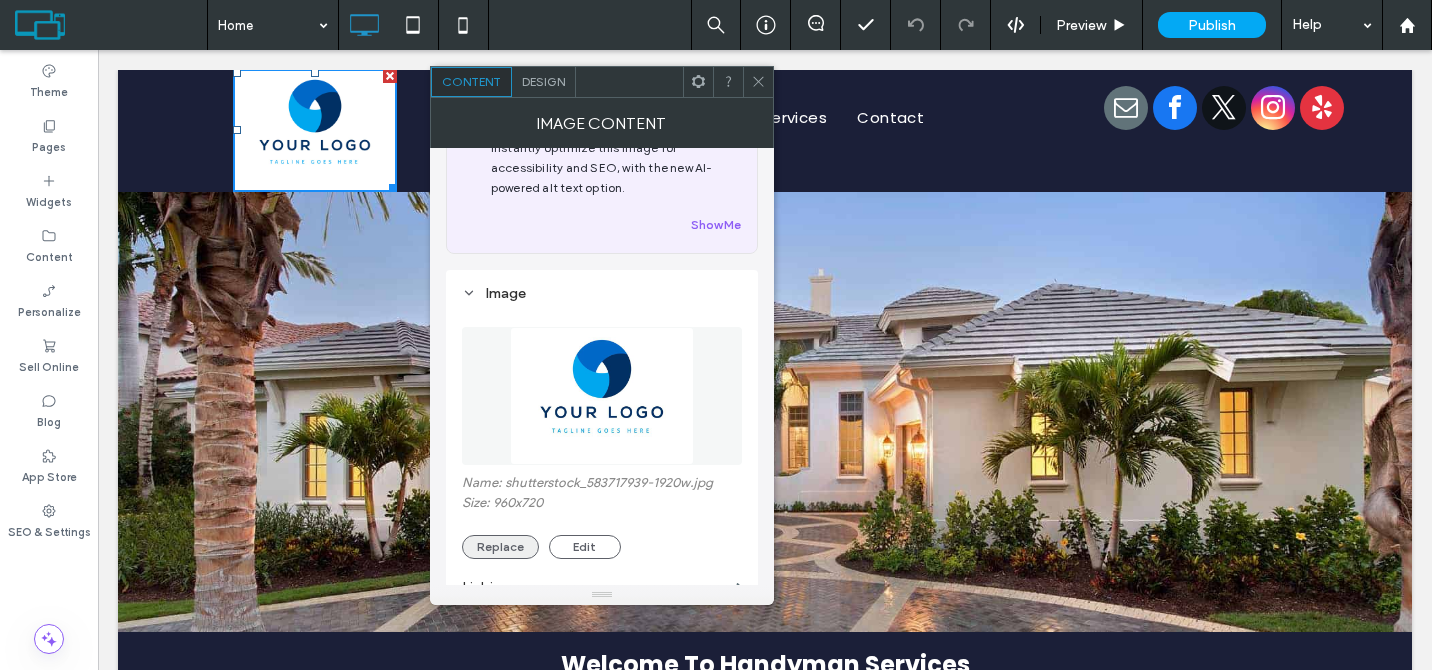 click on "Replace" at bounding box center [500, 547] 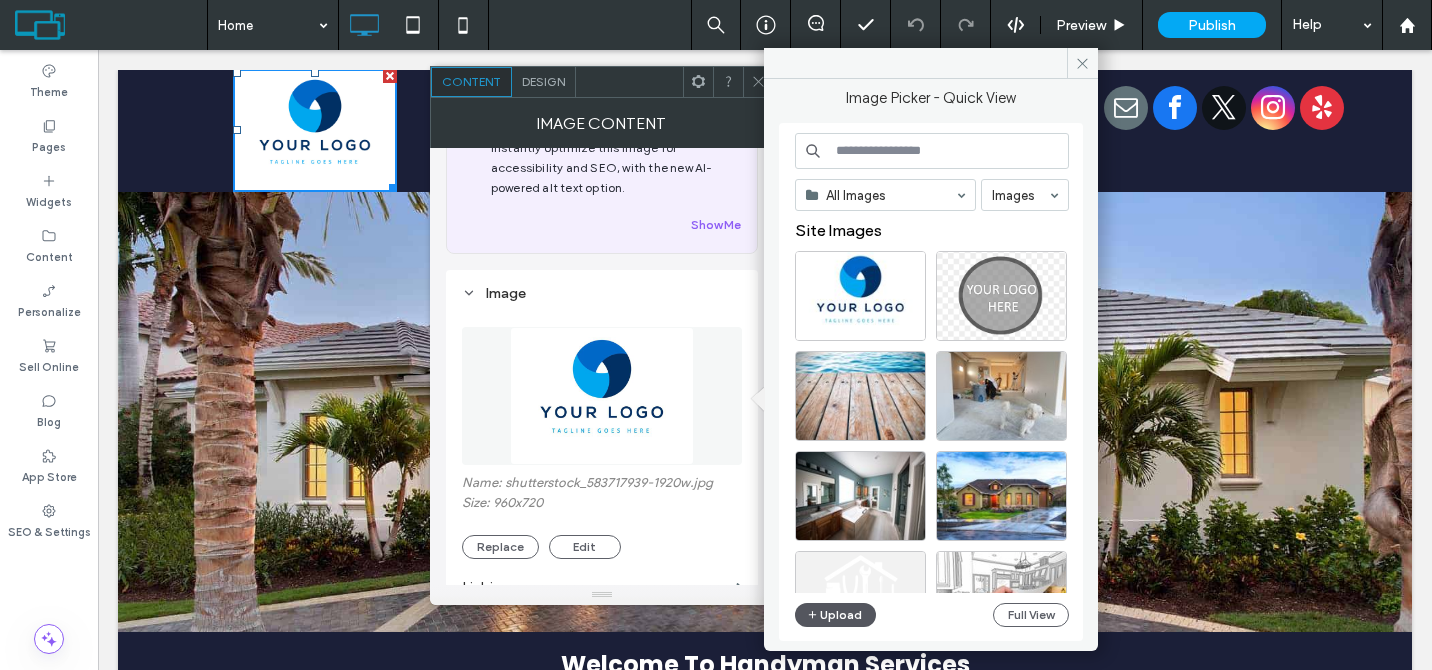 click on "Upload" at bounding box center (836, 615) 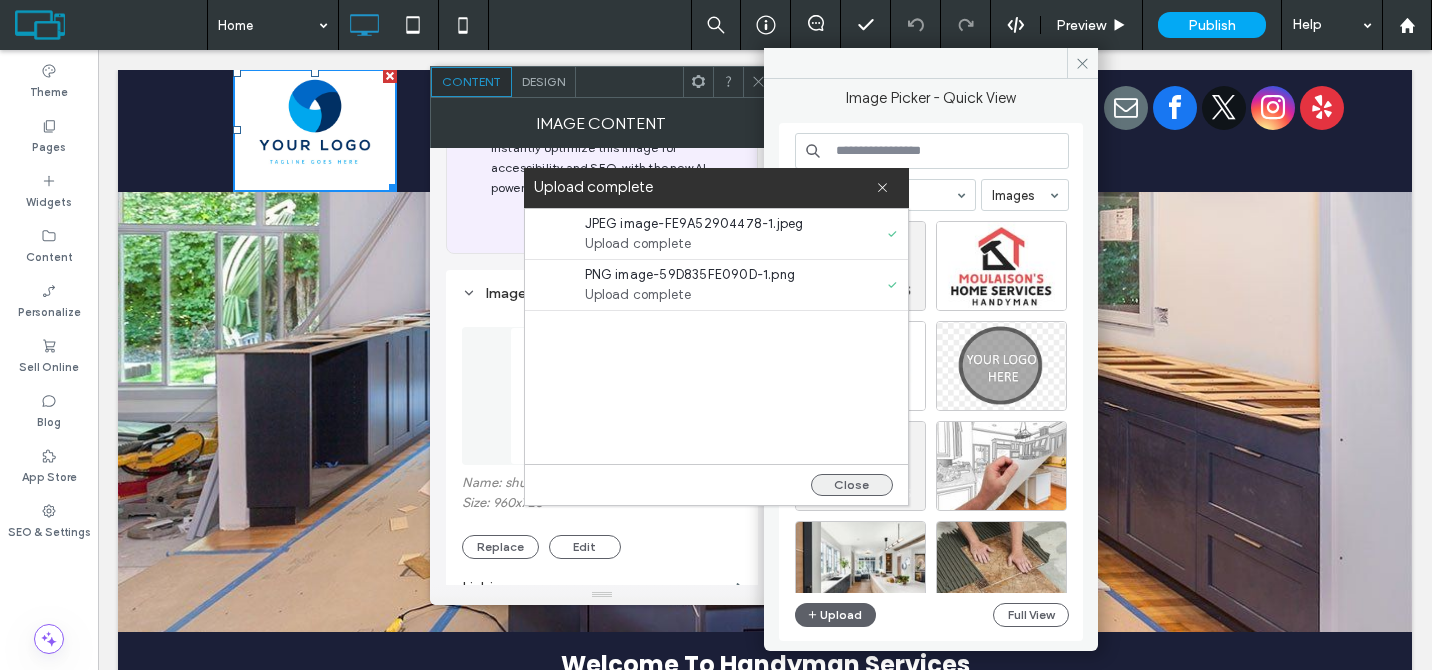 click on "Close" at bounding box center (852, 485) 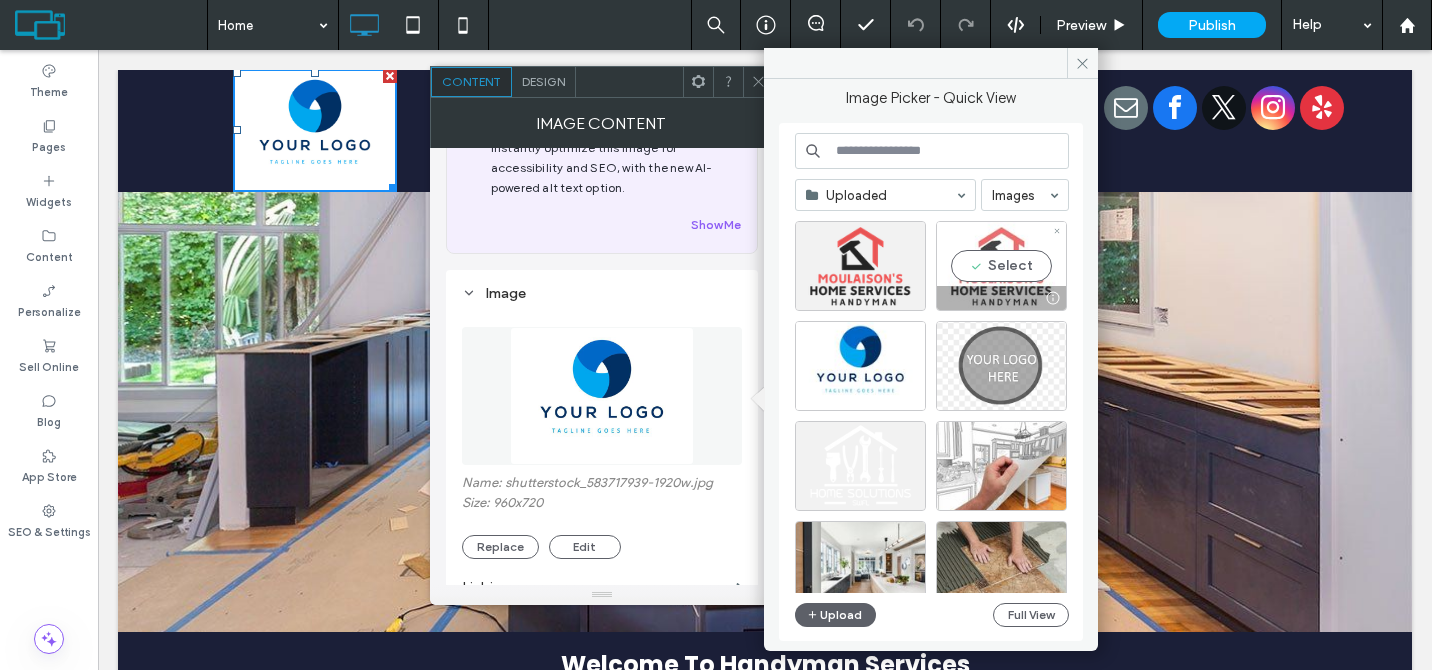 click on "Select" at bounding box center [1001, 266] 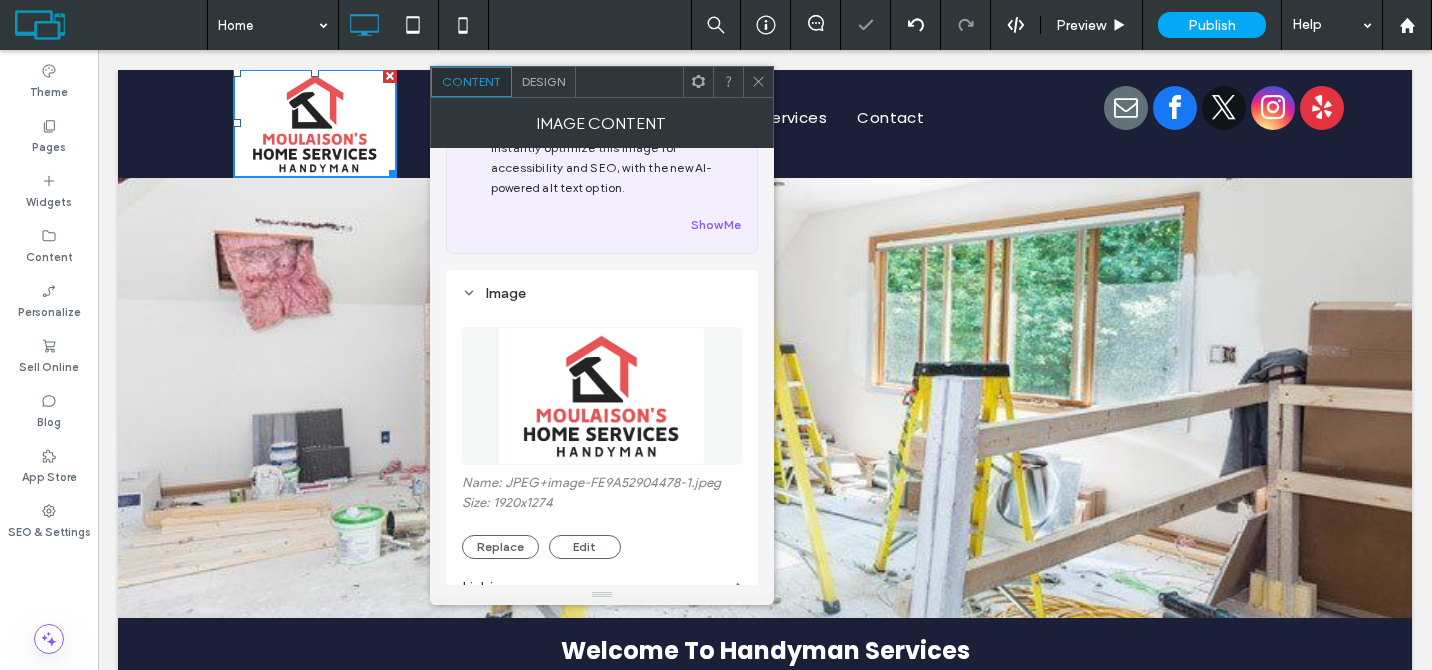 click 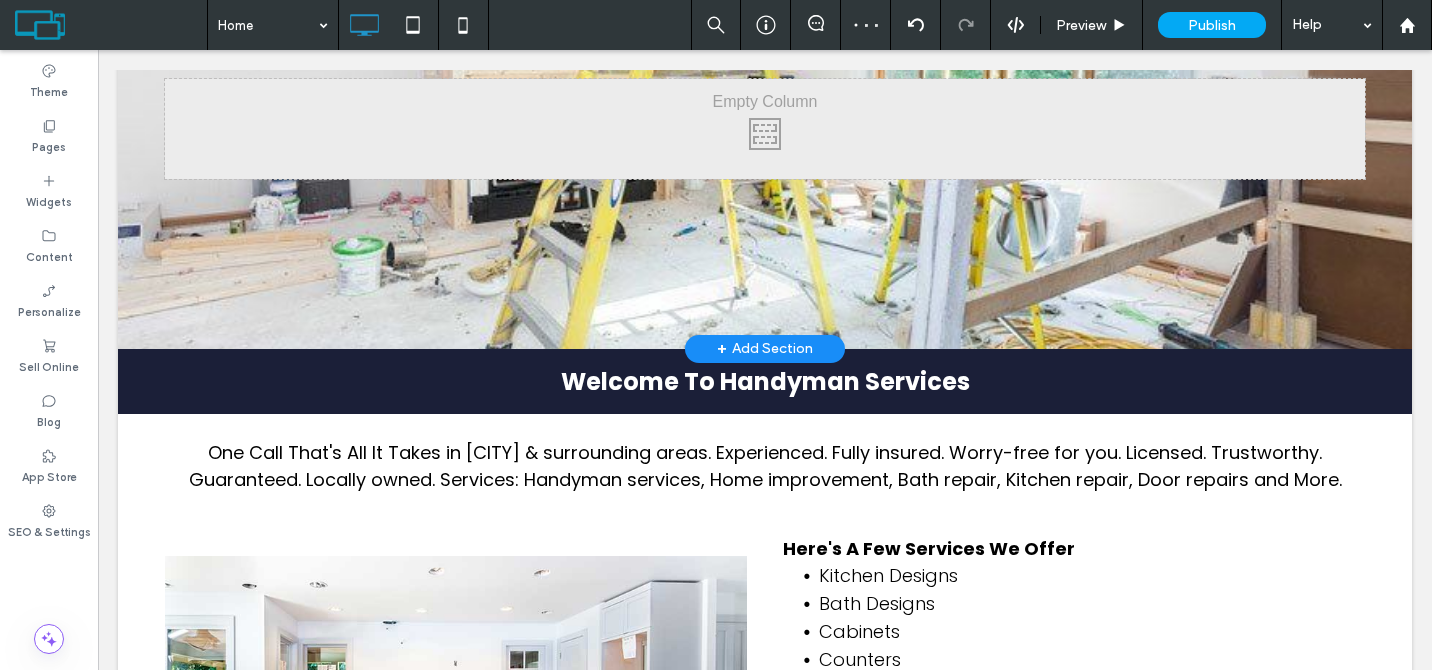 scroll, scrollTop: 271, scrollLeft: 0, axis: vertical 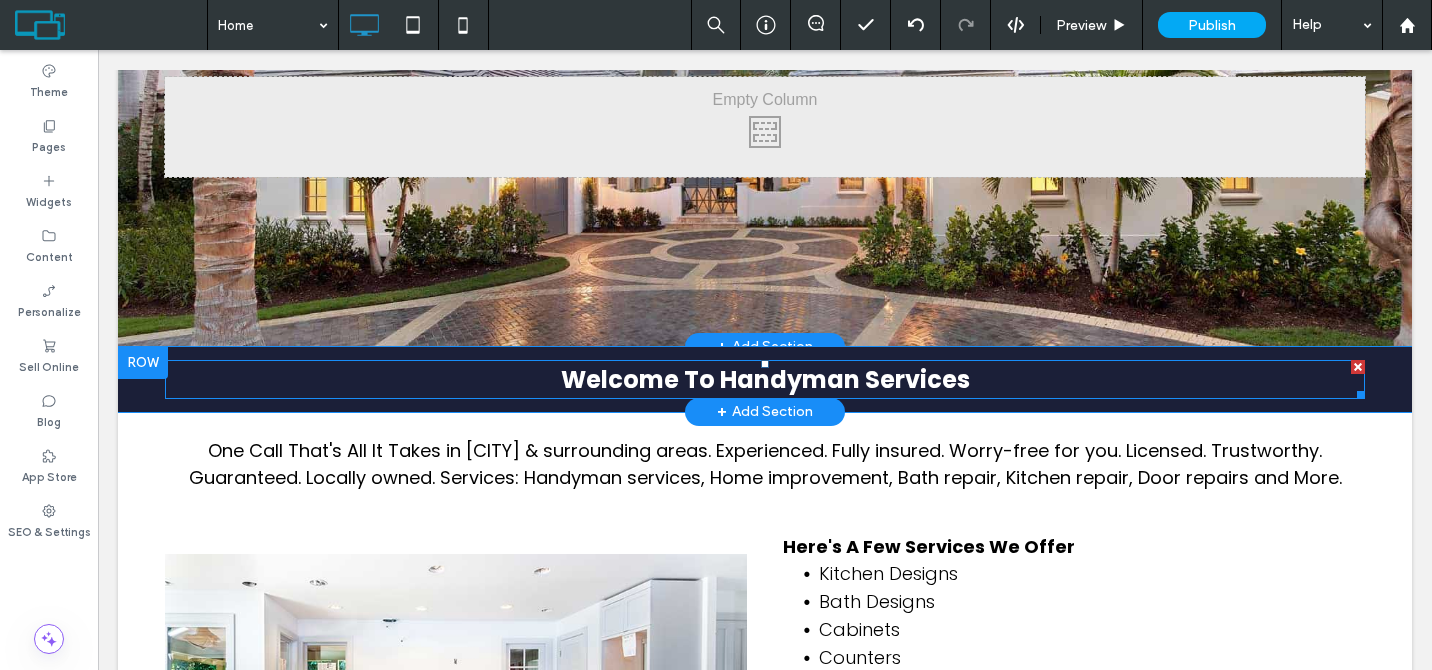 click on "Welcome To Handyman Services" at bounding box center (765, 379) 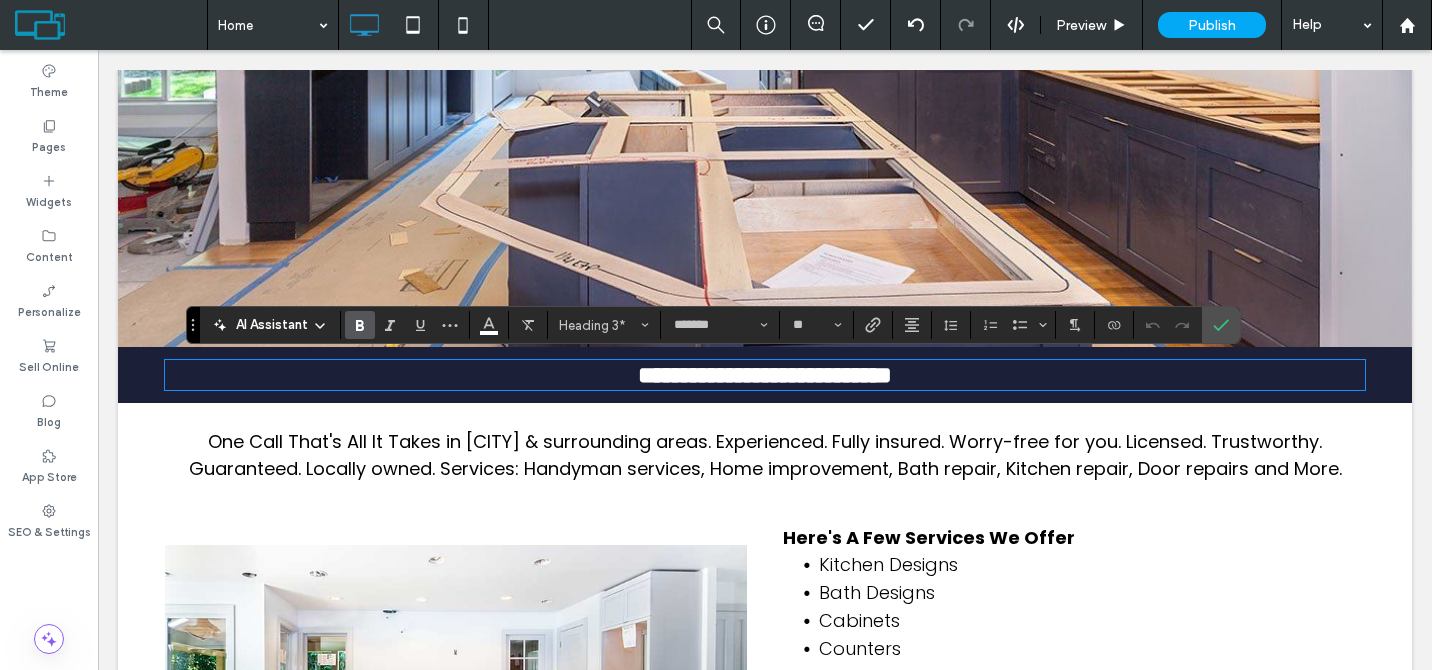 click on "**********" at bounding box center [765, 375] 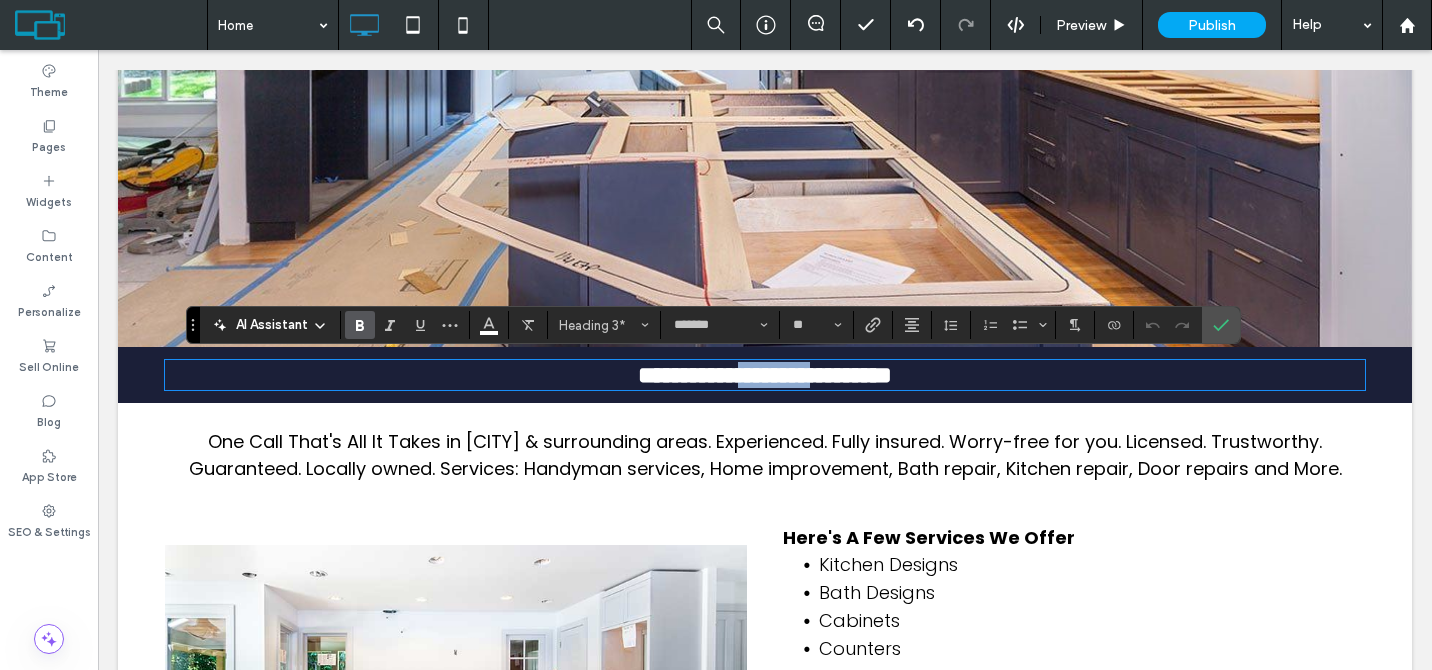 drag, startPoint x: 851, startPoint y: 384, endPoint x: 718, endPoint y: 383, distance: 133.00375 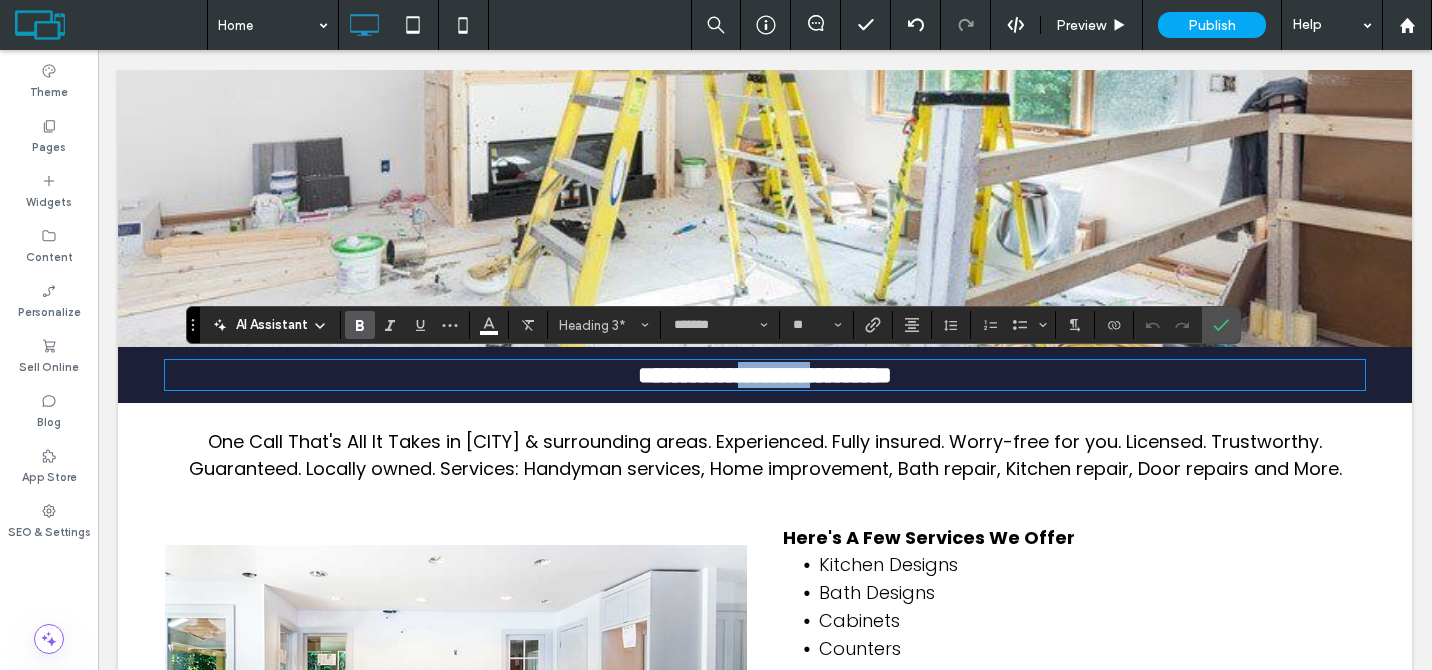 type 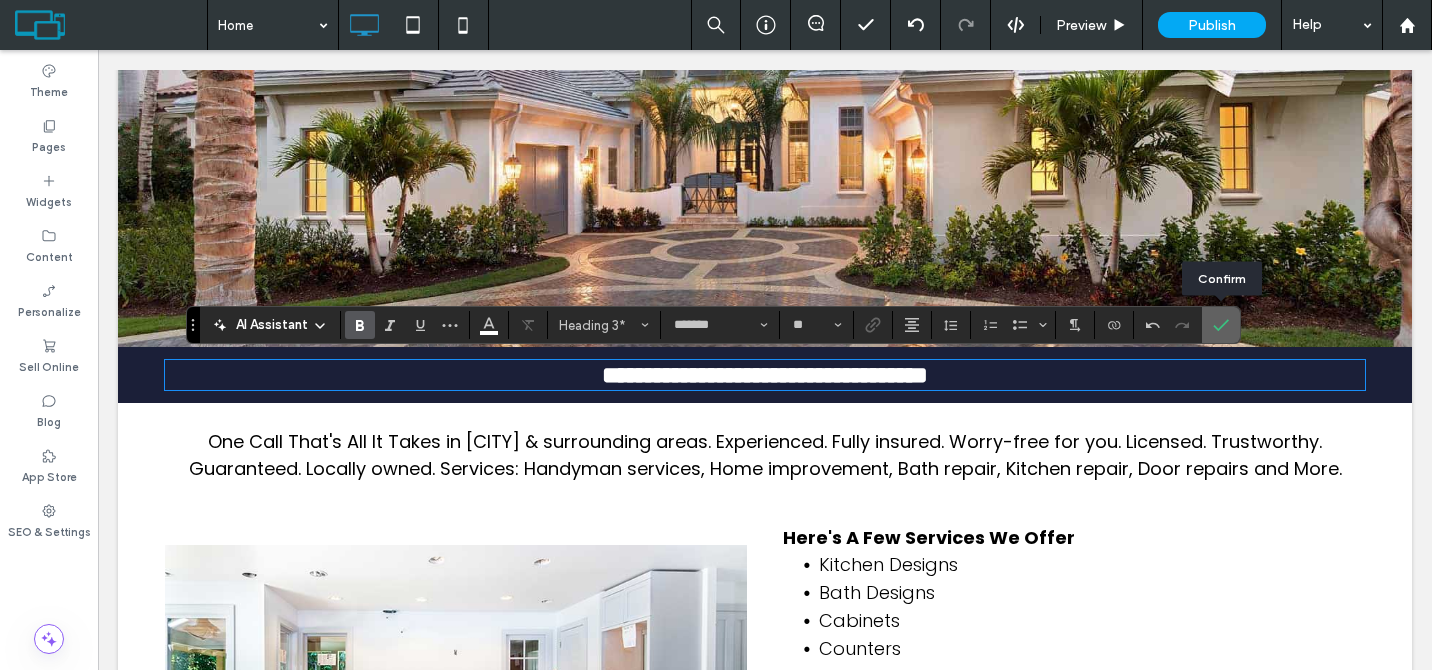 click 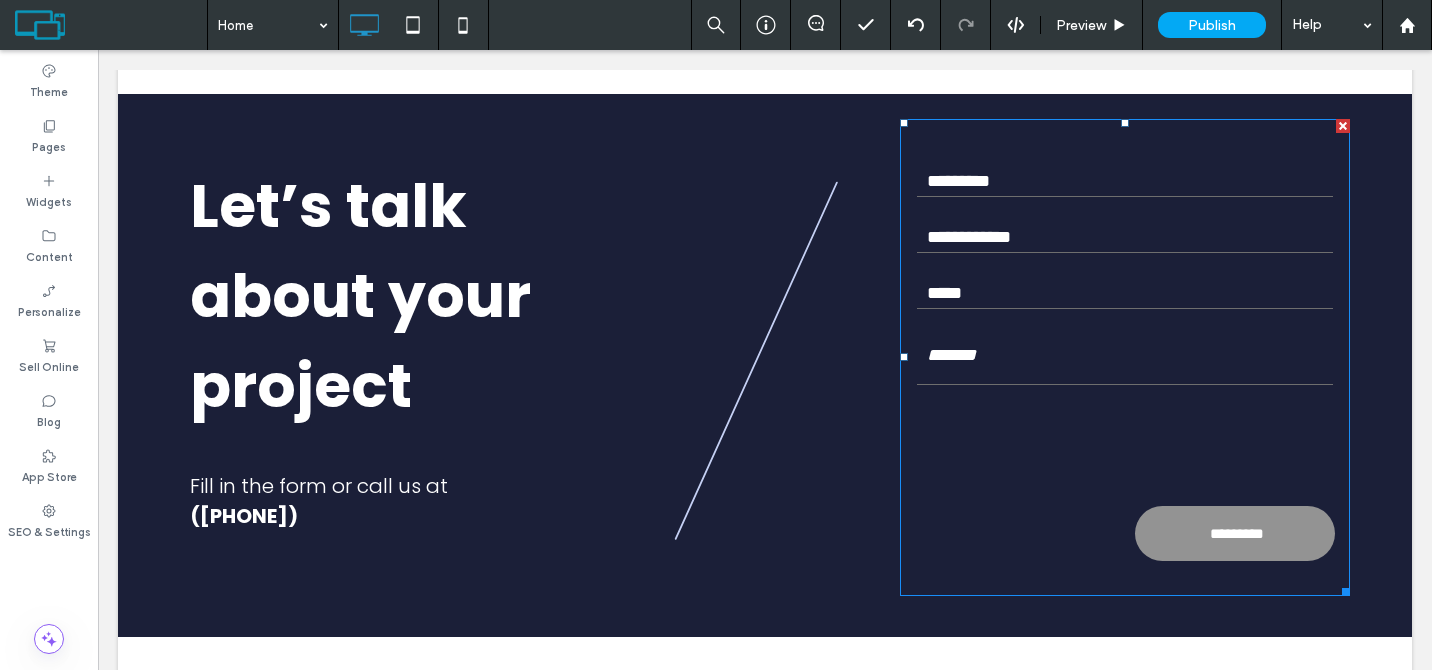 scroll, scrollTop: 2848, scrollLeft: 0, axis: vertical 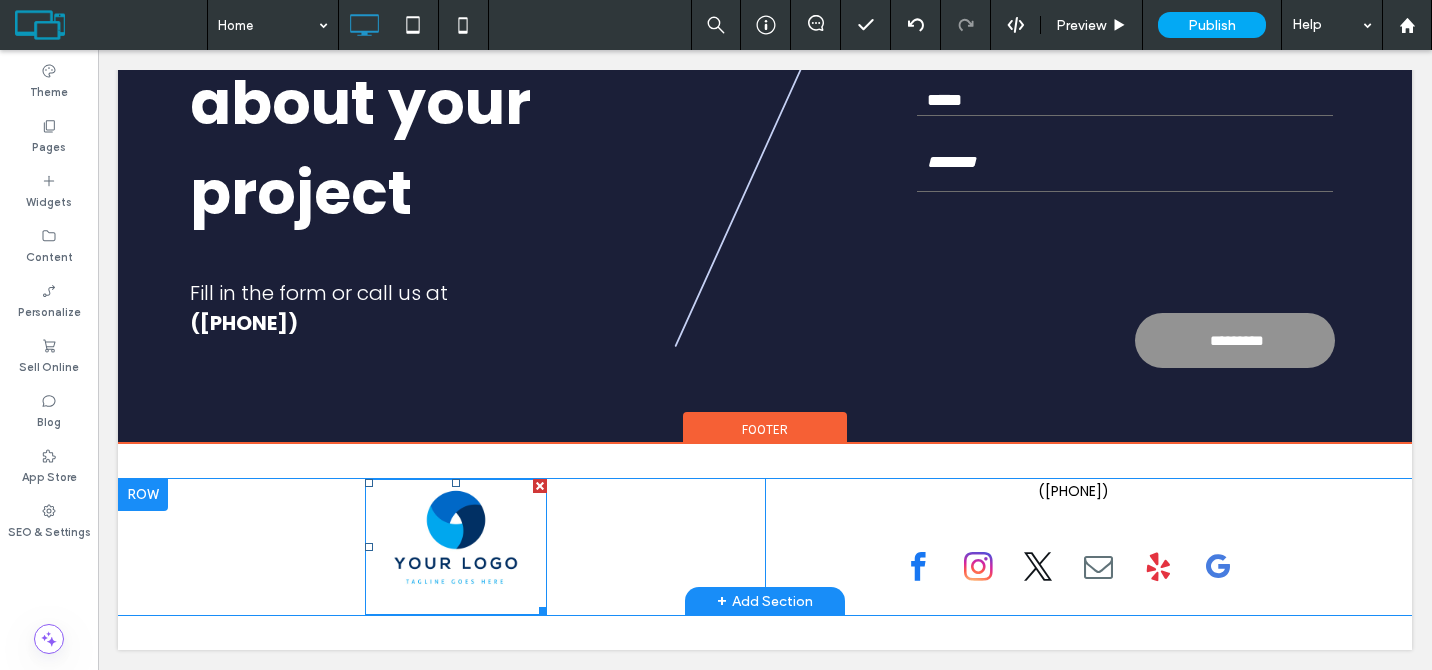 click at bounding box center (456, 547) 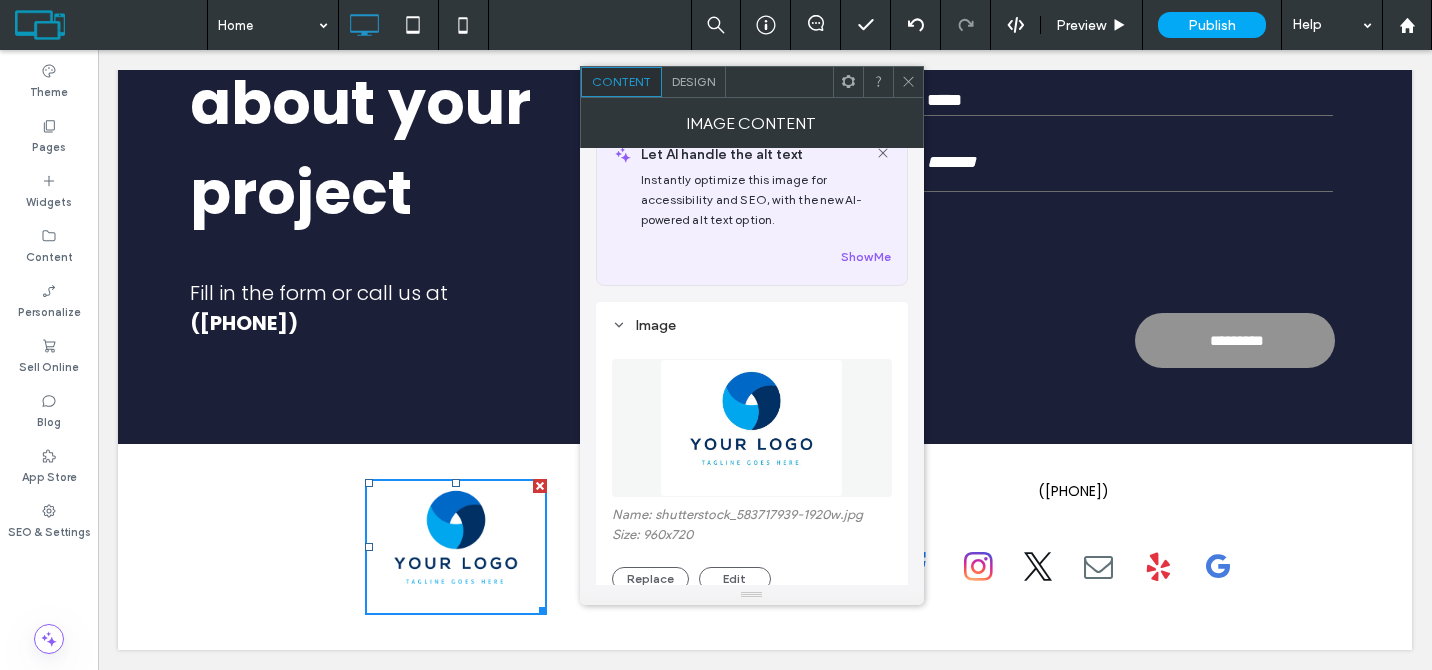 scroll, scrollTop: 150, scrollLeft: 0, axis: vertical 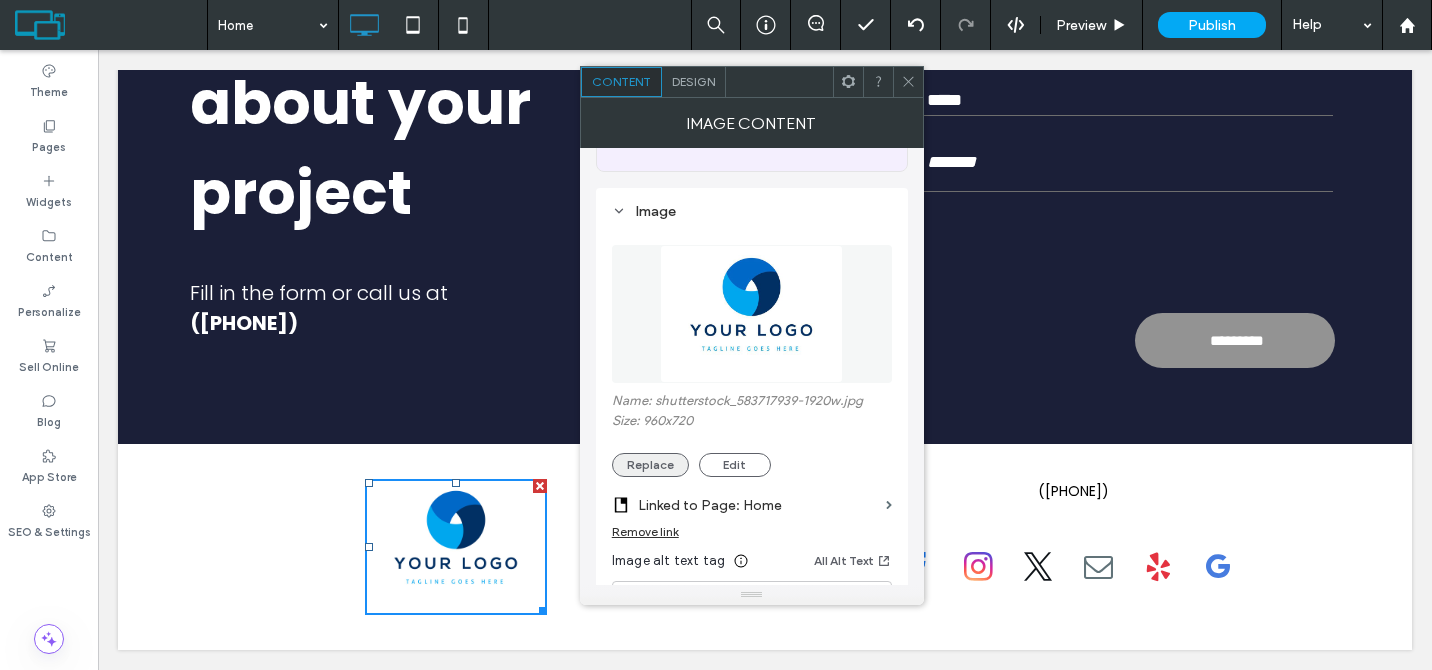 click on "Replace" at bounding box center [650, 465] 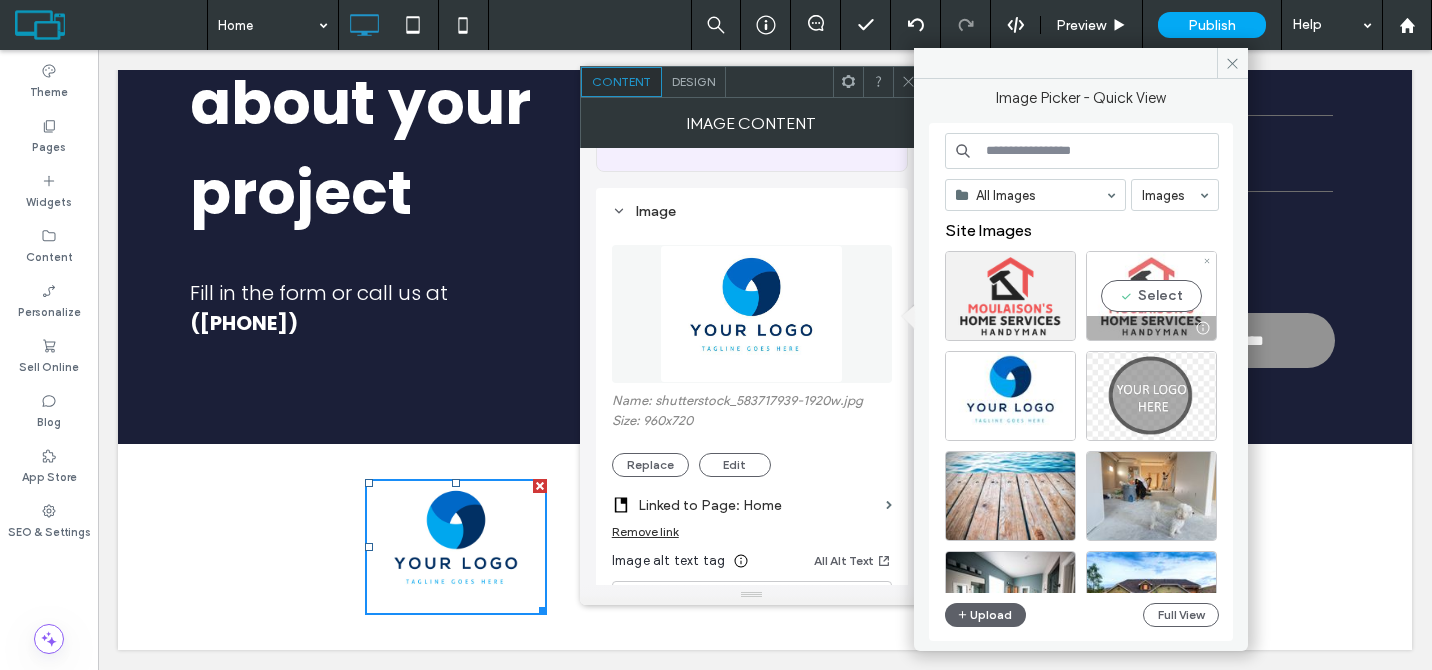 click on "Select" at bounding box center [1151, 296] 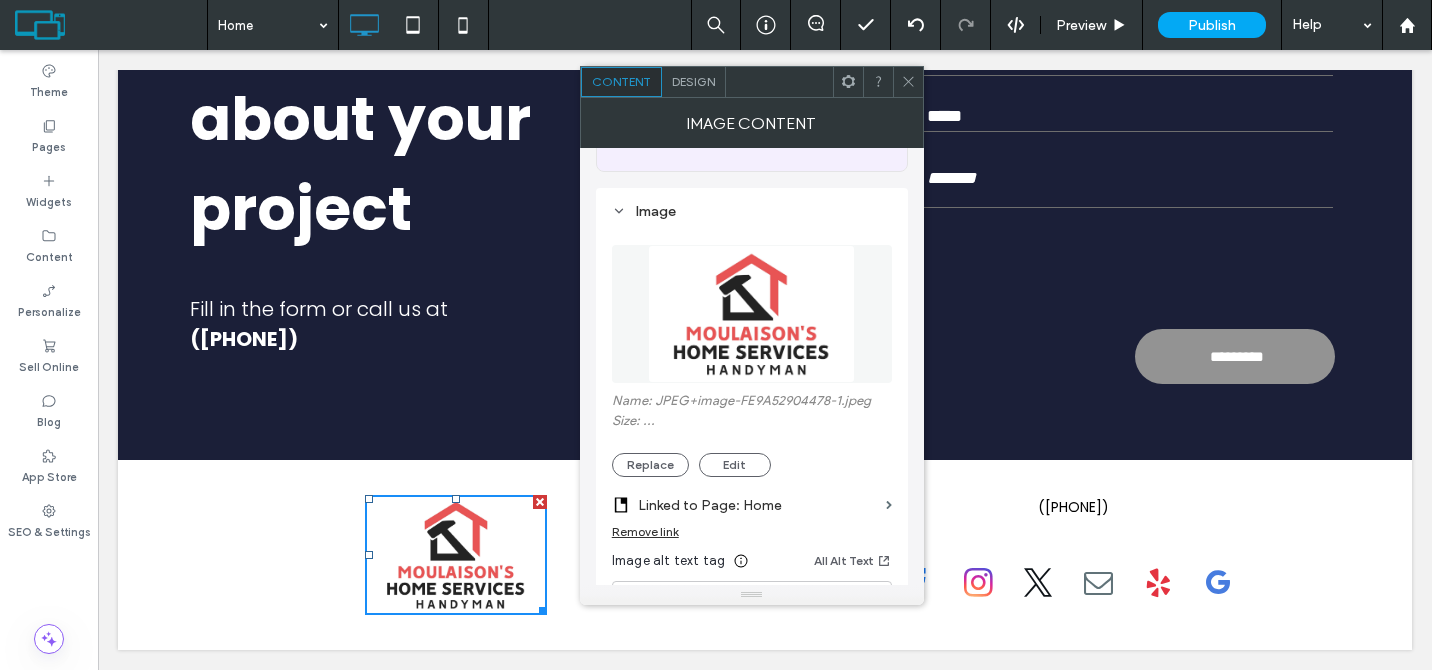 scroll, scrollTop: 2832, scrollLeft: 0, axis: vertical 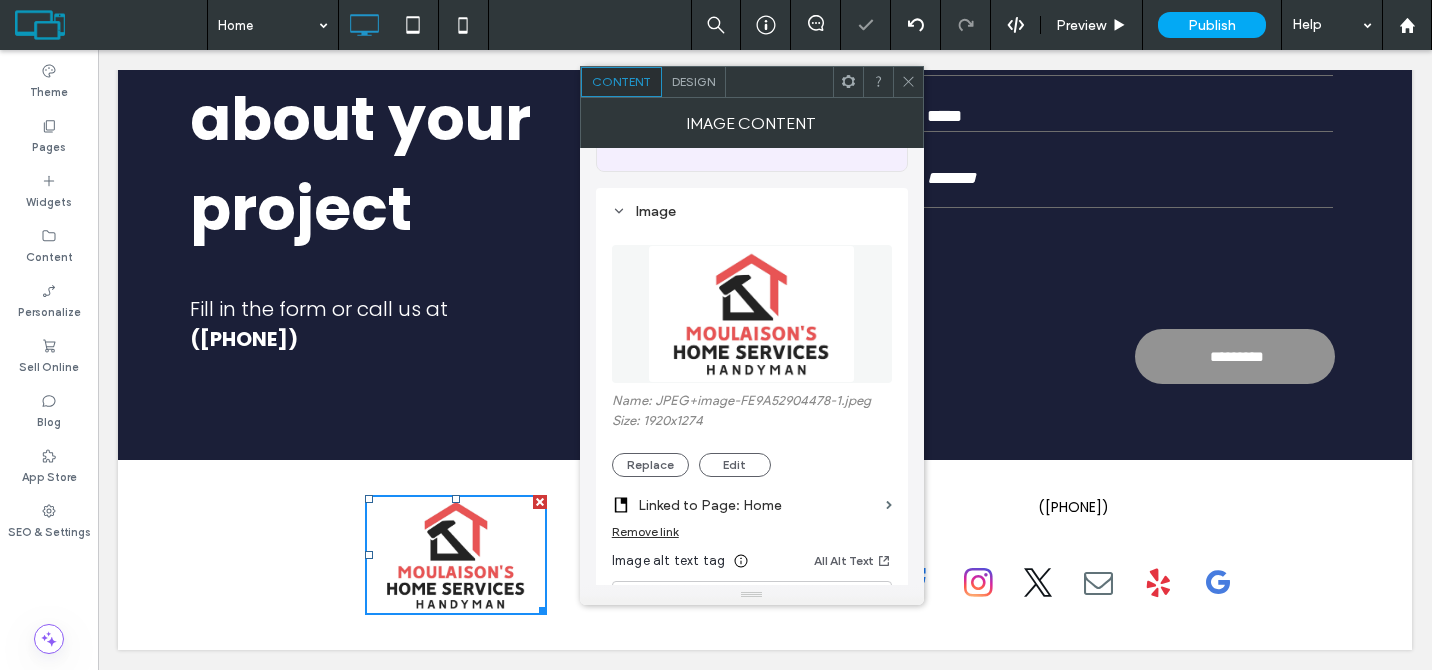 click at bounding box center [908, 82] 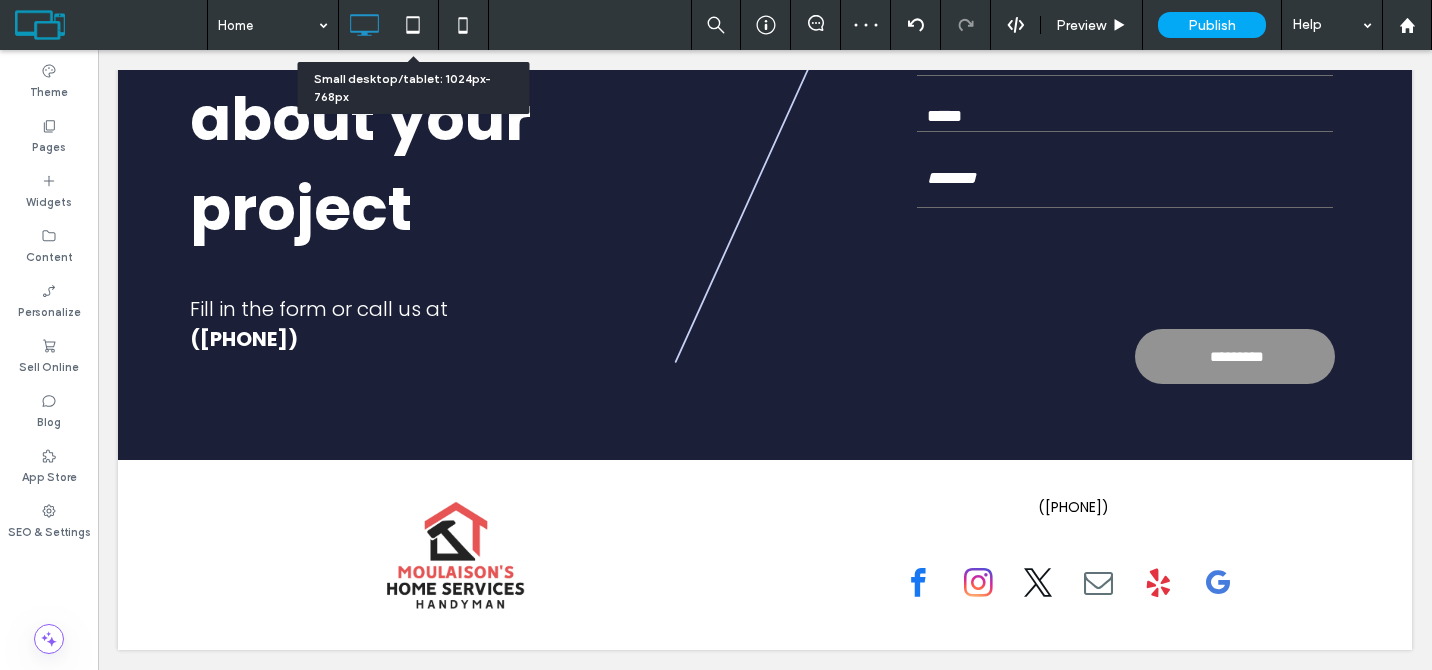 click 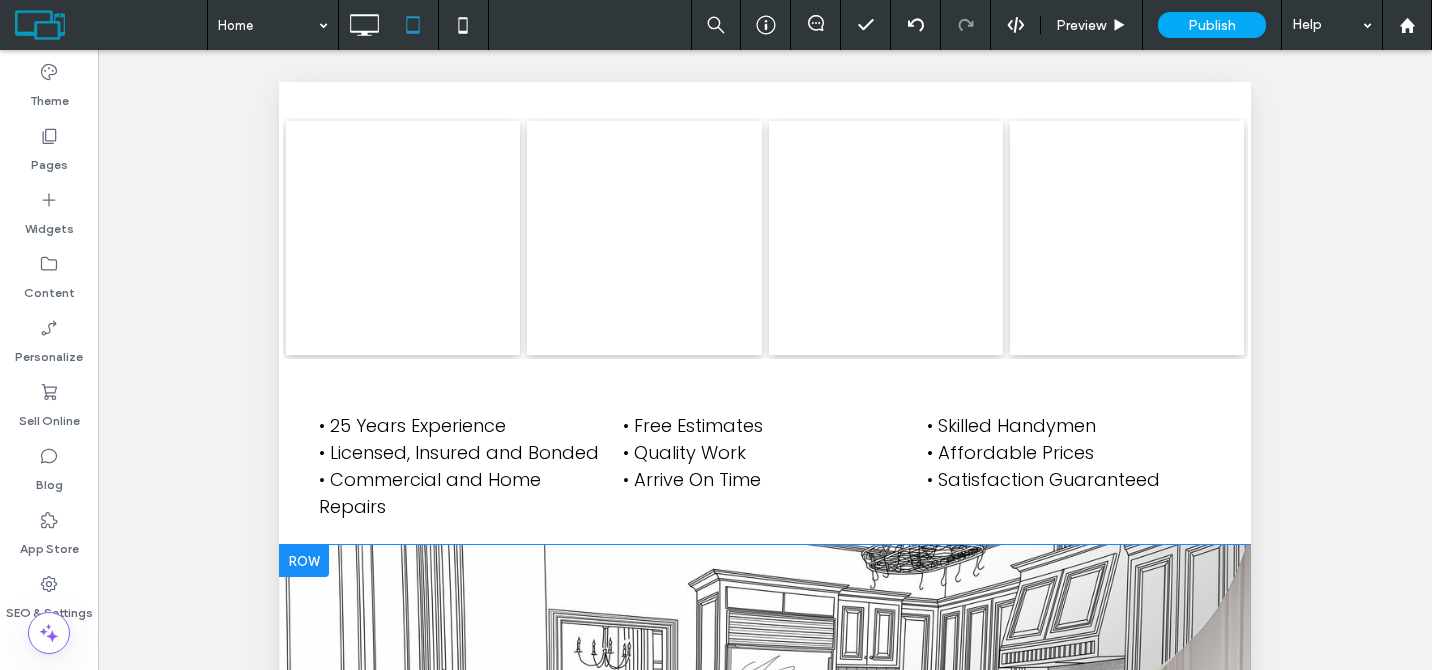 scroll, scrollTop: 0, scrollLeft: 0, axis: both 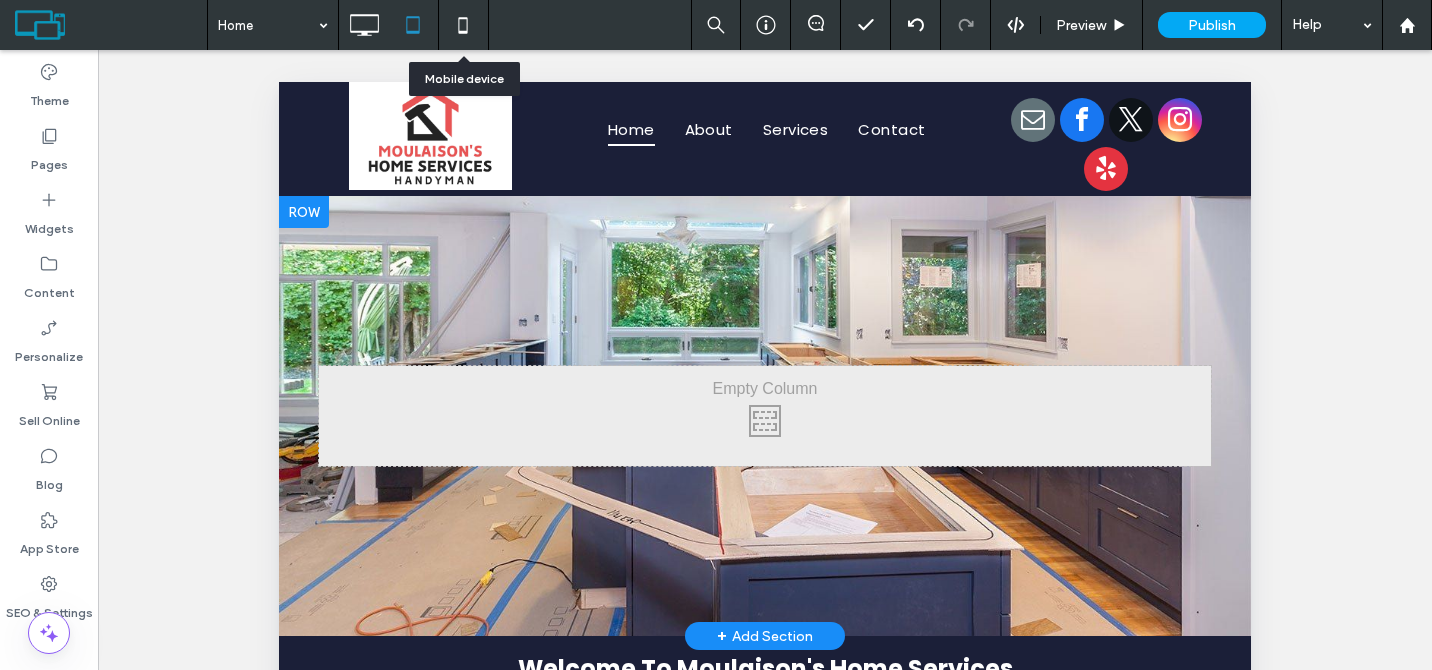 click 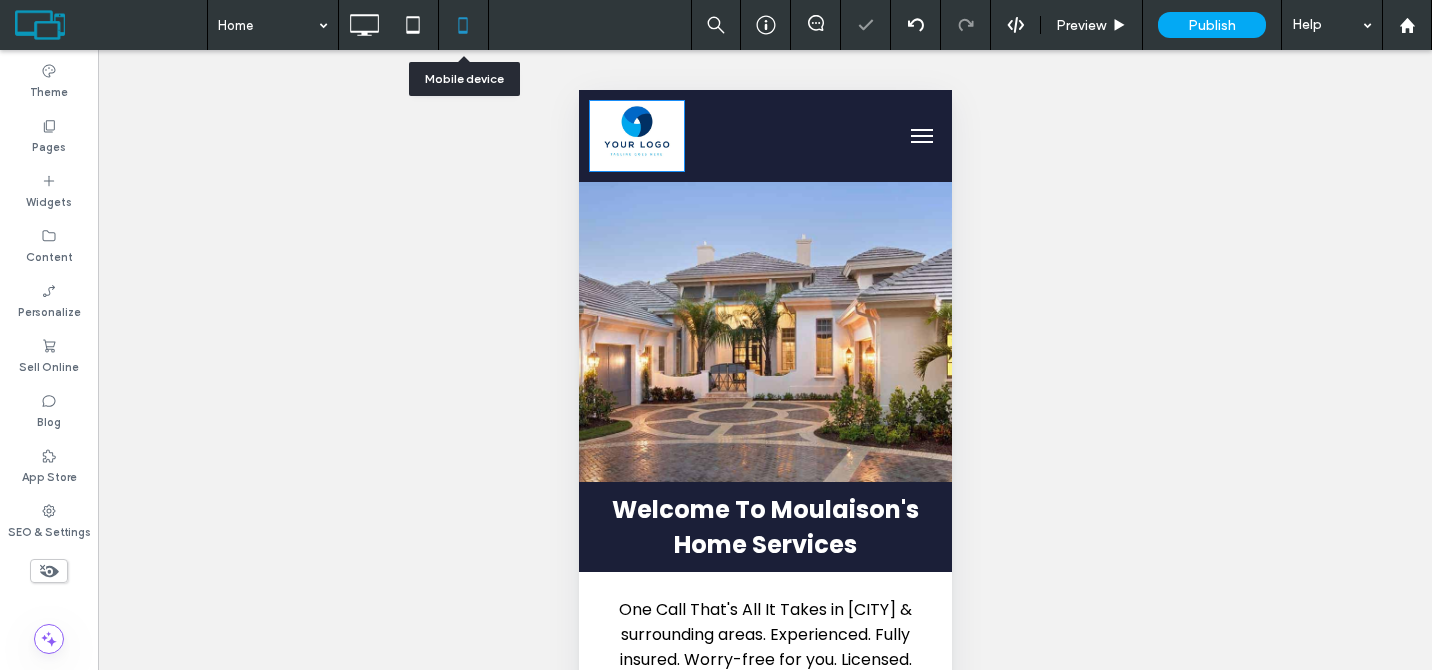 scroll, scrollTop: 0, scrollLeft: 0, axis: both 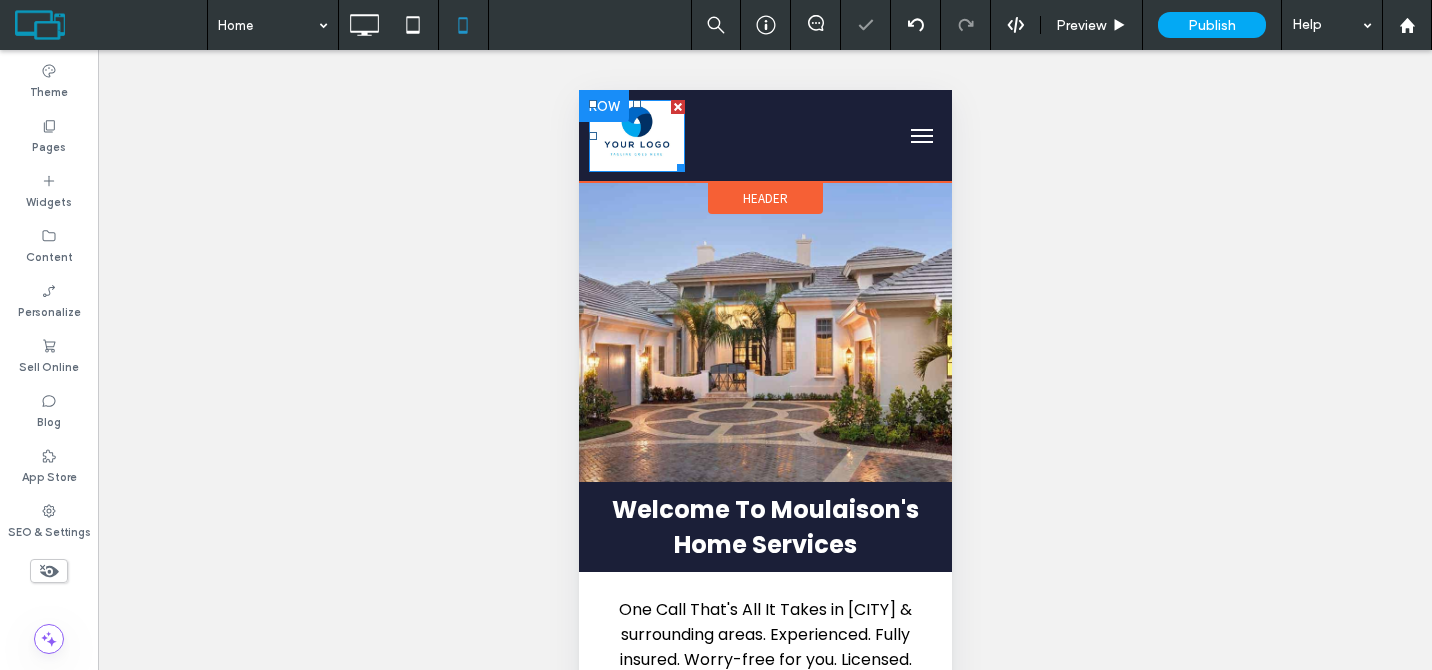 click at bounding box center (636, 136) 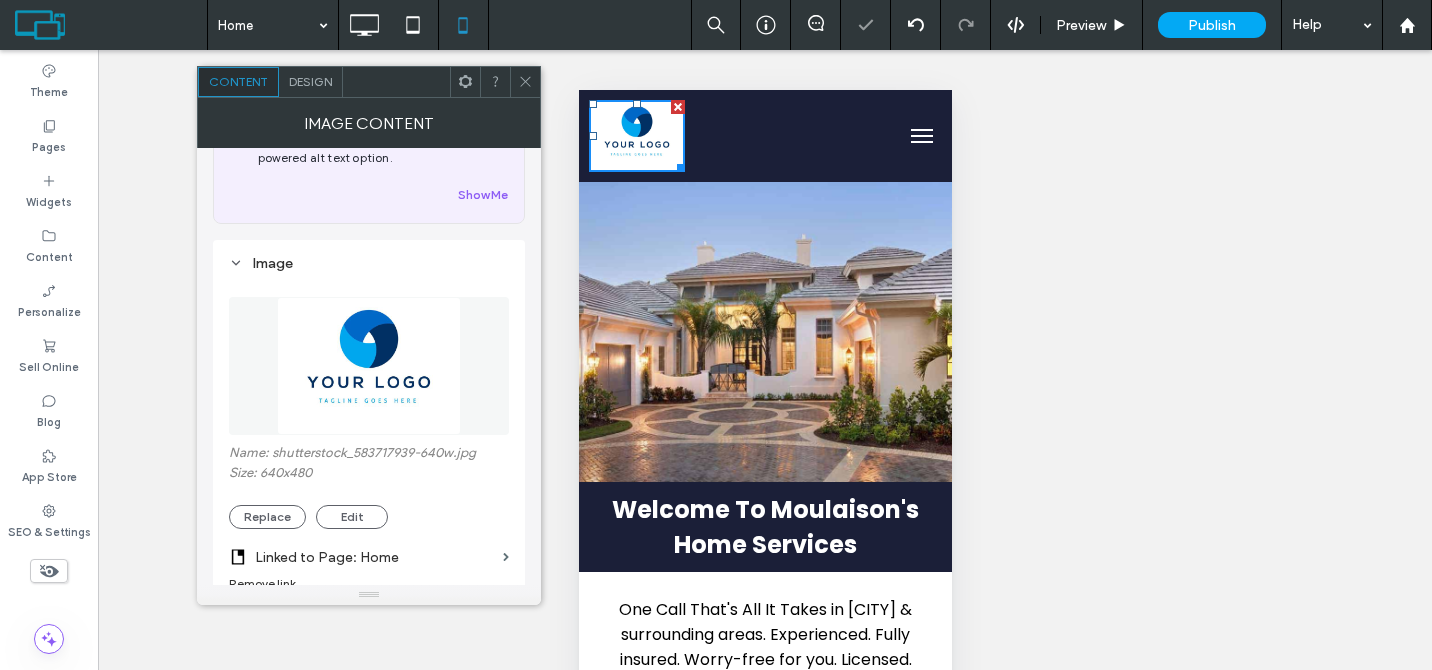 scroll, scrollTop: 179, scrollLeft: 0, axis: vertical 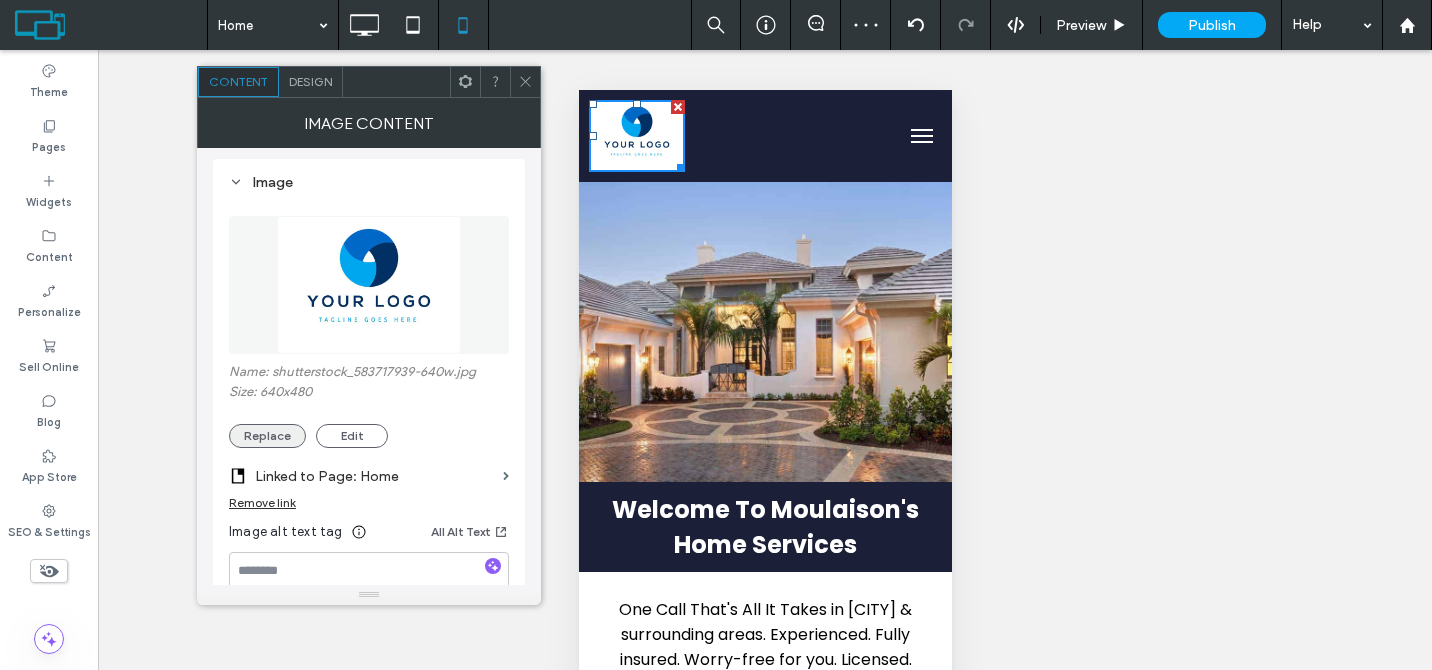 click on "Replace" at bounding box center (267, 436) 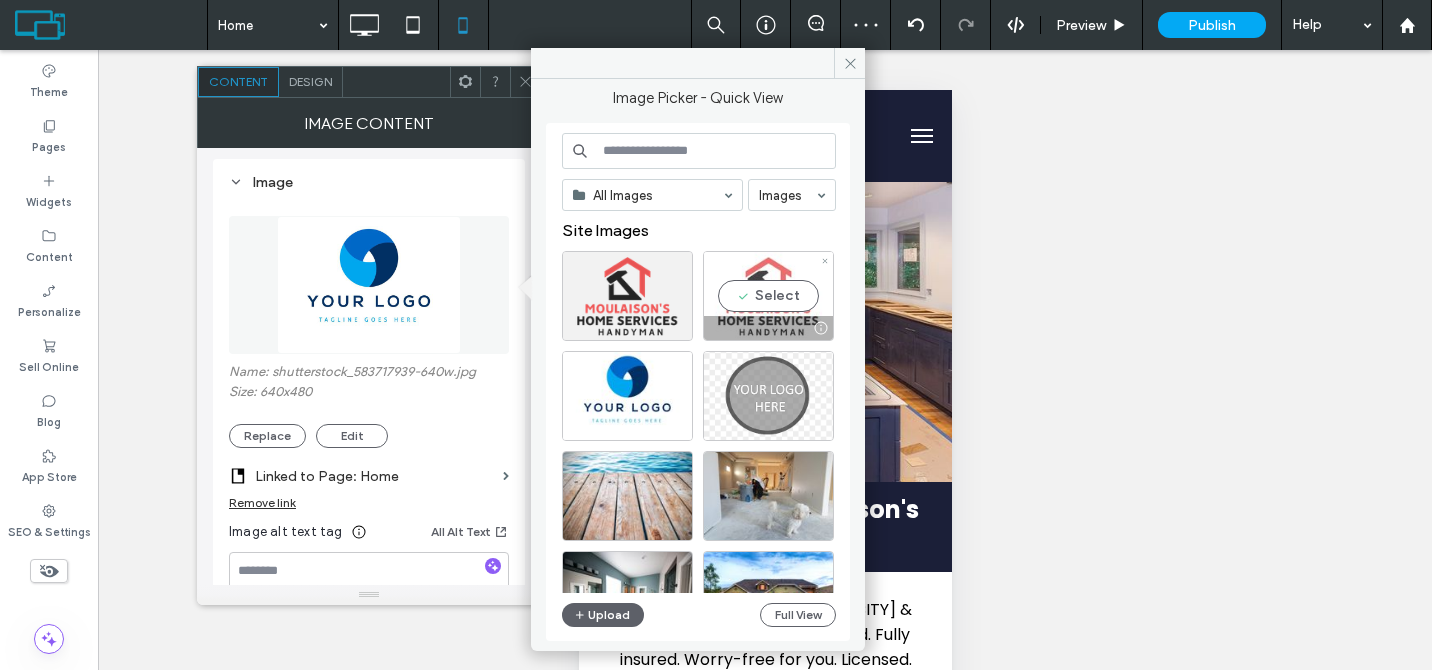 click on "Select" at bounding box center (768, 296) 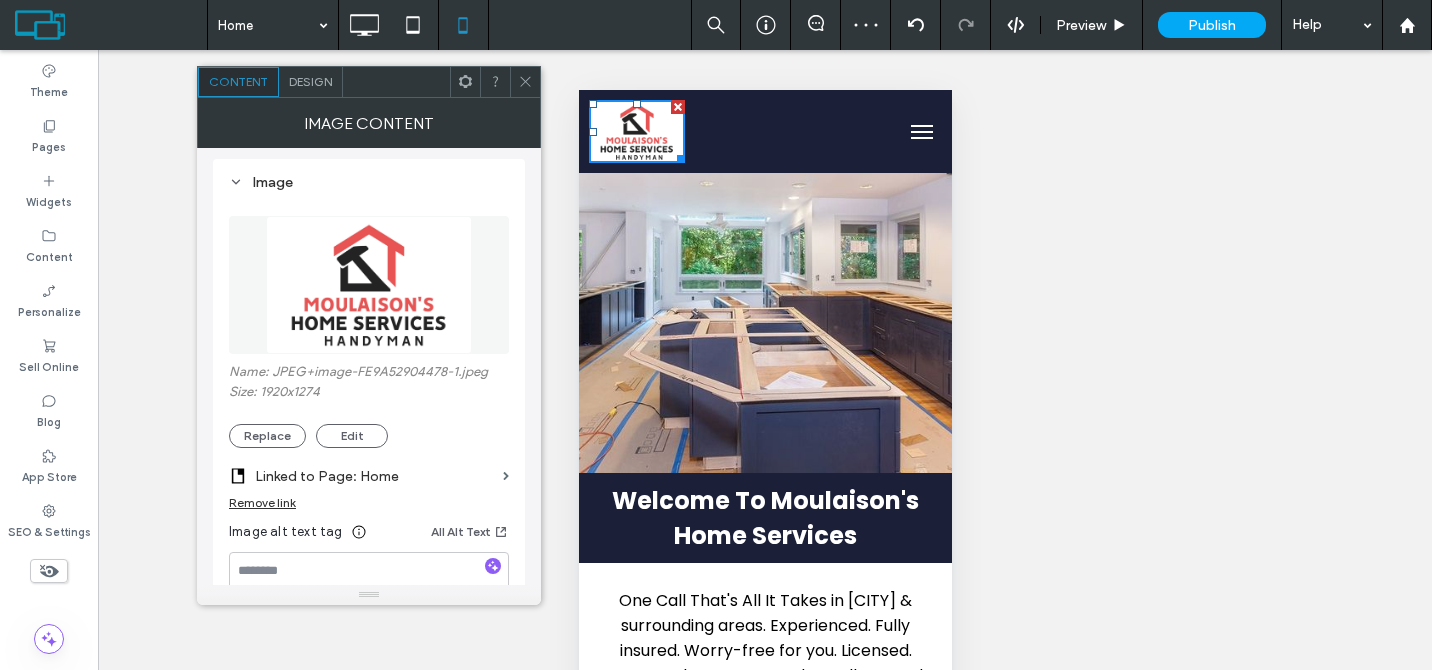 click 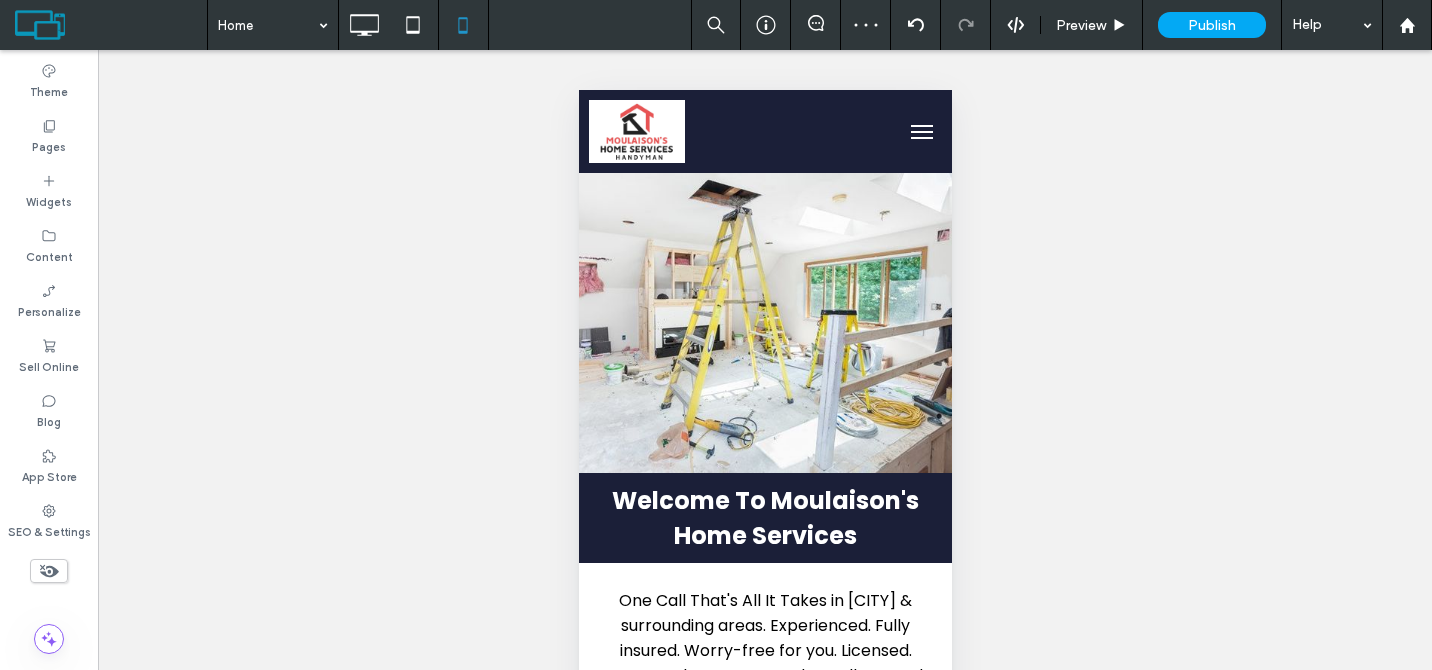 click at bounding box center (921, 132) 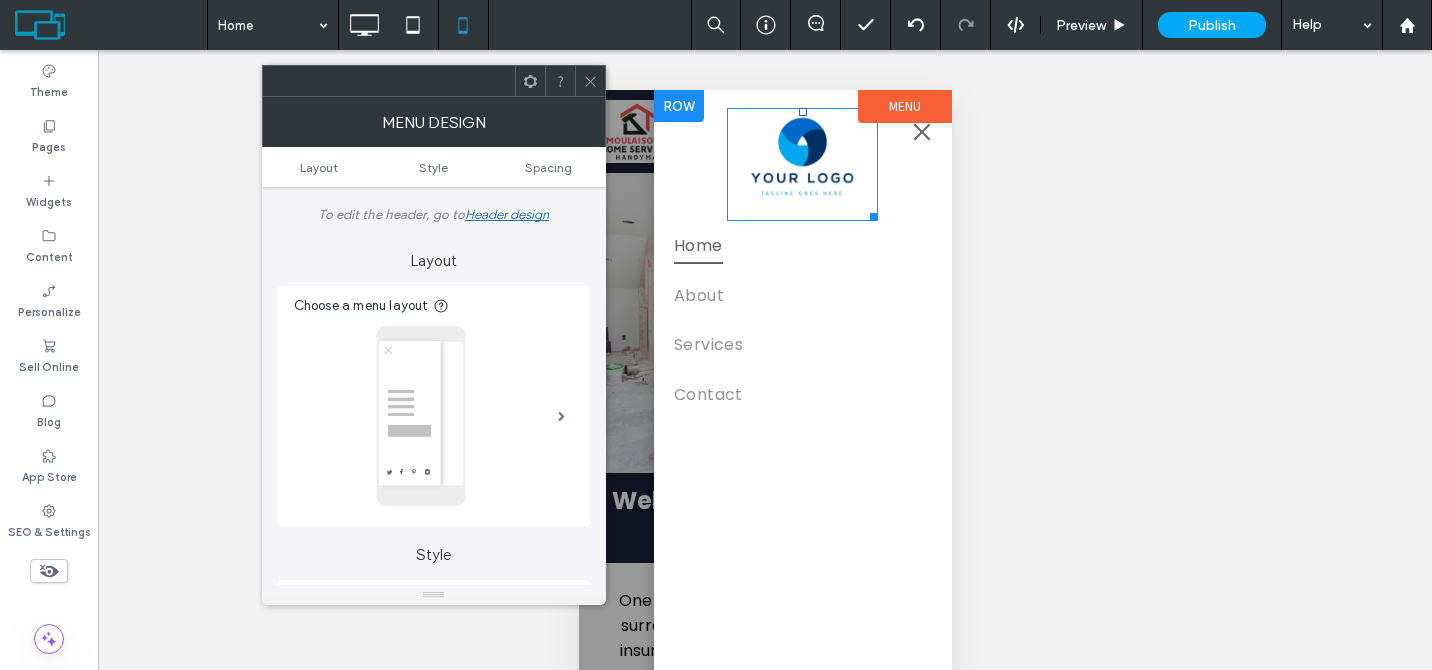 click at bounding box center [801, 164] 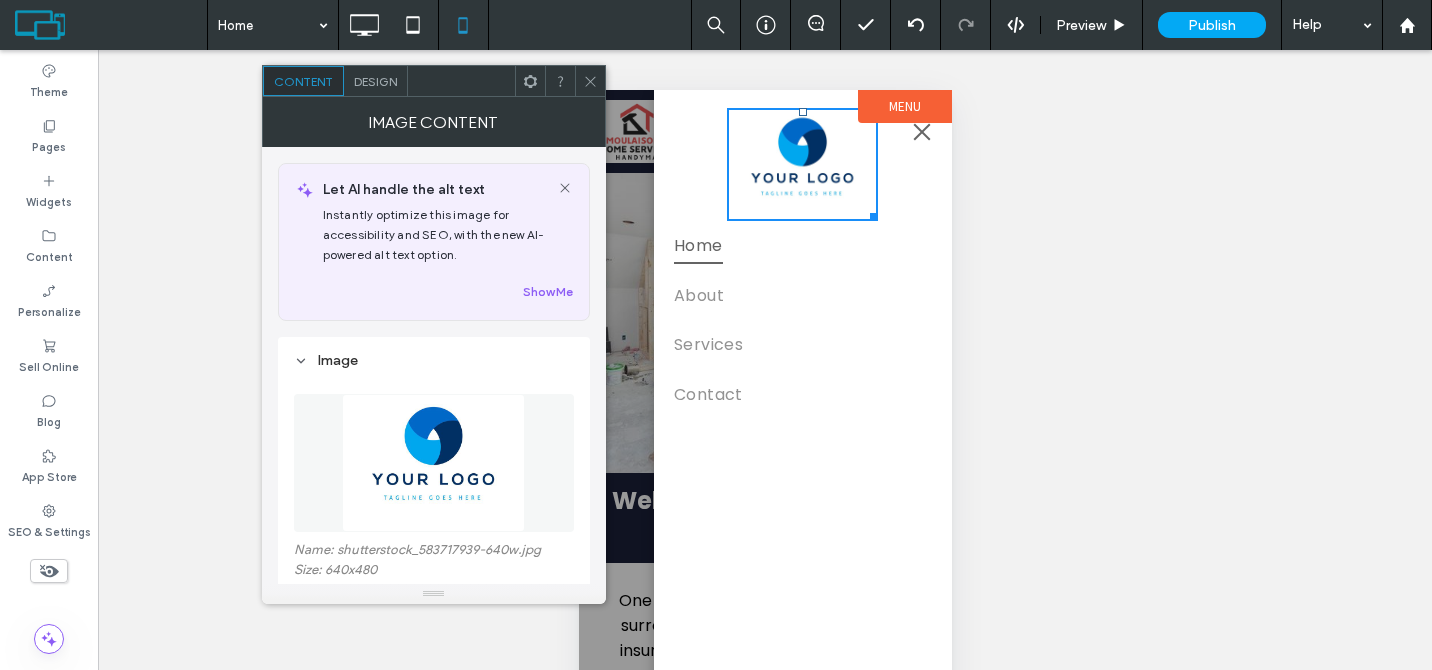 scroll, scrollTop: 179, scrollLeft: 0, axis: vertical 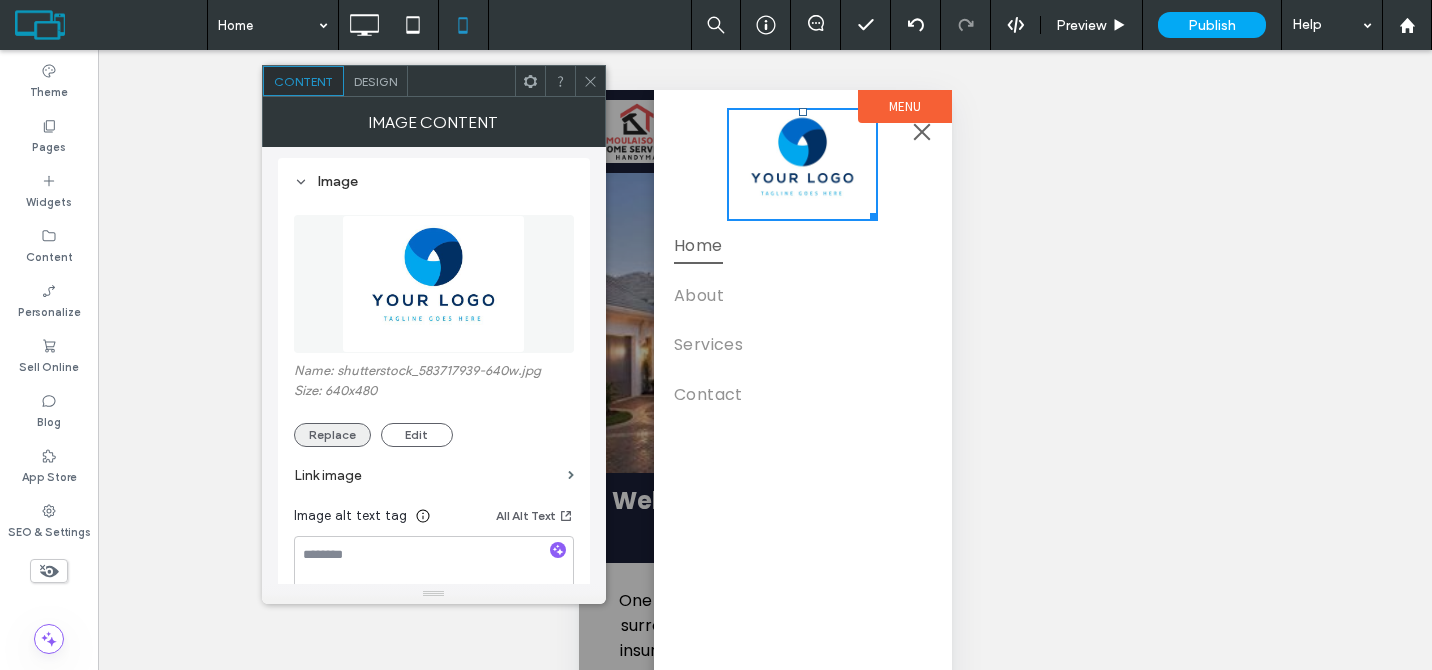 click on "Replace" at bounding box center (332, 435) 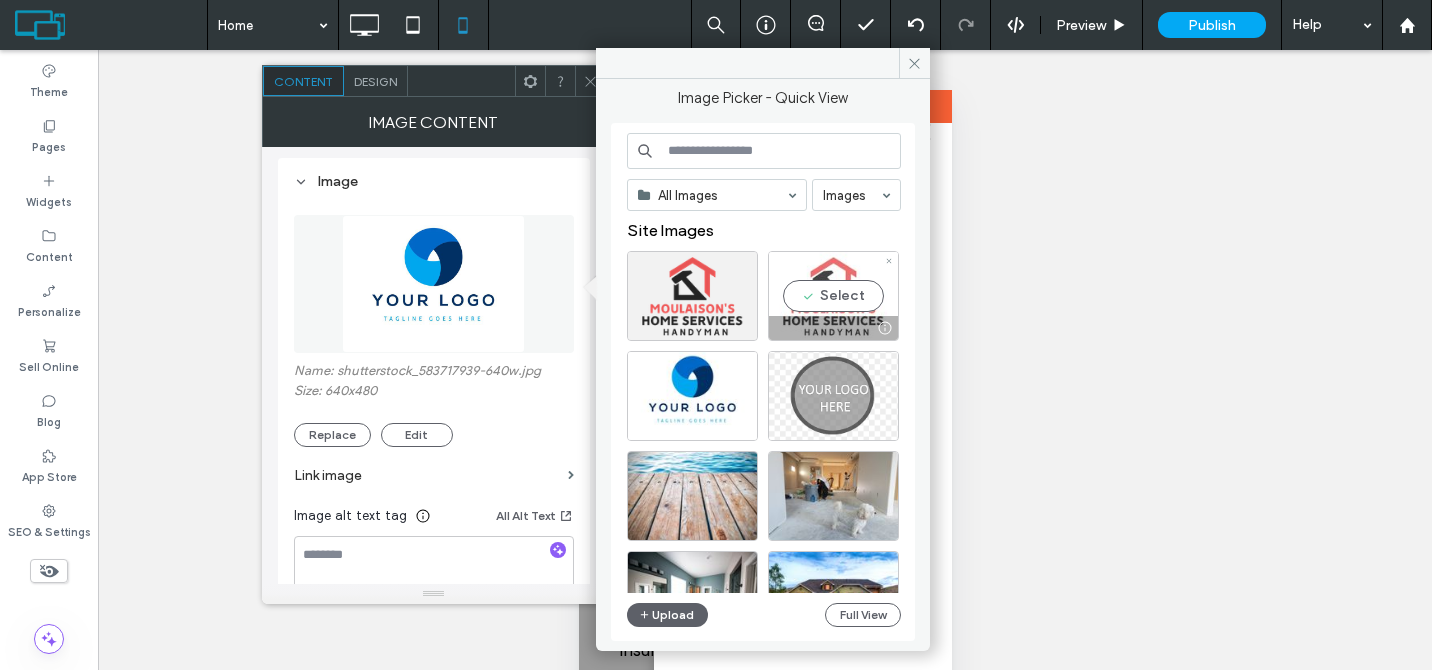 click on "Select" at bounding box center (833, 296) 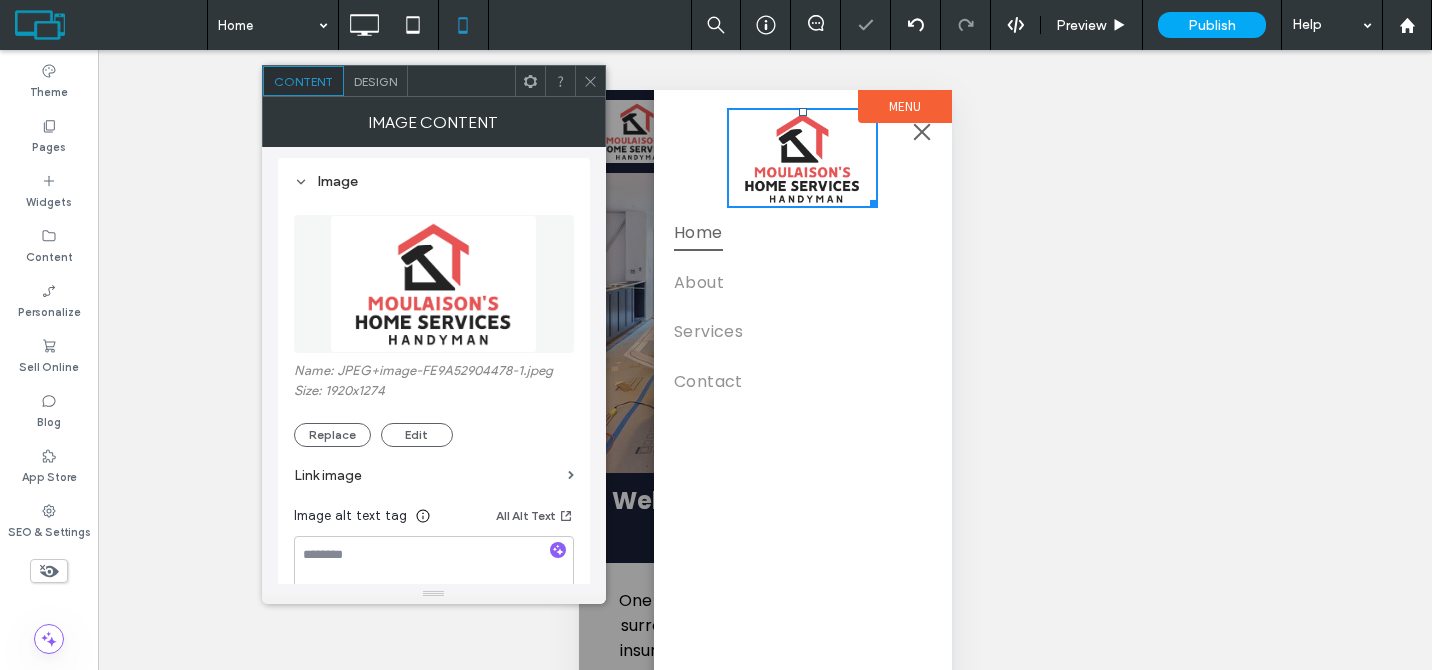 click 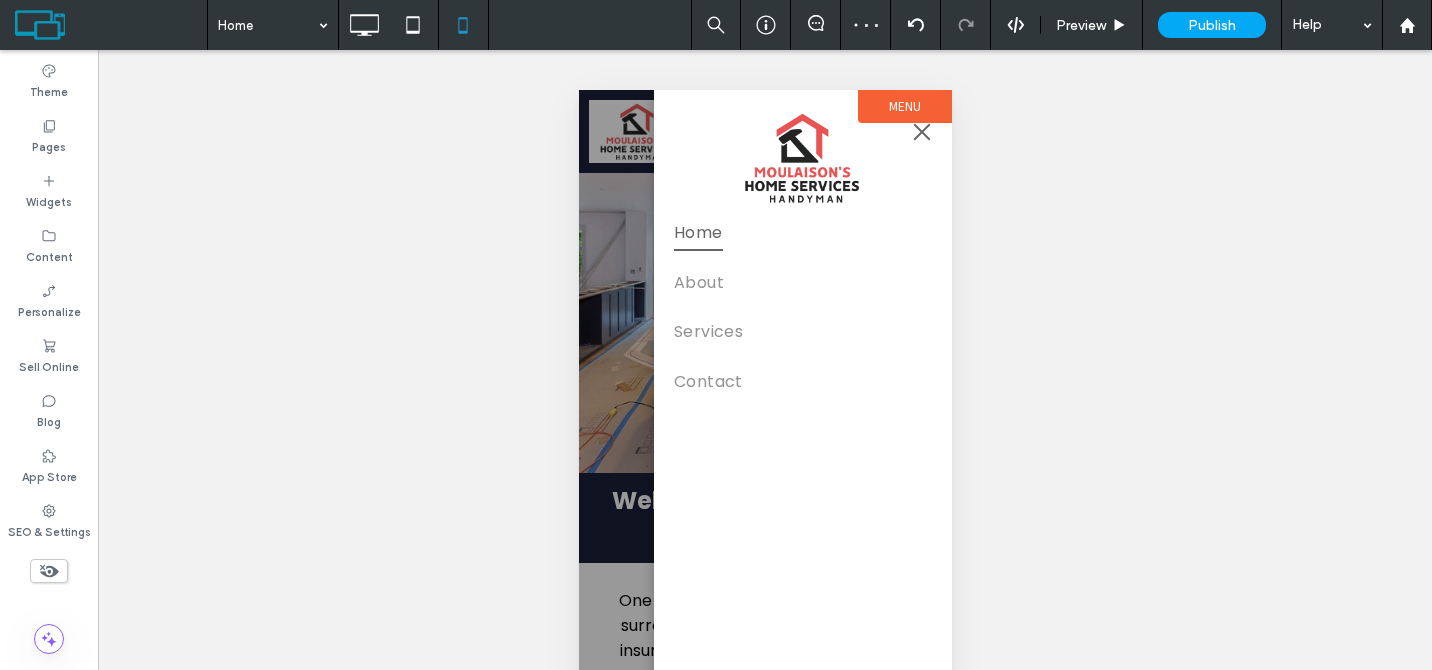 click on "Menu" at bounding box center (904, 106) 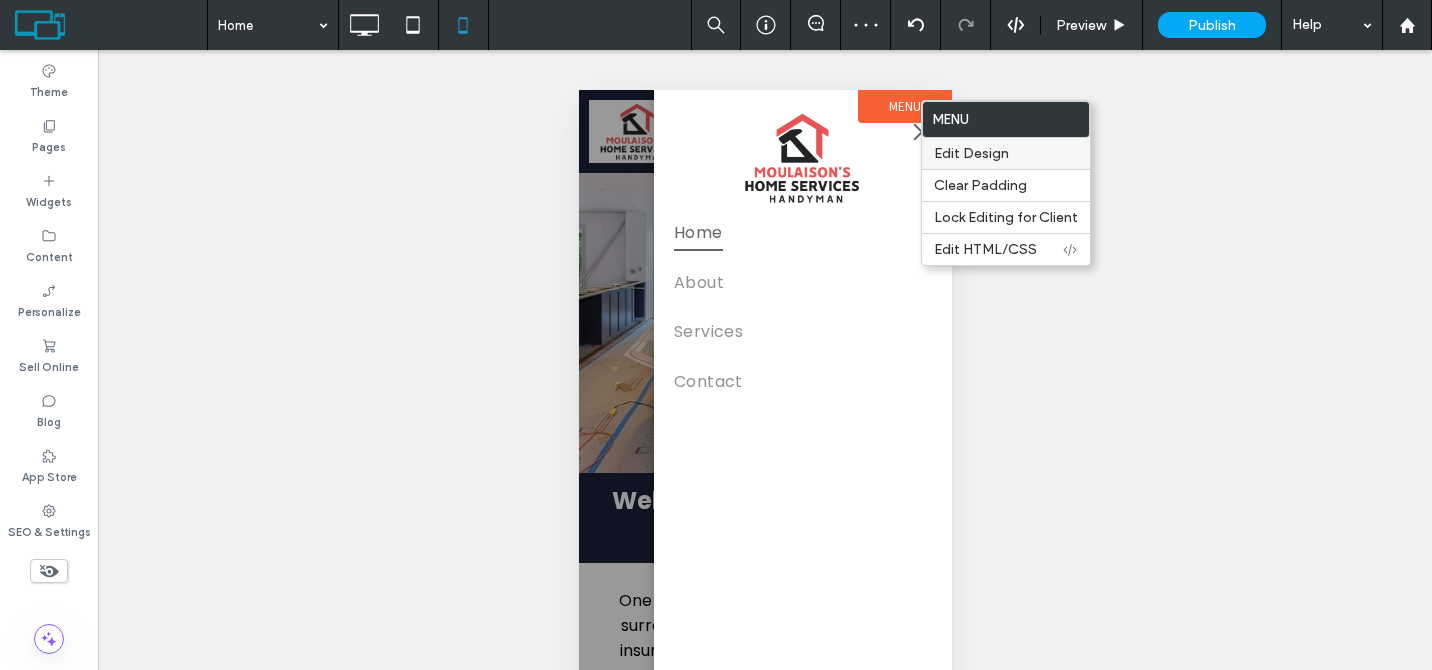 click on "Edit Design" at bounding box center (971, 153) 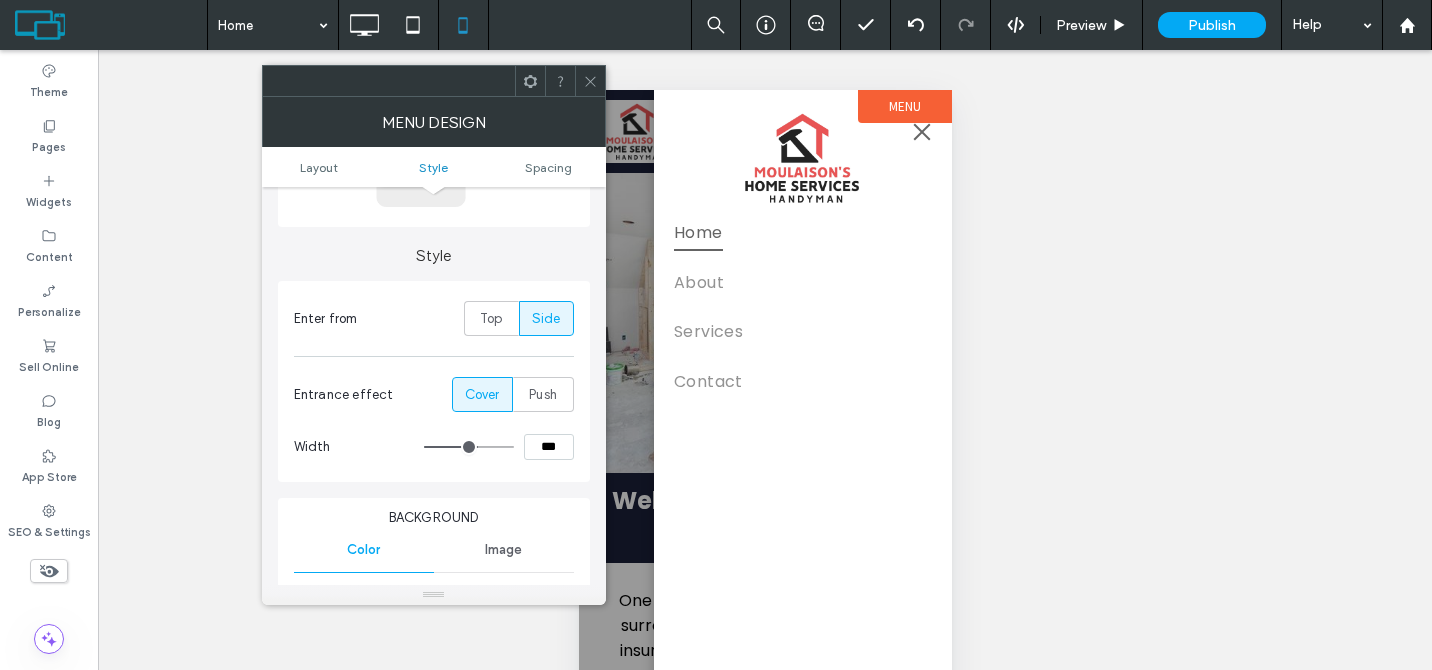 scroll, scrollTop: 277, scrollLeft: 0, axis: vertical 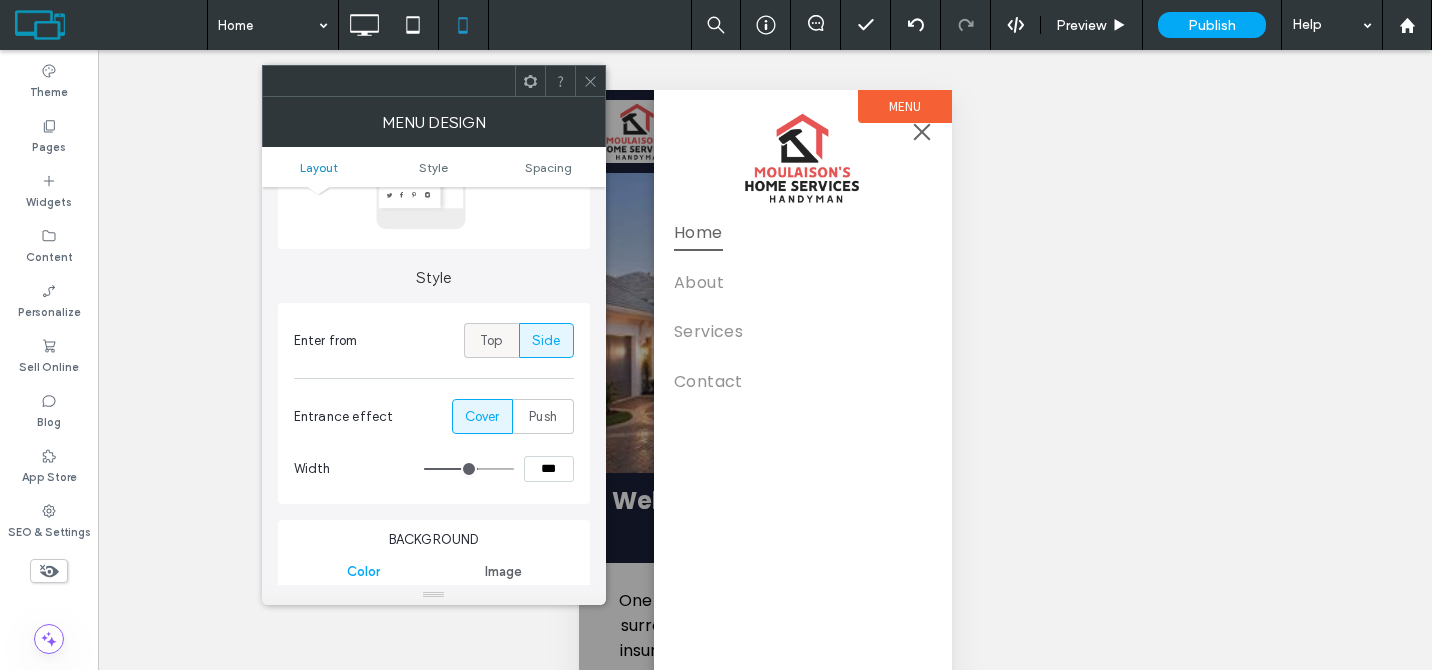 click on "Top" at bounding box center [491, 341] 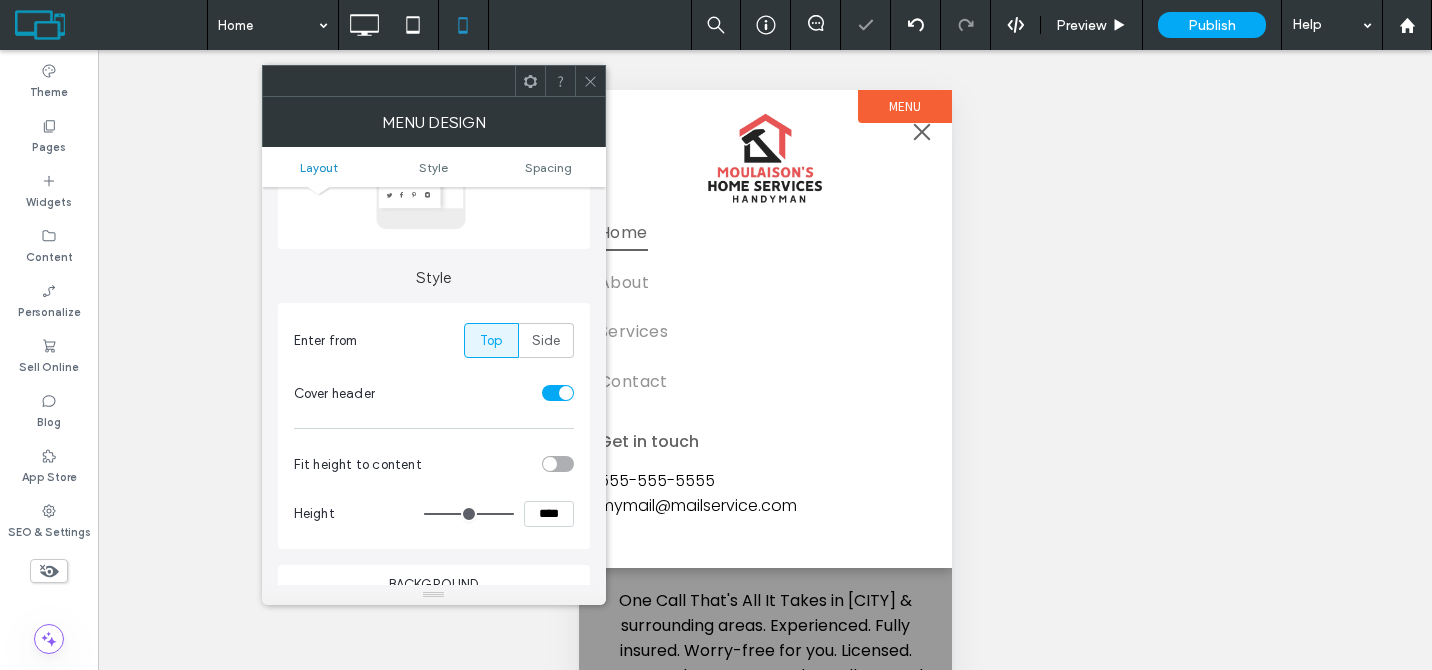 type on "**" 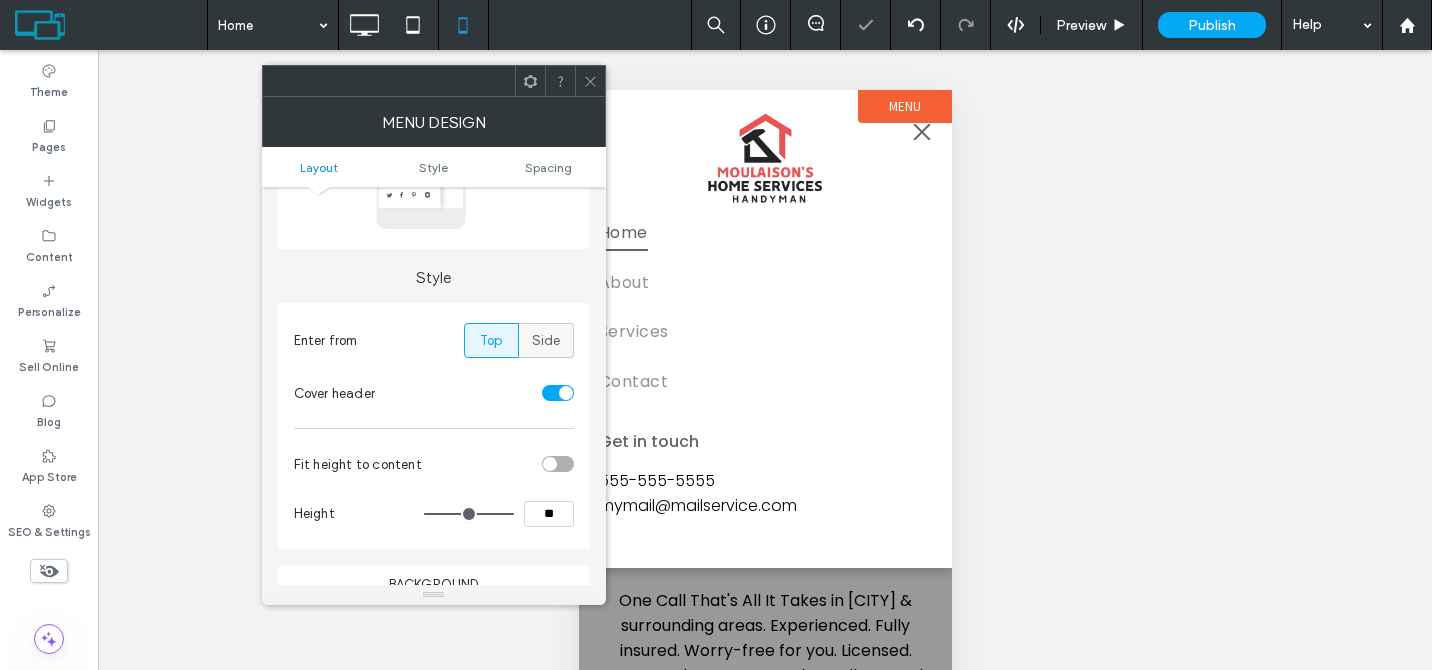 click on "Side" at bounding box center (546, 340) 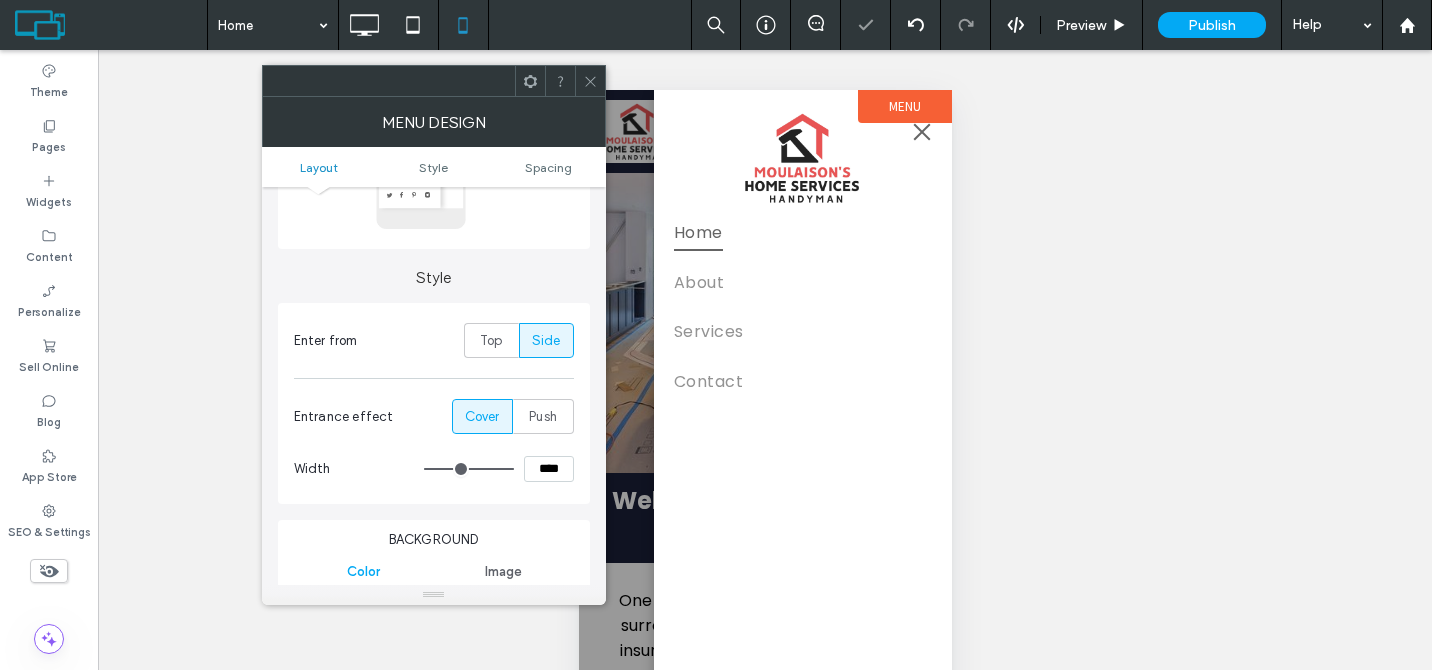 type on "**" 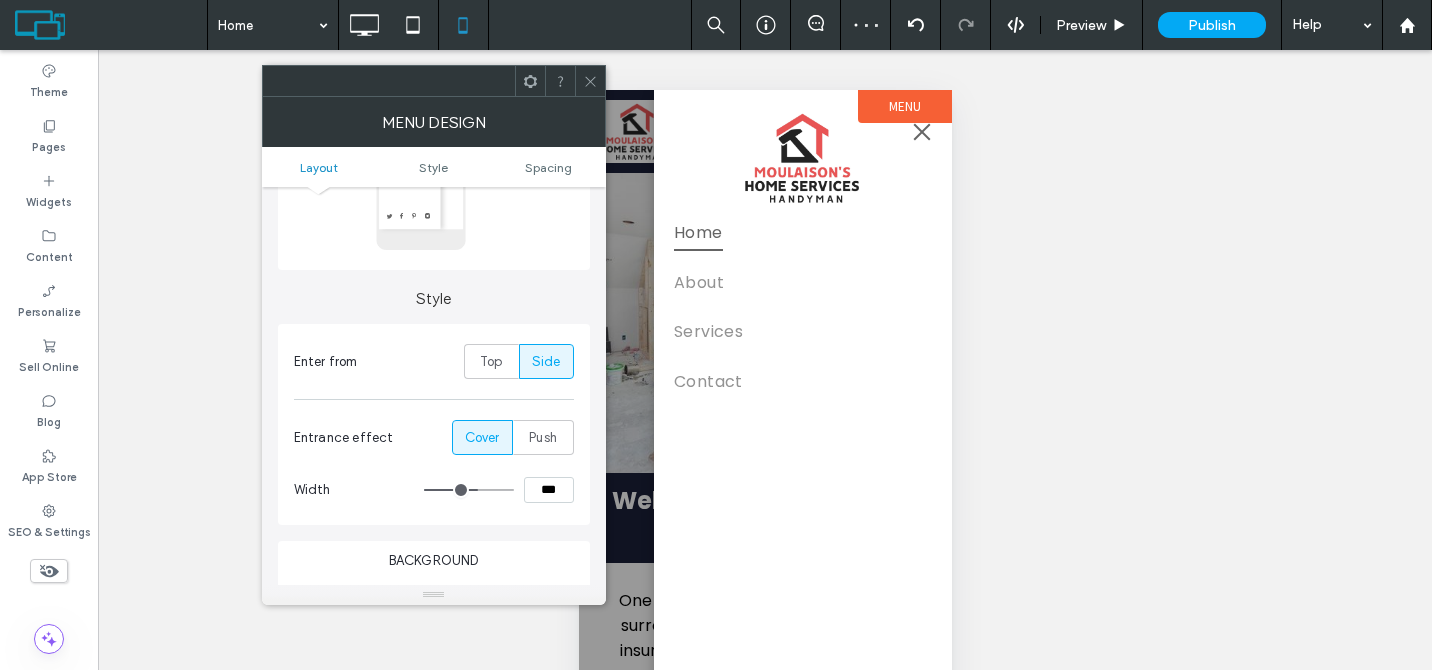 scroll, scrollTop: 116, scrollLeft: 0, axis: vertical 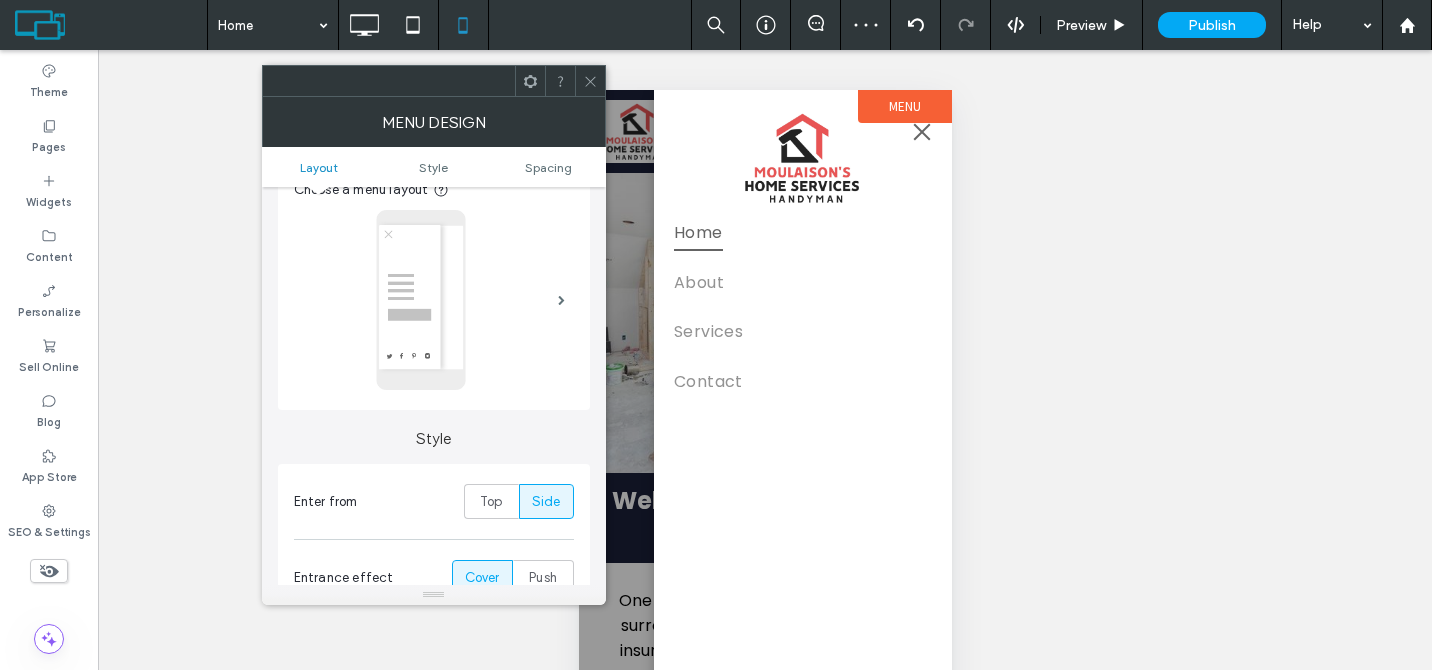 click at bounding box center (421, 300) 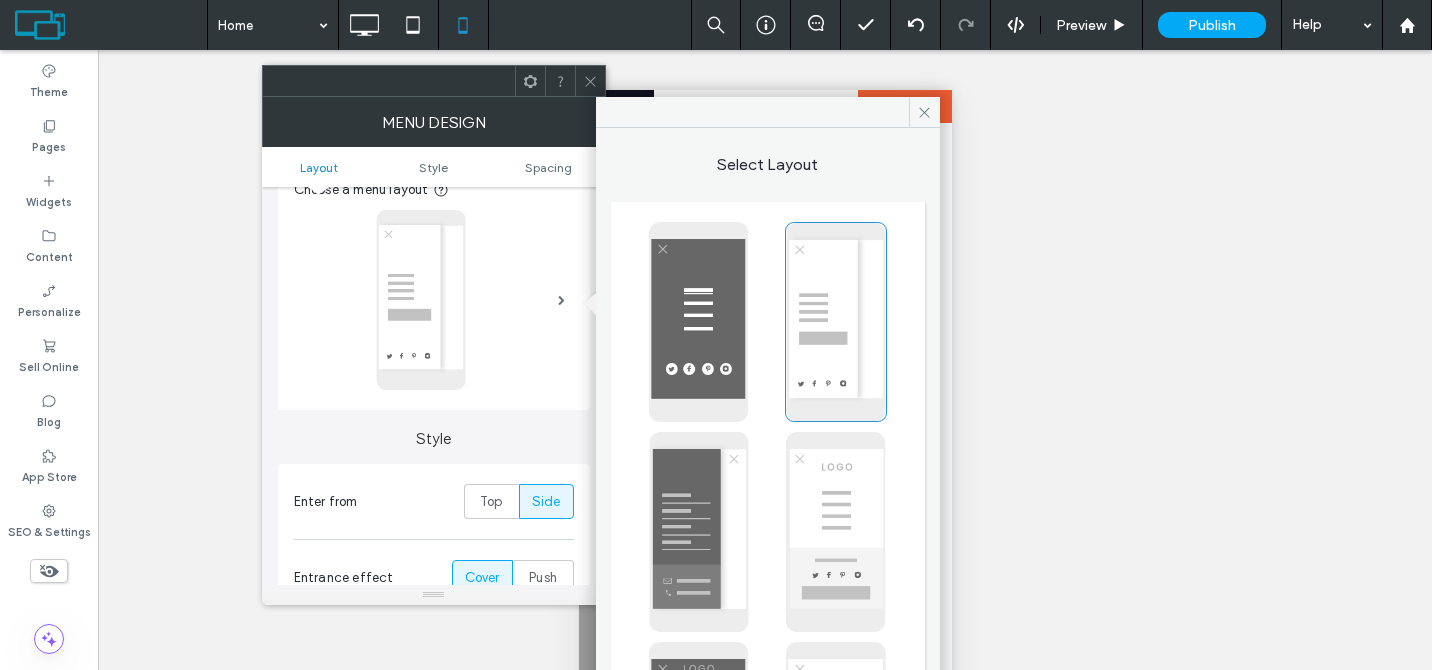 click at bounding box center [836, 532] 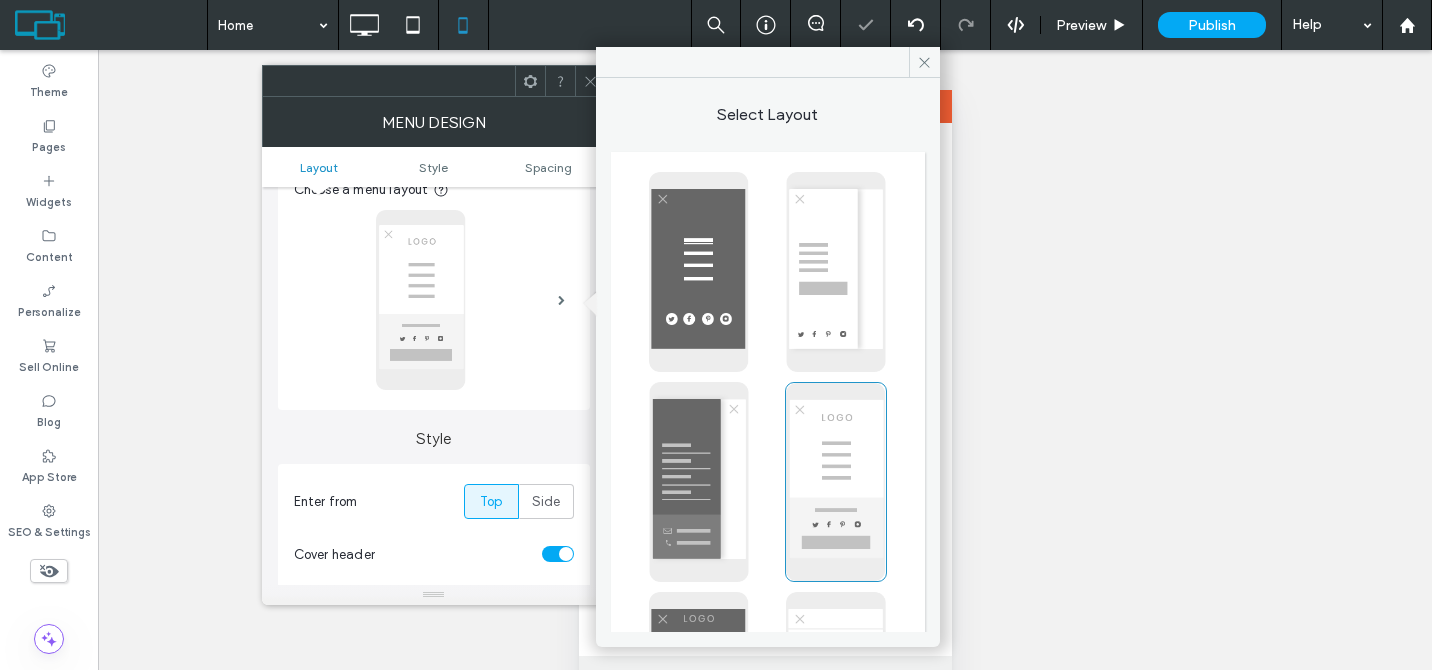 type on "***" 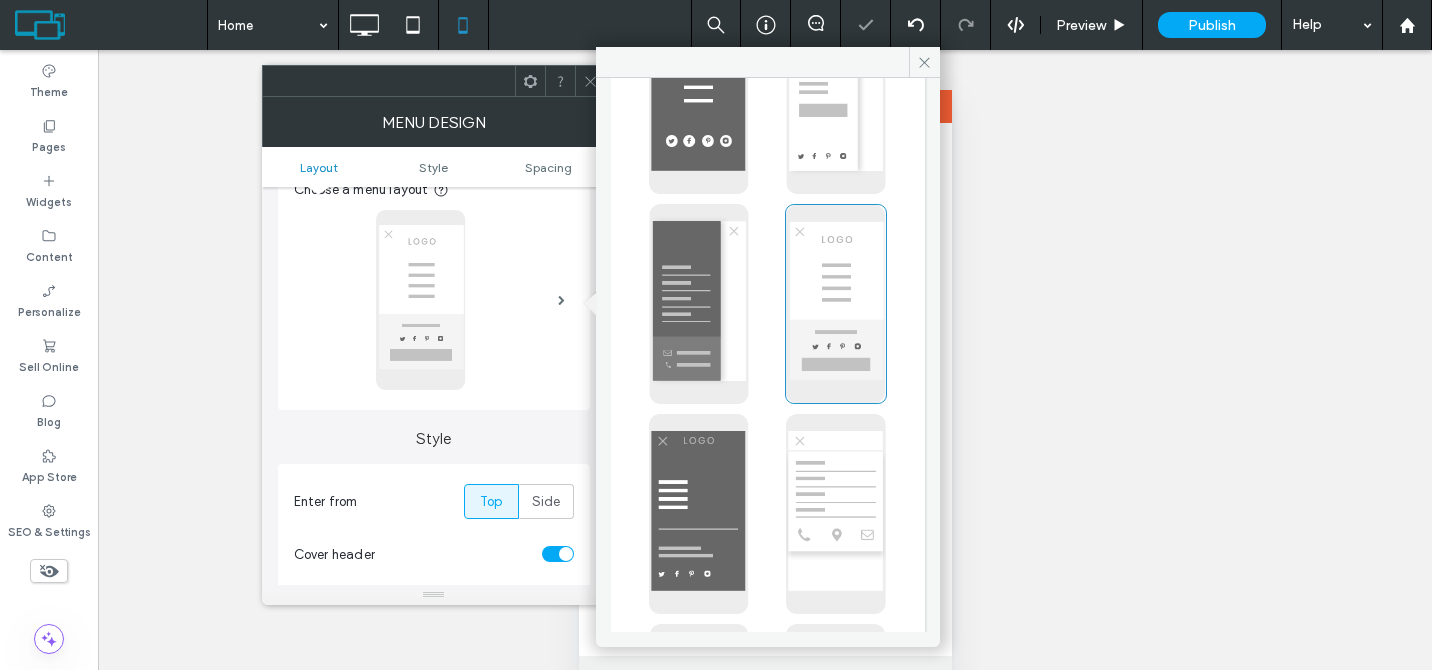 click at bounding box center (835, 514) 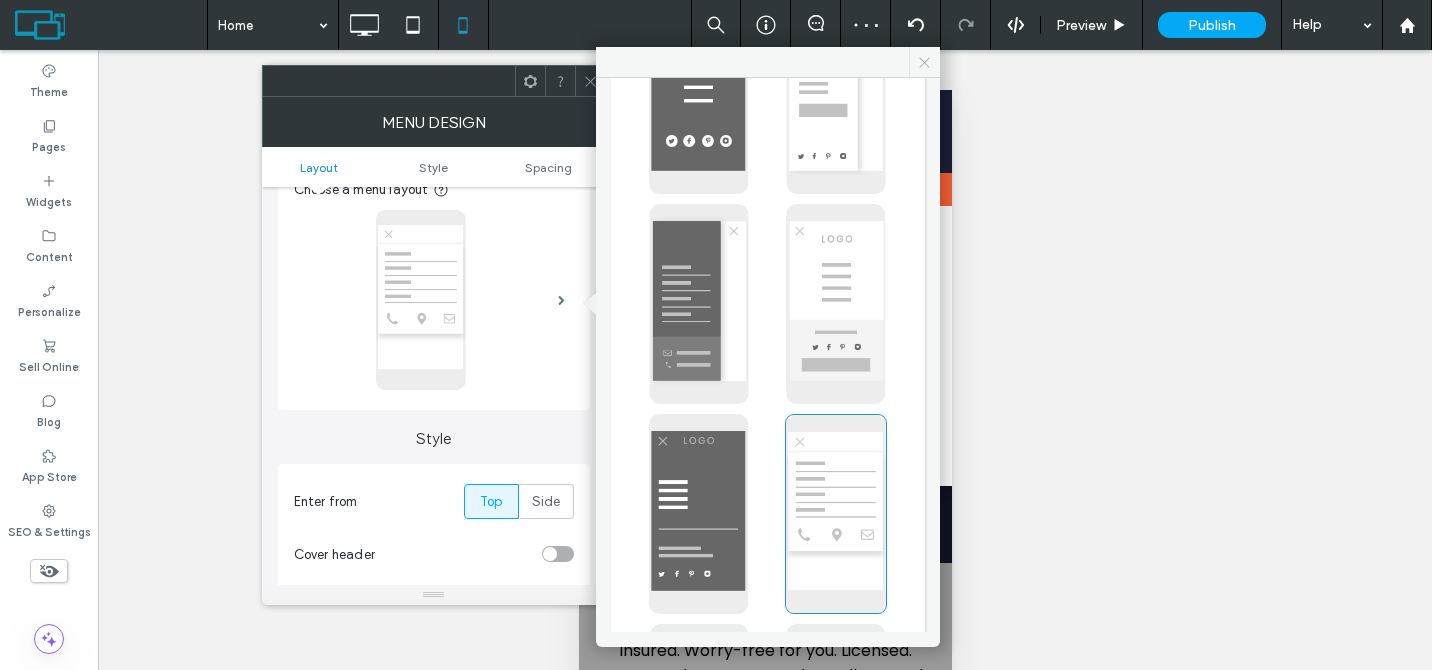 click 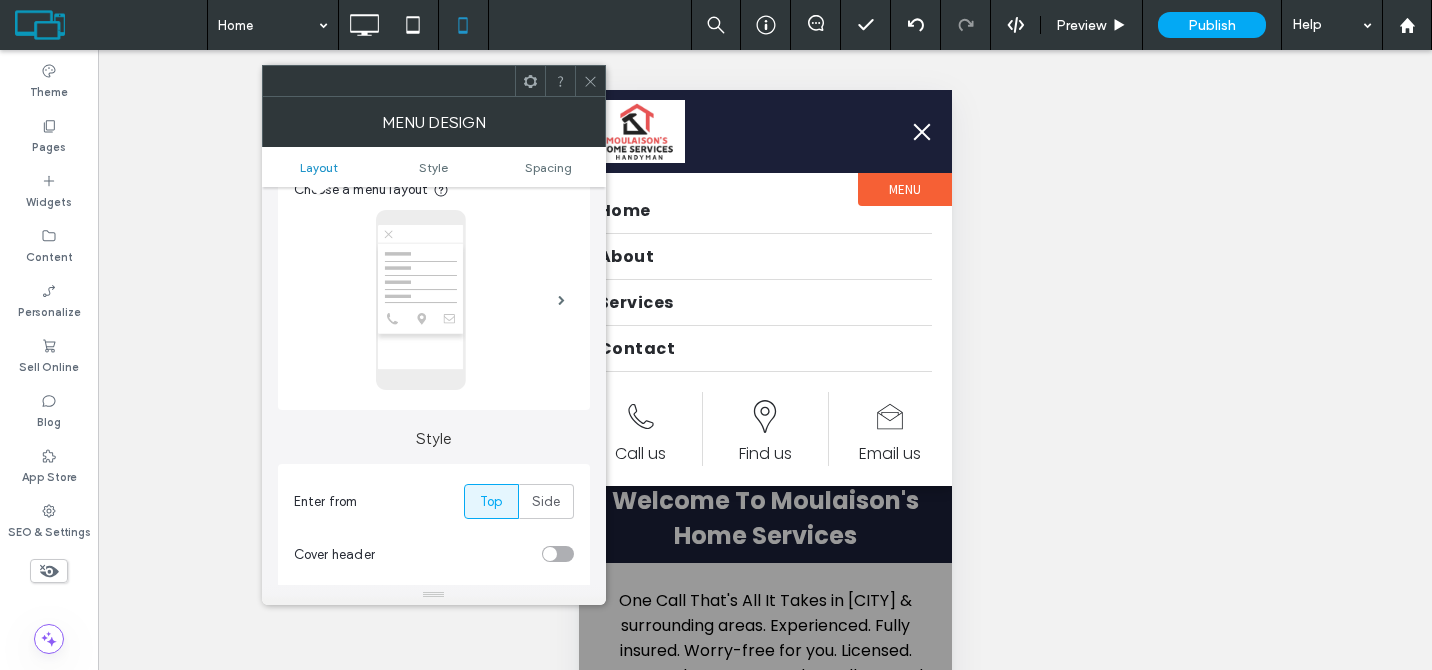 drag, startPoint x: 584, startPoint y: 84, endPoint x: 92, endPoint y: 204, distance: 506.42276 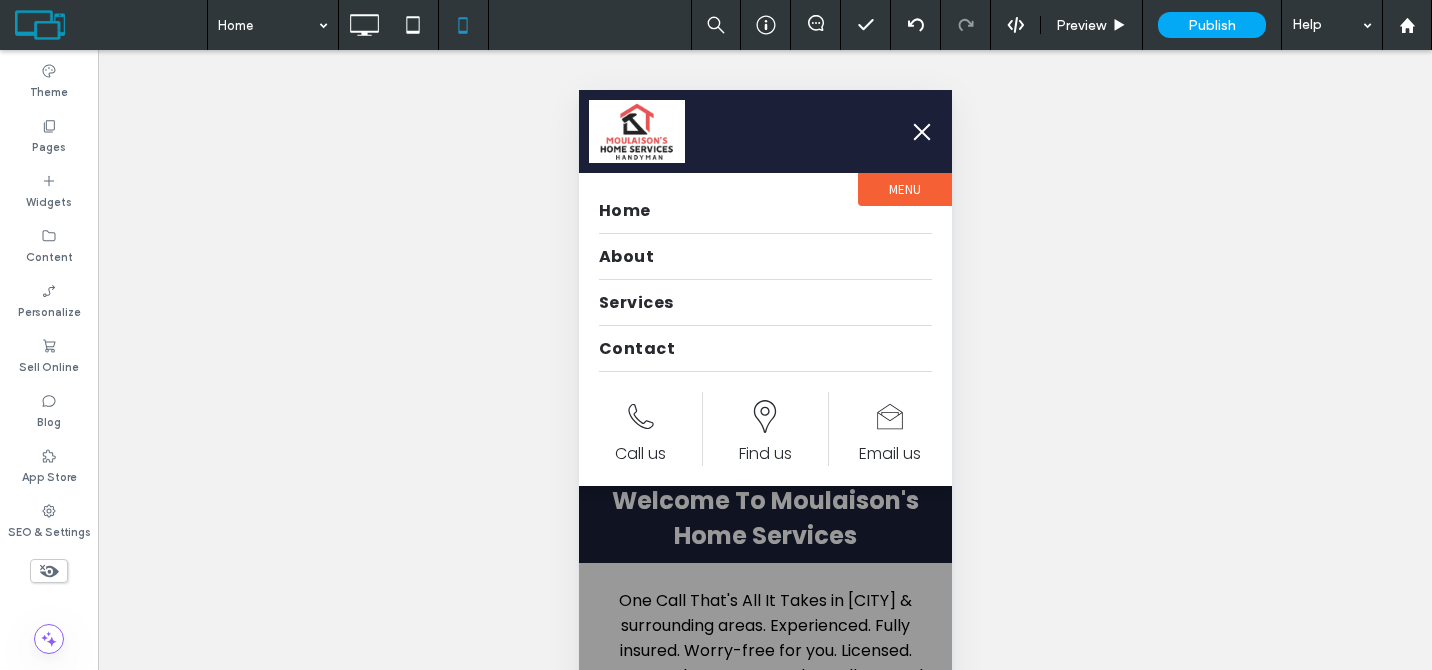 click at bounding box center [921, 132] 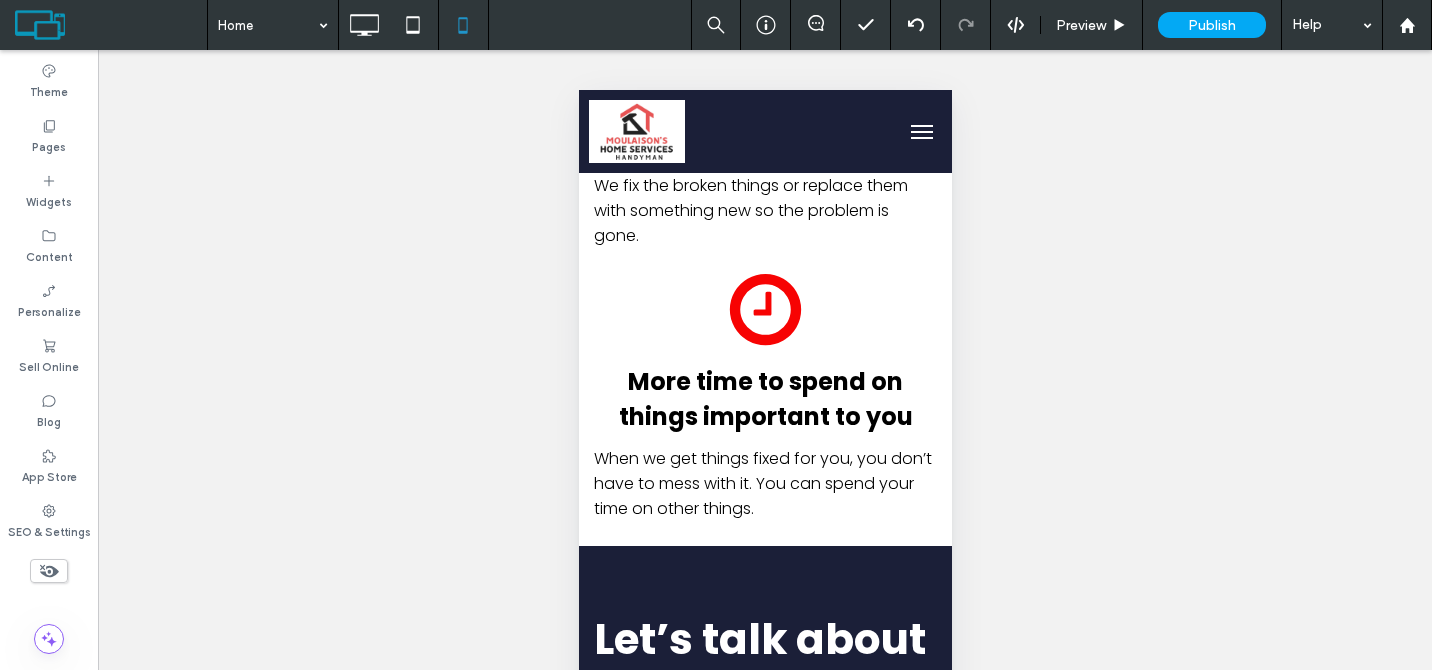 scroll, scrollTop: 3576, scrollLeft: 0, axis: vertical 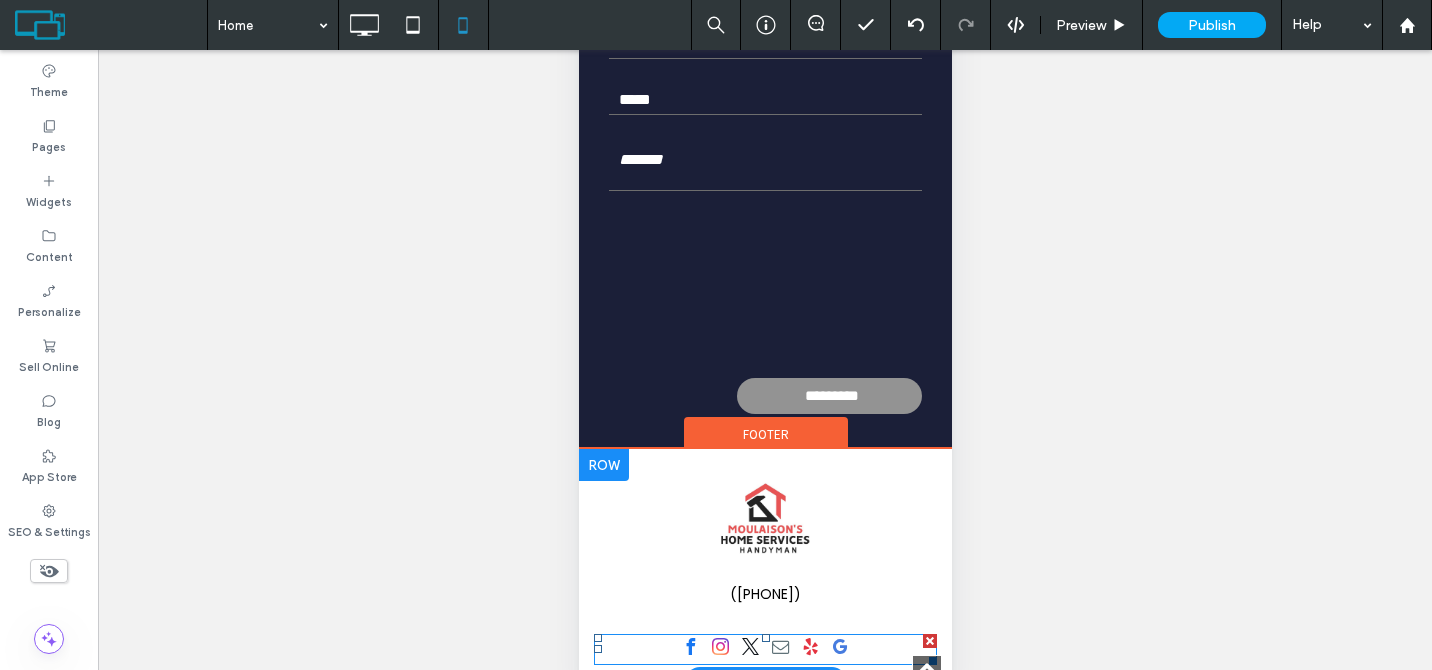 click at bounding box center (765, 649) 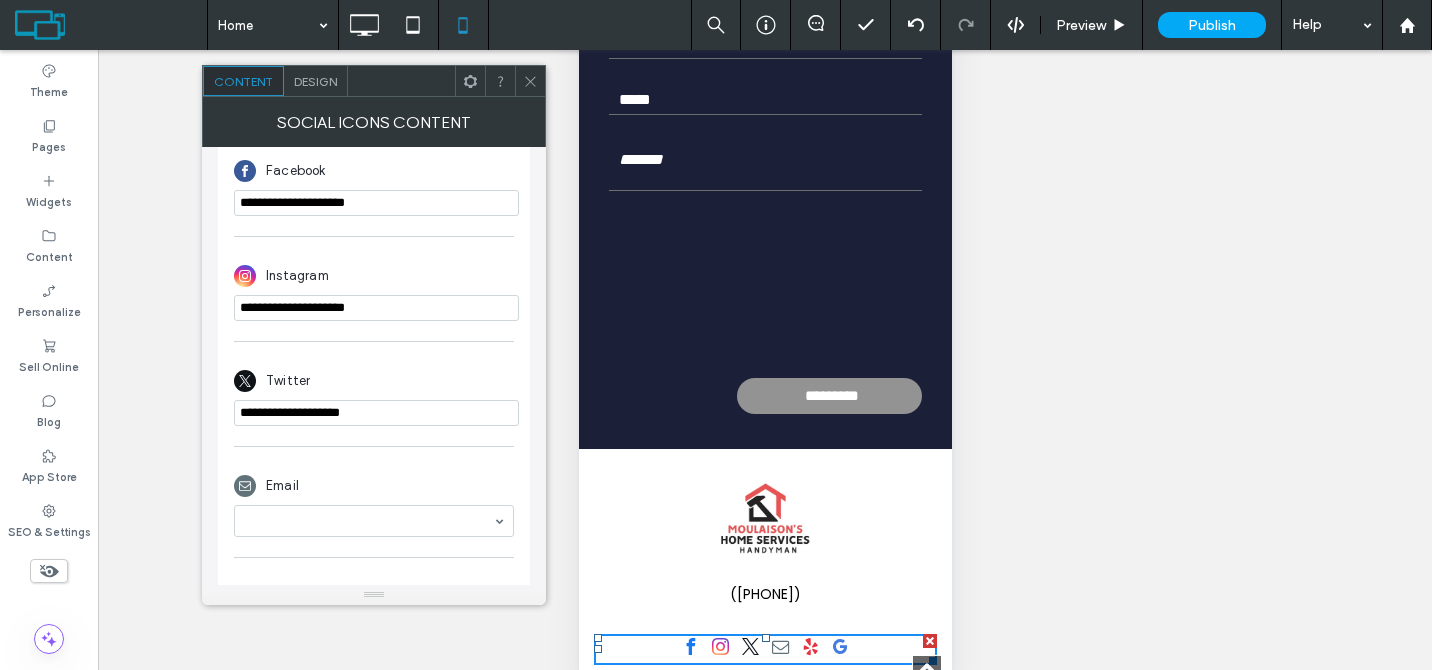 scroll, scrollTop: 172, scrollLeft: 0, axis: vertical 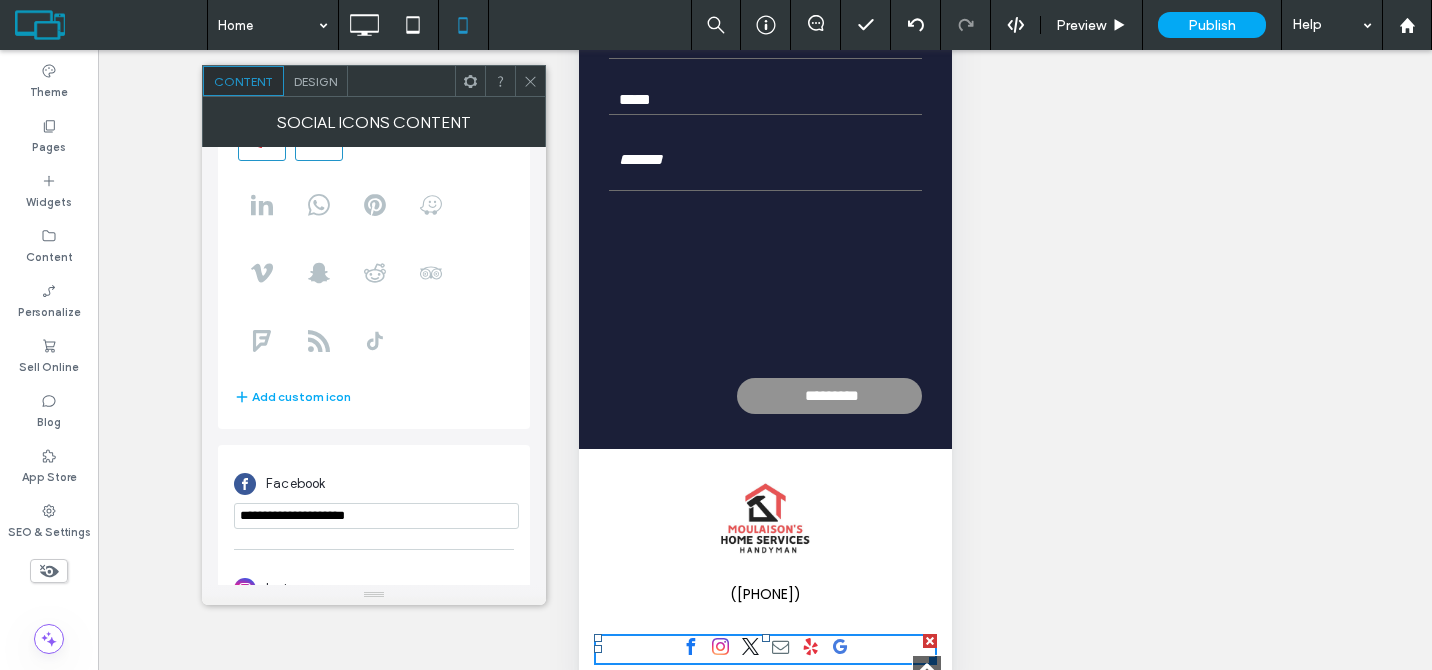 drag, startPoint x: 528, startPoint y: 89, endPoint x: 48, endPoint y: 208, distance: 494.5311 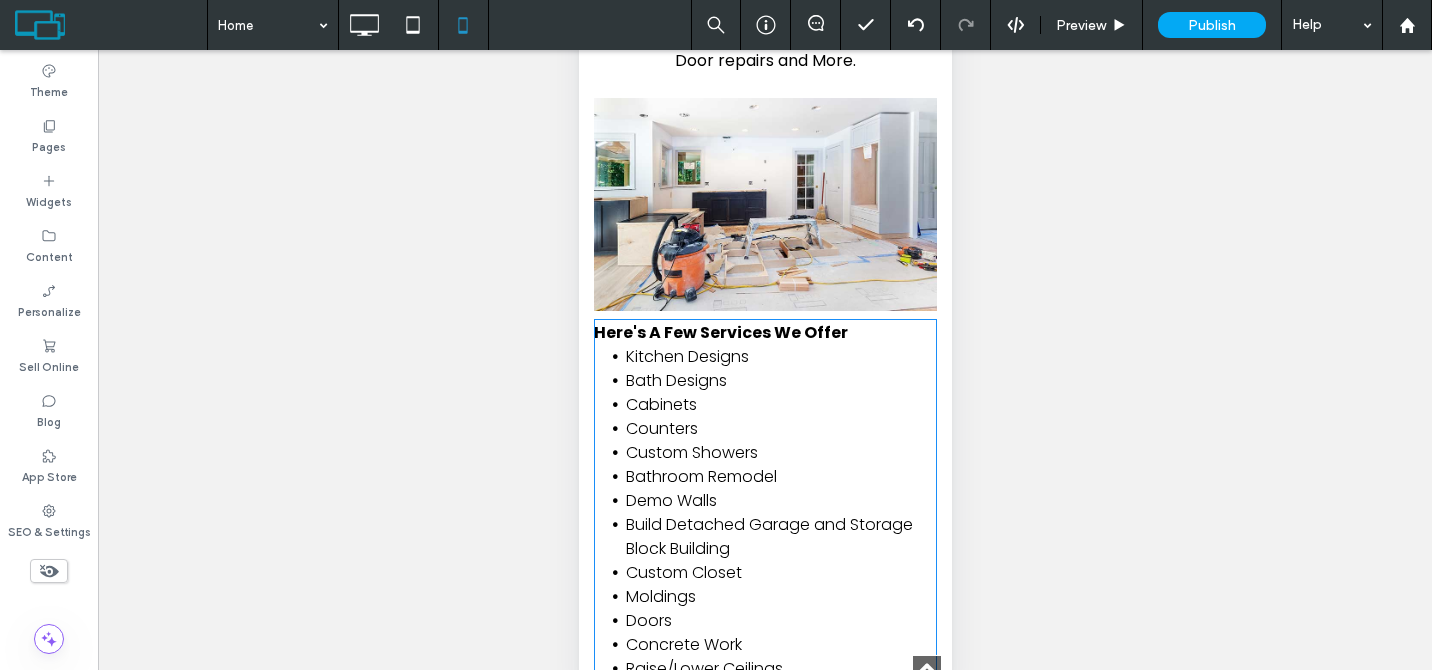 scroll, scrollTop: 0, scrollLeft: 0, axis: both 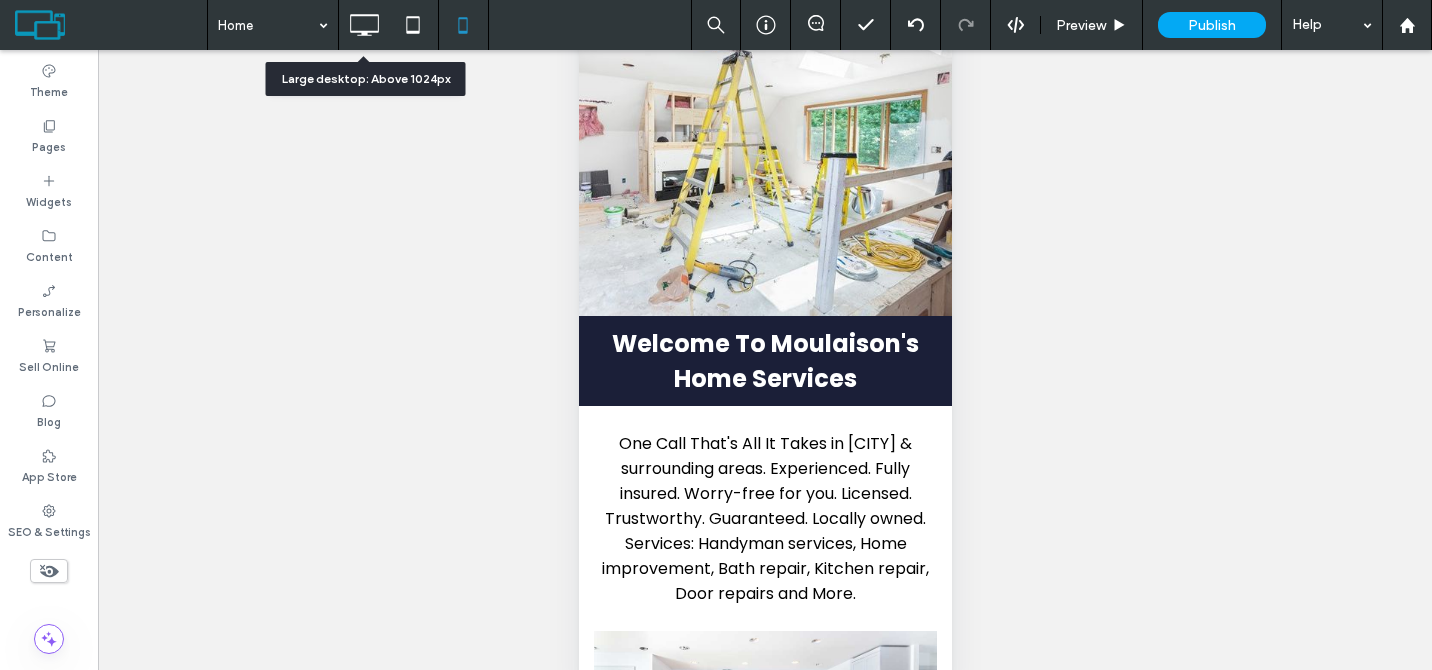 click 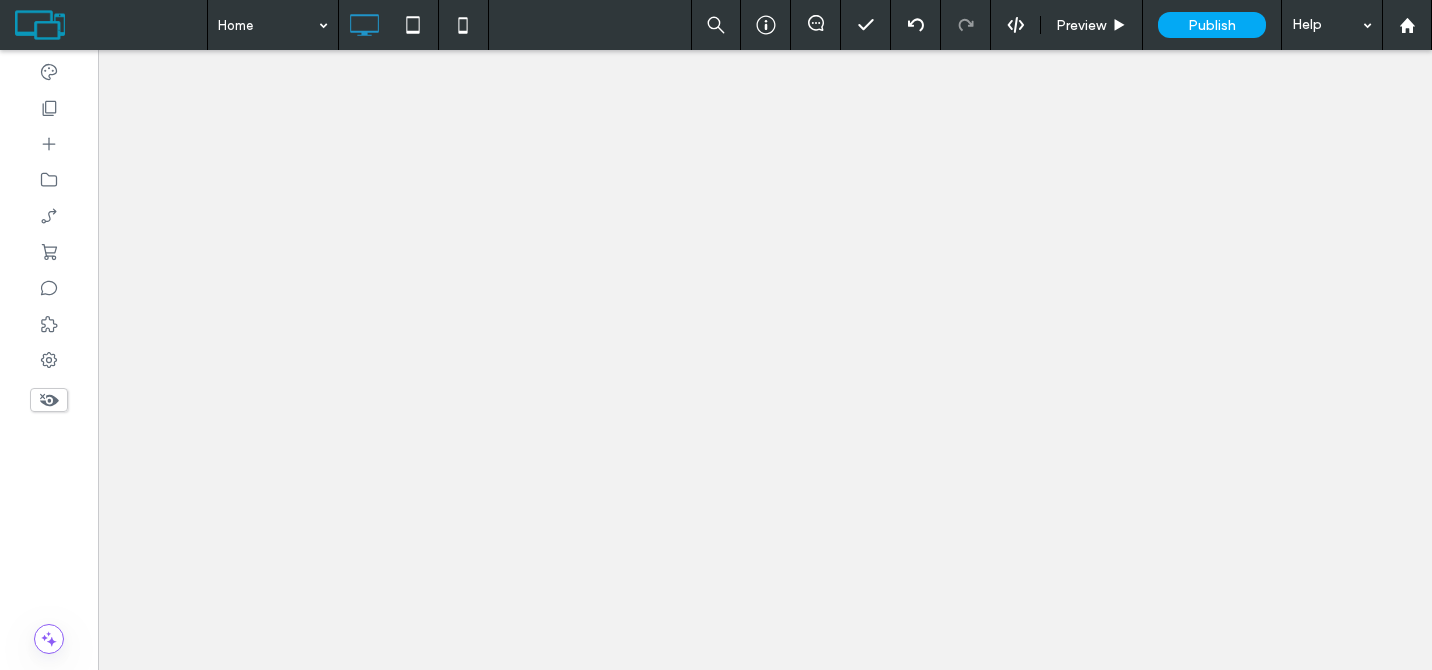 scroll, scrollTop: 0, scrollLeft: 0, axis: both 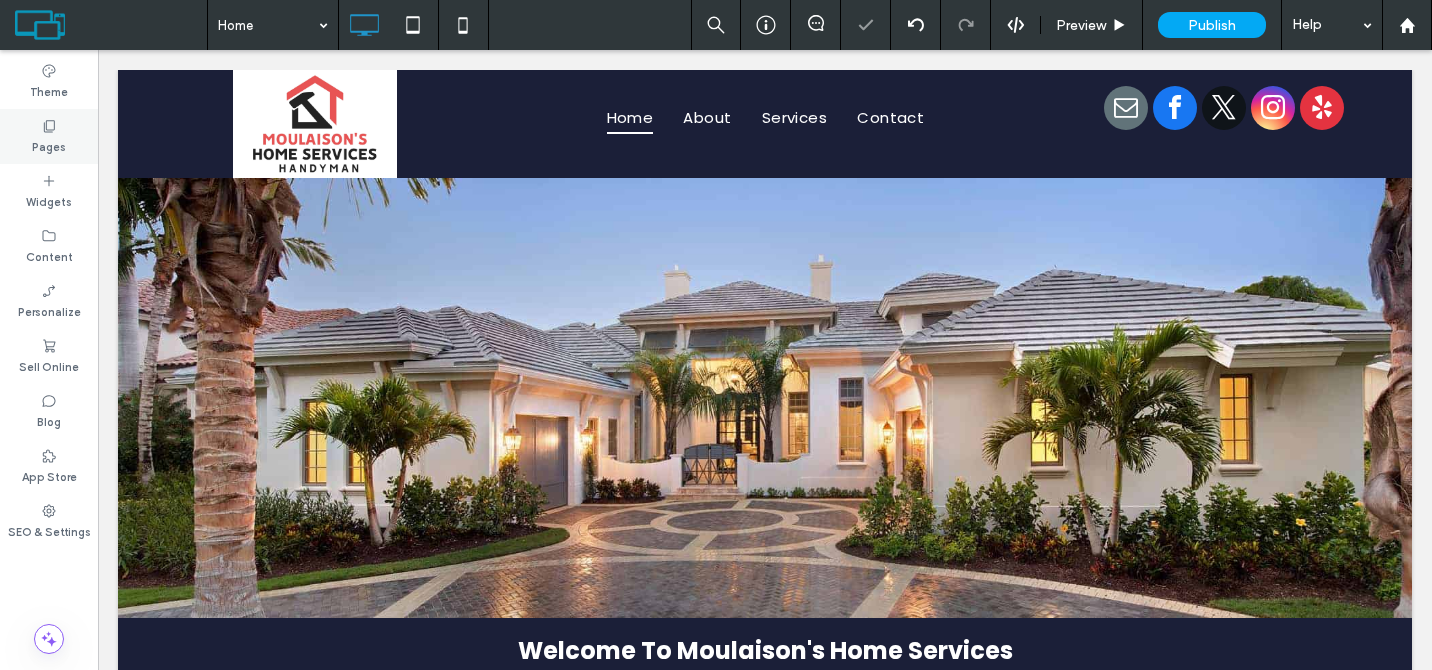 click 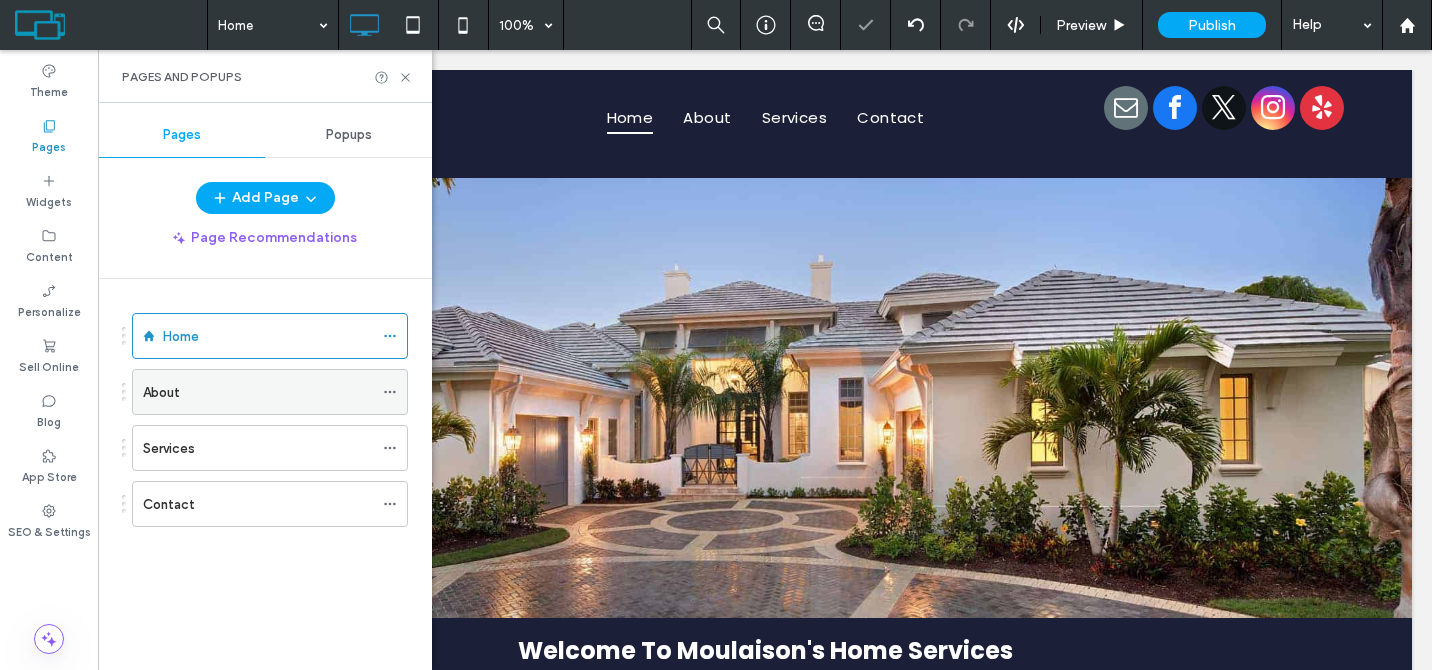 click on "About" at bounding box center [258, 392] 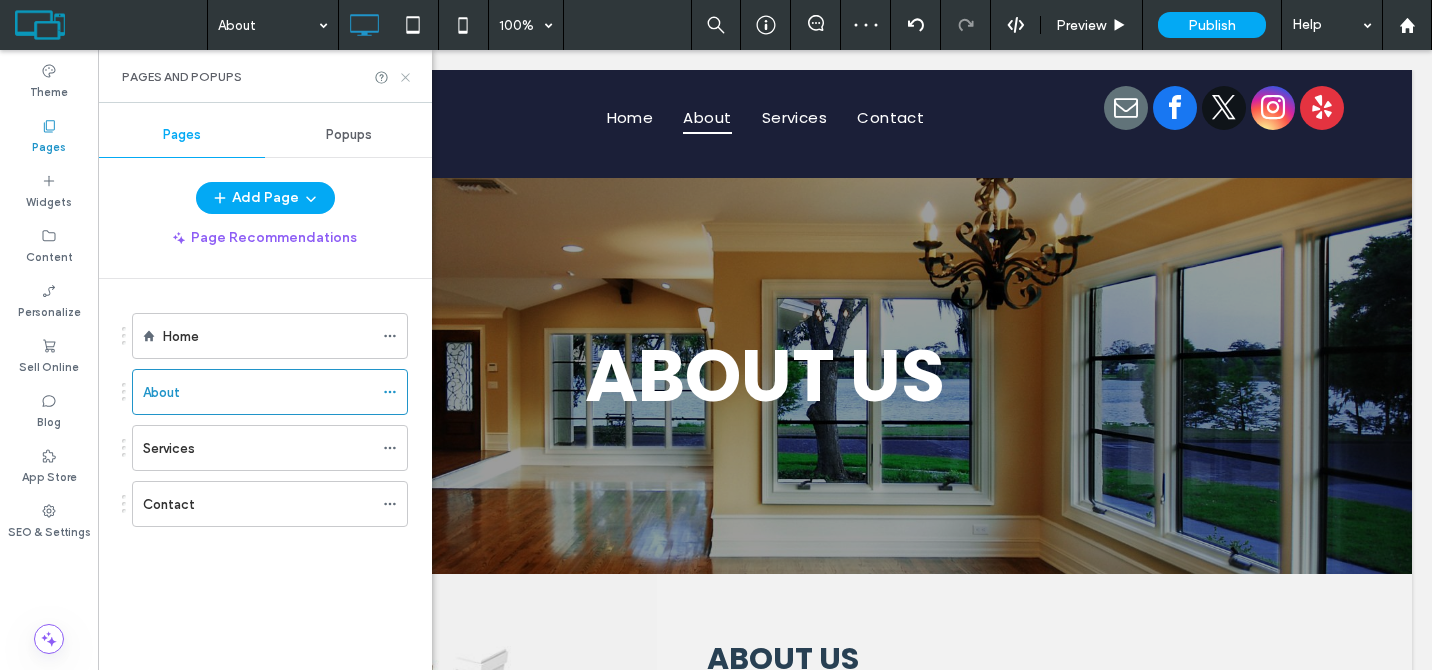 scroll, scrollTop: 0, scrollLeft: 0, axis: both 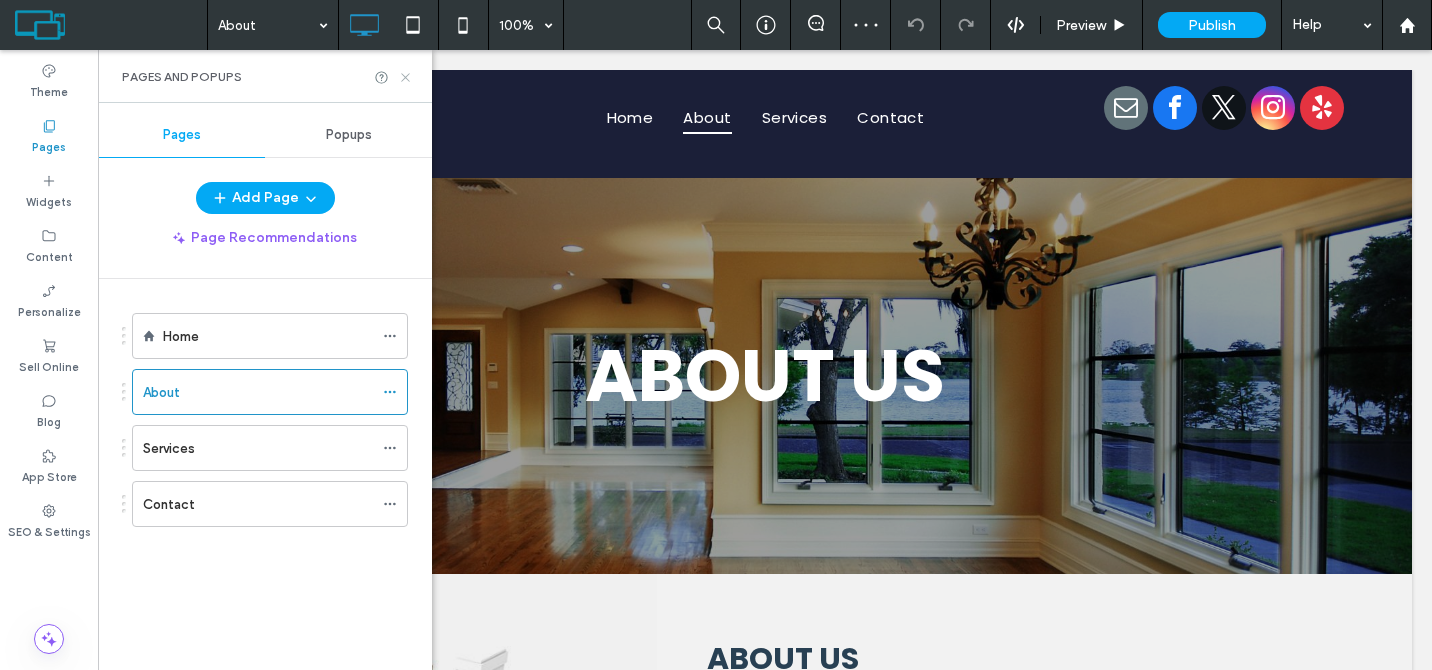 click 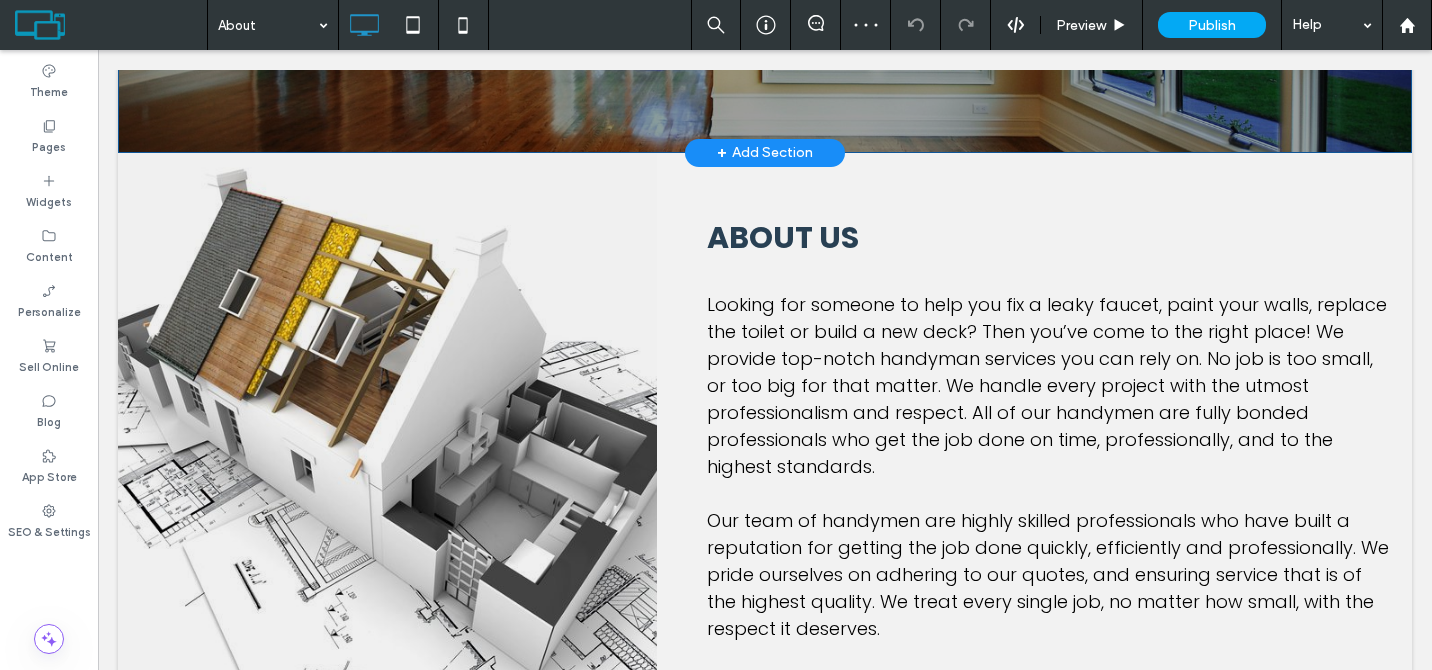 scroll, scrollTop: 534, scrollLeft: 0, axis: vertical 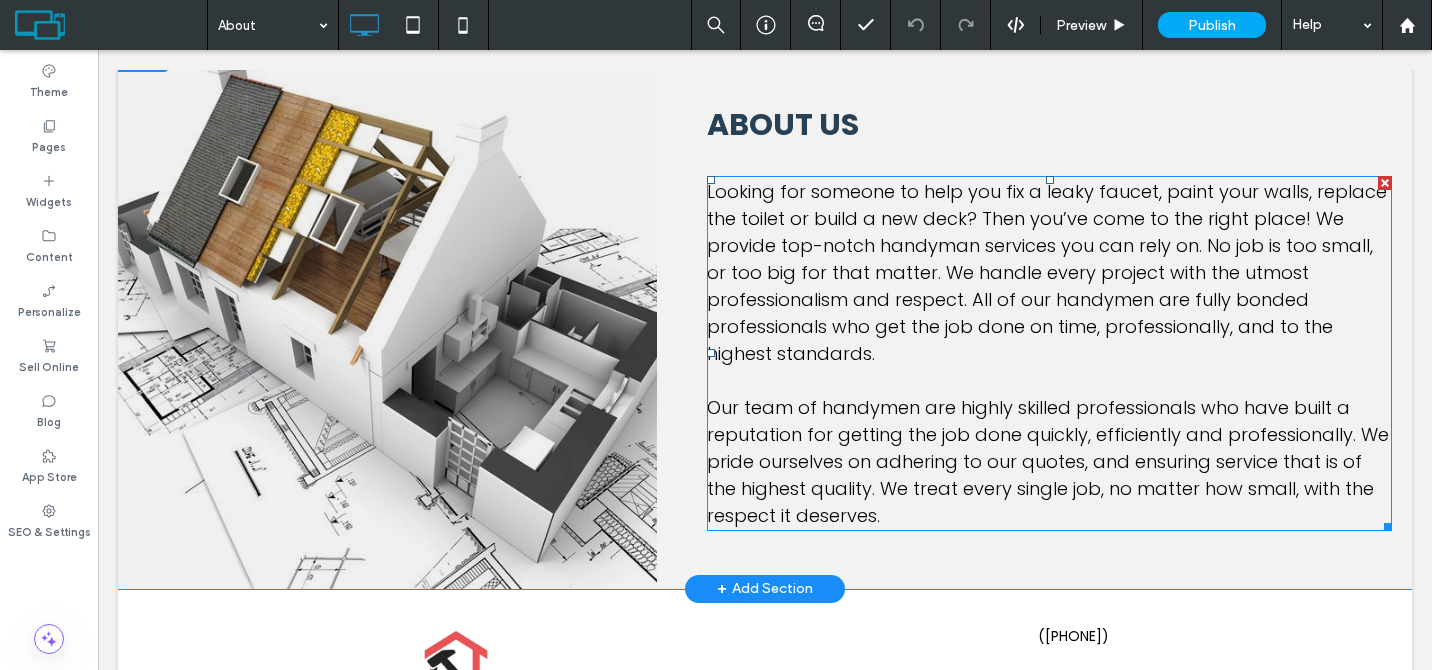click on "Looking for someone to help you fix a leaky faucet, paint your walls, replace the toilet or build a new deck? Then you’ve come to the right place! We provide top-notch handyman services you can rely on. No job is too small, or too big for that matter. We handle every project with the utmost professionalism and respect. All of our handymen are fully bonded professionals who get the job done on time, professionally, and to the highest standards." at bounding box center [1047, 272] 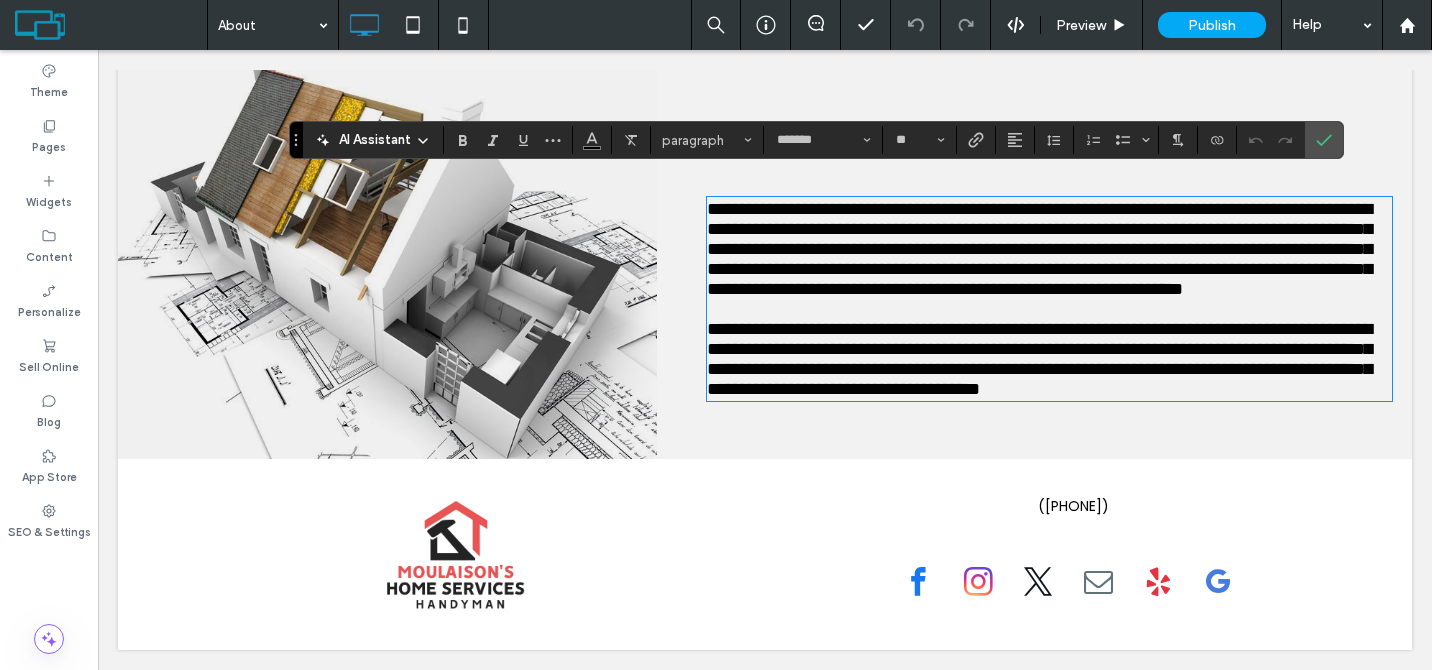 click on "**********" at bounding box center [1039, 249] 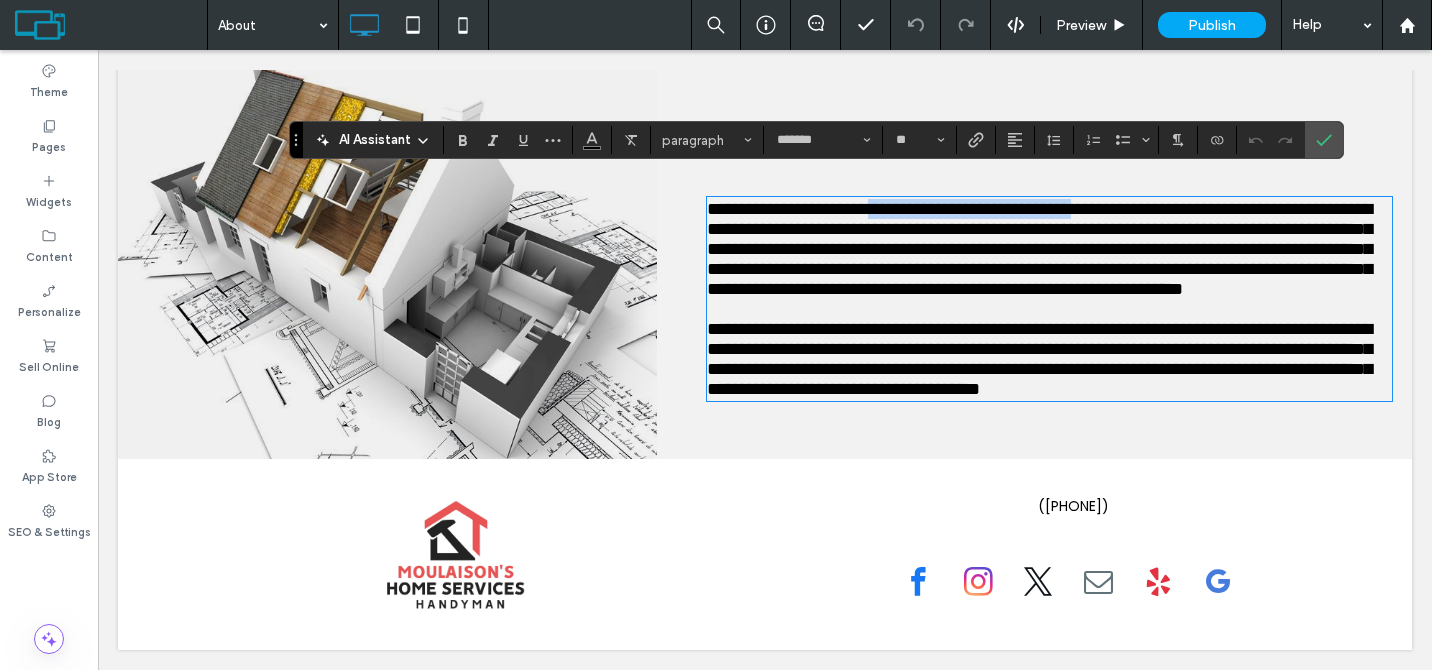 drag, startPoint x: 1150, startPoint y: 193, endPoint x: 914, endPoint y: 192, distance: 236.00212 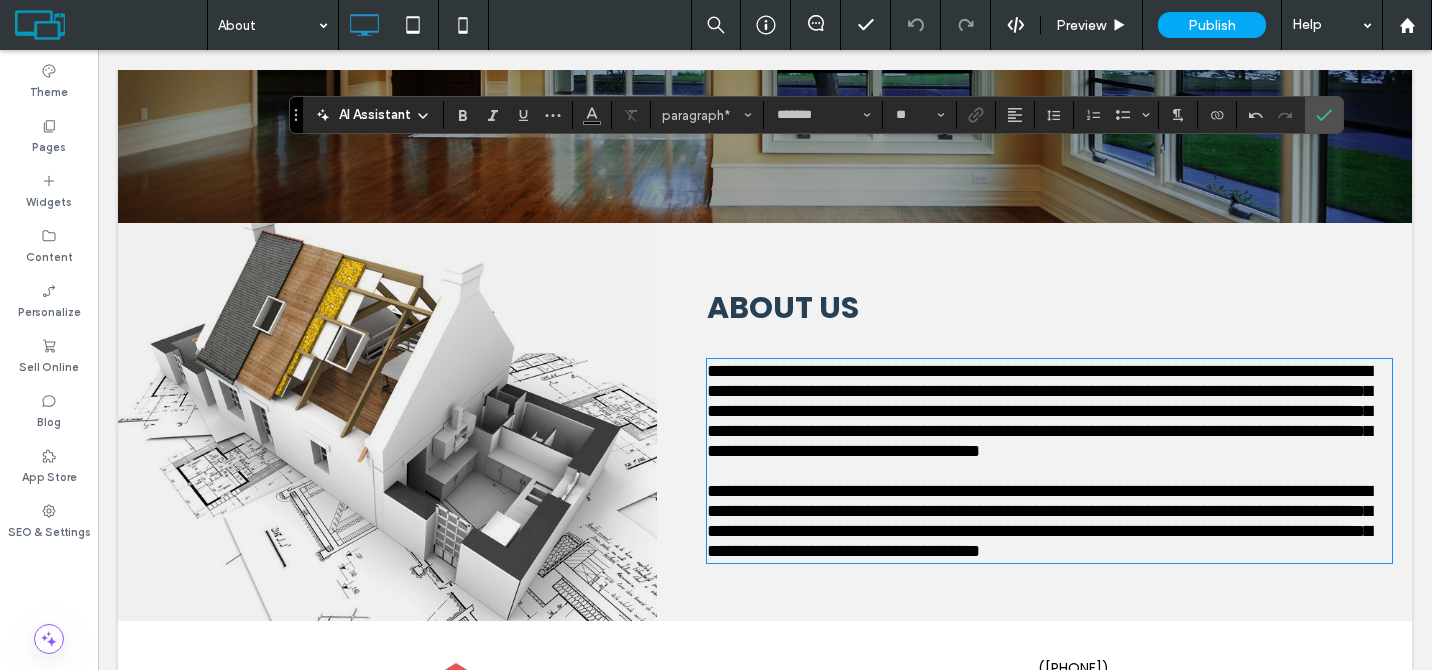 scroll, scrollTop: 0, scrollLeft: 0, axis: both 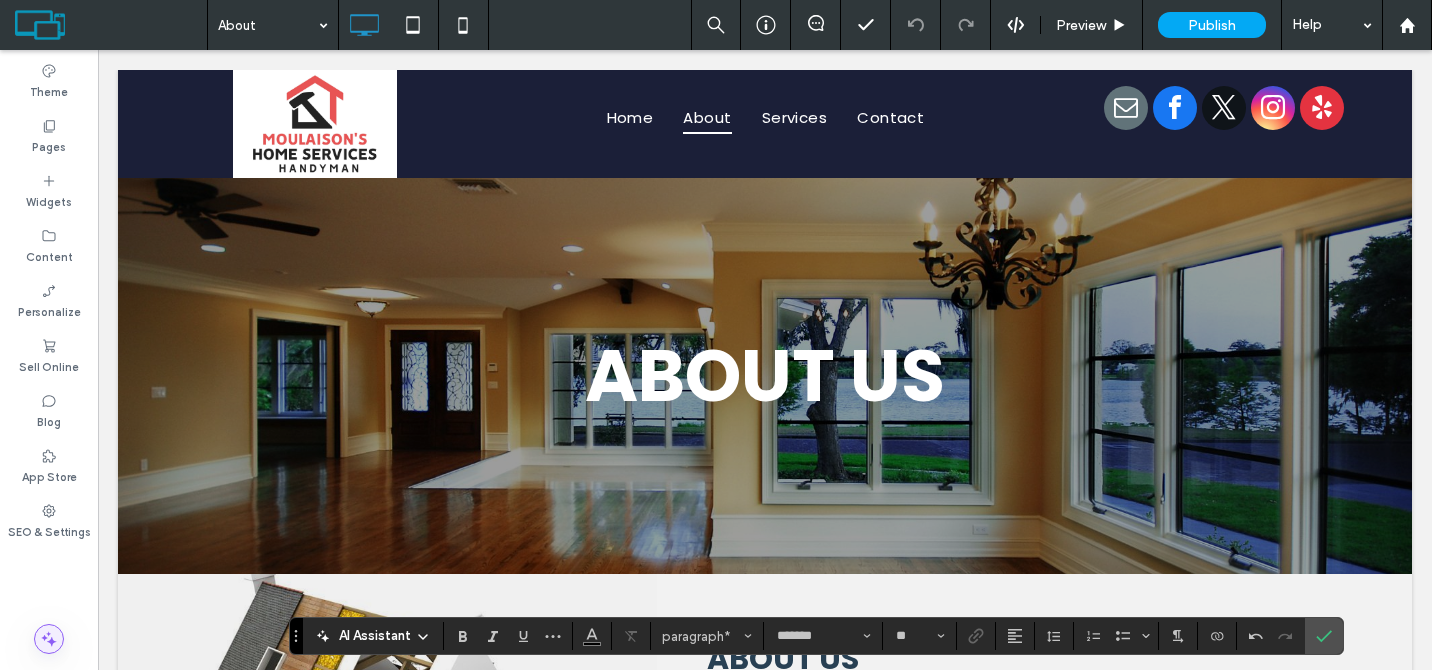 click 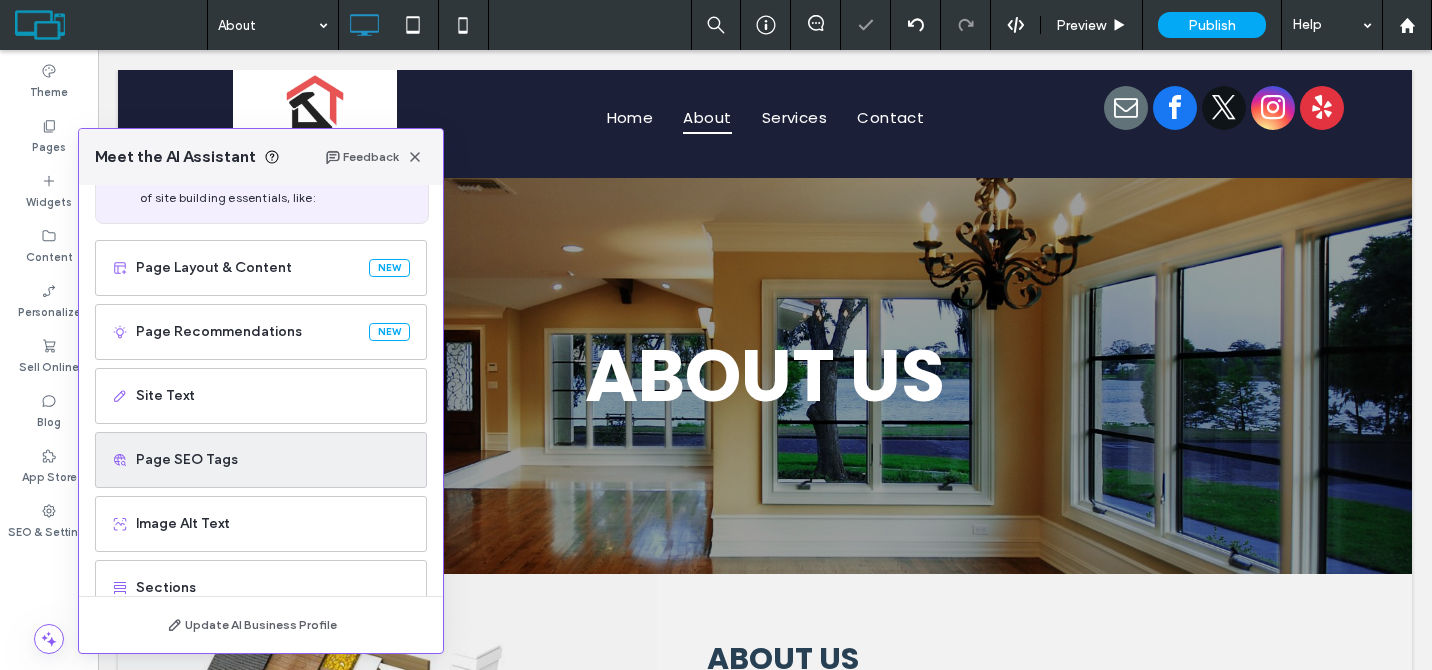 scroll, scrollTop: 128, scrollLeft: 0, axis: vertical 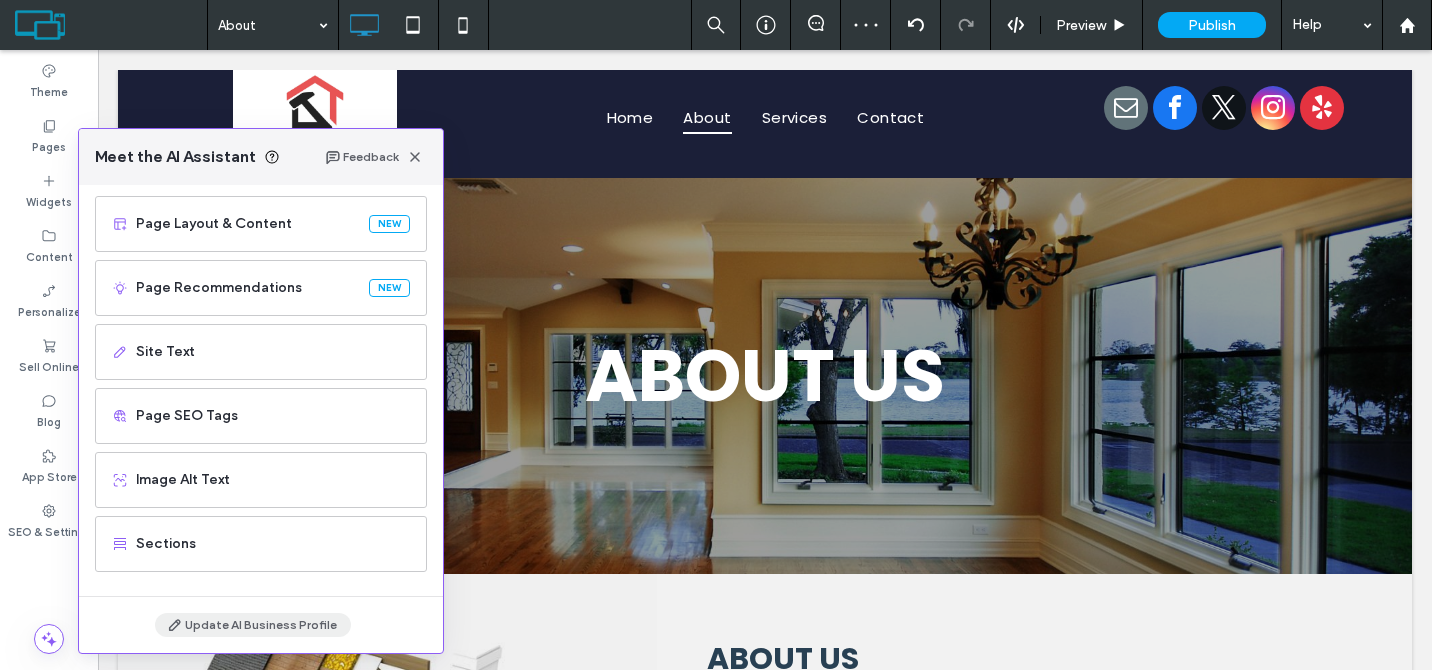 click on "Update AI Business Profile" at bounding box center [253, 625] 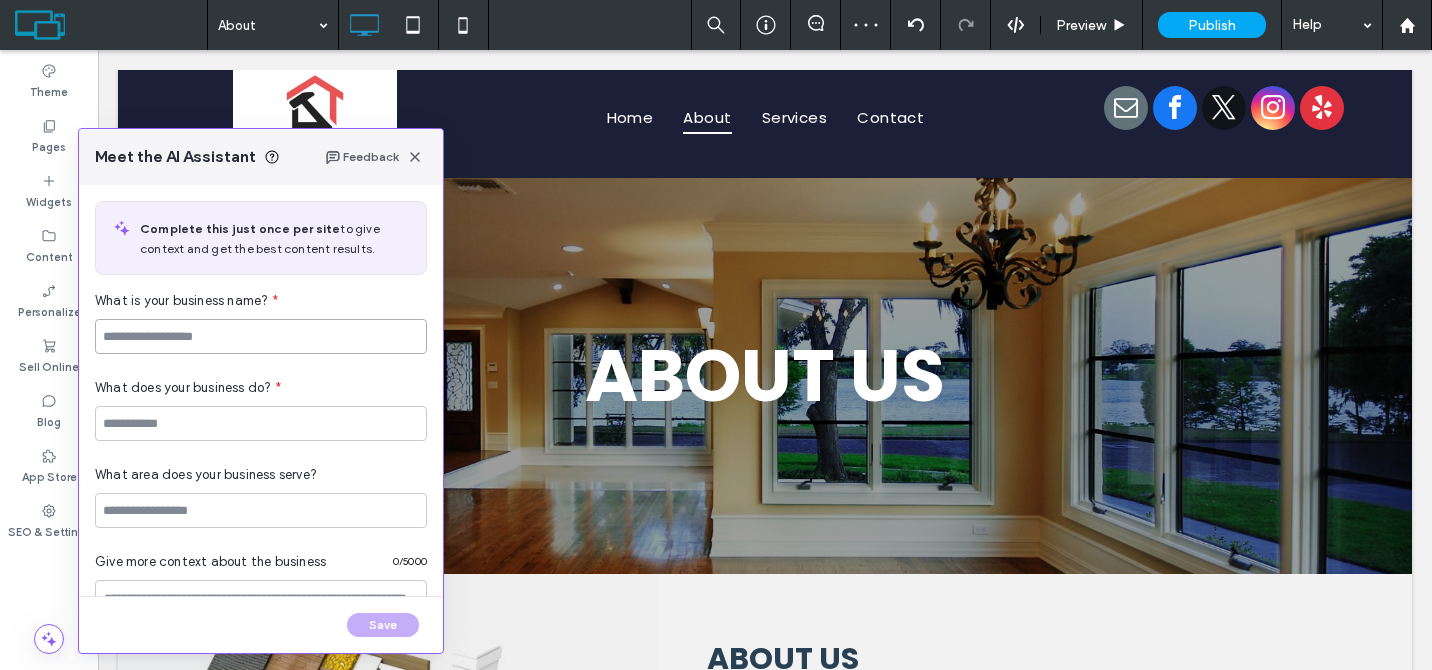 click at bounding box center [261, 336] 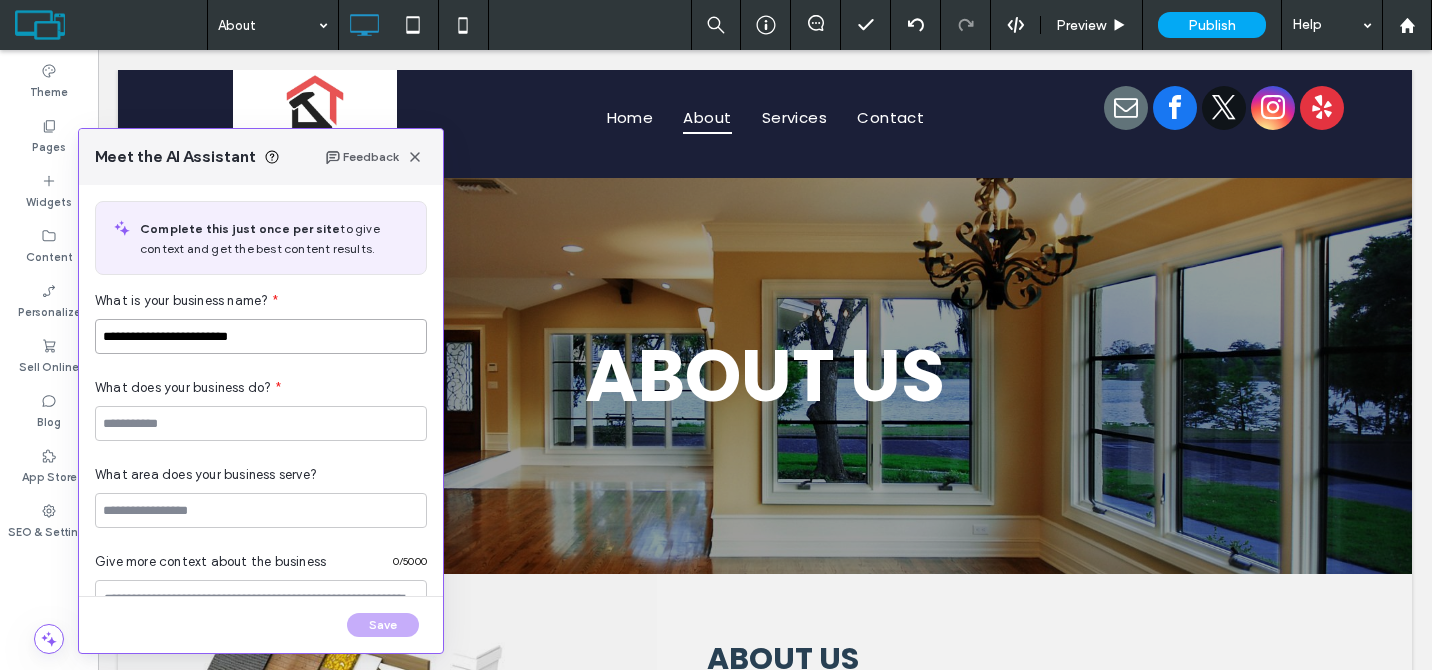 type on "**********" 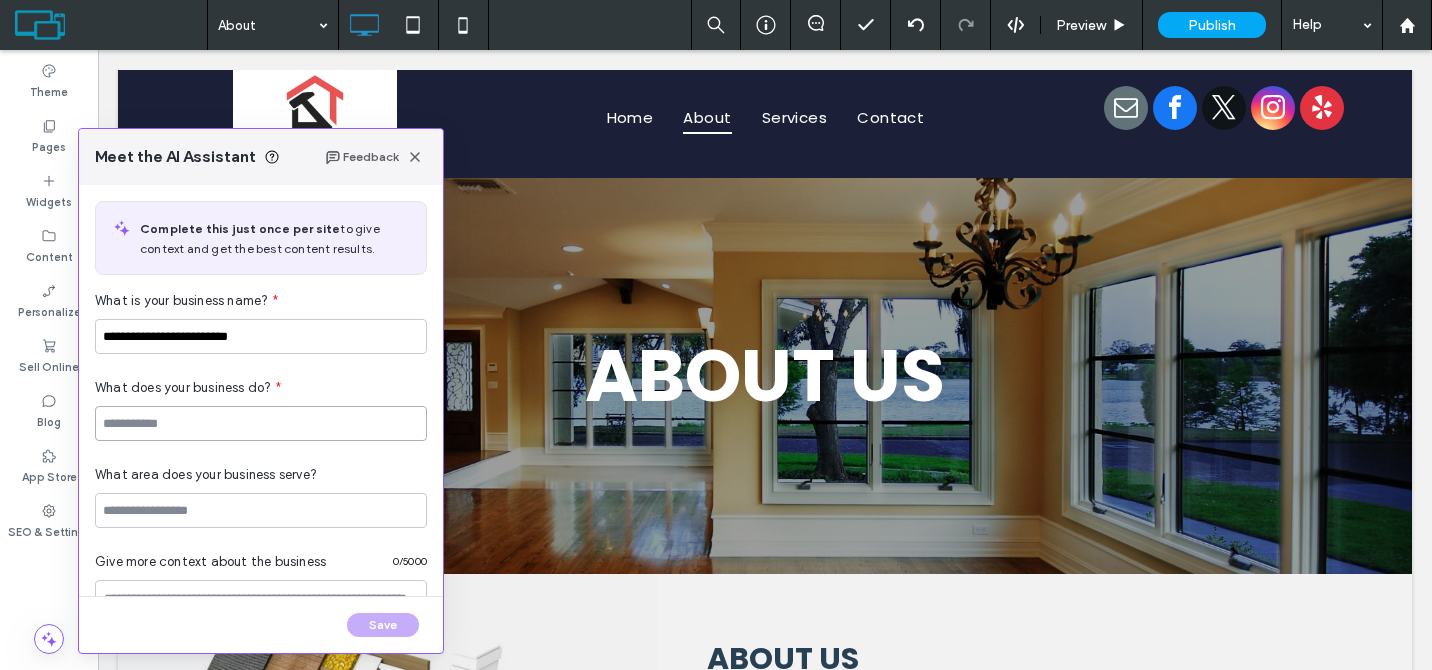 click at bounding box center [261, 423] 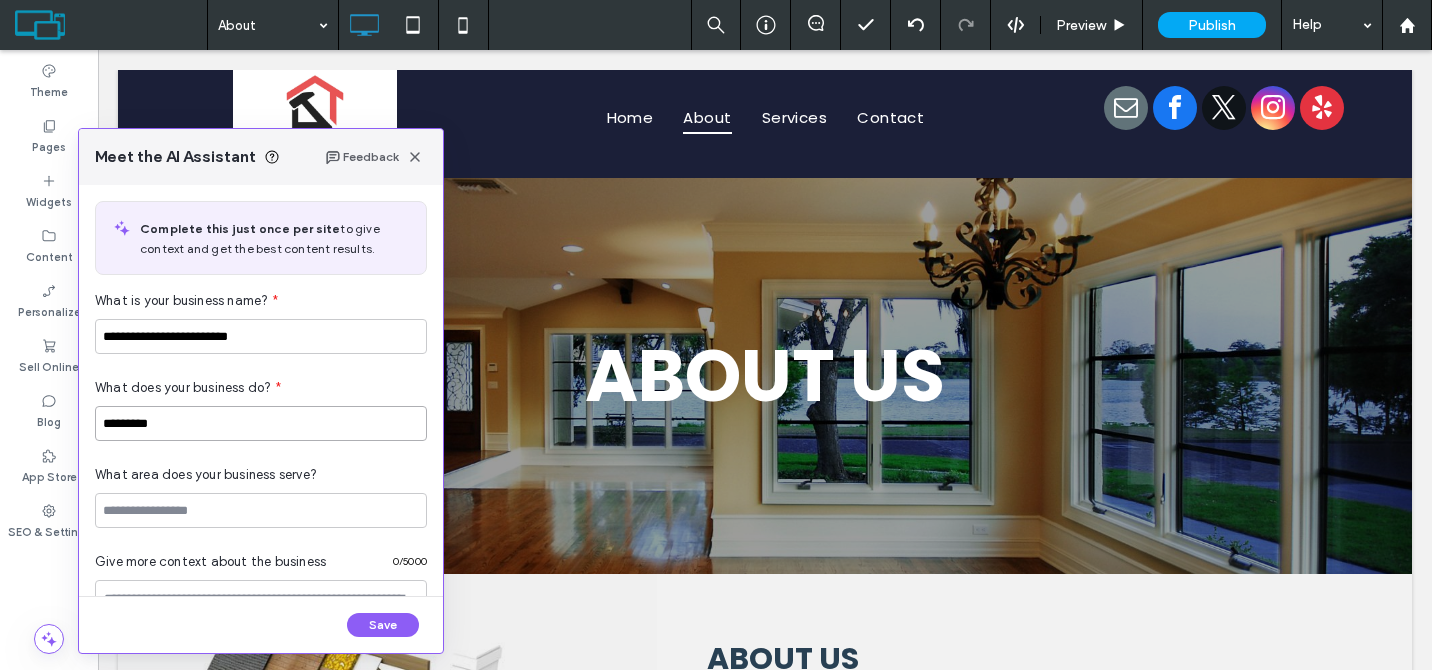type on "********" 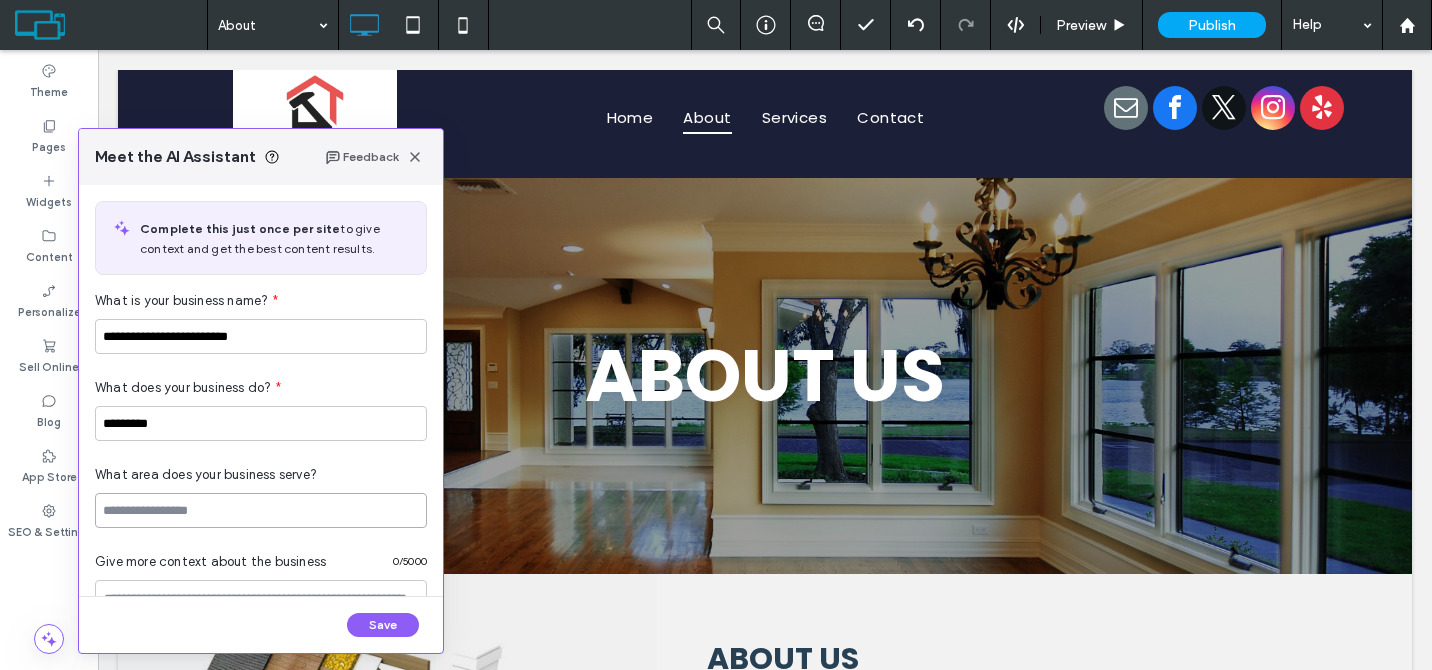click at bounding box center [261, 510] 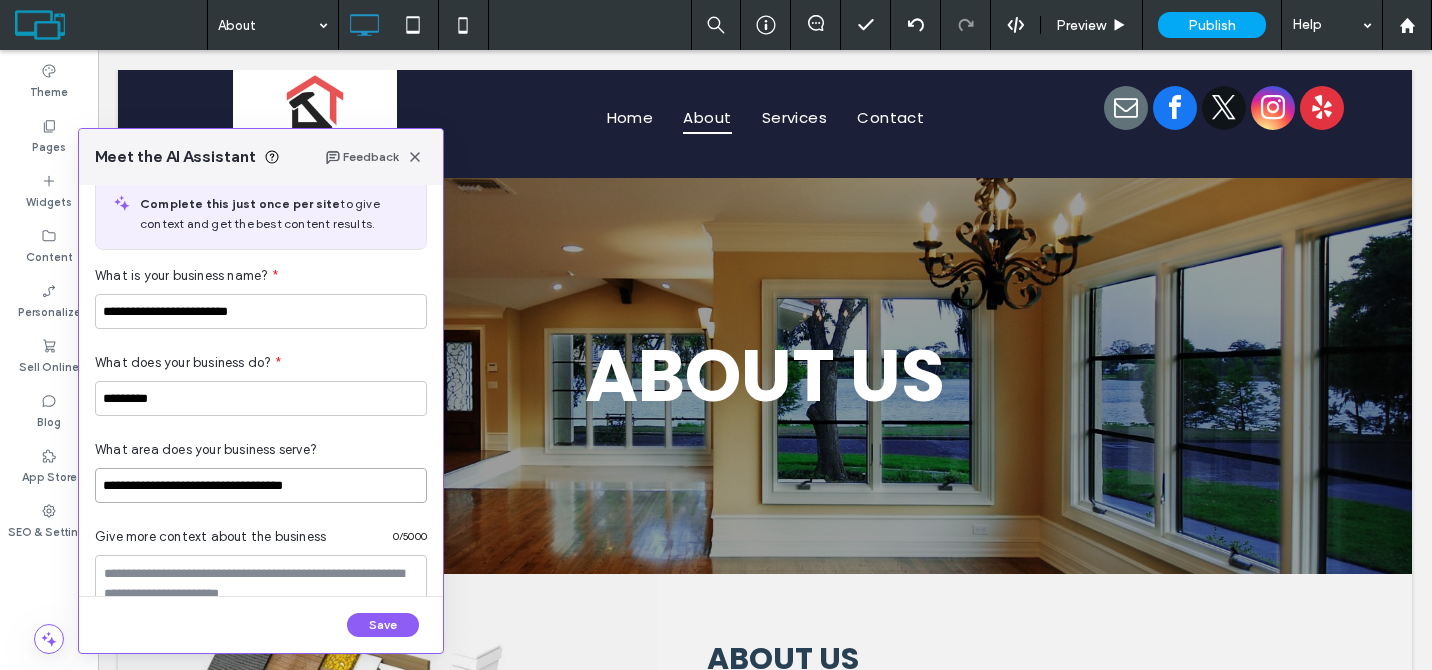 scroll, scrollTop: 233, scrollLeft: 0, axis: vertical 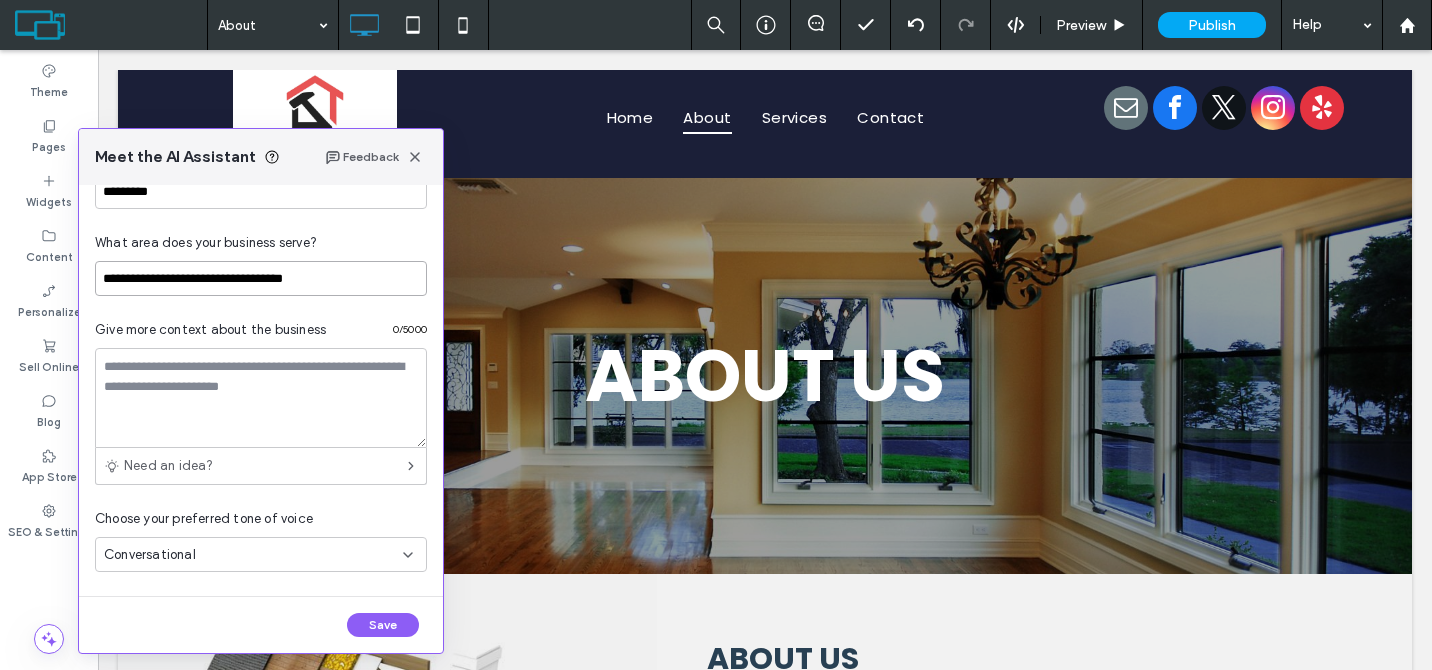 type on "**********" 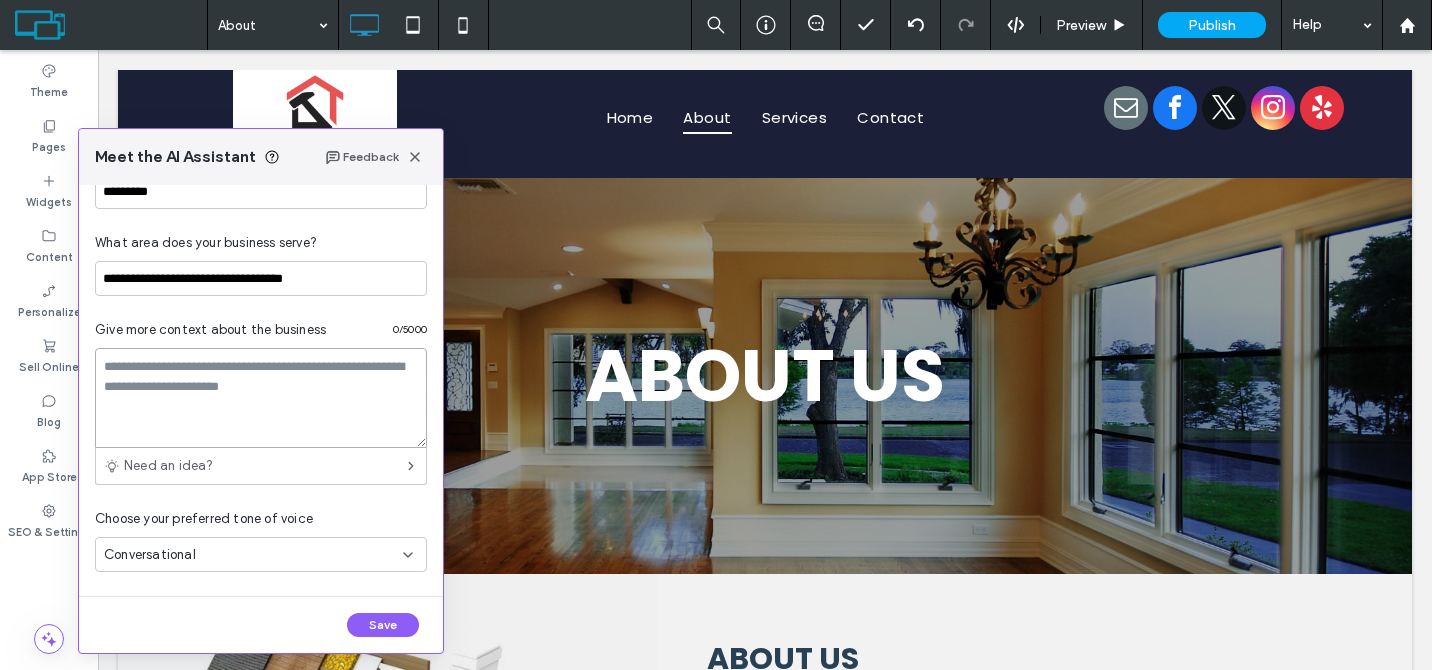 click at bounding box center [261, 398] 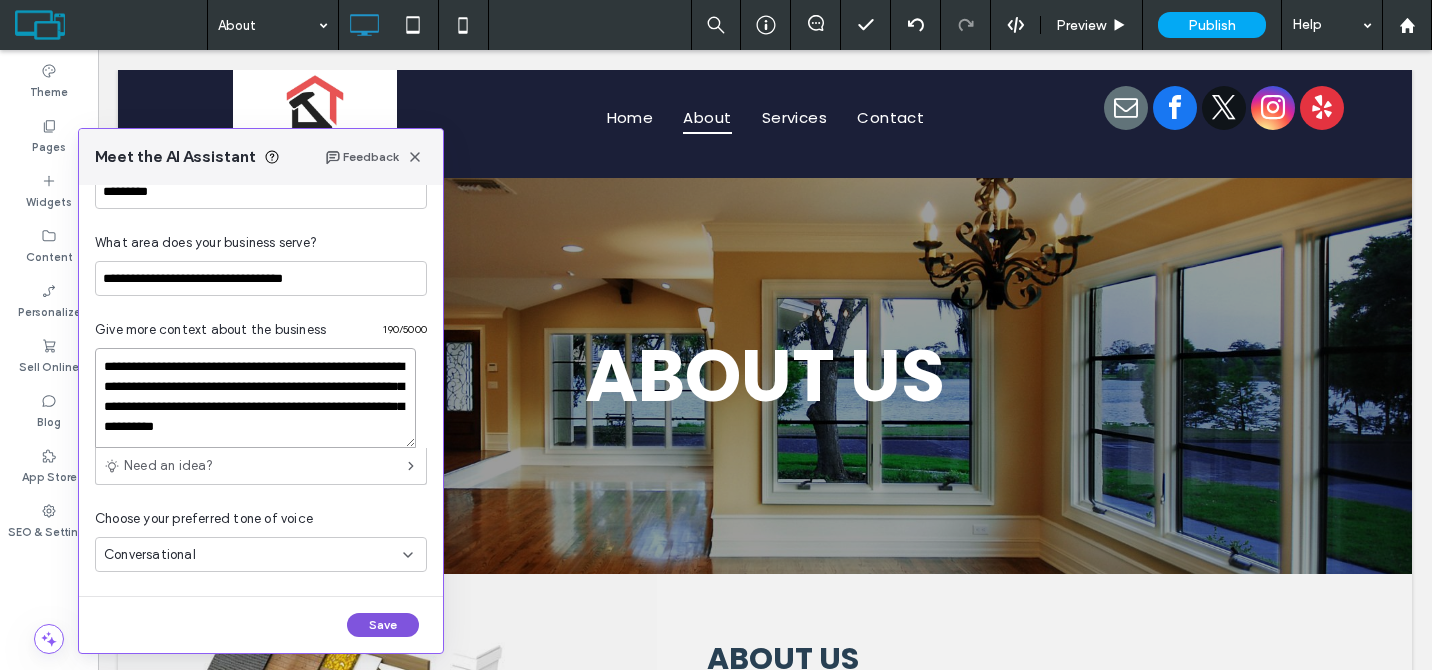 type on "**********" 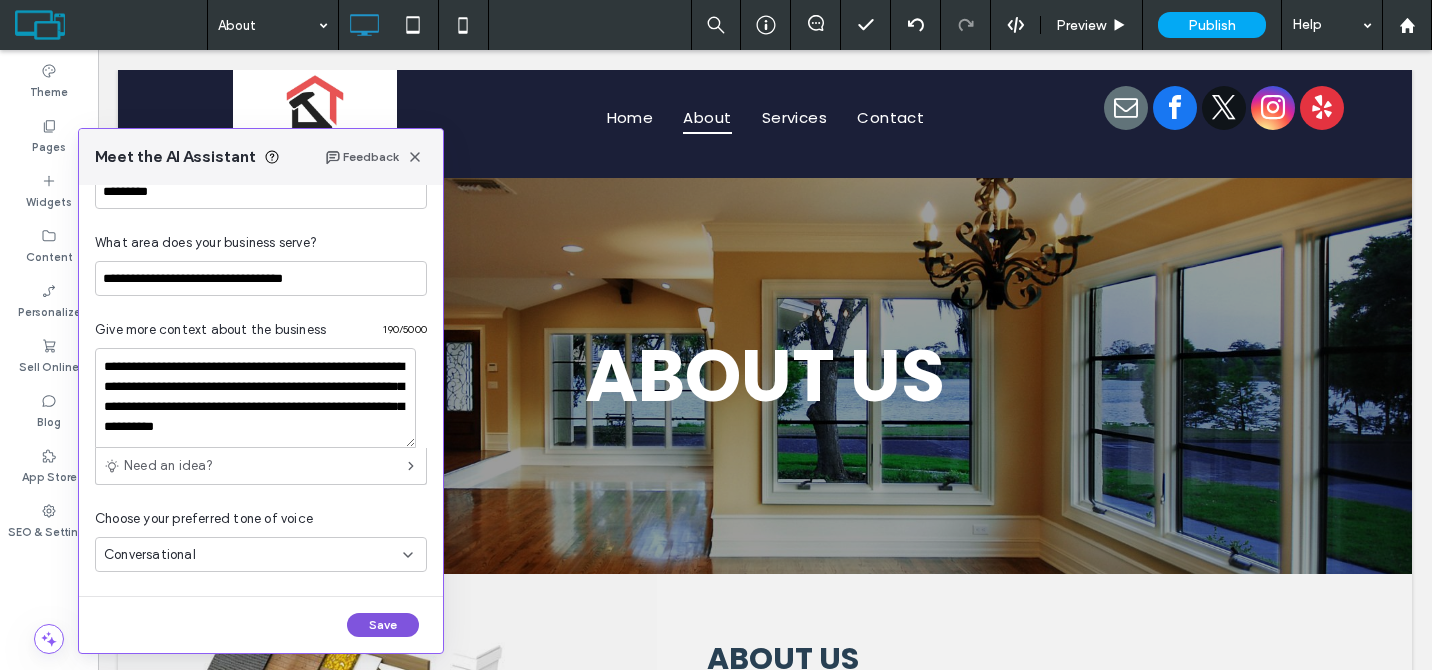 click on "Save" at bounding box center [383, 625] 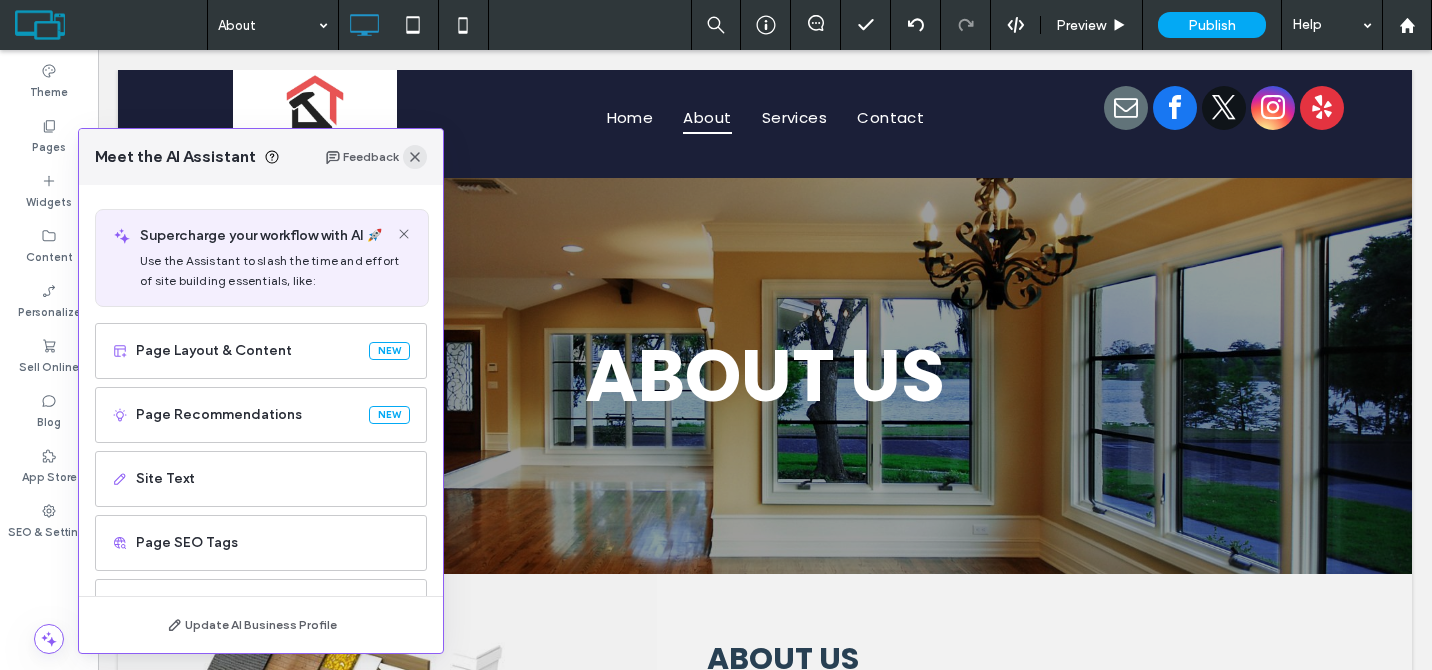 click 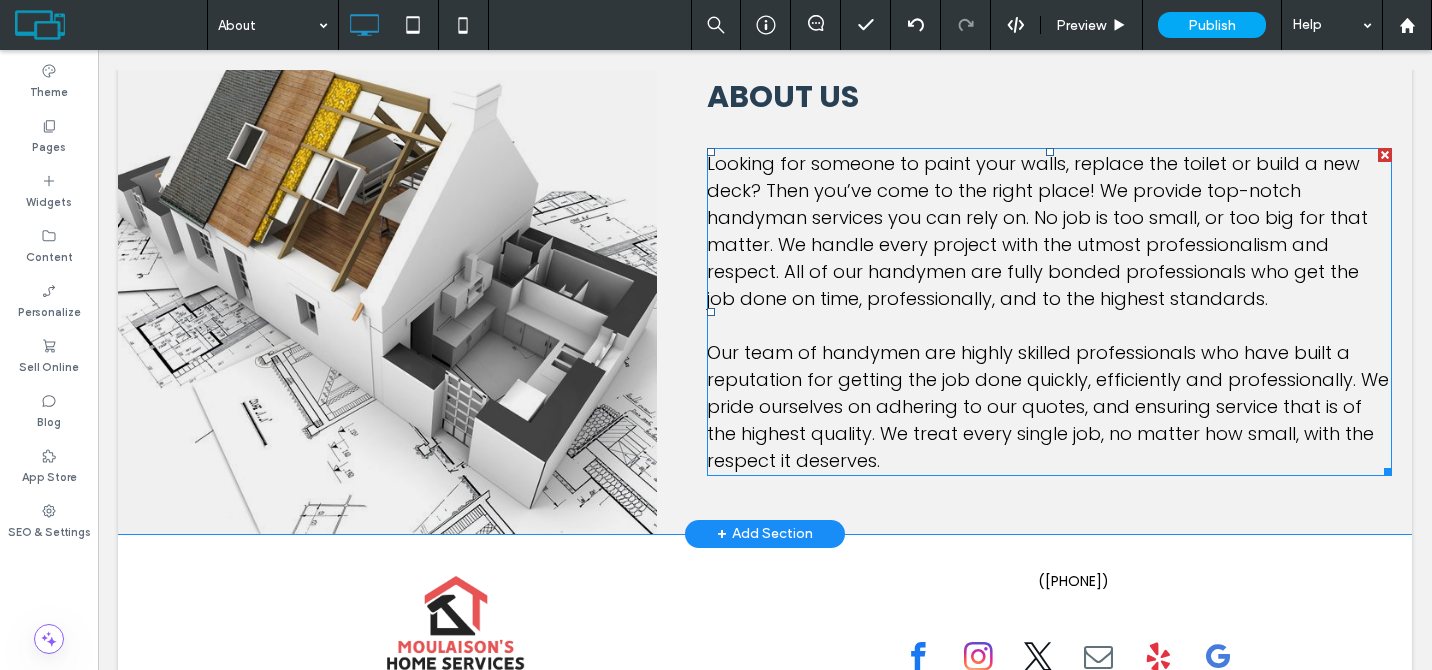 scroll, scrollTop: 561, scrollLeft: 0, axis: vertical 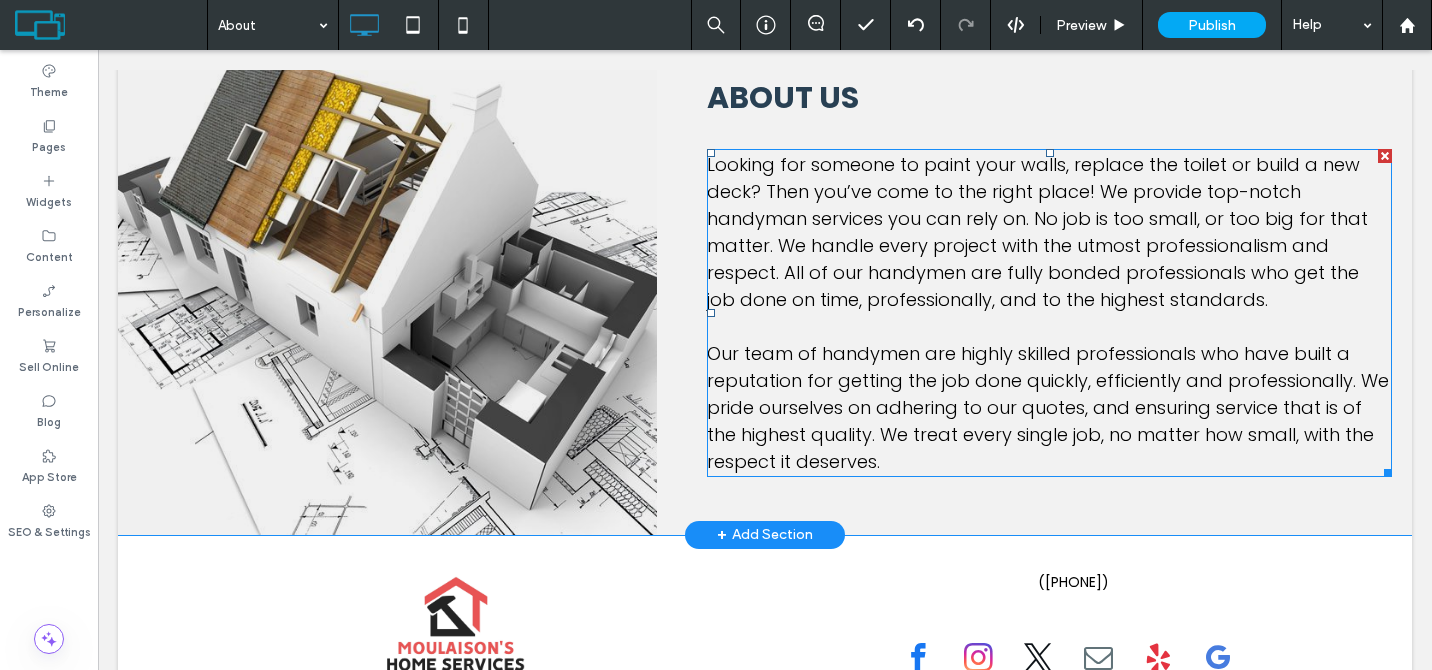 click on "Looking for someone to paint your walls, replace the toilet or build a new deck? Then you’ve come to the right place! We provide top-notch handyman services you can rely on. No job is too small, or too big for that matter. We handle every project with the utmost professionalism and respect. All of our handymen are fully bonded professionals who get the job done on time, professionally, and to the highest standards." at bounding box center (1037, 232) 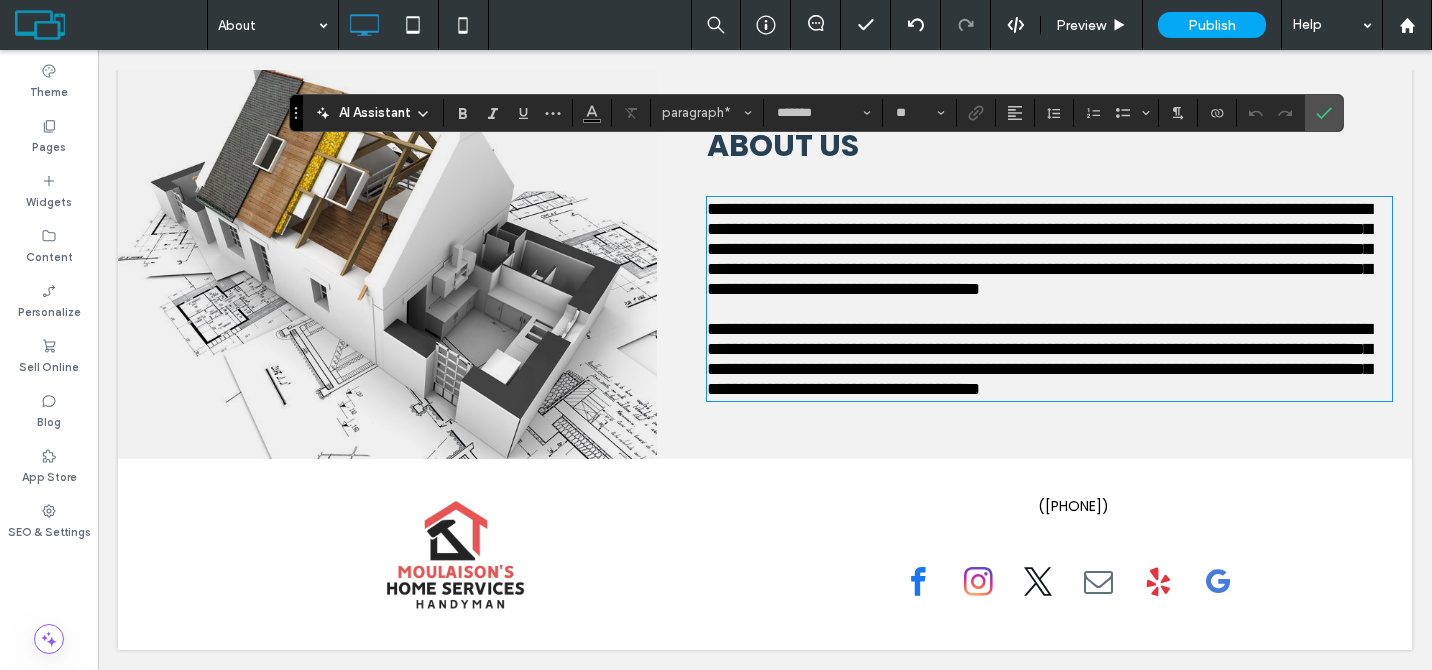 click on "**********" at bounding box center [1039, 249] 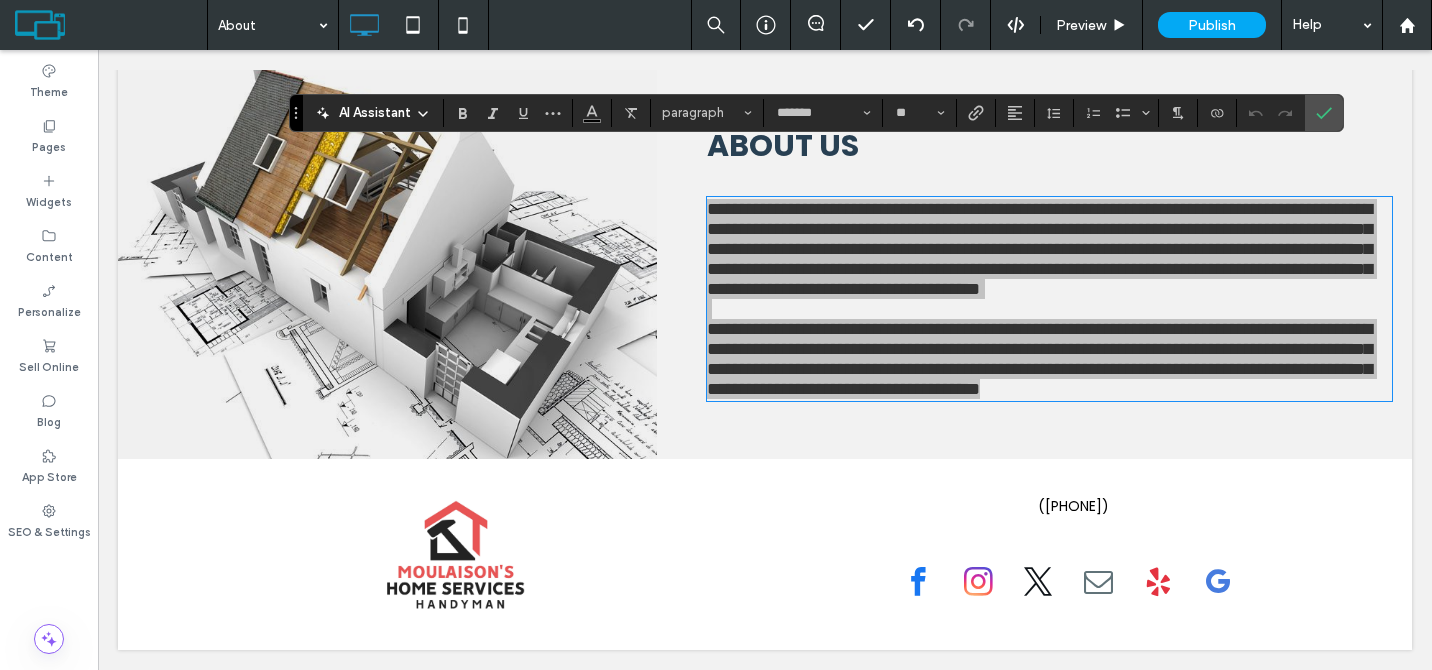 click 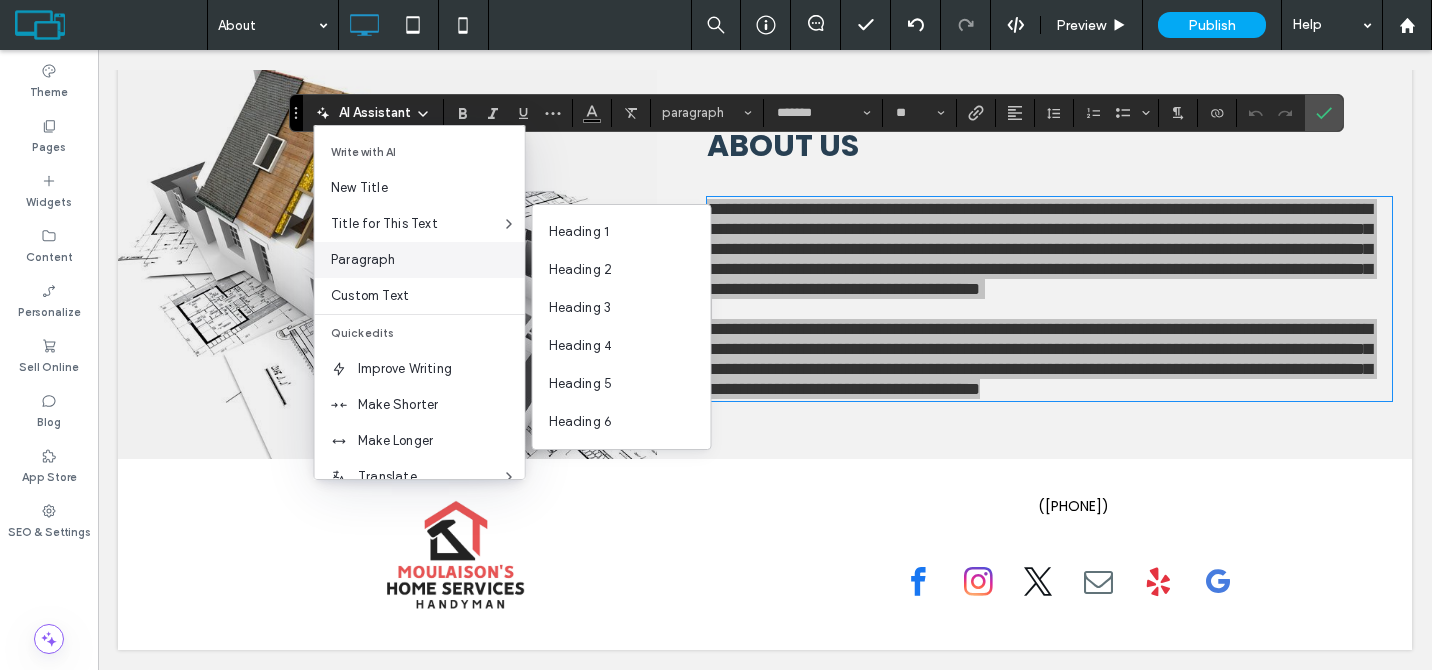 click on "Paragraph" at bounding box center (420, 260) 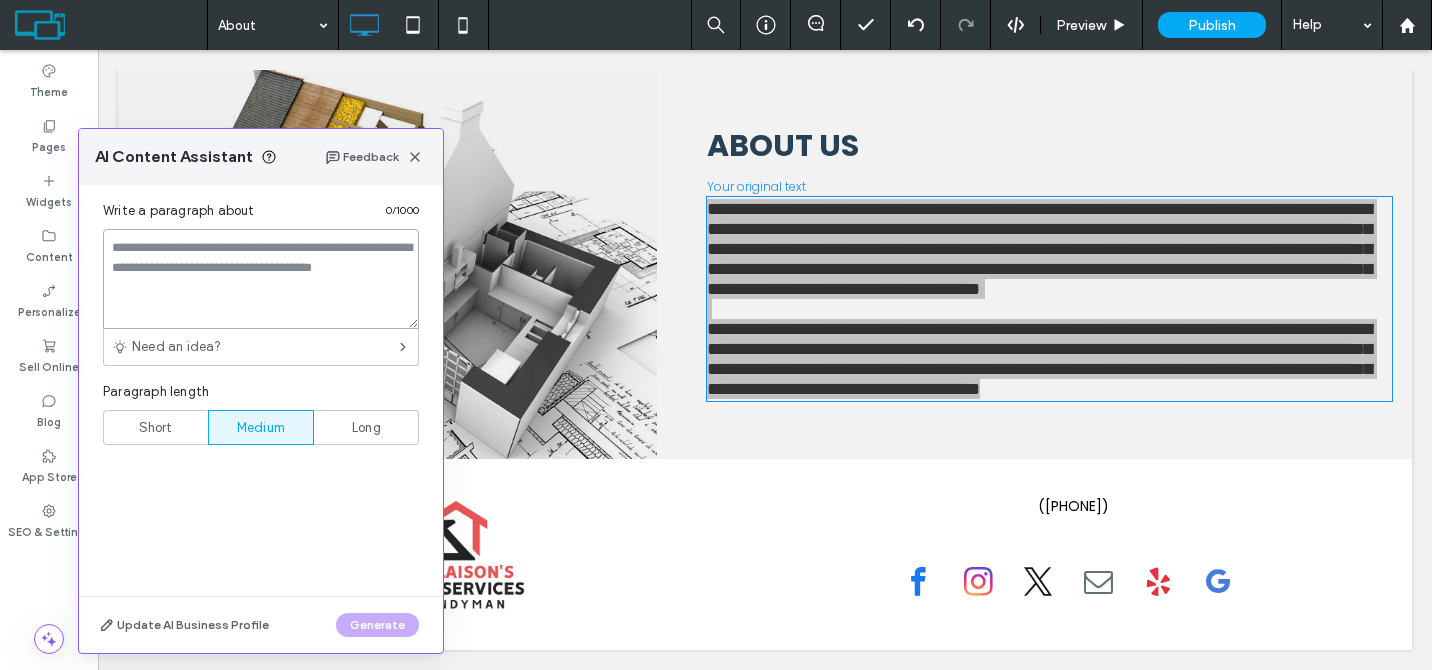click at bounding box center [261, 279] 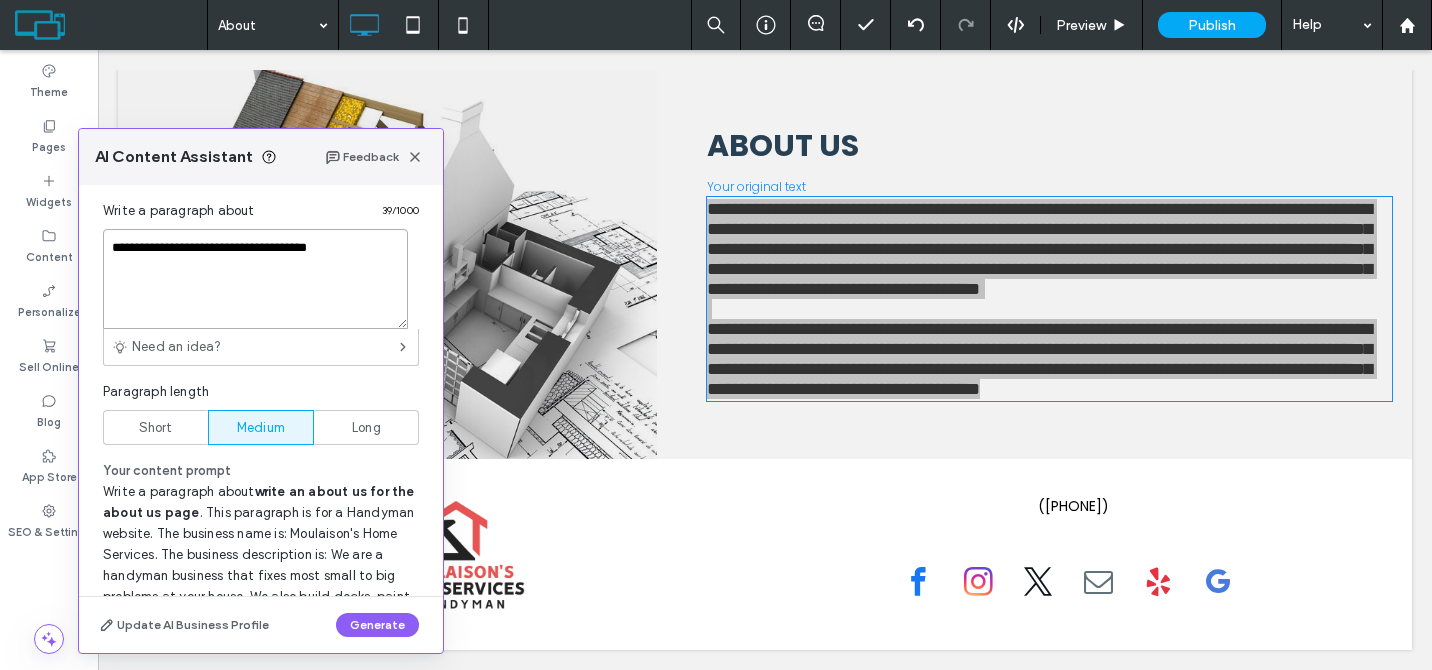 type on "**********" 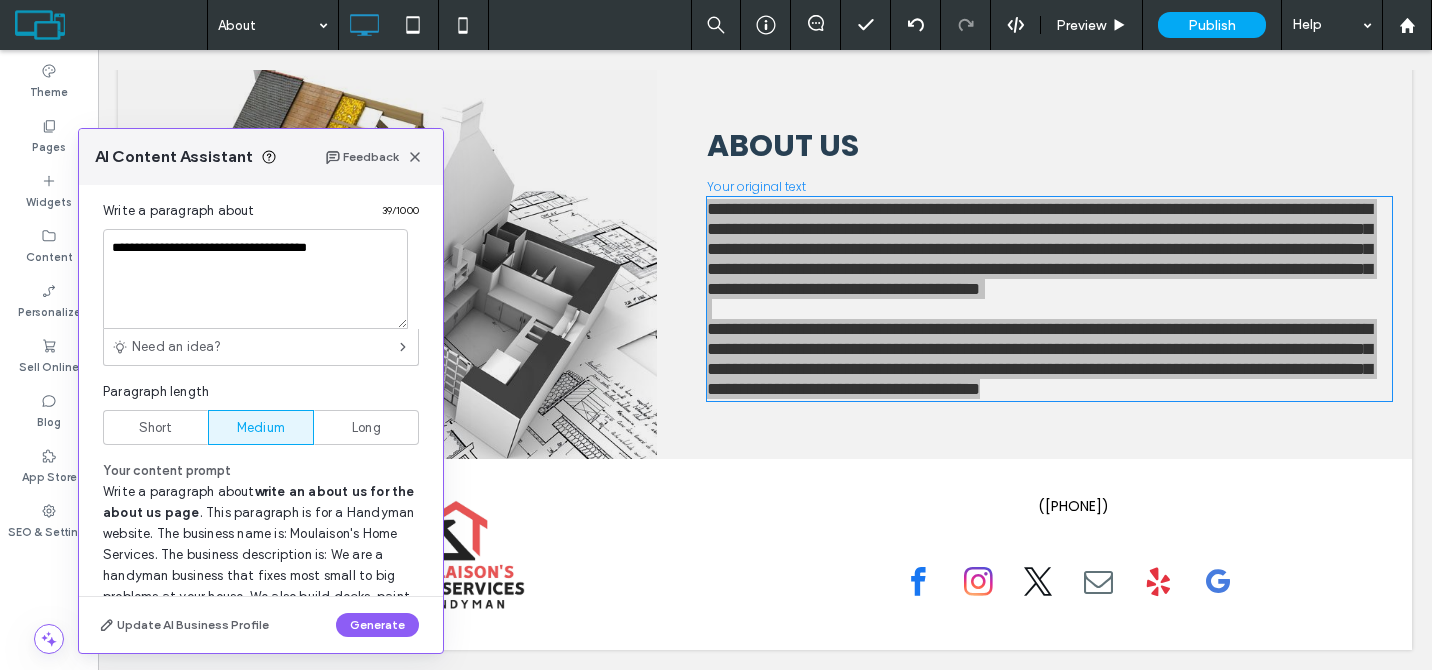 click on "Long" at bounding box center (366, 428) 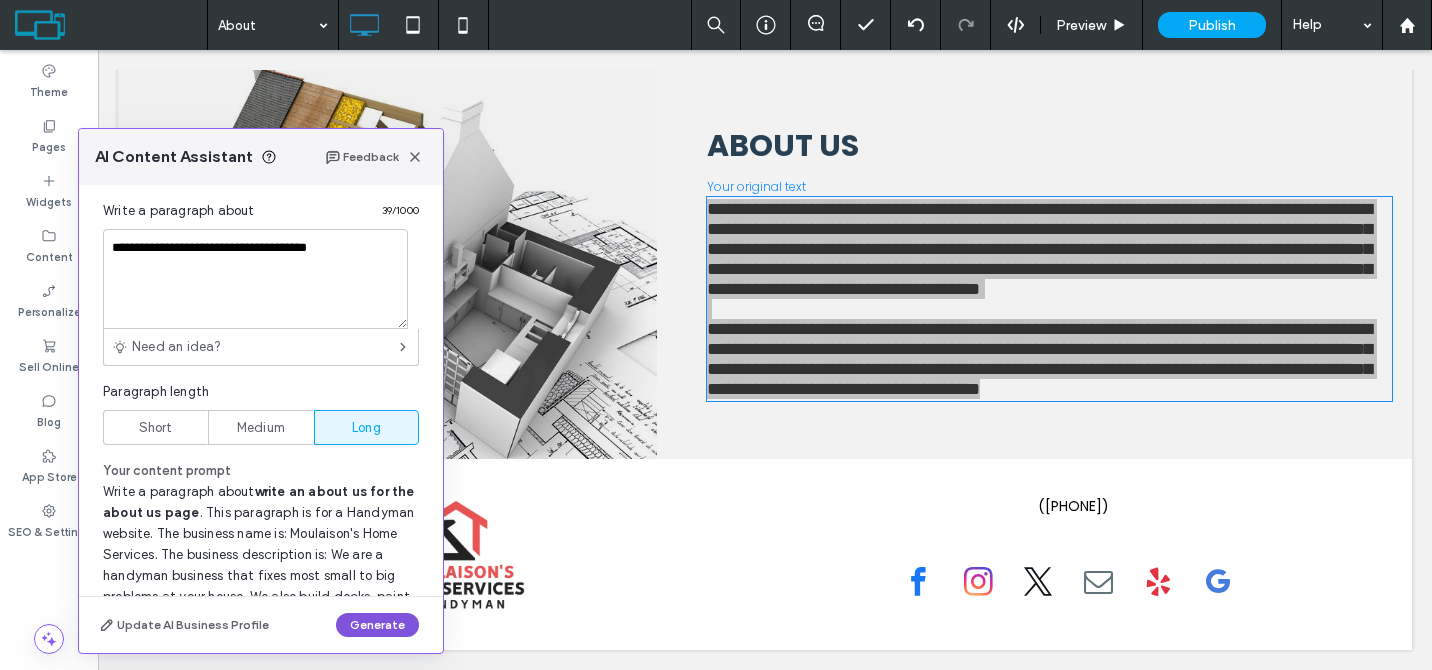 click on "Generate" at bounding box center (377, 625) 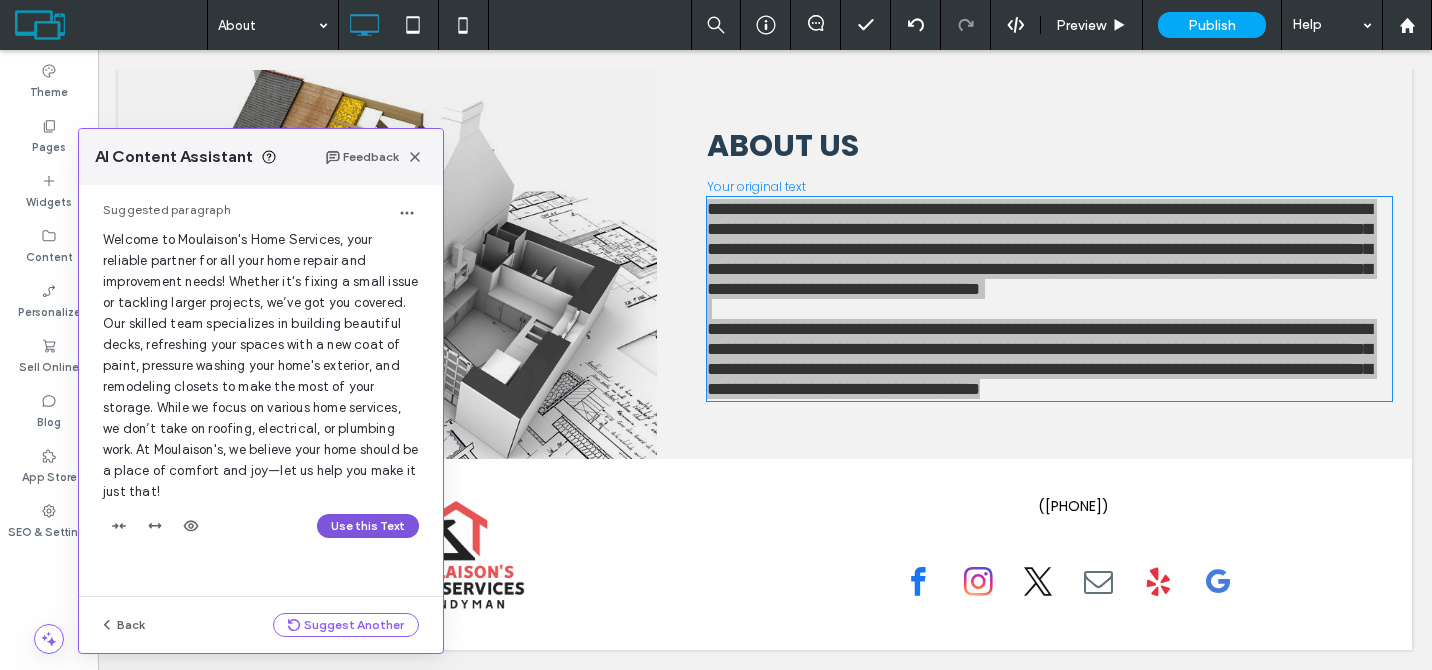 click on "Use this Text" at bounding box center (368, 526) 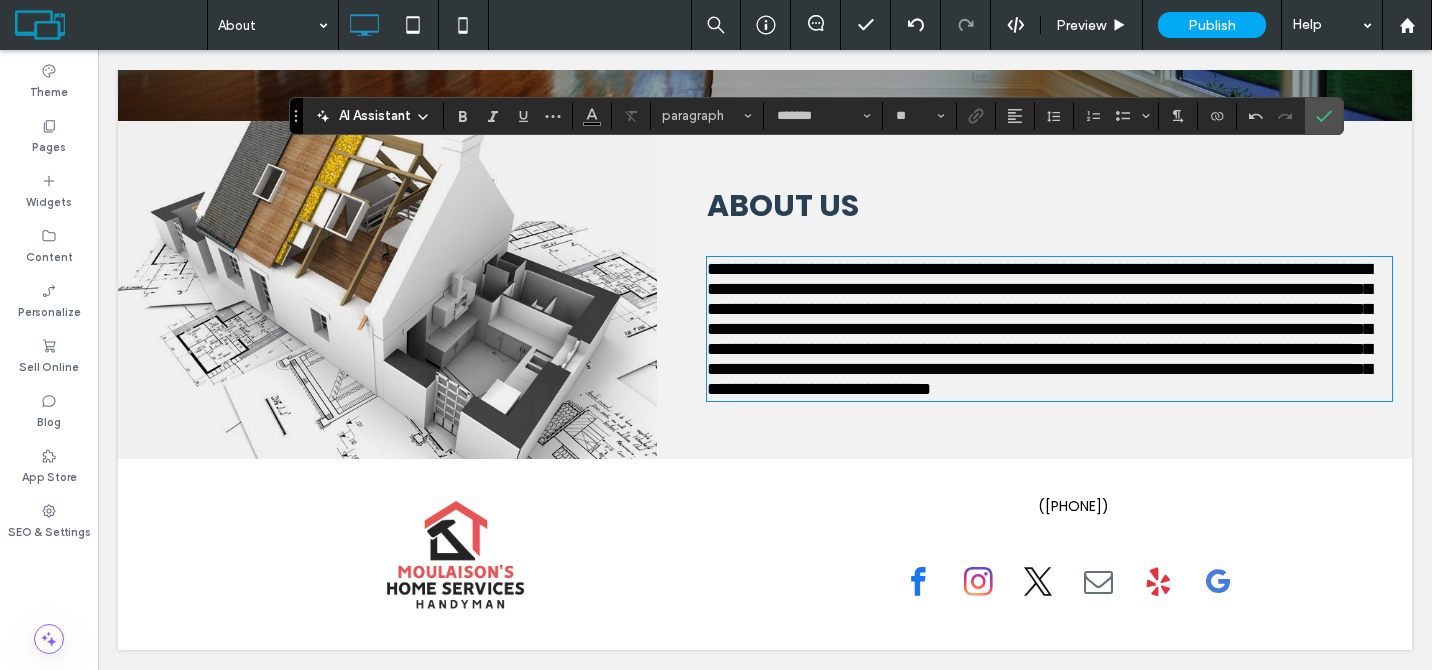 scroll, scrollTop: 558, scrollLeft: 0, axis: vertical 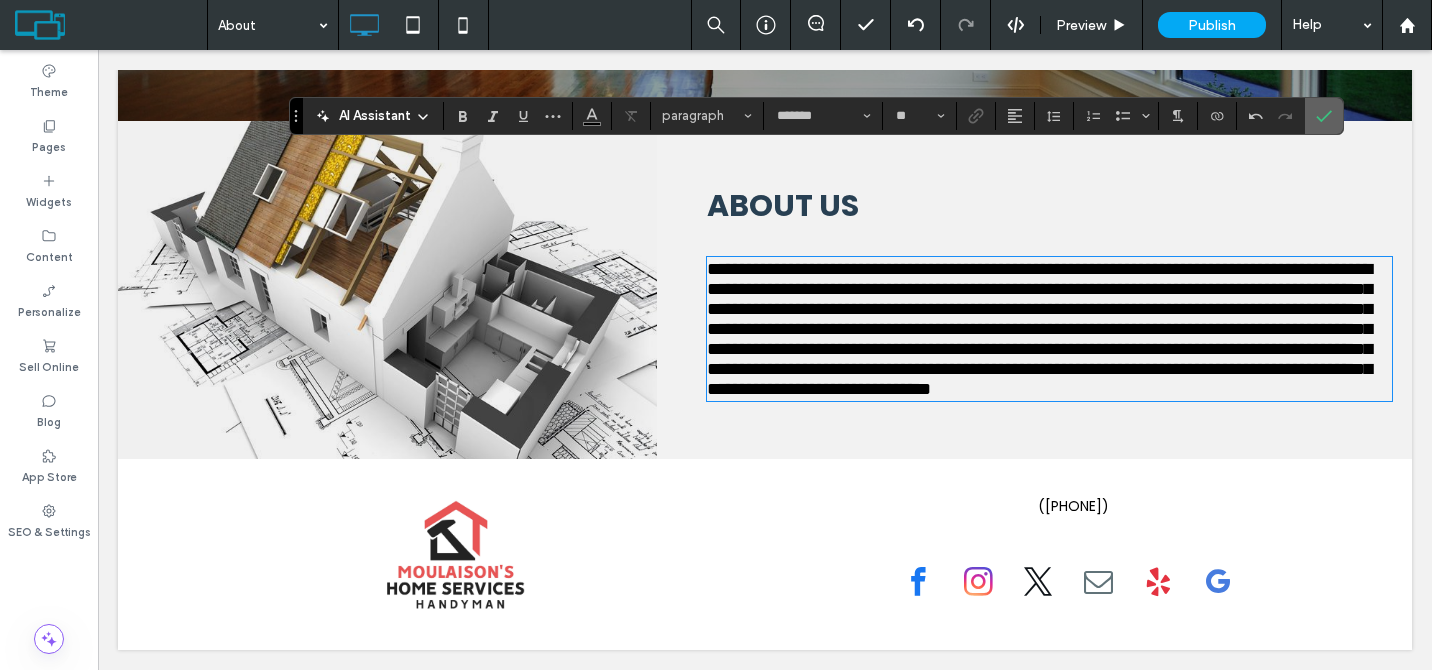 drag, startPoint x: 1317, startPoint y: 113, endPoint x: 1217, endPoint y: 63, distance: 111.8034 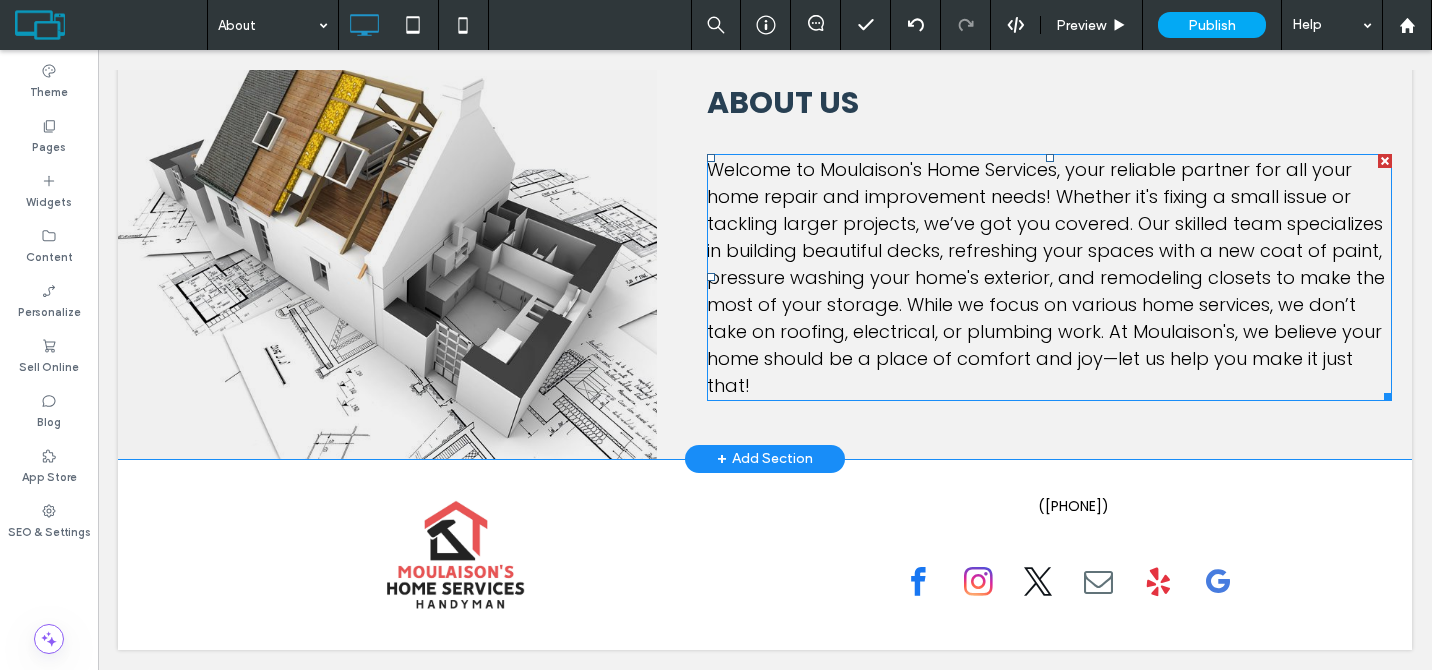 click on "Welcome to Moulaison's Home Services, your reliable partner for all your home repair and improvement needs! Whether it's fixing a small issue or tackling larger projects, we’ve got you covered. Our skilled team specializes in building beautiful decks, refreshing your spaces with a new coat of paint, pressure washing your home's exterior, and remodeling closets to make the most of your storage. While we focus on various home services, we don’t take on roofing, electrical, or plumbing work. At Moulaison's, we believe your home should be a place of comfort and joy—let us help you make it just that!" at bounding box center (1046, 277) 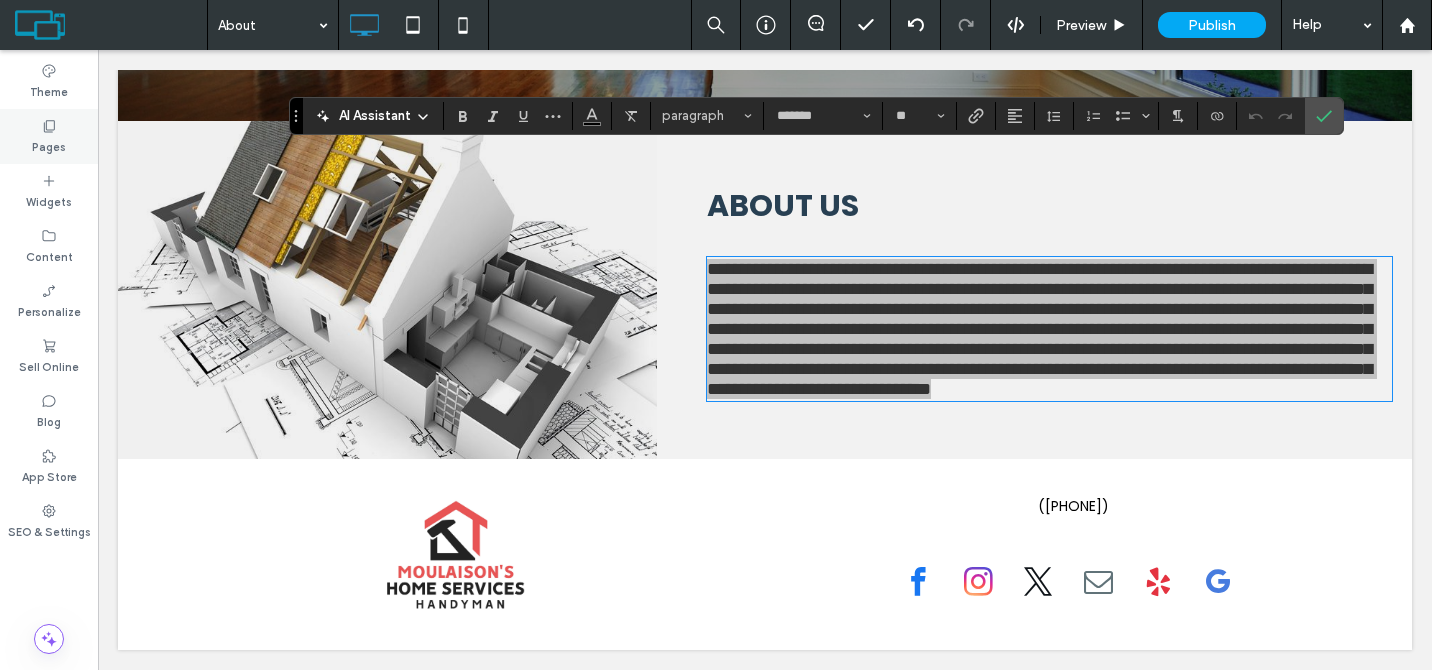 click on "Pages" at bounding box center [49, 136] 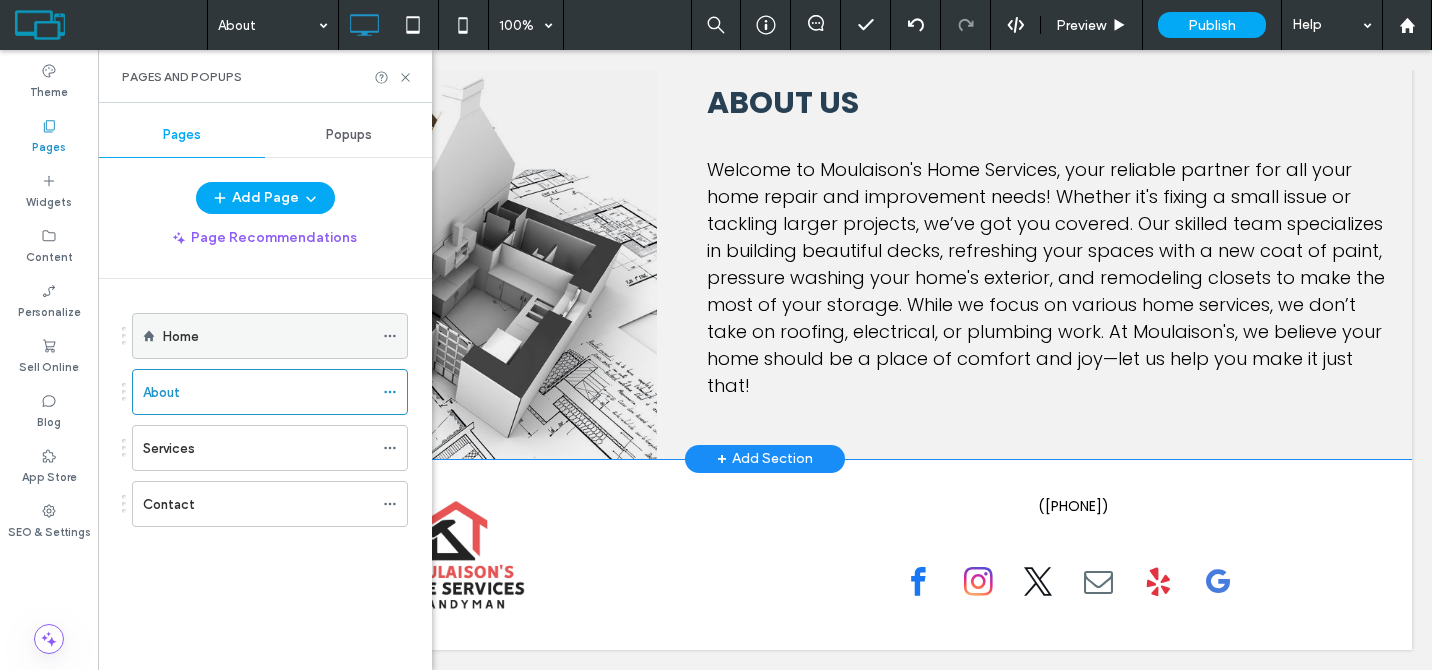 click on "Home" at bounding box center [268, 336] 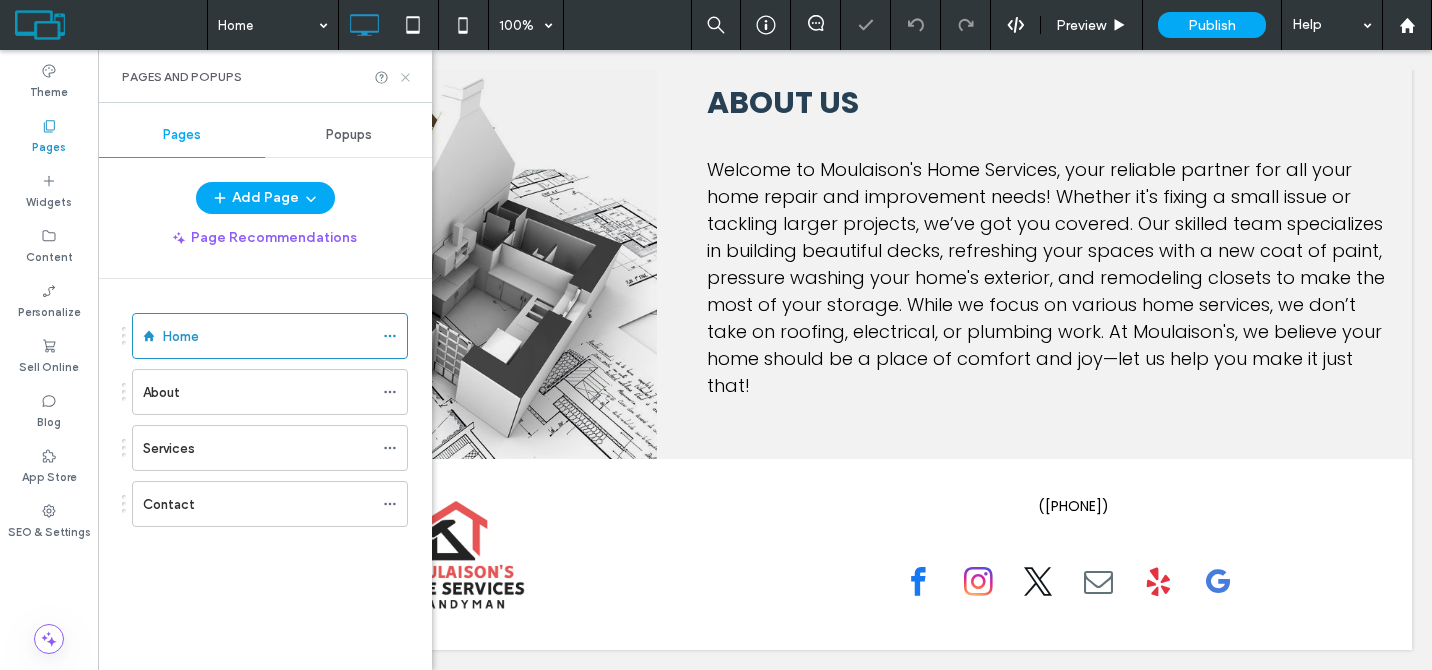 click 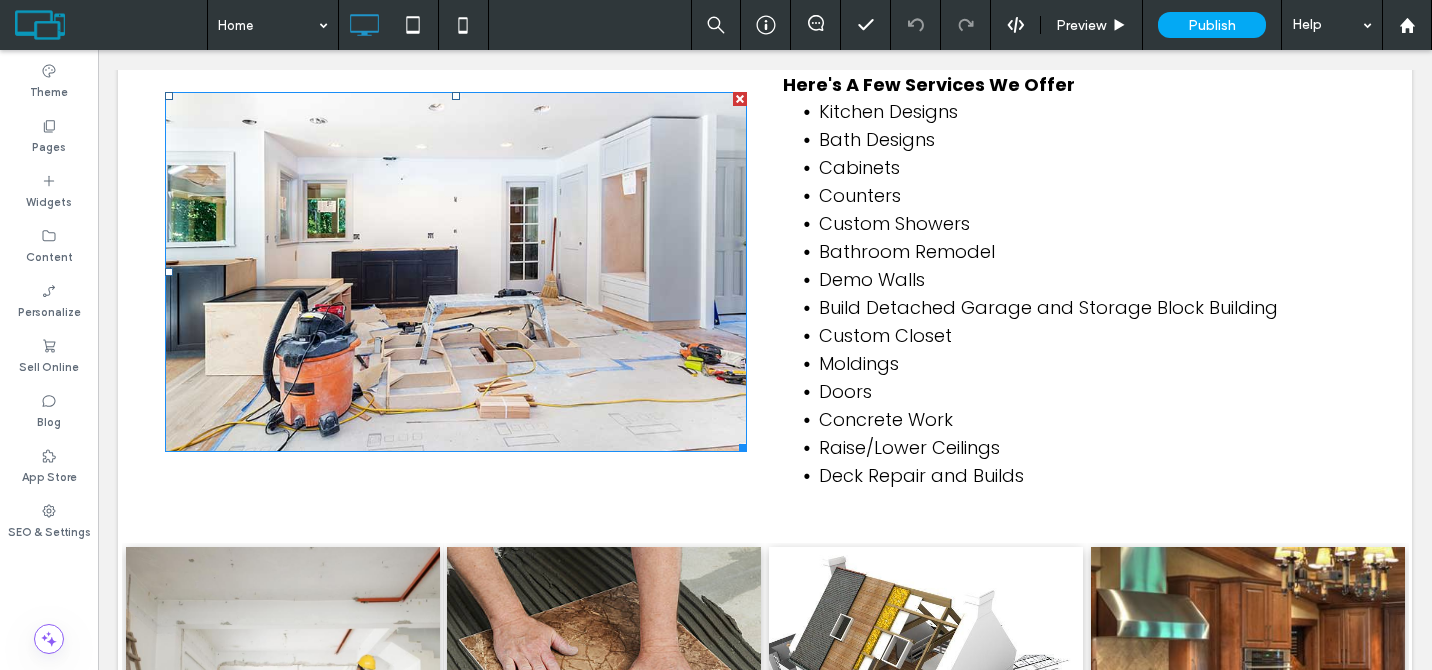 scroll, scrollTop: 549, scrollLeft: 0, axis: vertical 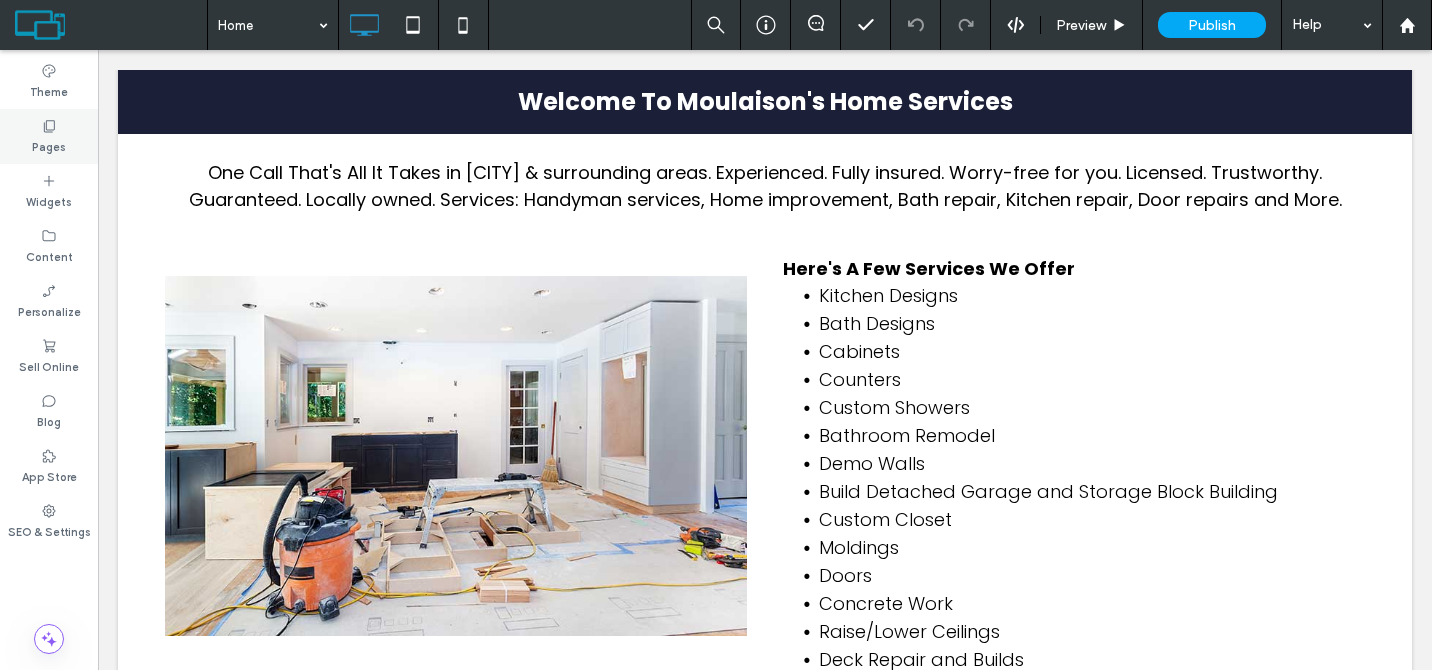 click on "Pages" at bounding box center (49, 136) 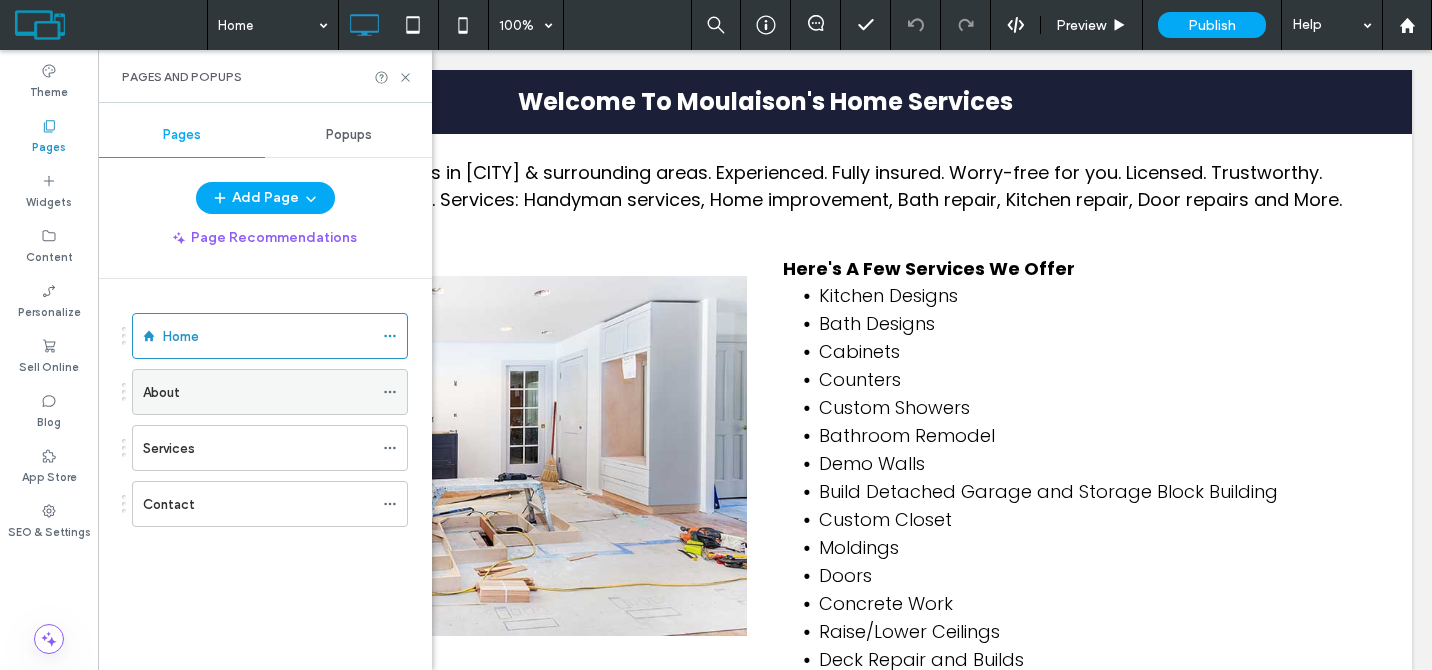 click on "About" at bounding box center [258, 392] 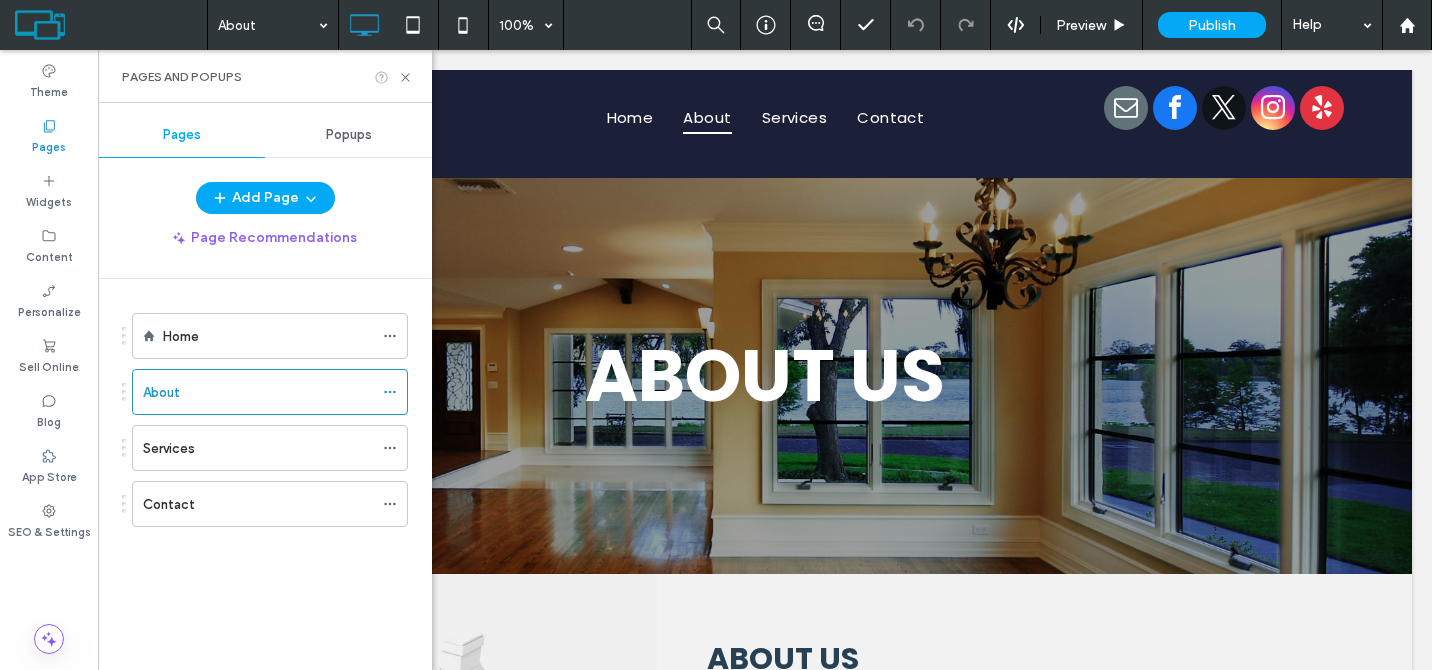 scroll, scrollTop: 0, scrollLeft: 0, axis: both 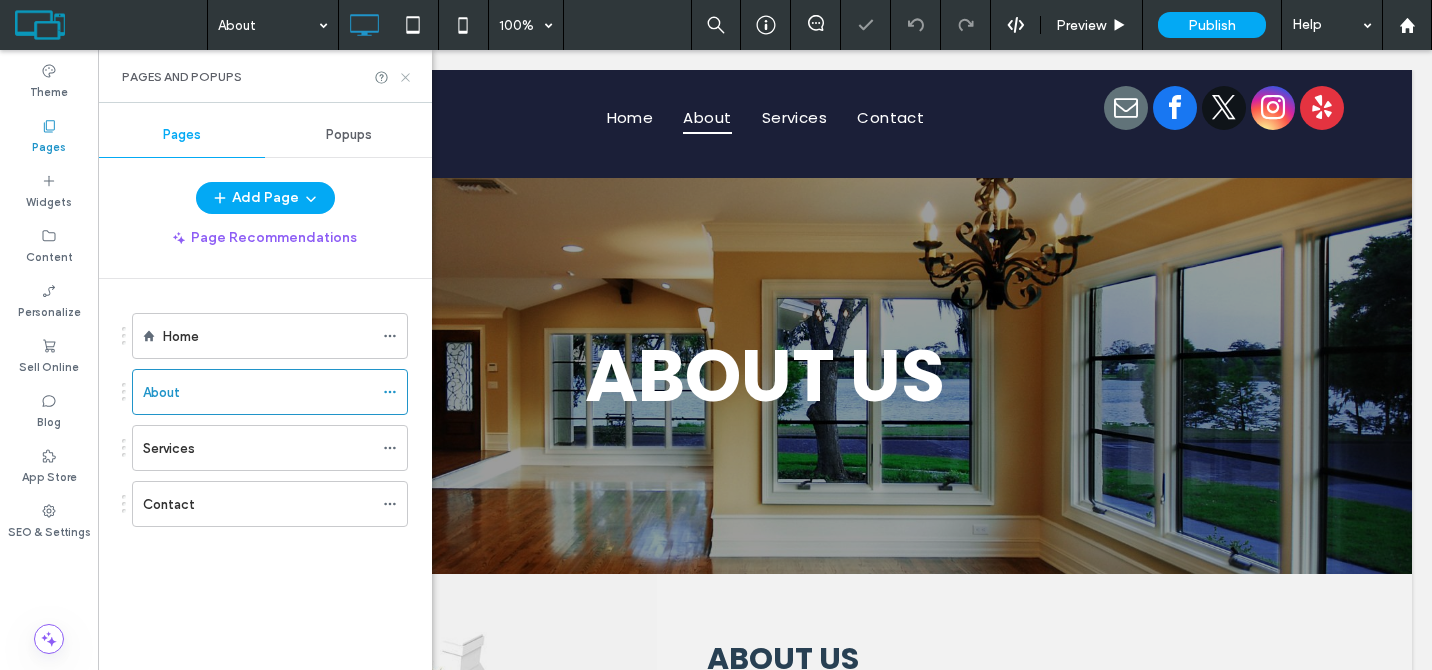 click 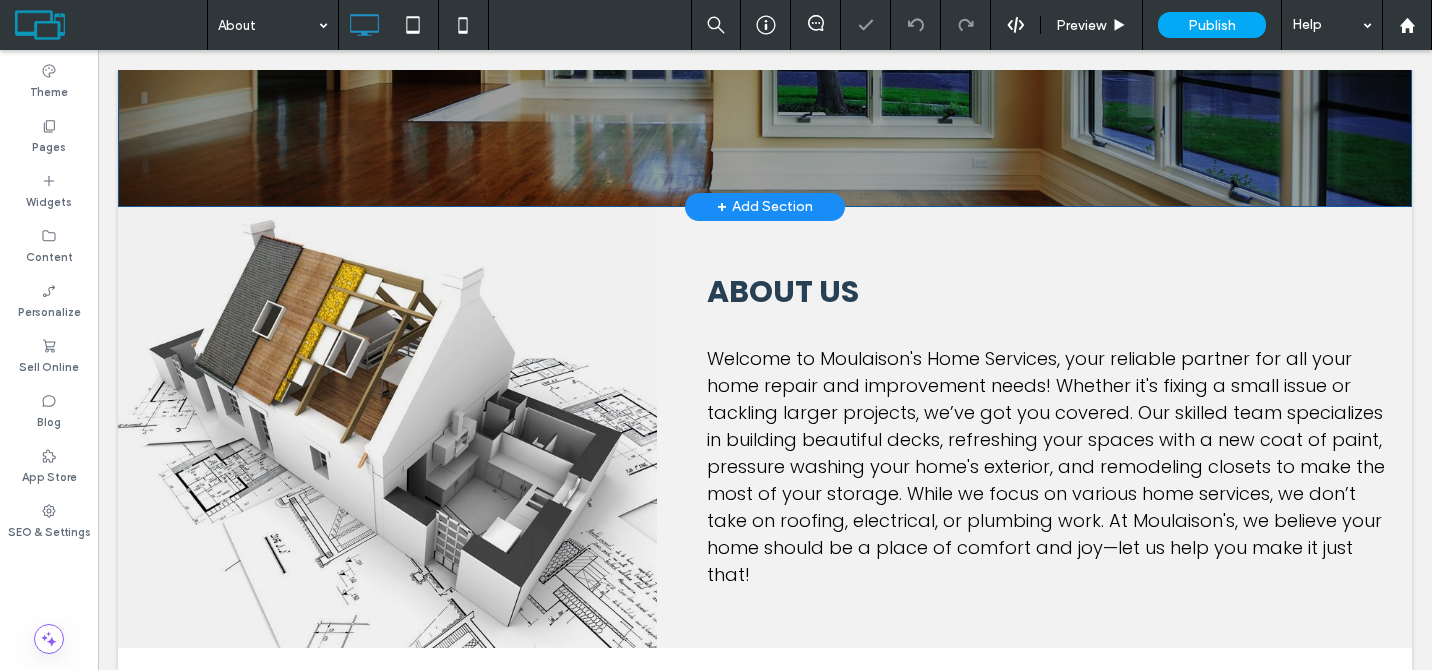 scroll, scrollTop: 531, scrollLeft: 0, axis: vertical 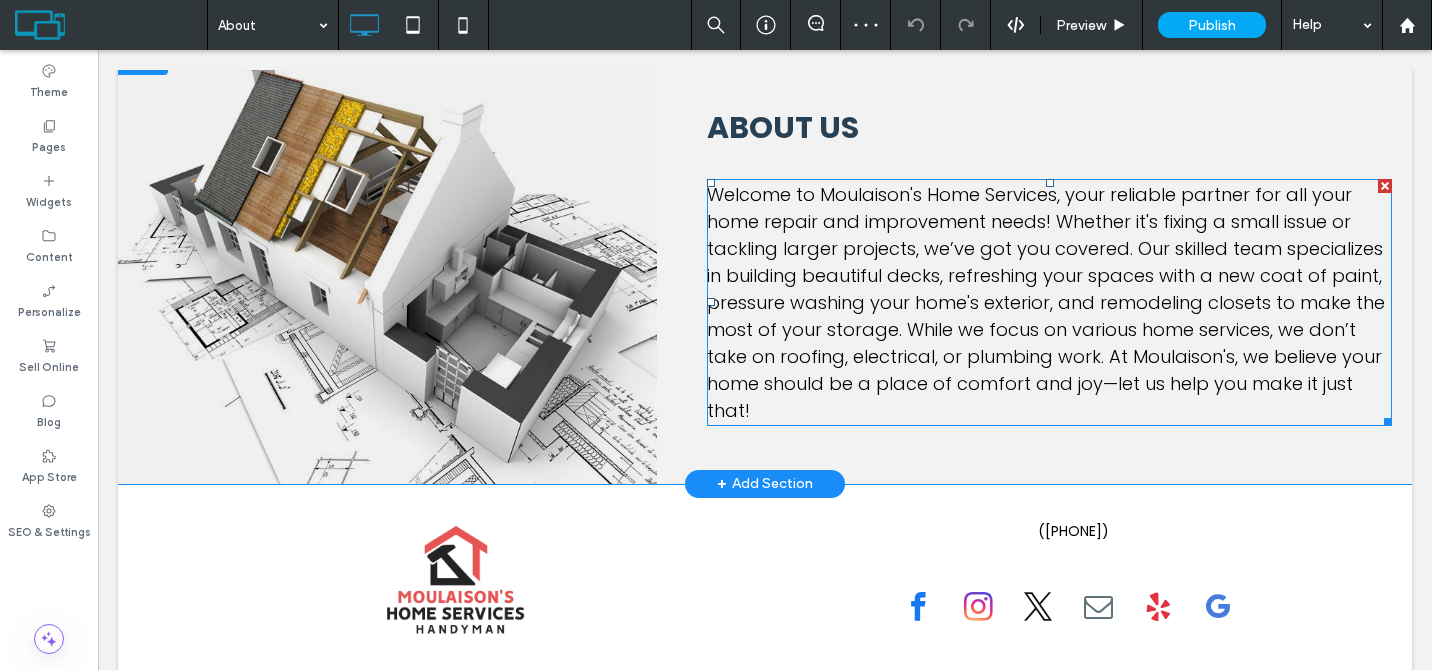 click on "Welcome to Moulaison's Home Services, your reliable partner for all your home repair and improvement needs! Whether it's fixing a small issue or tackling larger projects, we’ve got you covered. Our skilled team specializes in building beautiful decks, refreshing your spaces with a new coat of paint, pressure washing your home's exterior, and remodeling closets to make the most of your storage. While we focus on various home services, we don’t take on roofing, electrical, or plumbing work. At Moulaison's, we believe your home should be a place of comfort and joy—let us help you make it just that!" at bounding box center (1046, 302) 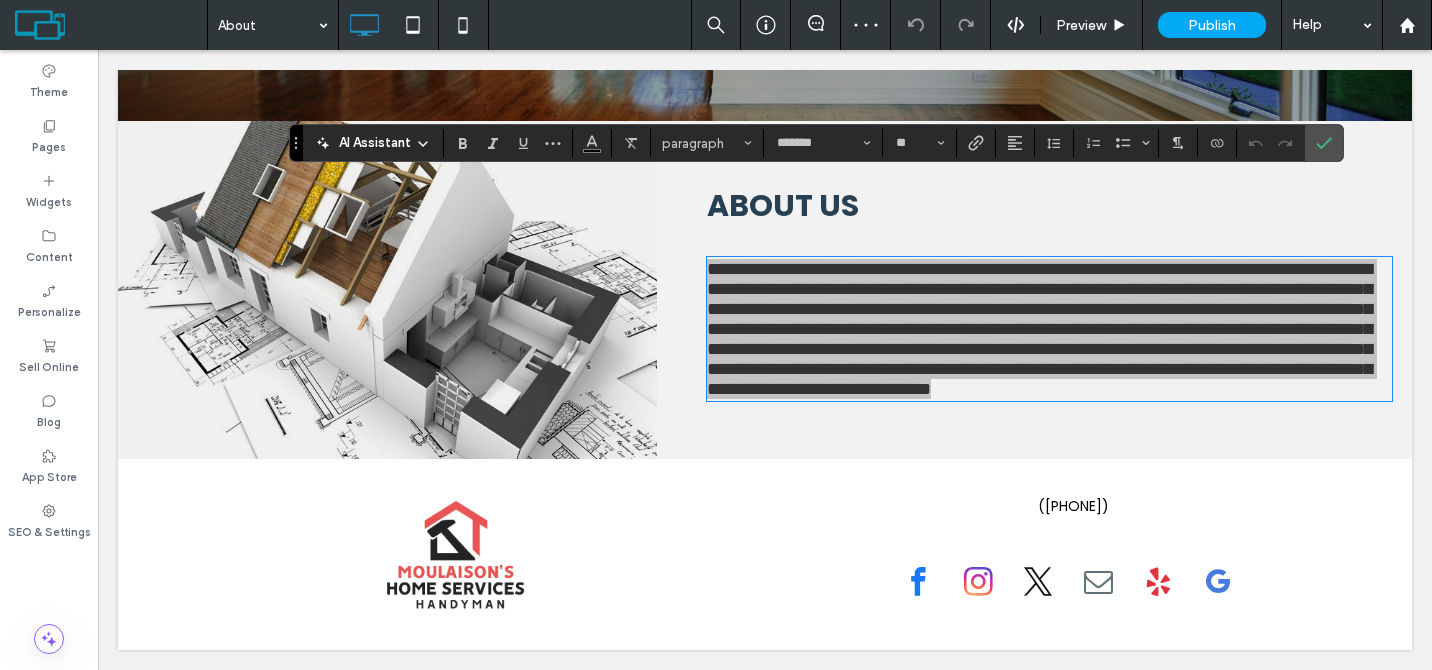 click 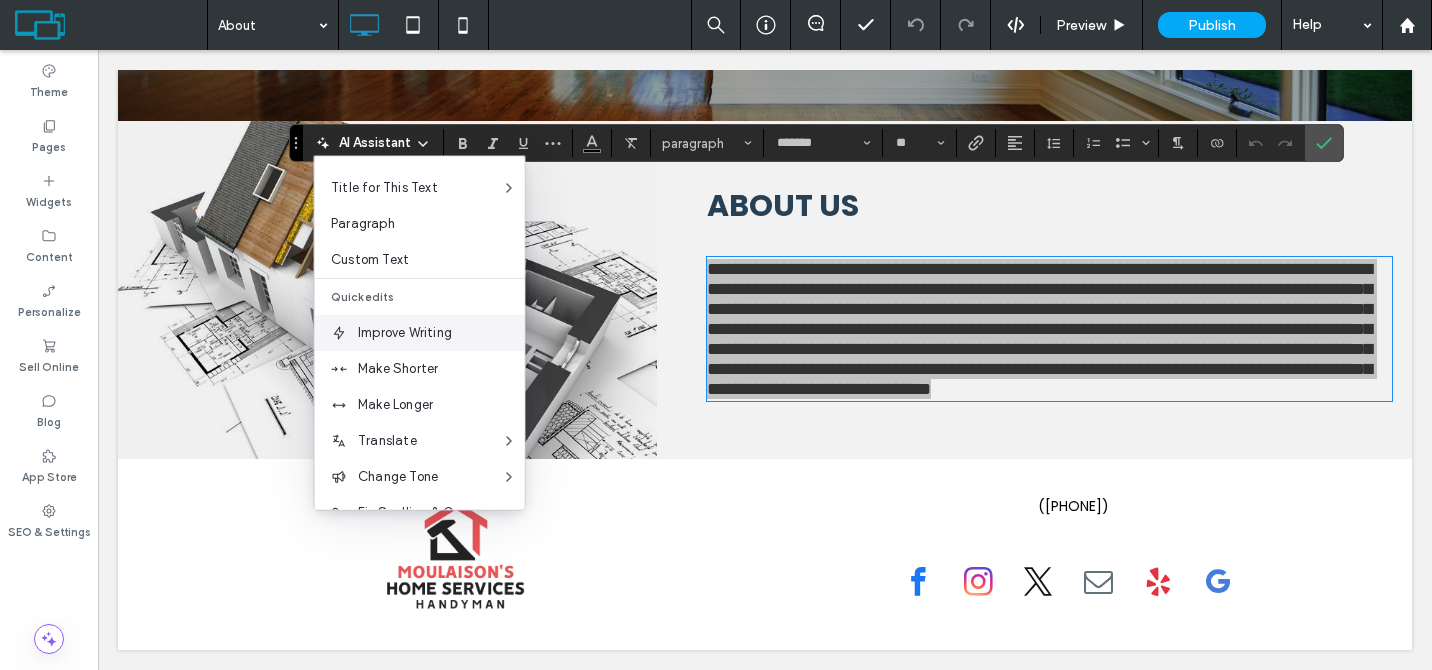 scroll, scrollTop: 132, scrollLeft: 0, axis: vertical 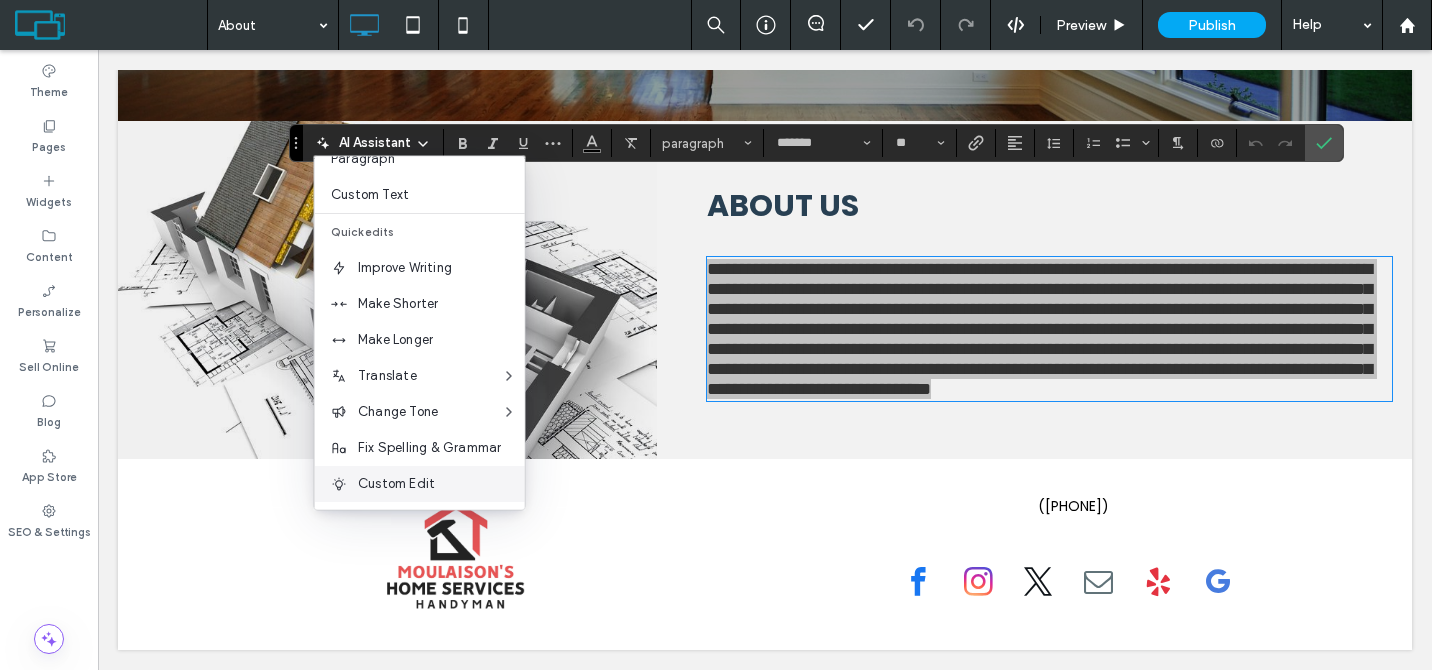 click on "Custom Edit" at bounding box center [441, 484] 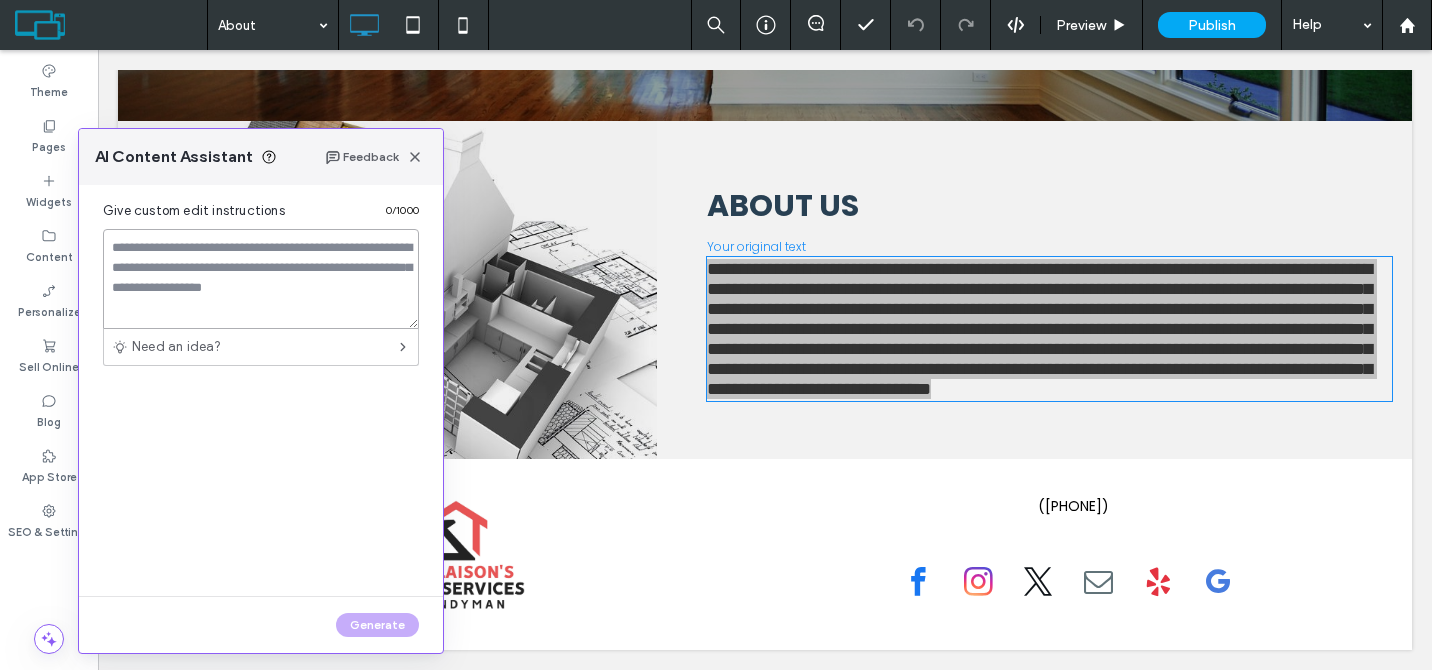 click at bounding box center [261, 279] 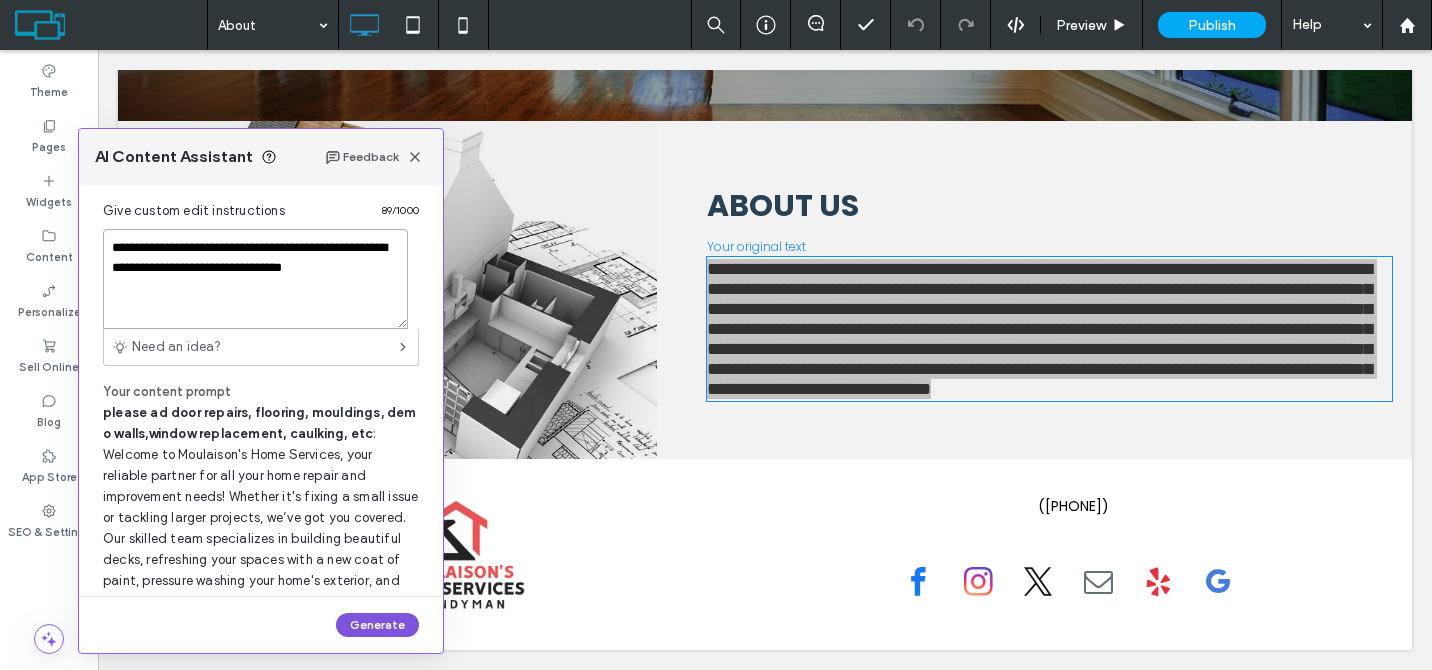 type on "**********" 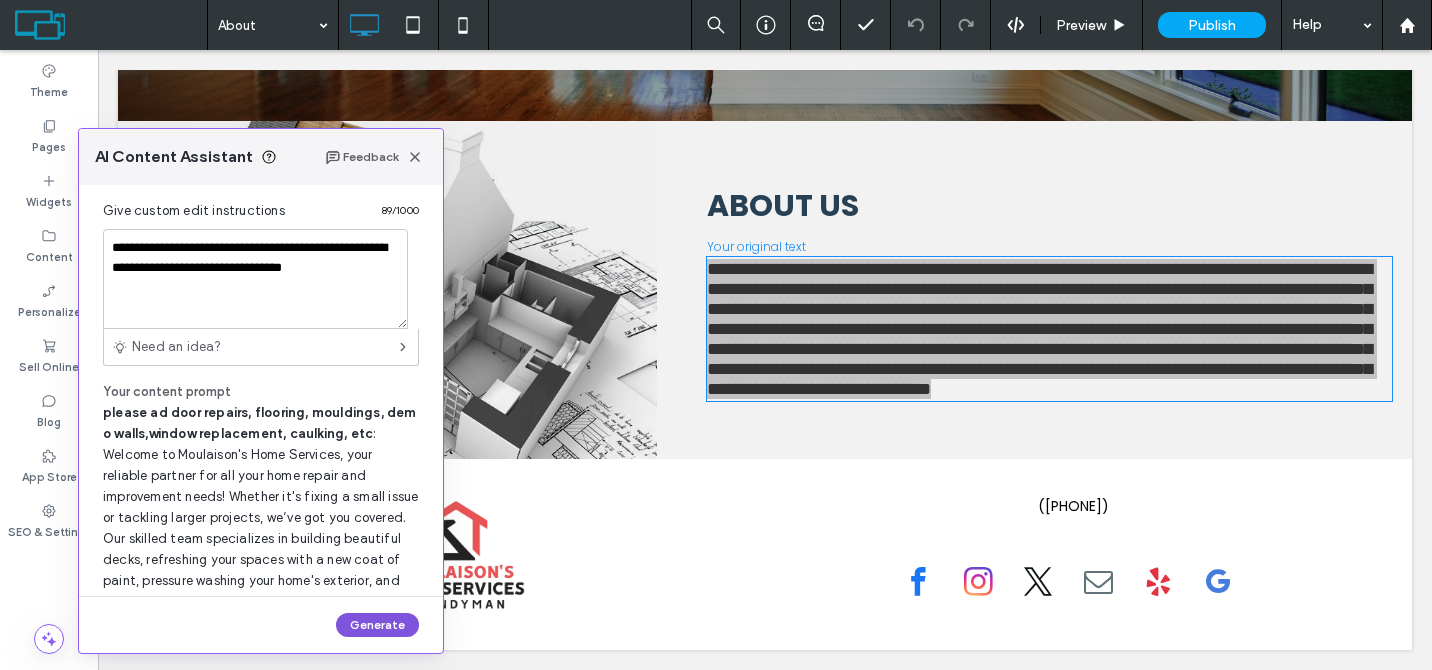 click on "Generate" at bounding box center [377, 625] 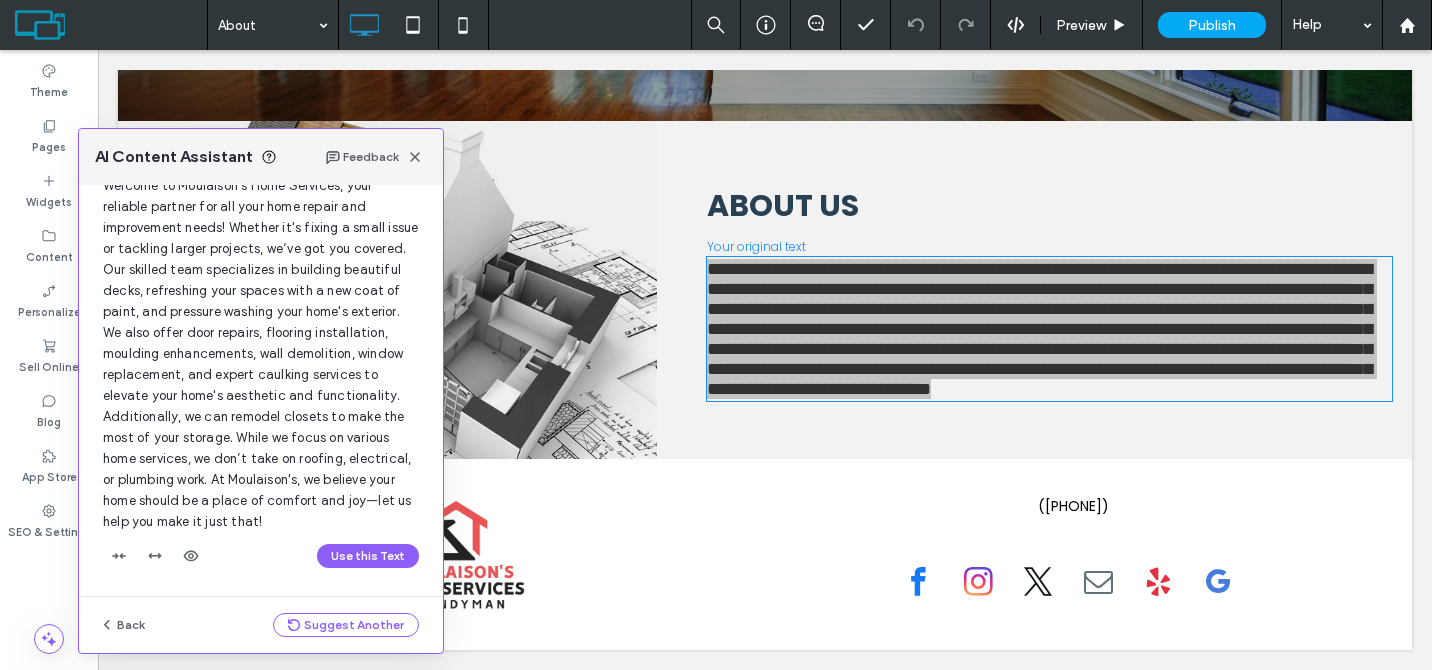 scroll, scrollTop: 128, scrollLeft: 0, axis: vertical 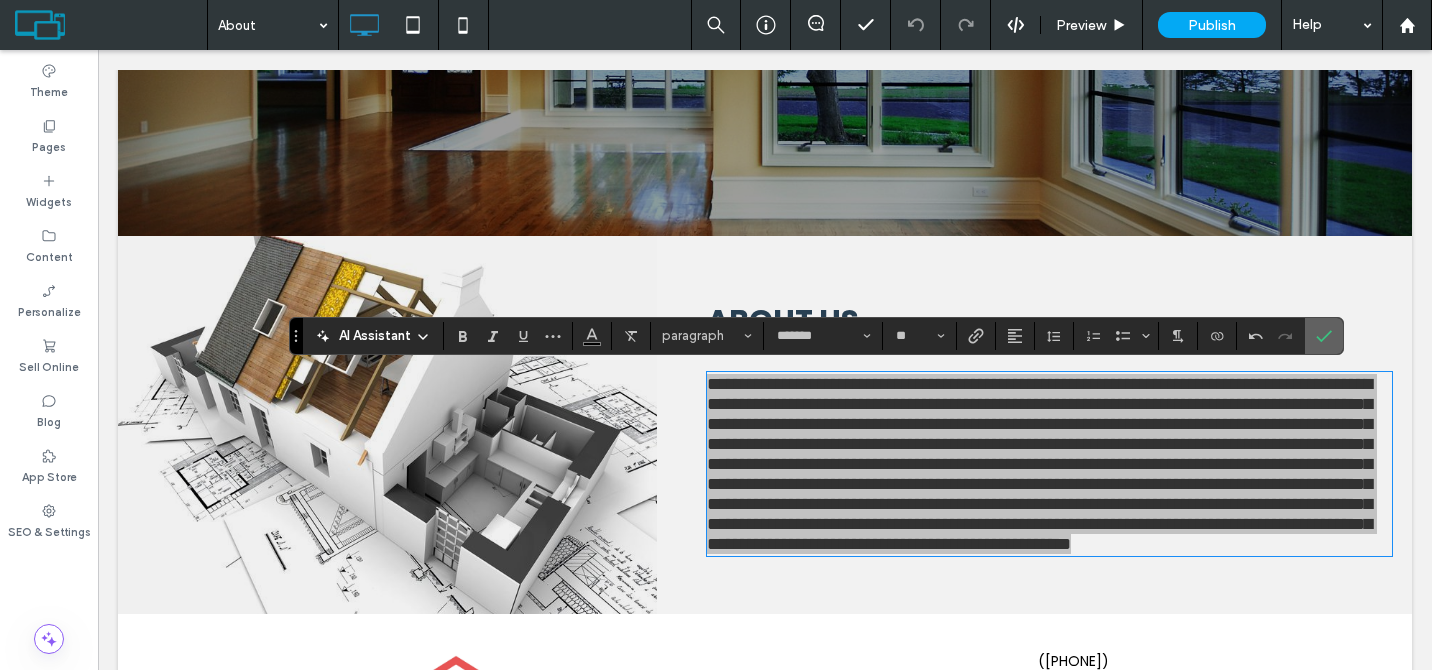 click 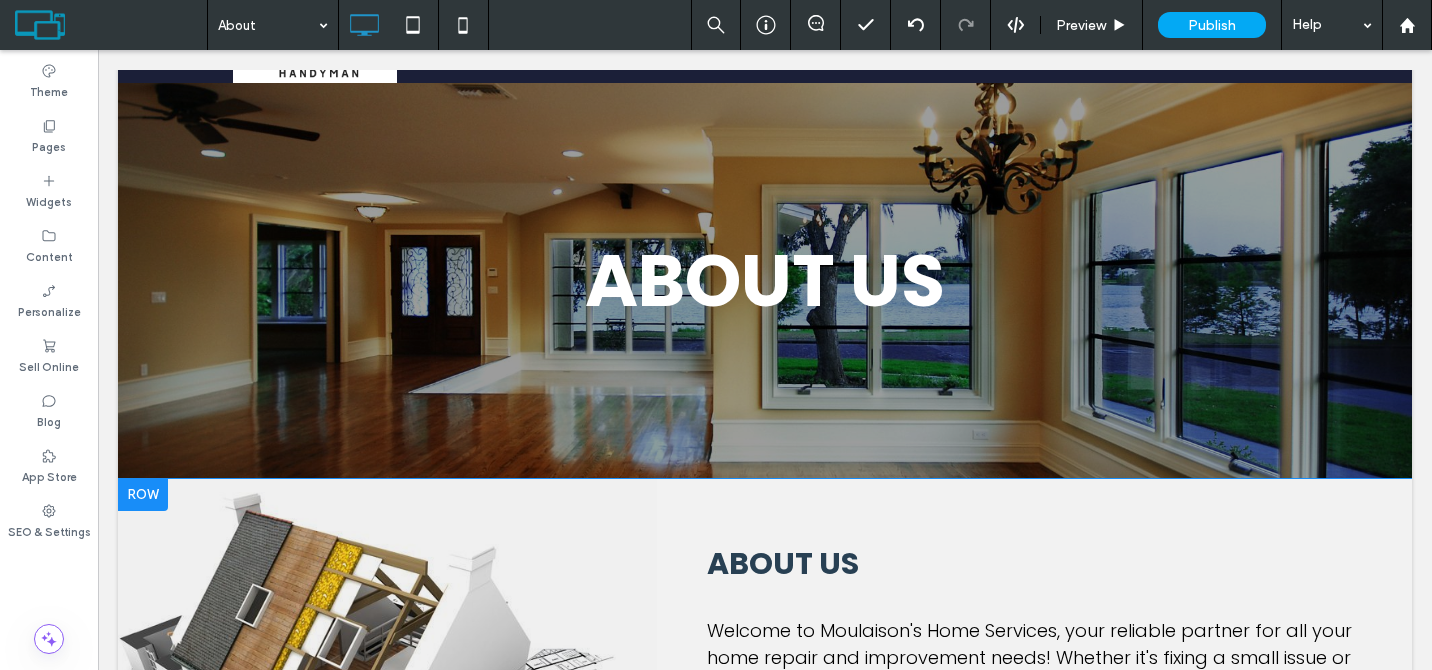 scroll, scrollTop: 0, scrollLeft: 0, axis: both 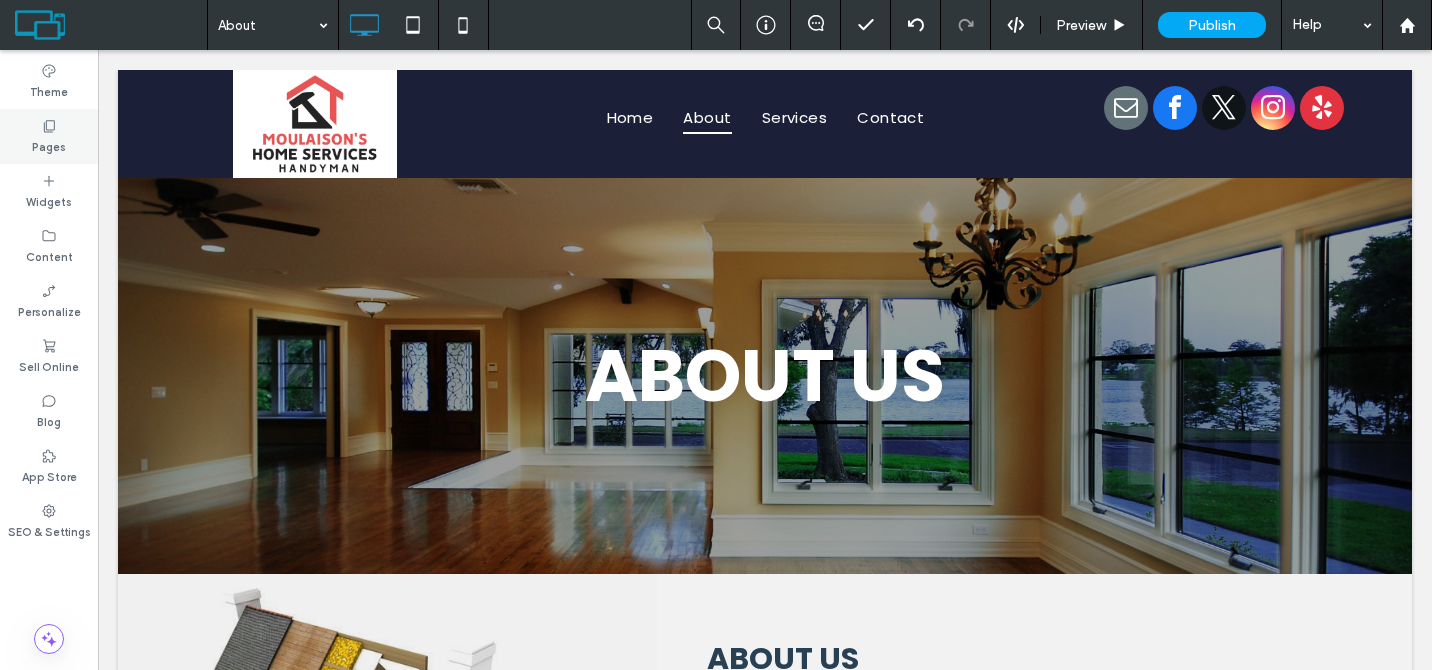 click on "Pages" at bounding box center (49, 136) 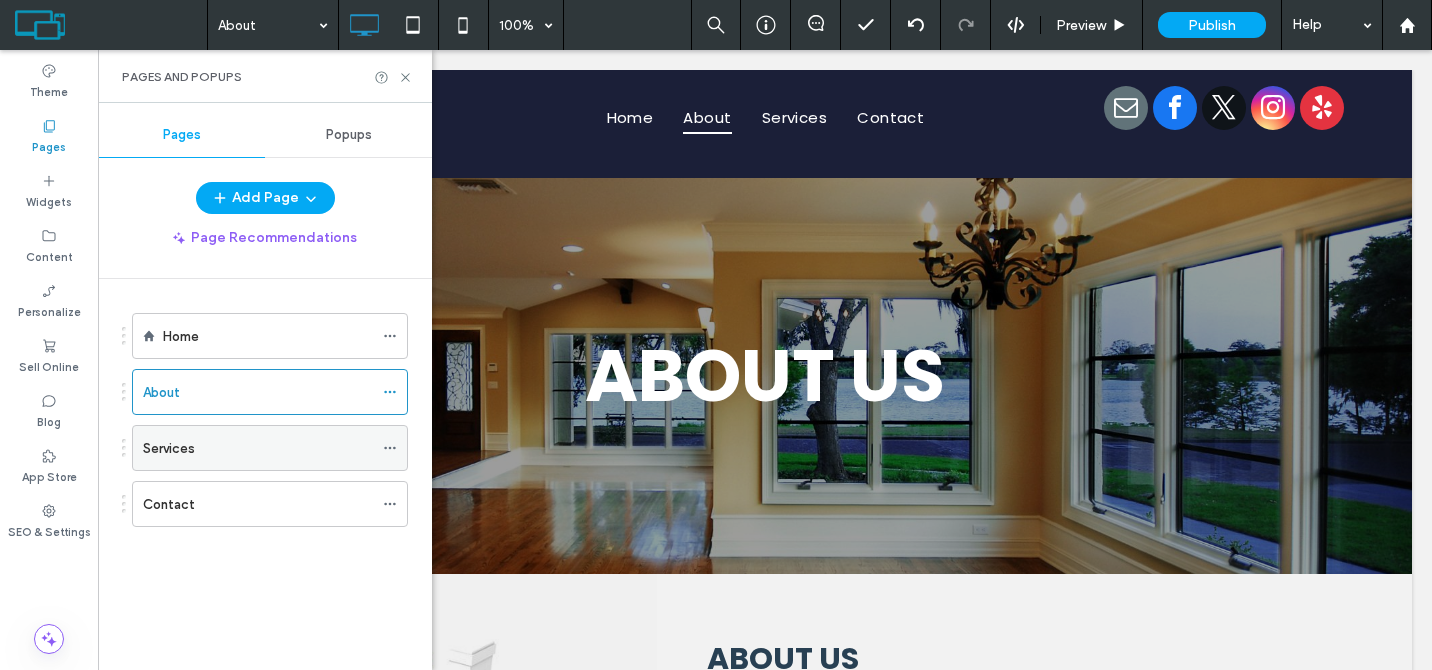 click on "Services" at bounding box center (258, 448) 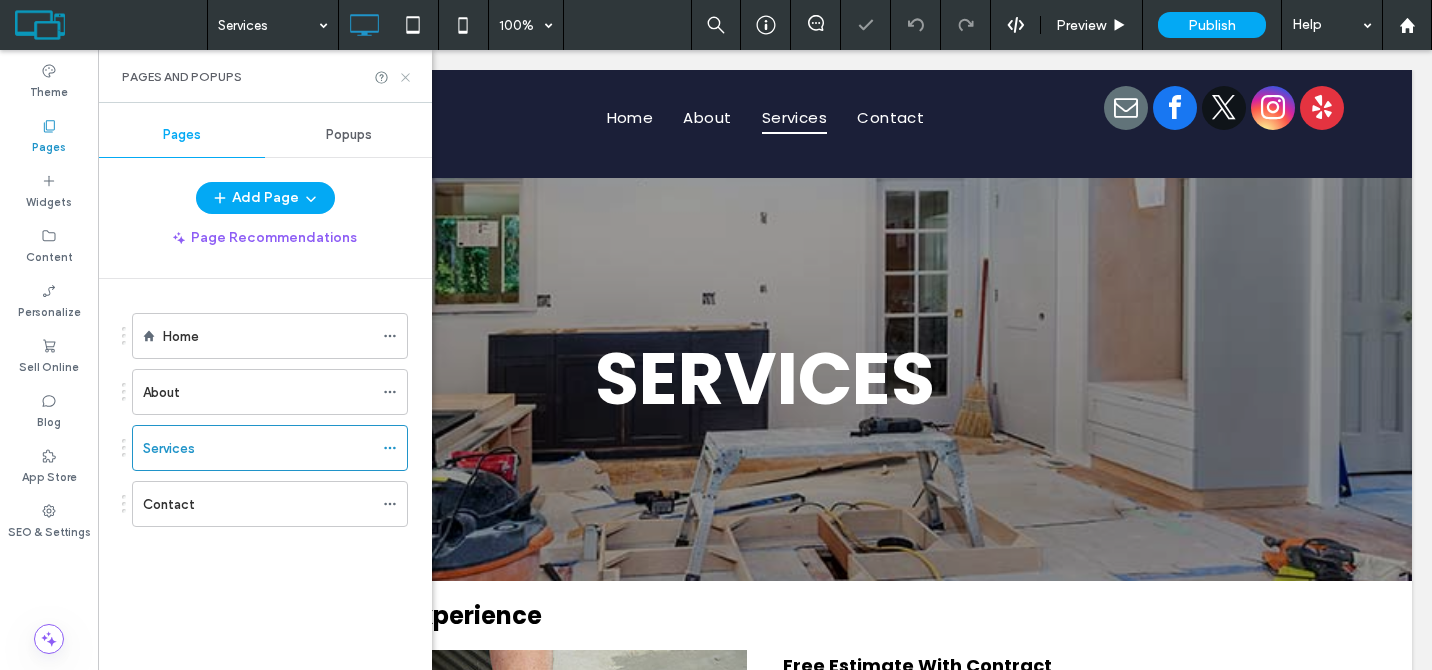 scroll, scrollTop: 0, scrollLeft: 0, axis: both 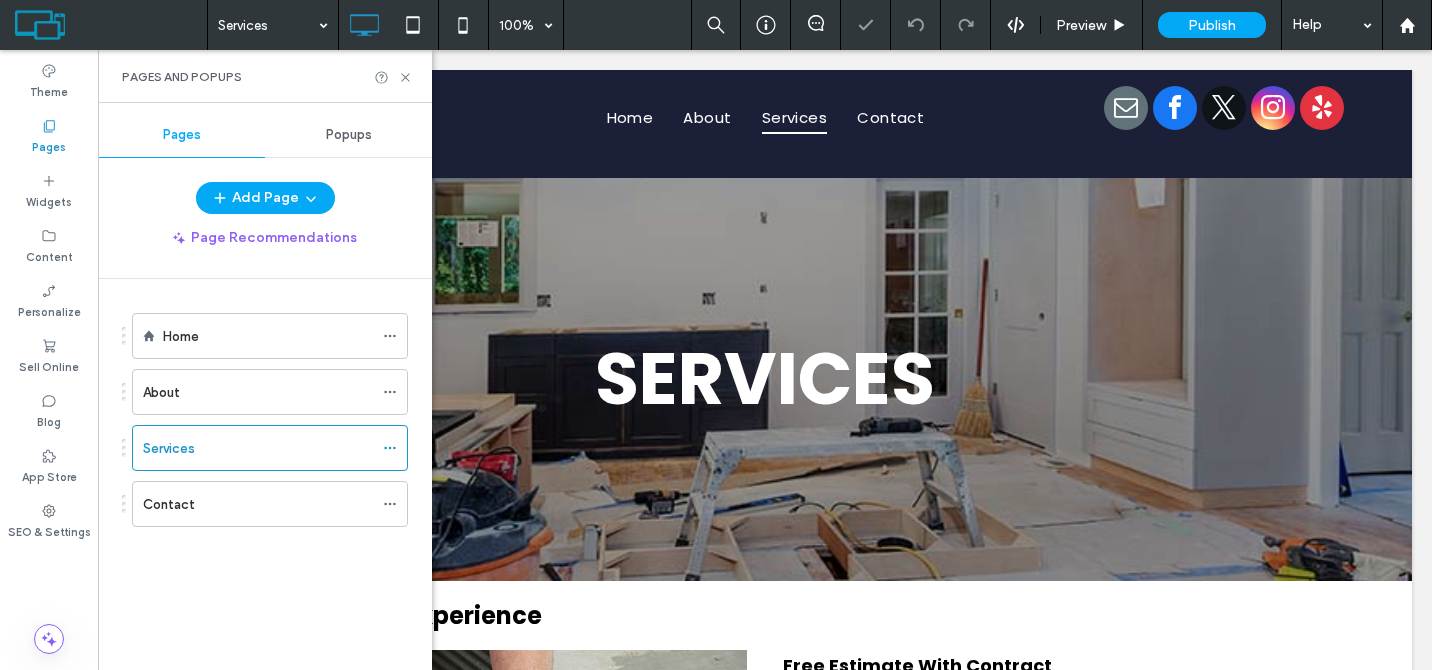 click on "Pages and Popups" at bounding box center (265, 76) 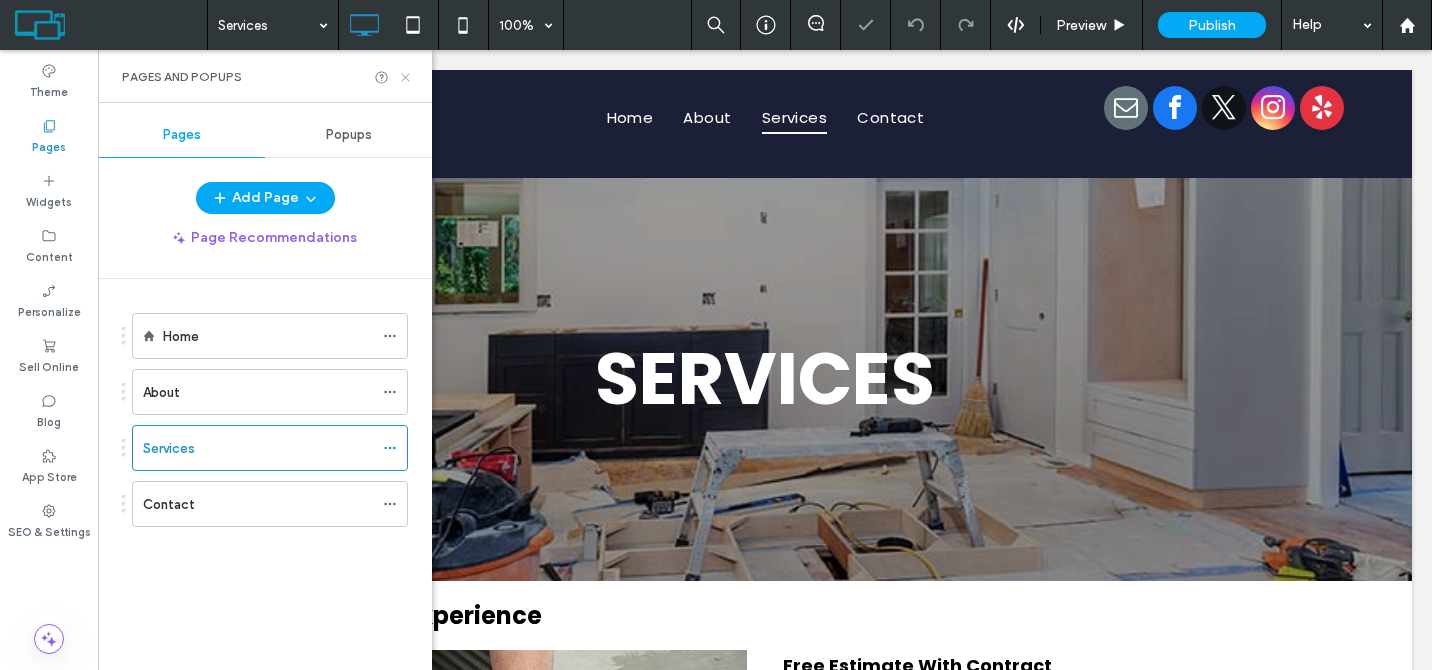 click 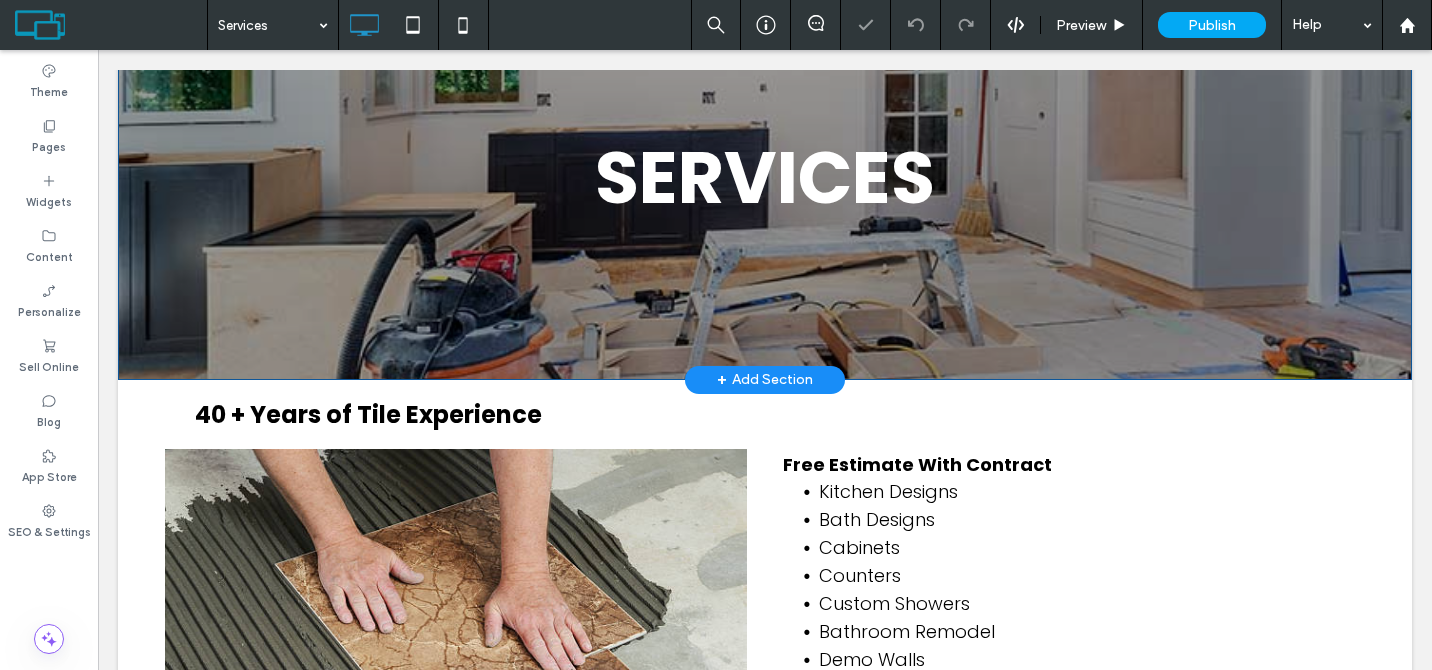 scroll, scrollTop: 349, scrollLeft: 0, axis: vertical 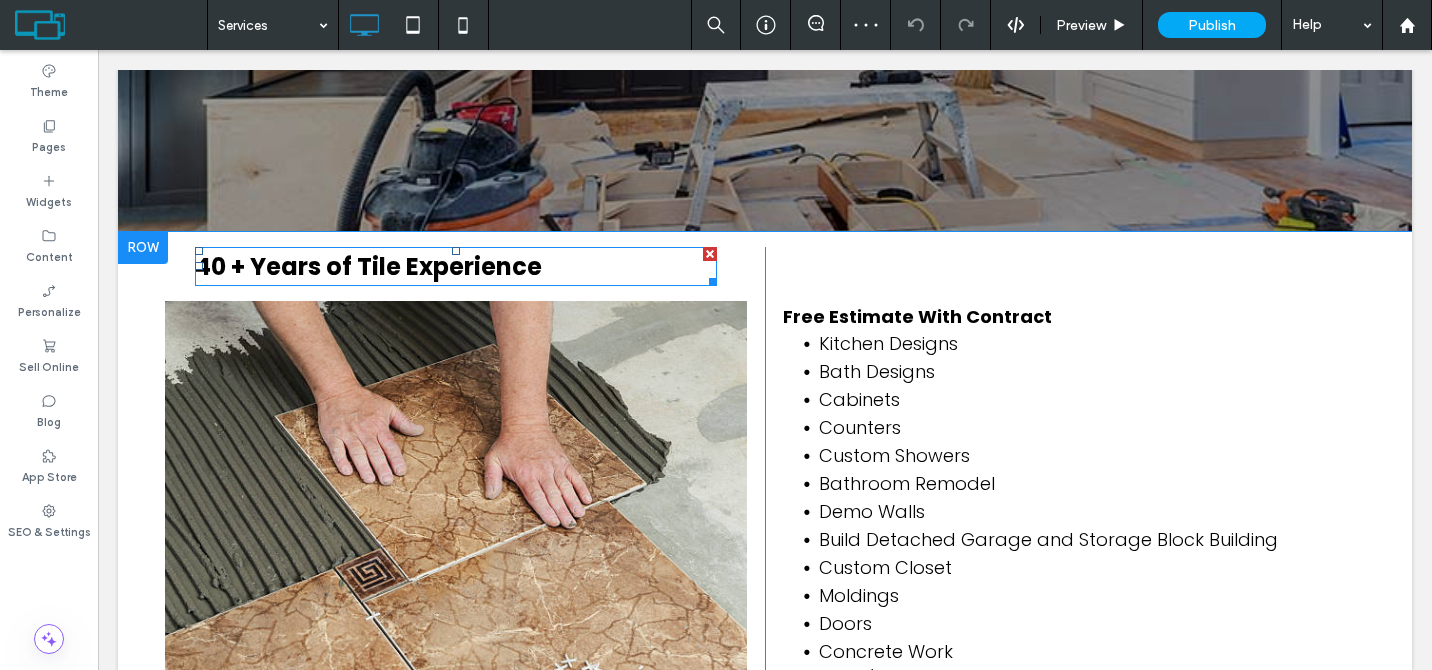 click at bounding box center (710, 254) 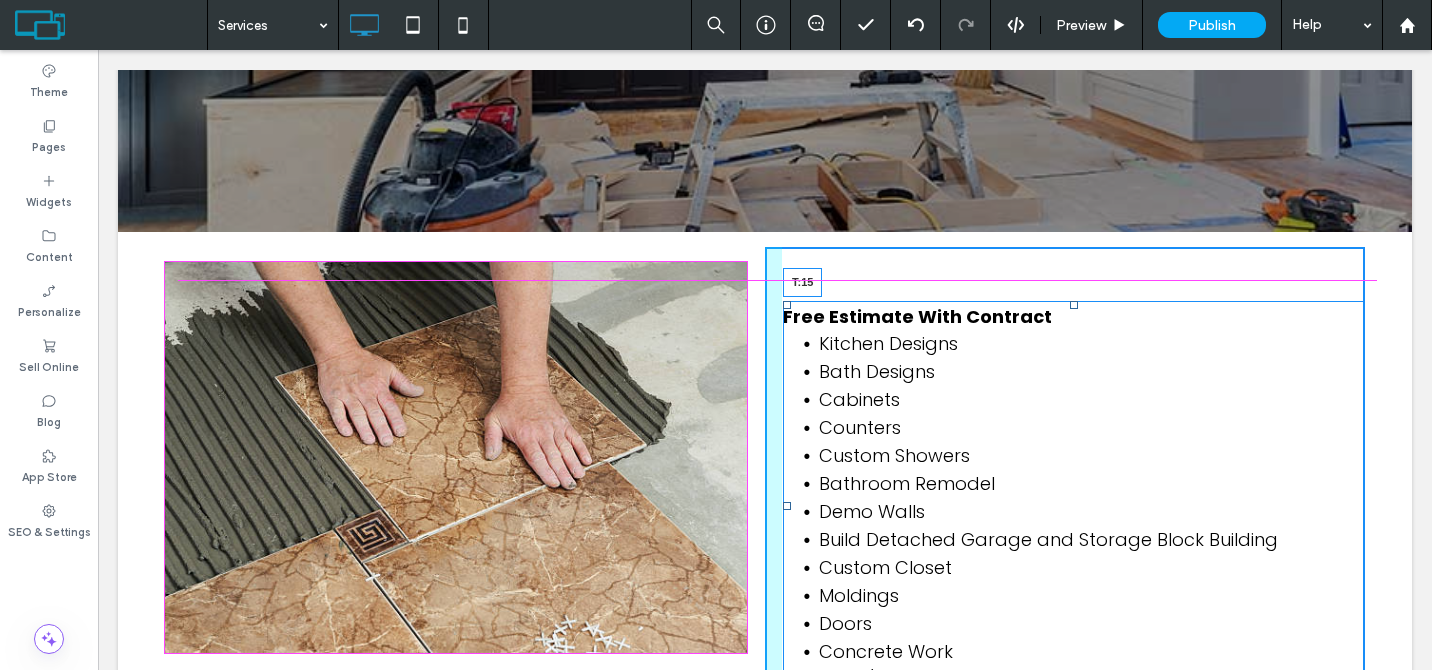 drag, startPoint x: 1067, startPoint y: 304, endPoint x: 1065, endPoint y: 268, distance: 36.05551 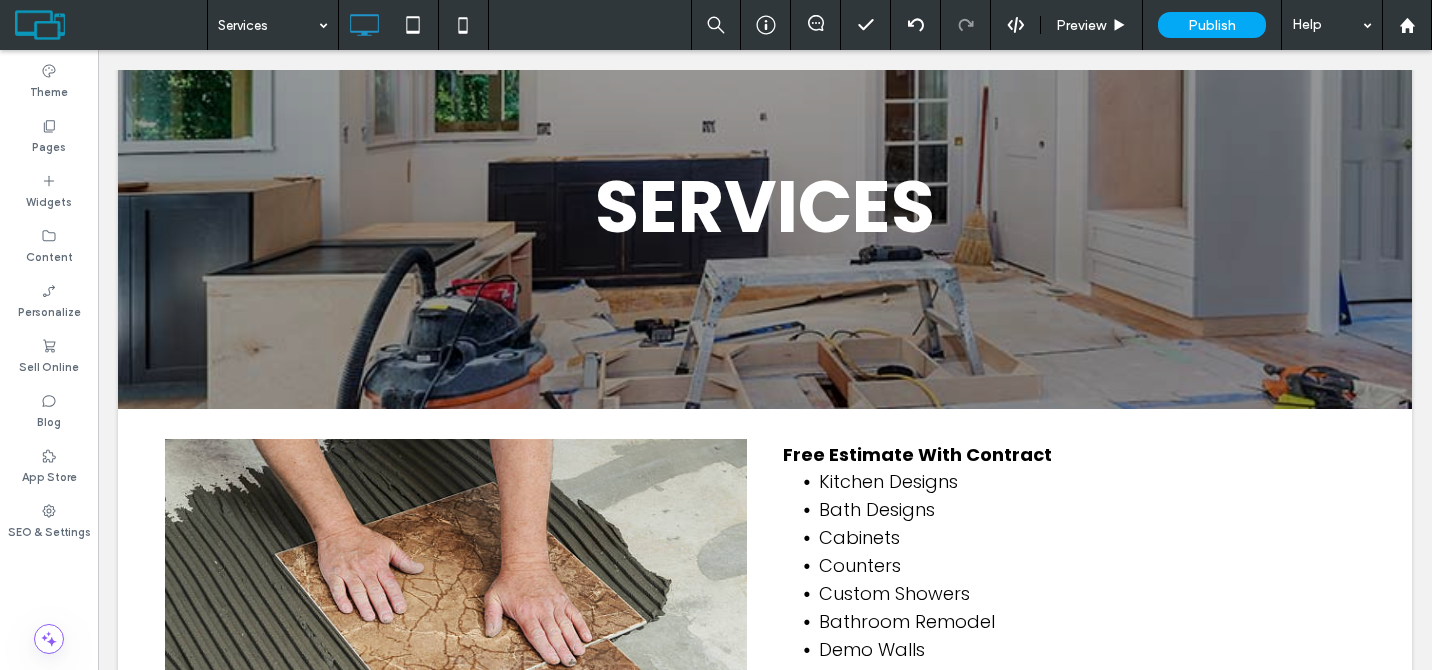 scroll, scrollTop: 0, scrollLeft: 0, axis: both 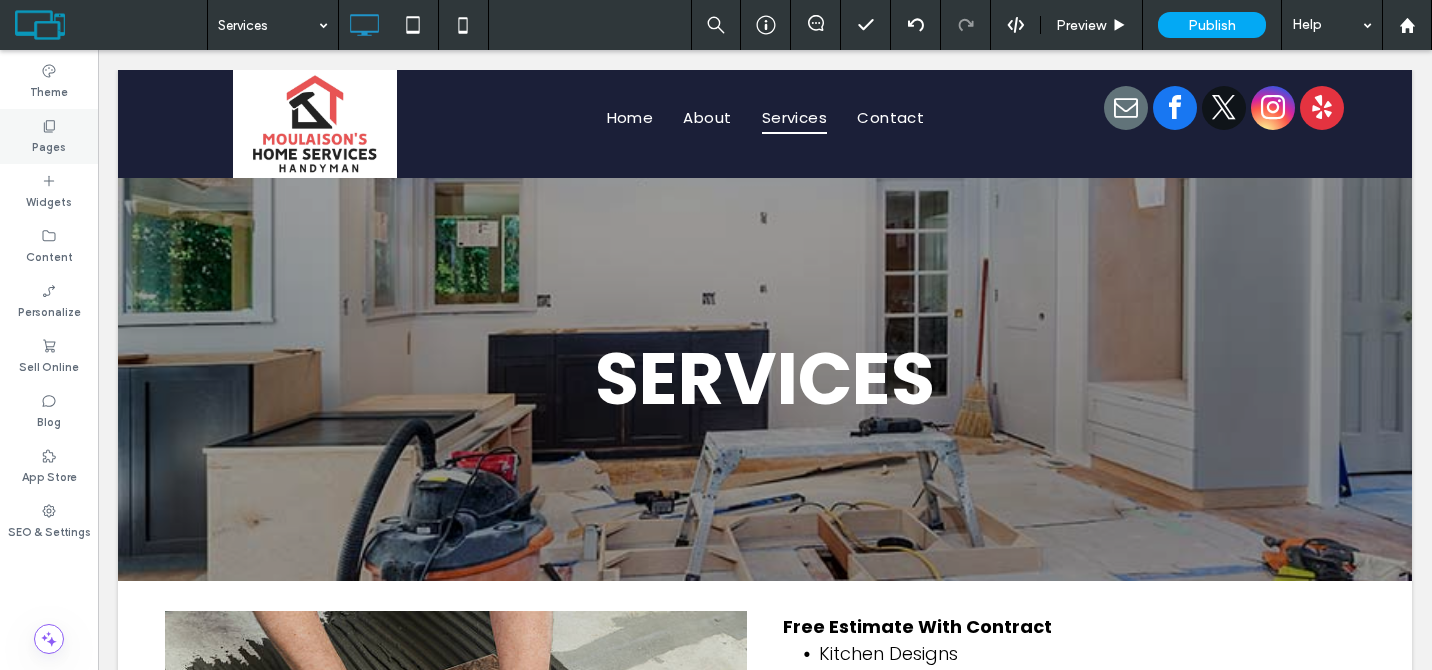 click on "Pages" at bounding box center (49, 145) 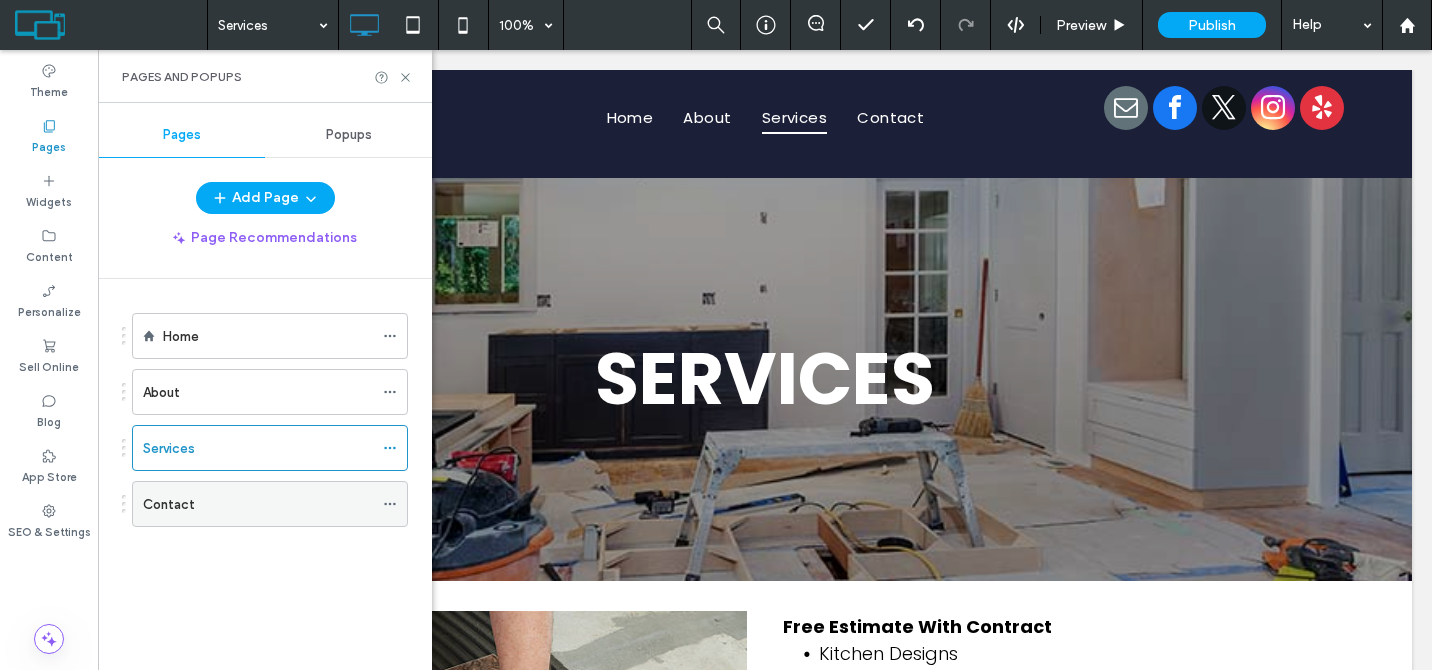 click on "Contact" at bounding box center [258, 504] 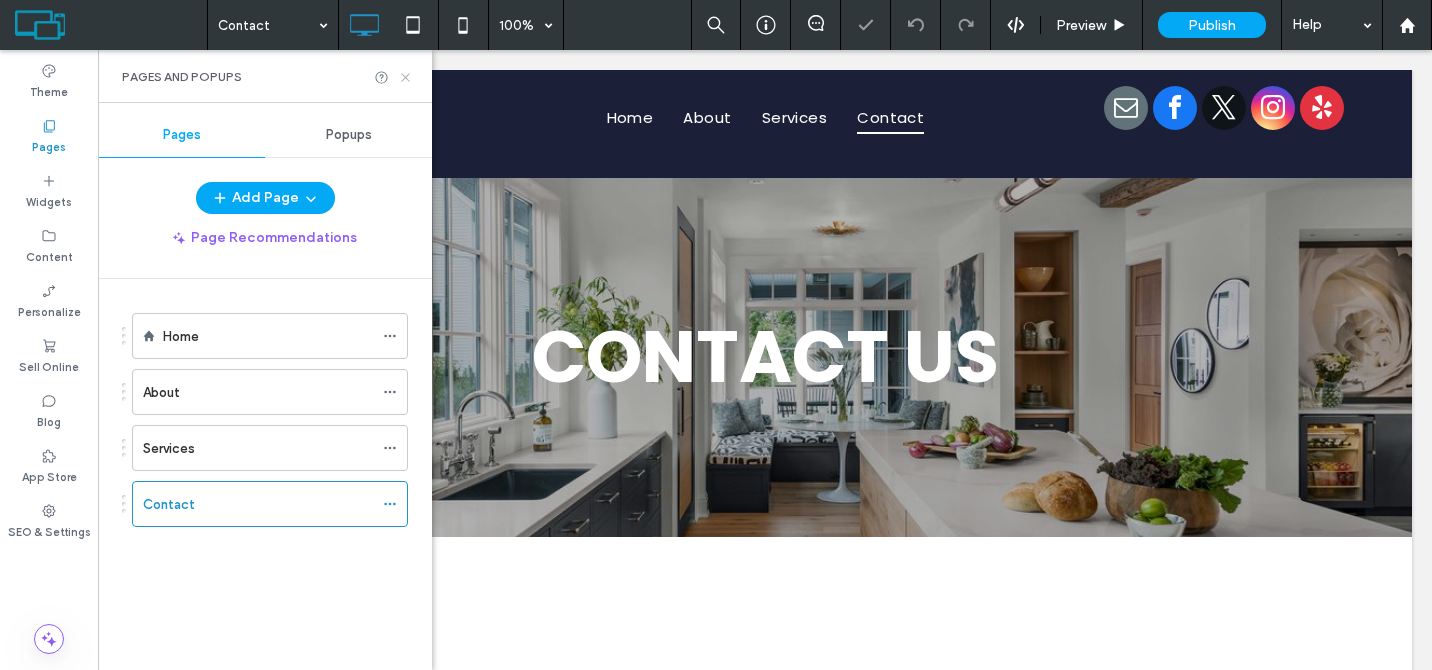 scroll, scrollTop: 0, scrollLeft: 0, axis: both 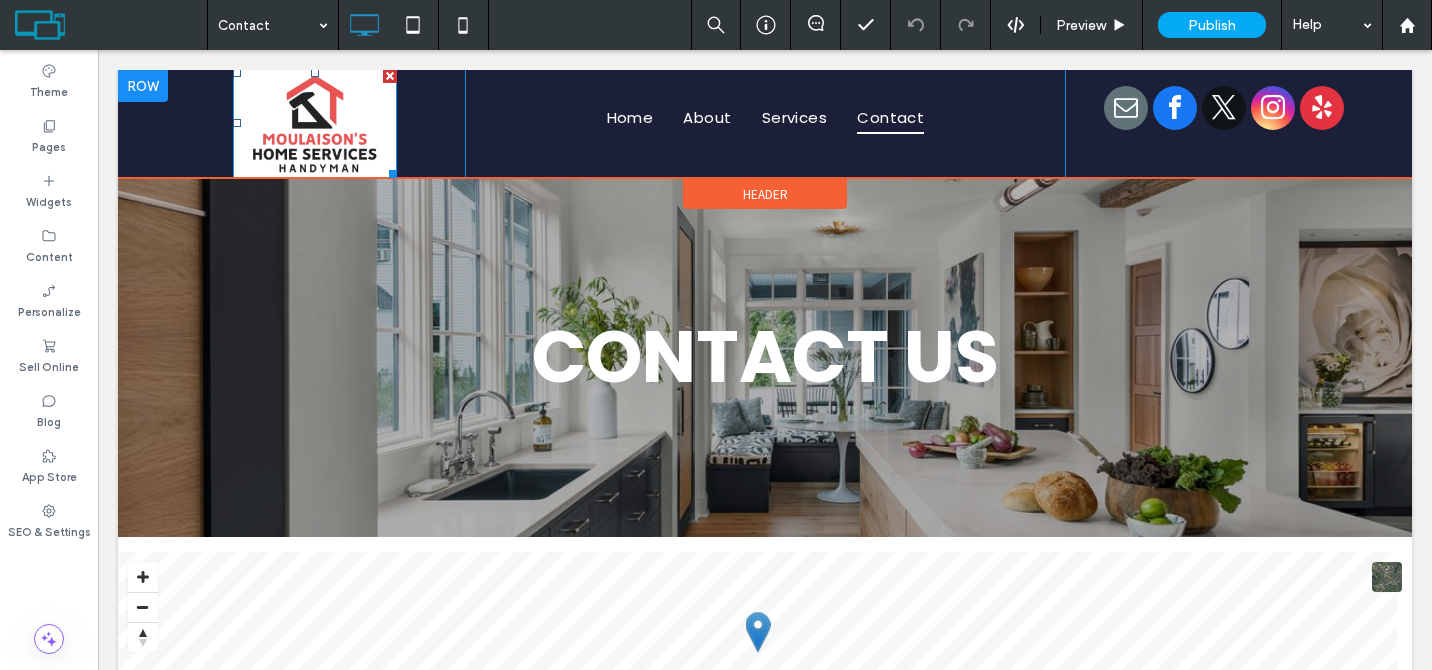 click at bounding box center [315, 123] 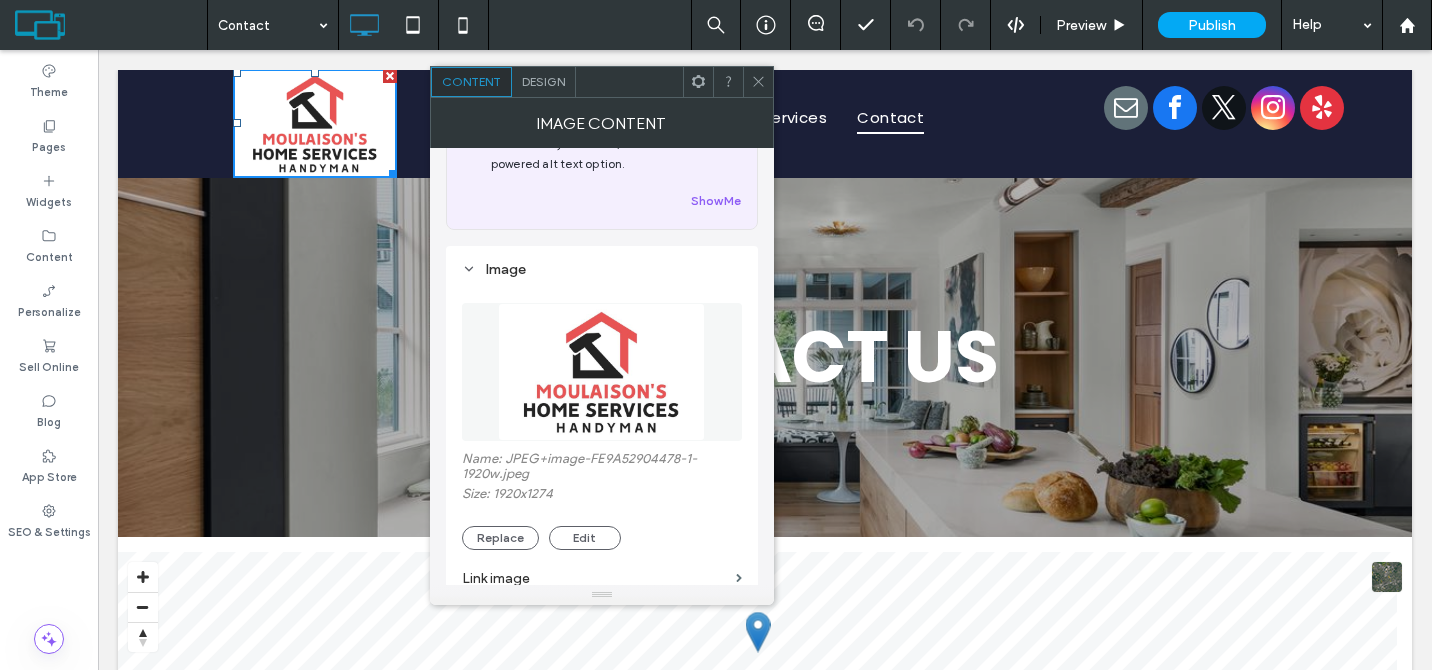 scroll, scrollTop: 184, scrollLeft: 0, axis: vertical 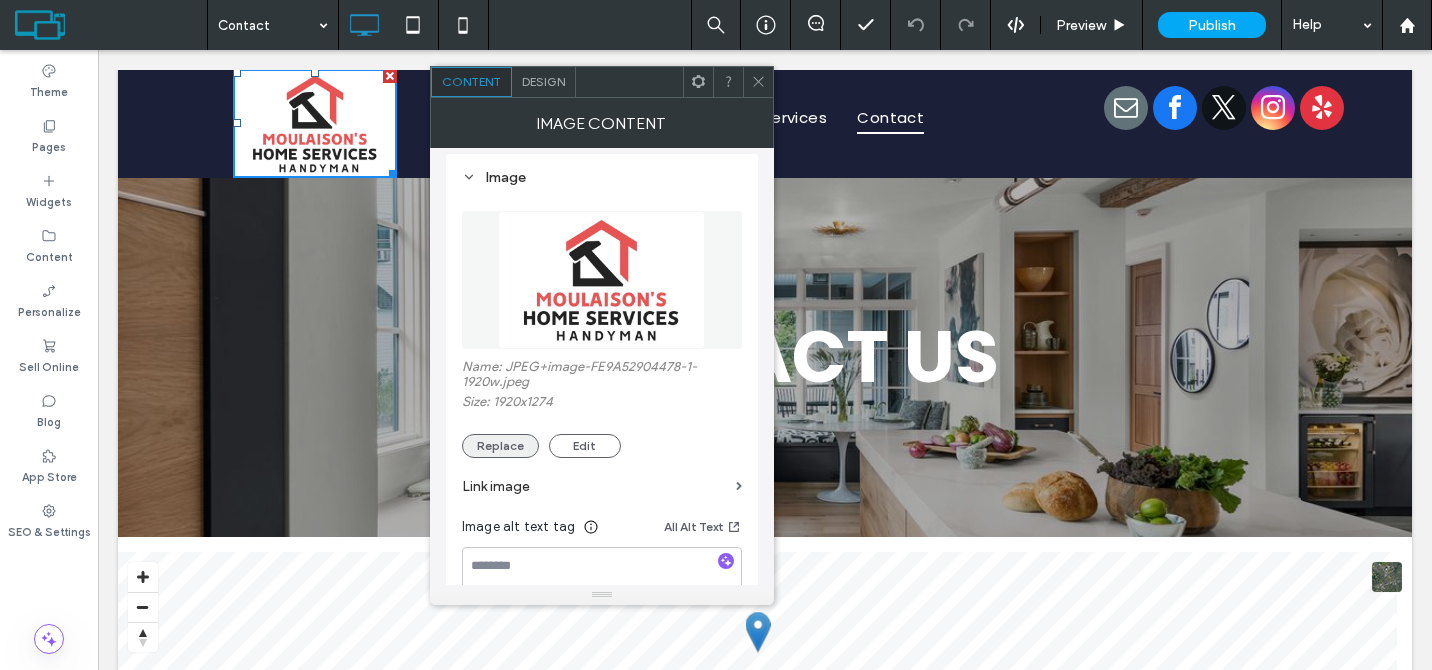 click on "Replace" at bounding box center (500, 446) 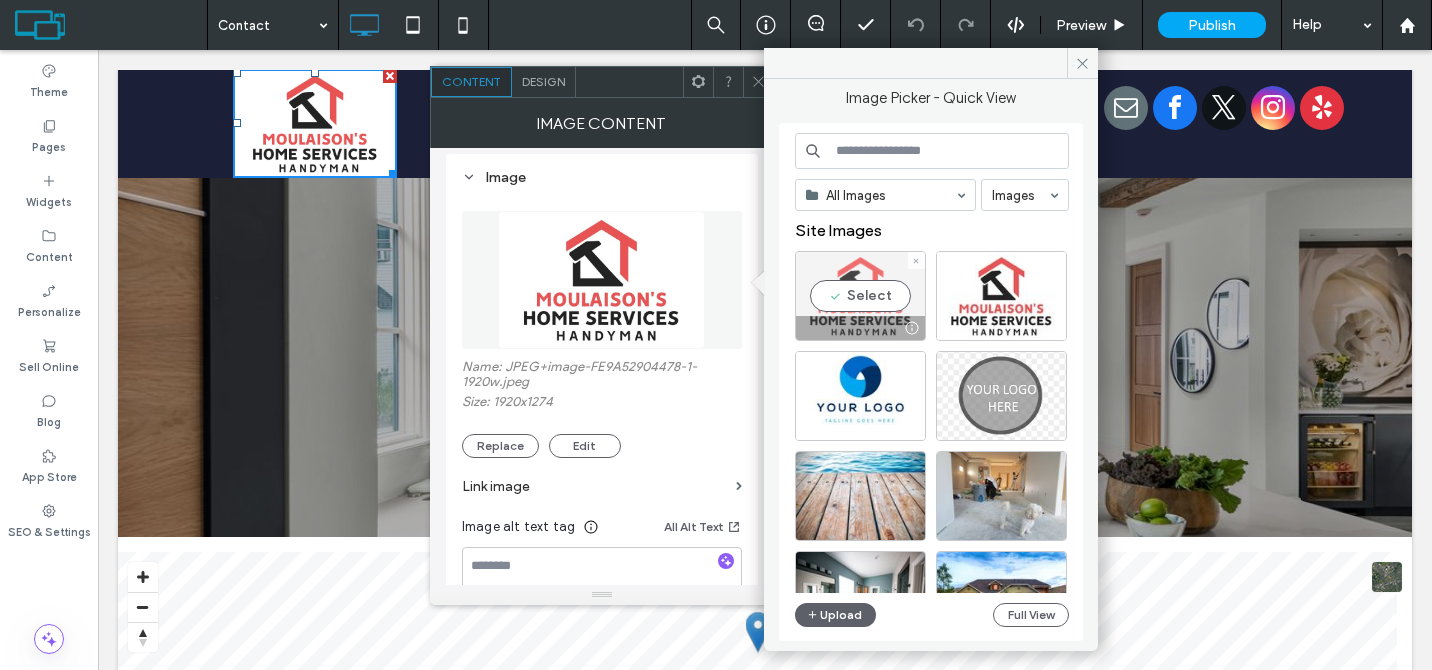 click on "Select" at bounding box center (860, 296) 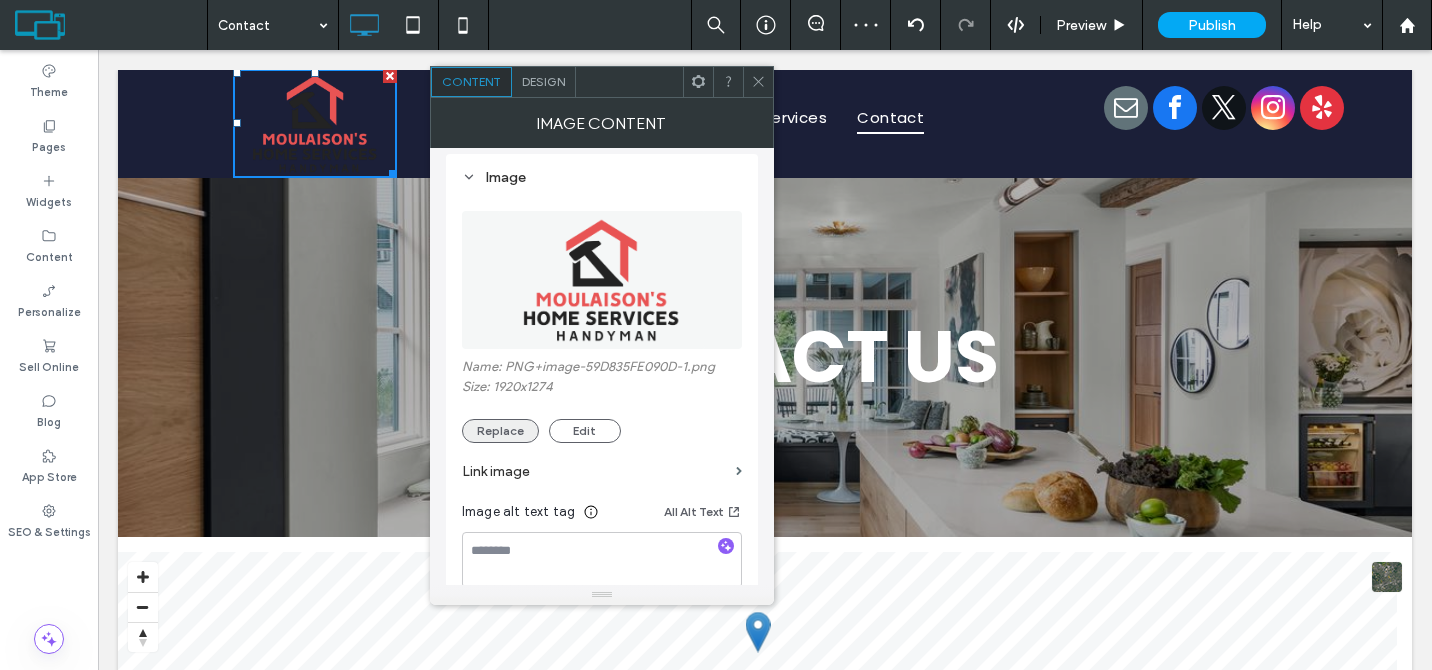 click on "Replace" at bounding box center [500, 431] 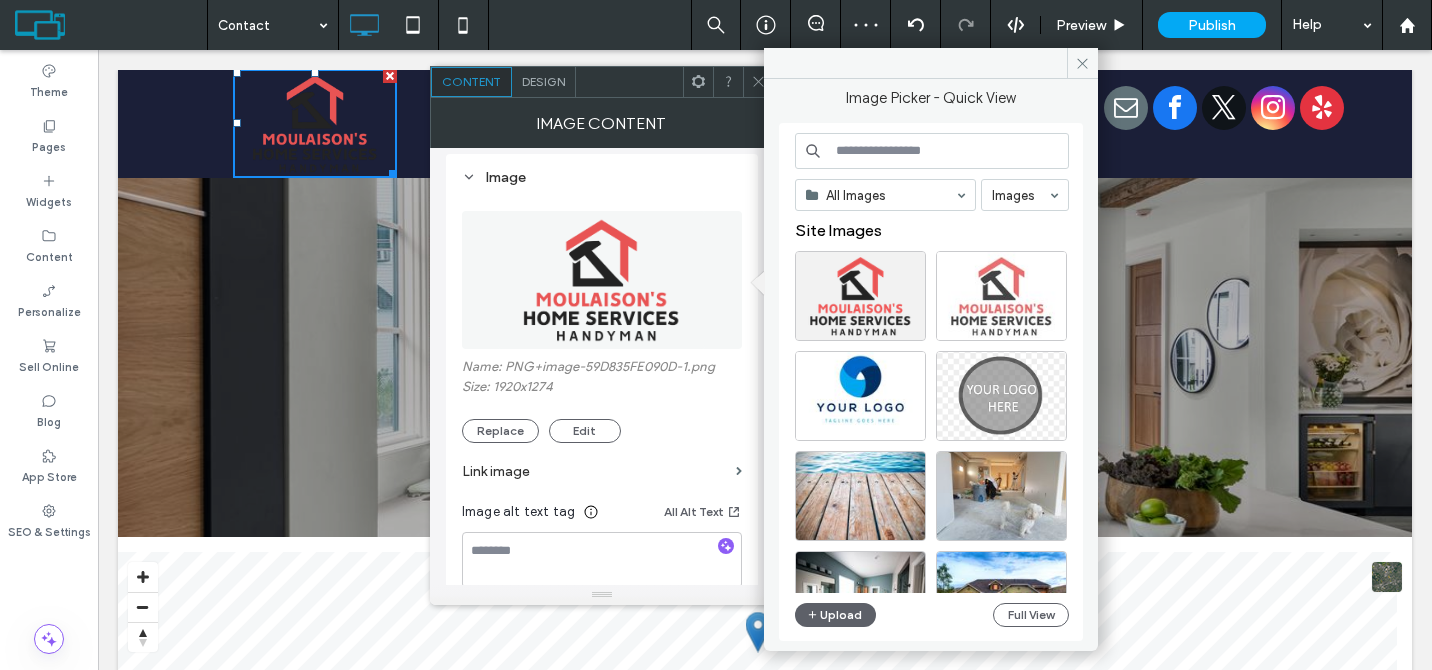 click at bounding box center [1001, 296] 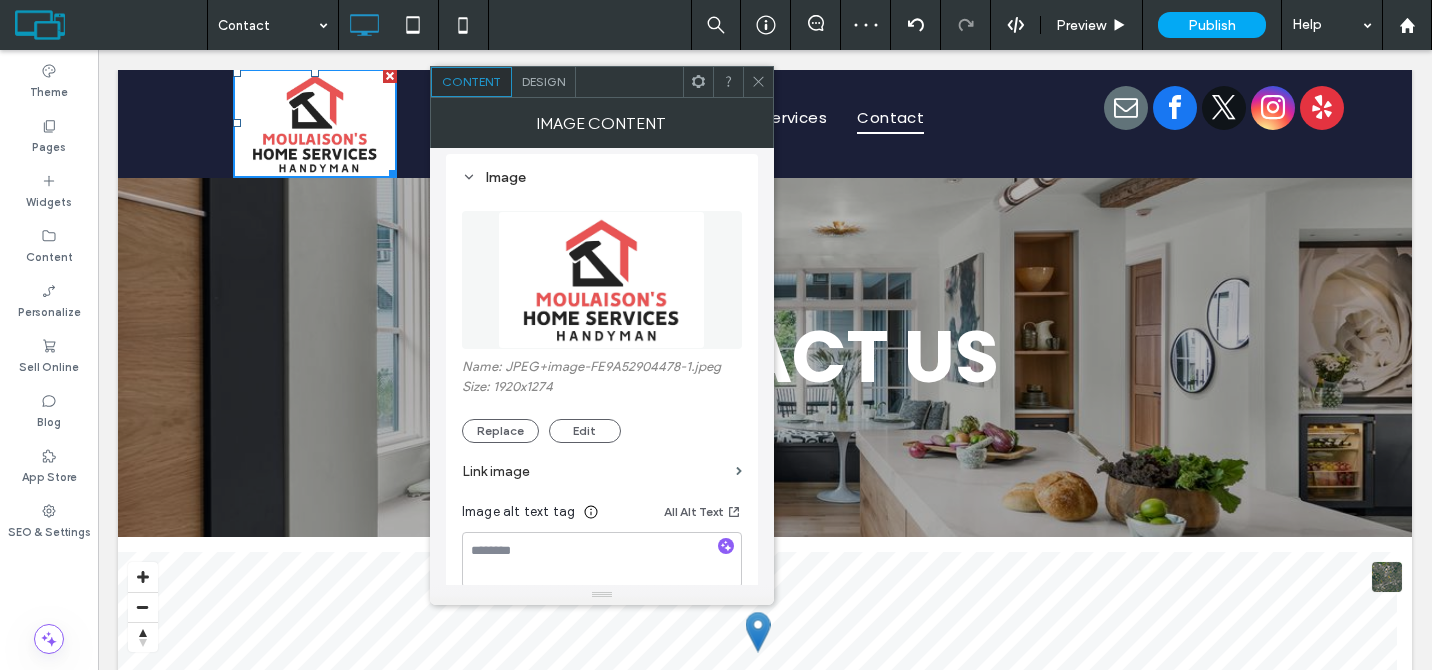 click at bounding box center [758, 82] 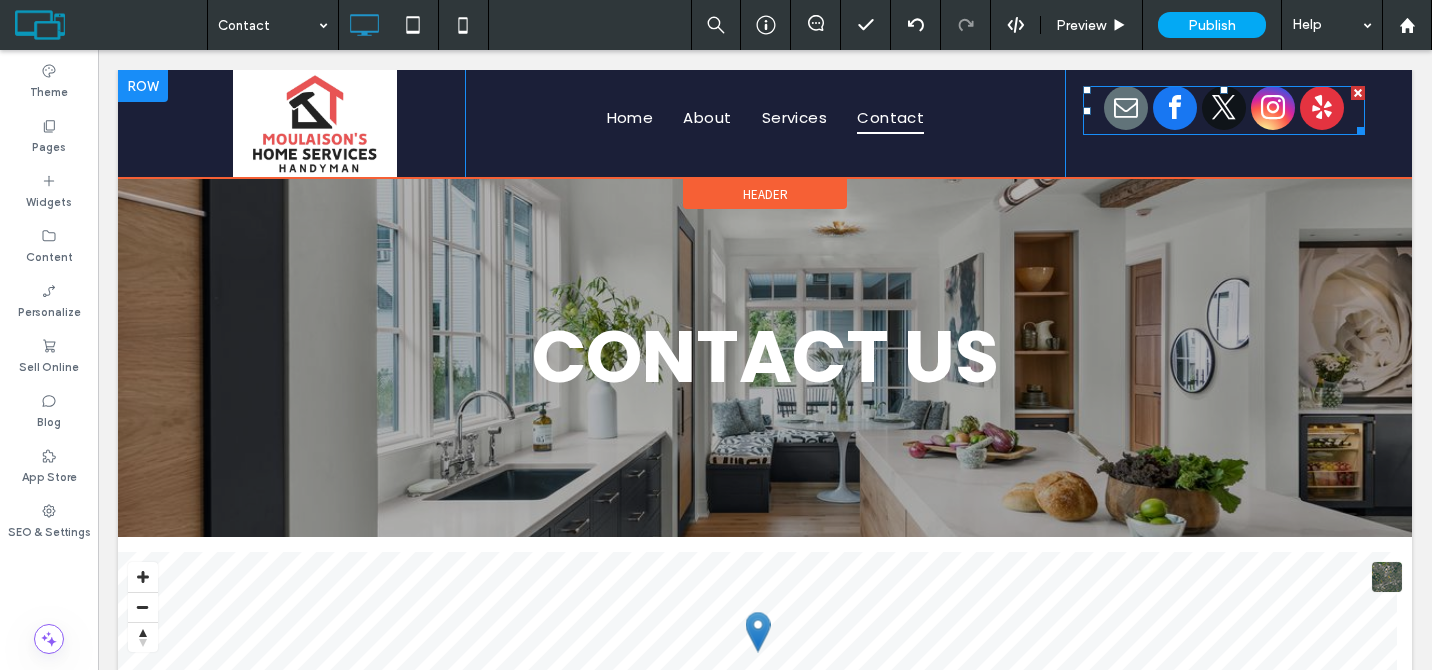 click at bounding box center [1126, 108] 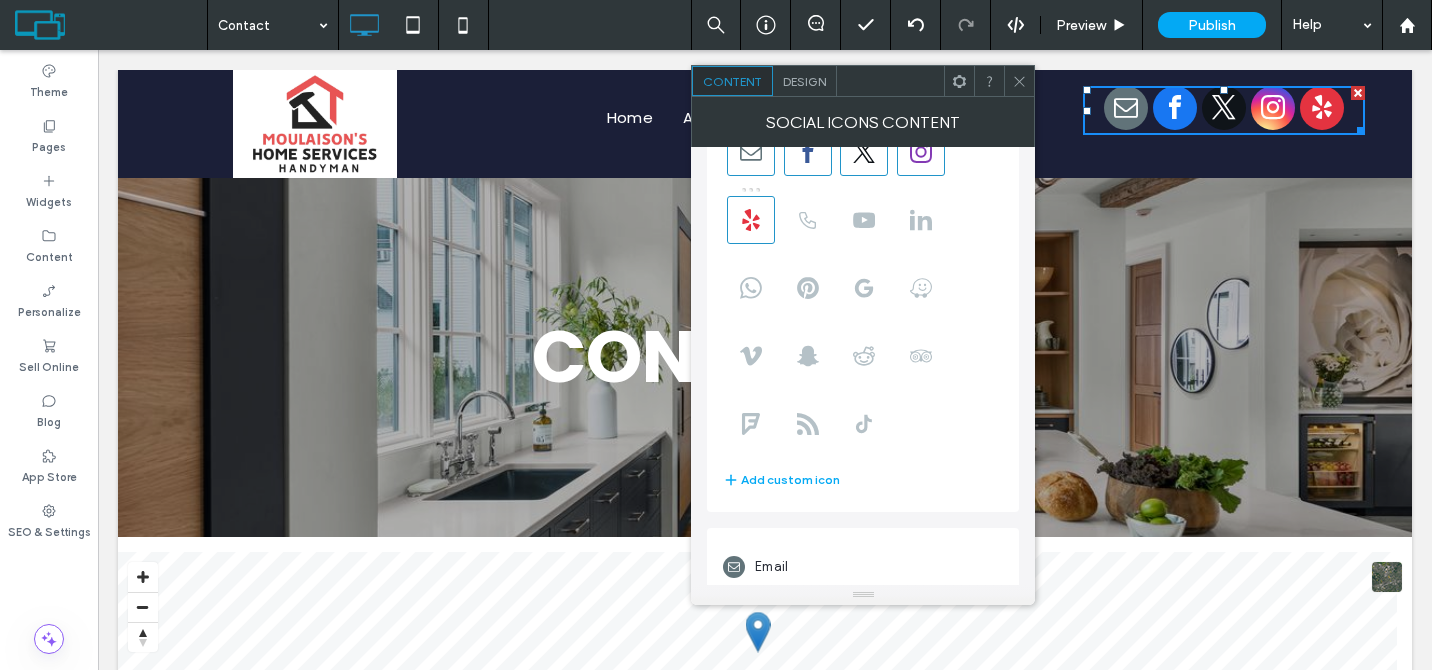 scroll, scrollTop: 383, scrollLeft: 0, axis: vertical 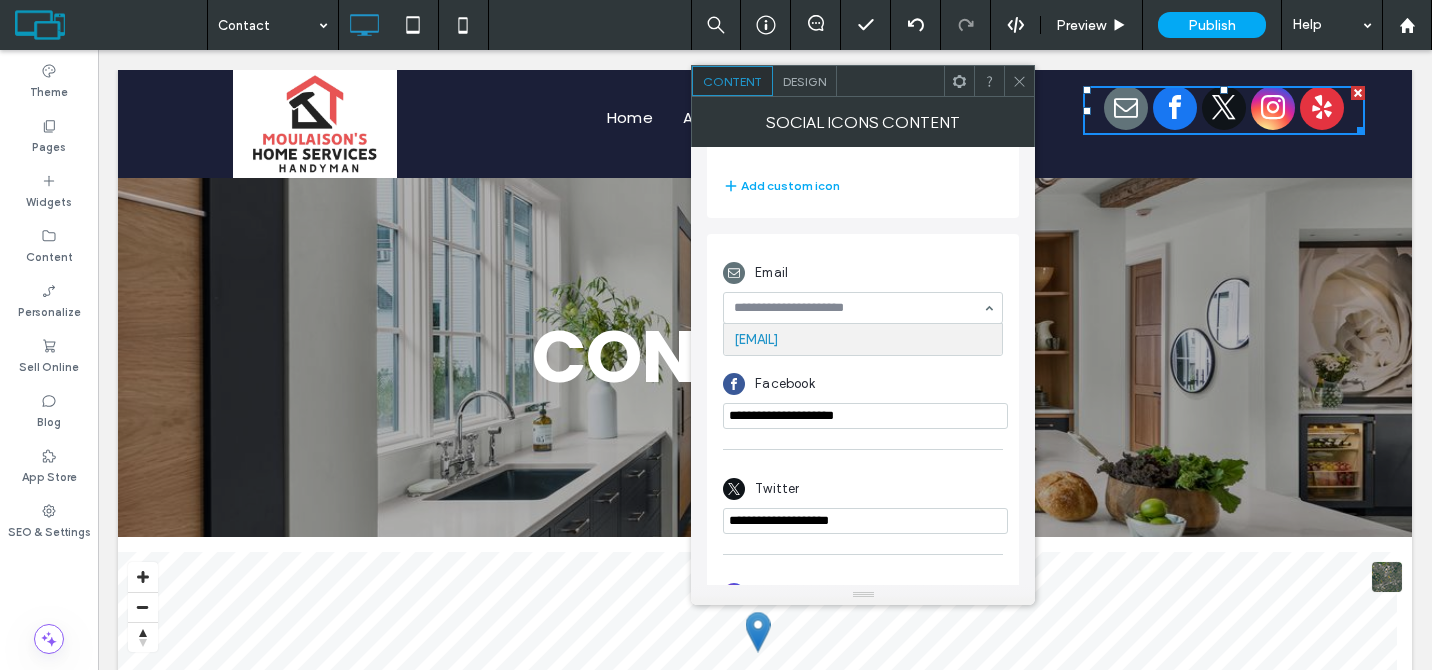 click at bounding box center (858, 308) 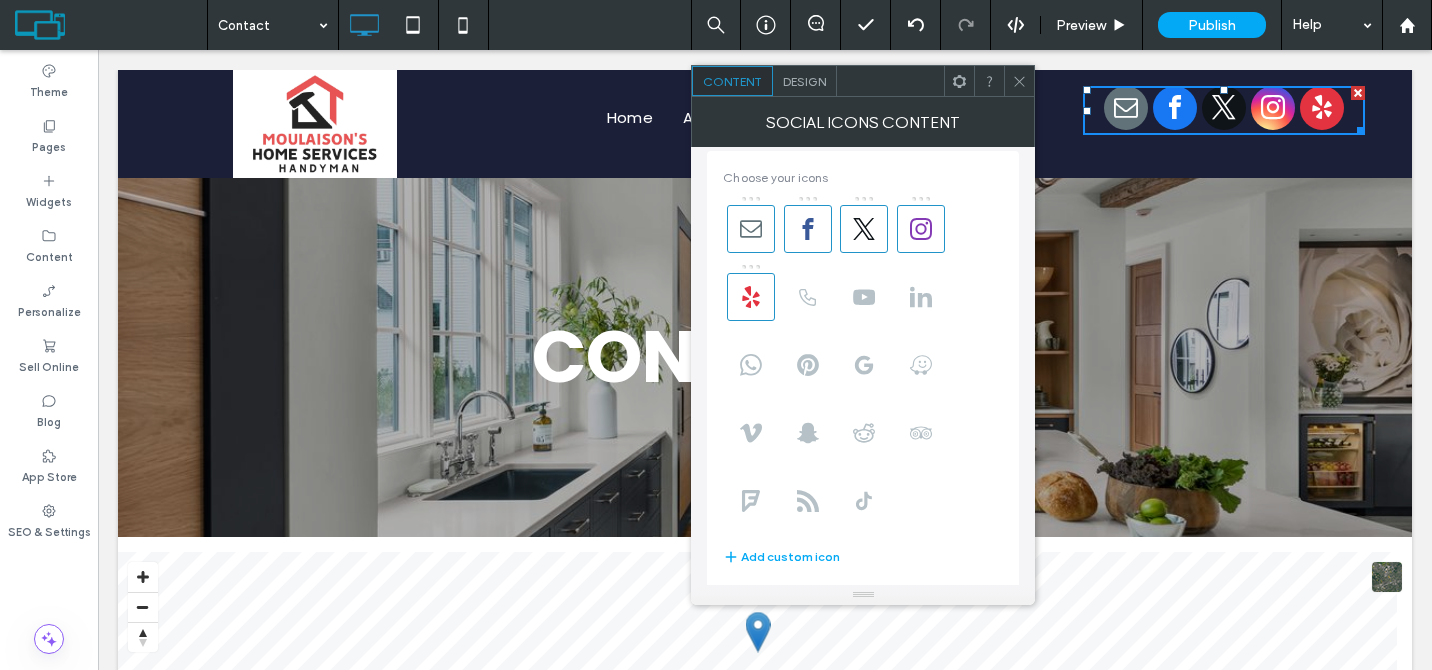 scroll, scrollTop: 0, scrollLeft: 0, axis: both 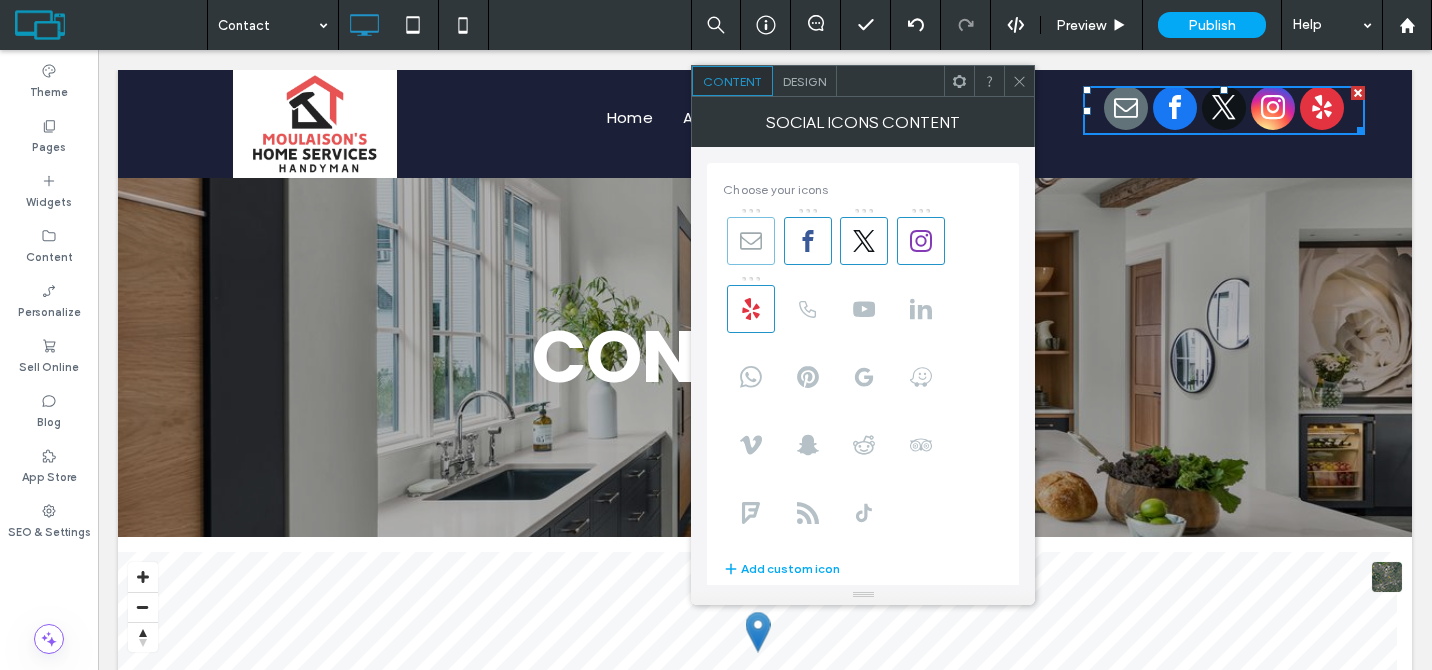 click 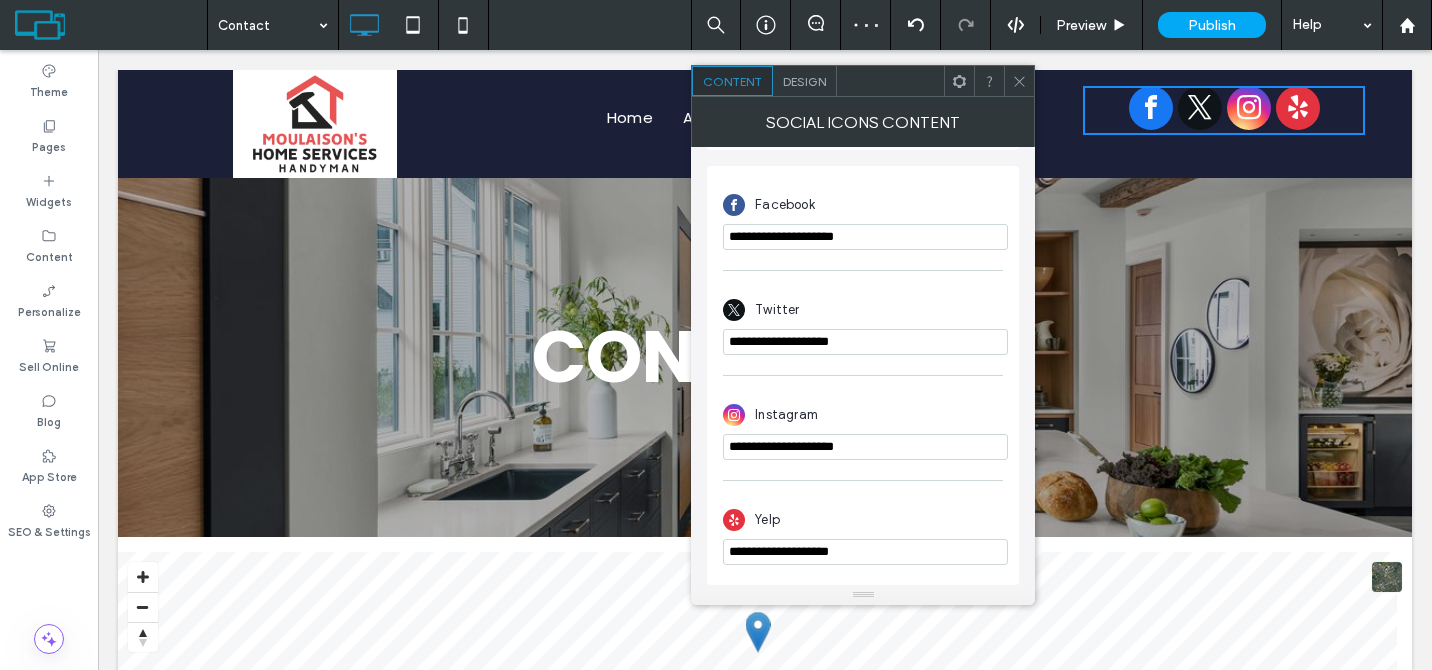 scroll, scrollTop: 459, scrollLeft: 0, axis: vertical 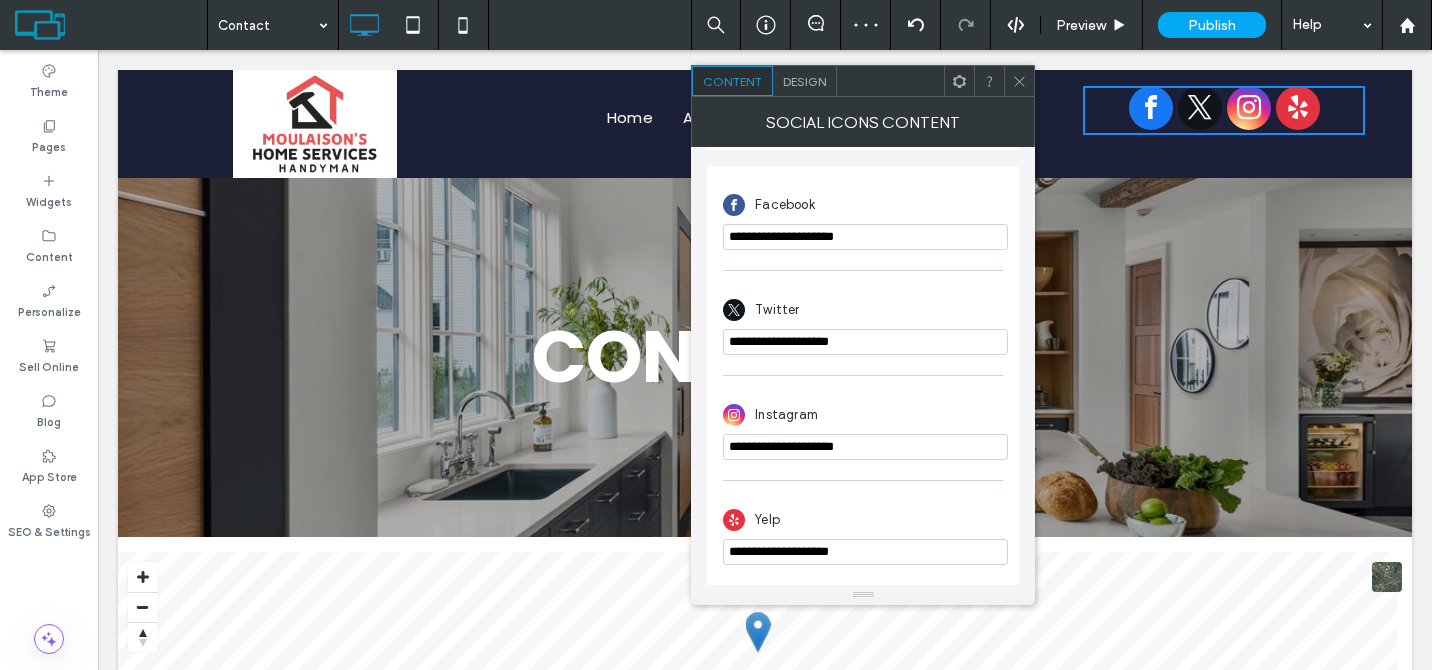 click at bounding box center [1019, 81] 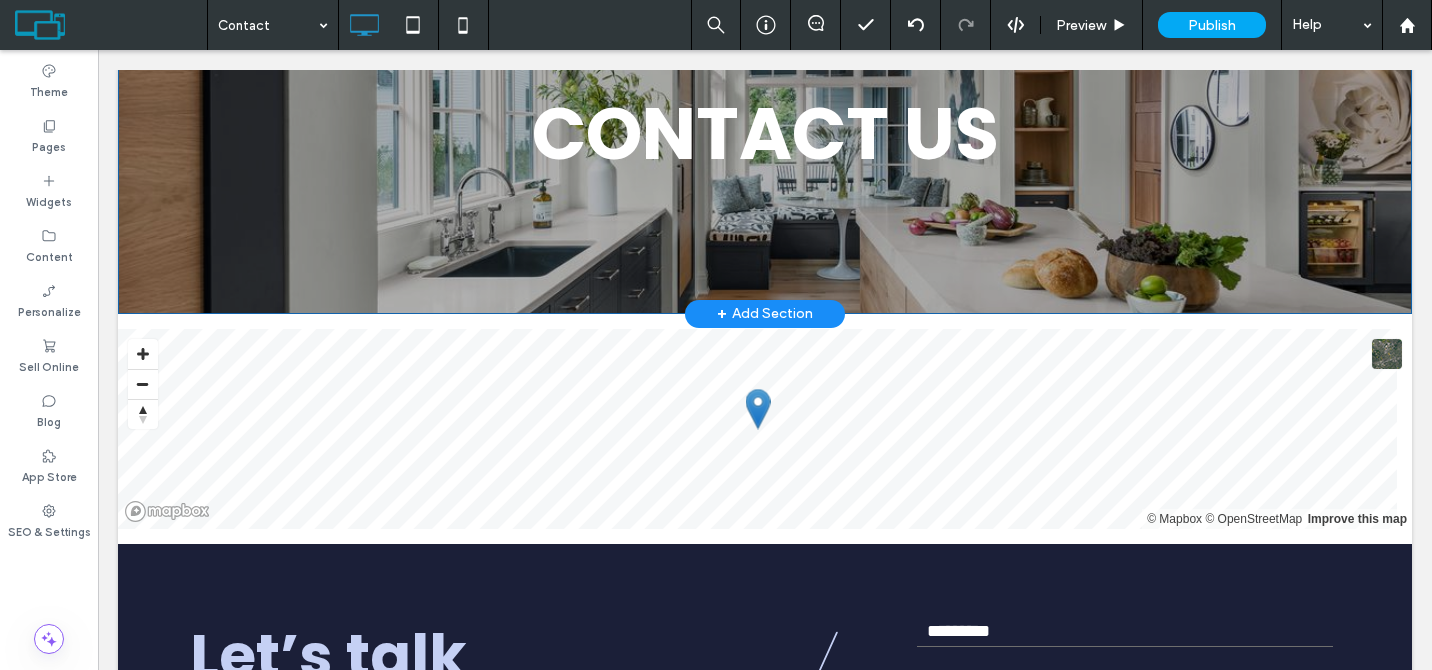 scroll, scrollTop: 554, scrollLeft: 0, axis: vertical 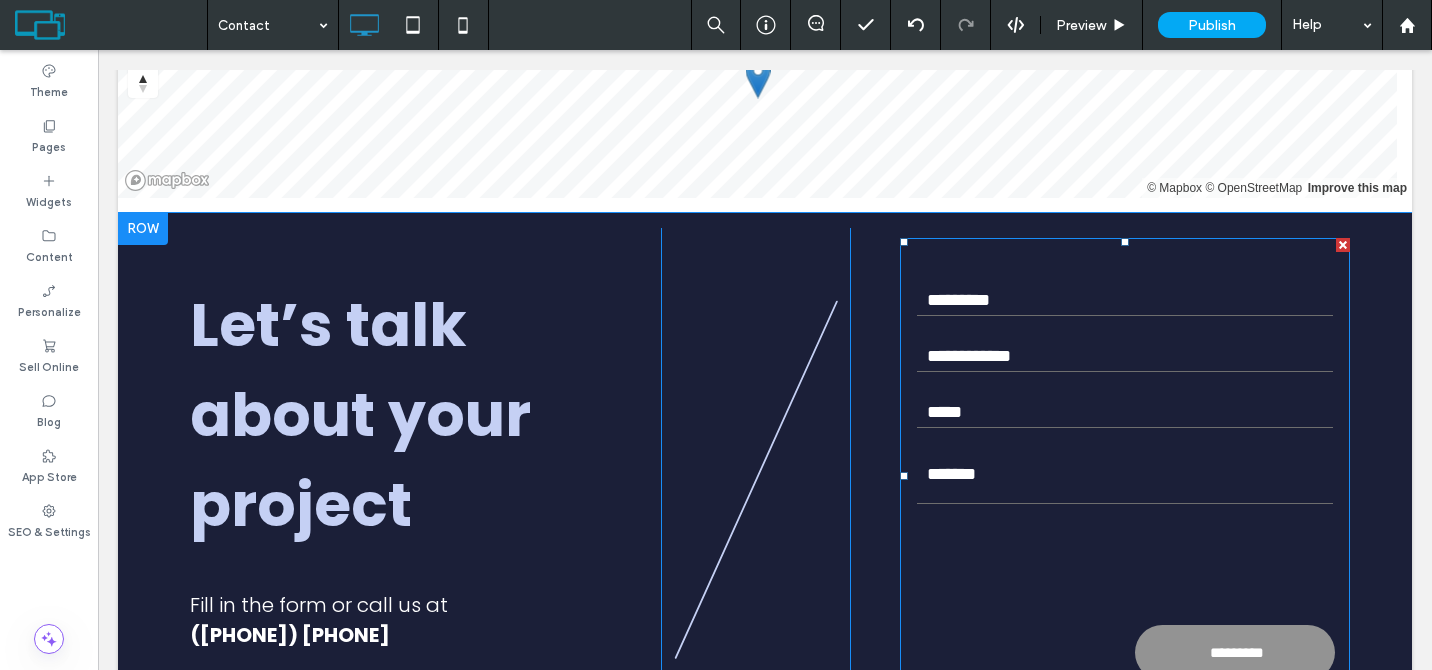click at bounding box center [1125, 413] 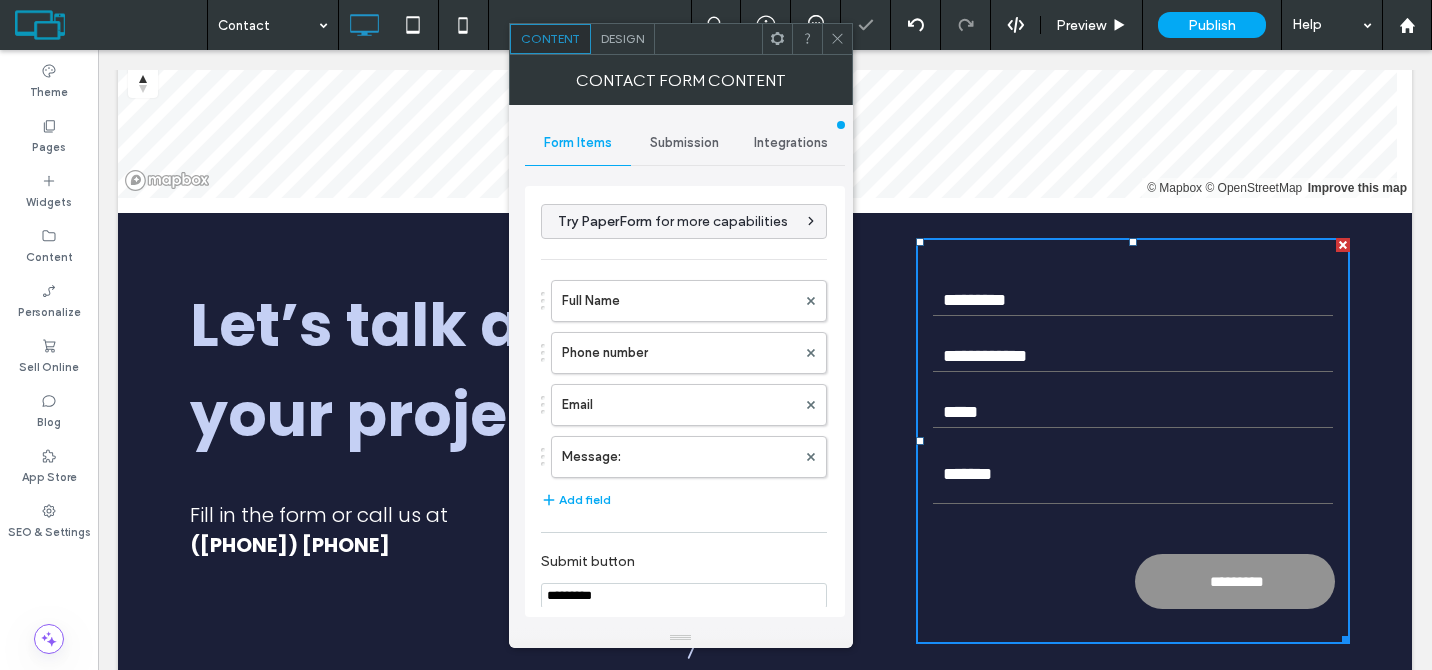 click on "Submission" at bounding box center (684, 143) 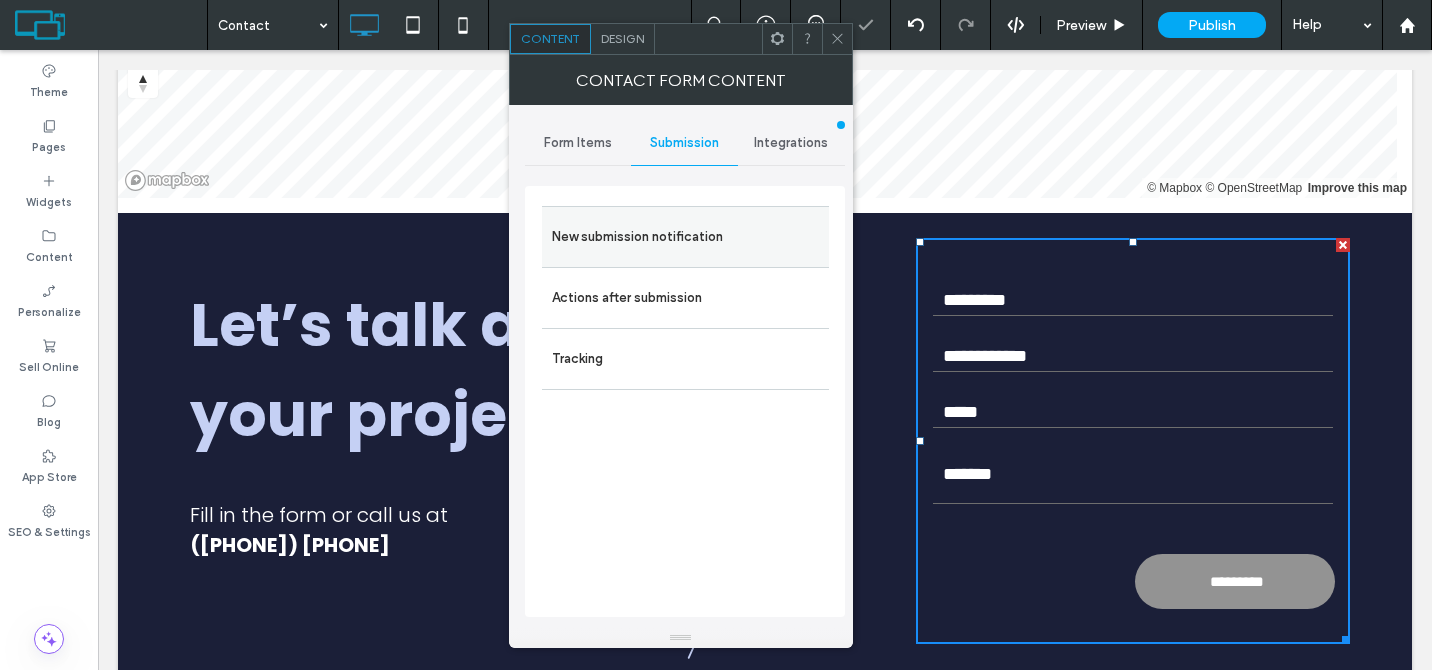 click on "New submission notification" at bounding box center (685, 237) 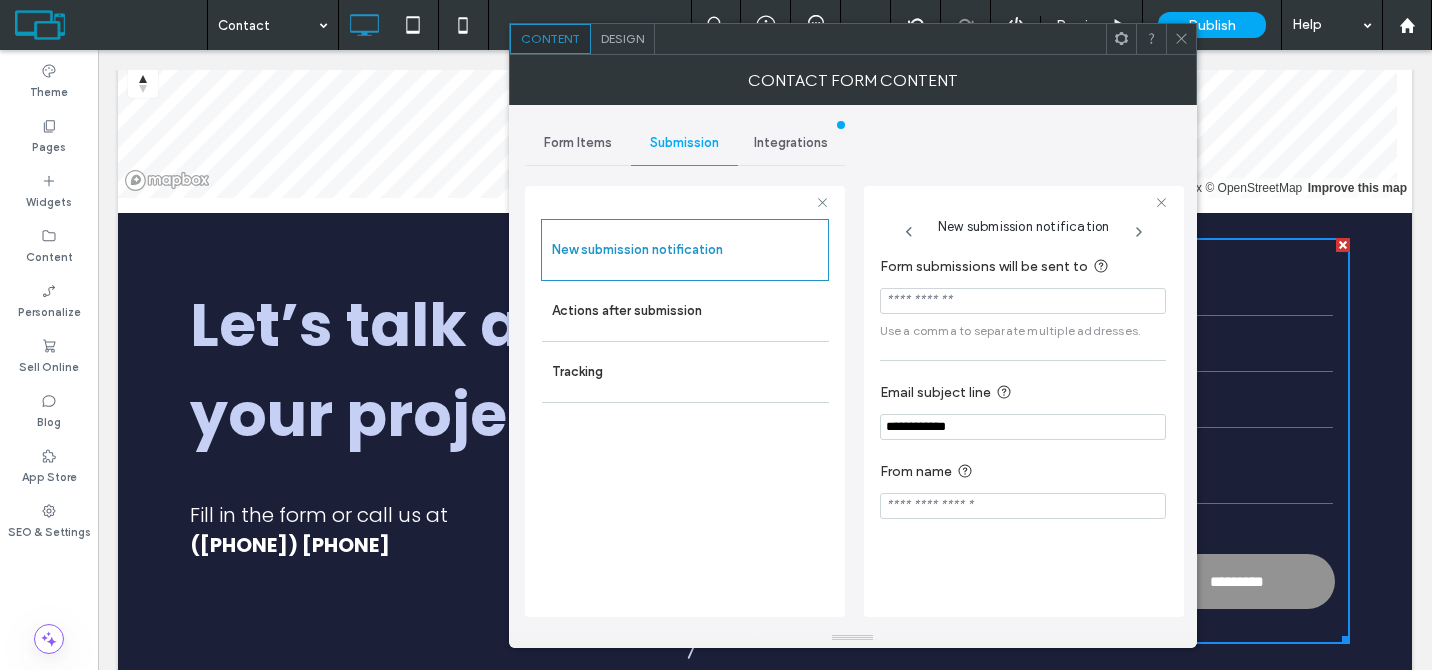 click 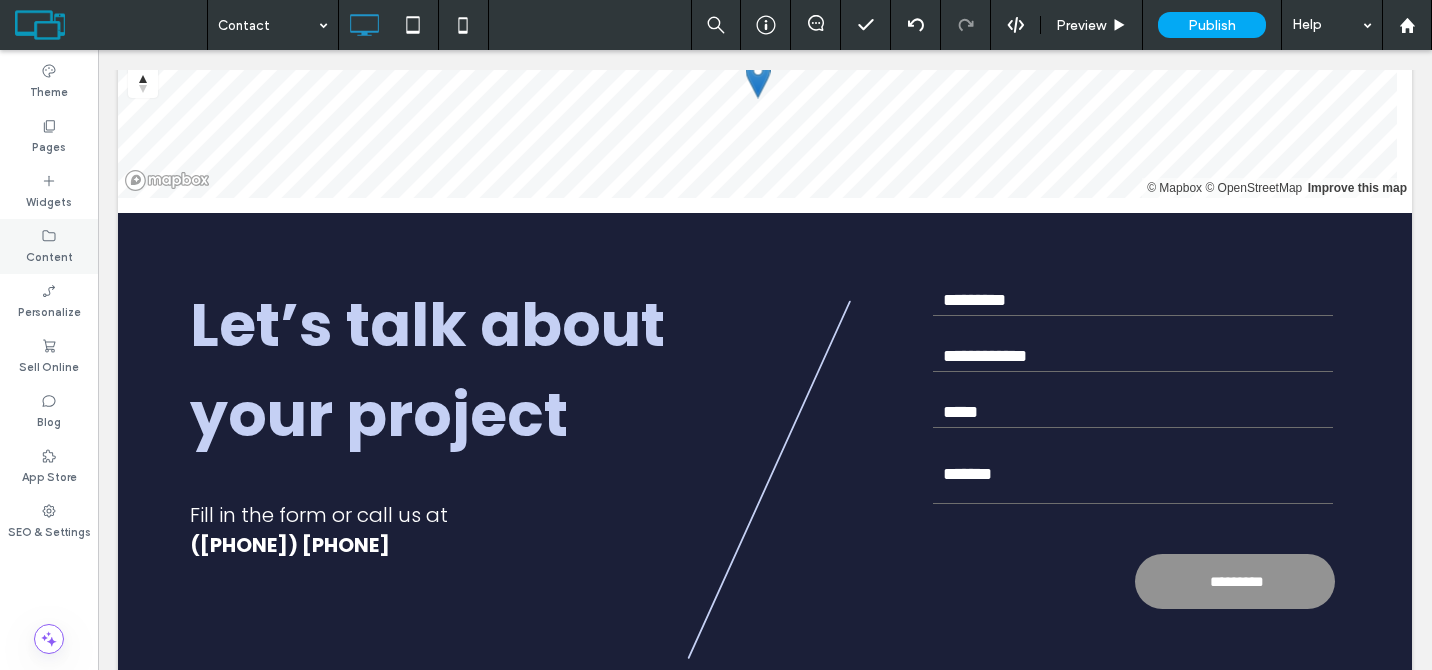 click 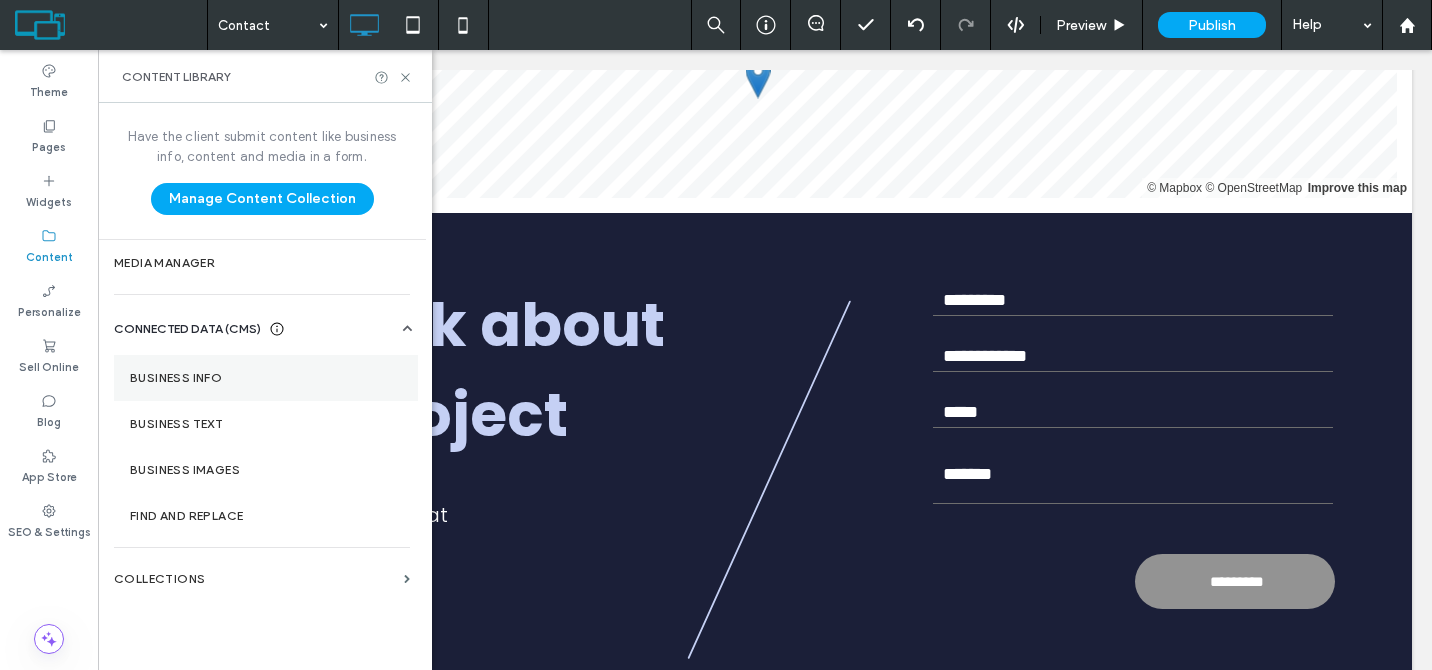 click on "Business Info" at bounding box center [266, 378] 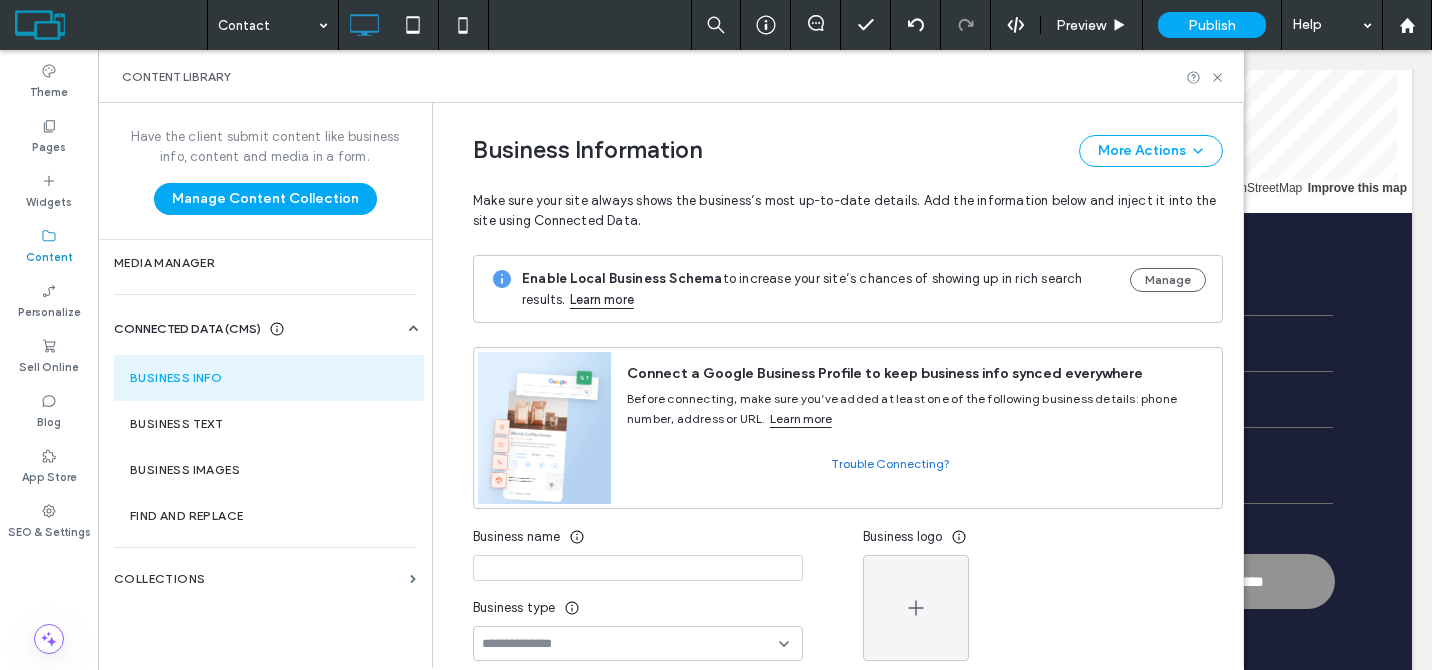 scroll, scrollTop: 322, scrollLeft: 0, axis: vertical 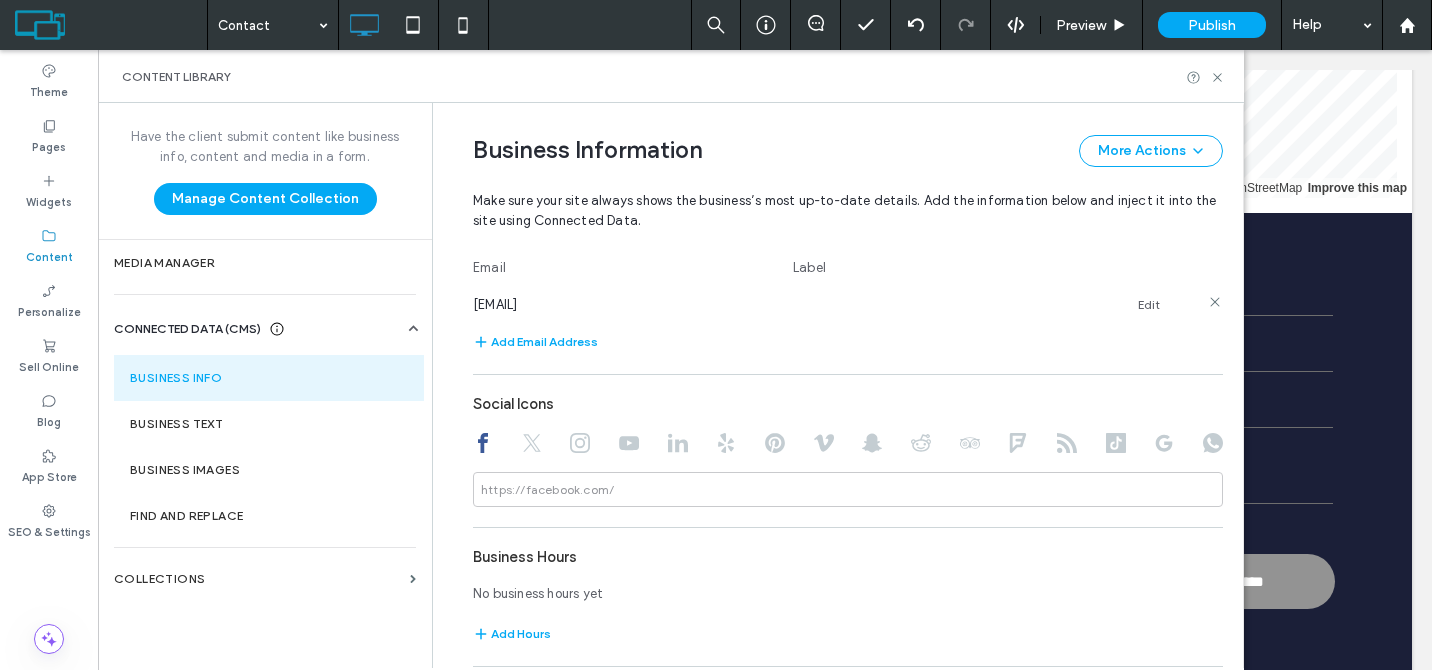 click 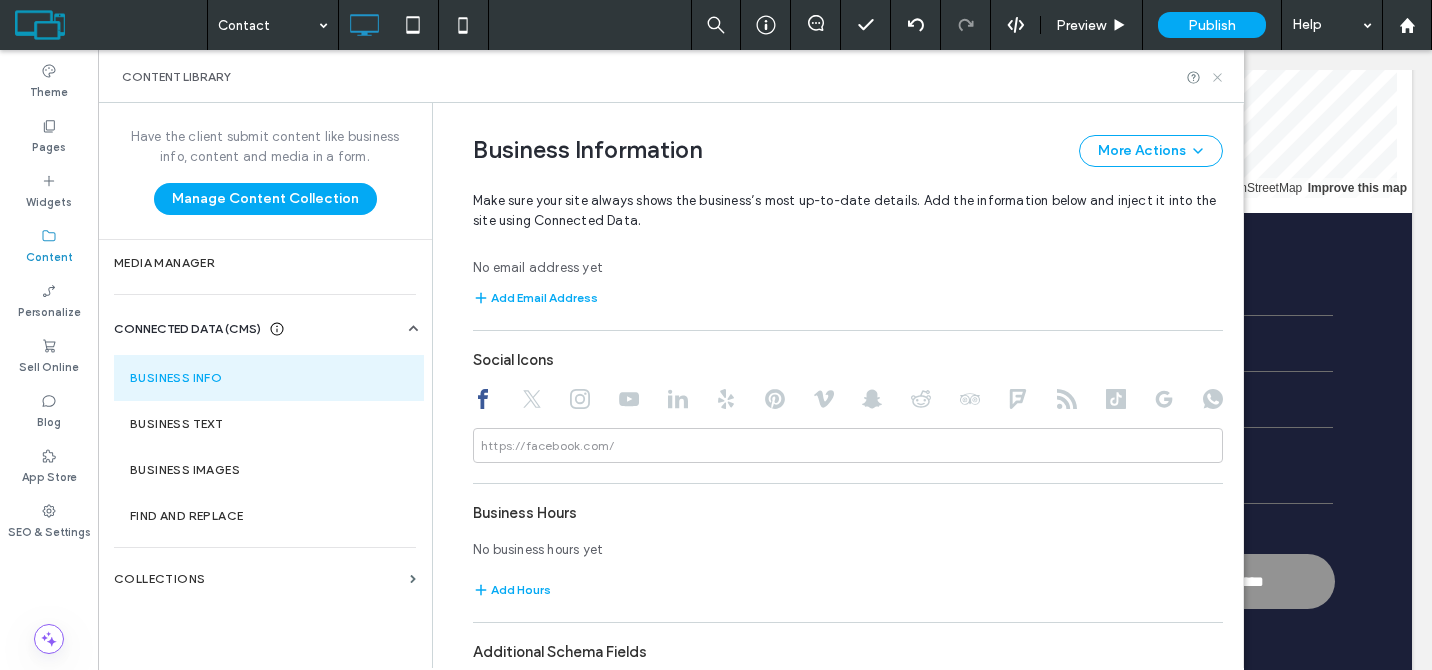 click 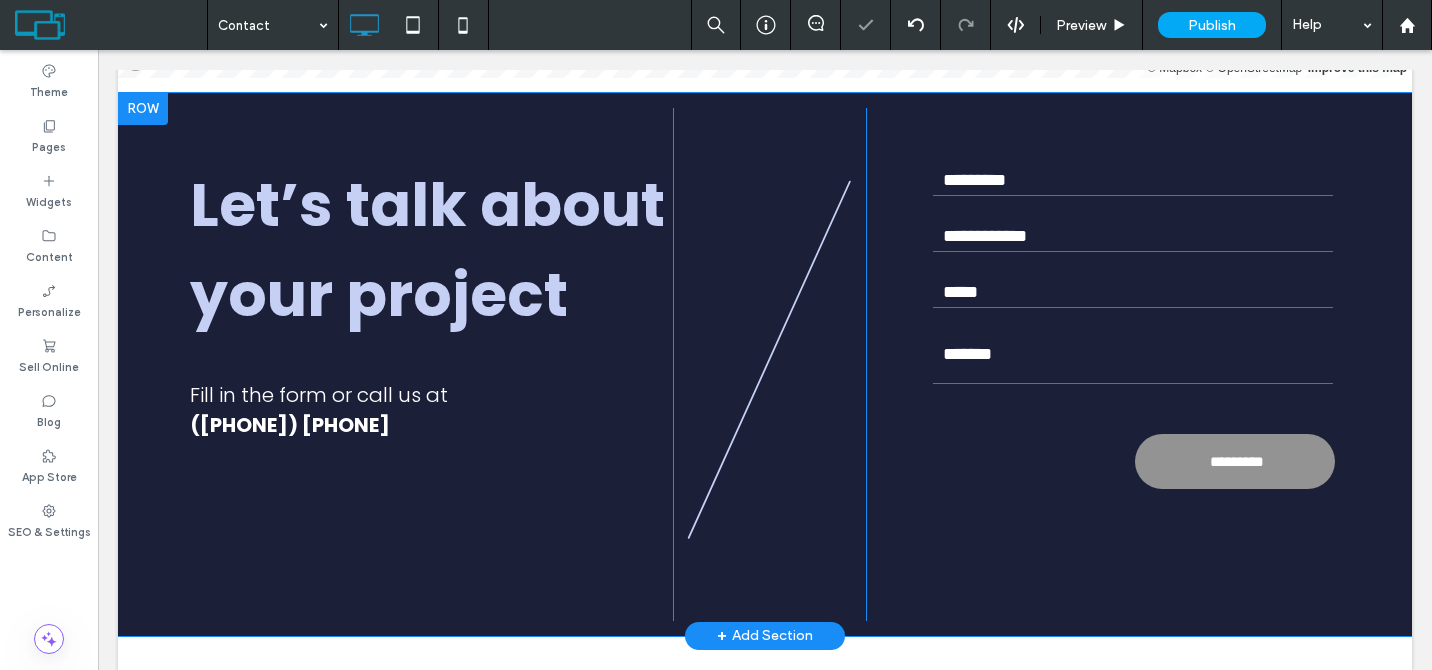 scroll, scrollTop: 850, scrollLeft: 0, axis: vertical 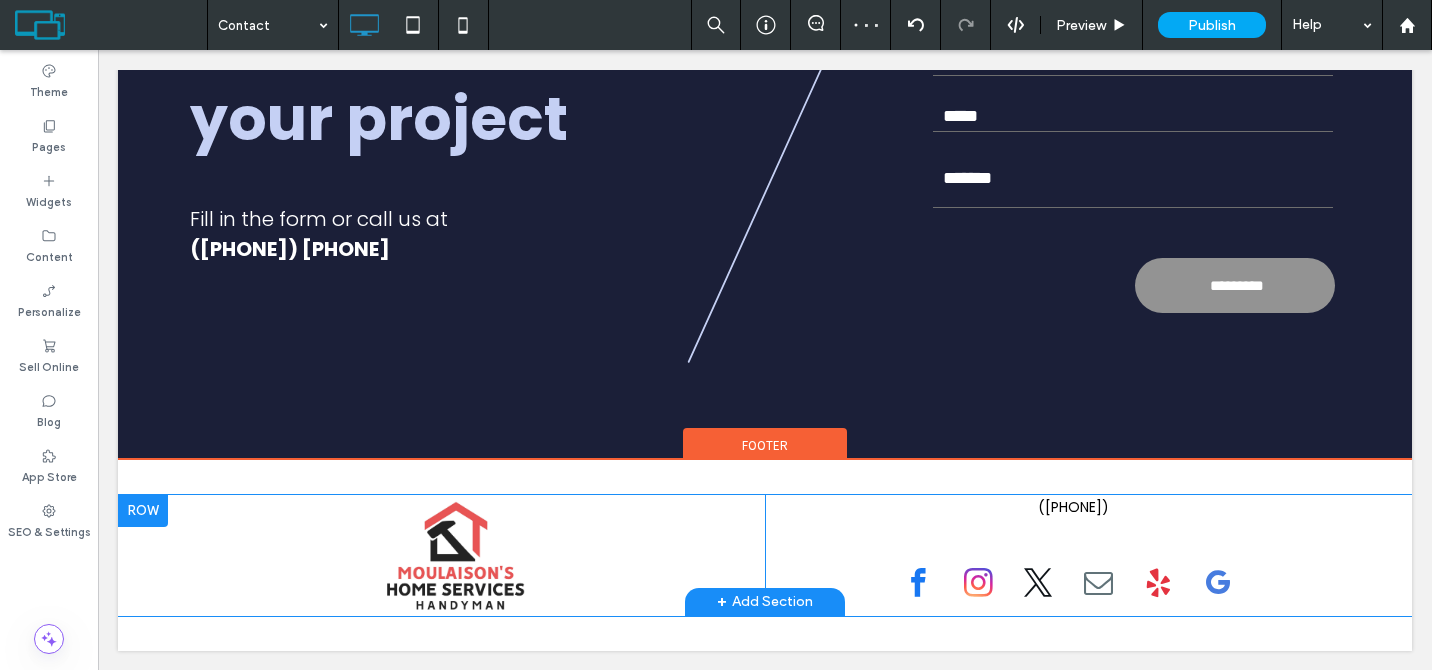 click at bounding box center [1098, 583] 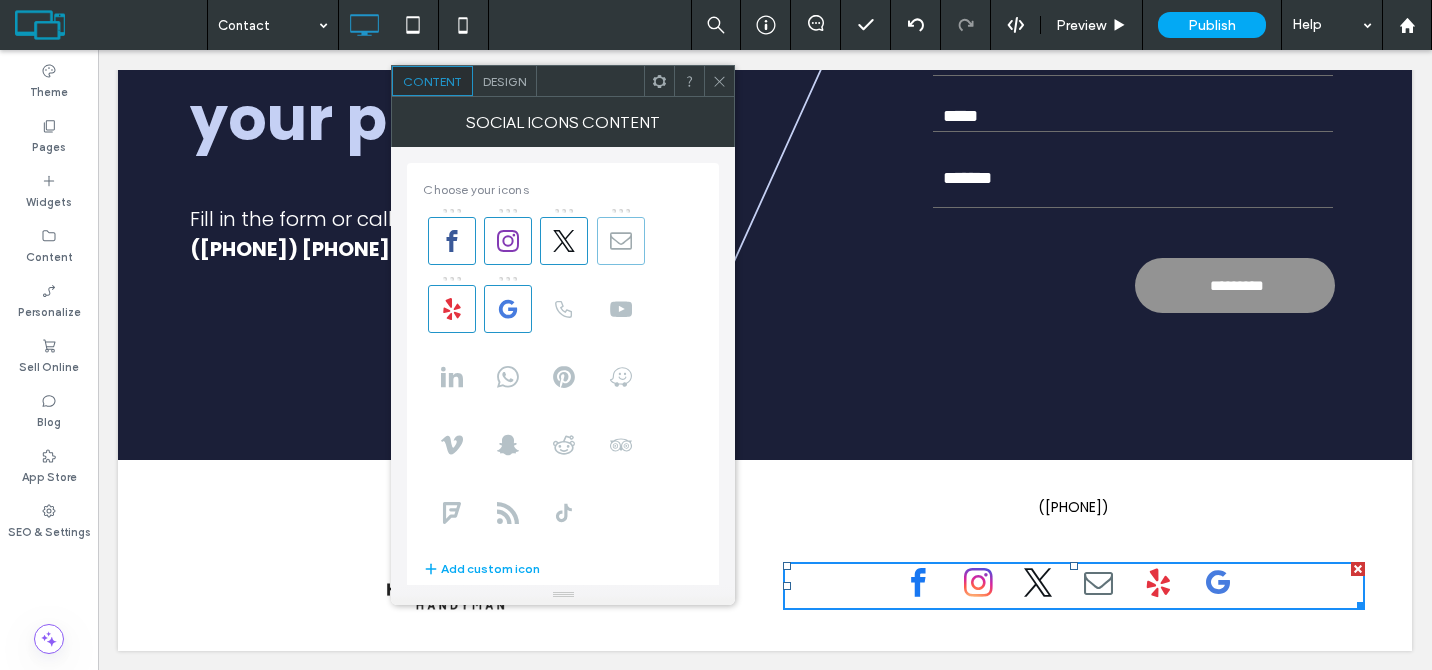 click at bounding box center (621, 241) 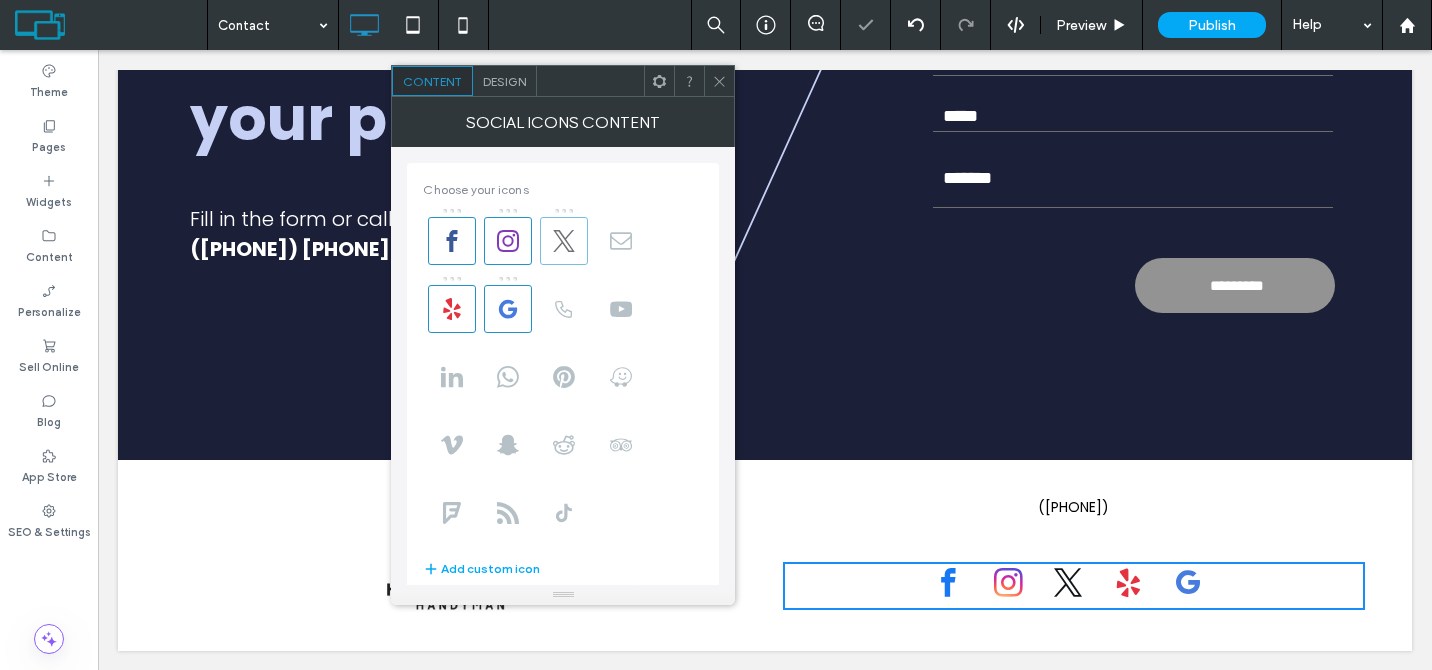 click 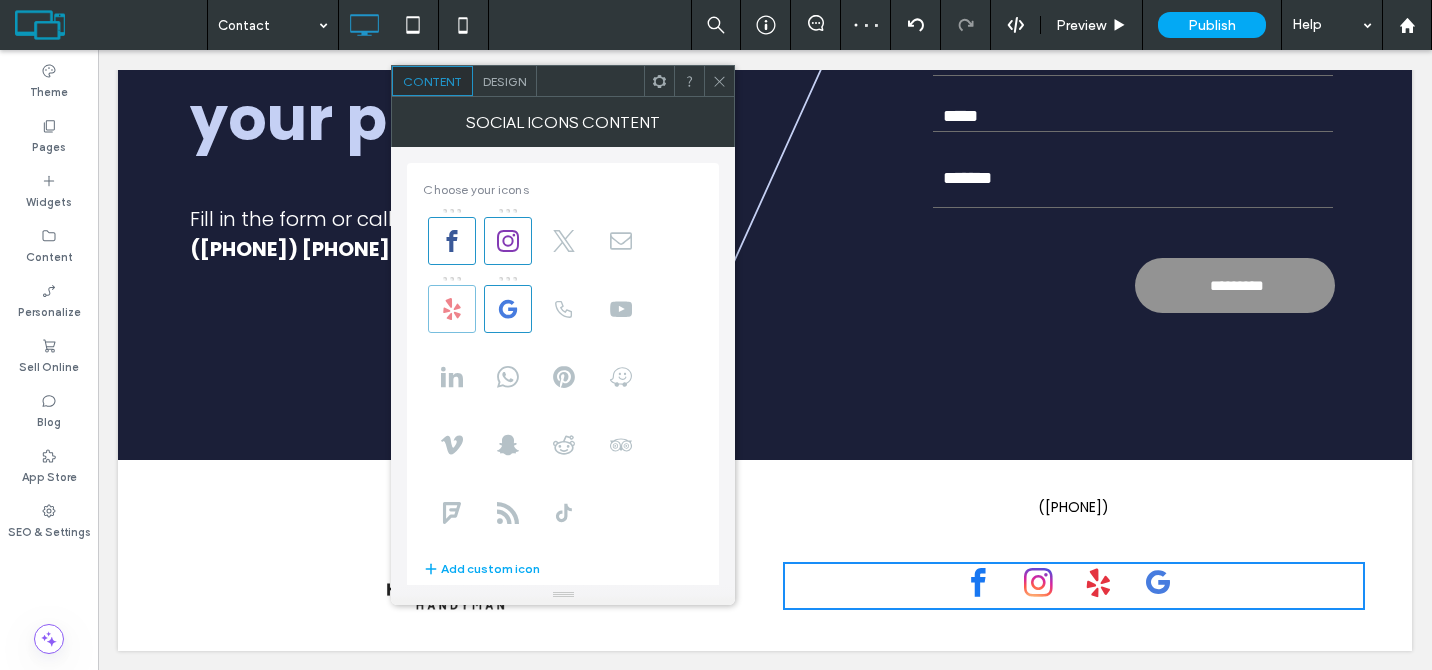 click 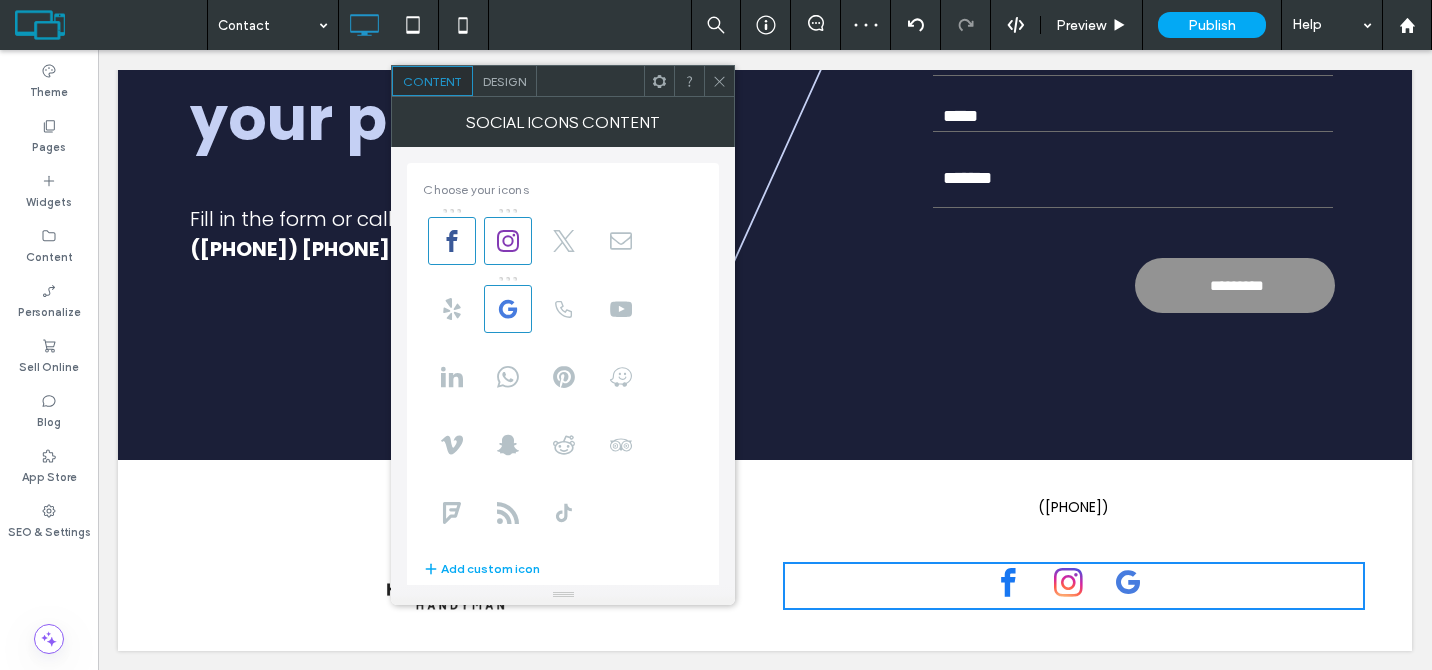 click at bounding box center (719, 81) 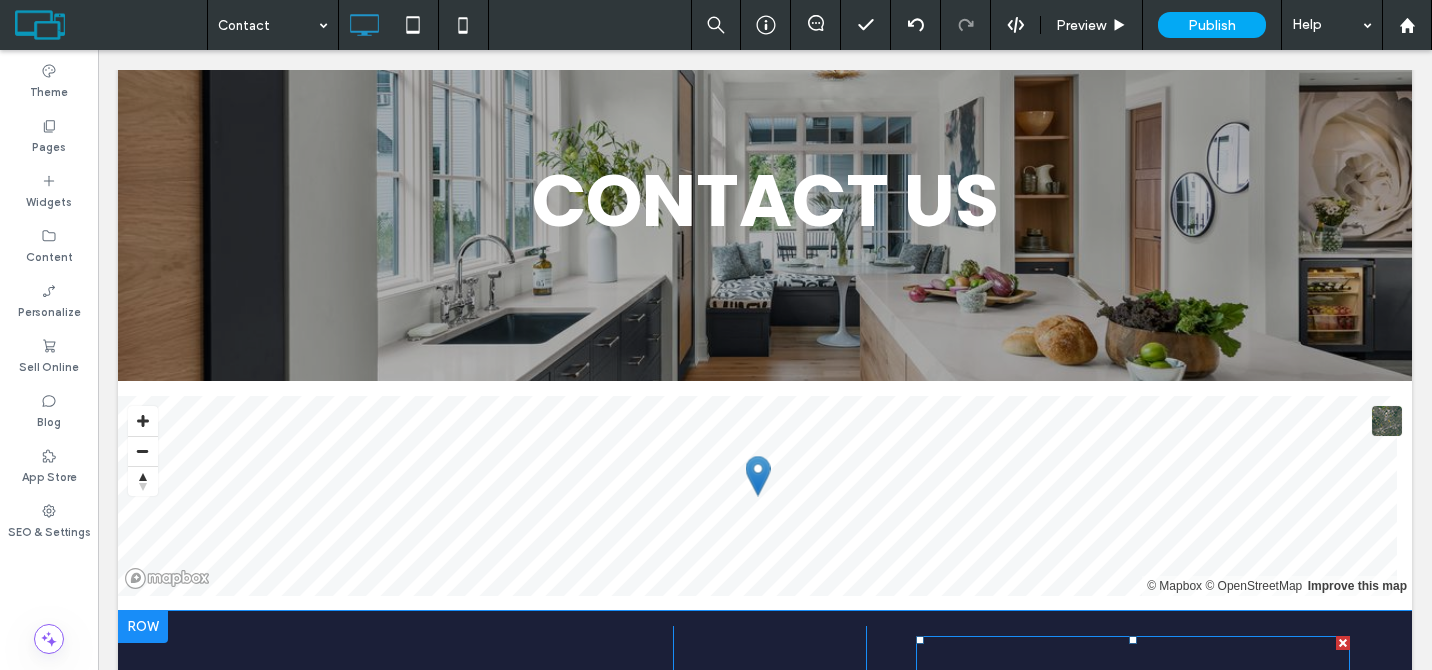 scroll, scrollTop: 0, scrollLeft: 0, axis: both 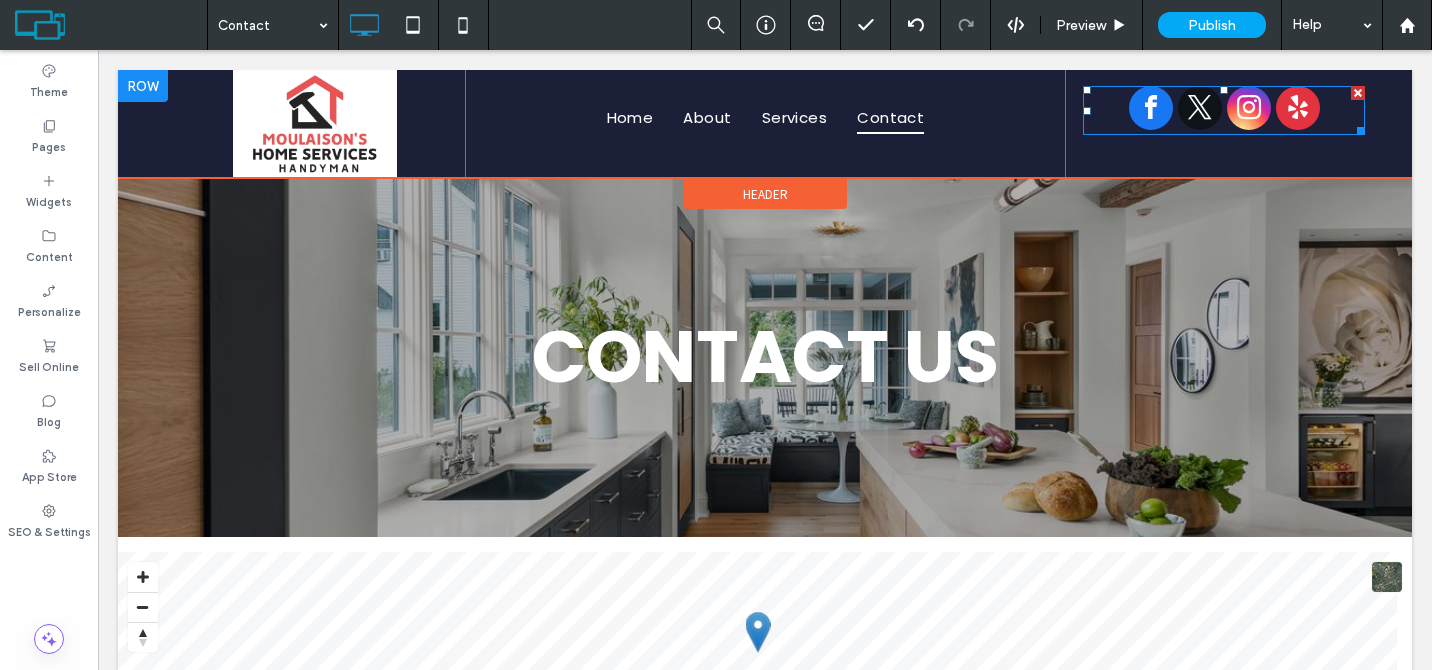 click at bounding box center [1200, 108] 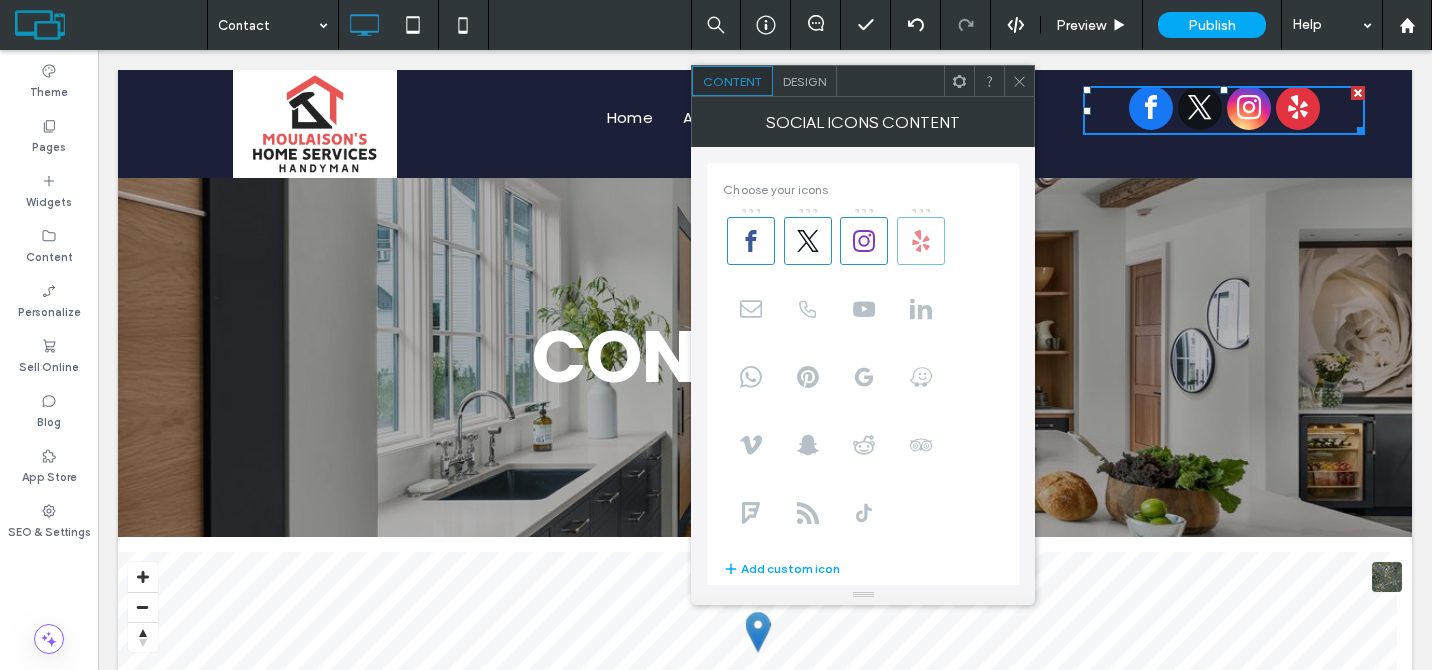 click at bounding box center [921, 241] 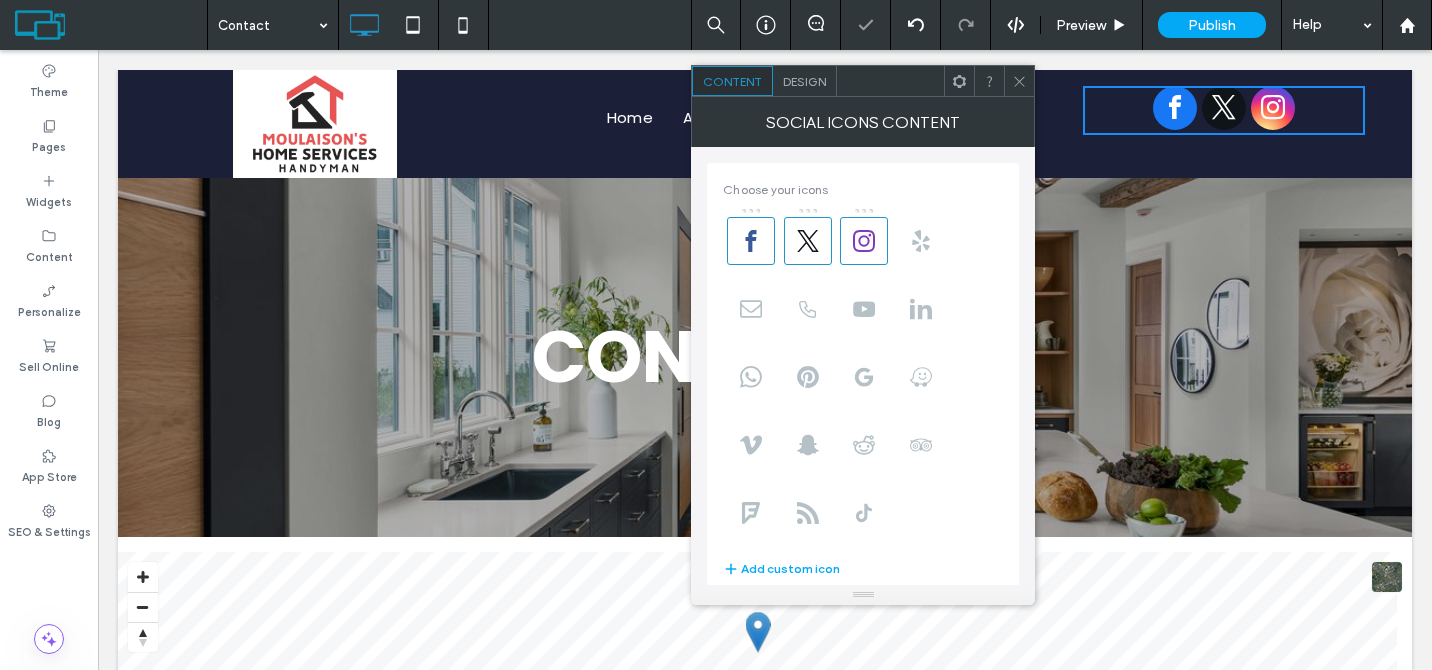 click 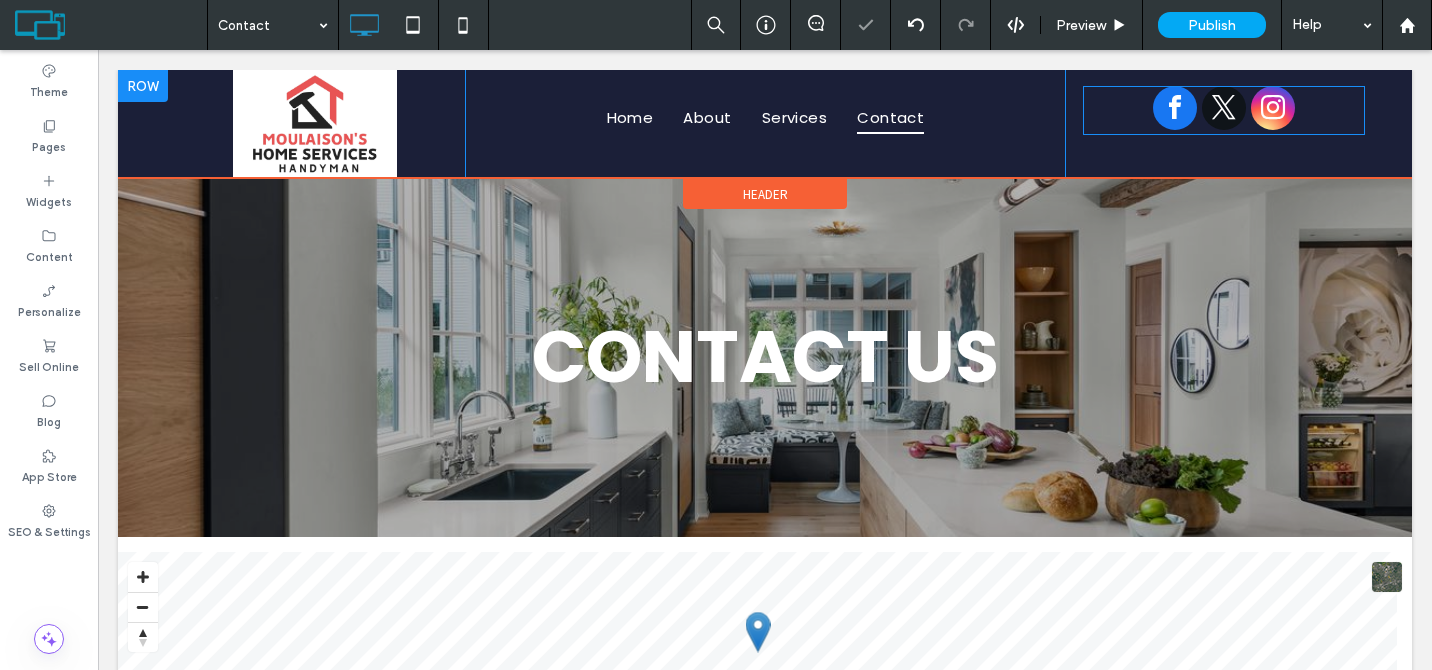 click at bounding box center [1224, 110] 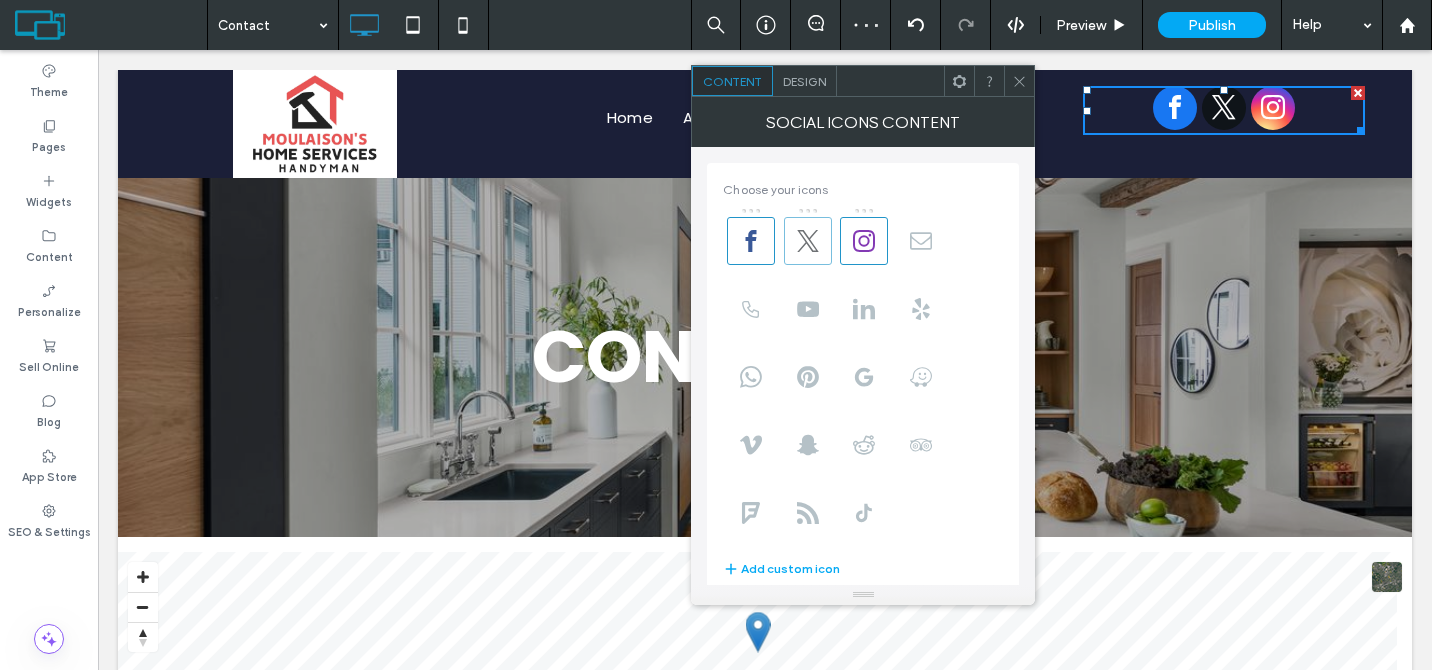 click at bounding box center [808, 241] 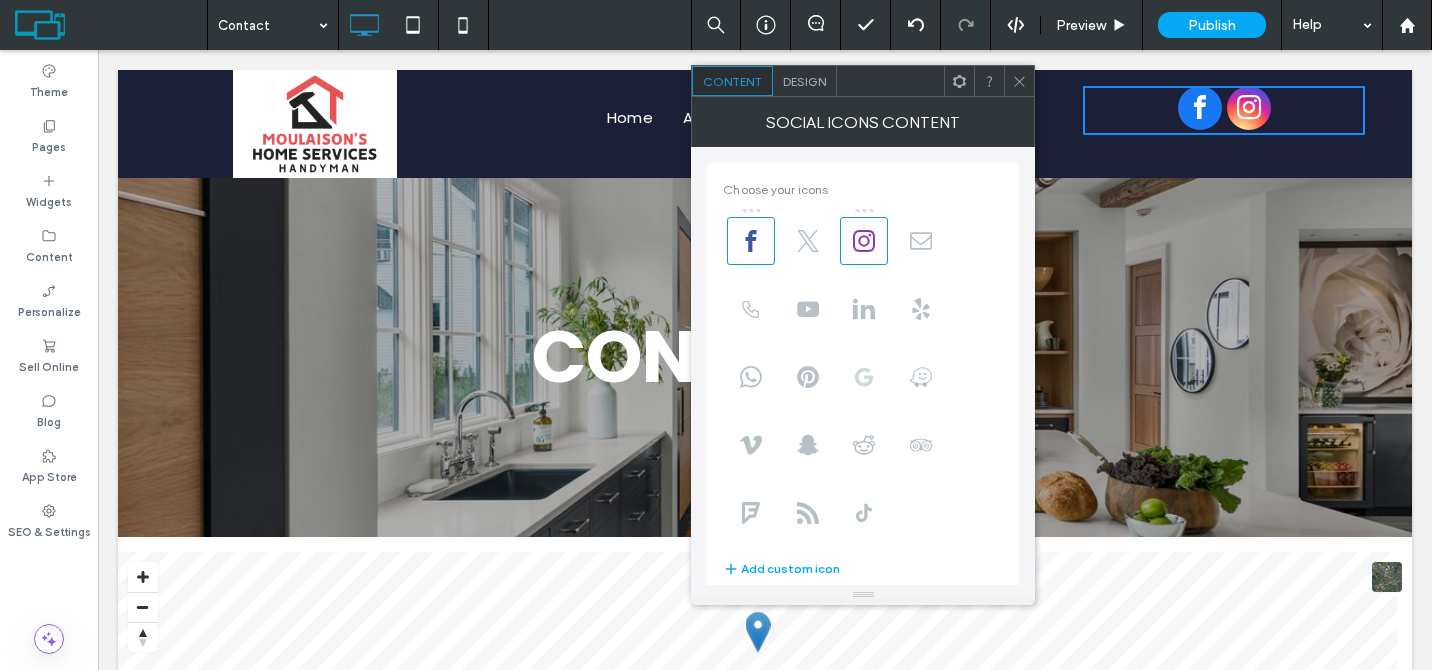 click at bounding box center [864, 377] 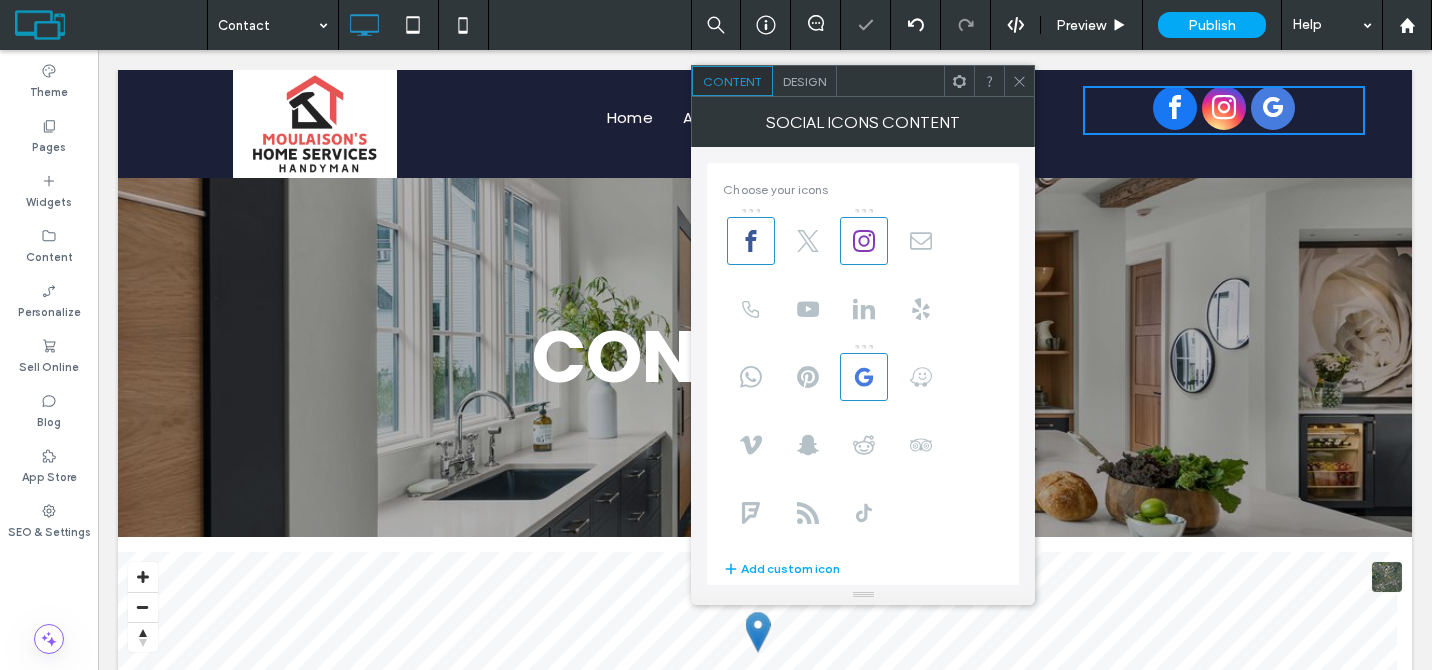 click at bounding box center [1019, 81] 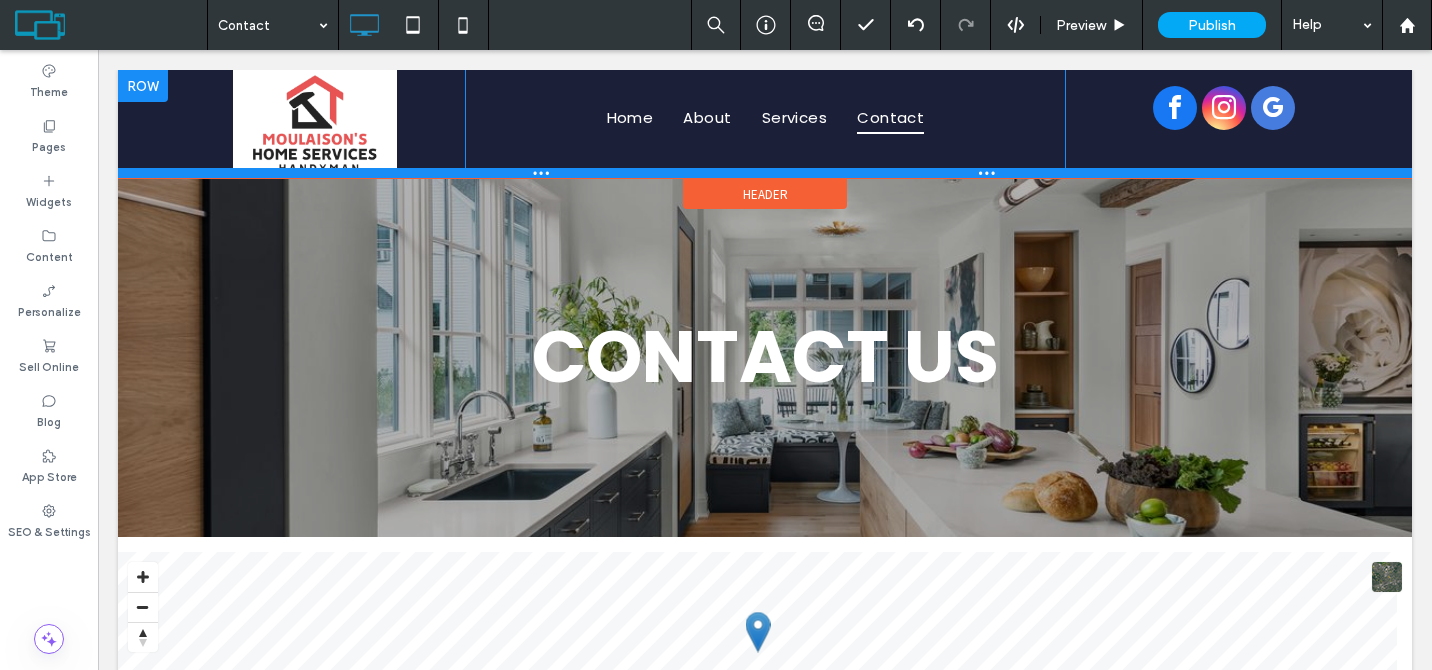 click at bounding box center [765, 173] 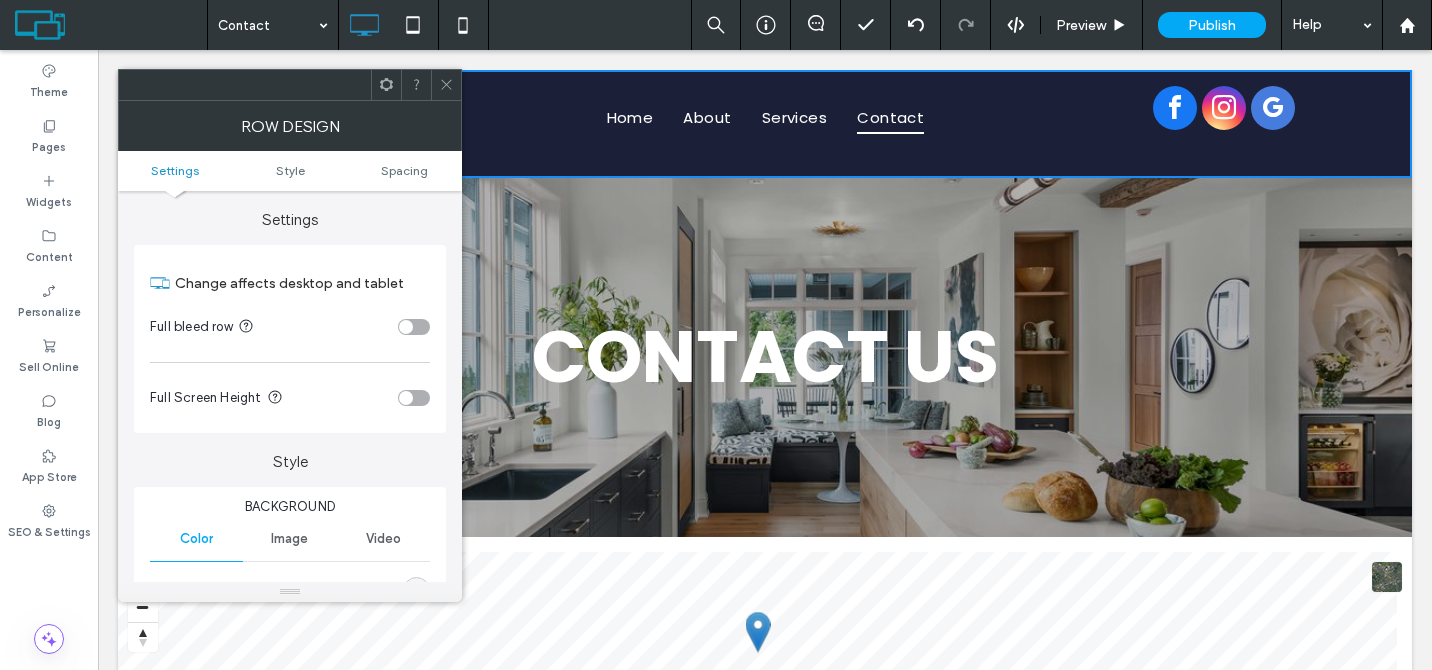 click 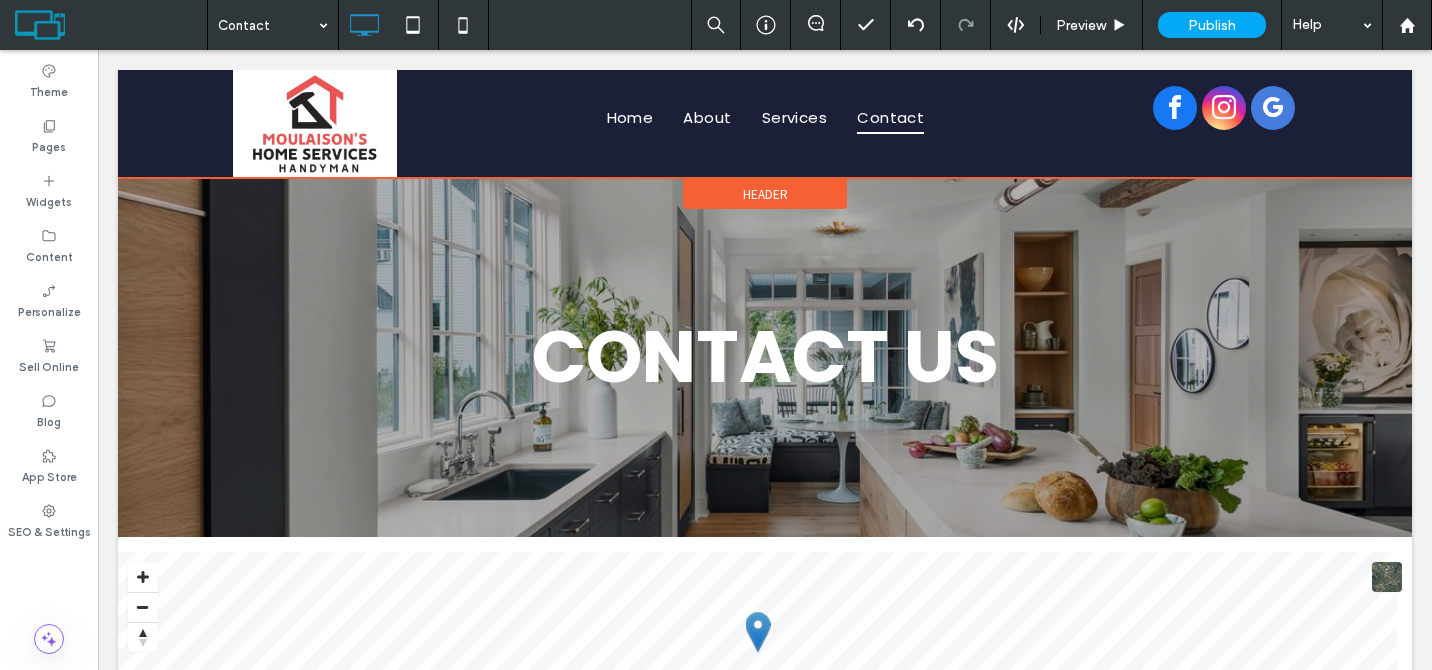 click on "Header" at bounding box center [765, 194] 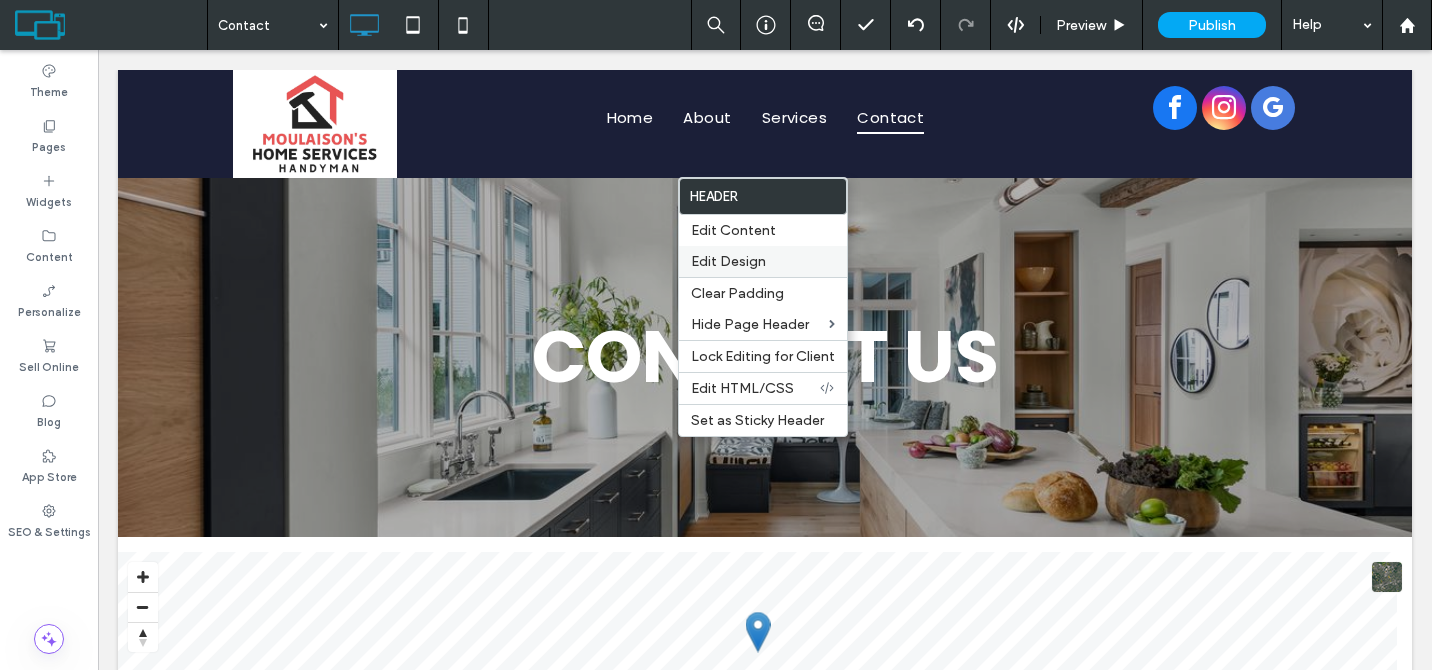 click on "Edit Design" at bounding box center [763, 261] 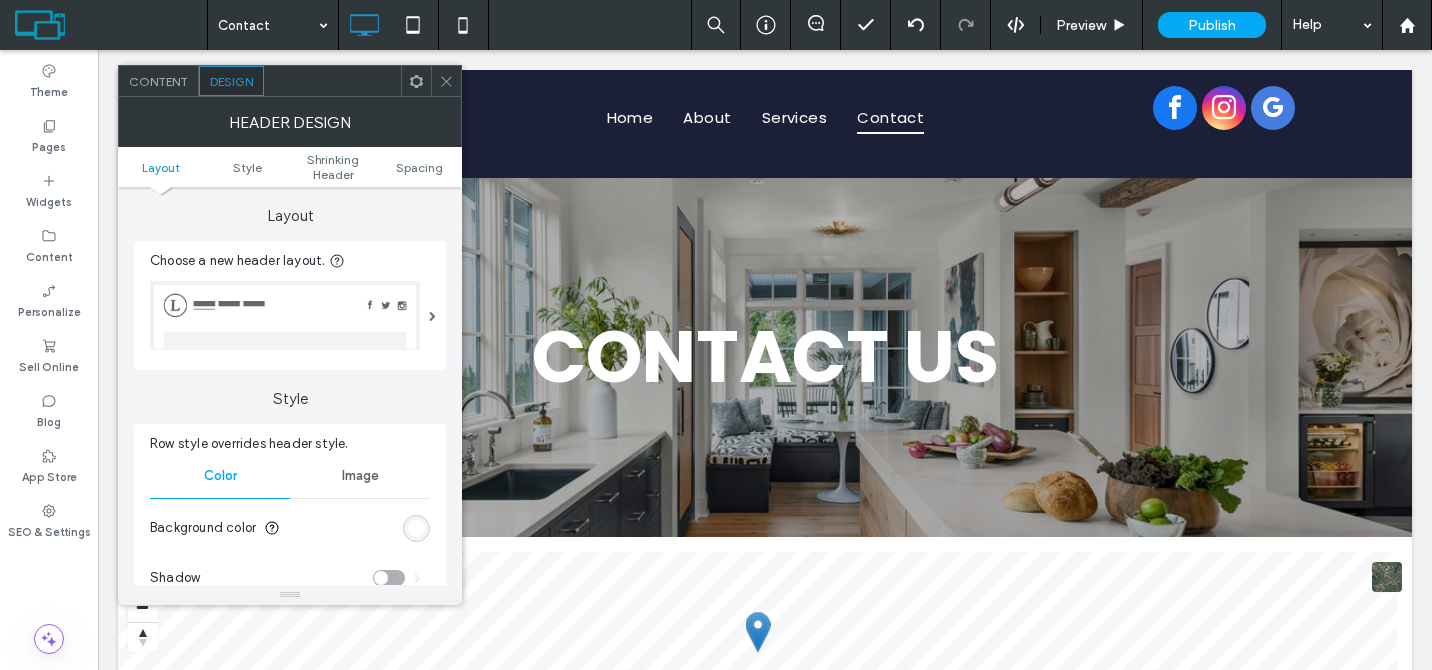 click at bounding box center [446, 81] 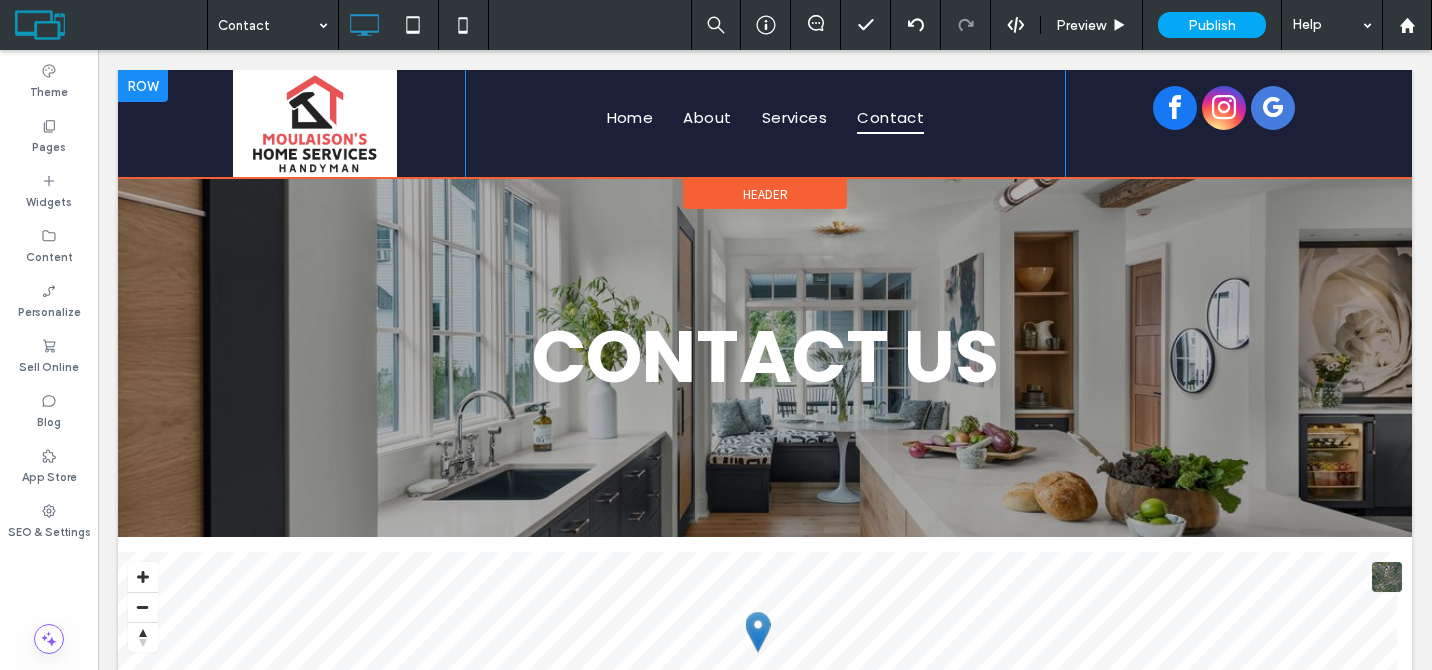click at bounding box center [143, 86] 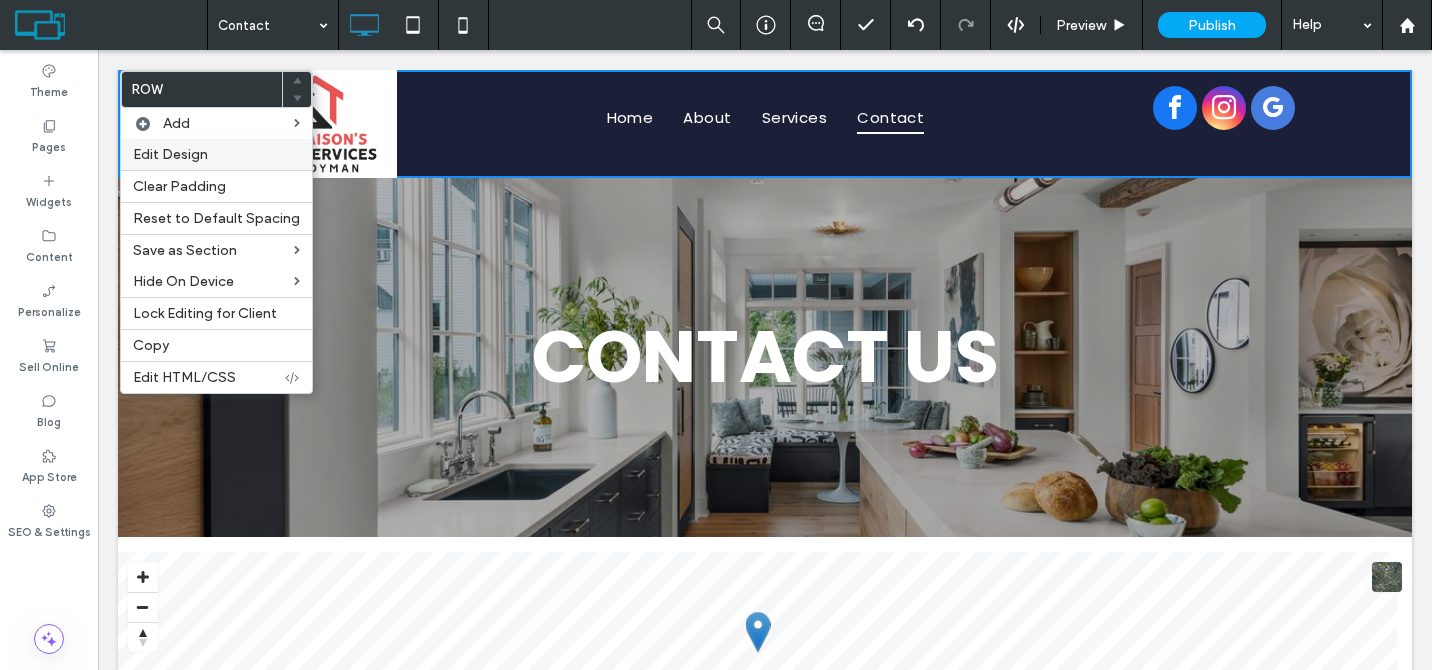 click on "Edit Design" at bounding box center (216, 154) 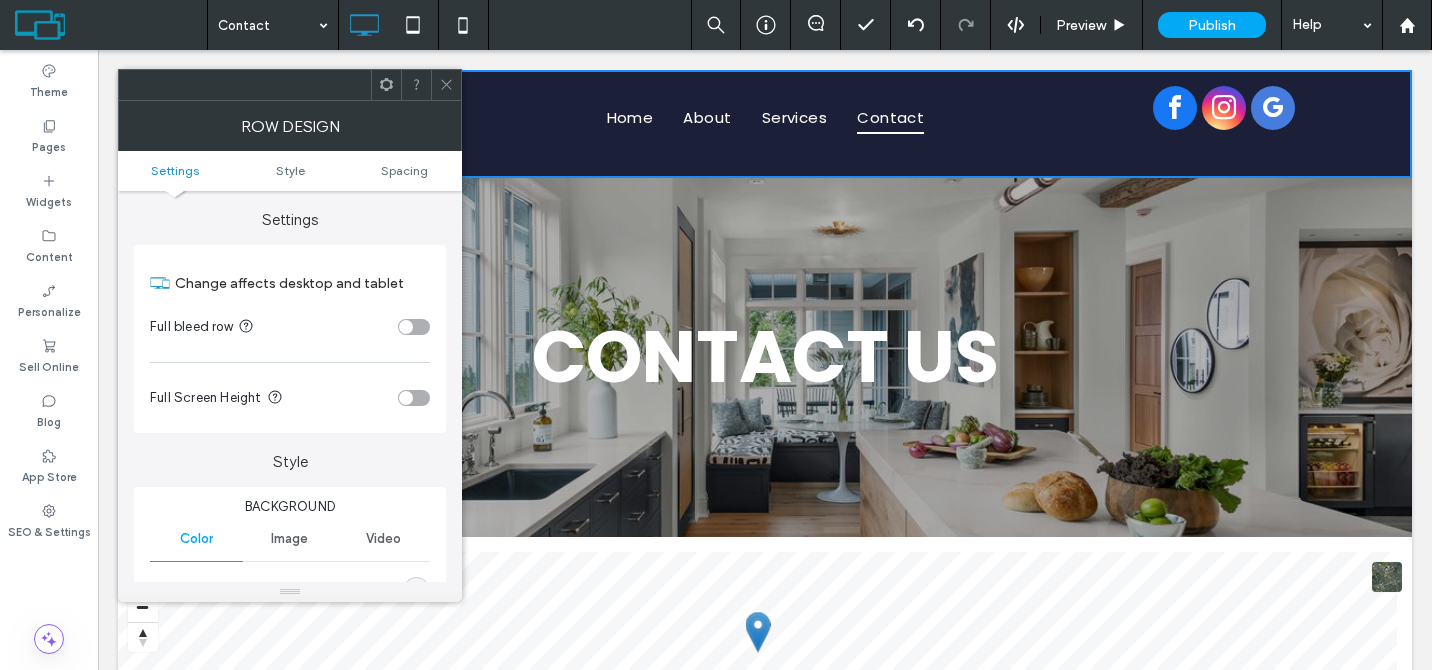 scroll, scrollTop: 181, scrollLeft: 0, axis: vertical 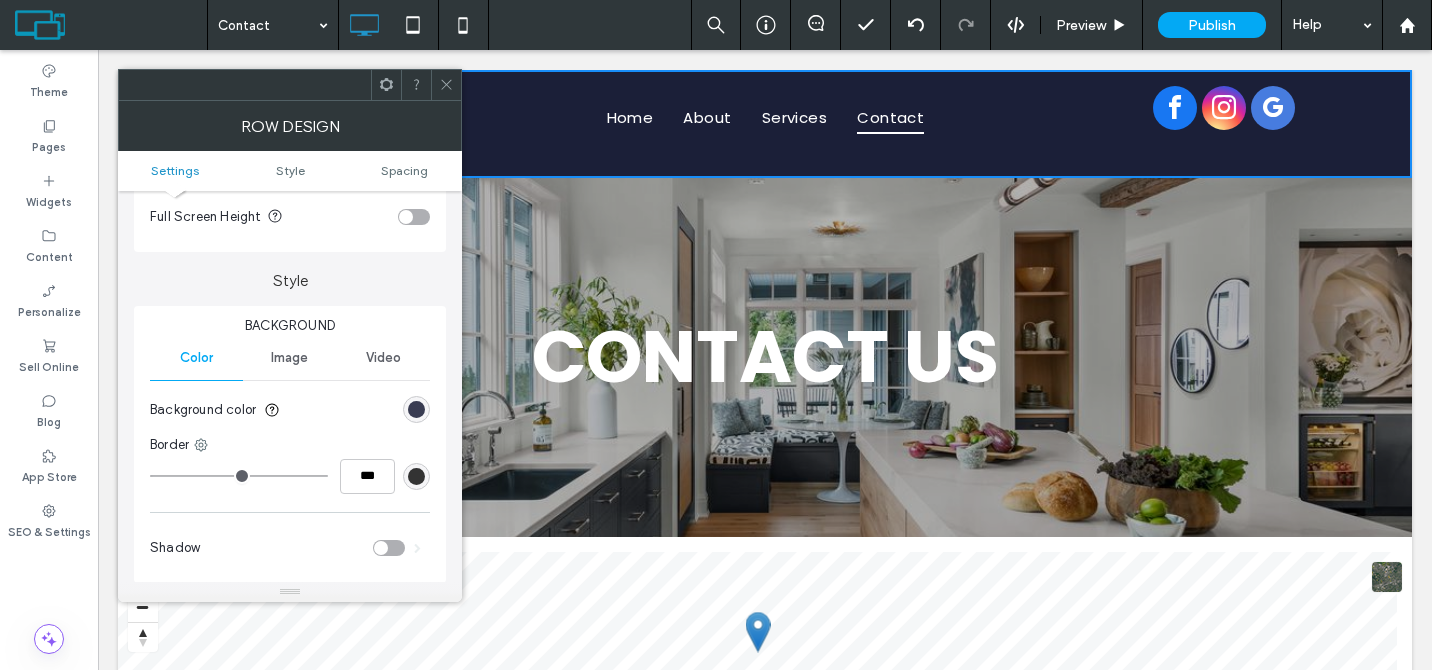 click at bounding box center (416, 409) 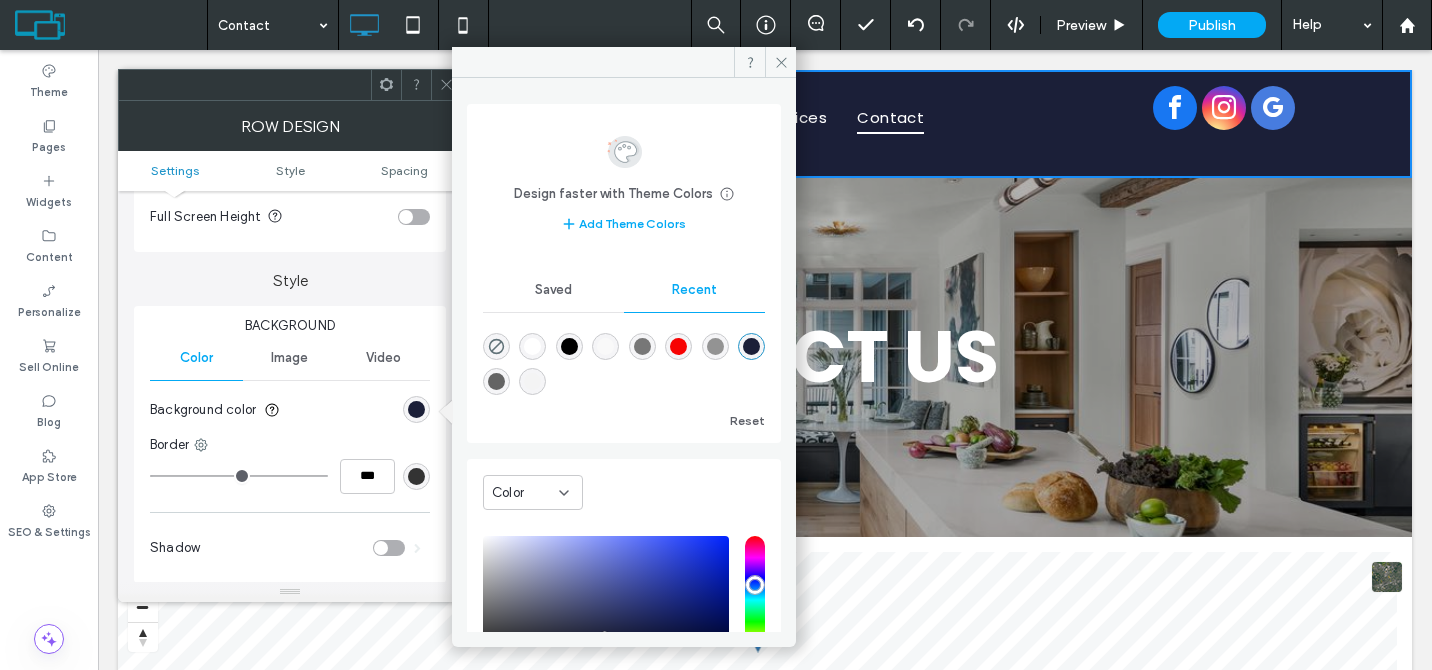 click at bounding box center (532, 346) 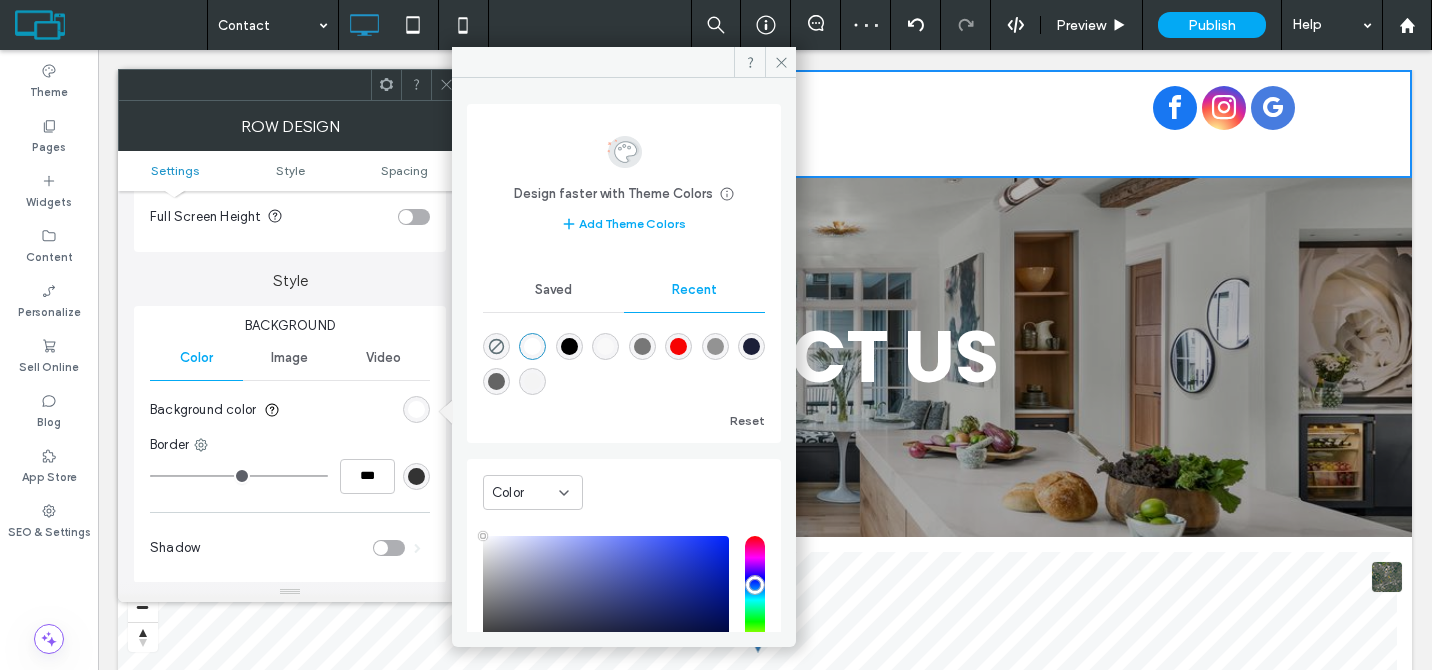 click at bounding box center [678, 346] 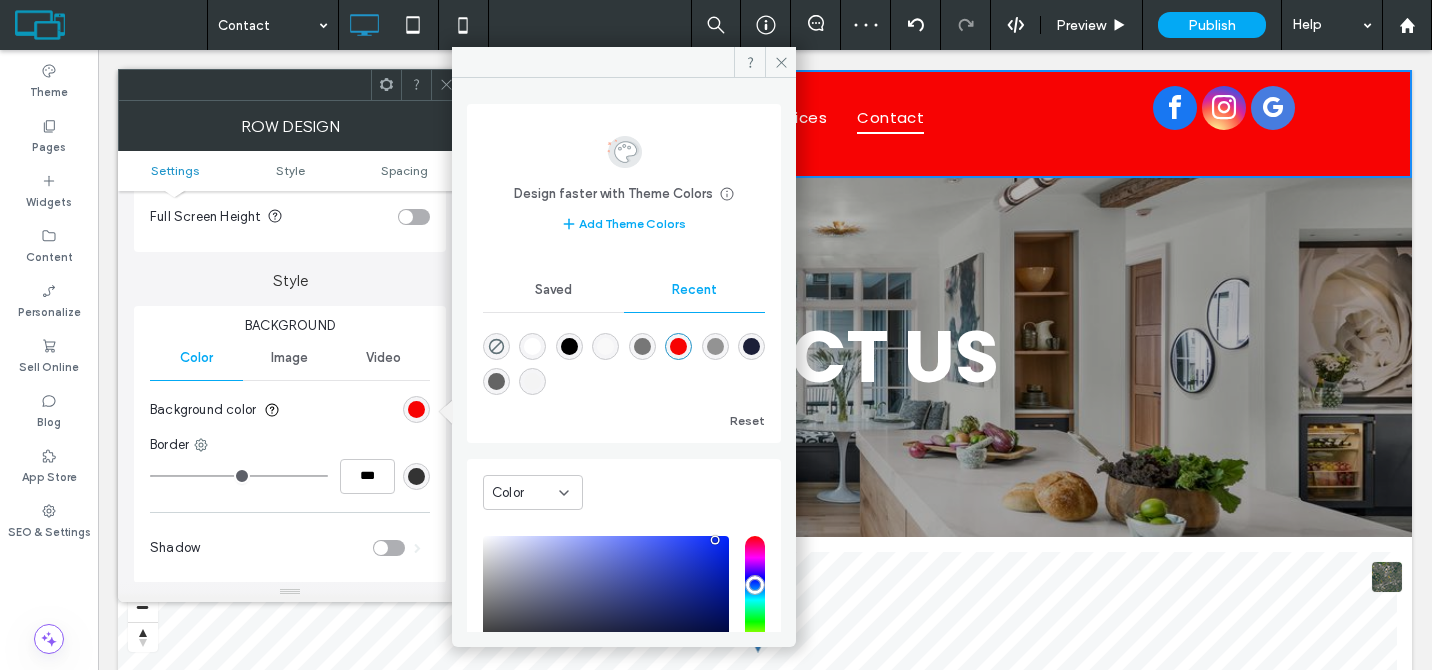 click at bounding box center (569, 346) 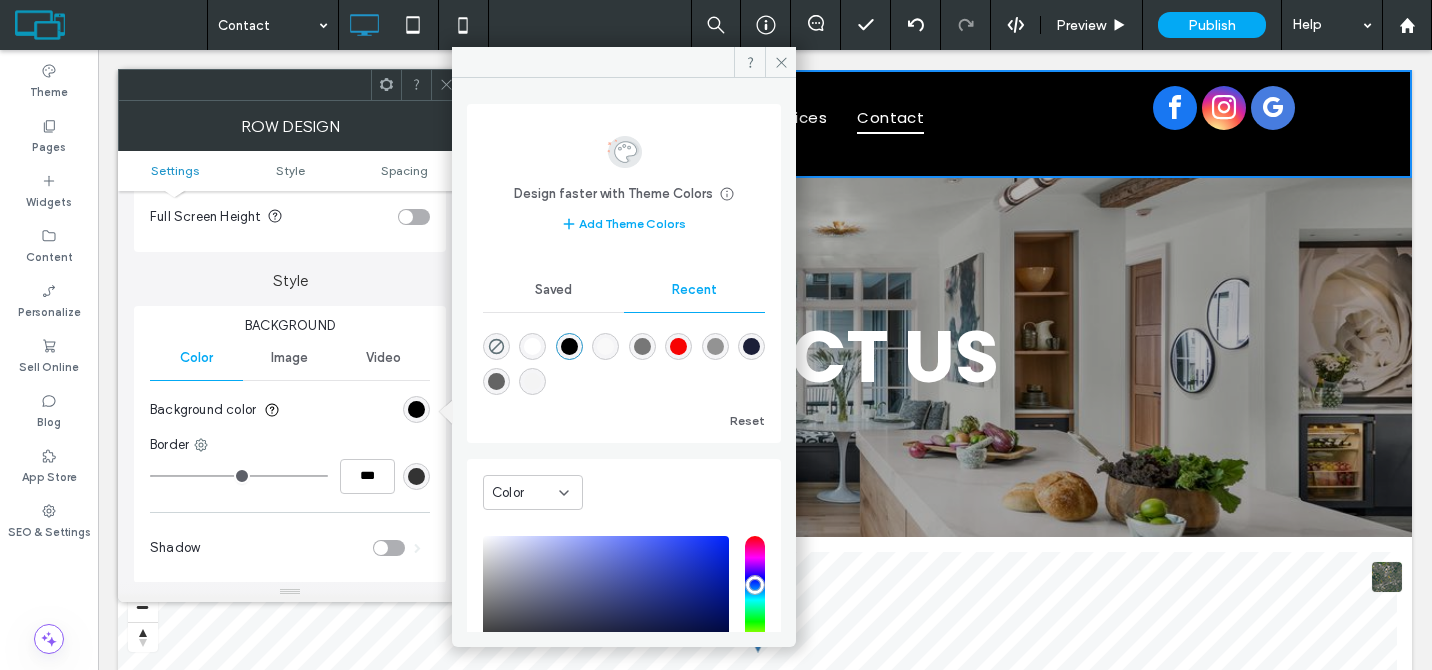 click on "Saved" at bounding box center (553, 290) 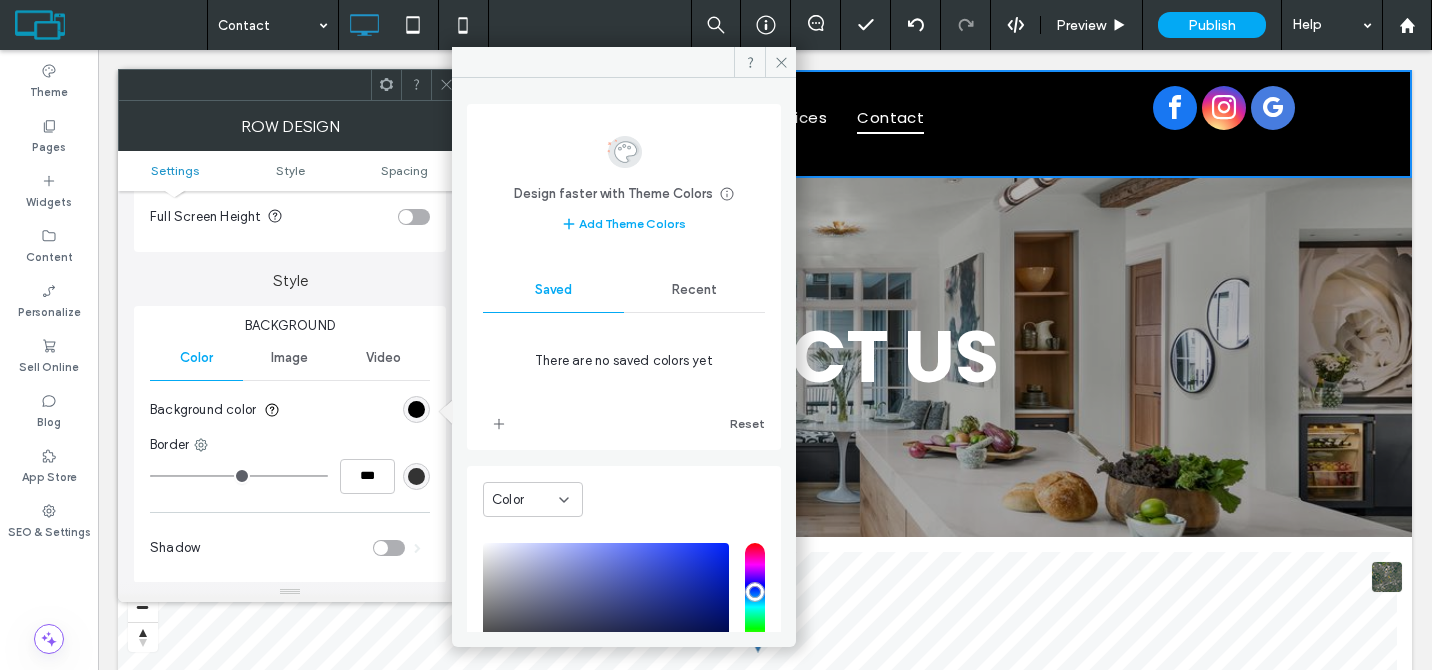 click on "Recent" at bounding box center (694, 290) 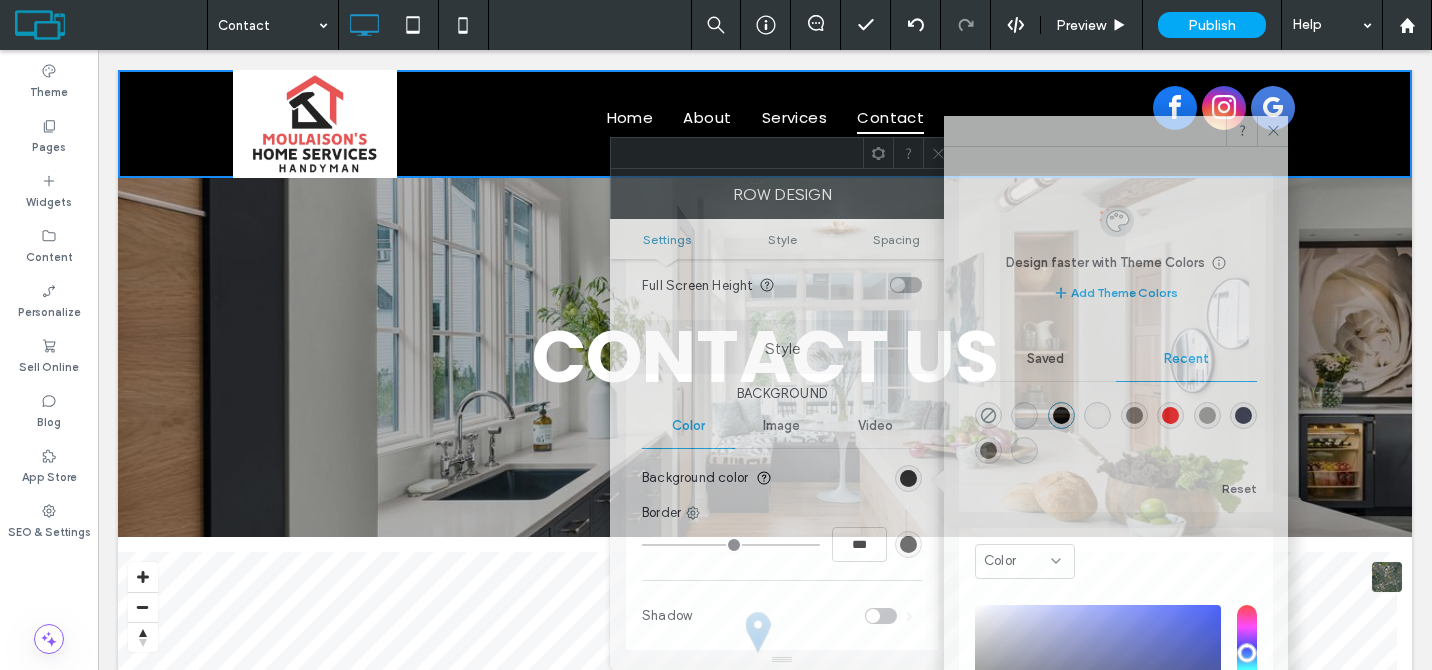 drag, startPoint x: 349, startPoint y: 93, endPoint x: 841, endPoint y: 327, distance: 544.8119 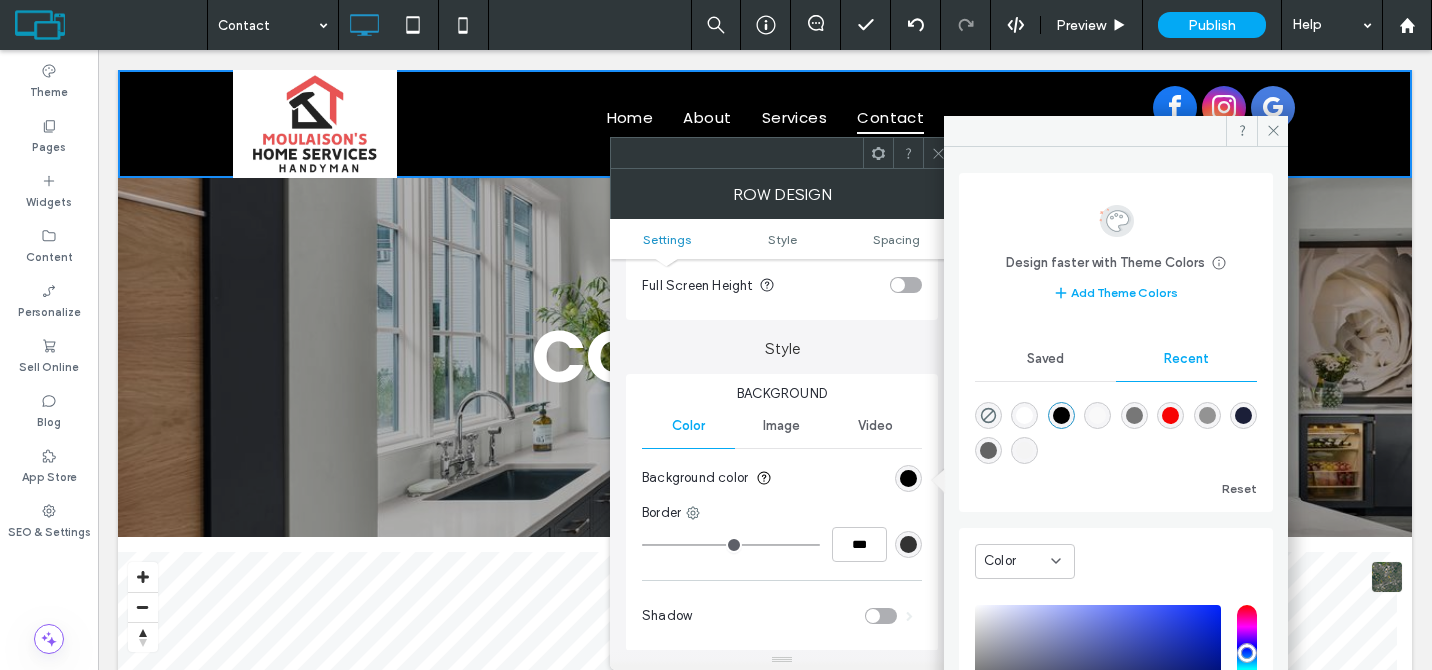 click at bounding box center [1134, 415] 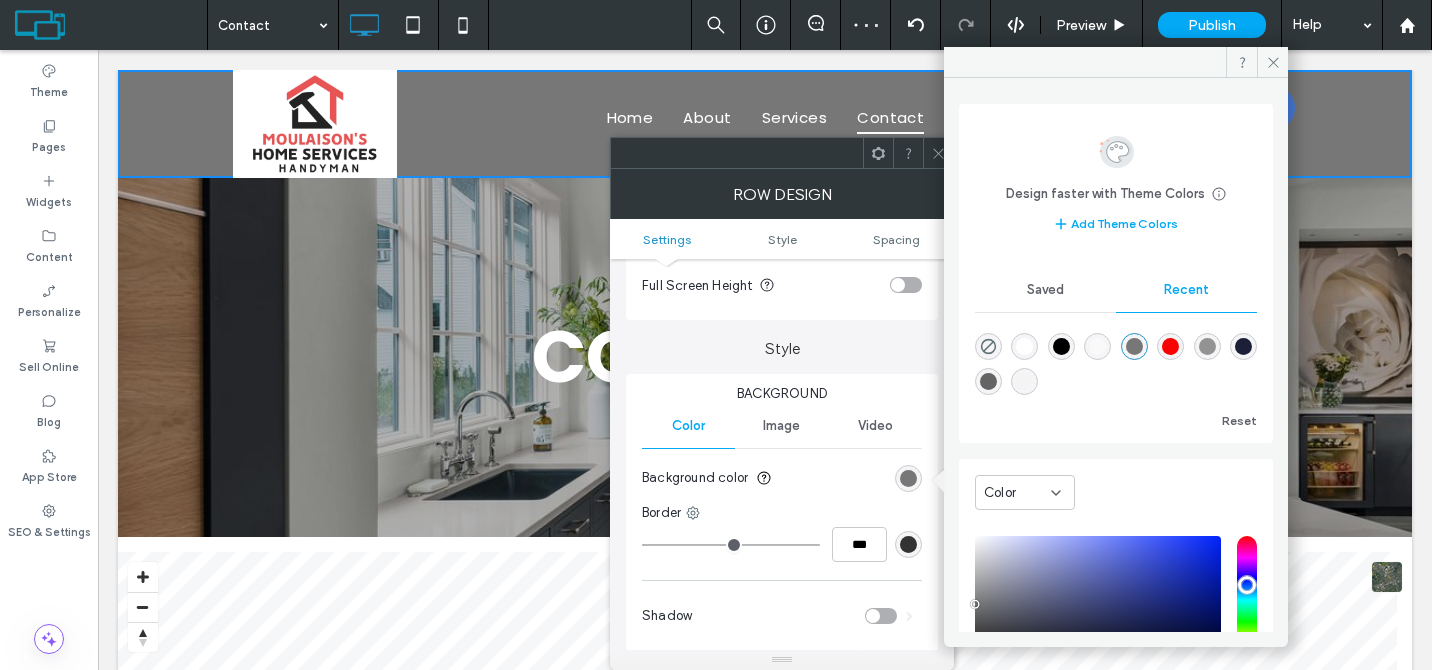 click at bounding box center [1207, 346] 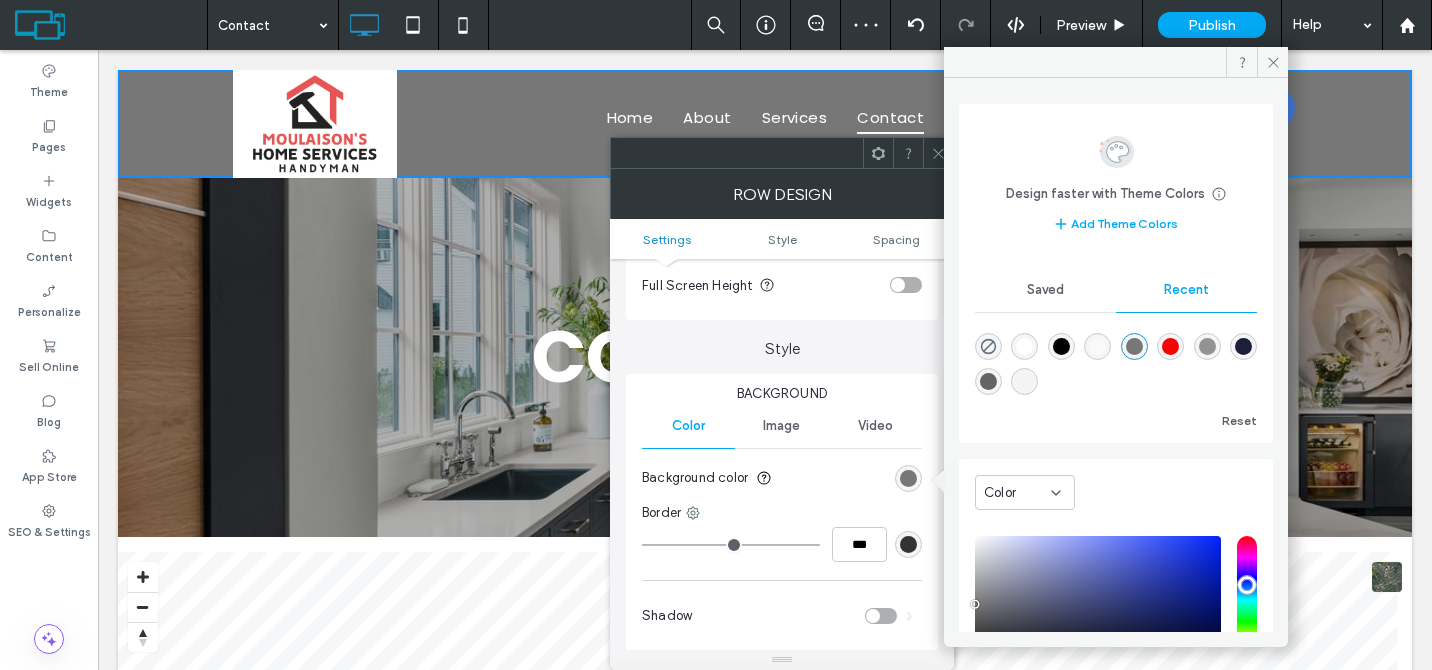 type on "*******" 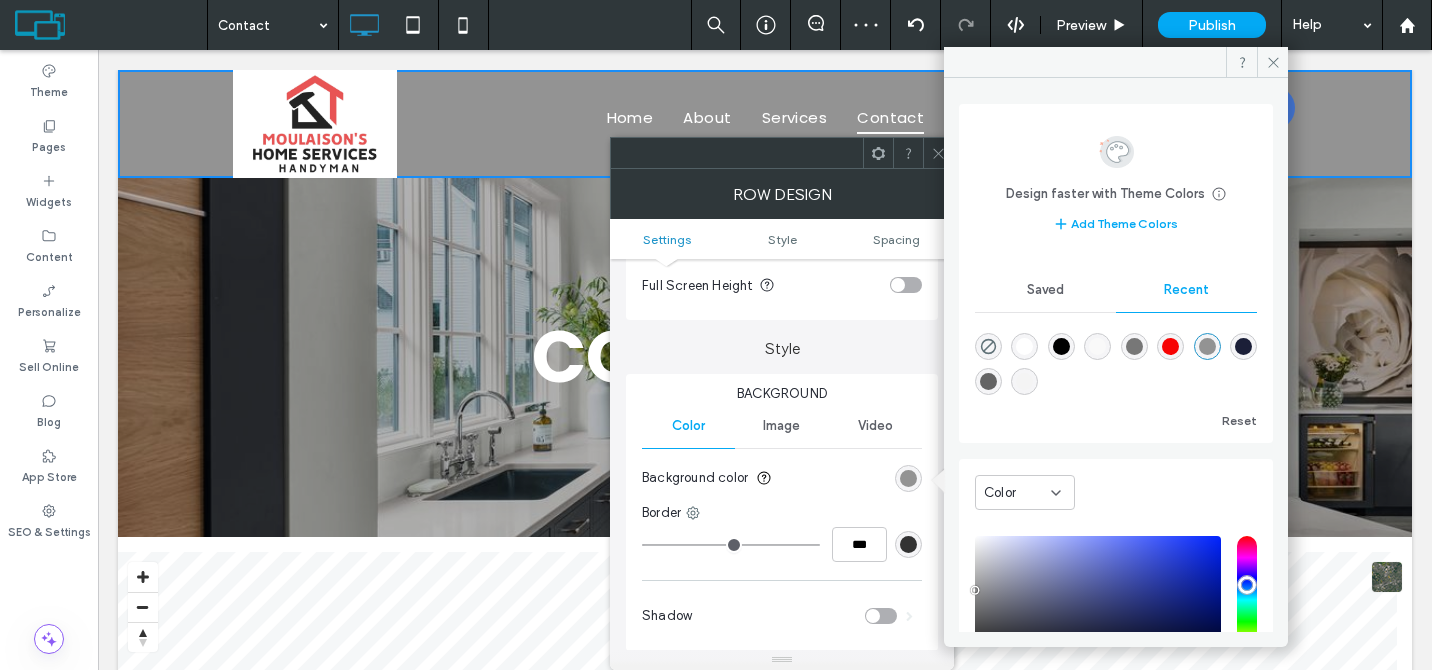 click 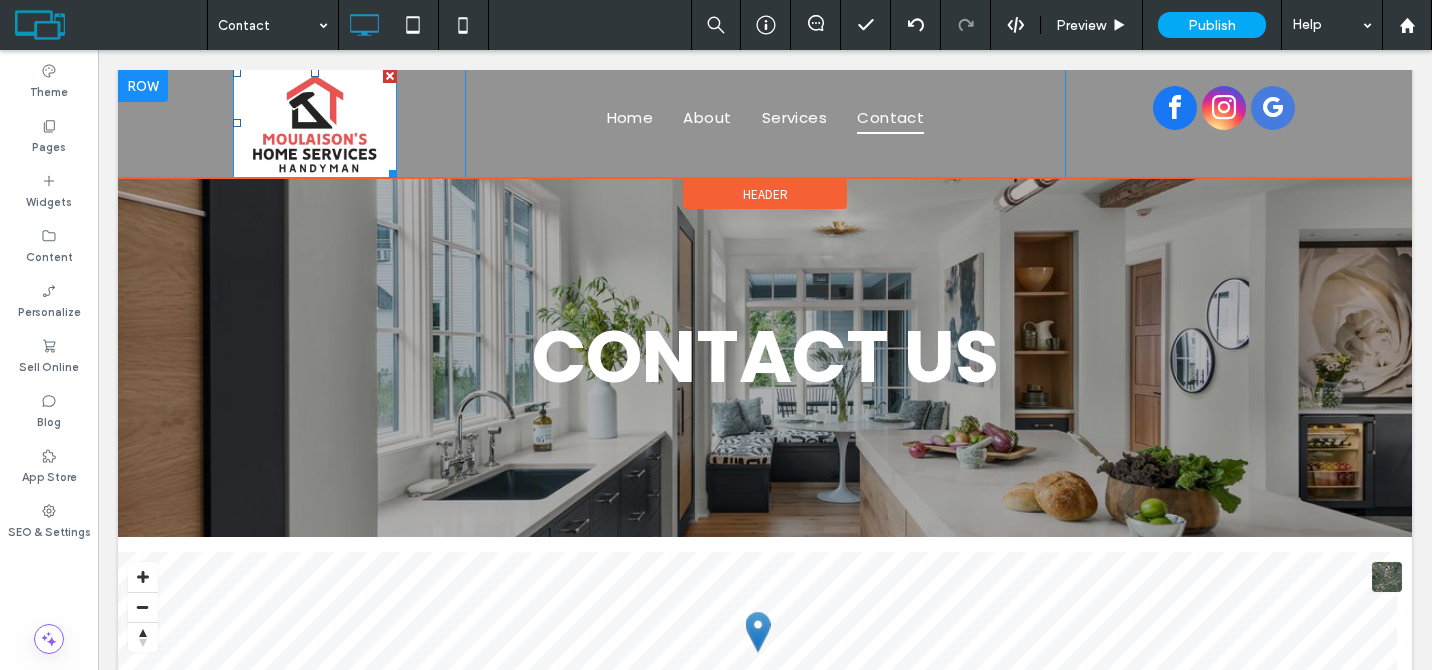 click at bounding box center [315, 123] 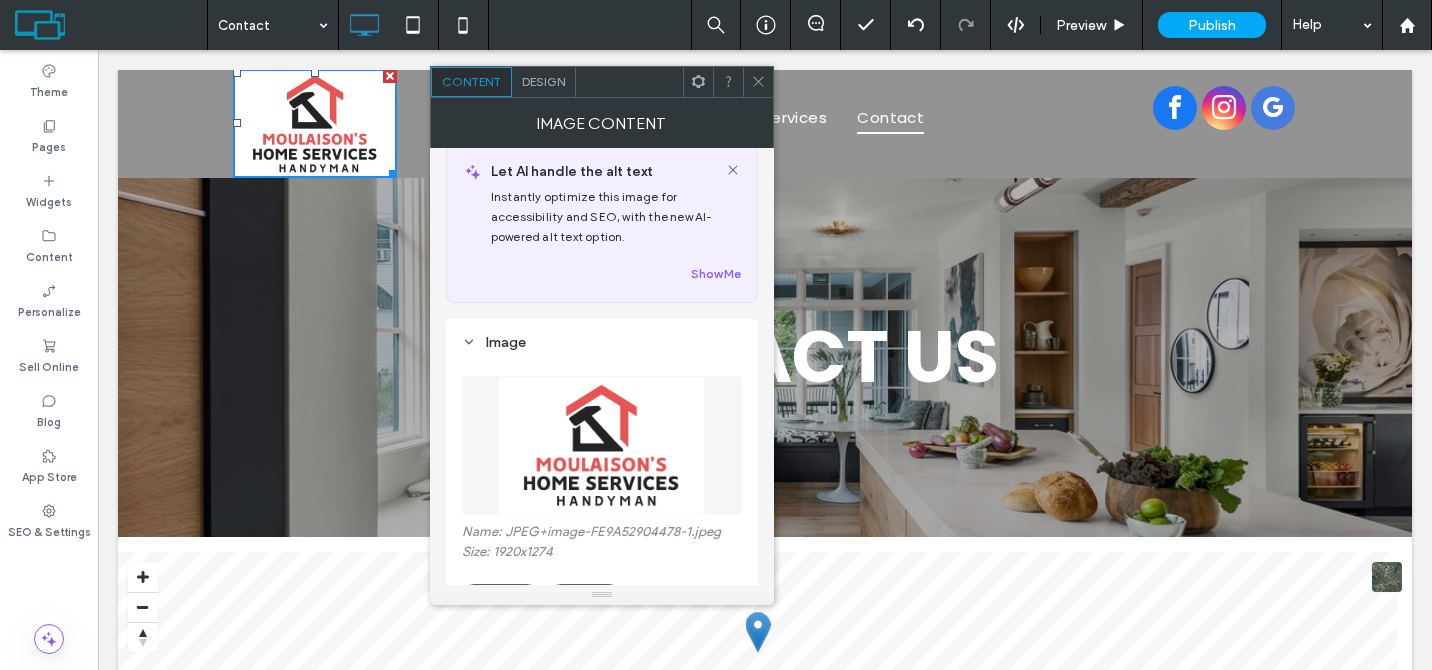 scroll, scrollTop: 119, scrollLeft: 0, axis: vertical 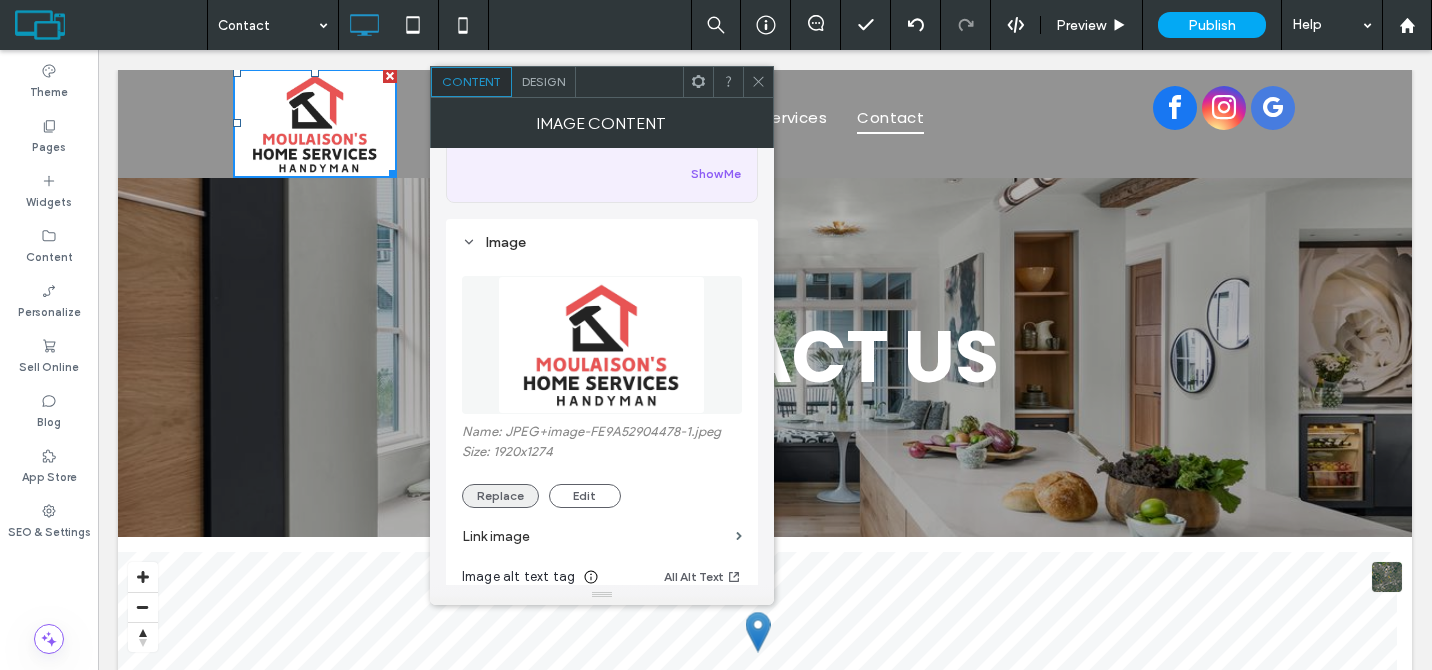 click on "Replace" at bounding box center [500, 496] 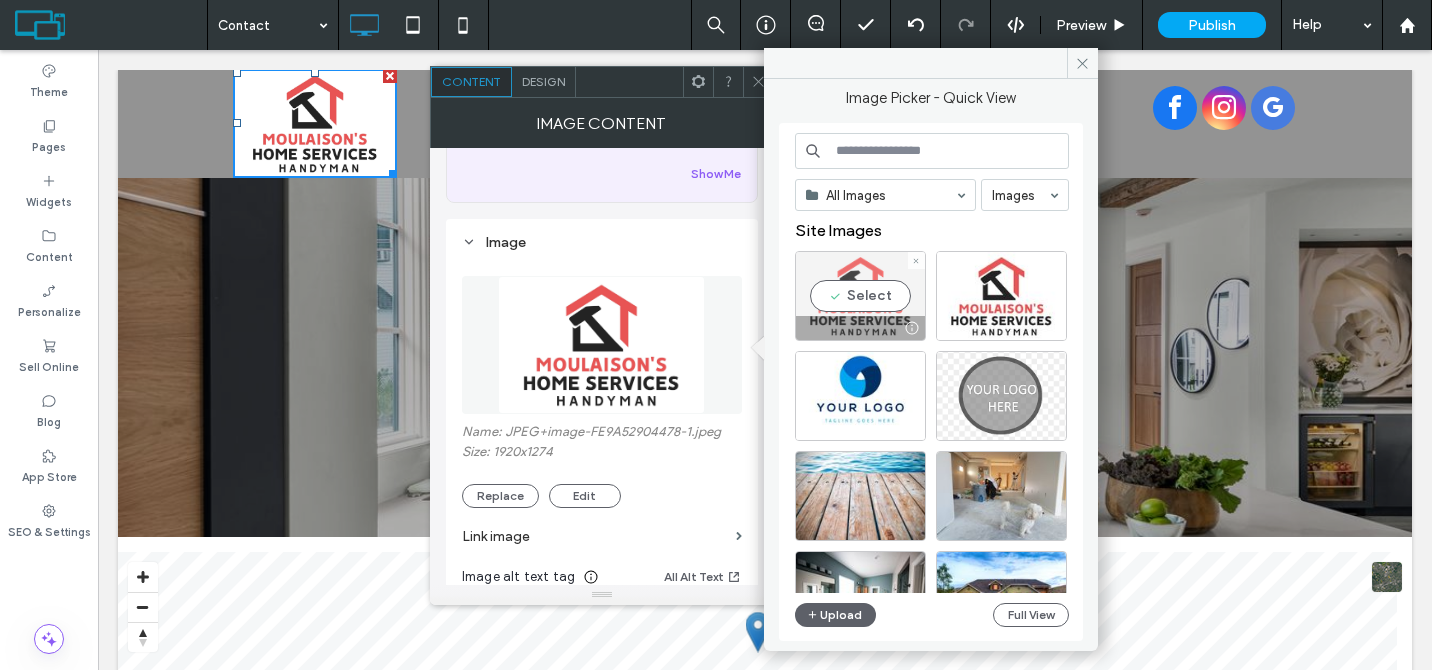 drag, startPoint x: 869, startPoint y: 285, endPoint x: 768, endPoint y: 235, distance: 112.698715 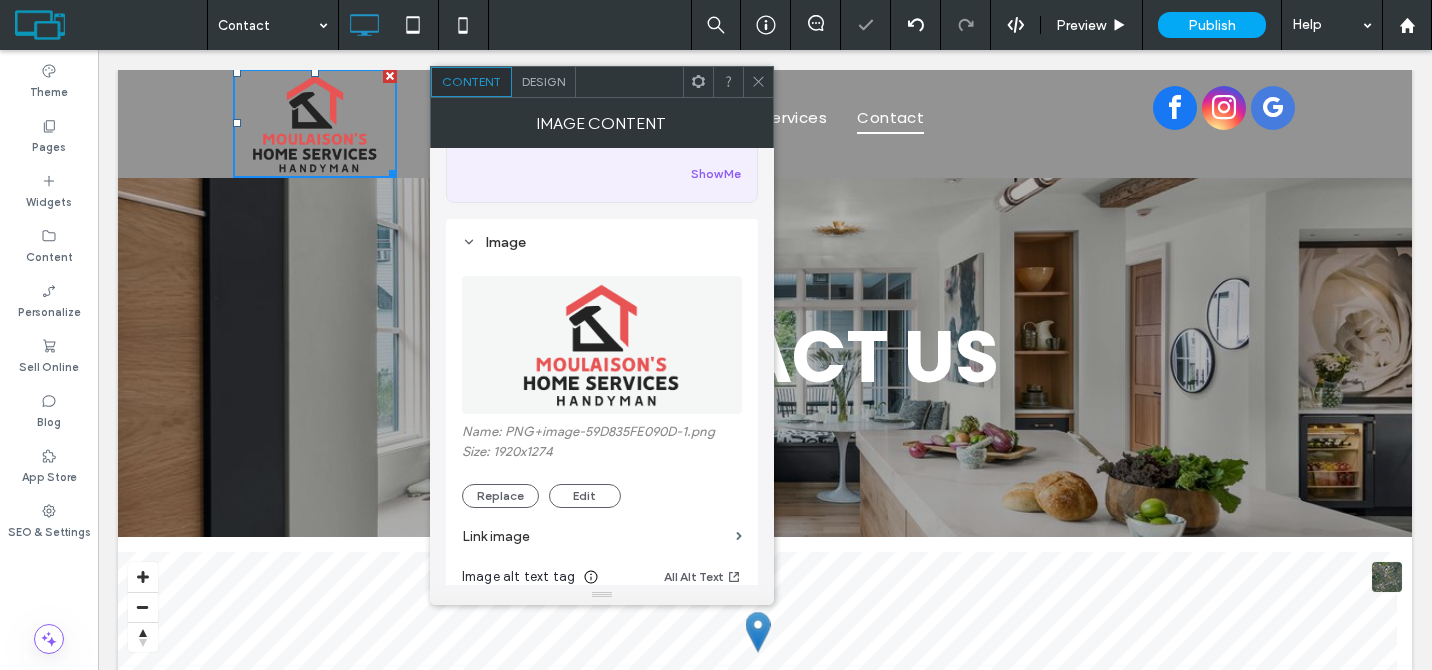 click at bounding box center (758, 82) 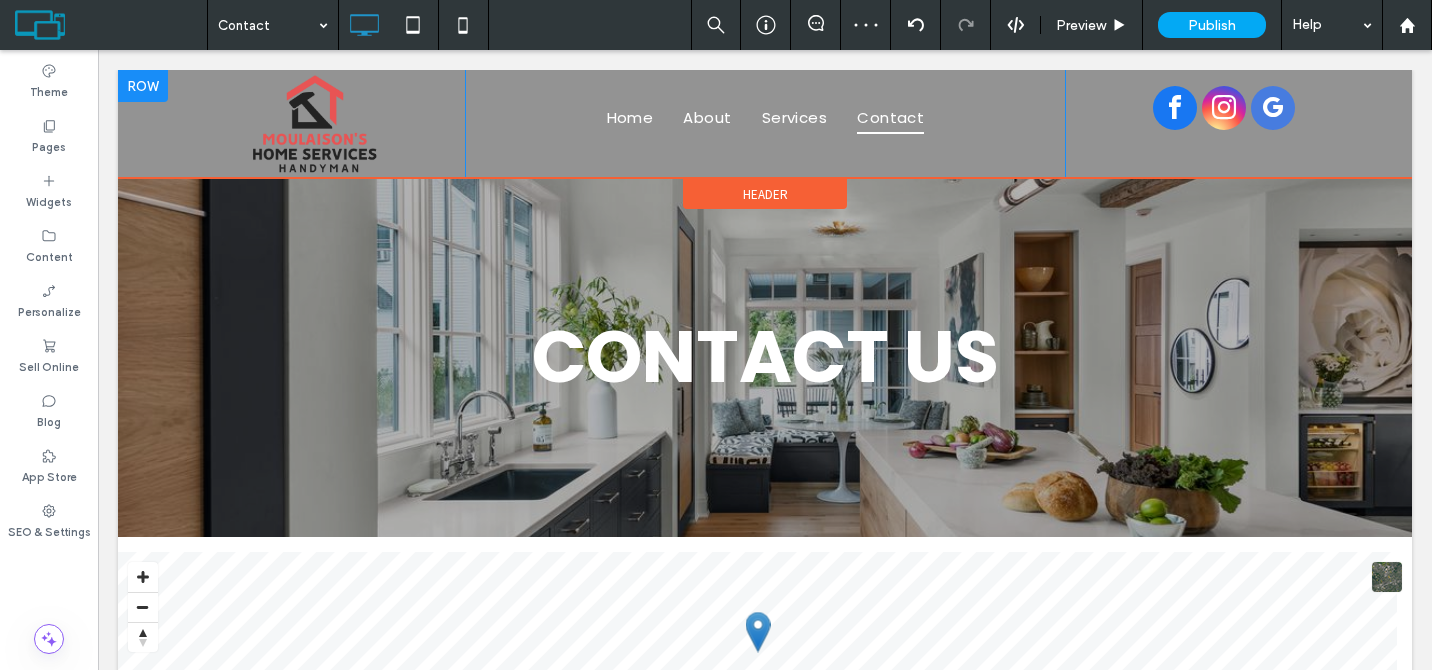 click at bounding box center (143, 86) 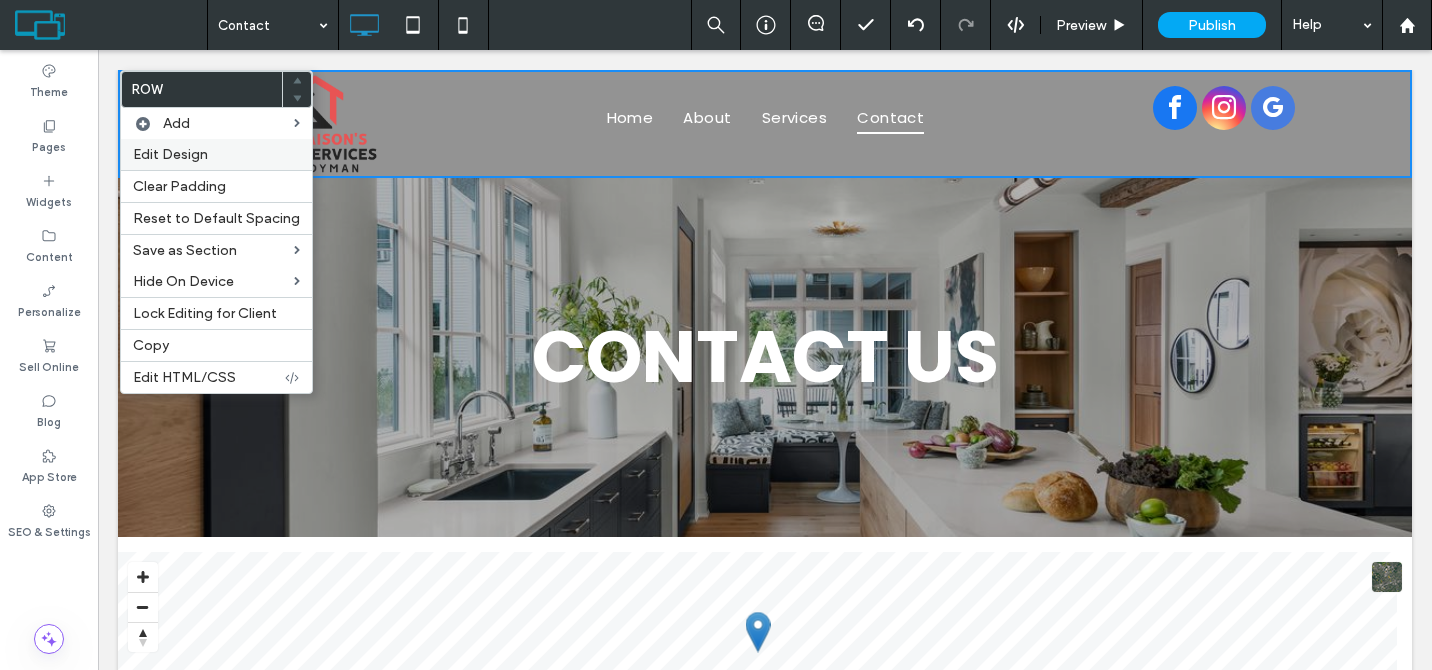 click on "Edit Design" at bounding box center [216, 154] 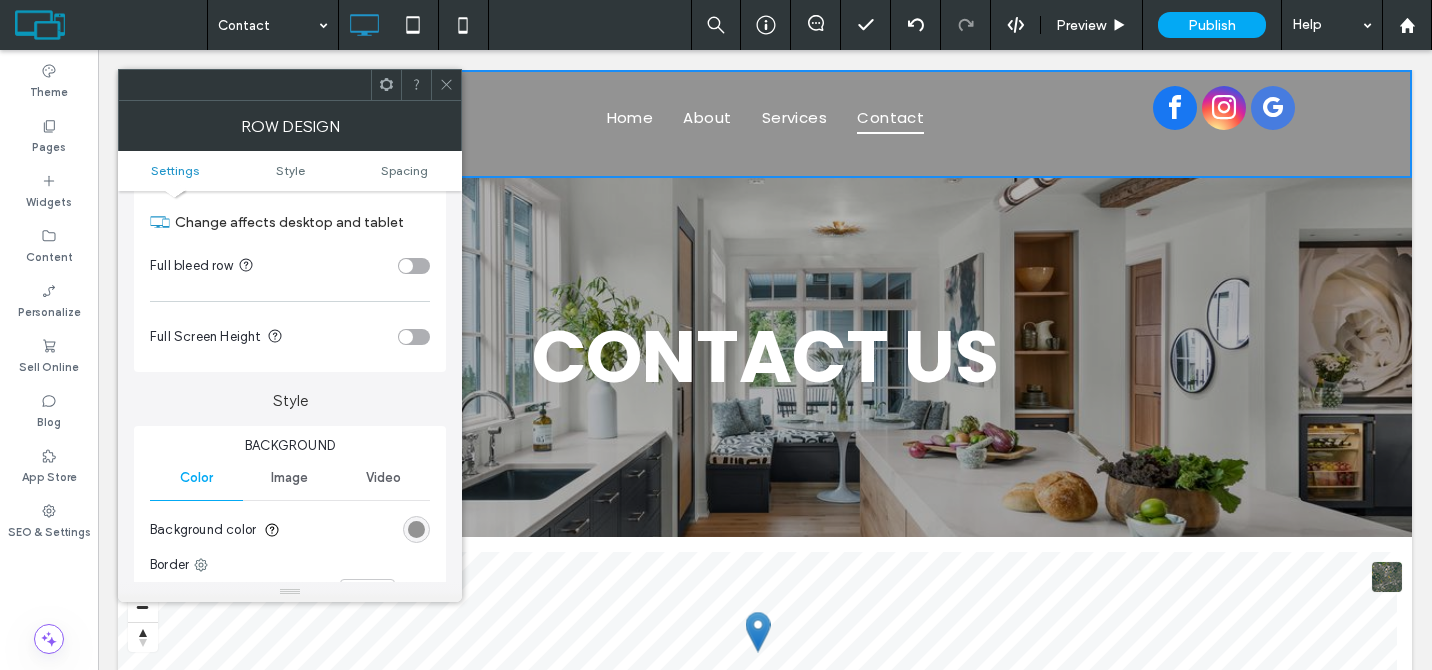 scroll, scrollTop: 161, scrollLeft: 0, axis: vertical 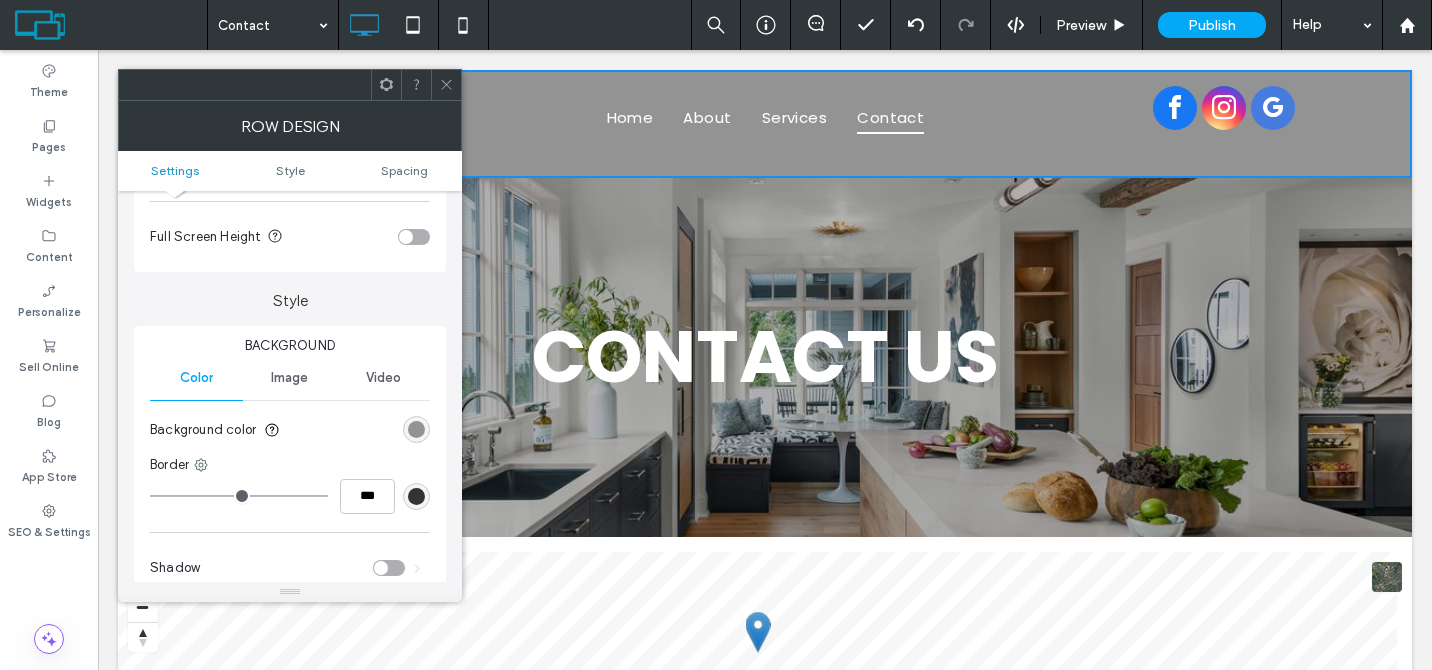 click at bounding box center [416, 429] 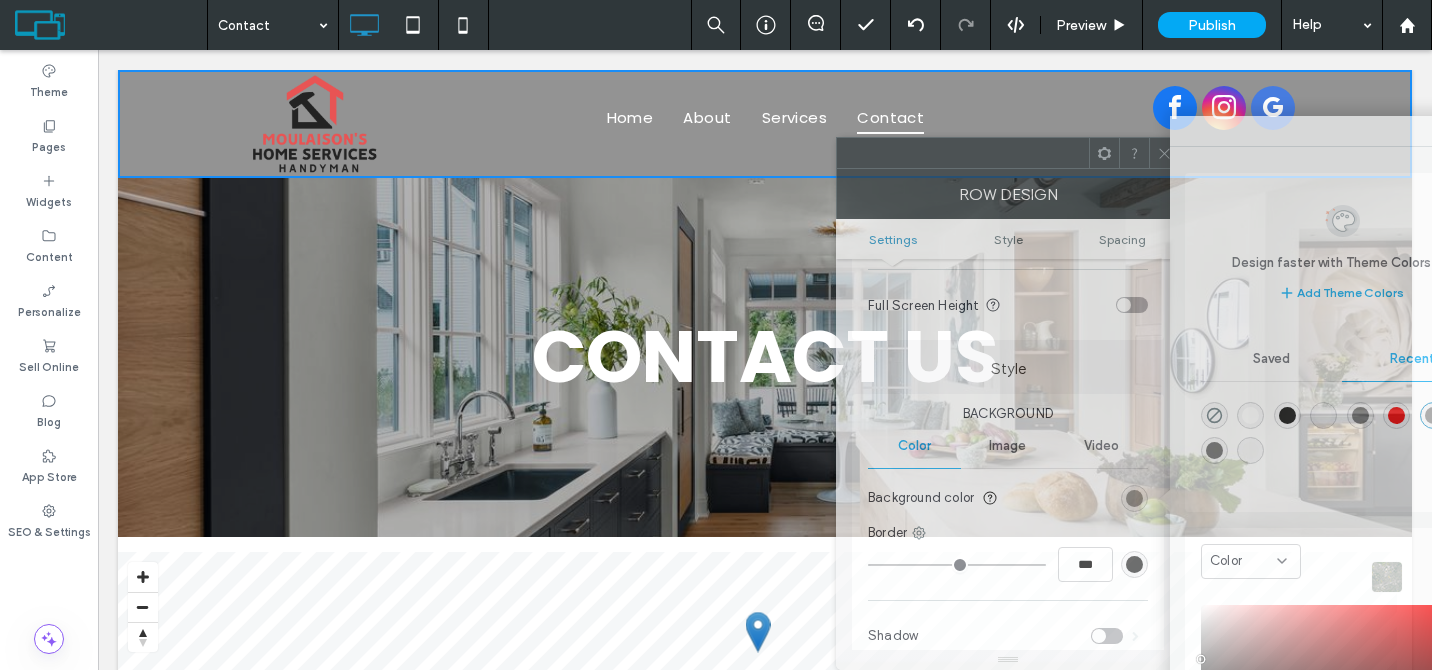 drag, startPoint x: 276, startPoint y: 101, endPoint x: 993, endPoint y: 301, distance: 744.3715 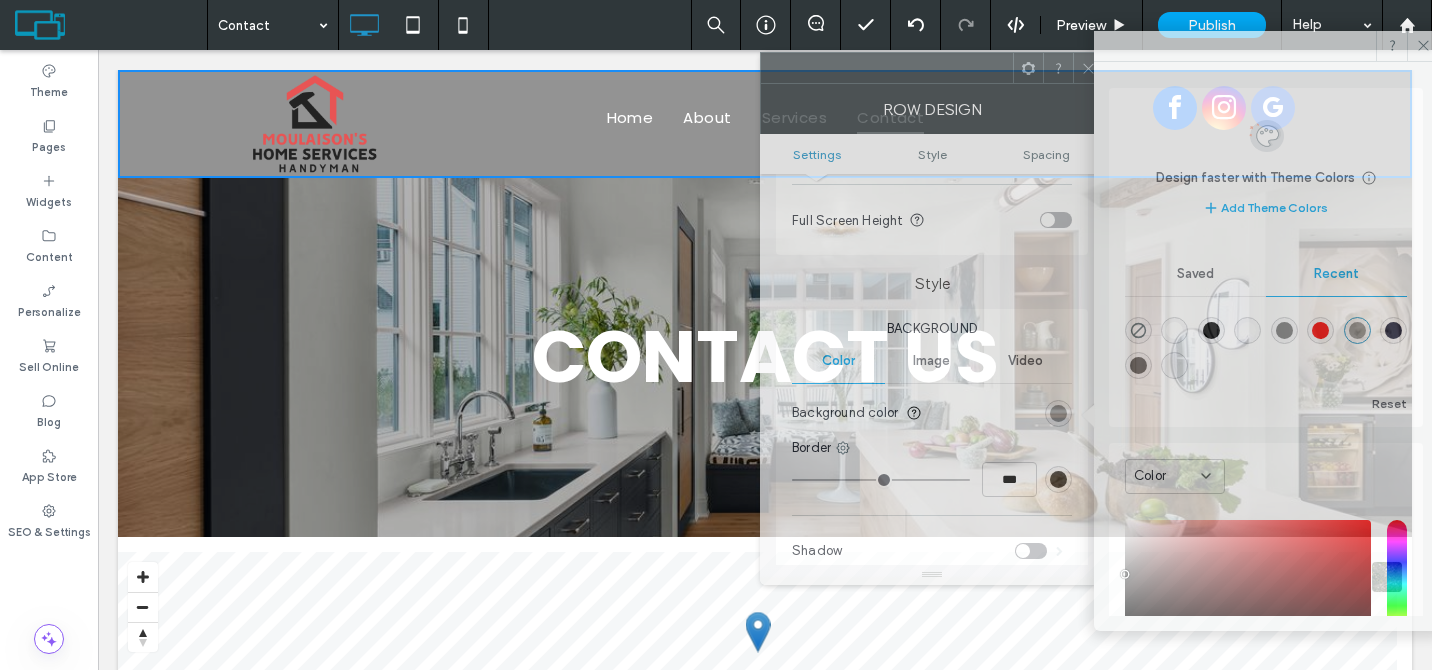 drag, startPoint x: 1036, startPoint y: 165, endPoint x: 960, endPoint y: 80, distance: 114.02193 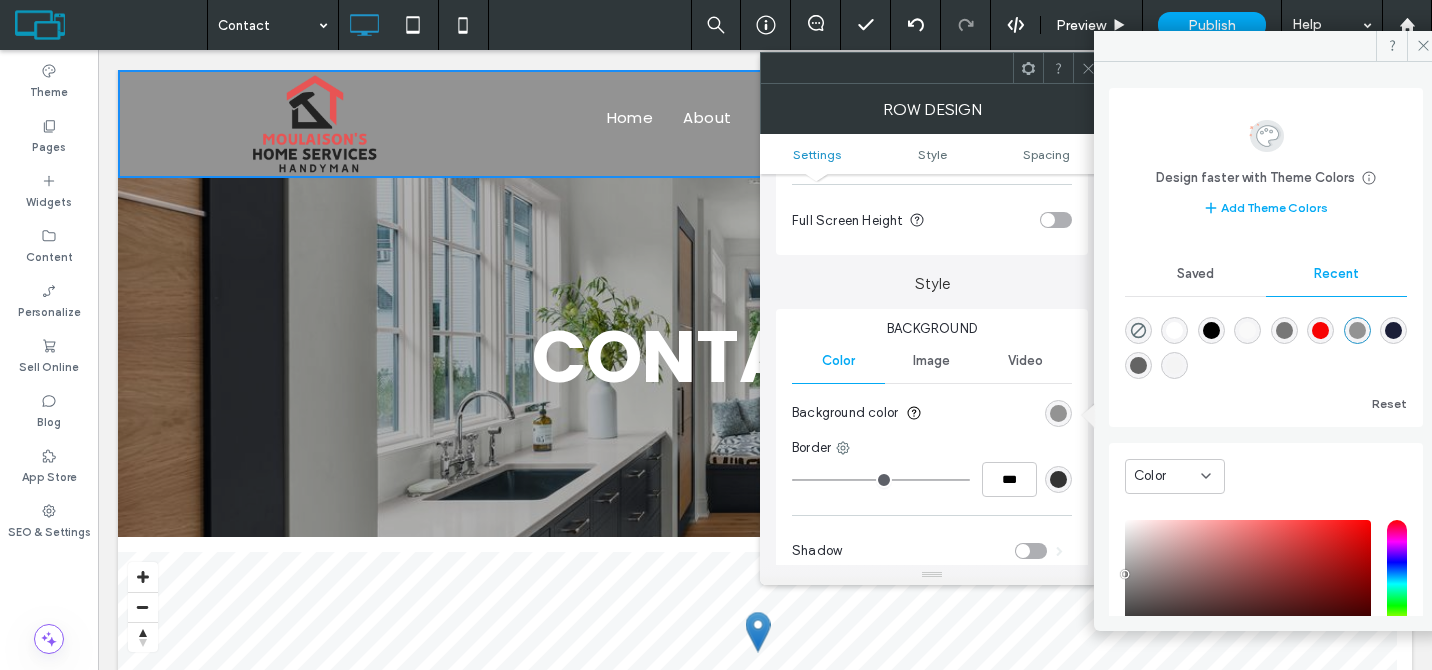 scroll, scrollTop: 159, scrollLeft: 0, axis: vertical 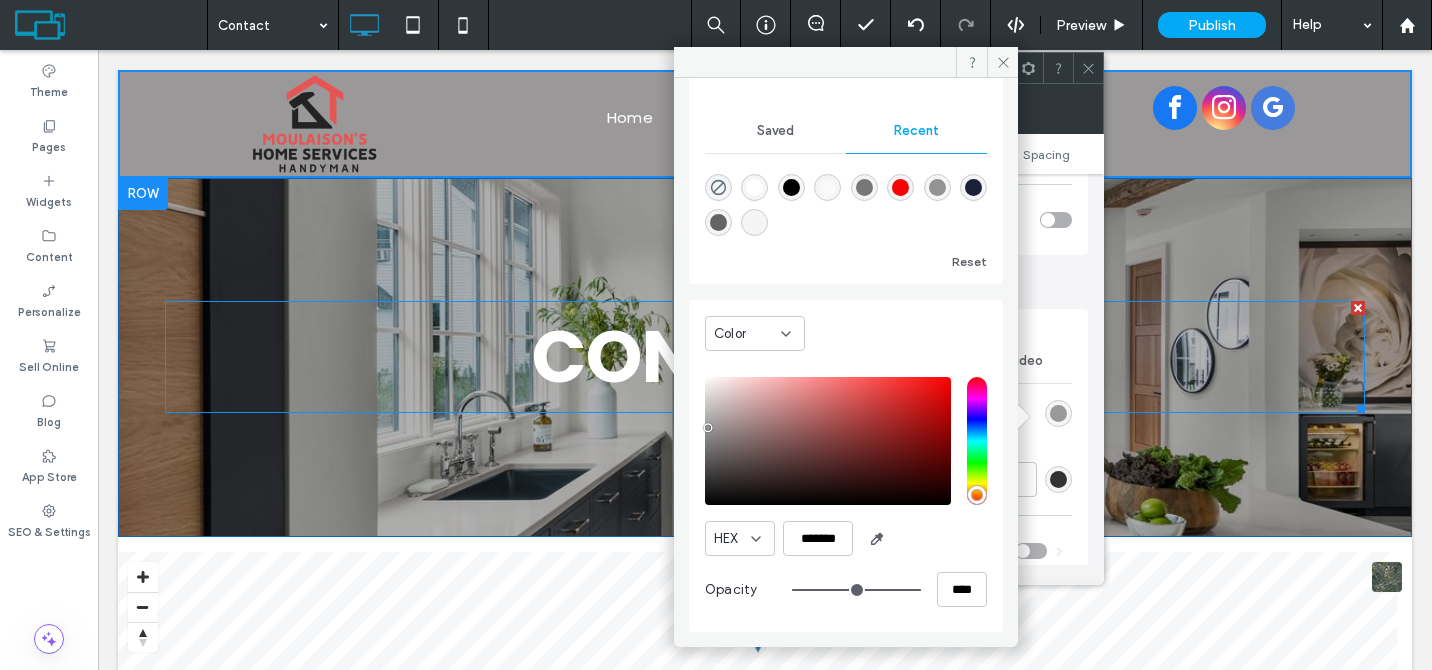 drag, startPoint x: 1227, startPoint y: 461, endPoint x: 1149, endPoint y: 385, distance: 108.903625 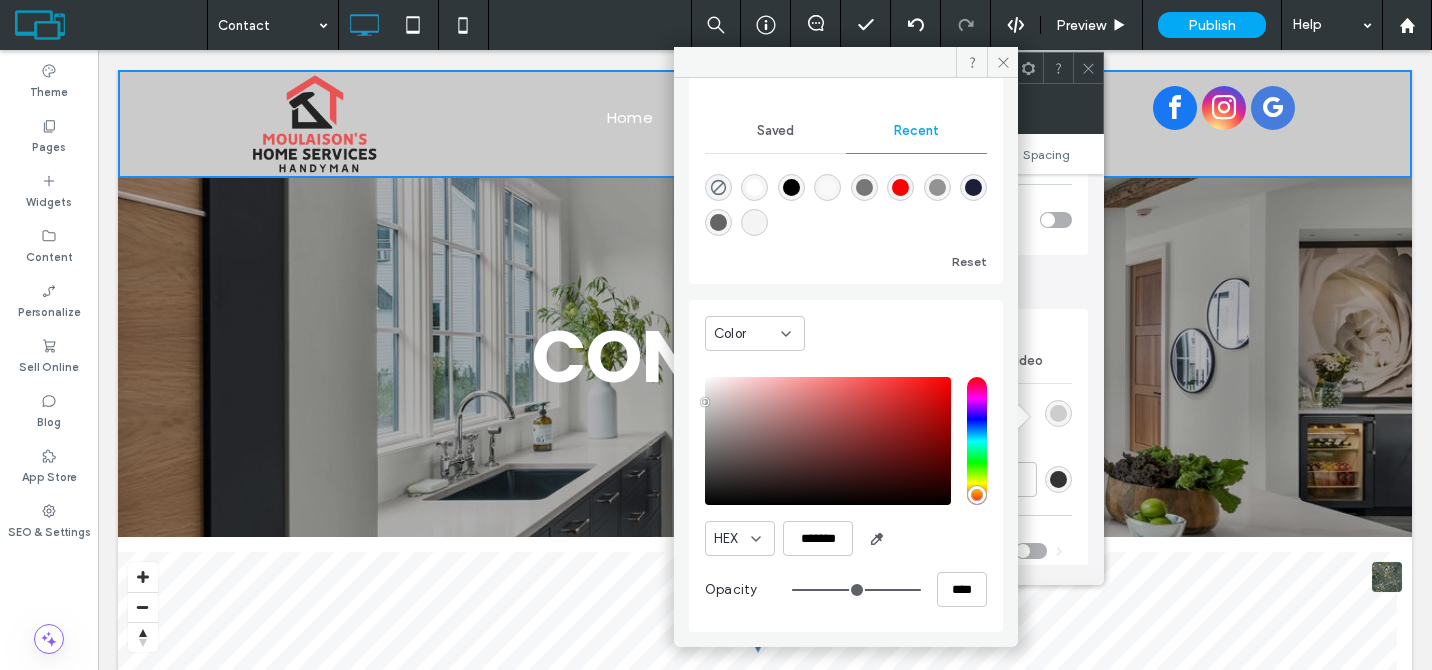 type on "*******" 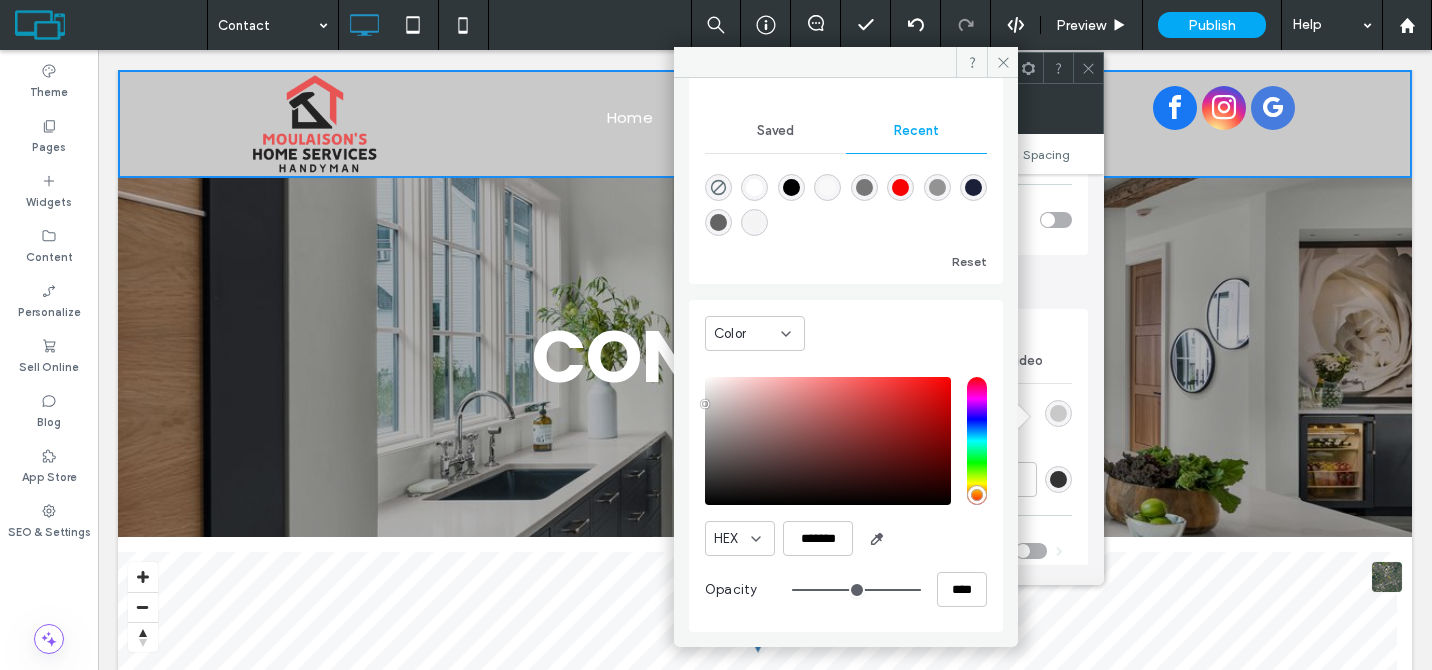 drag, startPoint x: 707, startPoint y: 433, endPoint x: 692, endPoint y: 404, distance: 32.649654 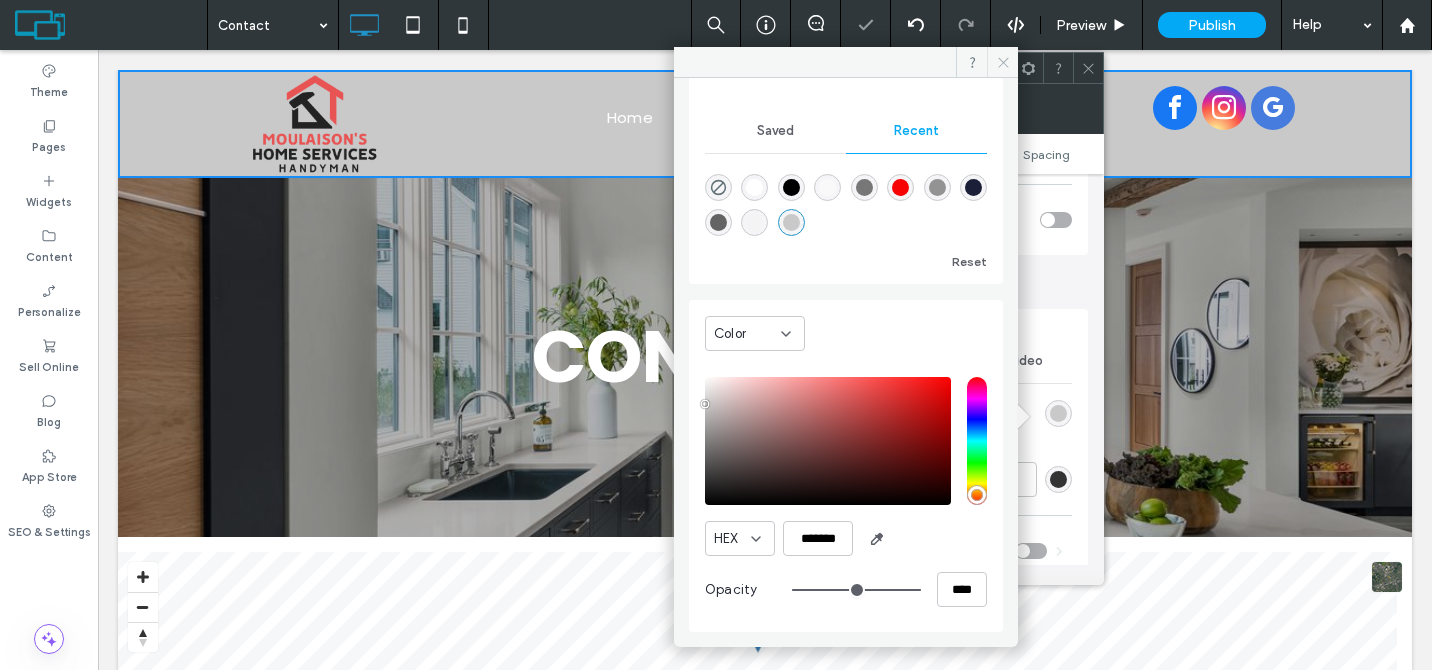 click at bounding box center (1002, 62) 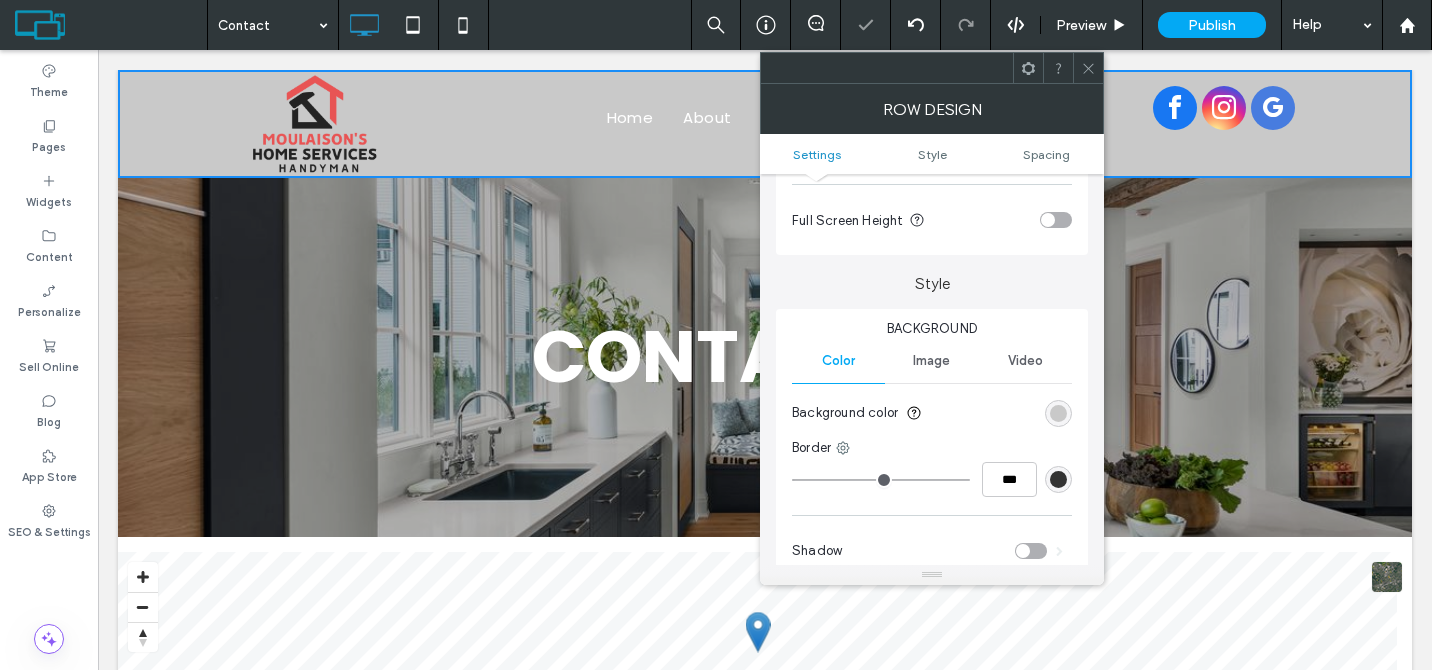 click 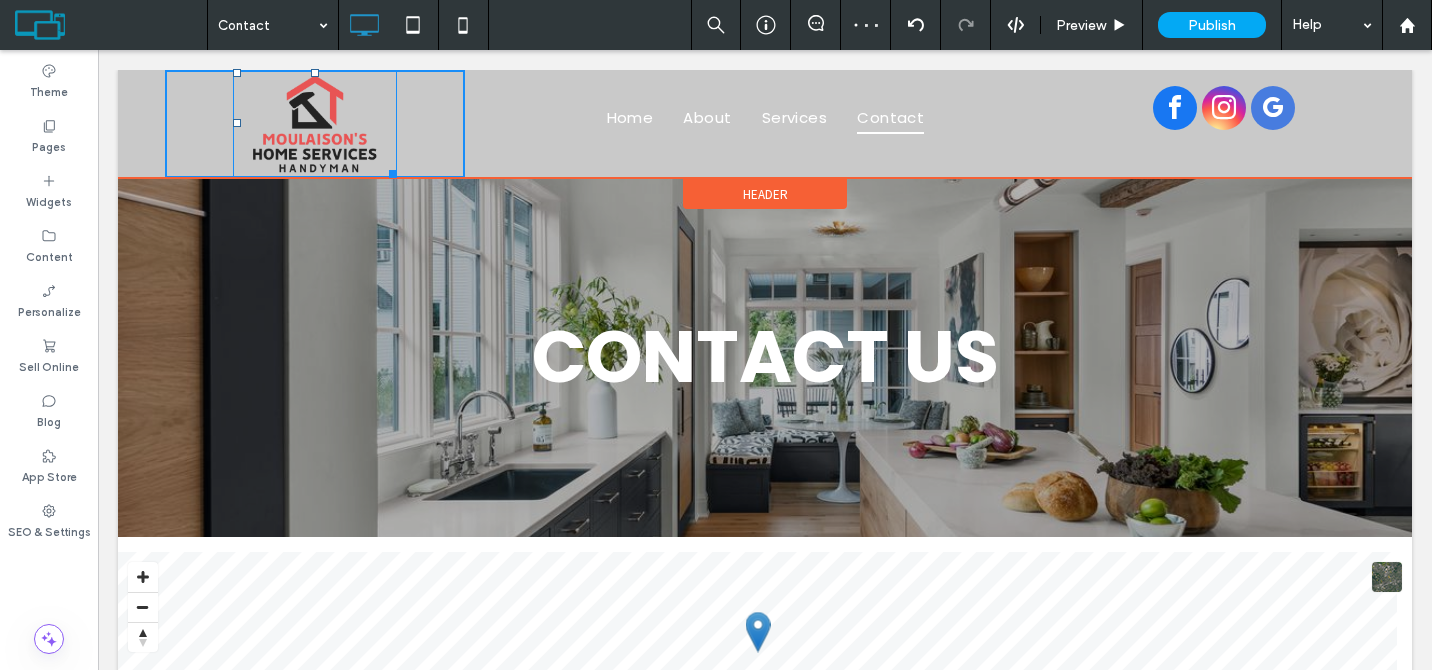 drag, startPoint x: 387, startPoint y: 168, endPoint x: 611, endPoint y: 212, distance: 228.28053 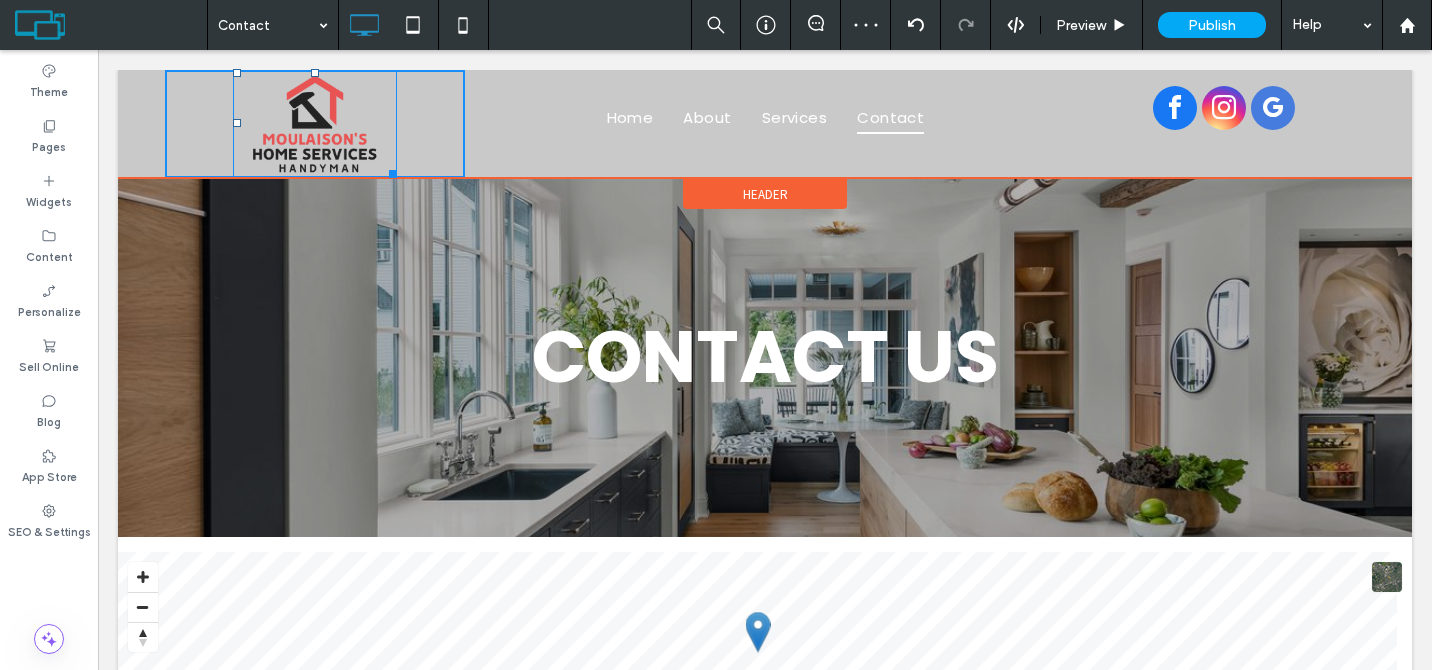 click at bounding box center (389, 170) 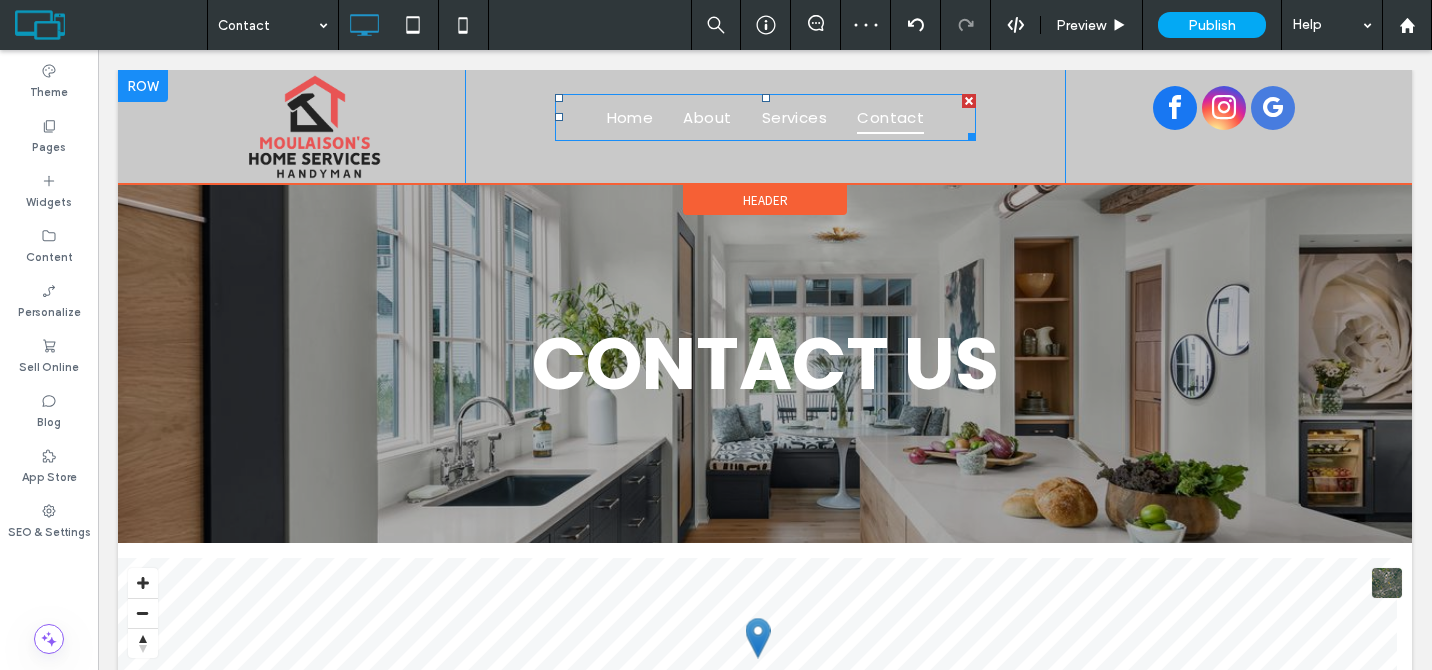 click at bounding box center (766, 98) 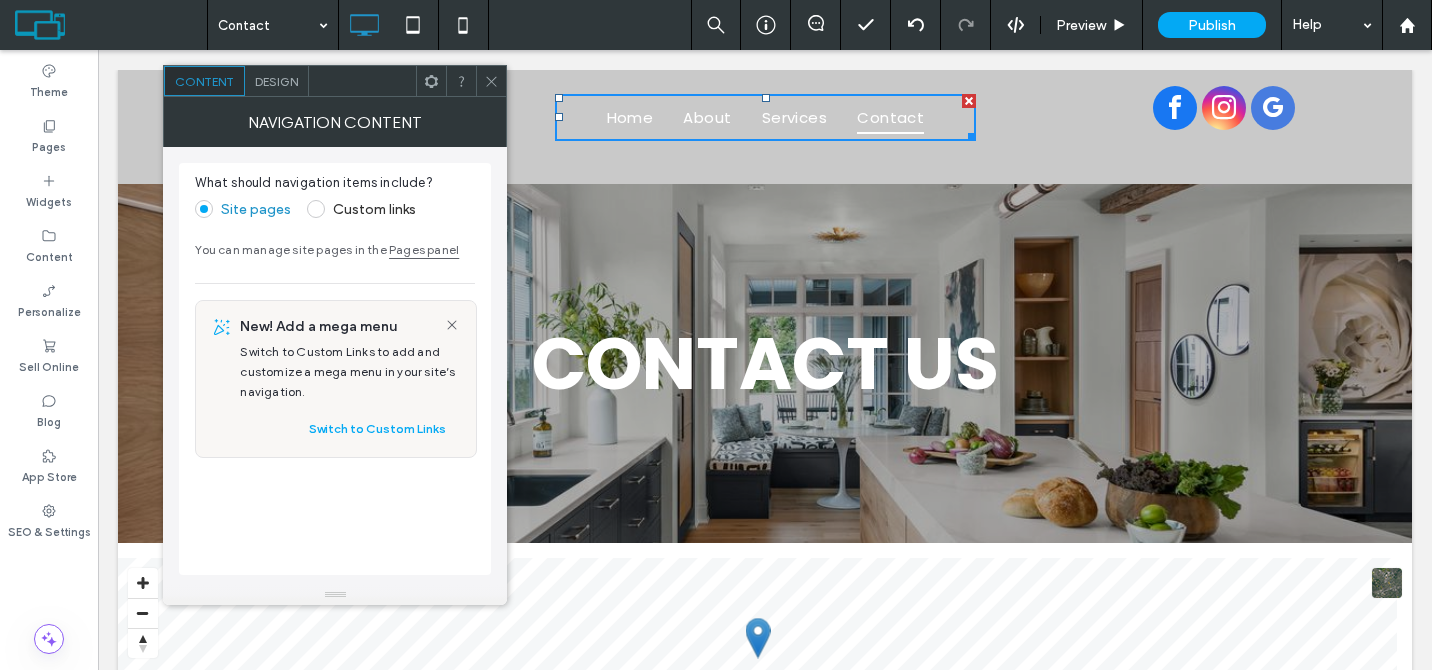 click on "Design" at bounding box center [276, 81] 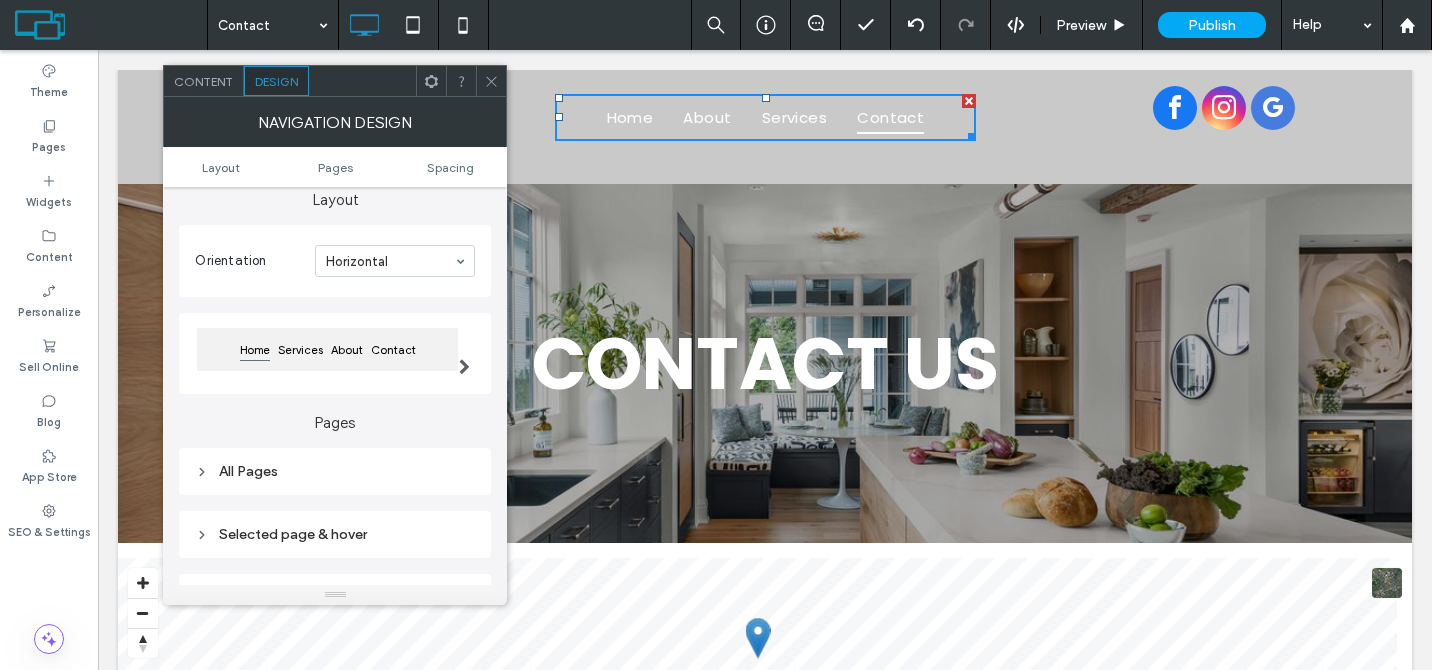scroll, scrollTop: 165, scrollLeft: 0, axis: vertical 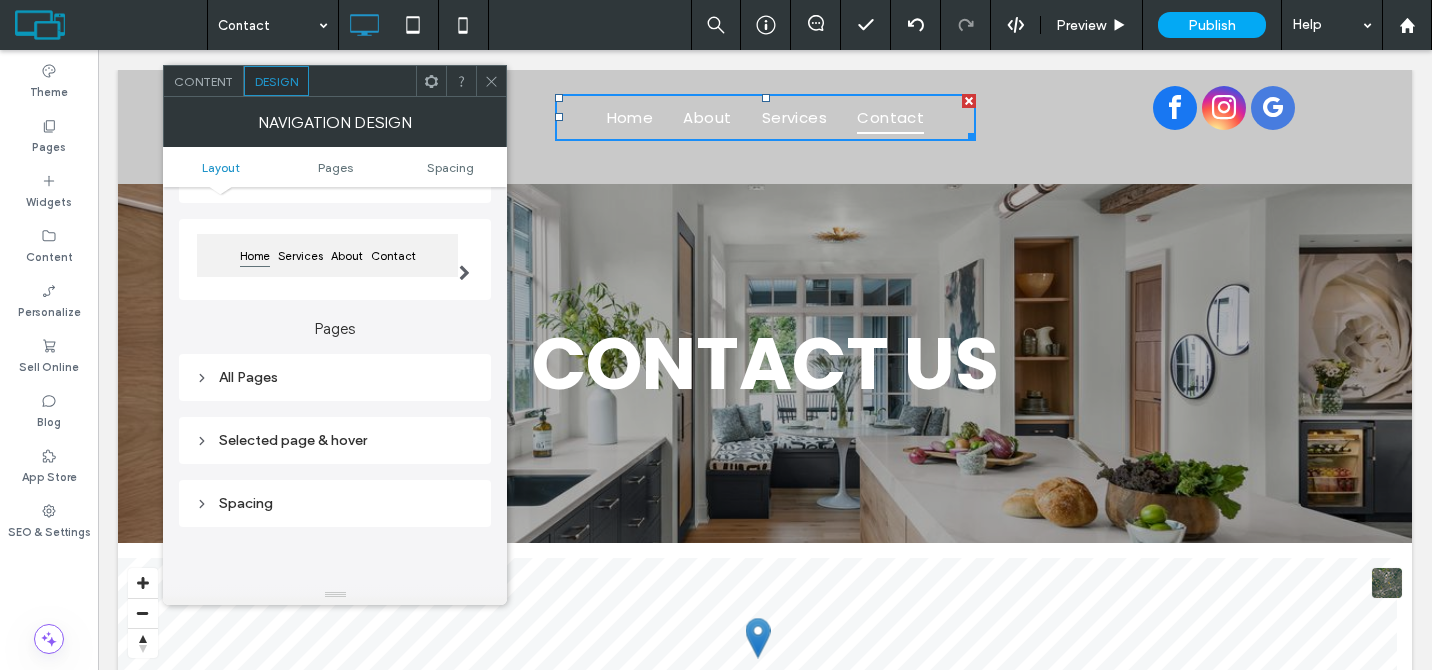 click on "All Pages" at bounding box center (335, 377) 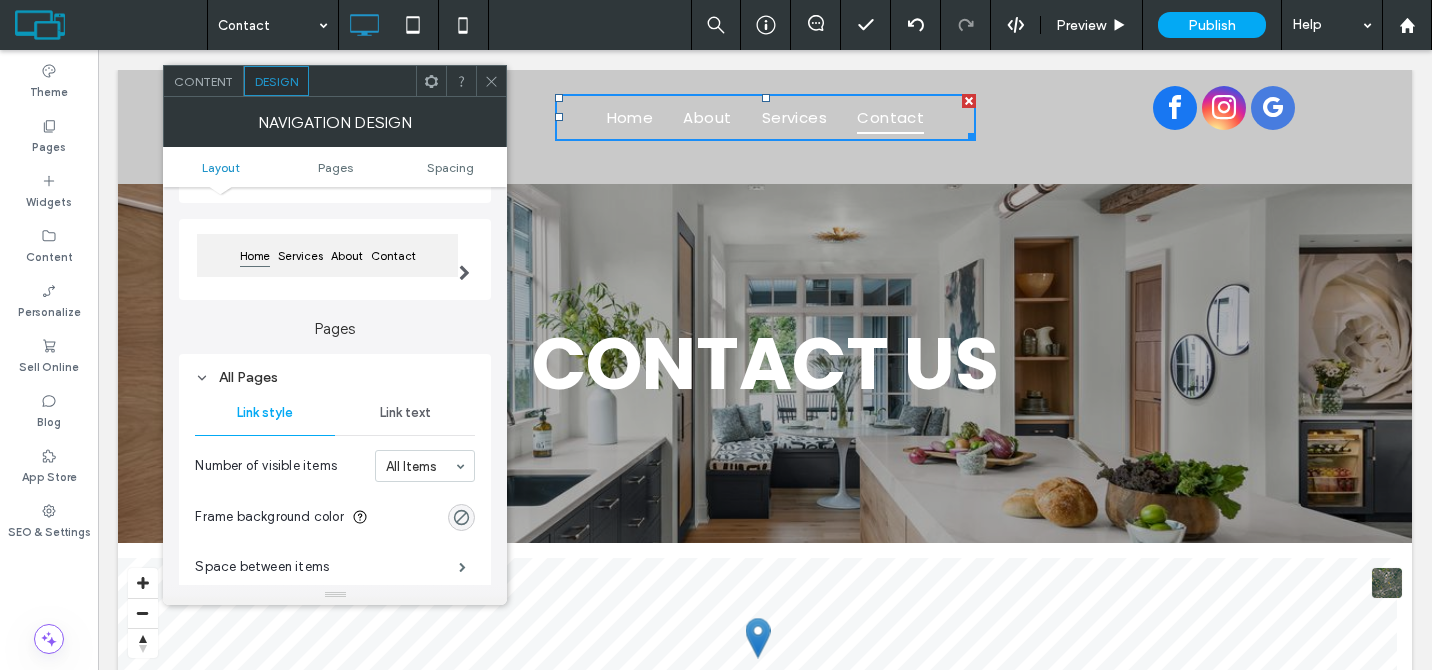 click on "Link text" at bounding box center [405, 413] 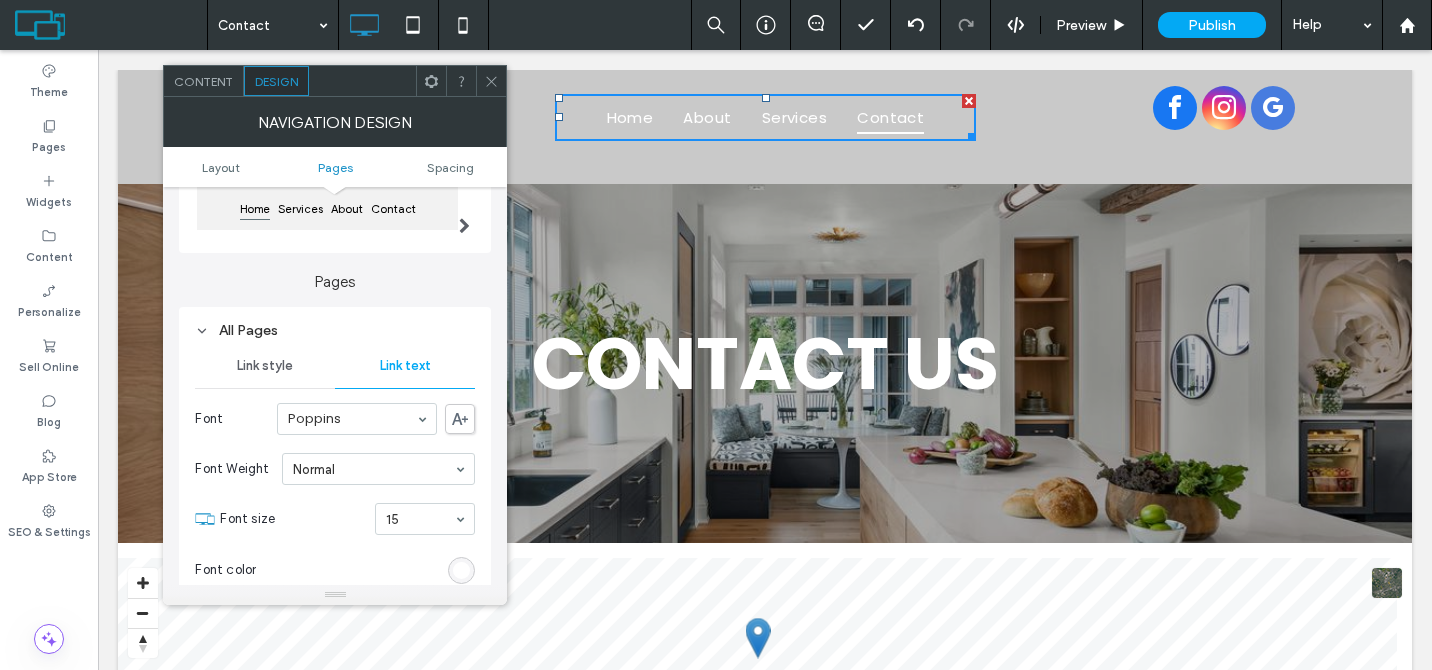 scroll, scrollTop: 316, scrollLeft: 0, axis: vertical 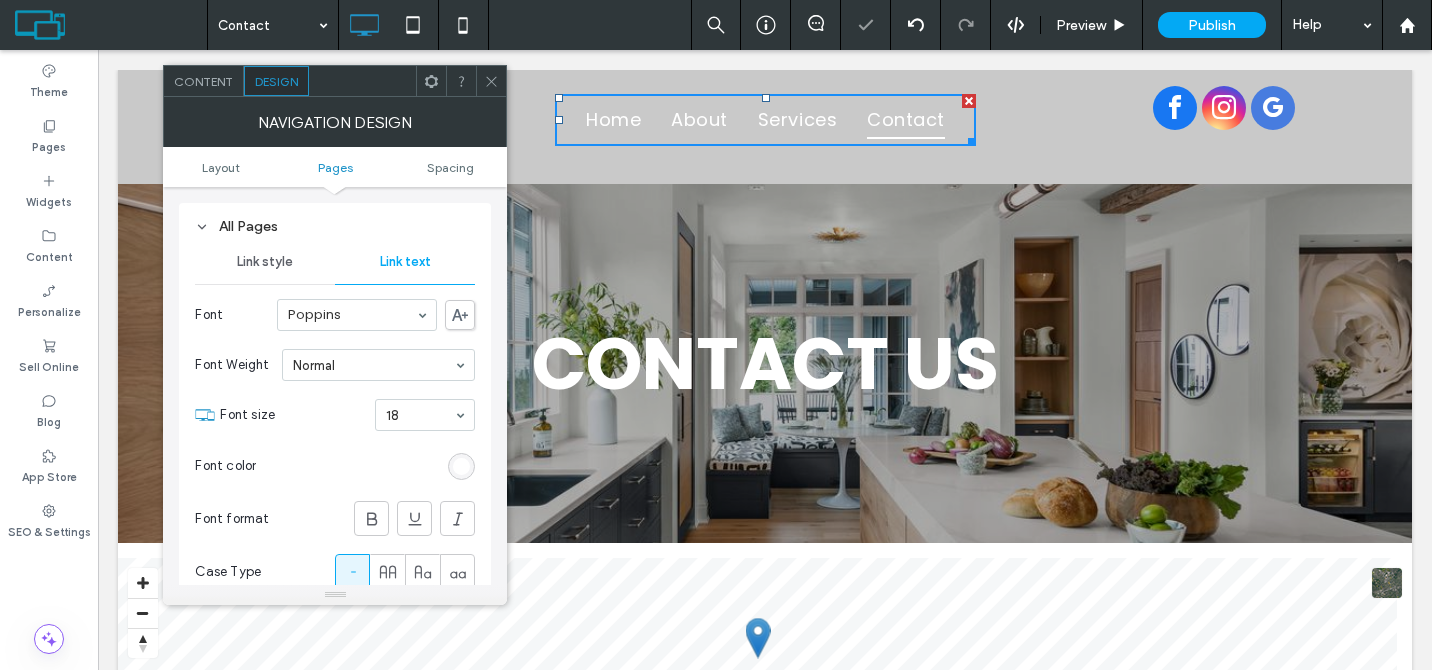 click at bounding box center [461, 466] 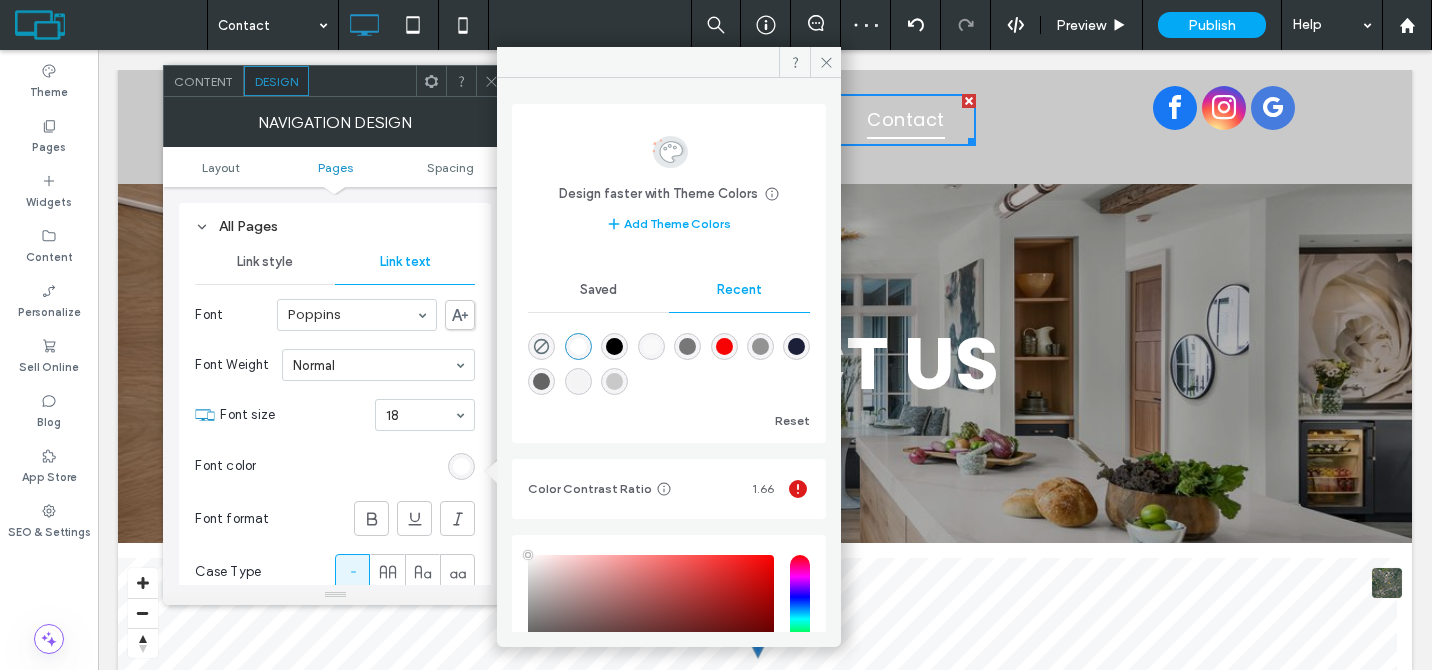 click at bounding box center (614, 346) 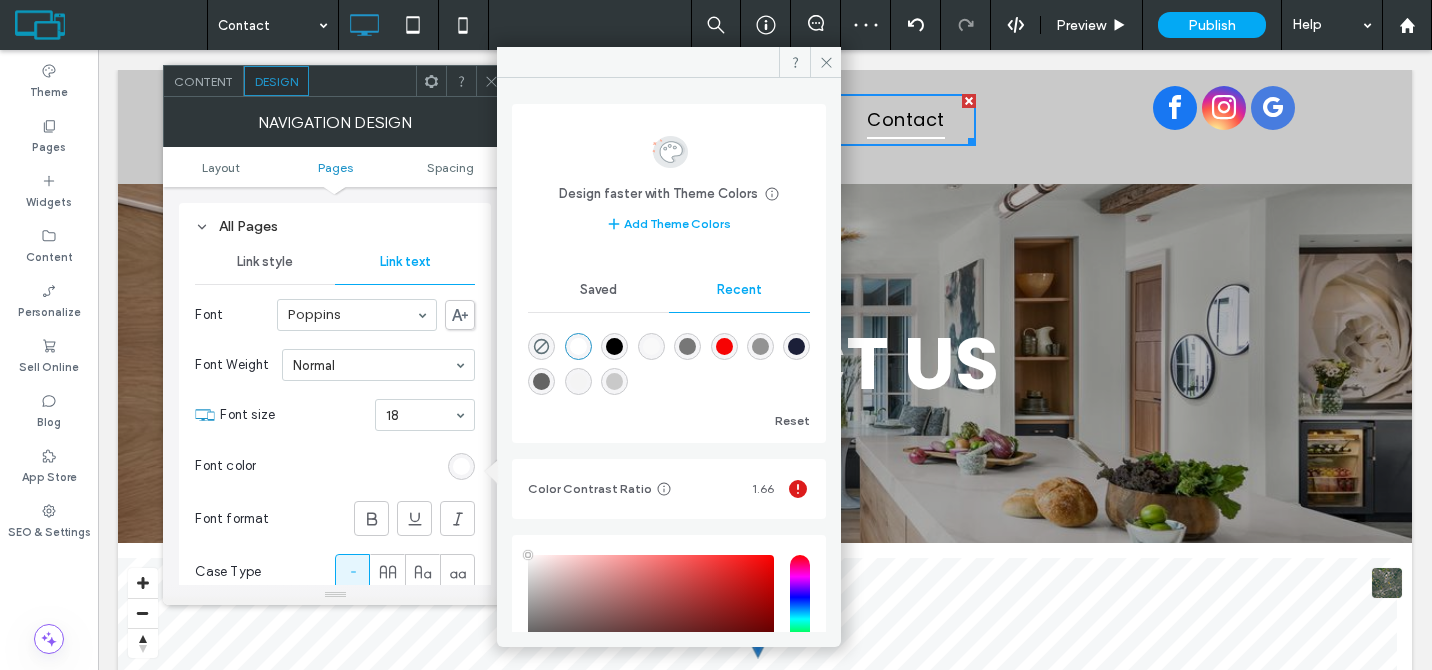 type on "*******" 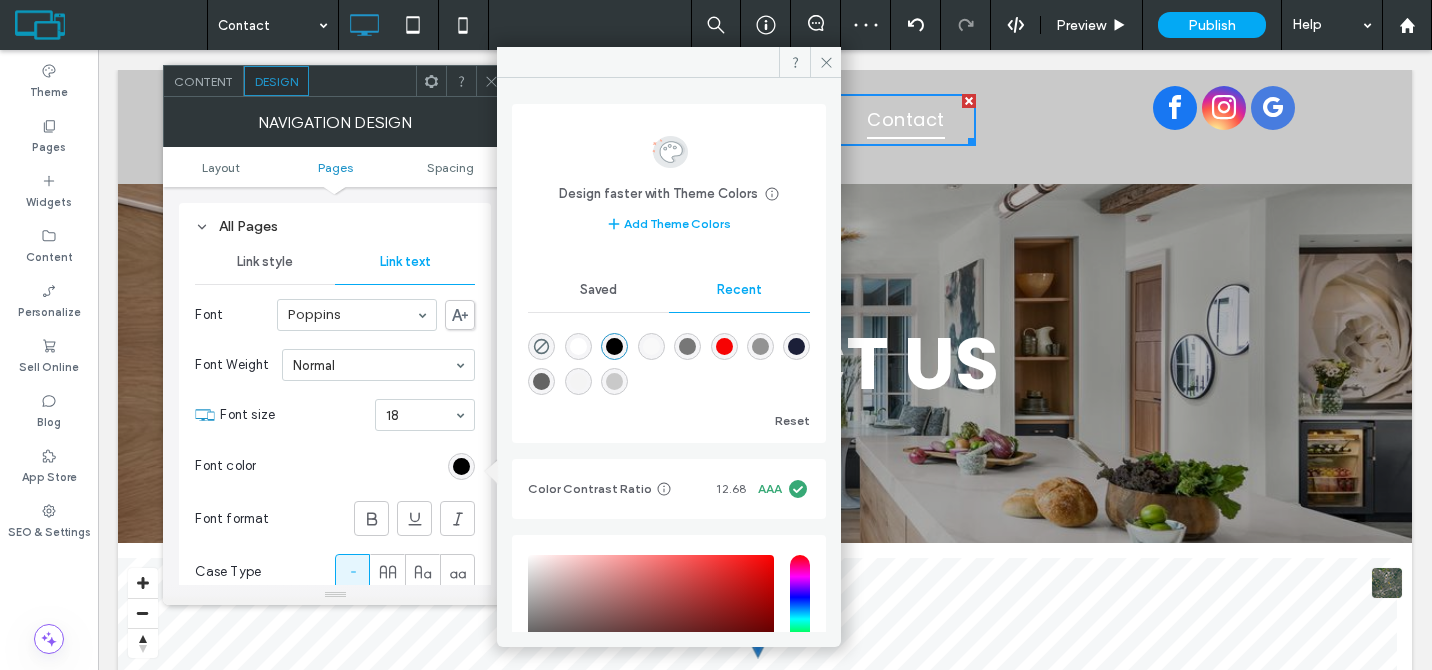 click 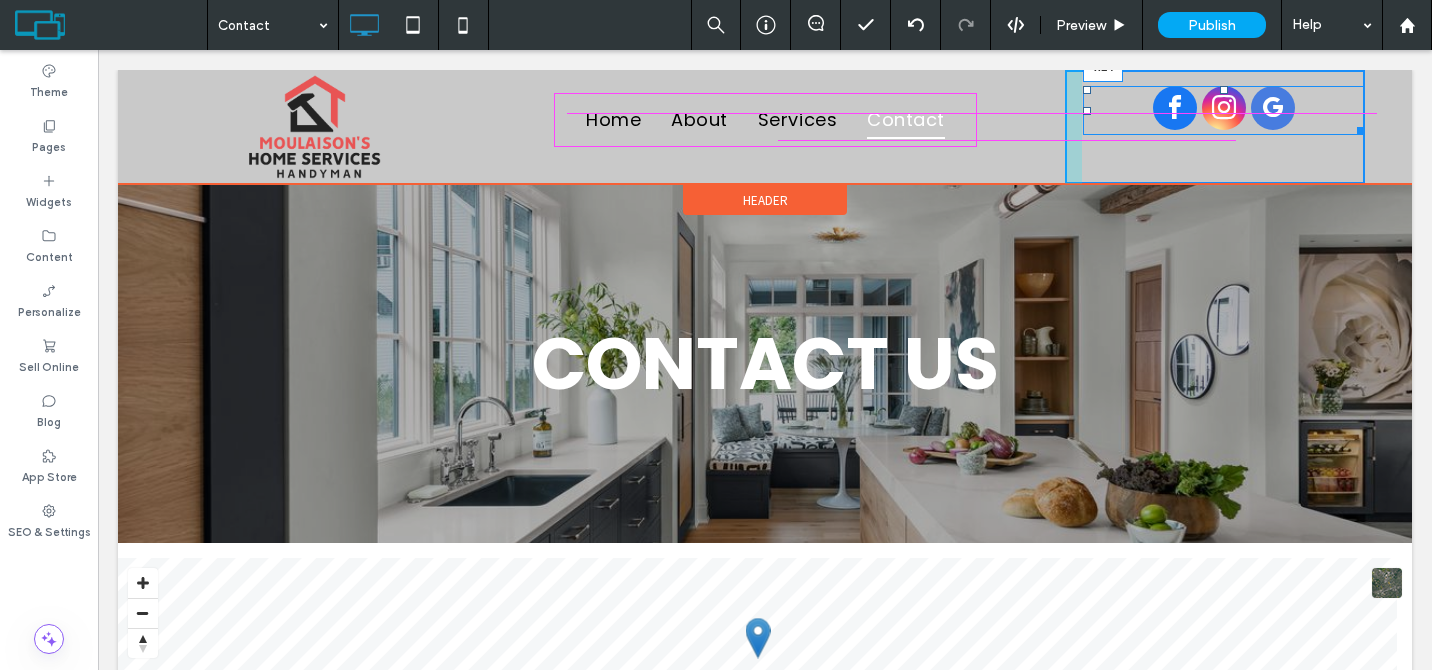 drag, startPoint x: 1214, startPoint y: 88, endPoint x: 1215, endPoint y: 98, distance: 10.049875 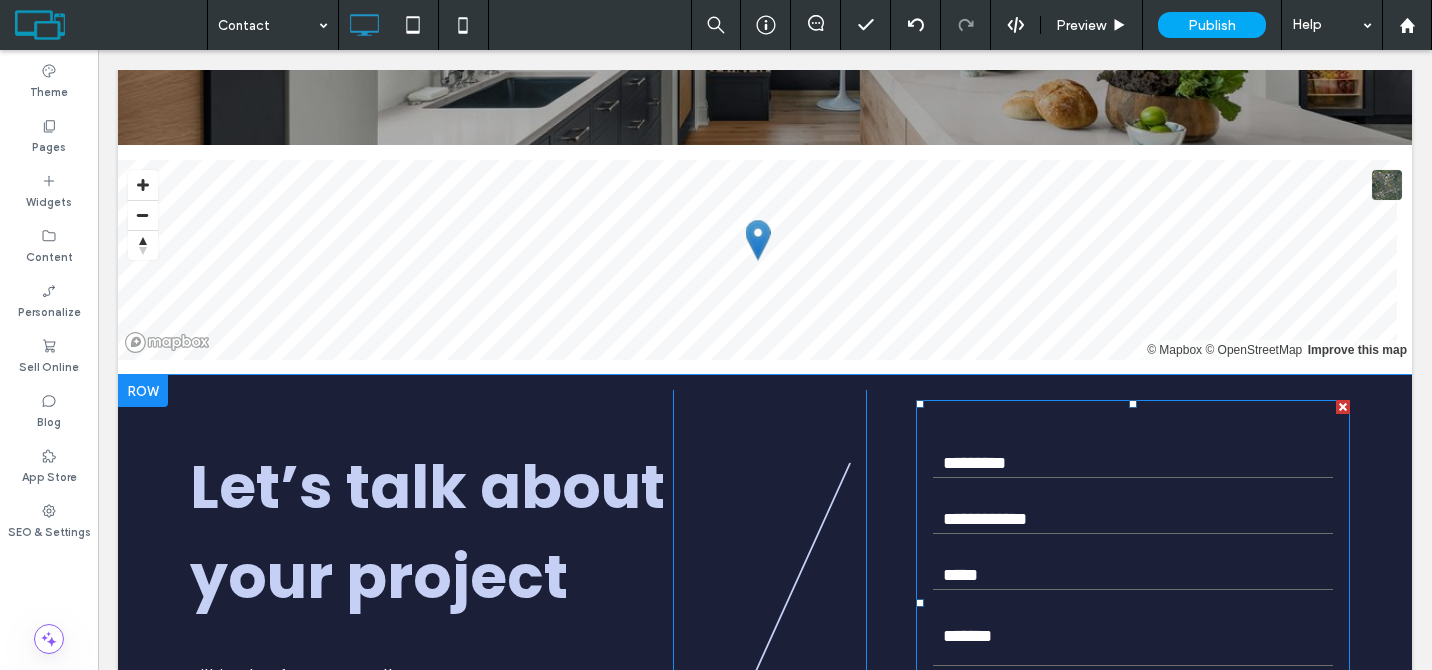 scroll, scrollTop: 0, scrollLeft: 0, axis: both 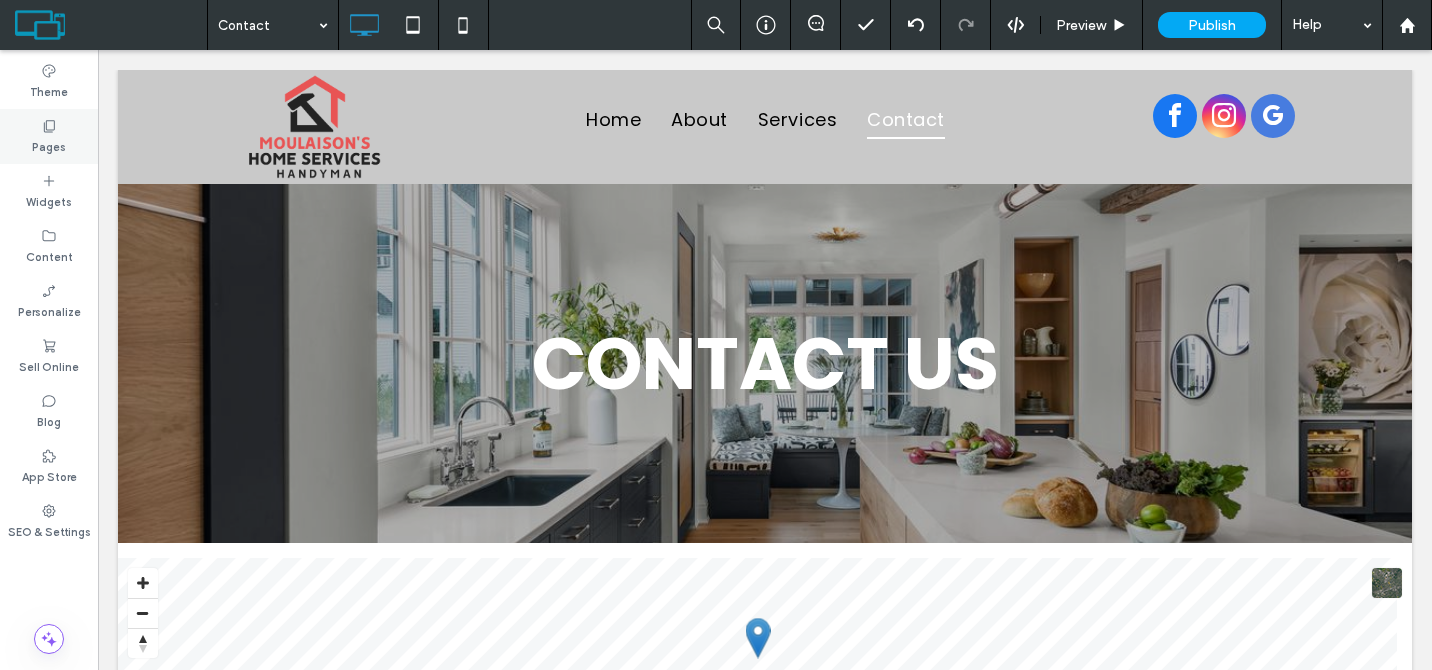 click on "Pages" at bounding box center (49, 145) 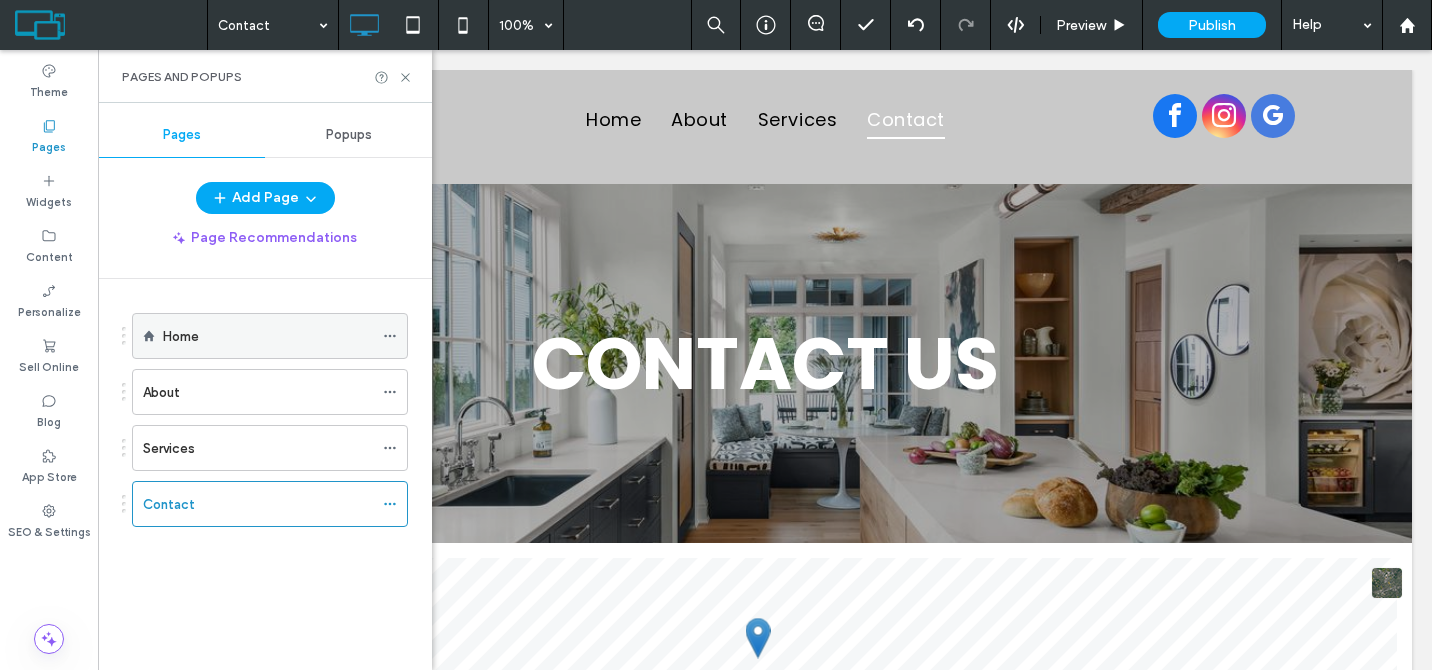 click on "Home" at bounding box center [268, 336] 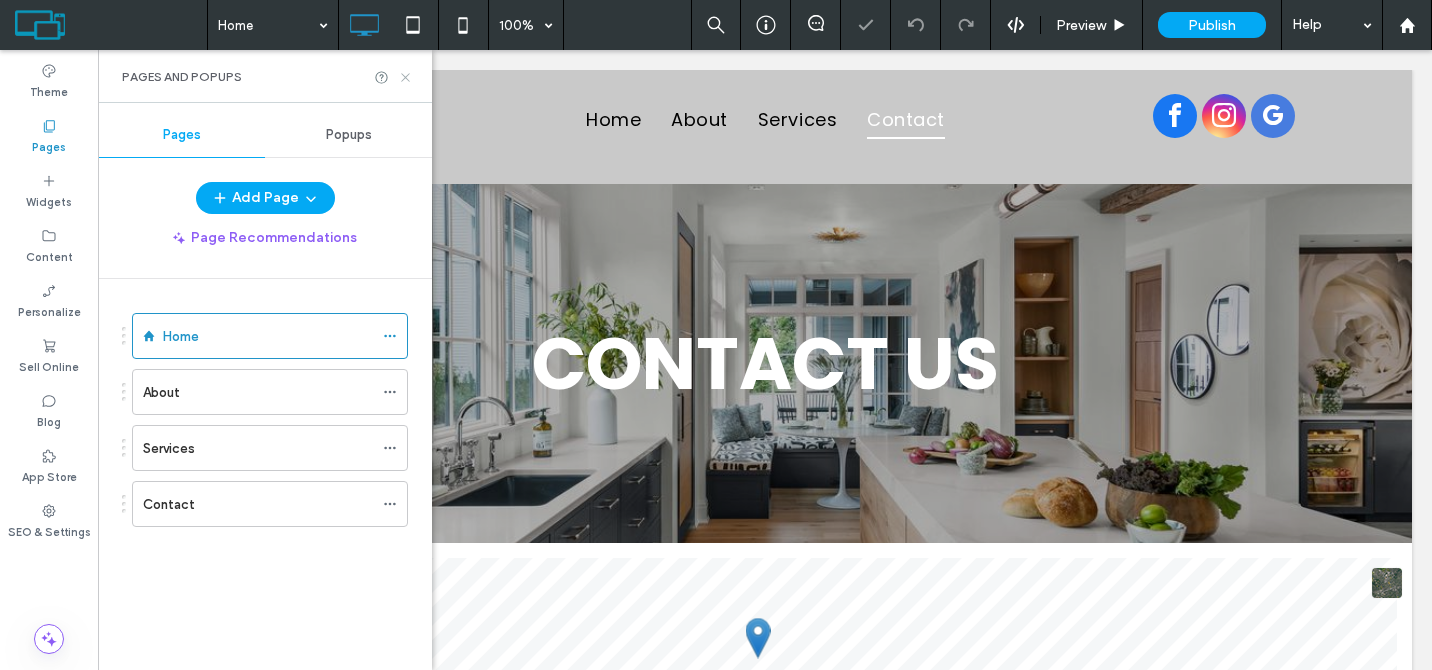click 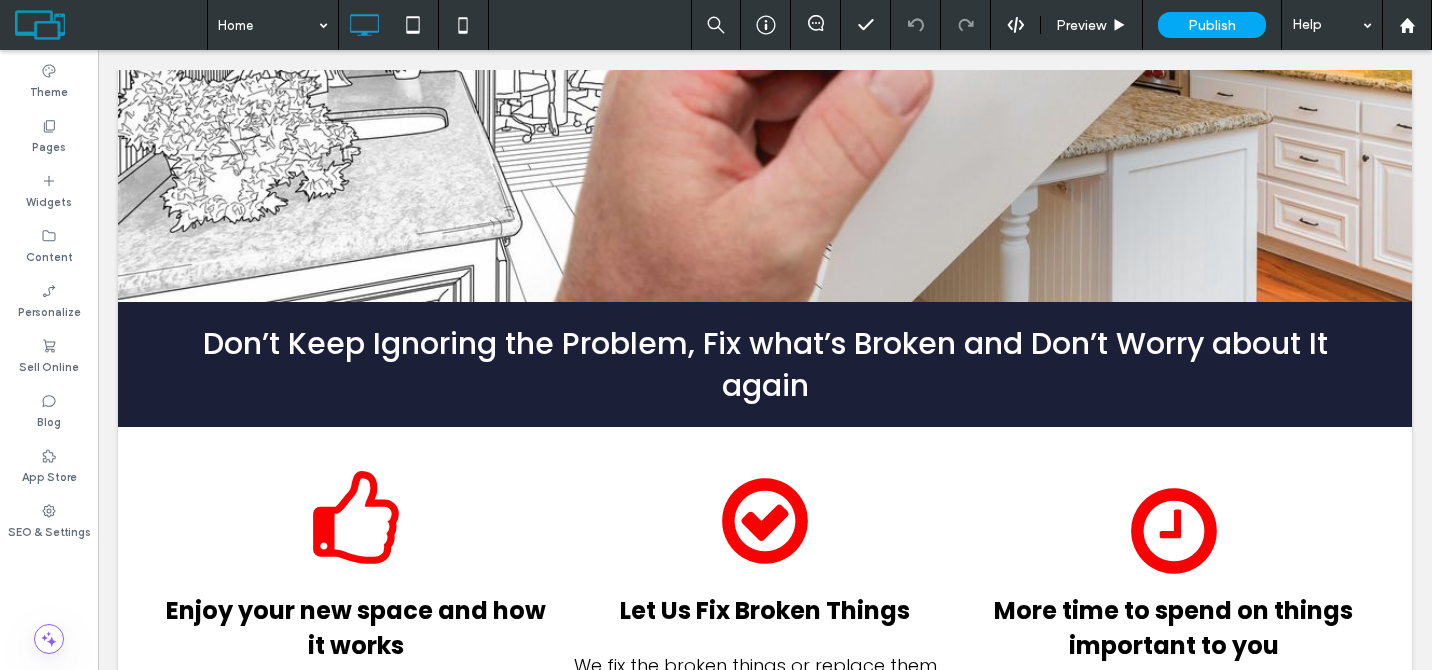 scroll, scrollTop: 1614, scrollLeft: 0, axis: vertical 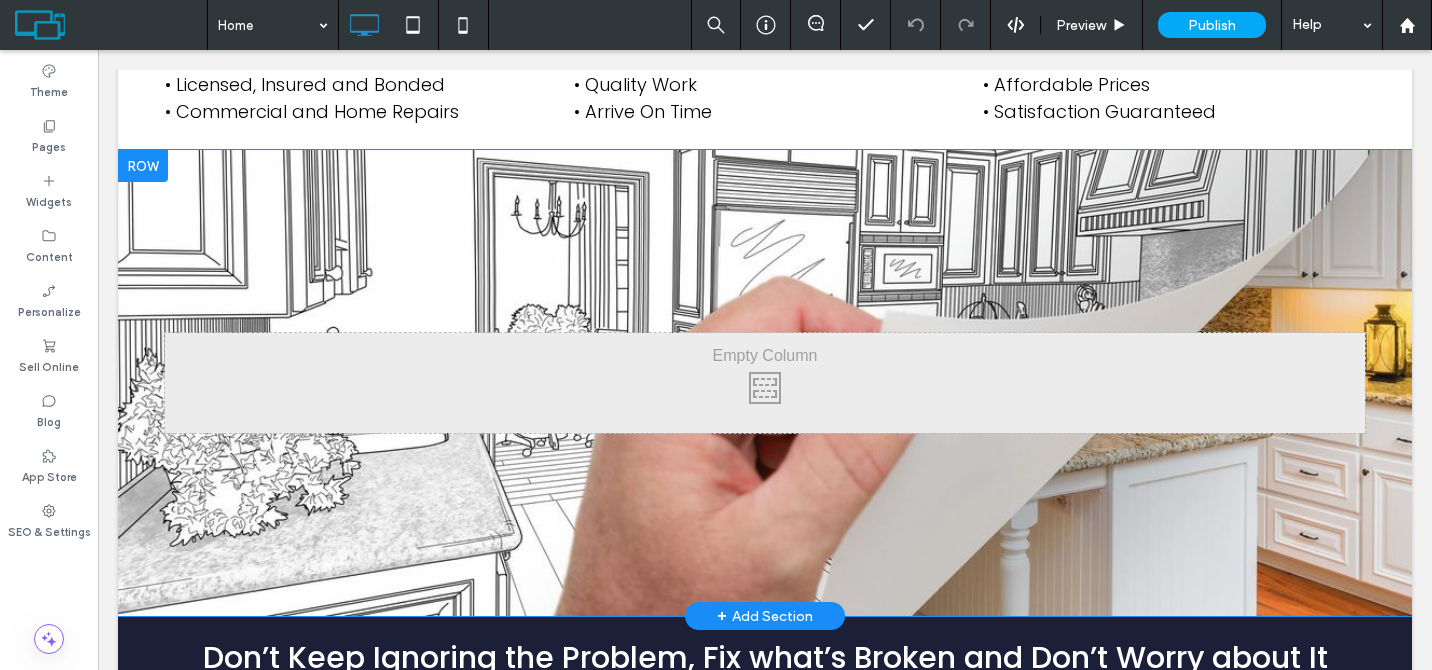 click at bounding box center [143, 166] 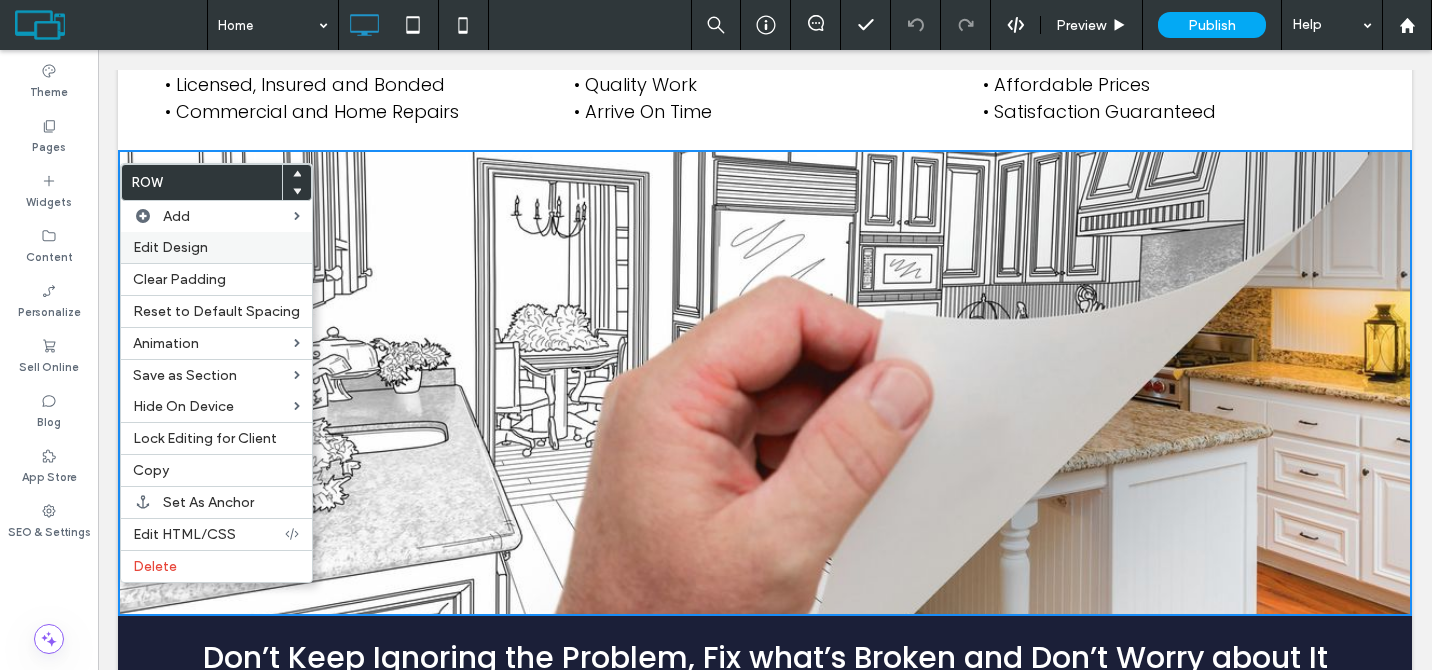 click on "Edit Design" at bounding box center [216, 247] 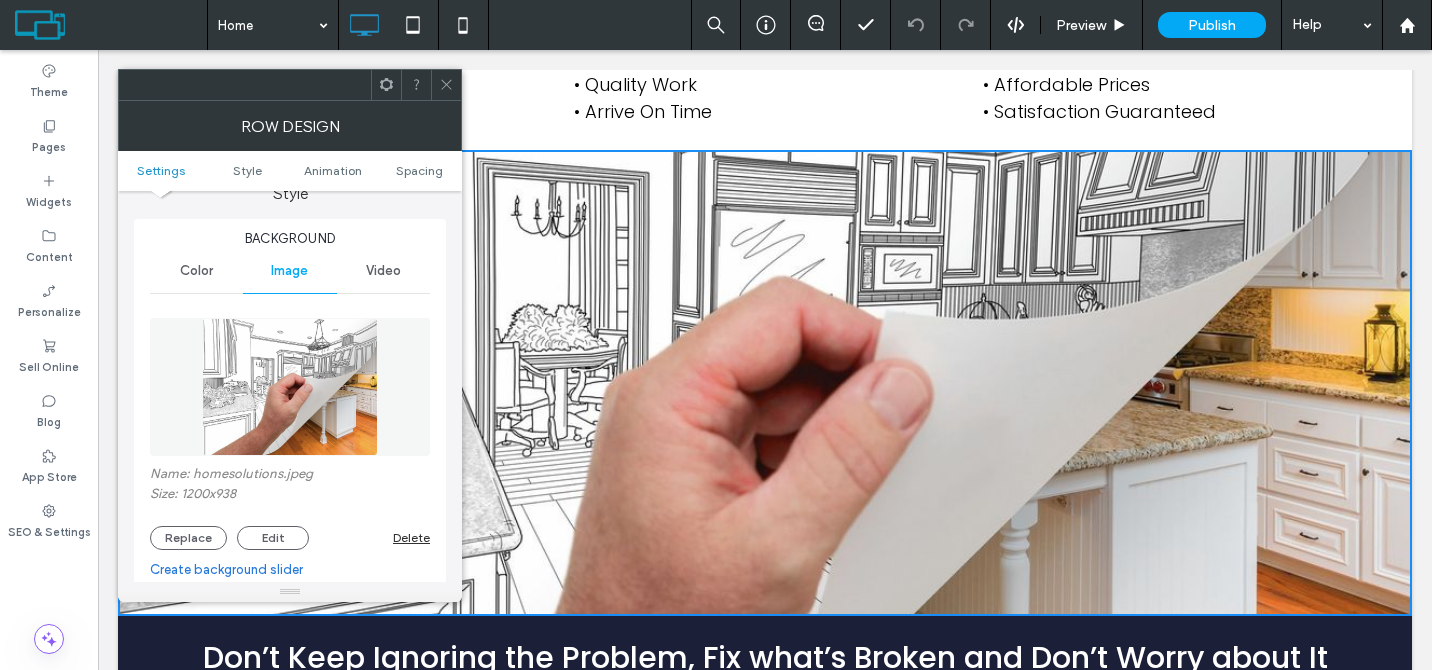 scroll, scrollTop: 333, scrollLeft: 0, axis: vertical 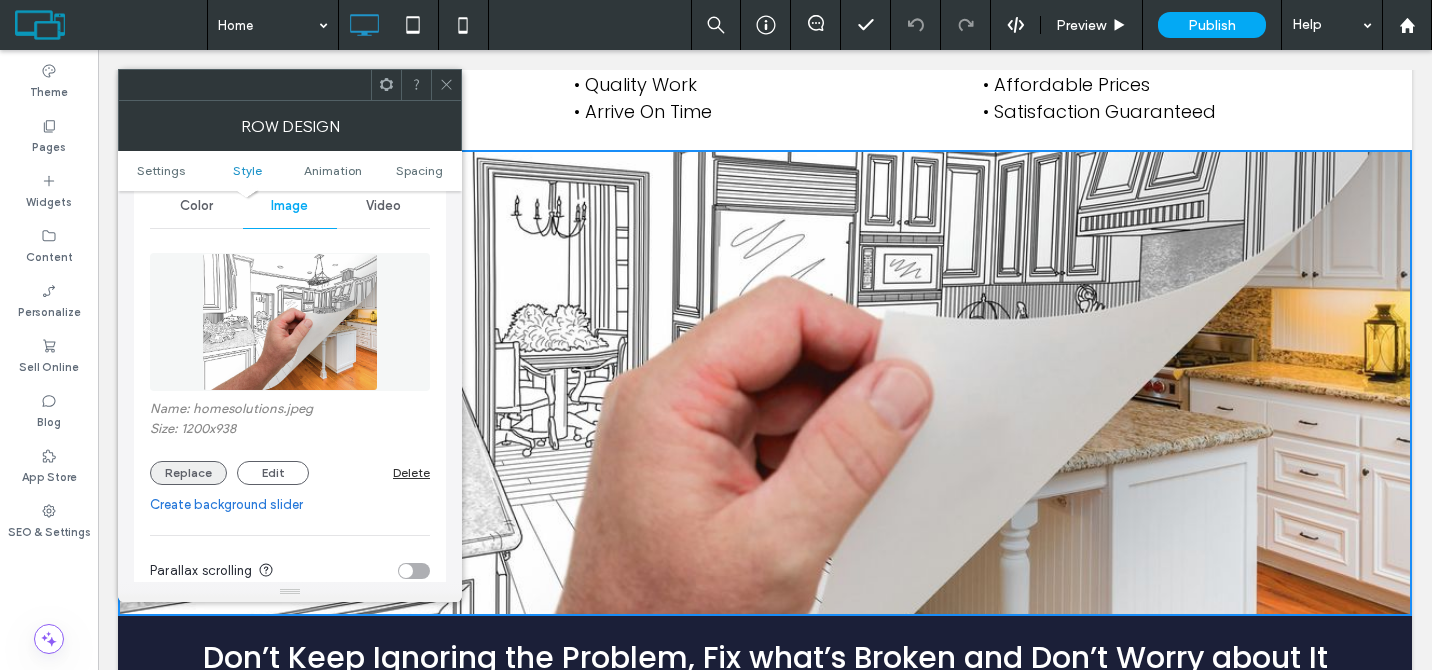 click on "Replace" at bounding box center (188, 473) 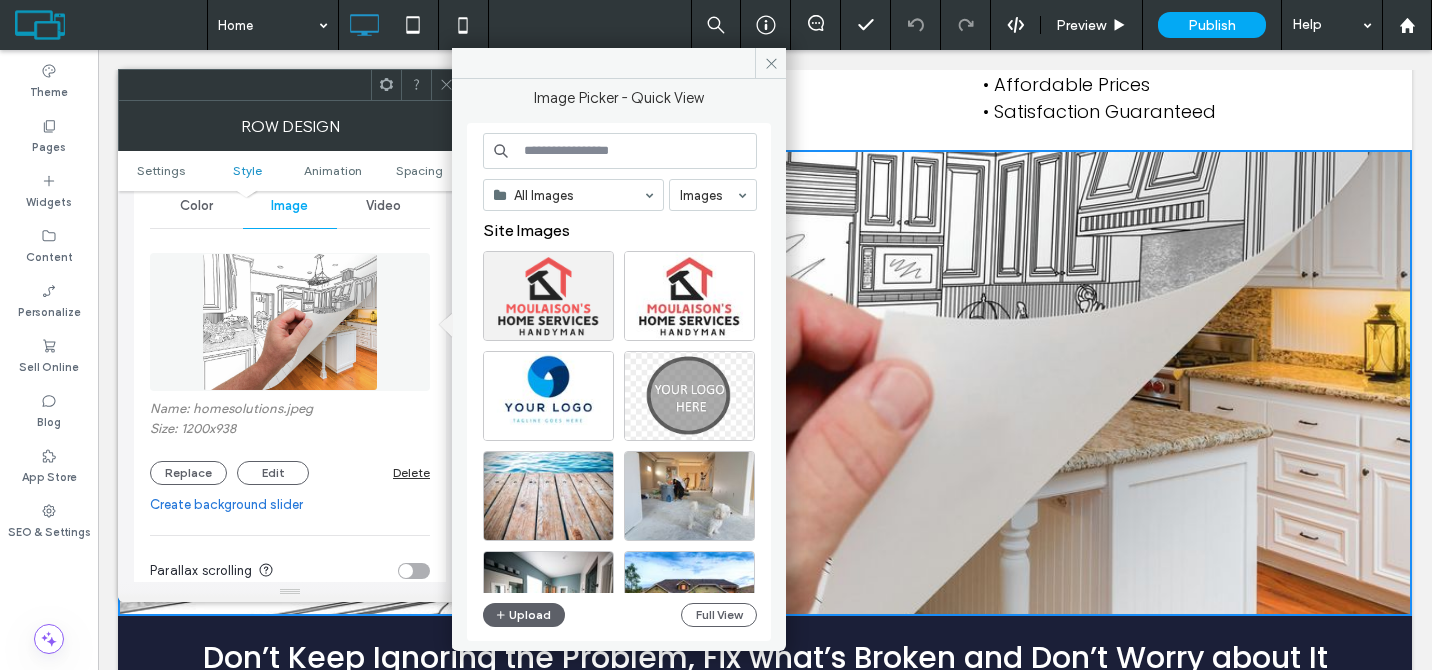 click at bounding box center [620, 151] 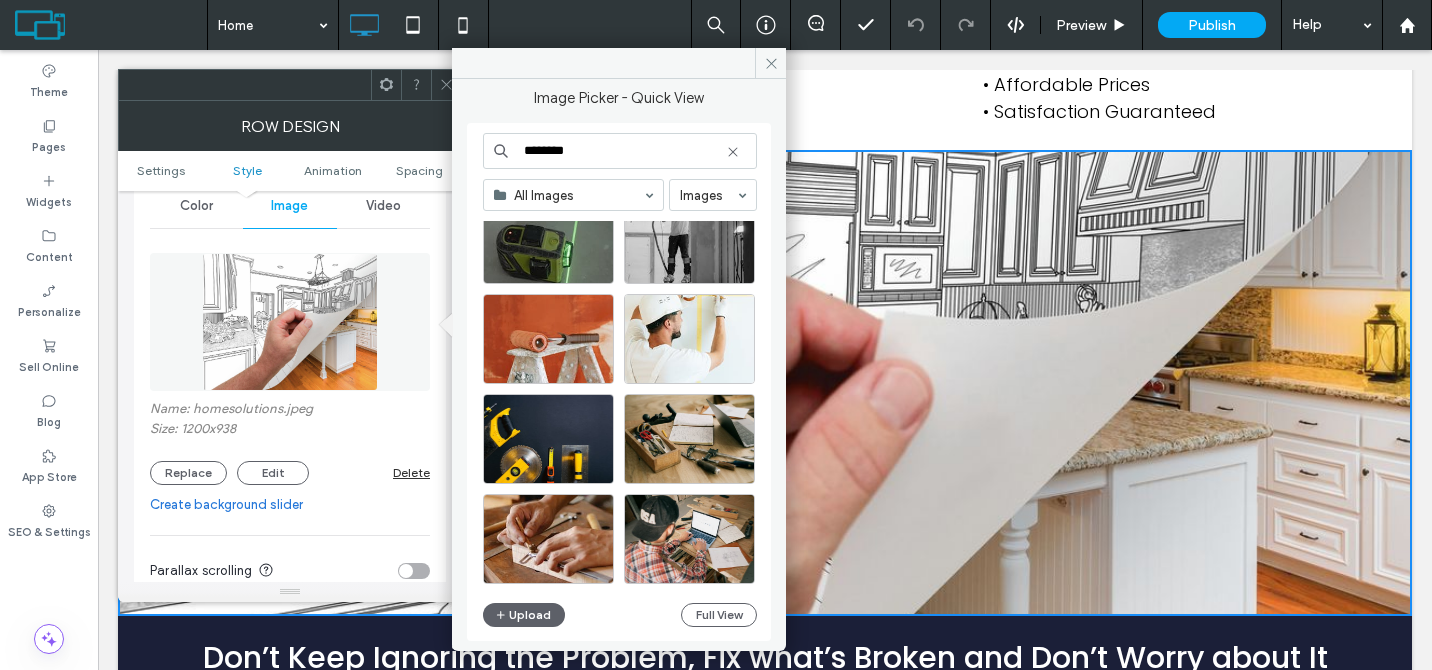 scroll, scrollTop: 2908, scrollLeft: 0, axis: vertical 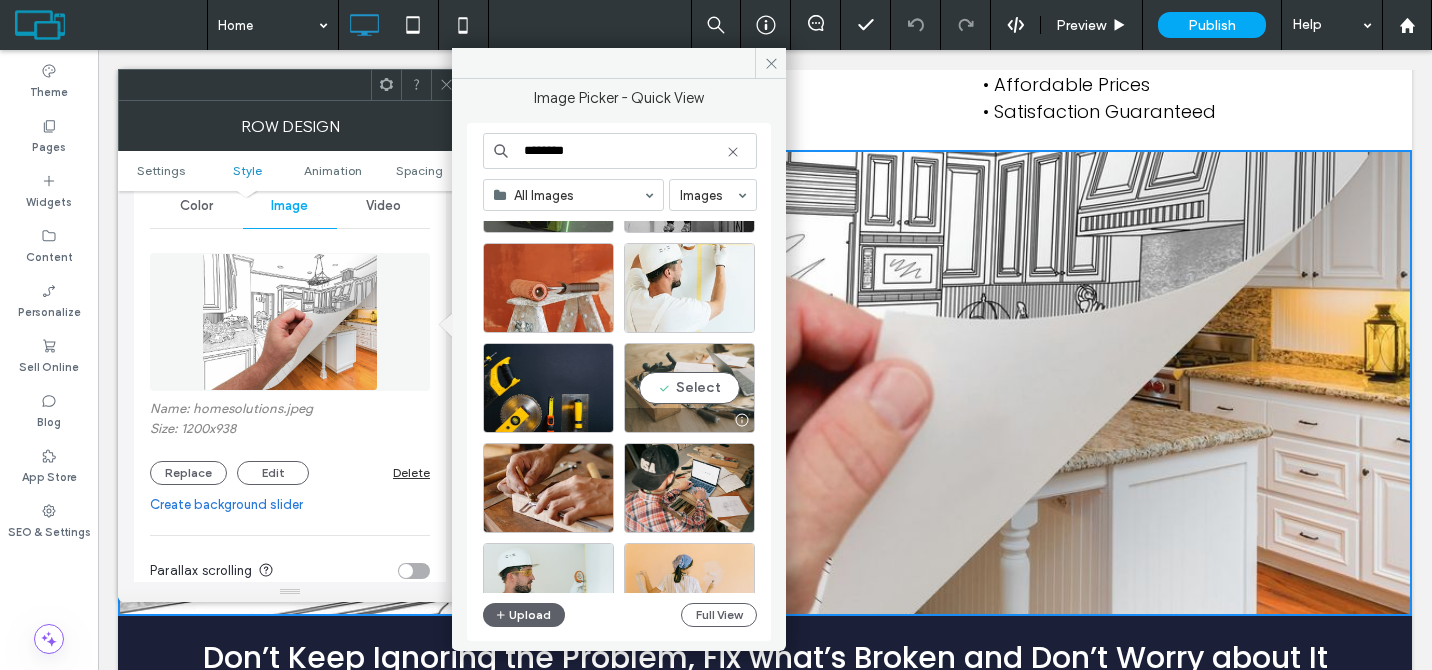 type on "********" 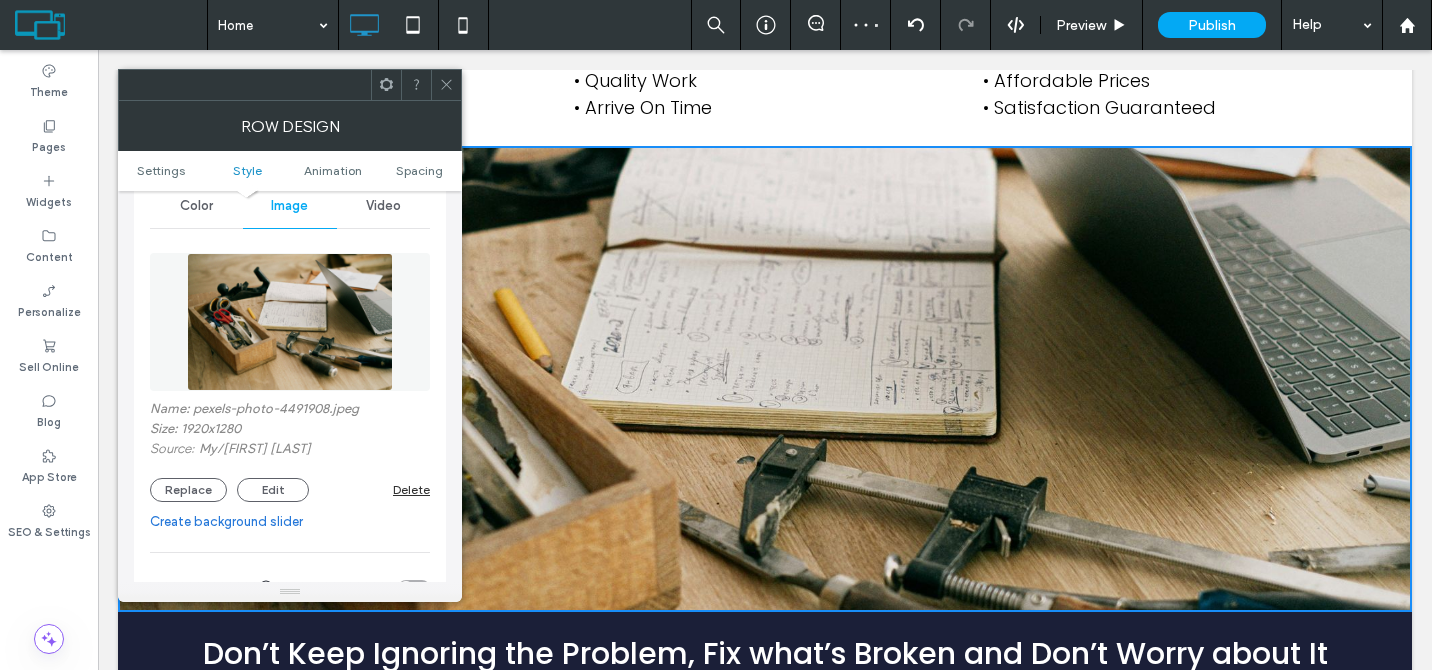 scroll, scrollTop: 1618, scrollLeft: 0, axis: vertical 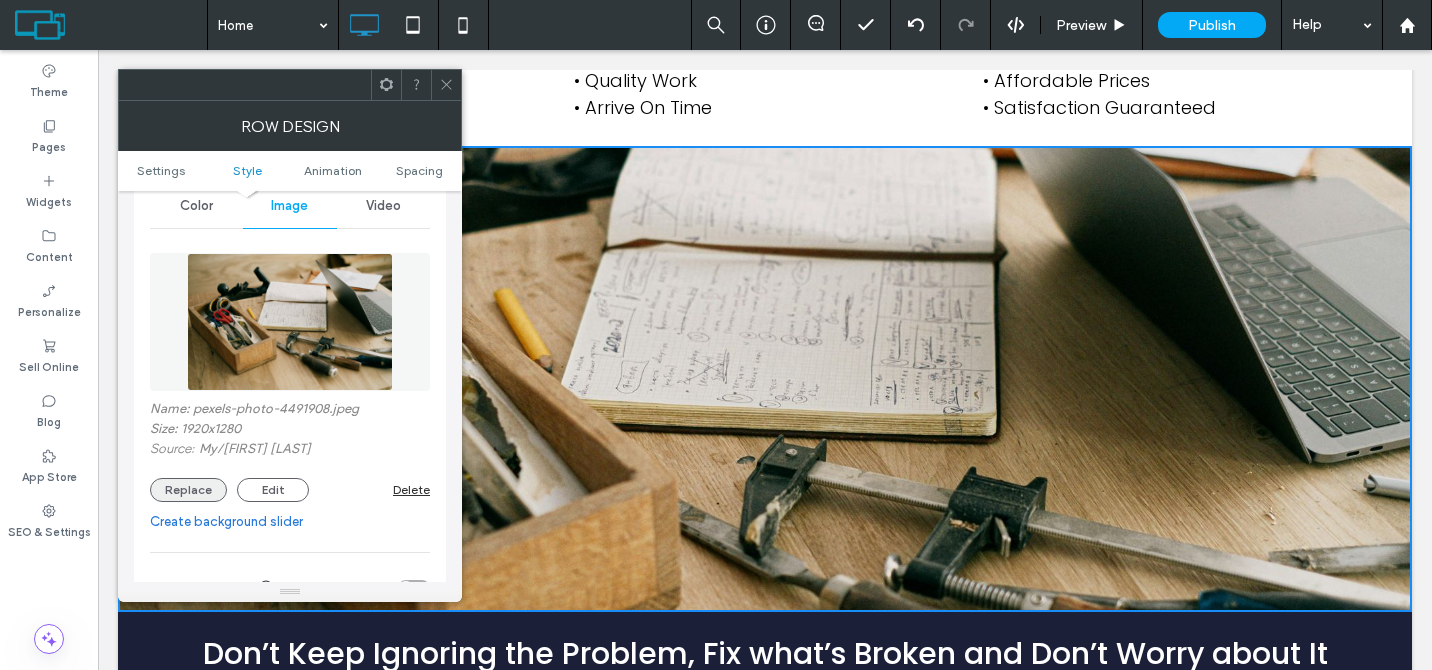 click on "Replace" at bounding box center [188, 490] 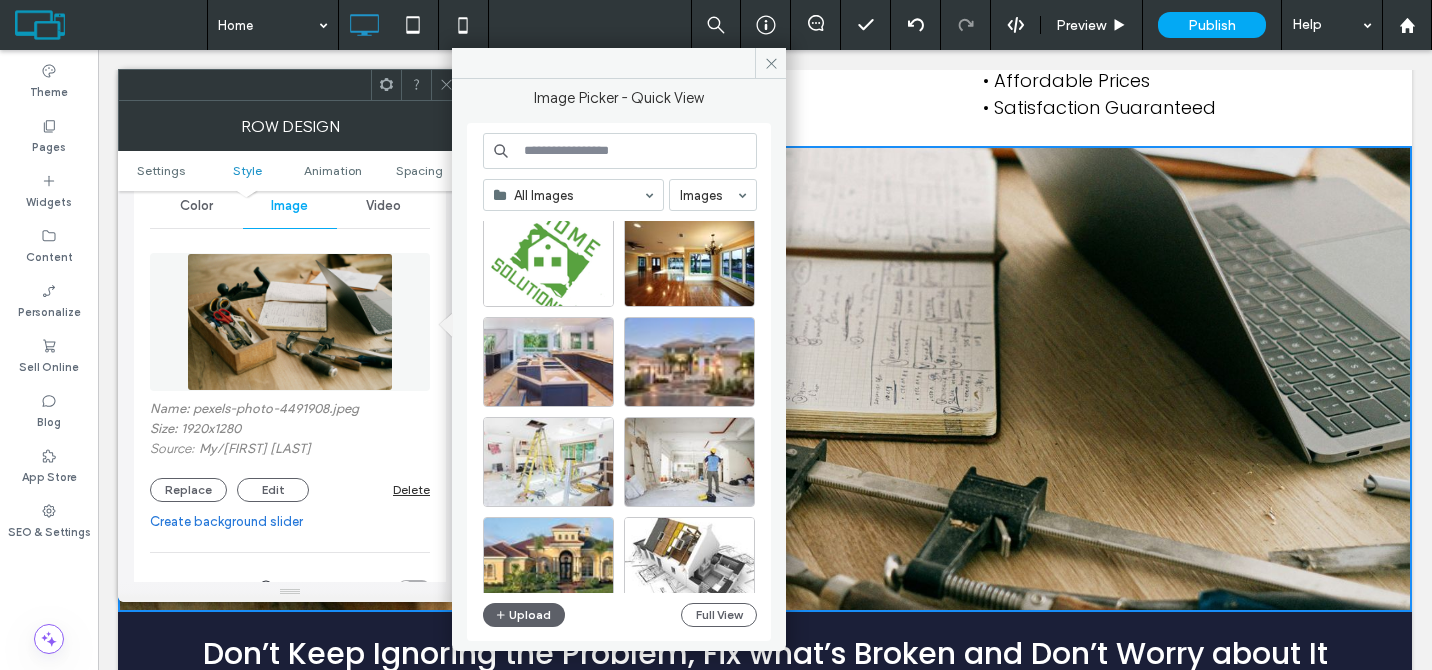 scroll, scrollTop: 858, scrollLeft: 0, axis: vertical 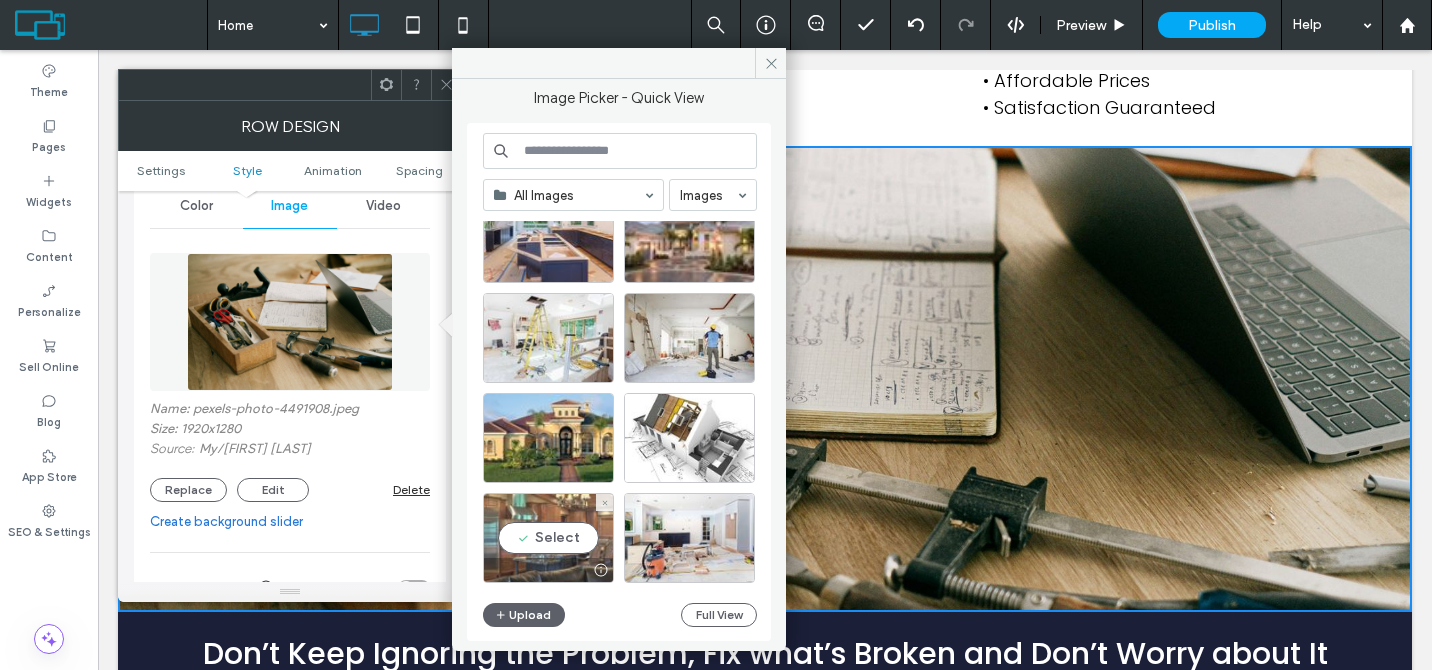 click on "Select" at bounding box center [548, 538] 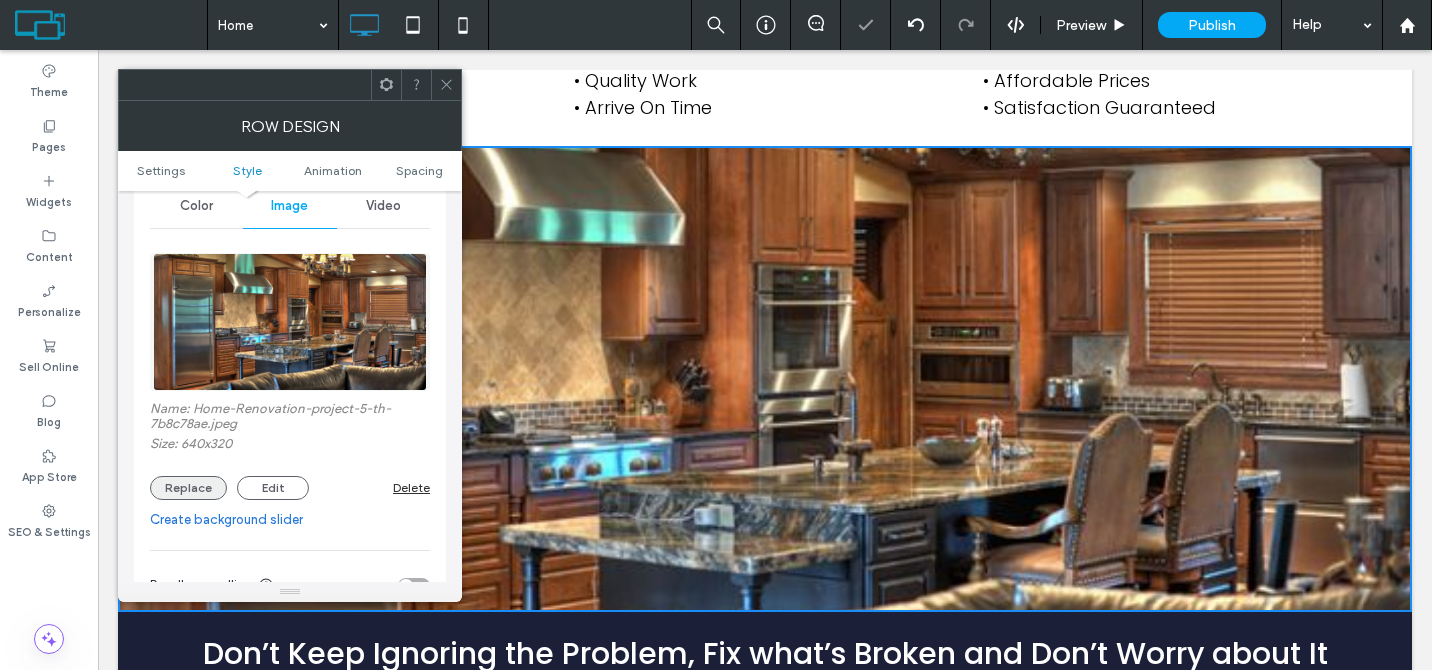 click on "Replace" at bounding box center [188, 488] 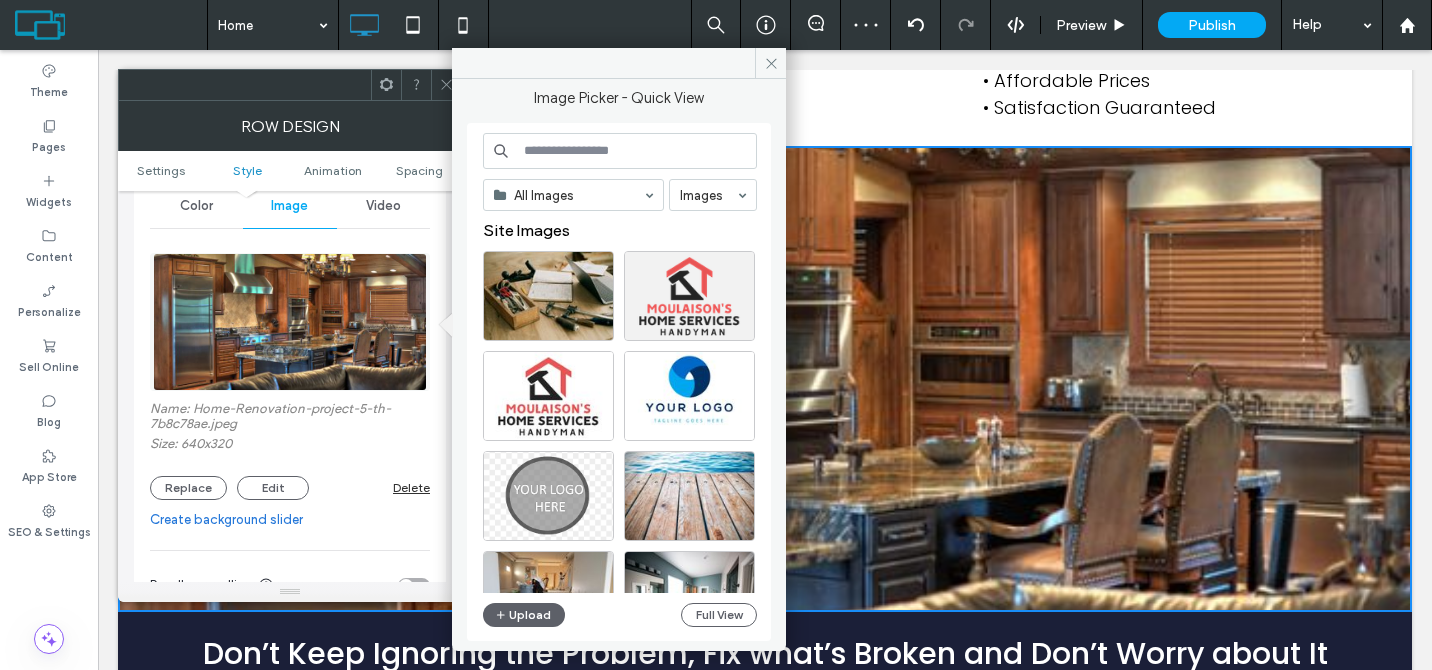 click at bounding box center (620, 151) 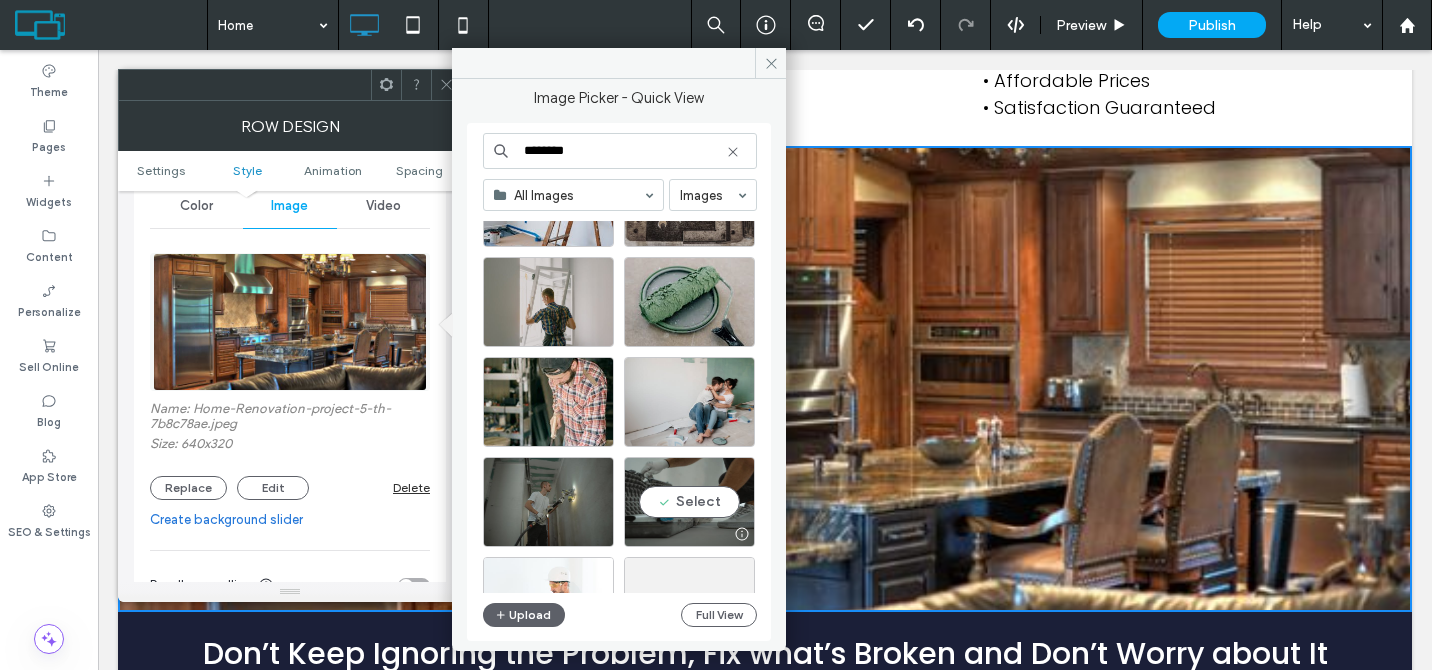 scroll, scrollTop: 4338, scrollLeft: 0, axis: vertical 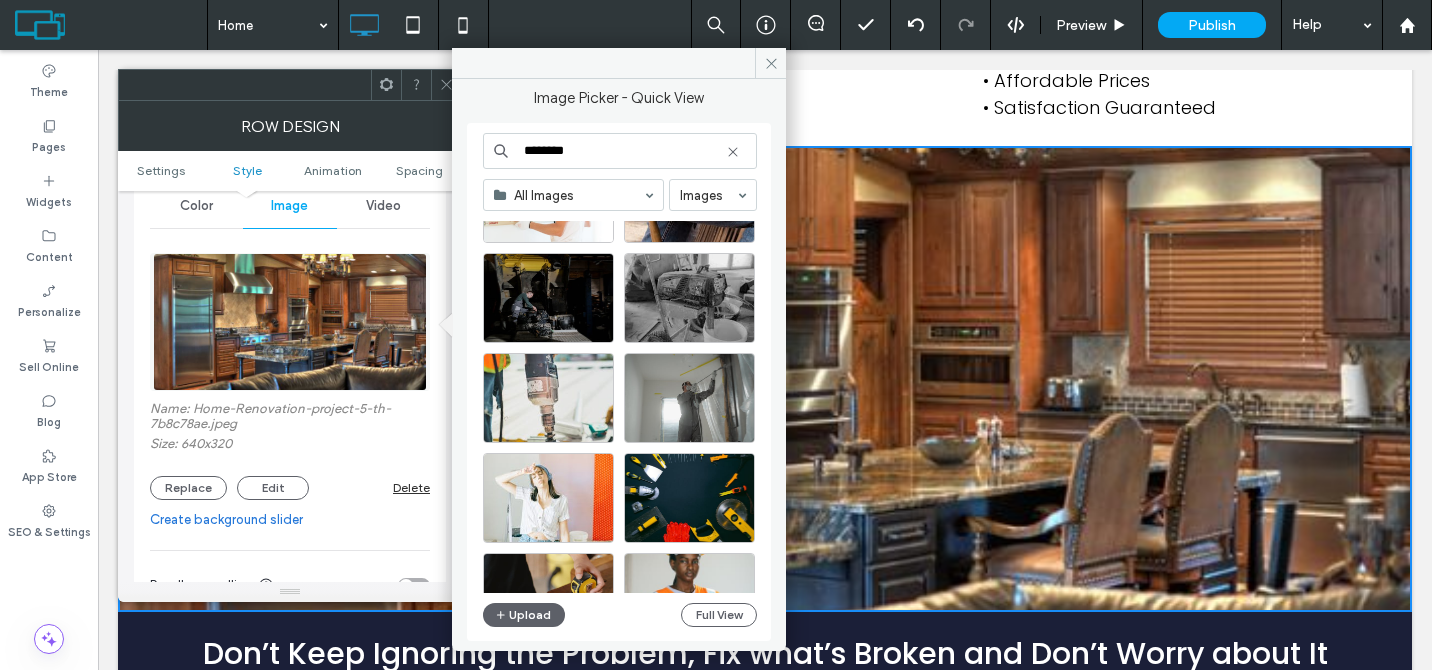 type on "********" 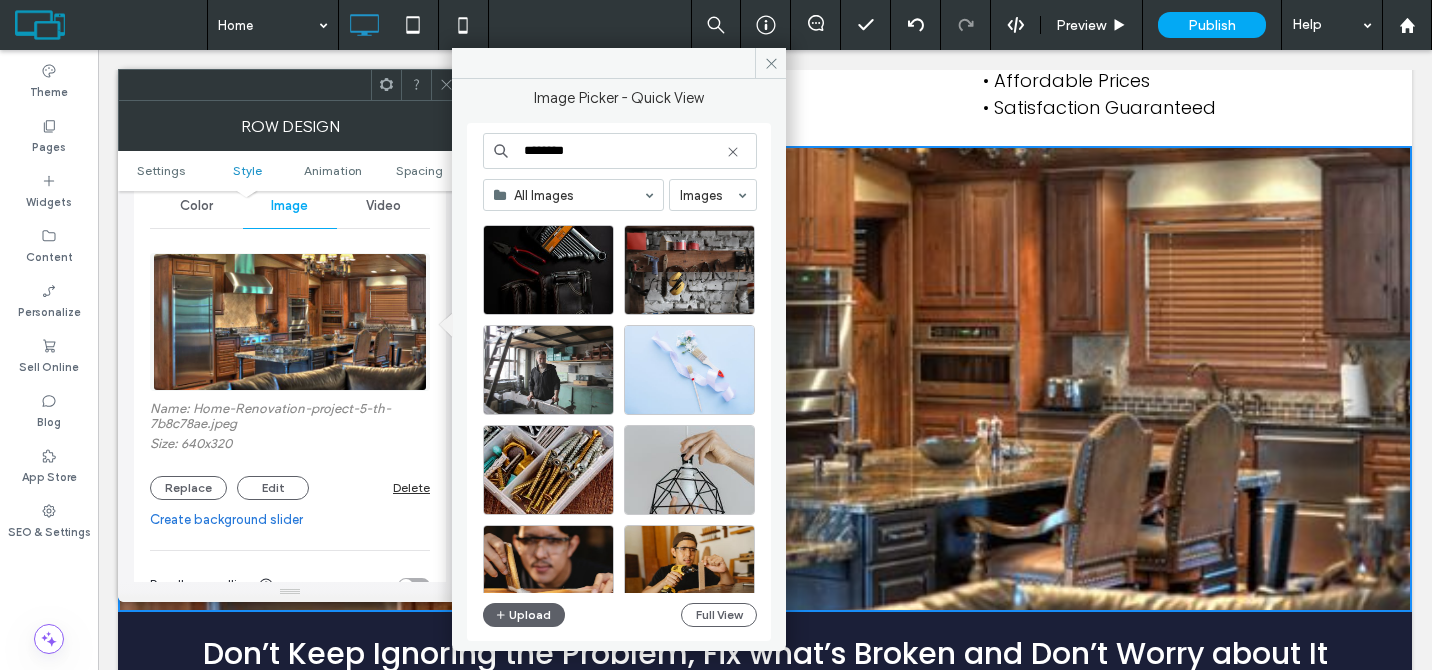scroll, scrollTop: 9202, scrollLeft: 0, axis: vertical 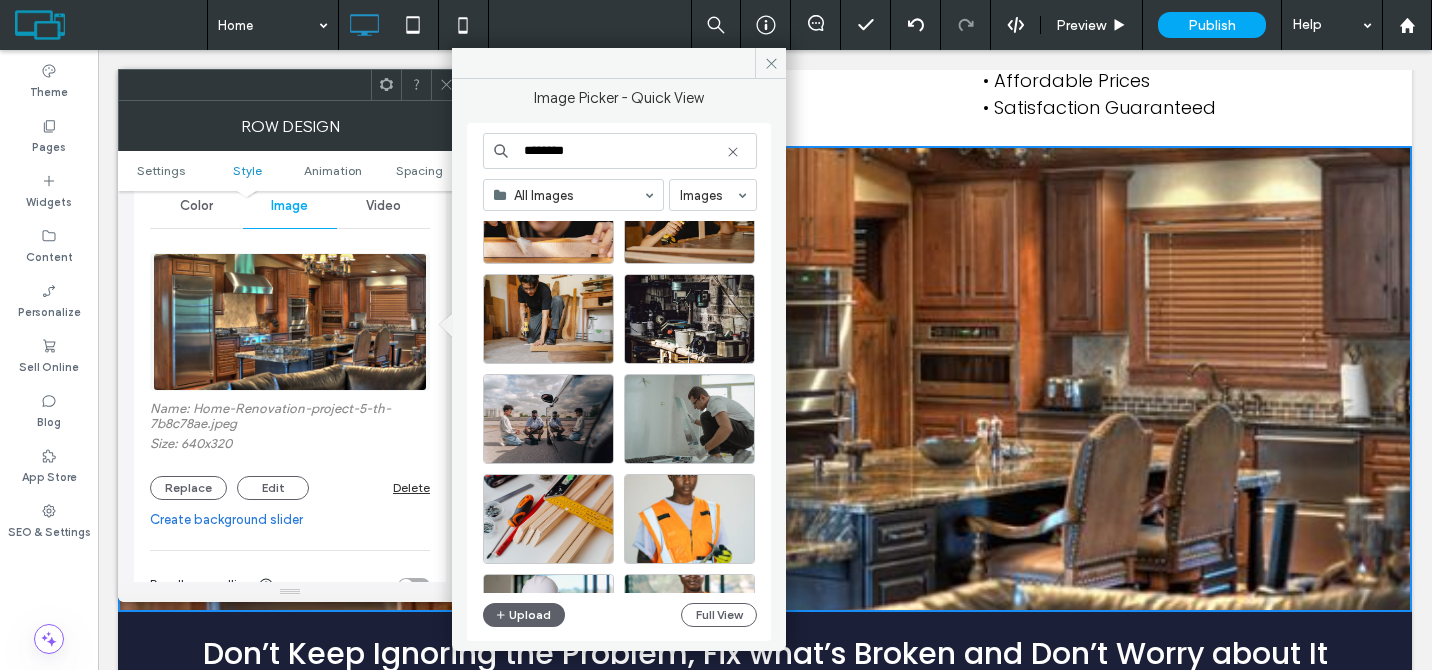 click on "******** All Images Images Upload Full View" at bounding box center (620, 382) 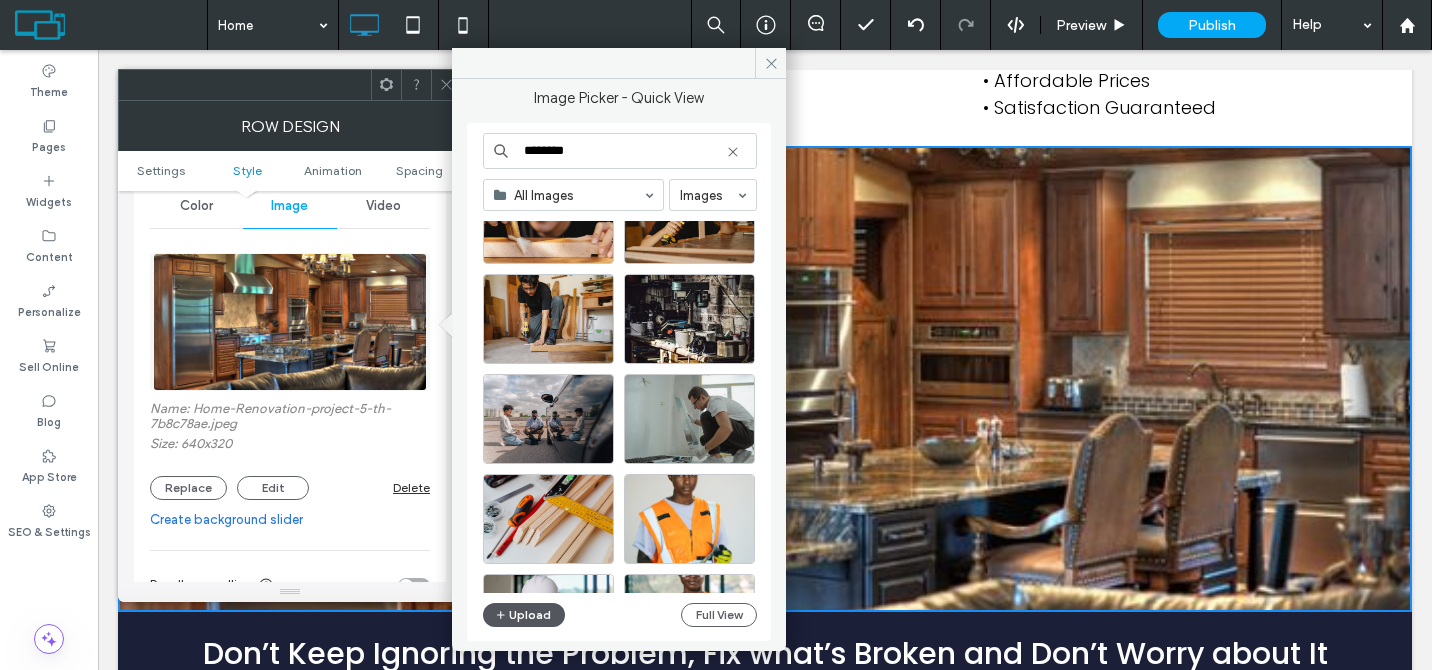 click at bounding box center [502, 615] 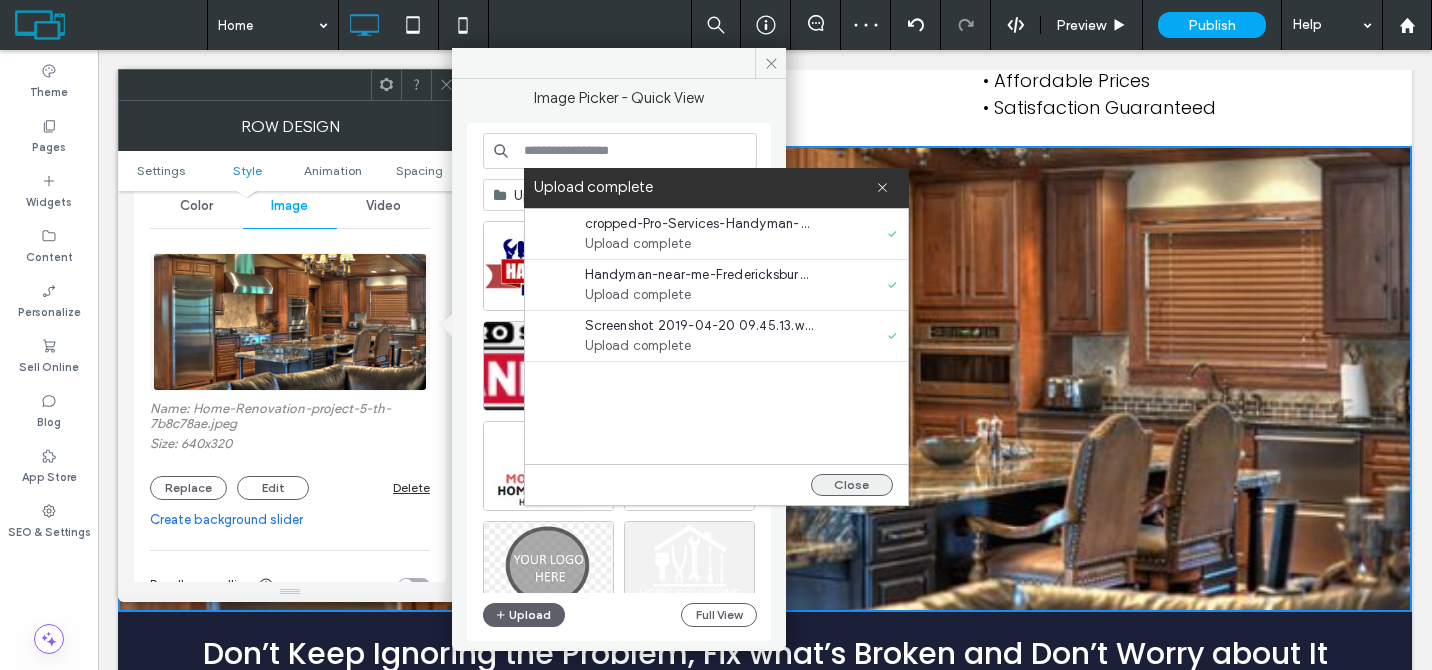 click on "Close" at bounding box center (852, 485) 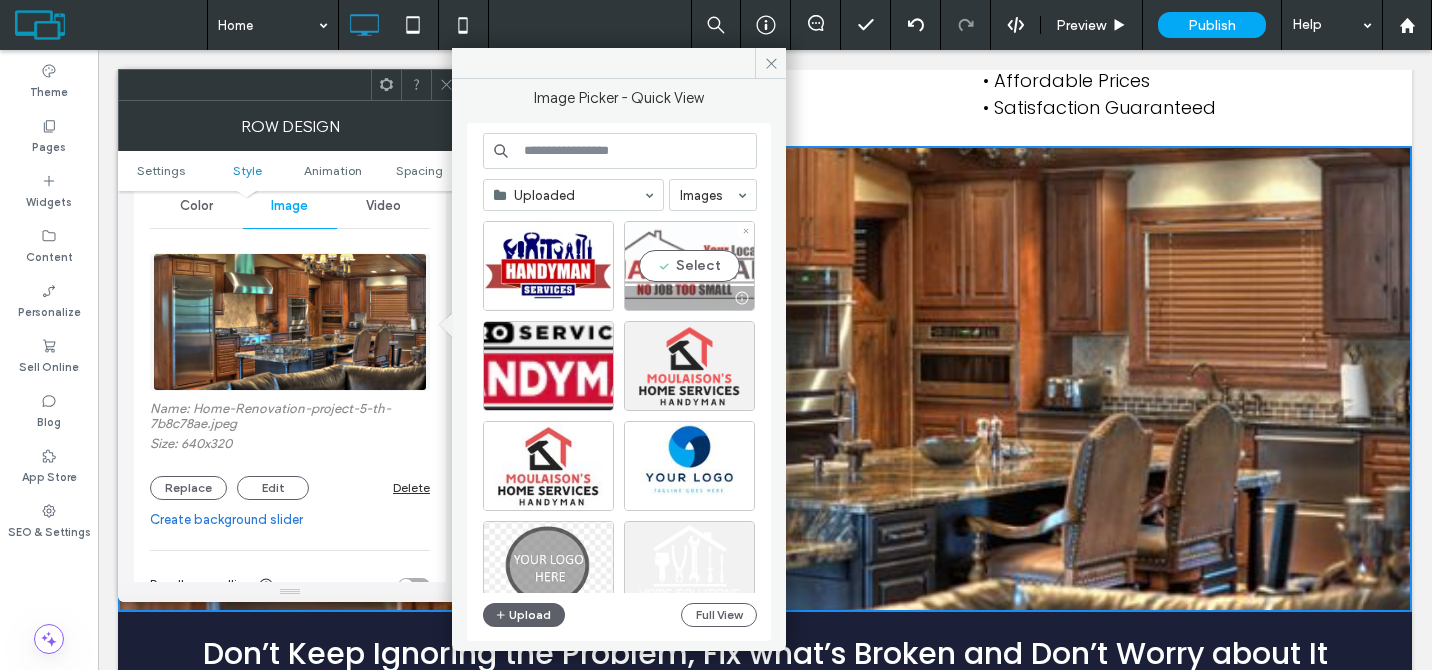 click on "Select" at bounding box center [689, 266] 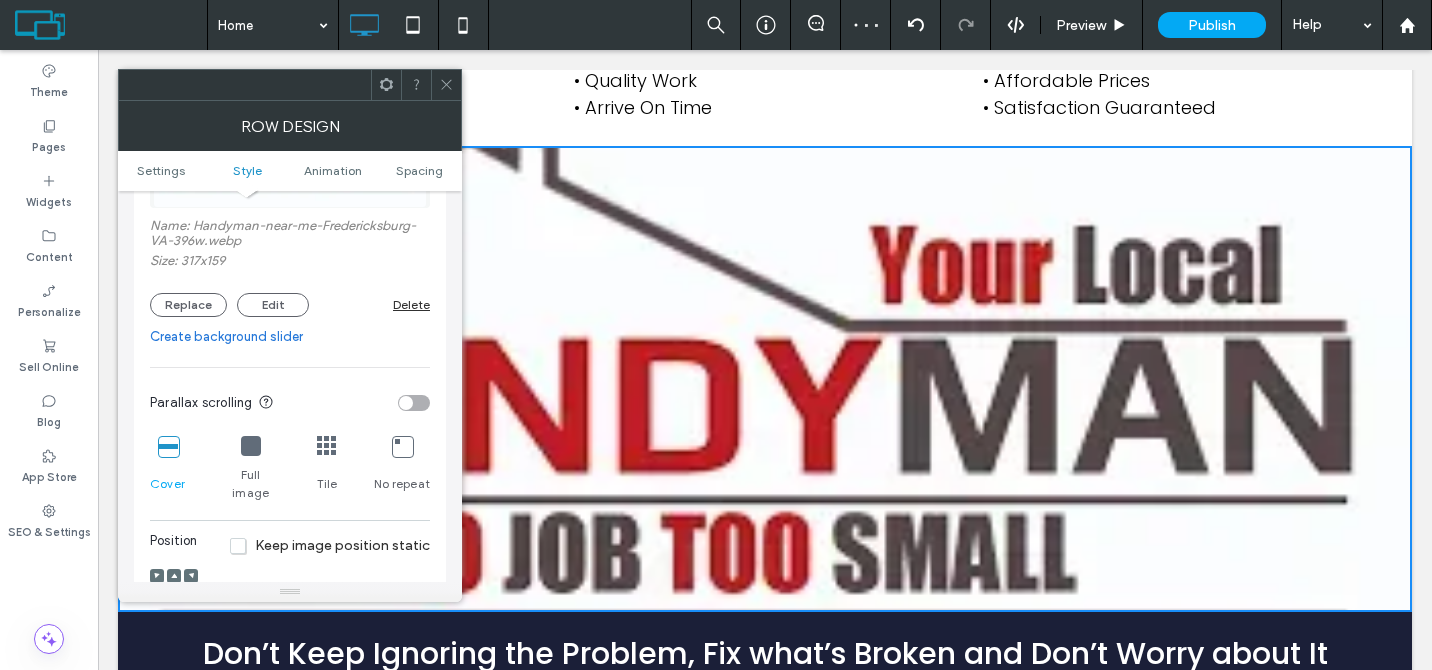 scroll, scrollTop: 516, scrollLeft: 0, axis: vertical 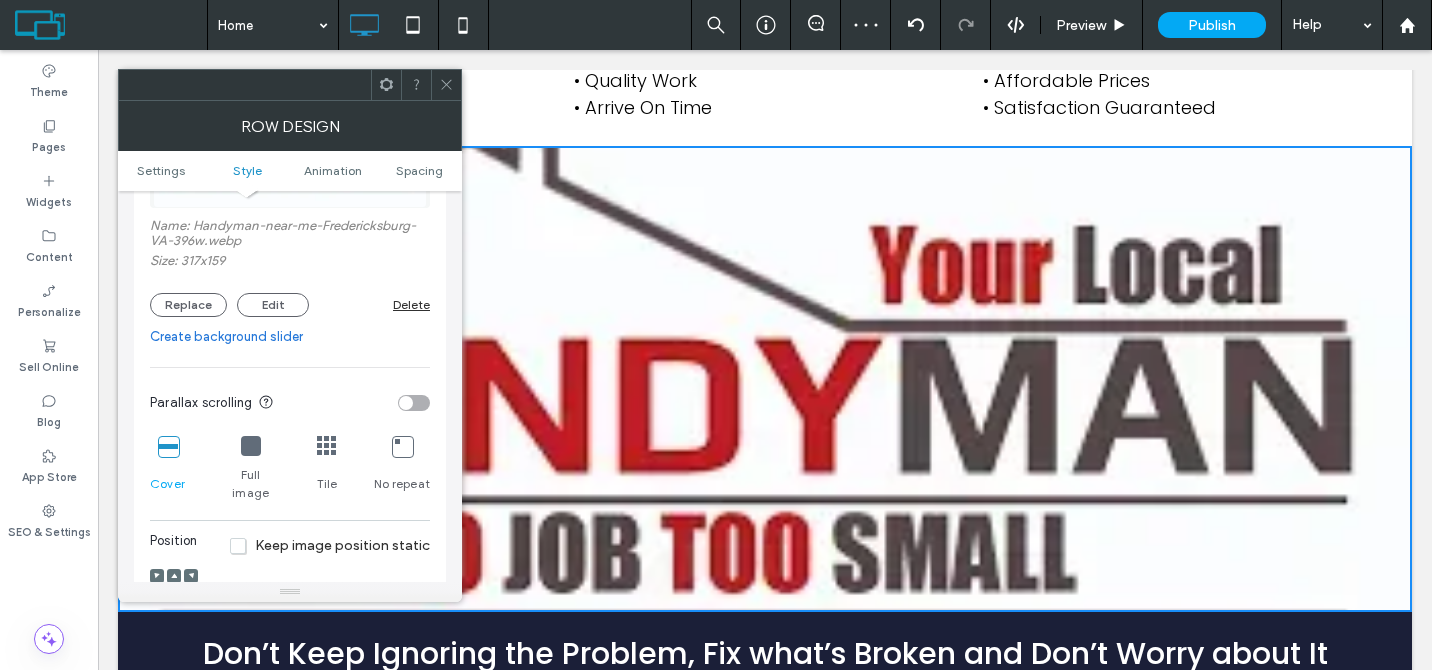 click at bounding box center [251, 446] 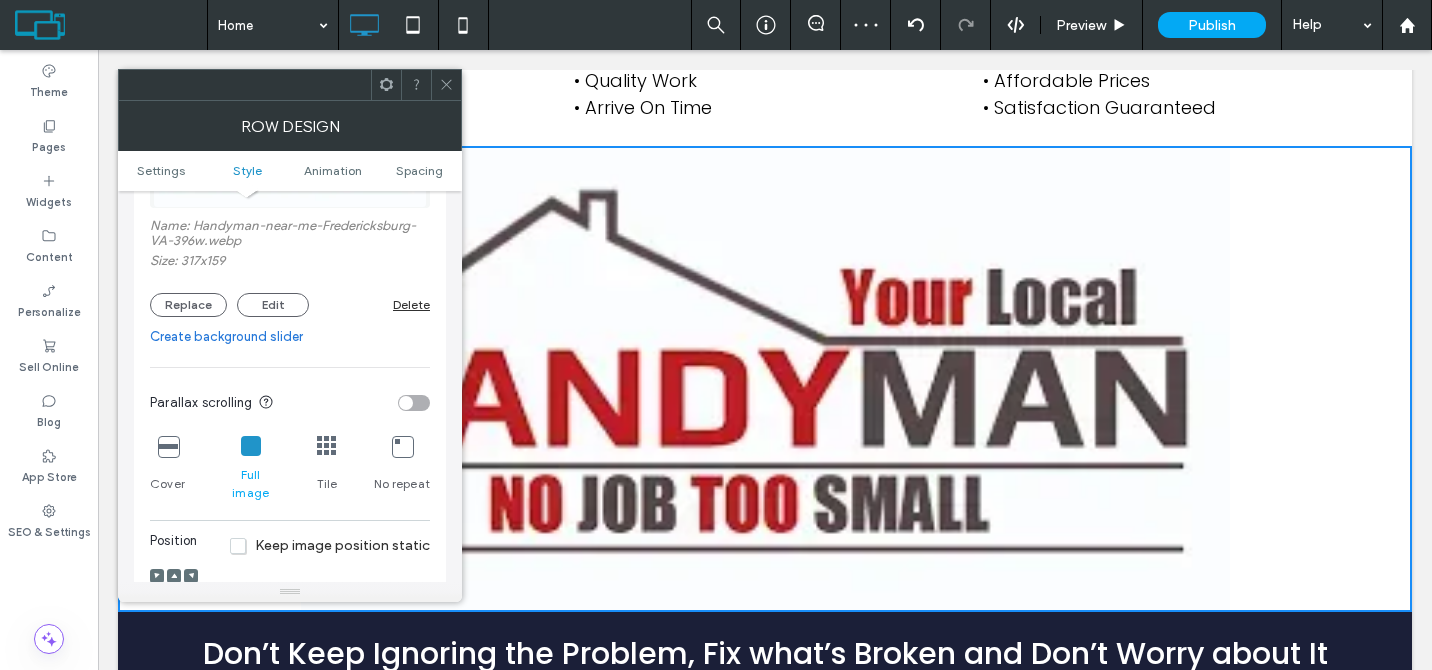 click at bounding box center [446, 85] 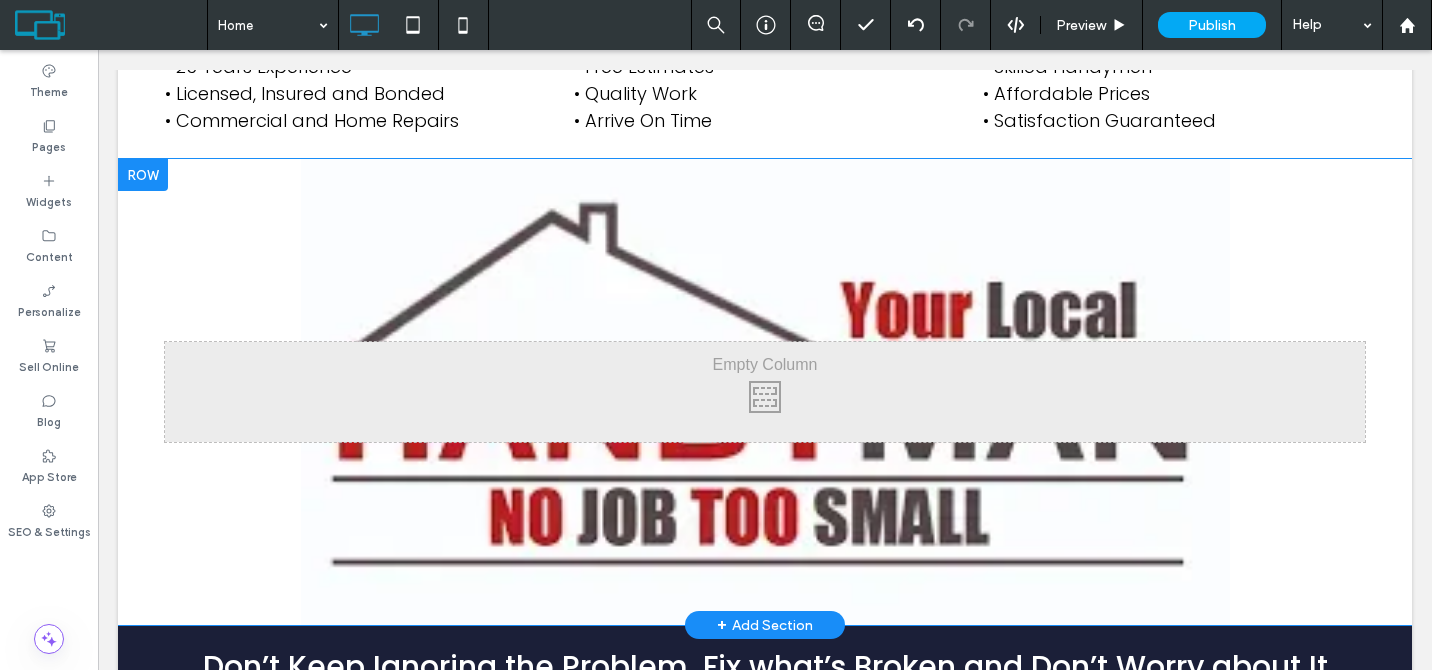 scroll, scrollTop: 1601, scrollLeft: 0, axis: vertical 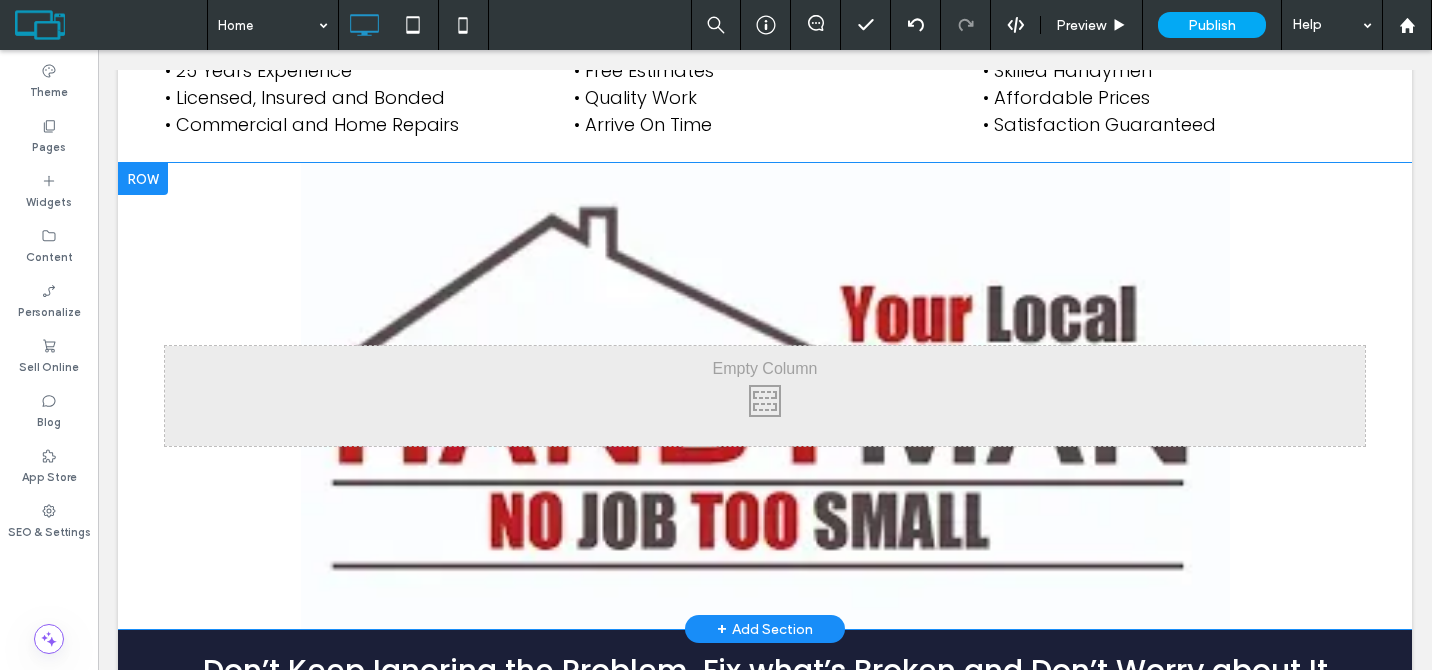 click on "Click To Paste
Row + Add Section" at bounding box center [765, 396] 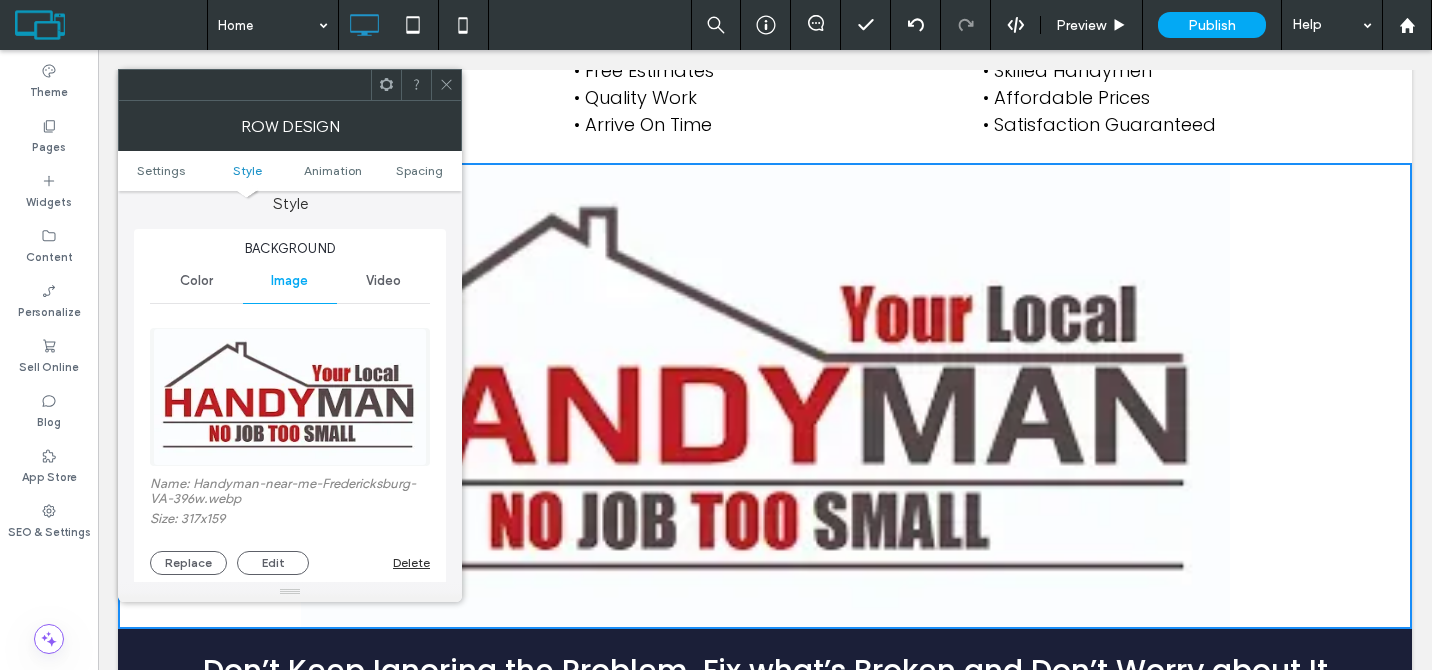 scroll, scrollTop: 345, scrollLeft: 0, axis: vertical 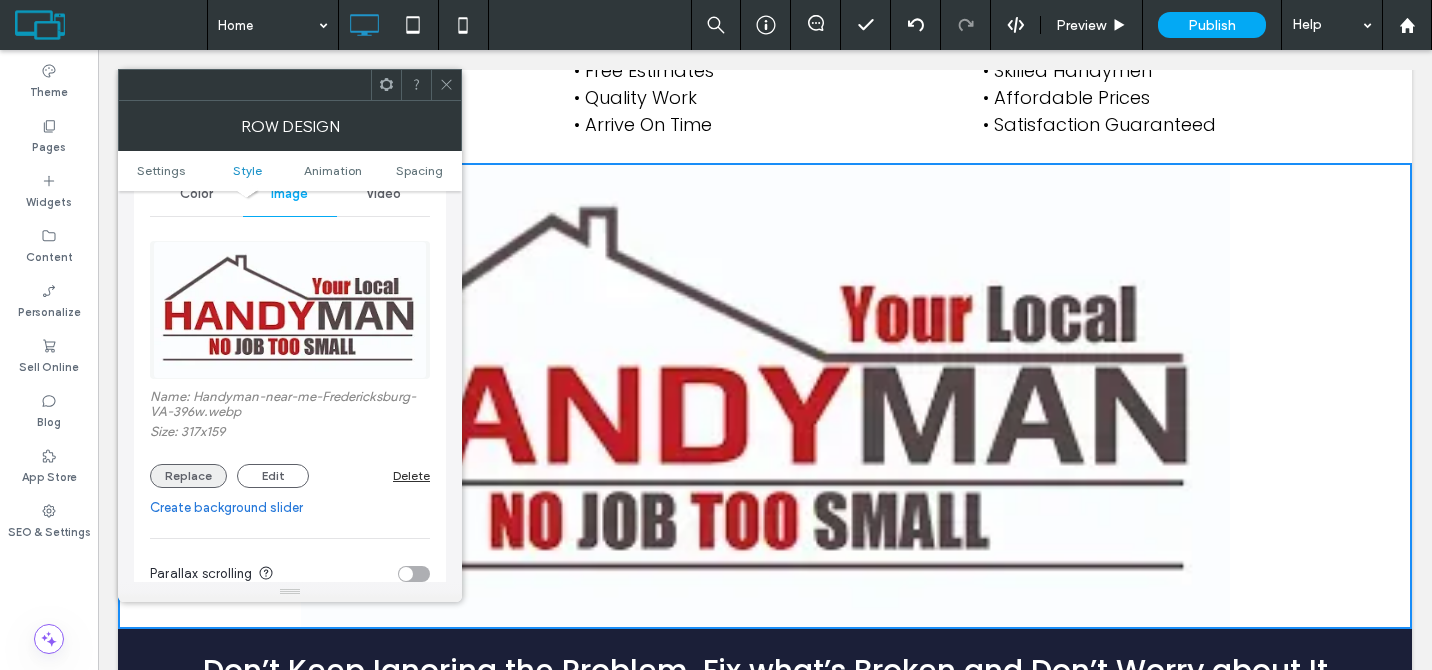 click on "Replace" at bounding box center [188, 476] 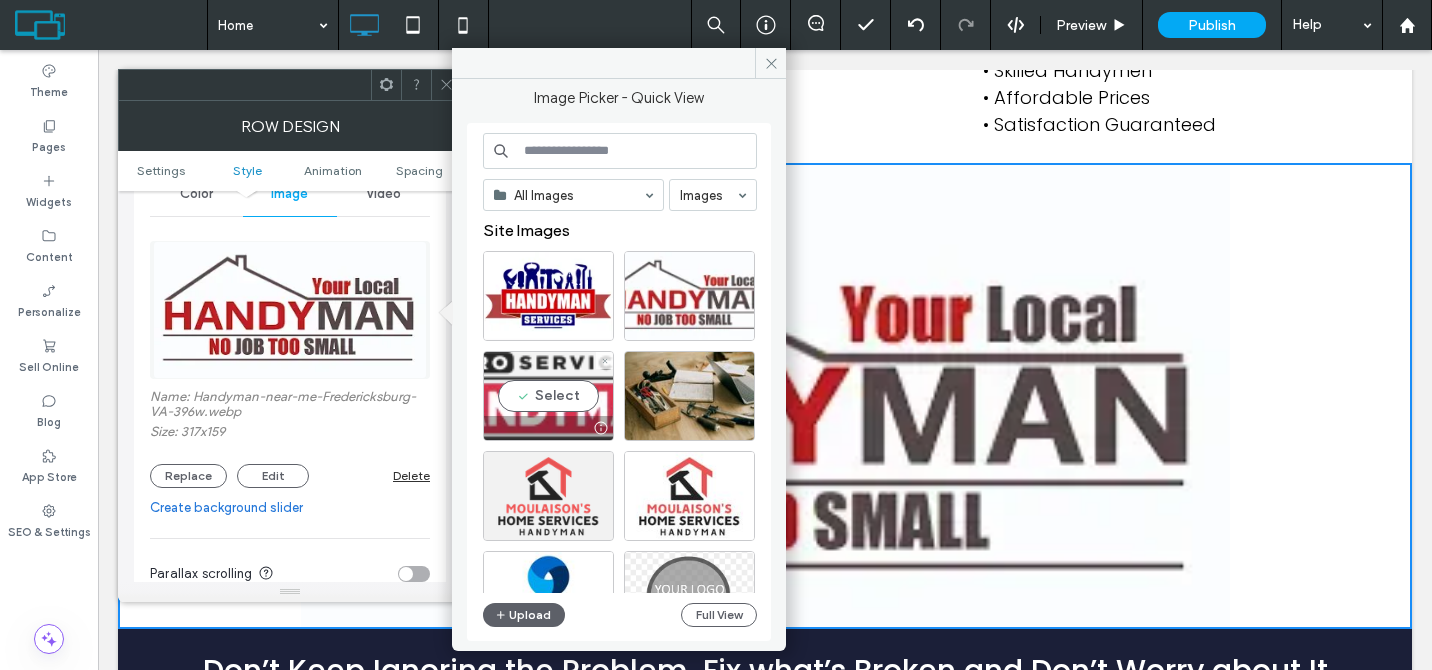click on "Select" at bounding box center [548, 396] 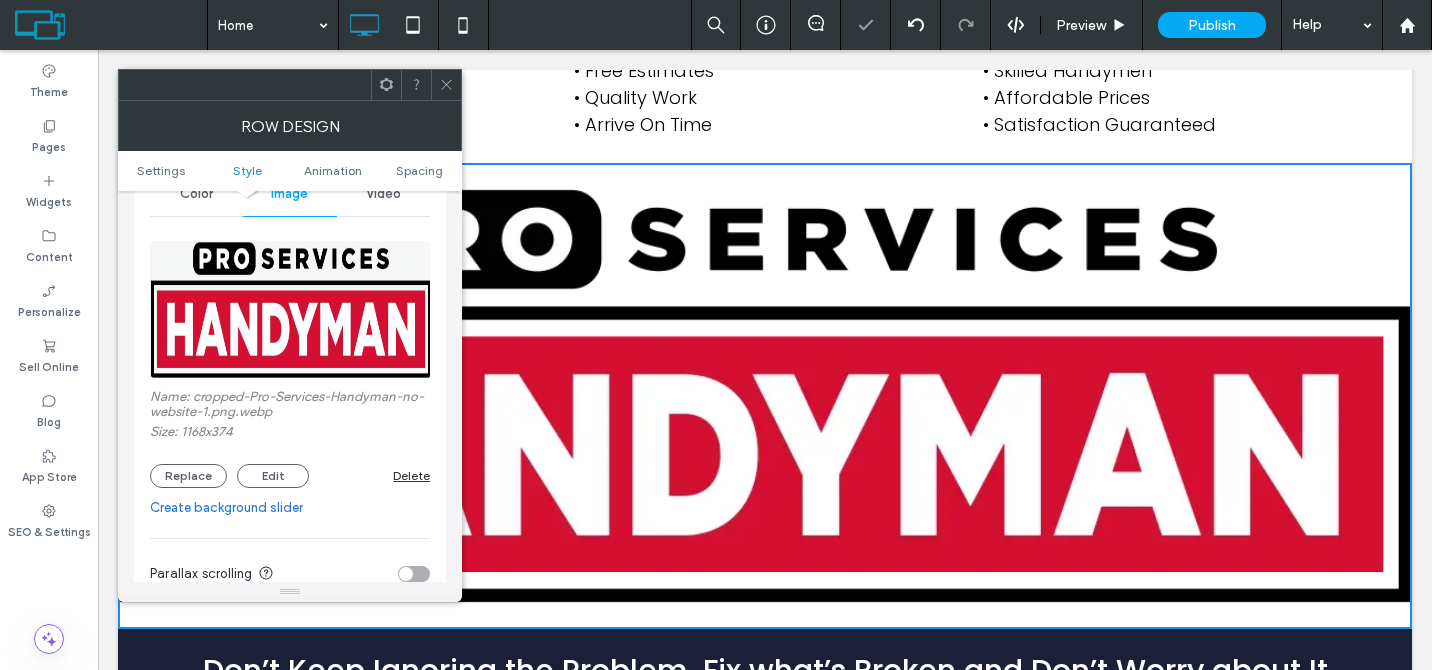 click 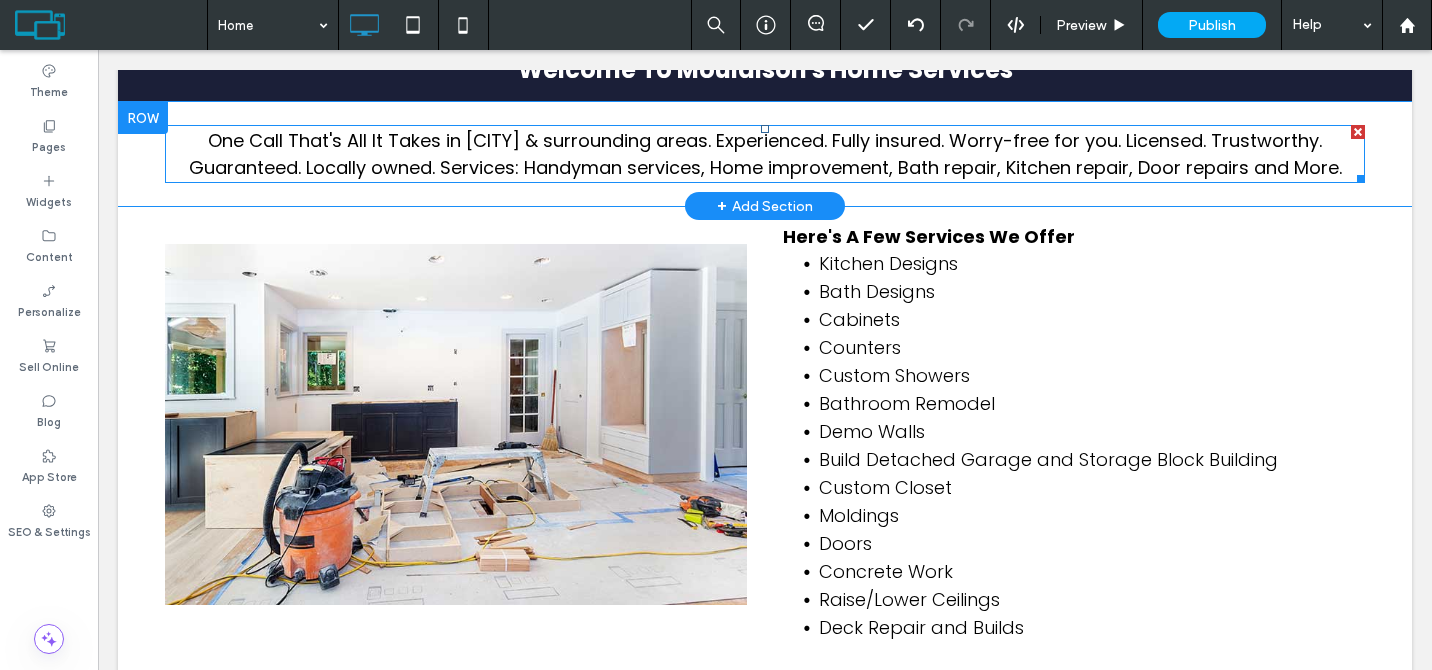 scroll, scrollTop: 602, scrollLeft: 0, axis: vertical 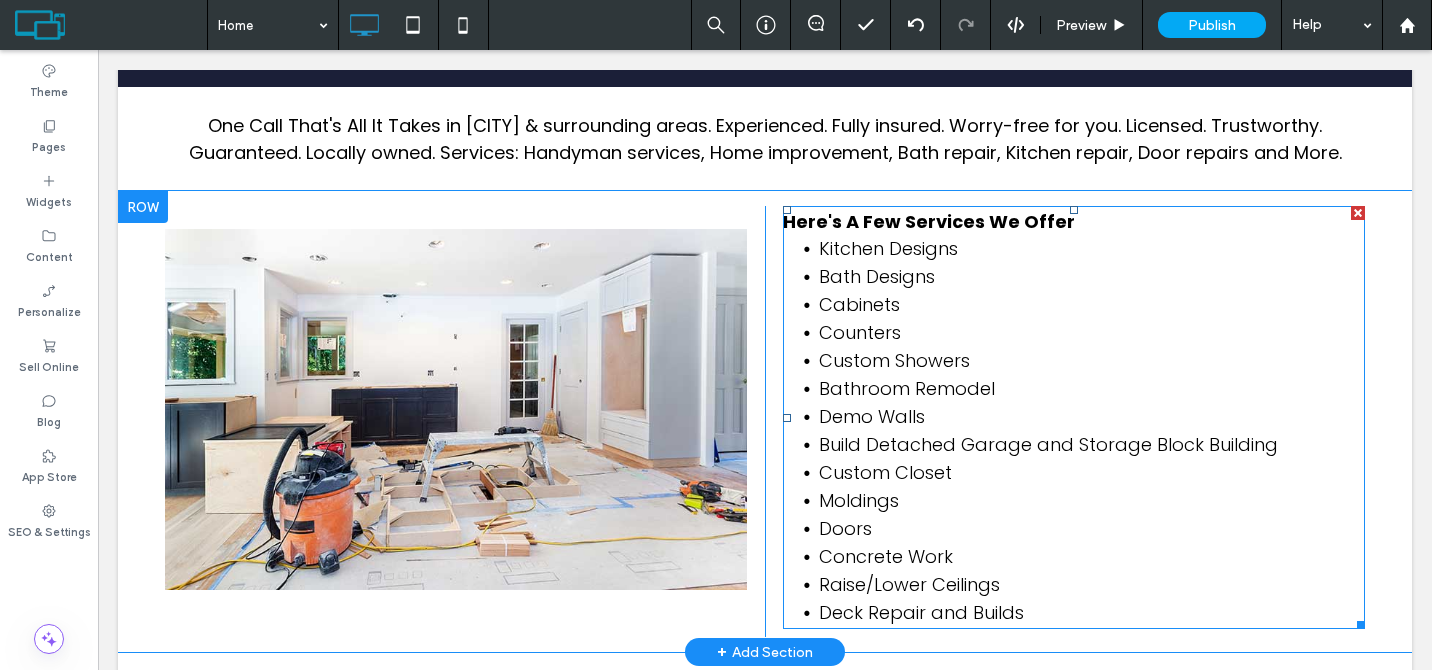 click on "Custom Showers" at bounding box center (894, 360) 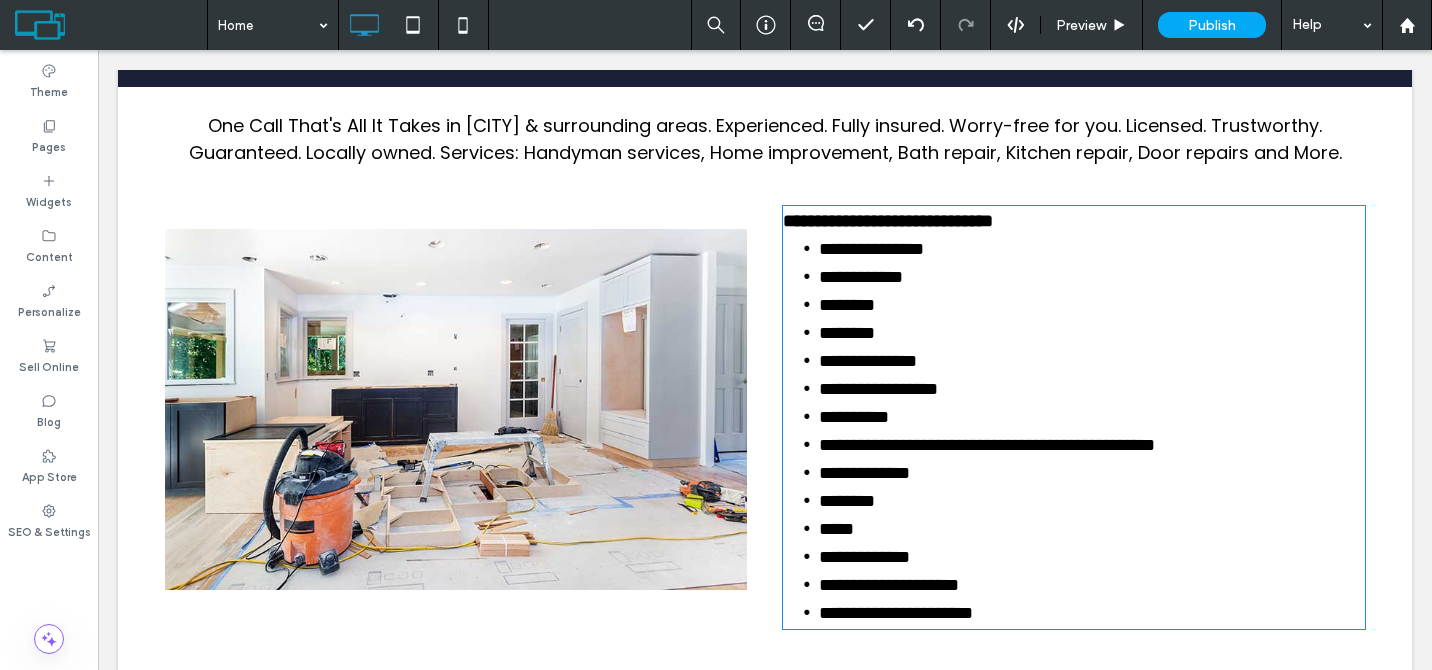 type on "*******" 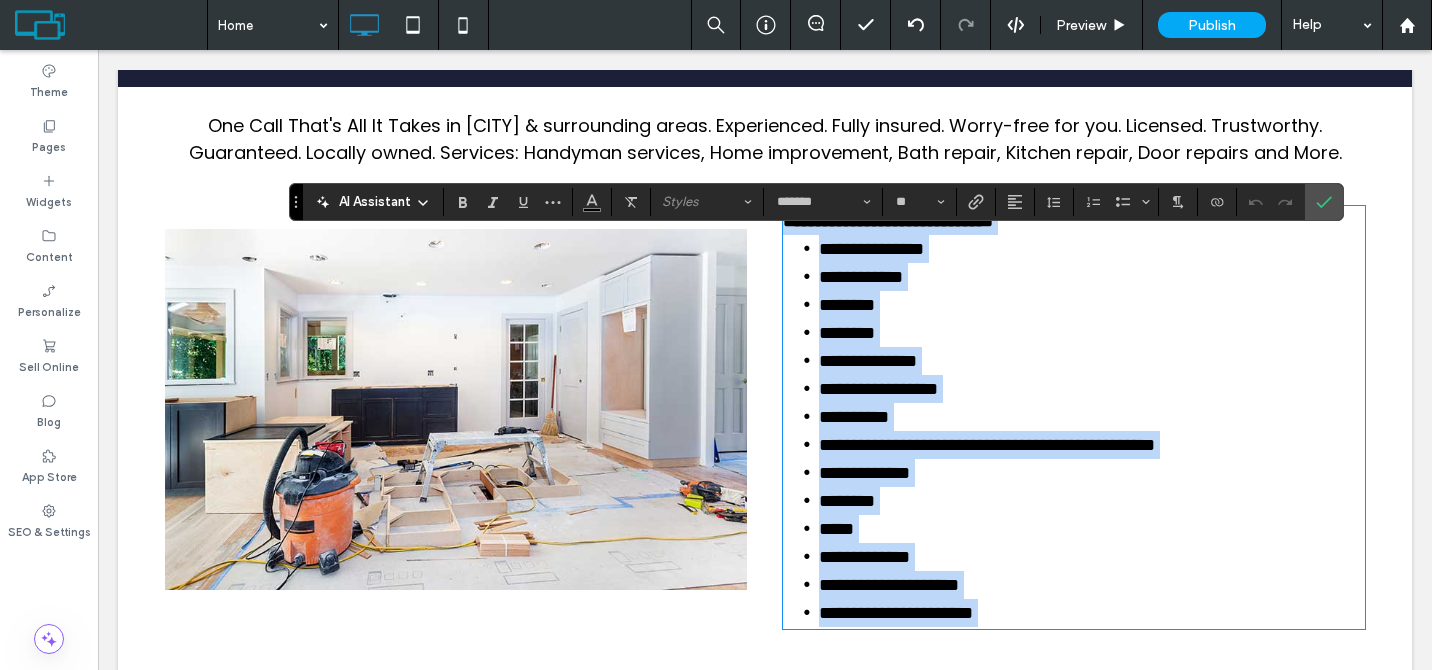 click on "**********" at bounding box center (868, 361) 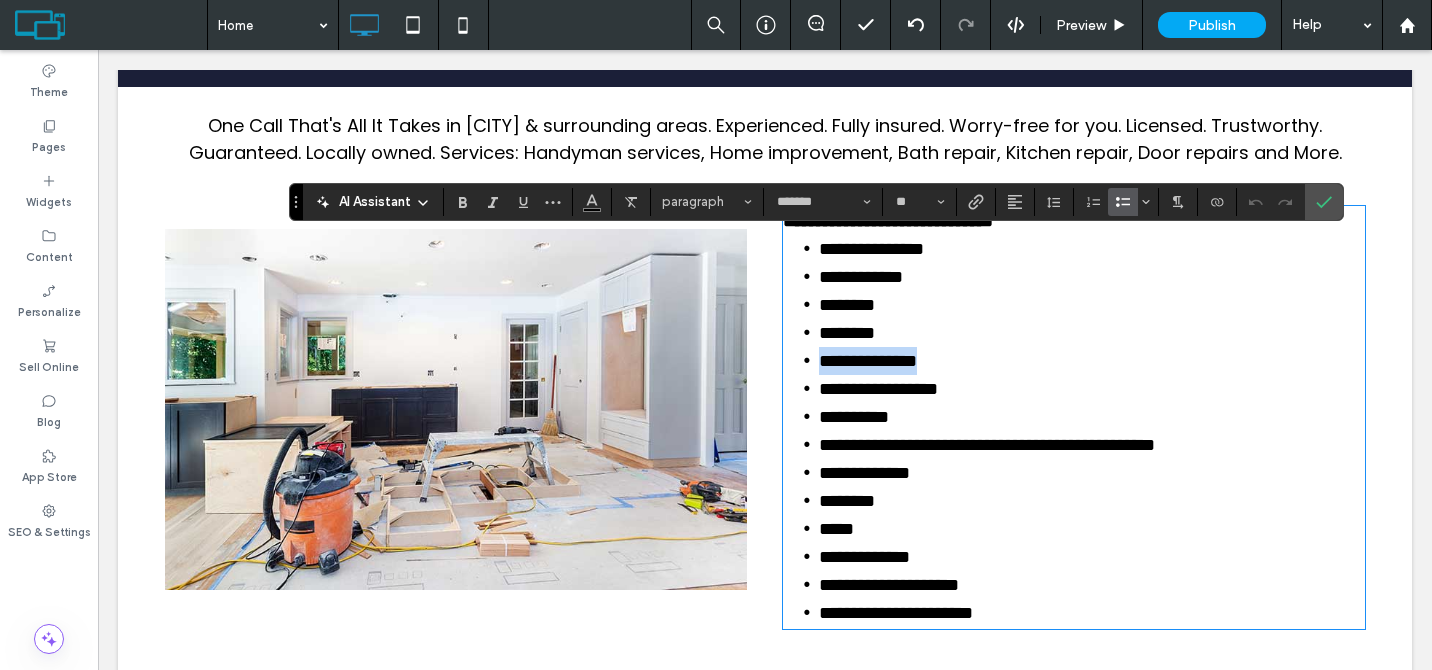 drag, startPoint x: 988, startPoint y: 384, endPoint x: 773, endPoint y: 384, distance: 215 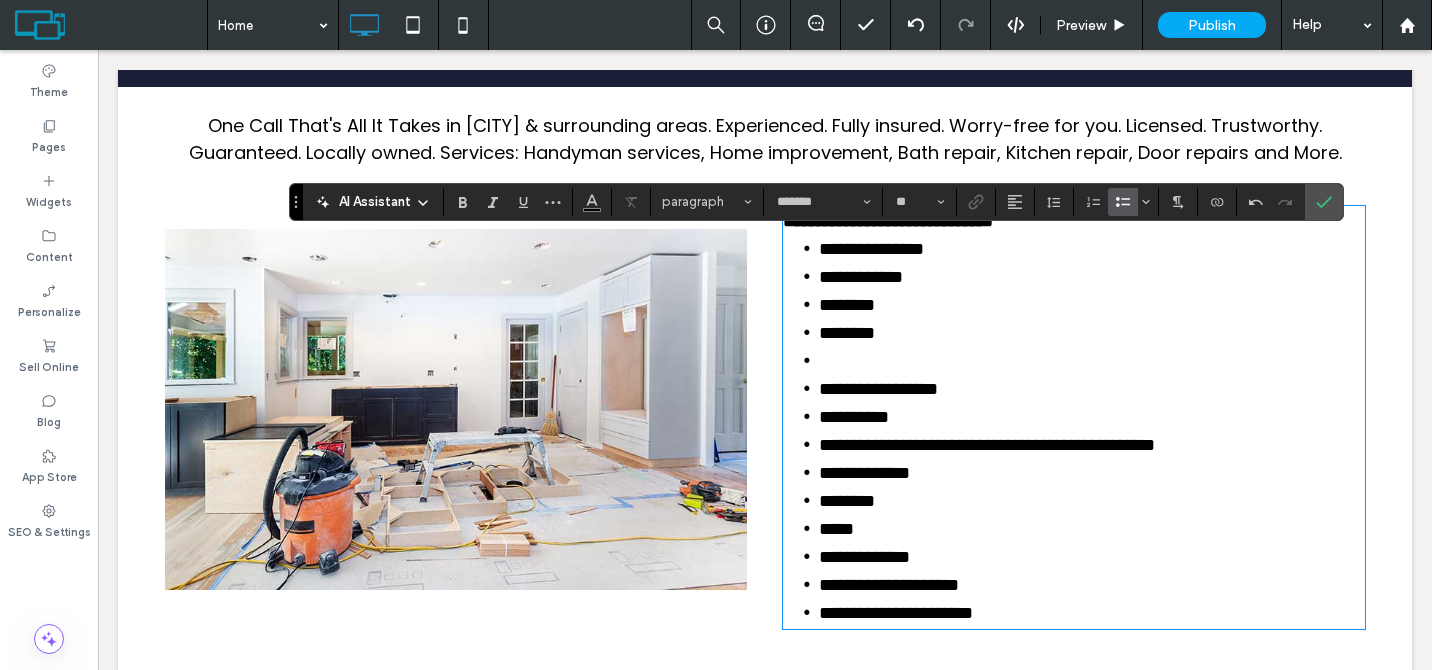 type 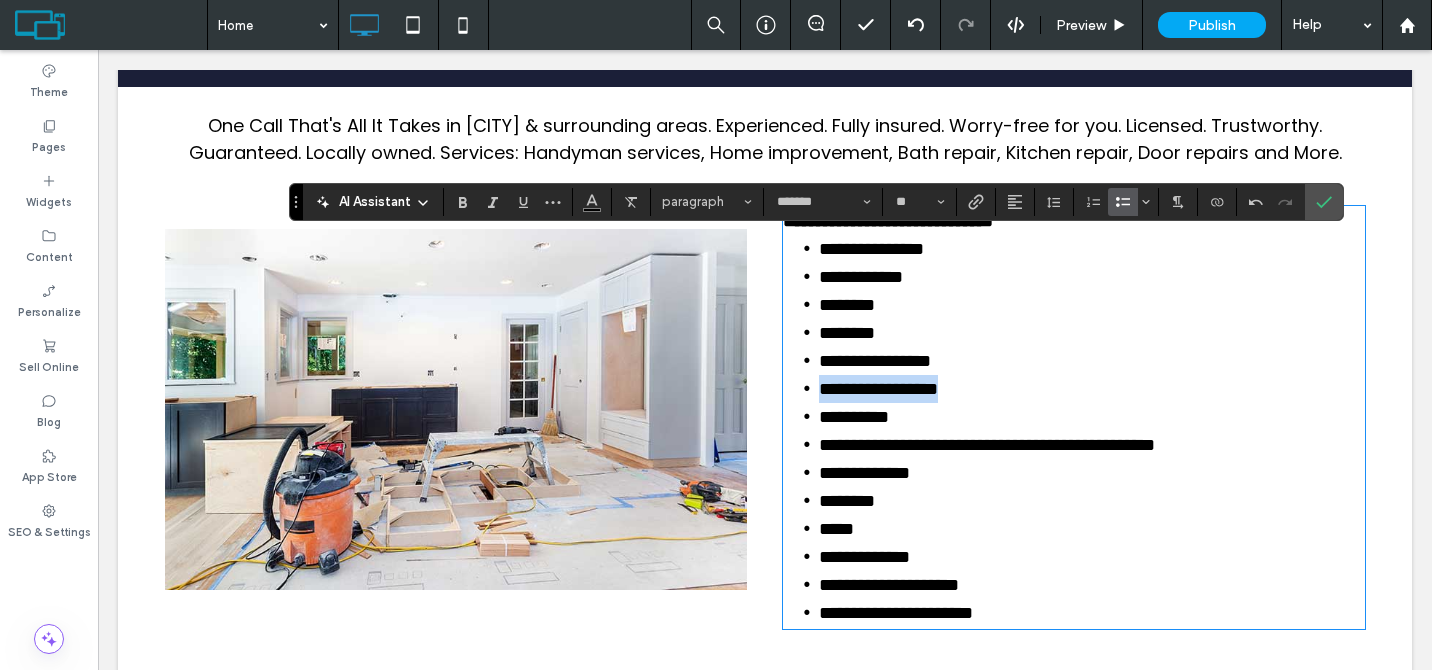 drag, startPoint x: 1015, startPoint y: 412, endPoint x: 782, endPoint y: 418, distance: 233.07724 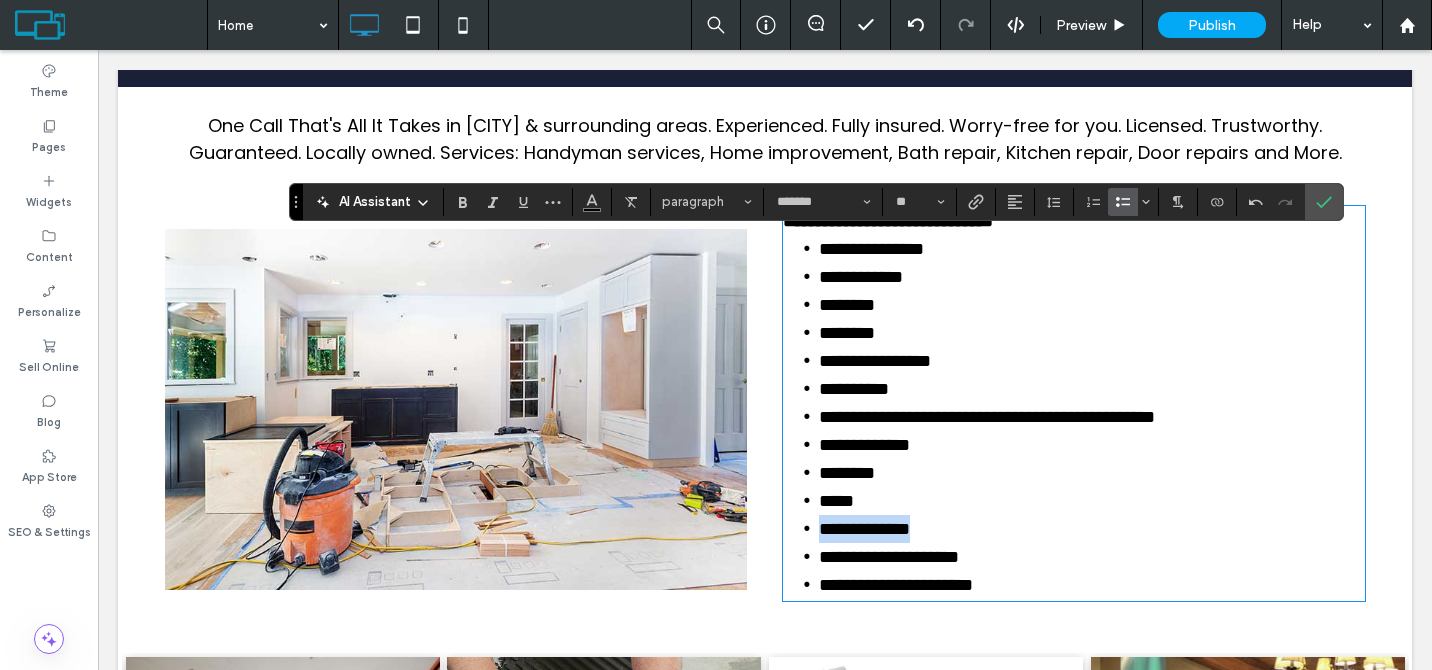 drag, startPoint x: 951, startPoint y: 546, endPoint x: 787, endPoint y: 547, distance: 164.00305 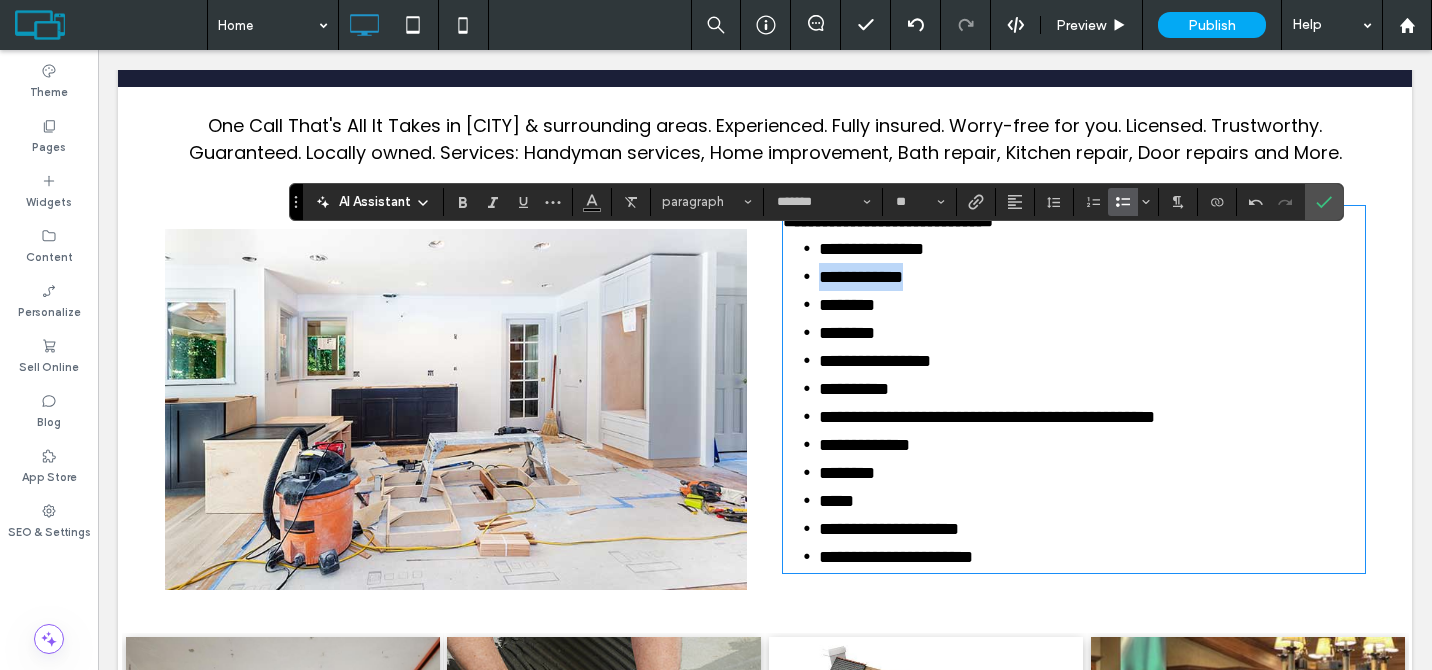 drag, startPoint x: 939, startPoint y: 308, endPoint x: 782, endPoint y: 308, distance: 157 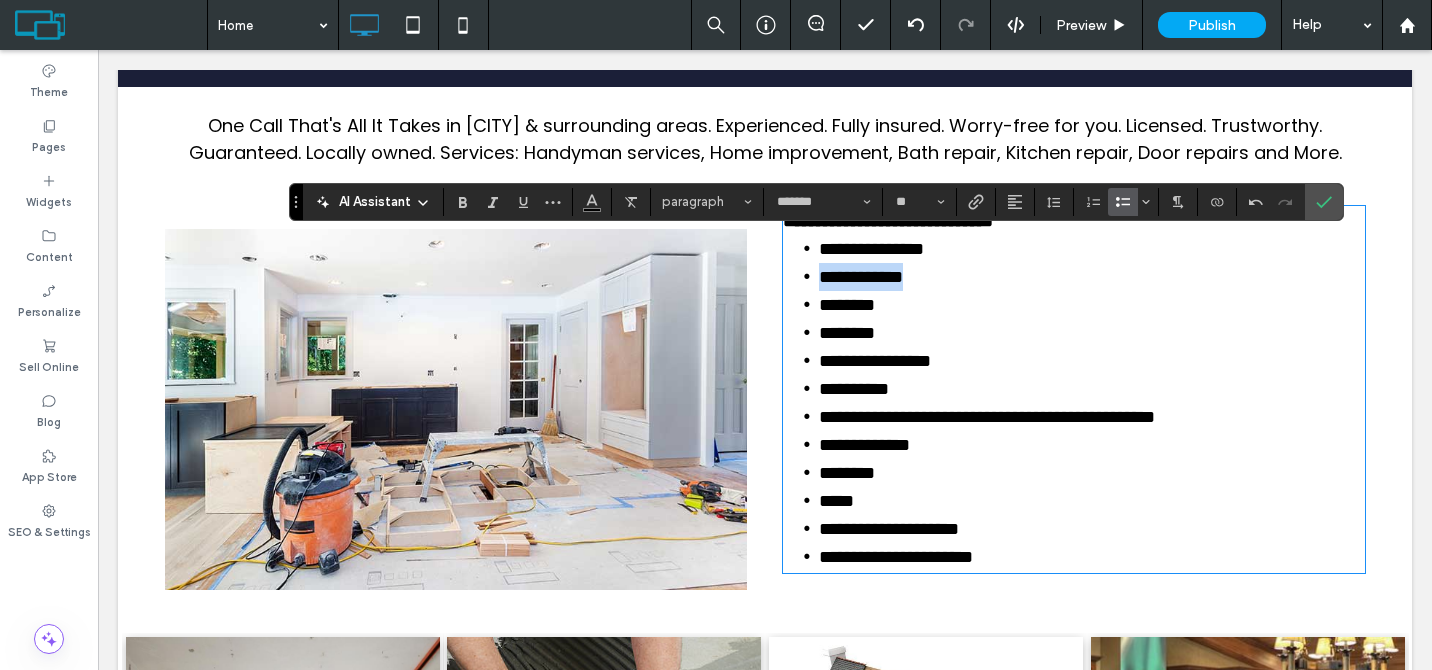 click on "**********" at bounding box center [861, 277] 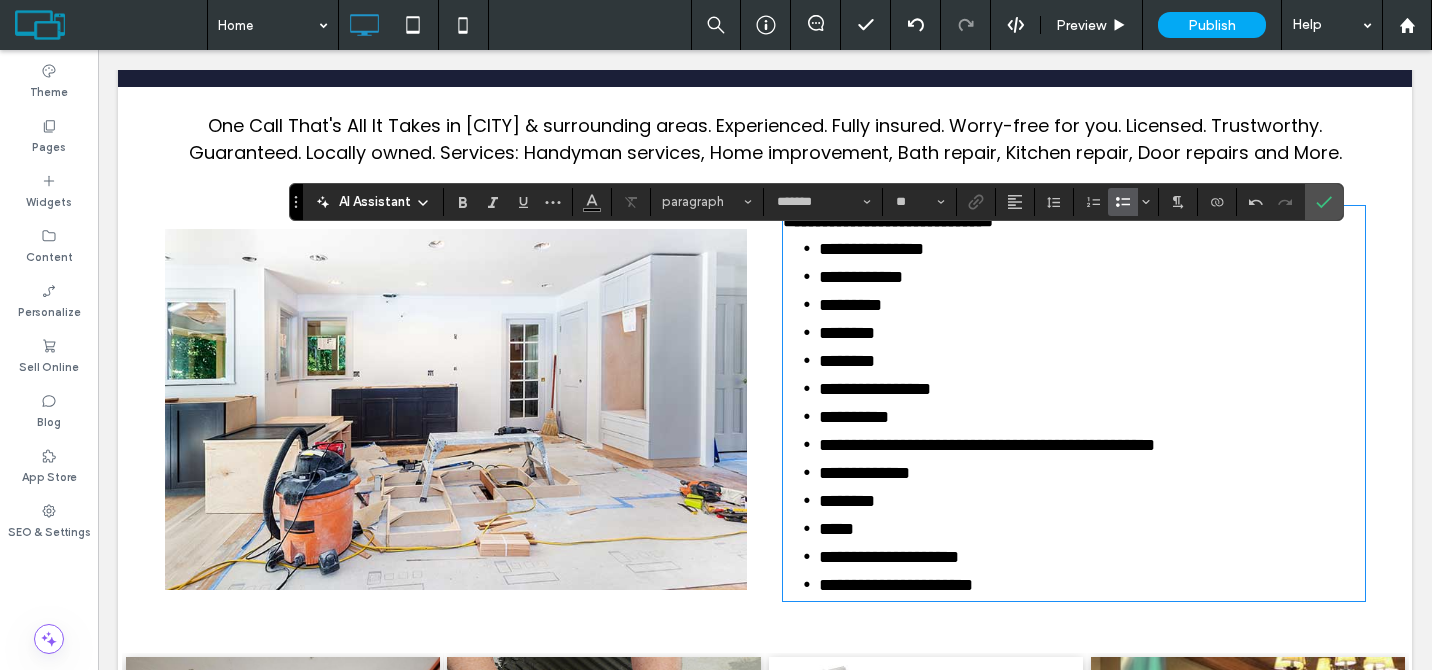 click on "**********" at bounding box center [1092, 277] 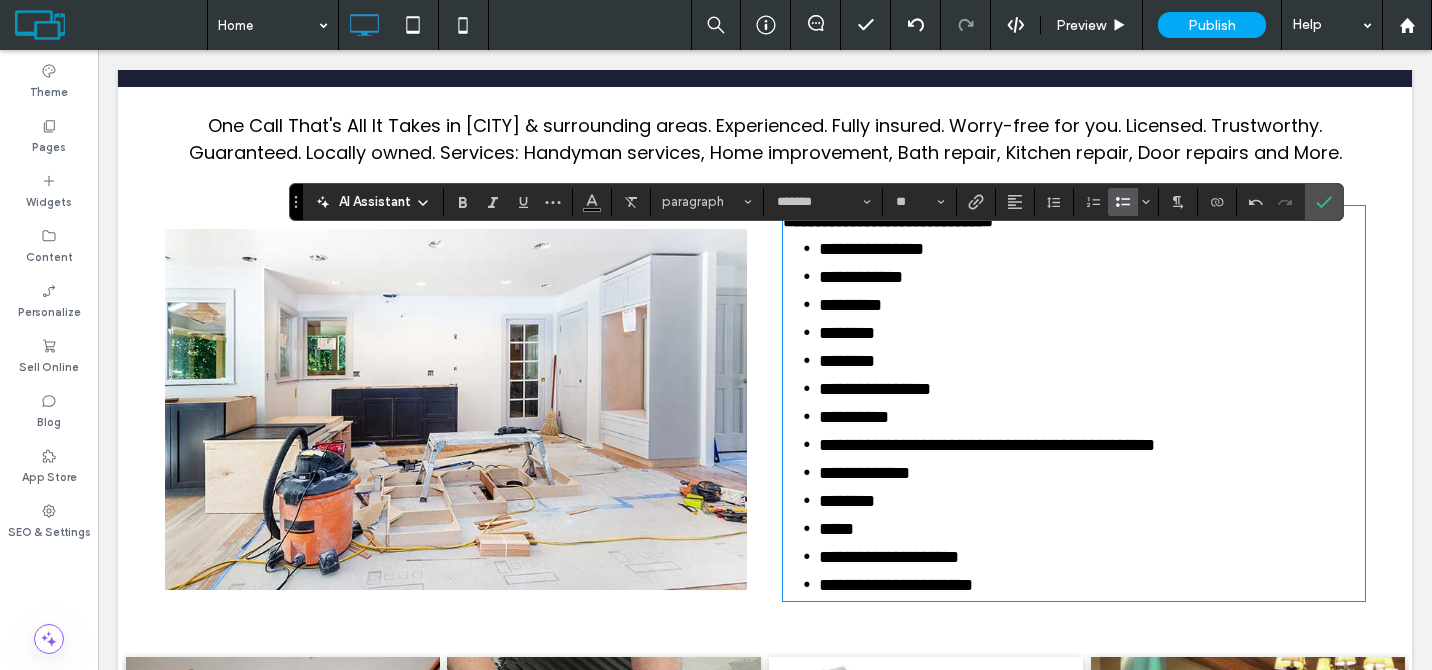 click on "**********" at bounding box center (1092, 277) 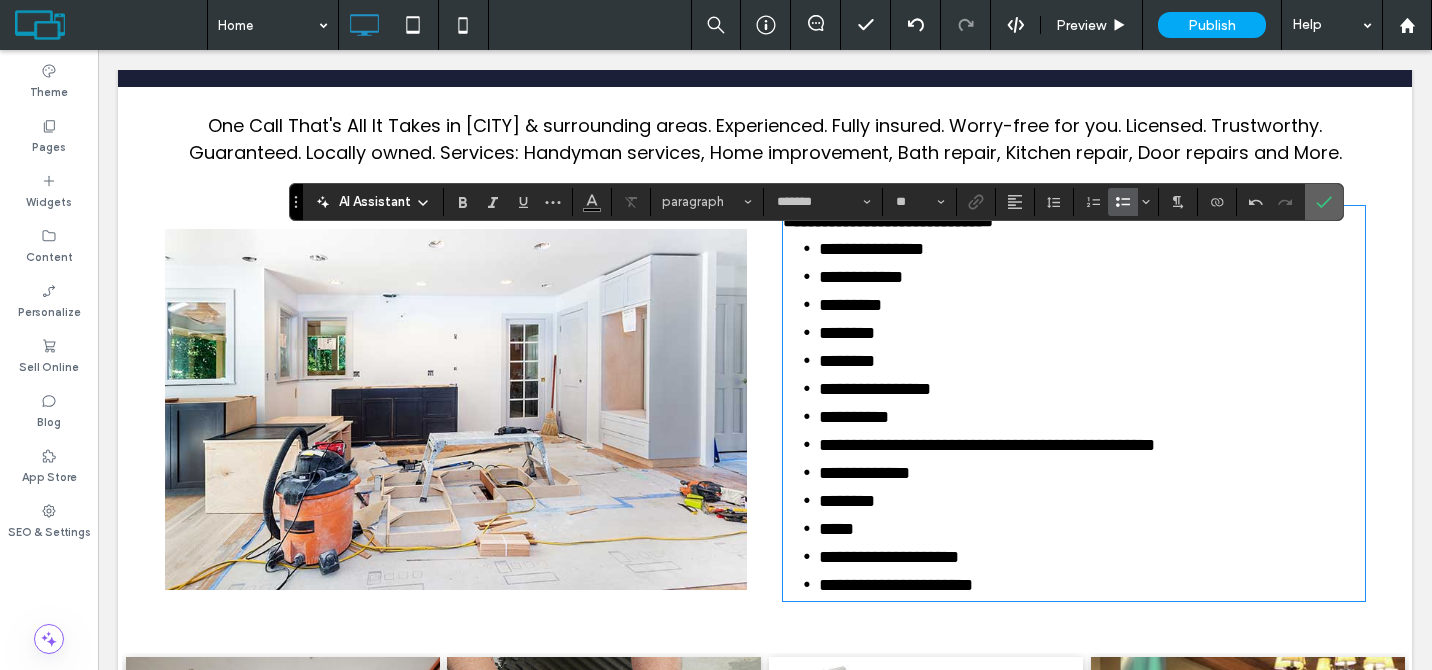 click at bounding box center [1324, 202] 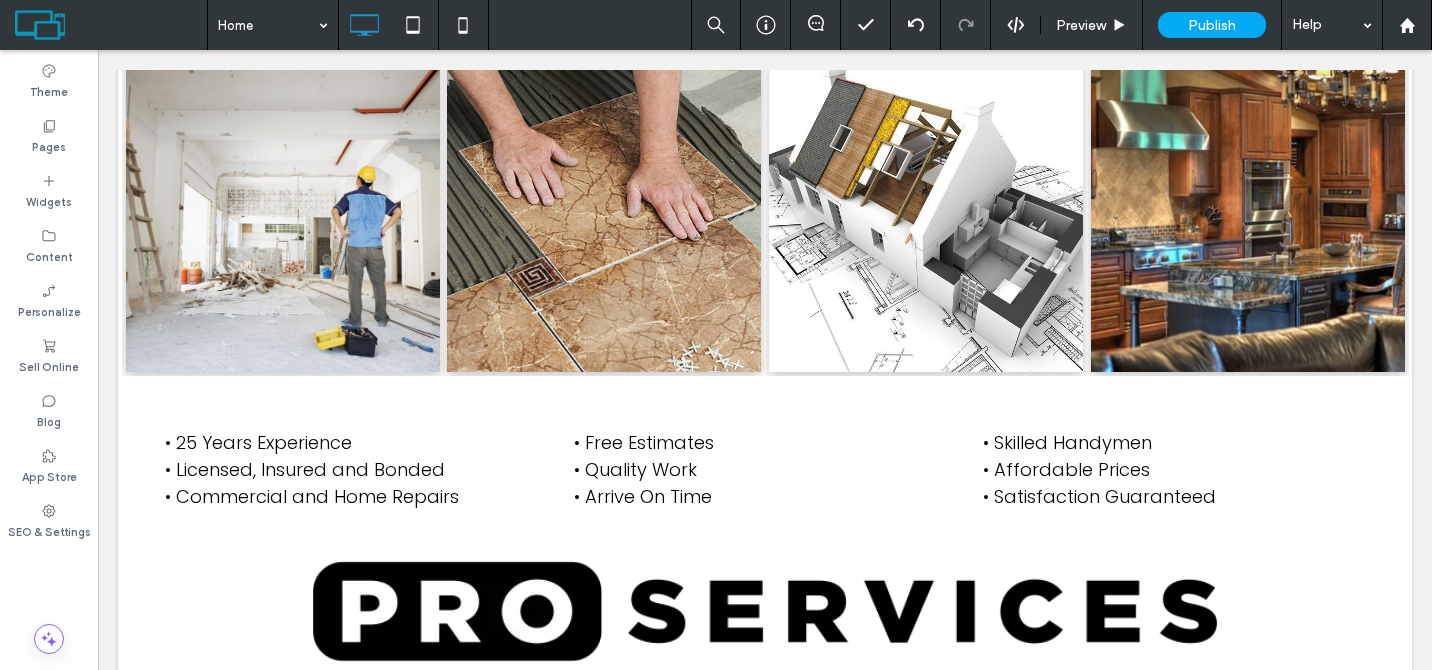 scroll, scrollTop: 1202, scrollLeft: 0, axis: vertical 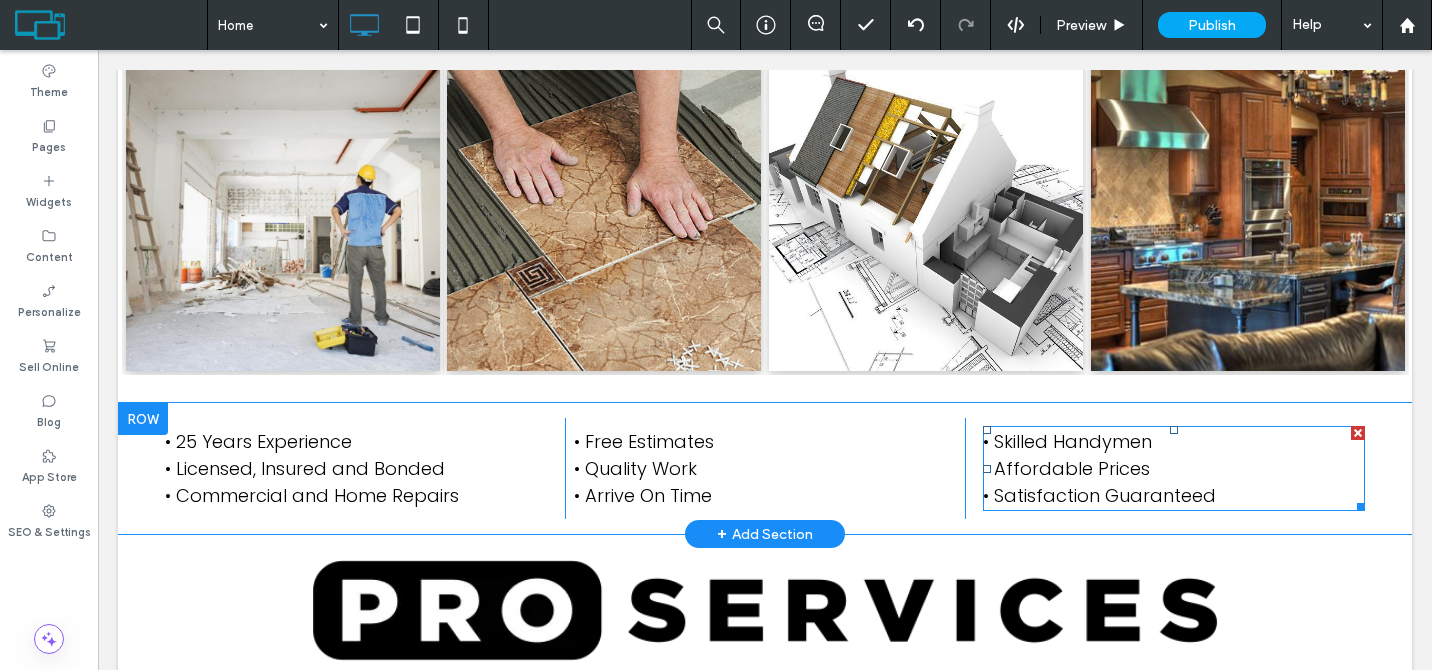 click on "• Skilled Handymen" at bounding box center (1067, 441) 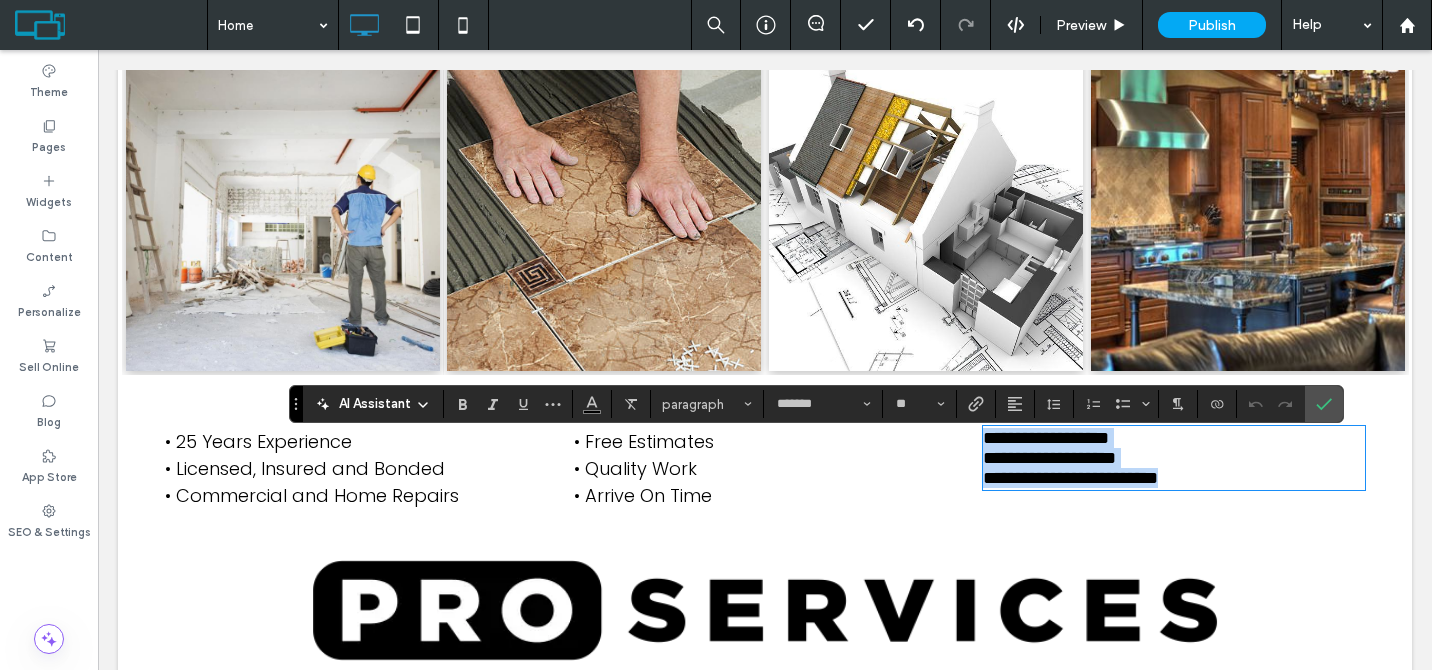 click on "**********" at bounding box center (1046, 438) 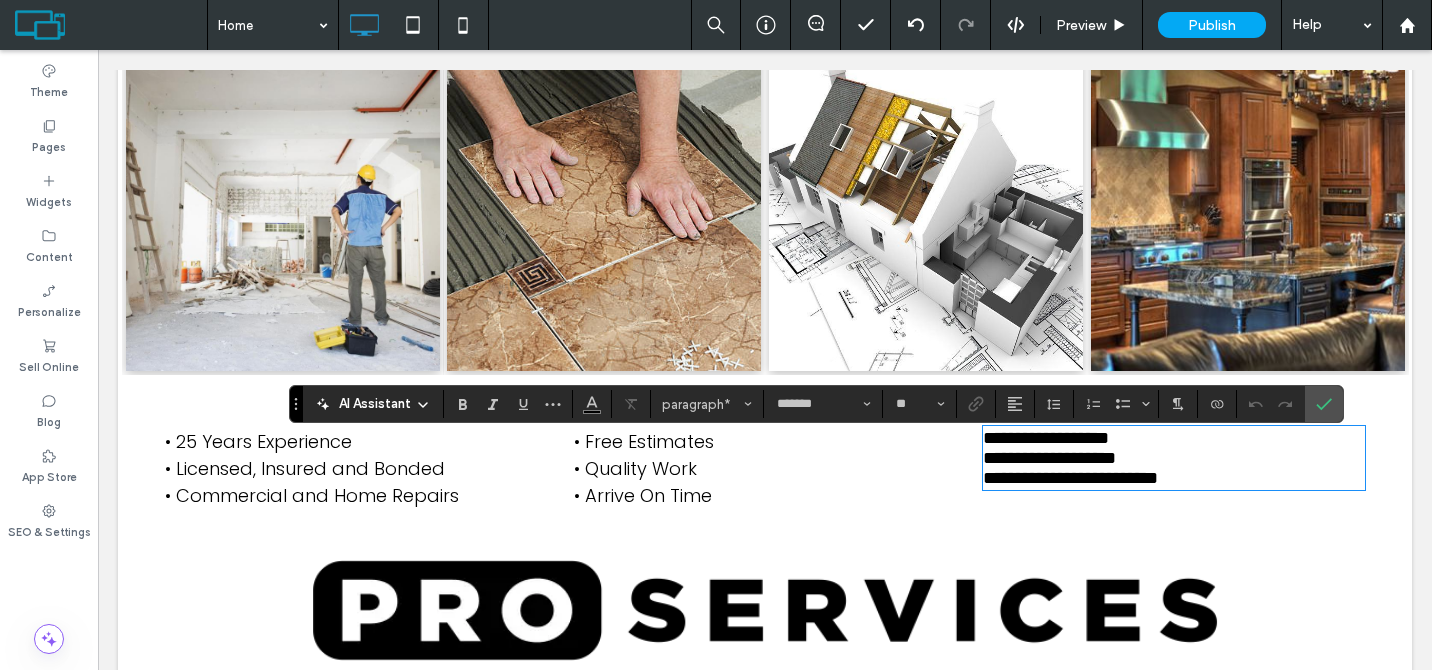 click on "**********" at bounding box center [1046, 438] 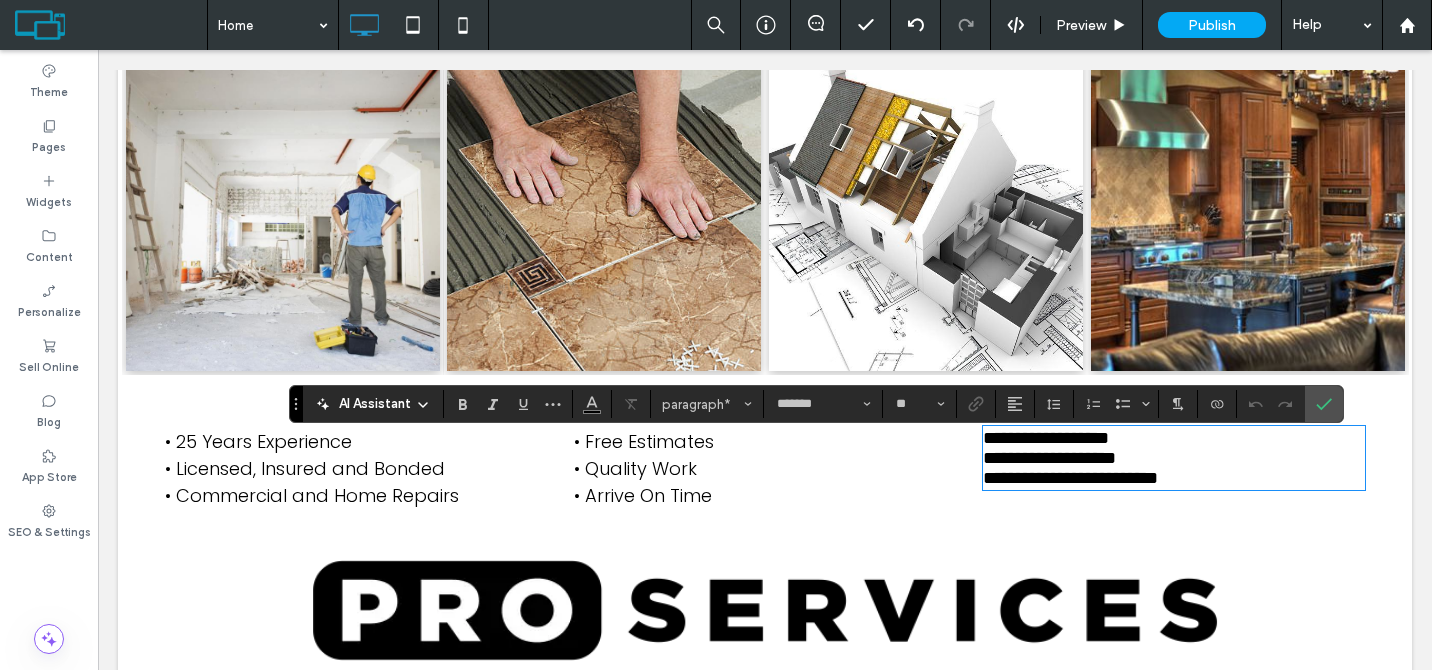 type 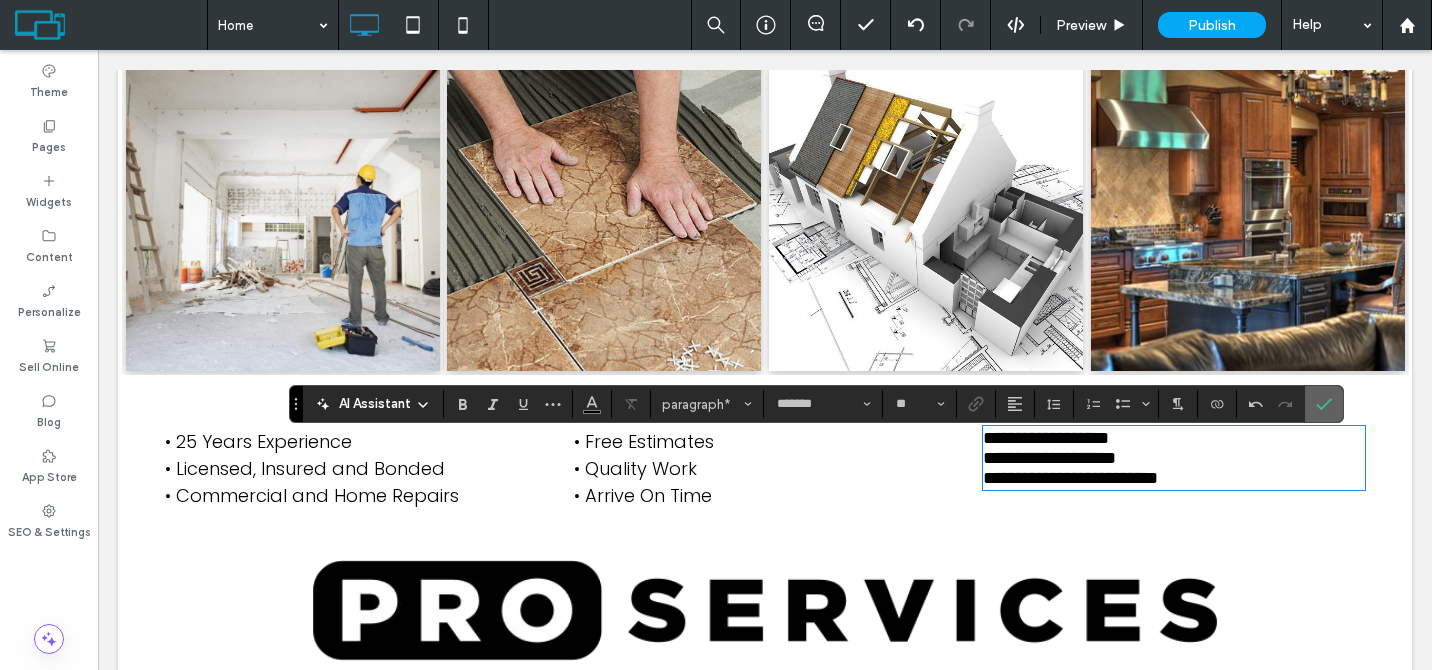 click at bounding box center (1324, 404) 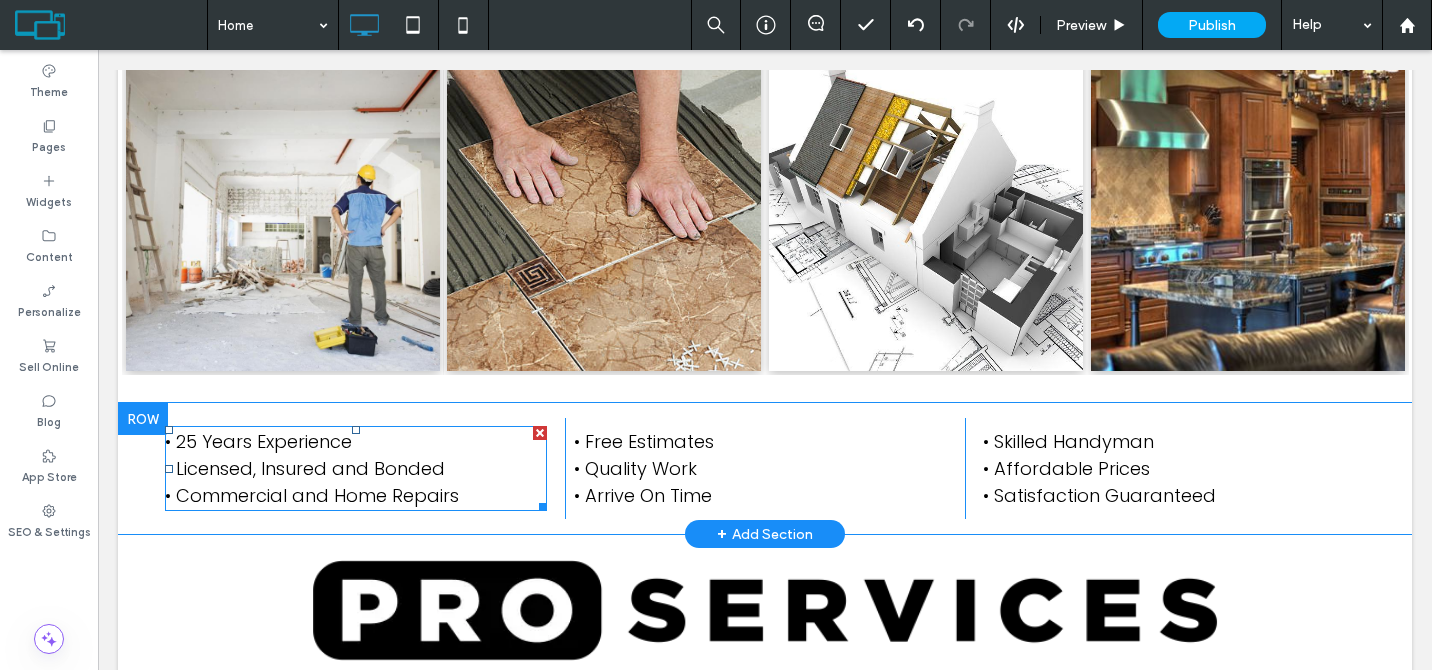 click on "• 25 Years Experience" at bounding box center (258, 441) 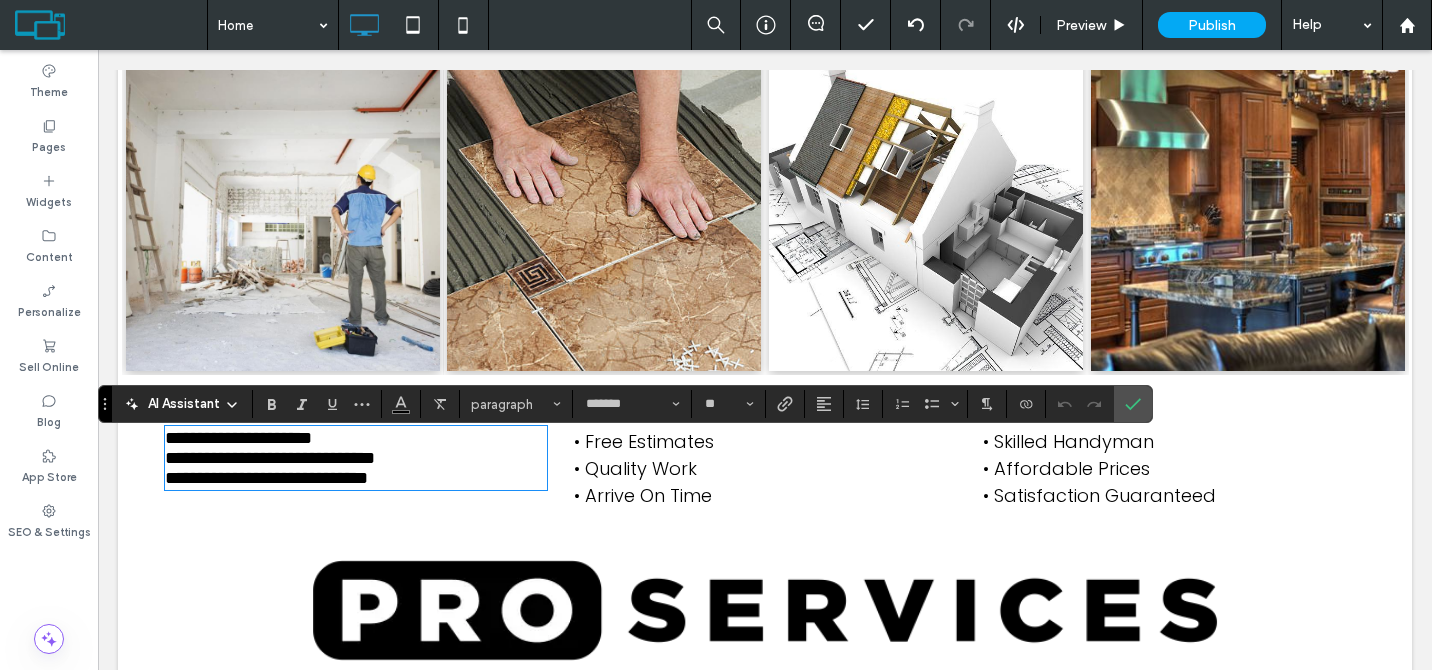 click on "**********" at bounding box center [238, 438] 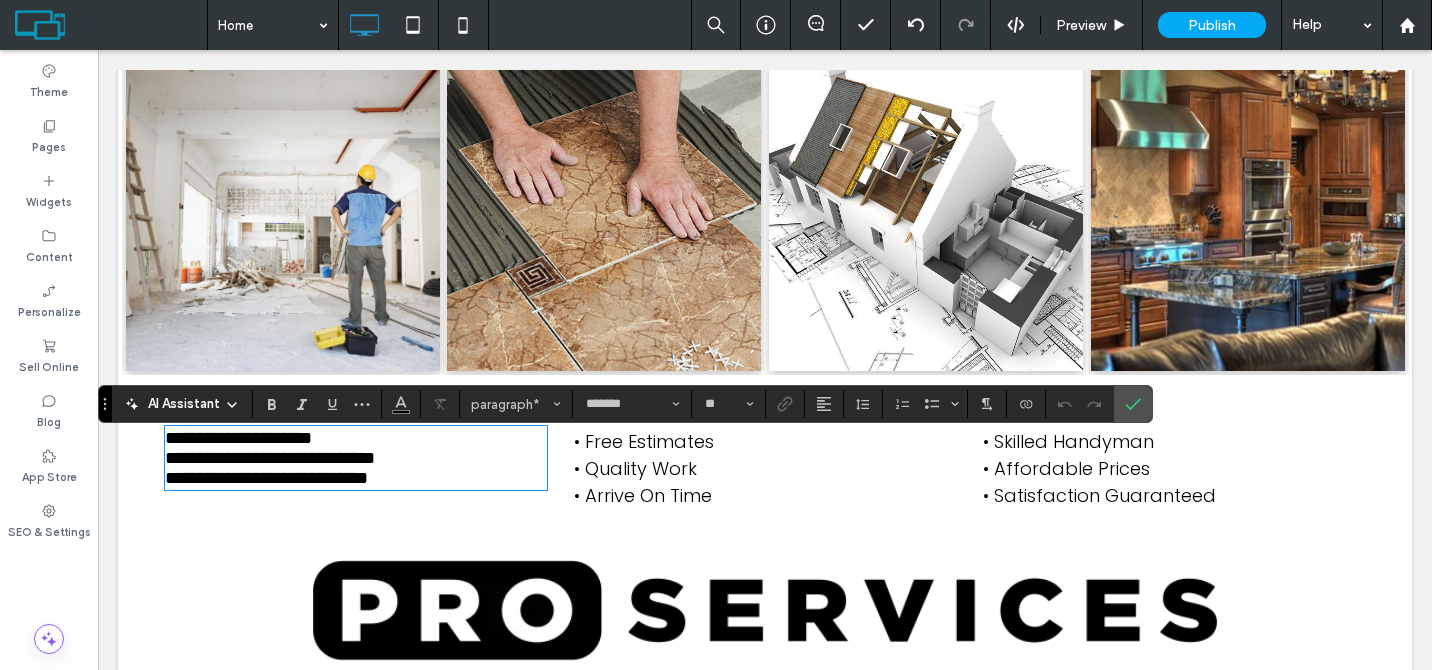 type 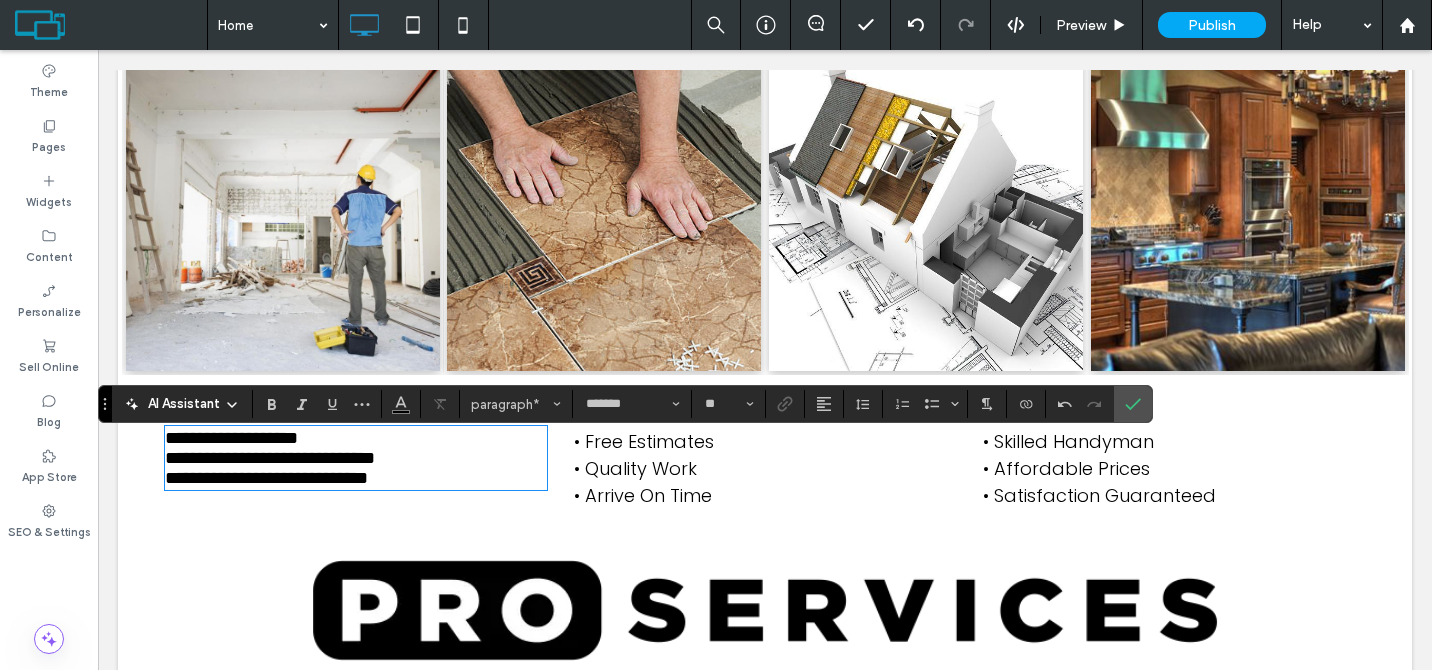 click on "**********" at bounding box center [231, 438] 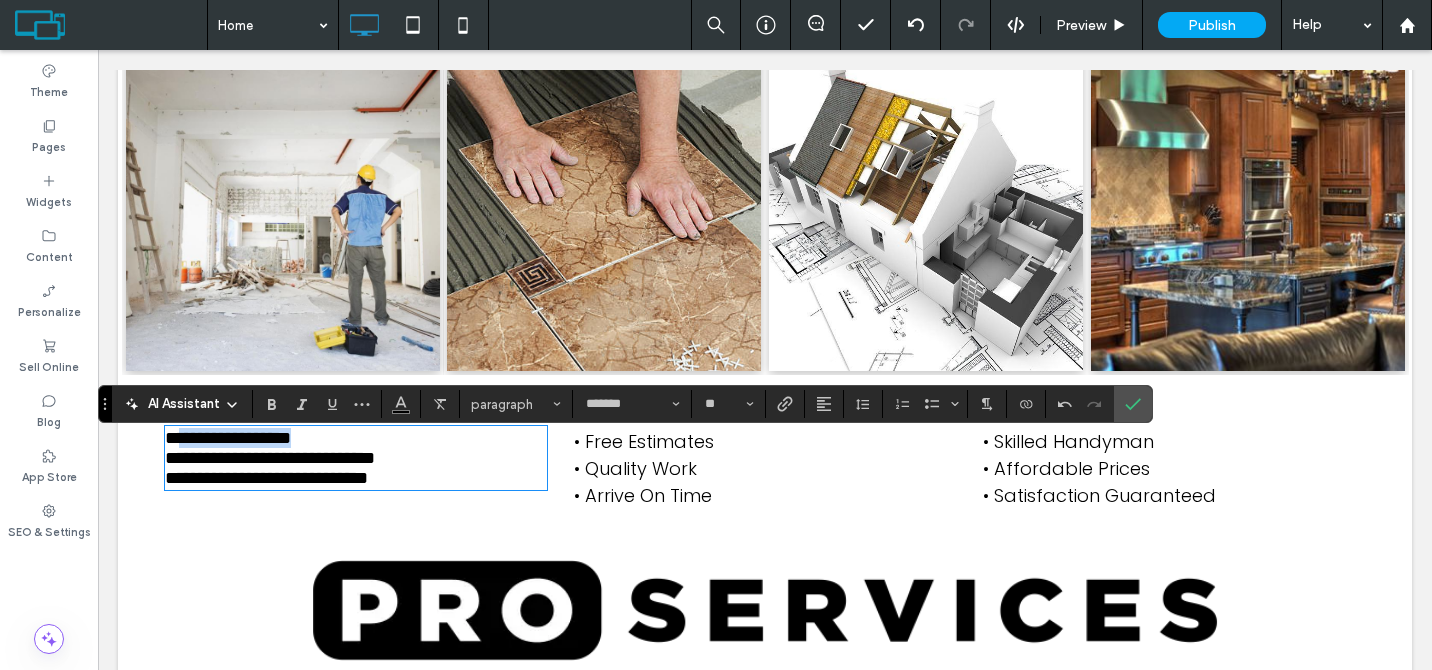 drag, startPoint x: 329, startPoint y: 457, endPoint x: 170, endPoint y: 455, distance: 159.01257 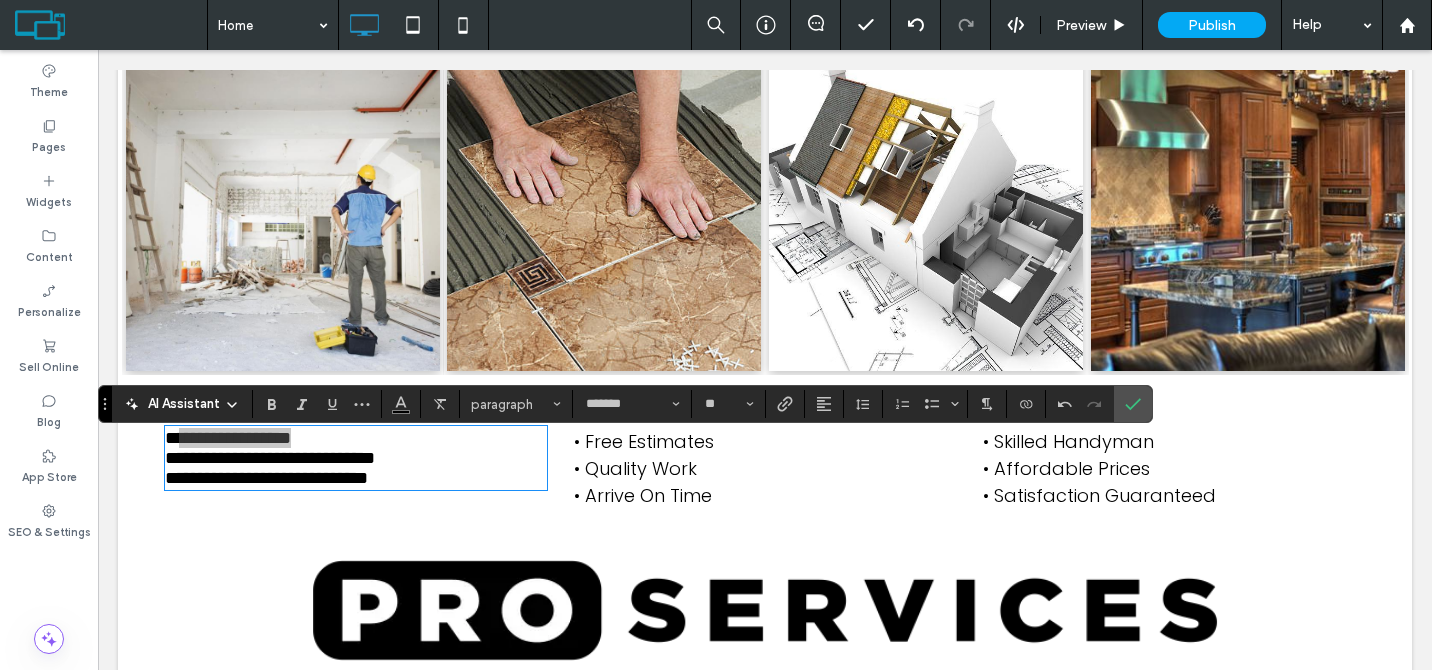 click on "AI Assistant" at bounding box center [184, 404] 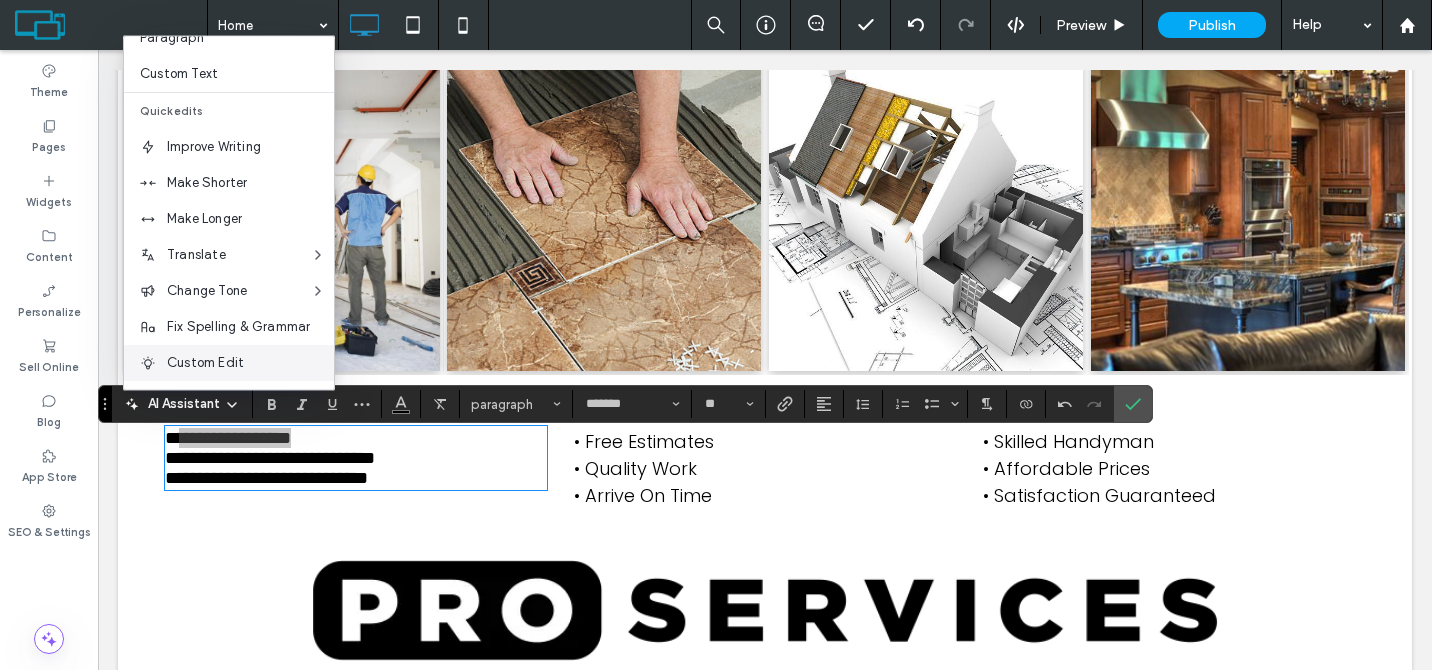 scroll, scrollTop: 0, scrollLeft: 0, axis: both 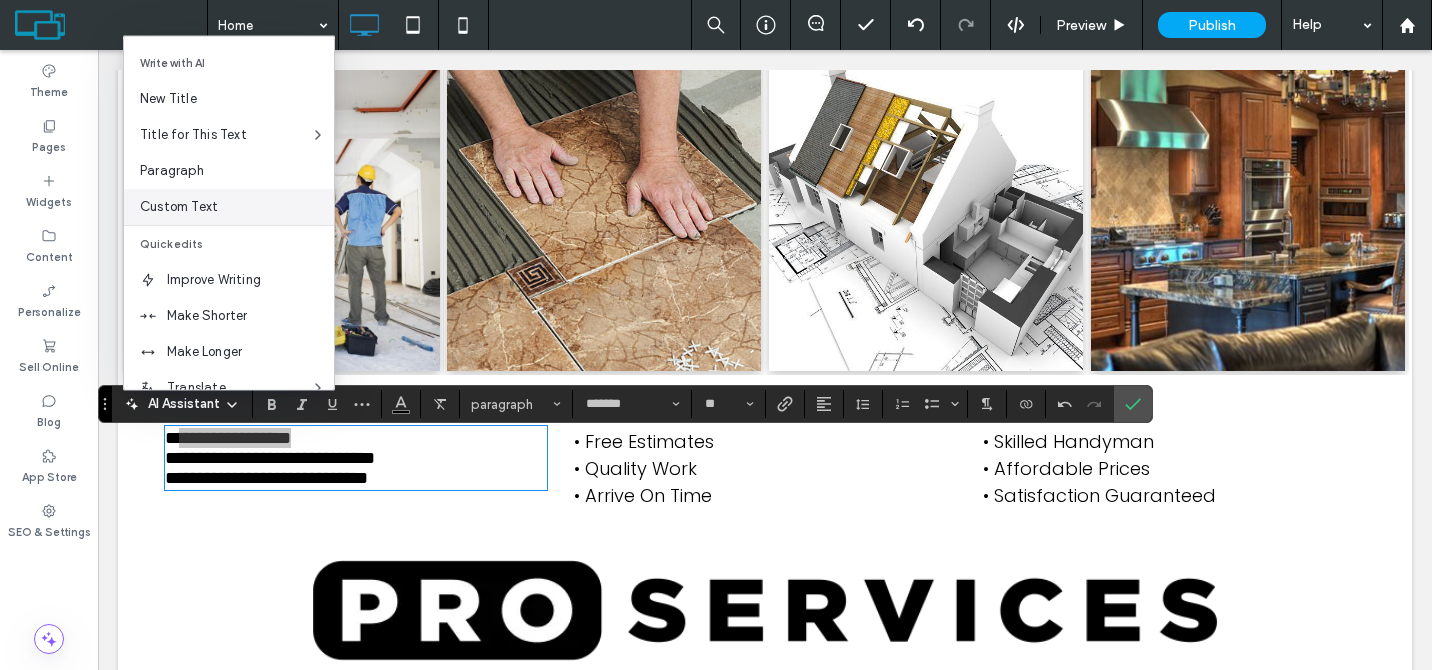 click on "Custom Text" at bounding box center (229, 207) 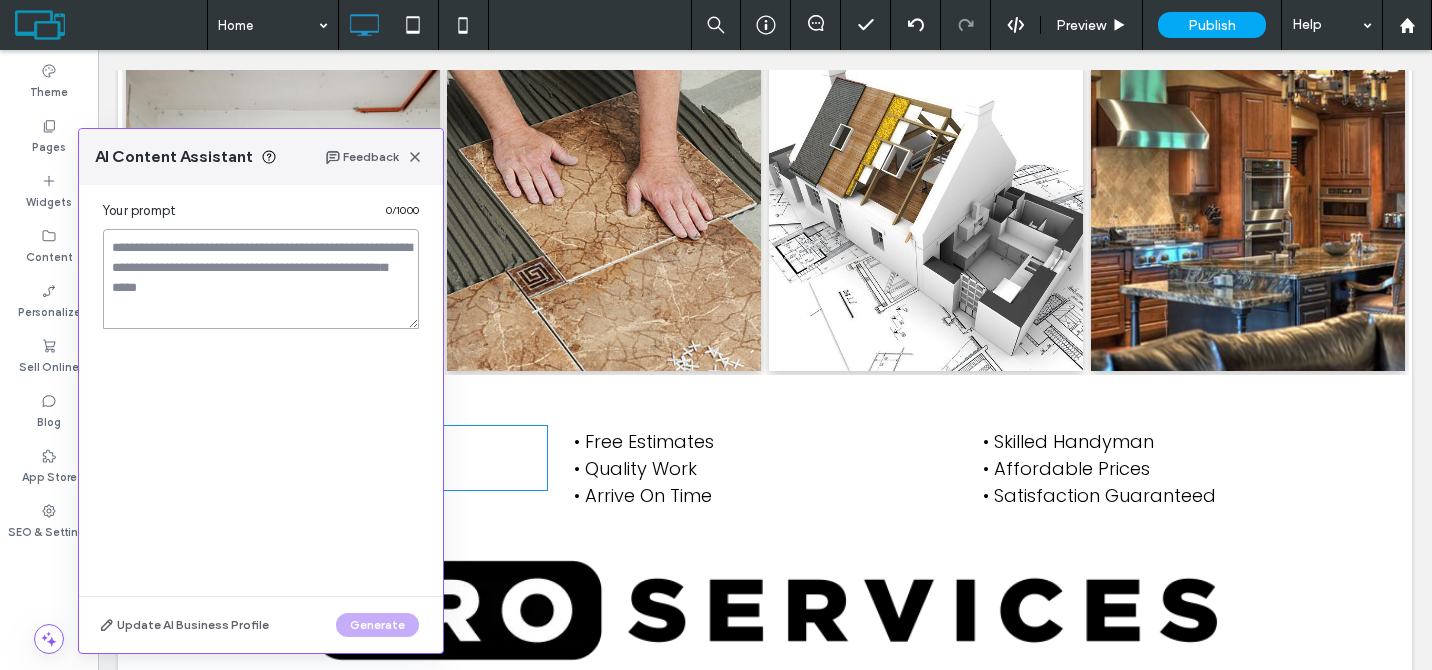click at bounding box center (261, 279) 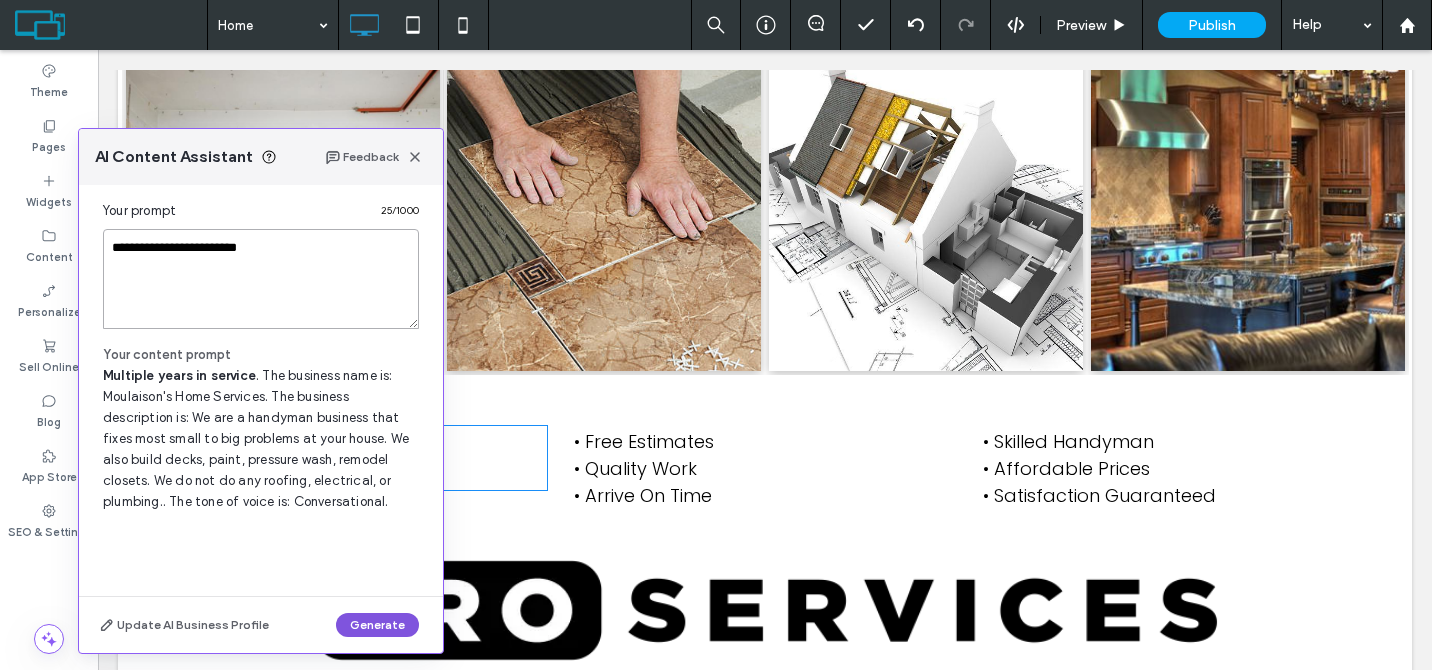 type on "**********" 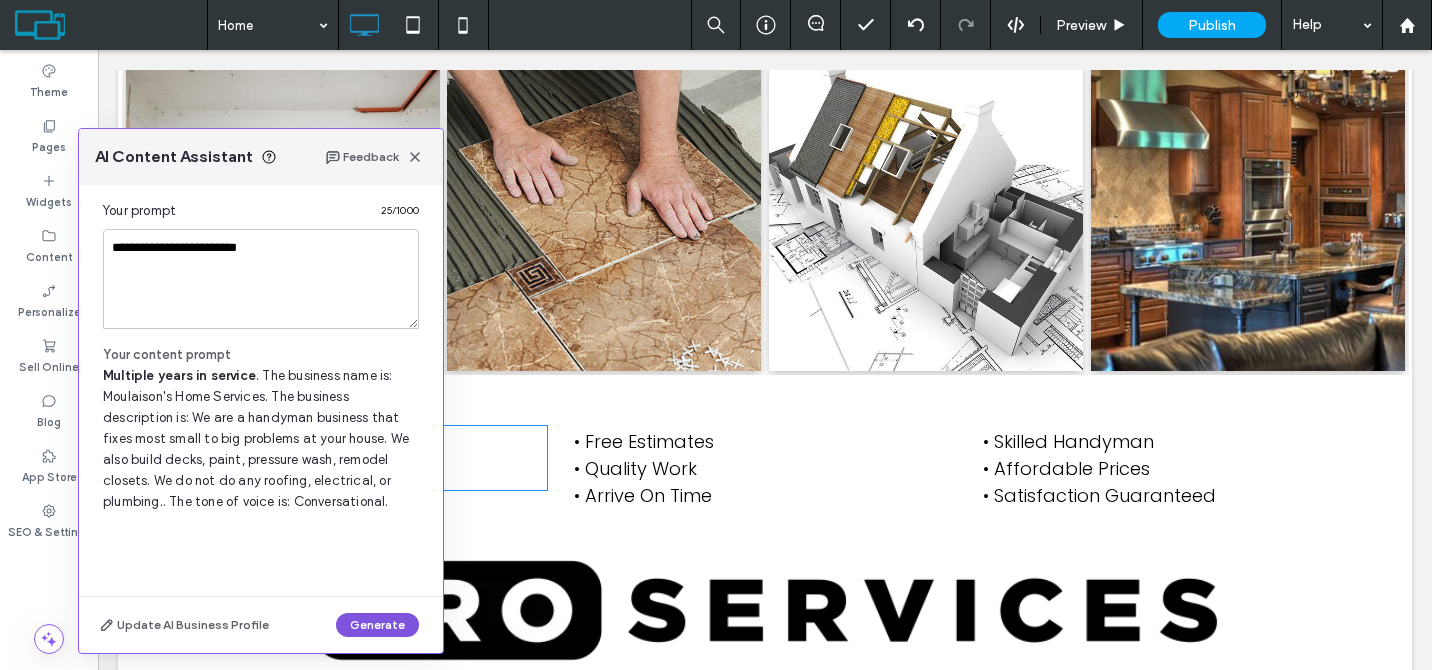 click on "Generate" at bounding box center (377, 625) 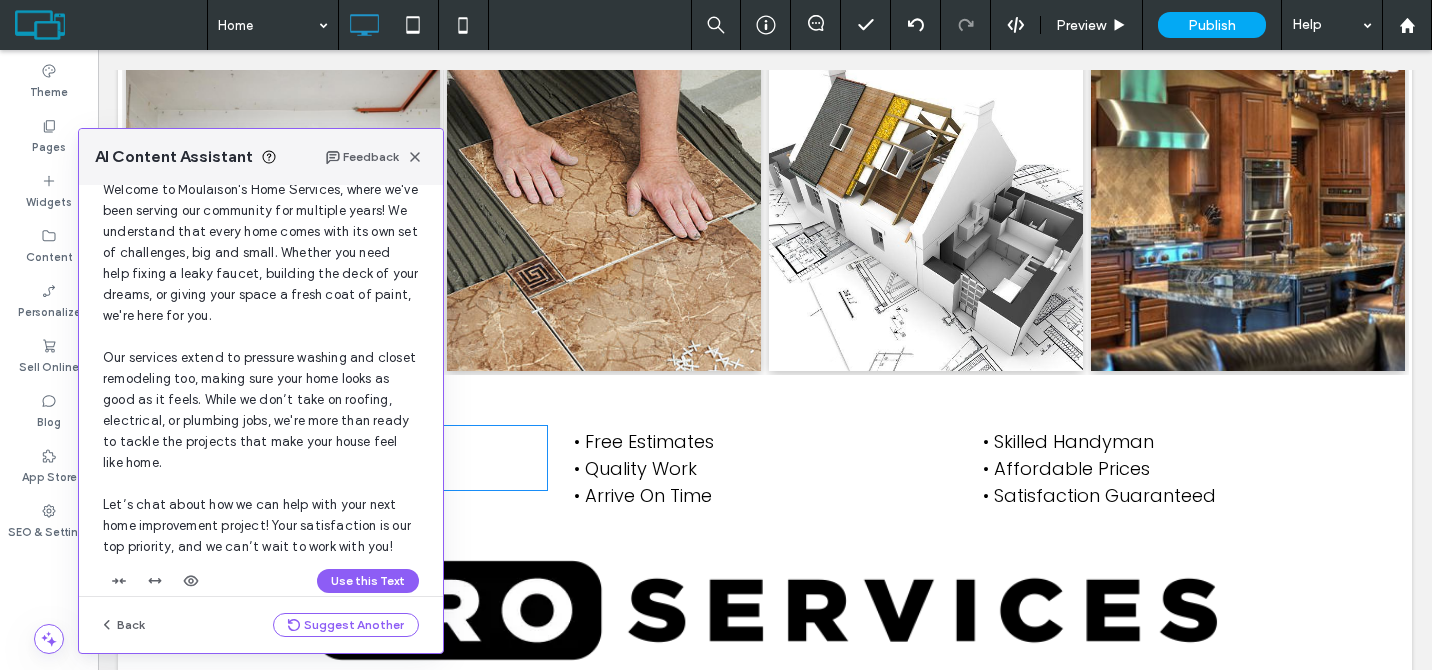 scroll, scrollTop: 75, scrollLeft: 0, axis: vertical 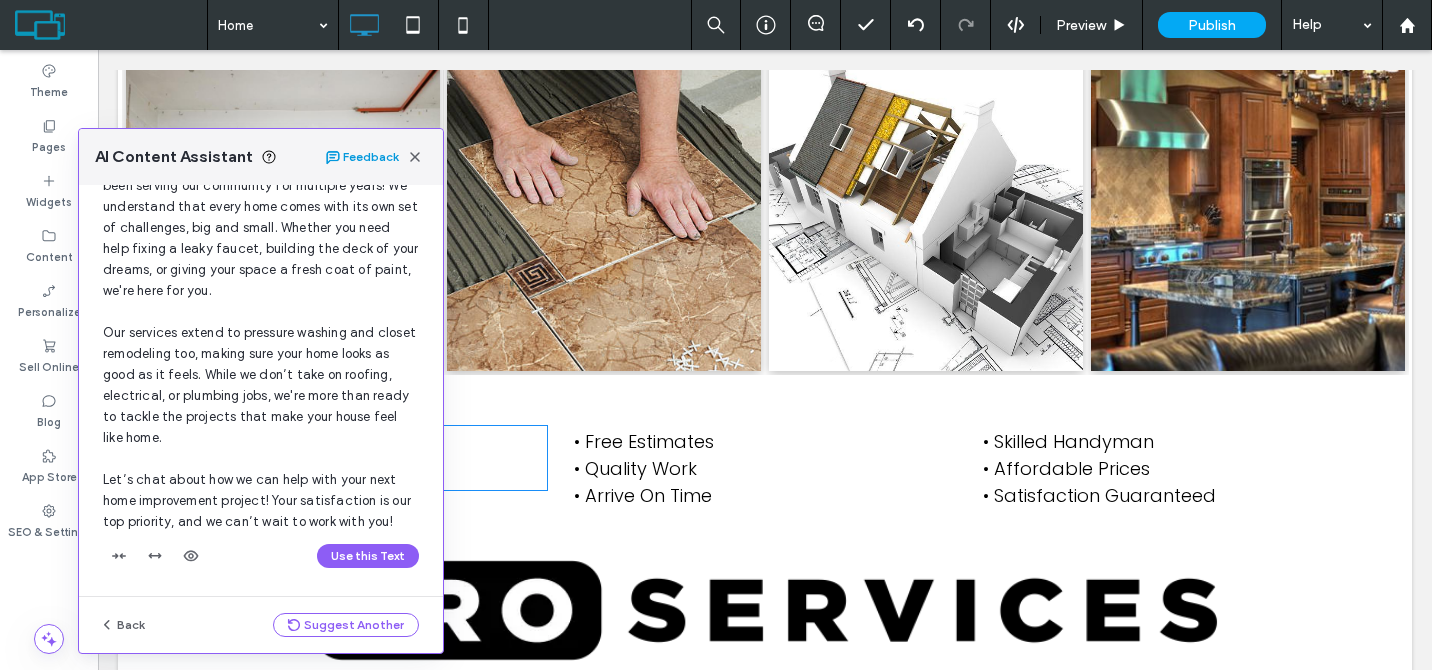 click on "Feedback" at bounding box center (376, 157) 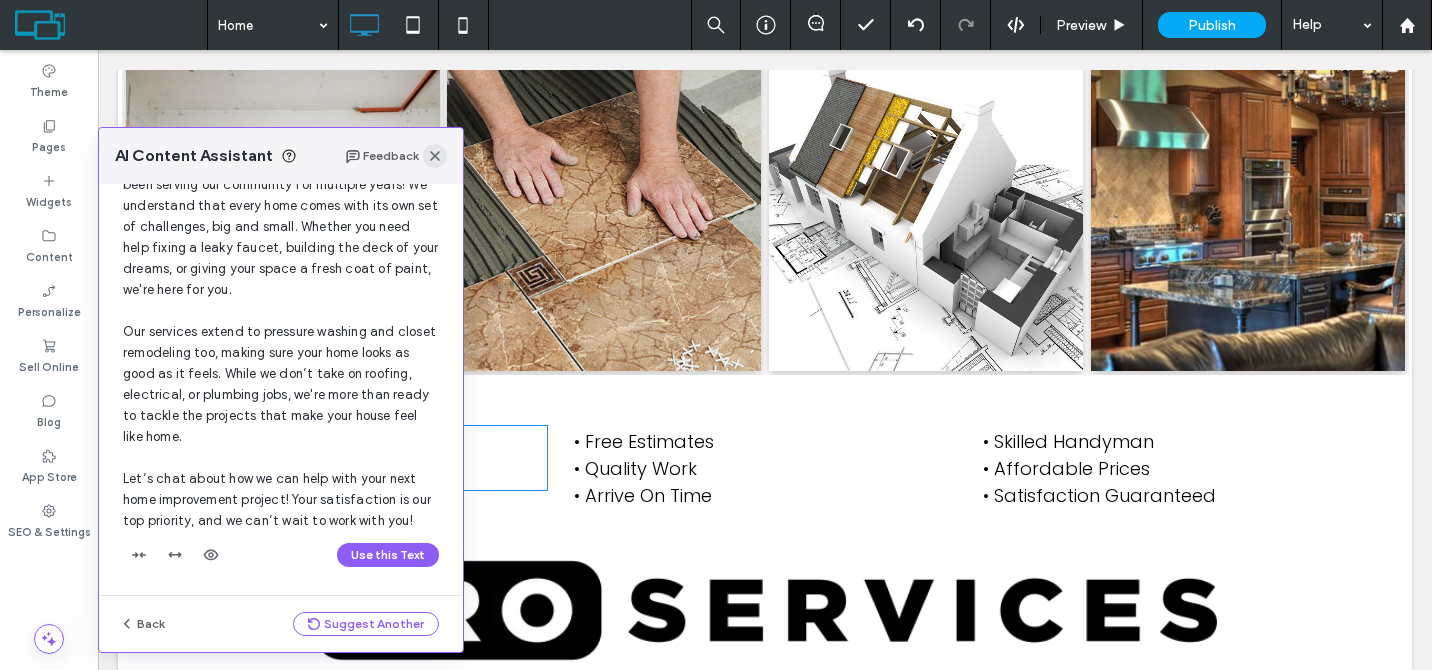 click 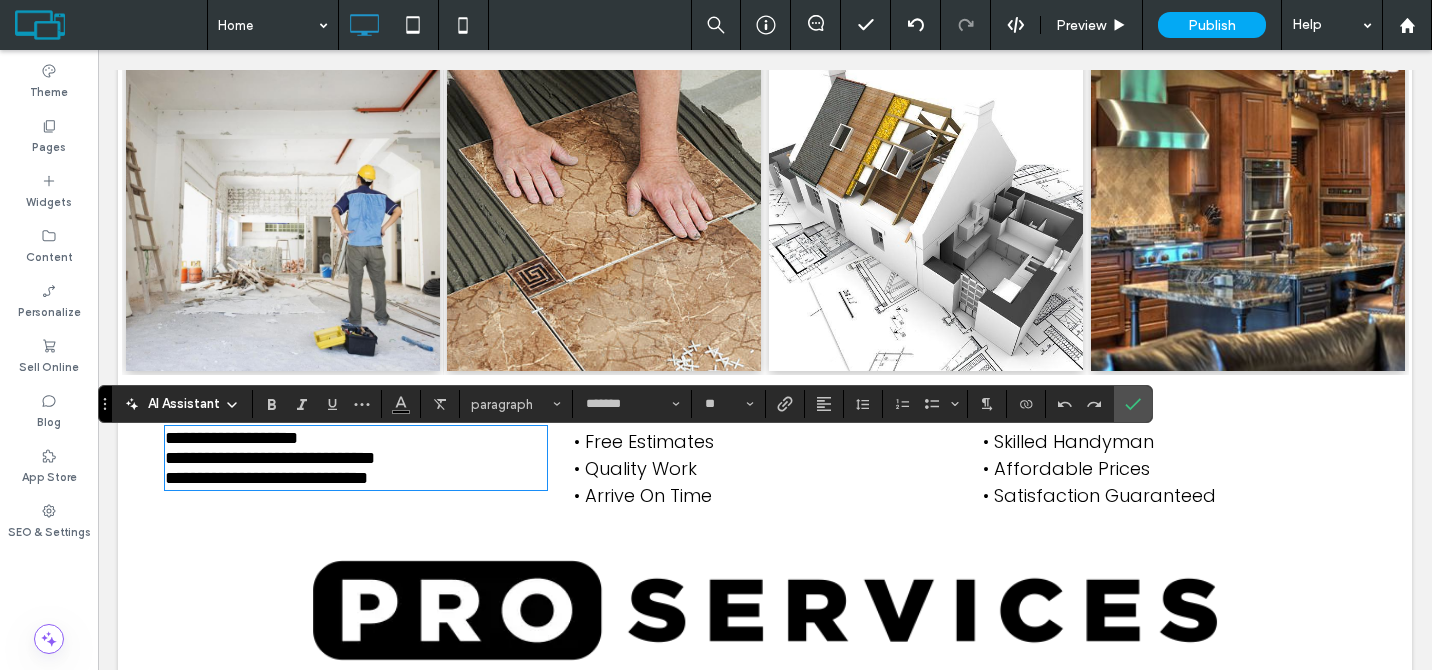 click on "**********" at bounding box center [356, 438] 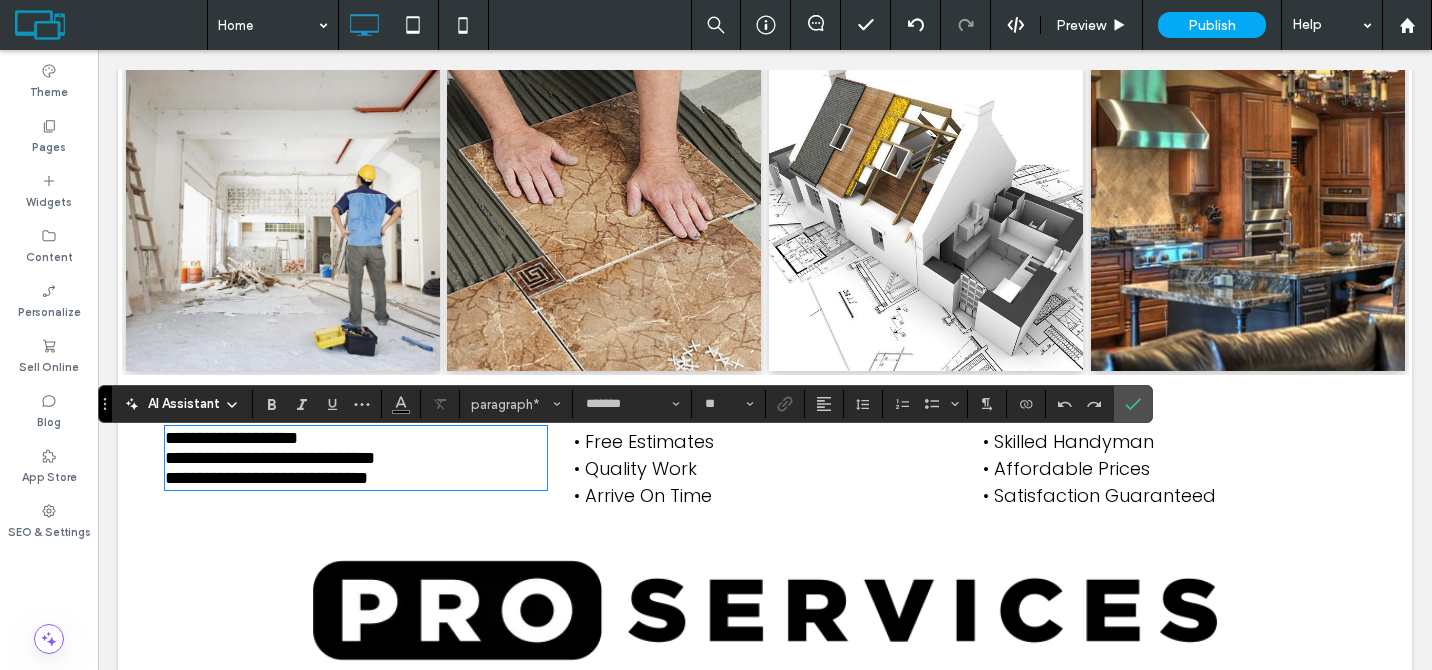 click on "**********" at bounding box center [231, 438] 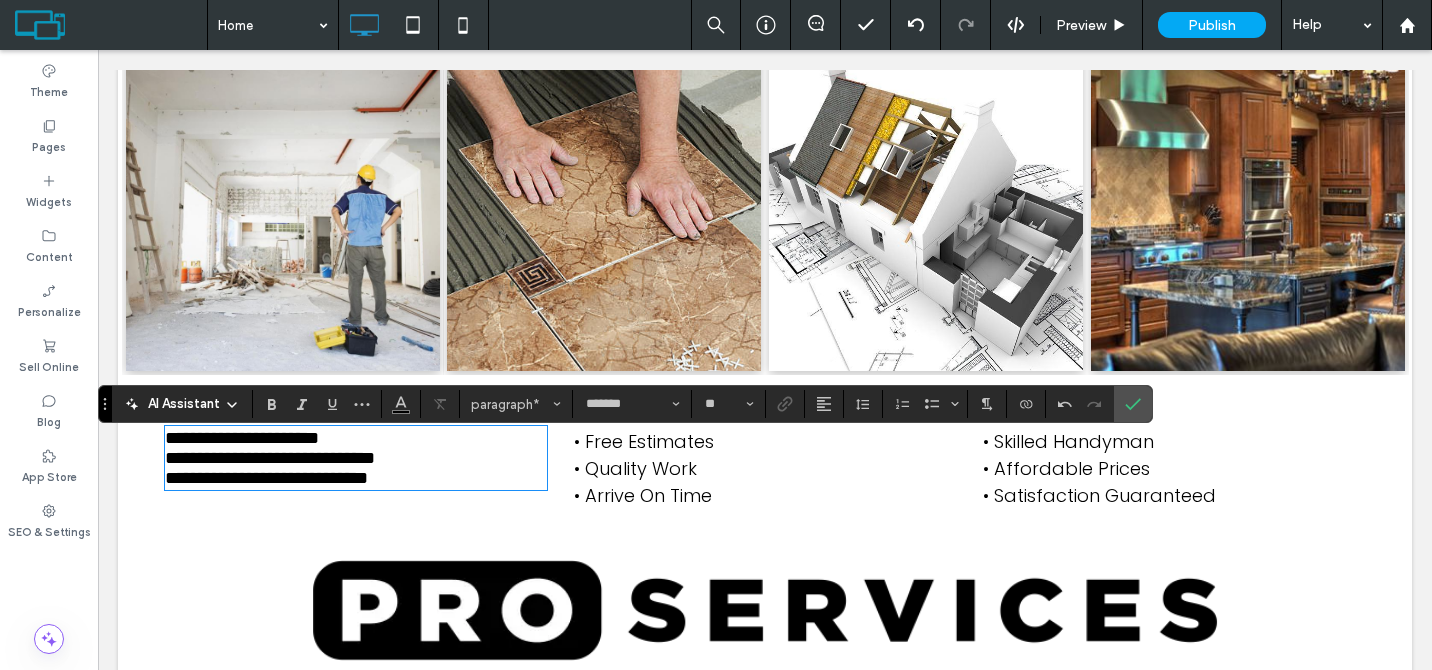 click on "**********" at bounding box center [242, 438] 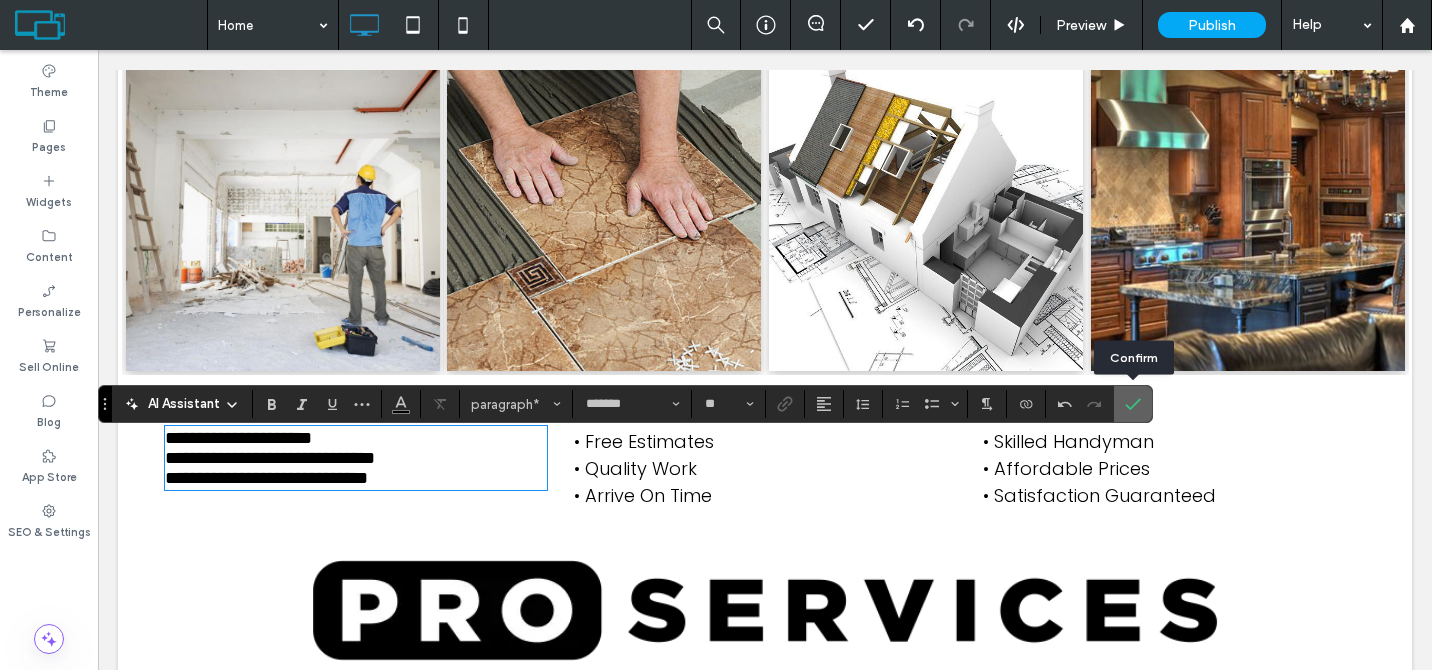 click at bounding box center (1133, 404) 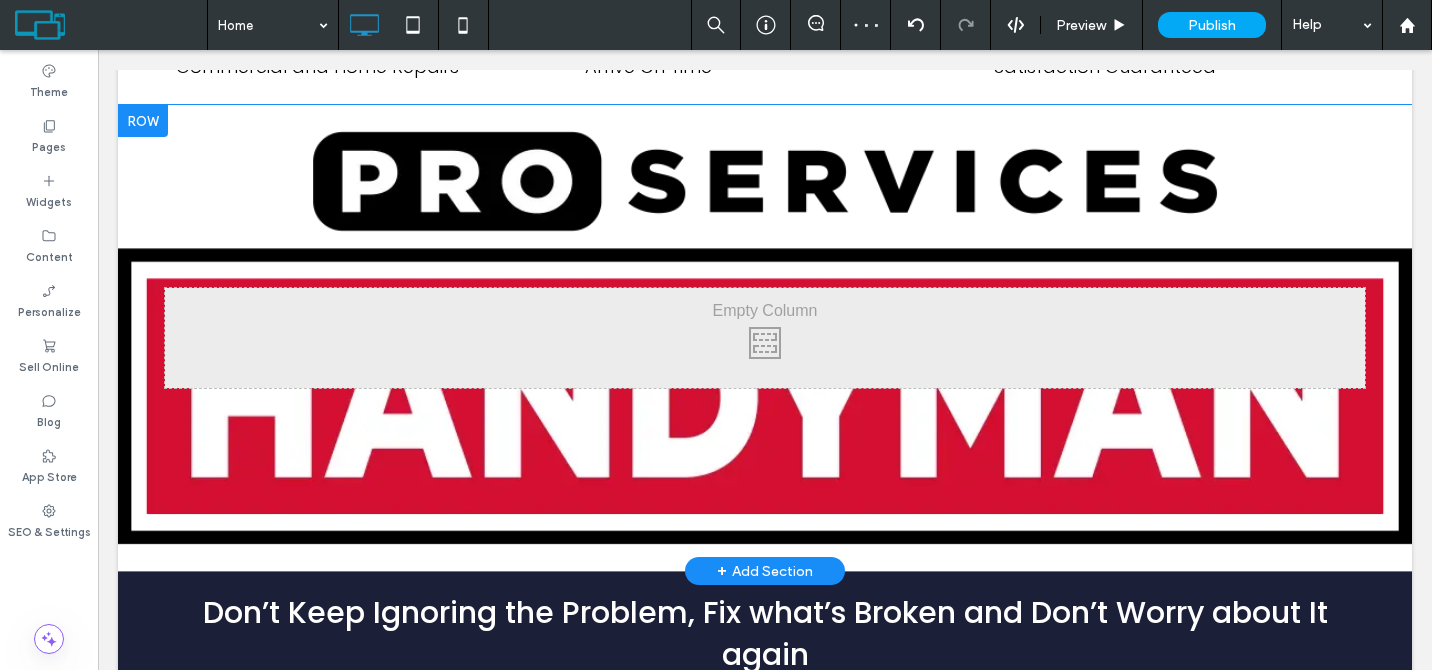 scroll, scrollTop: 1645, scrollLeft: 0, axis: vertical 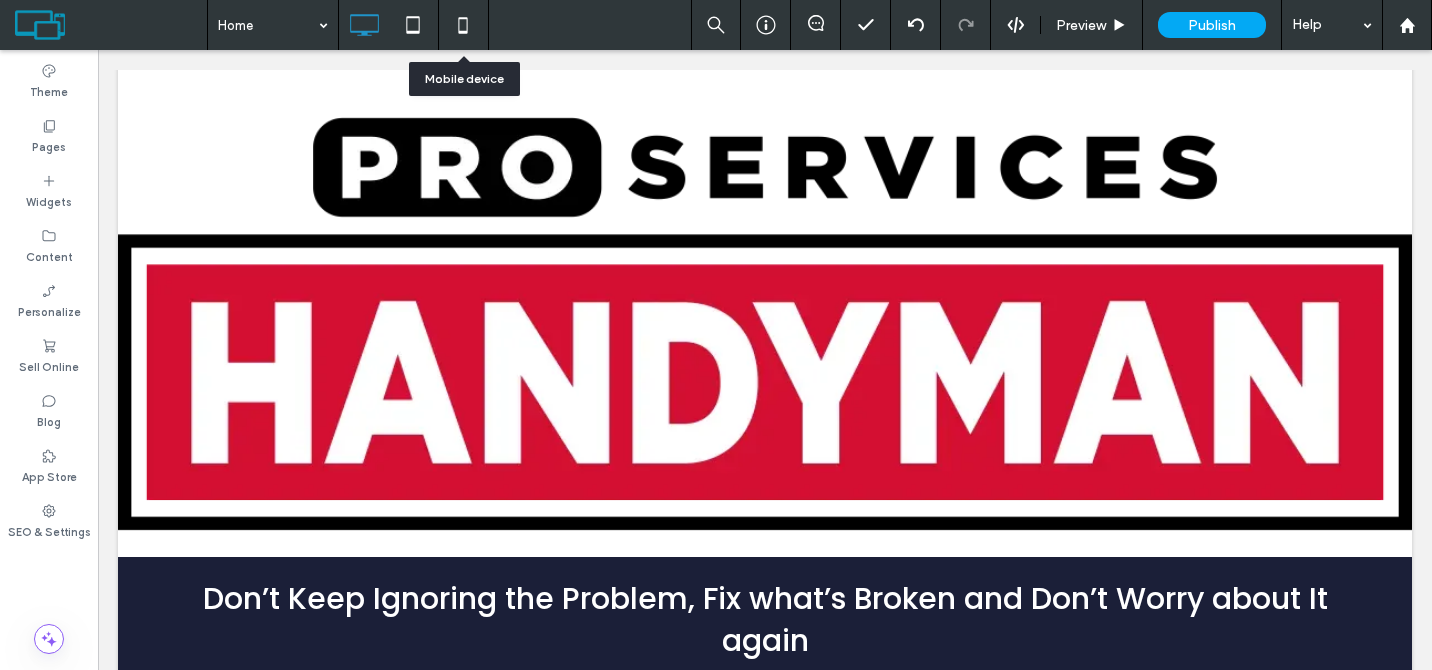 click 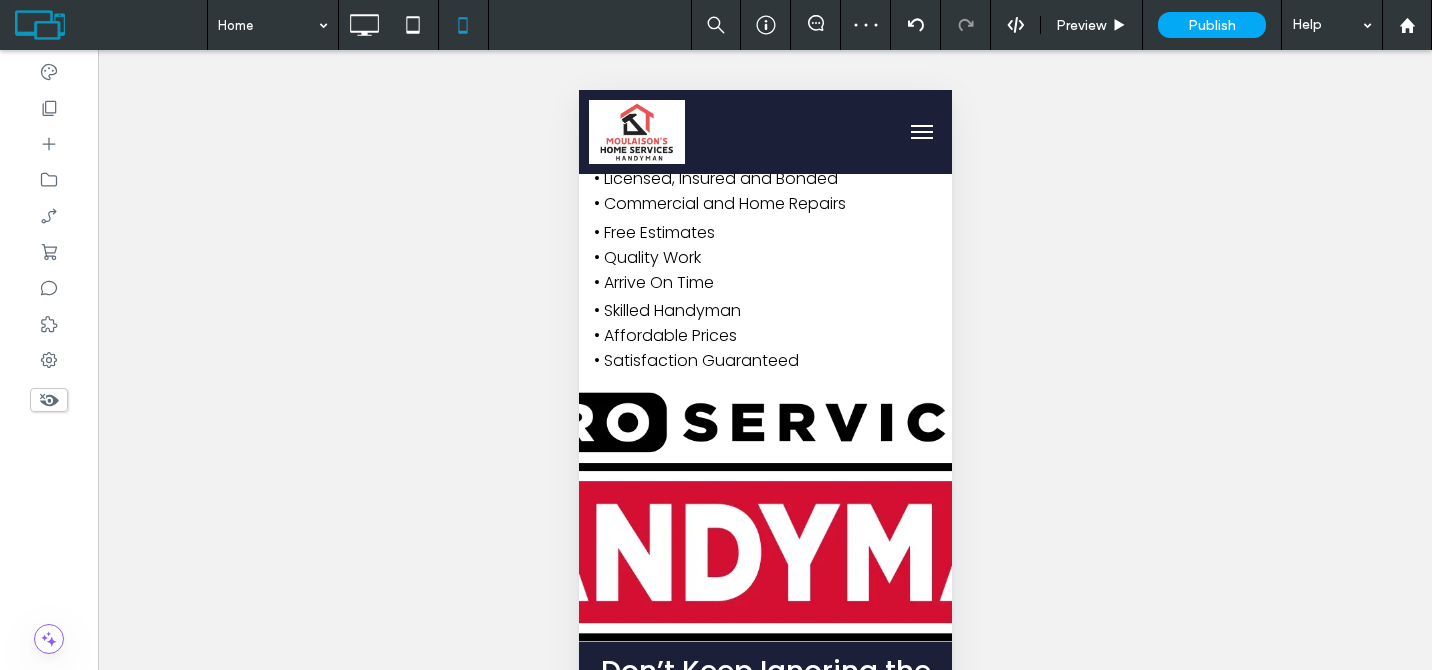 scroll, scrollTop: 1667, scrollLeft: 0, axis: vertical 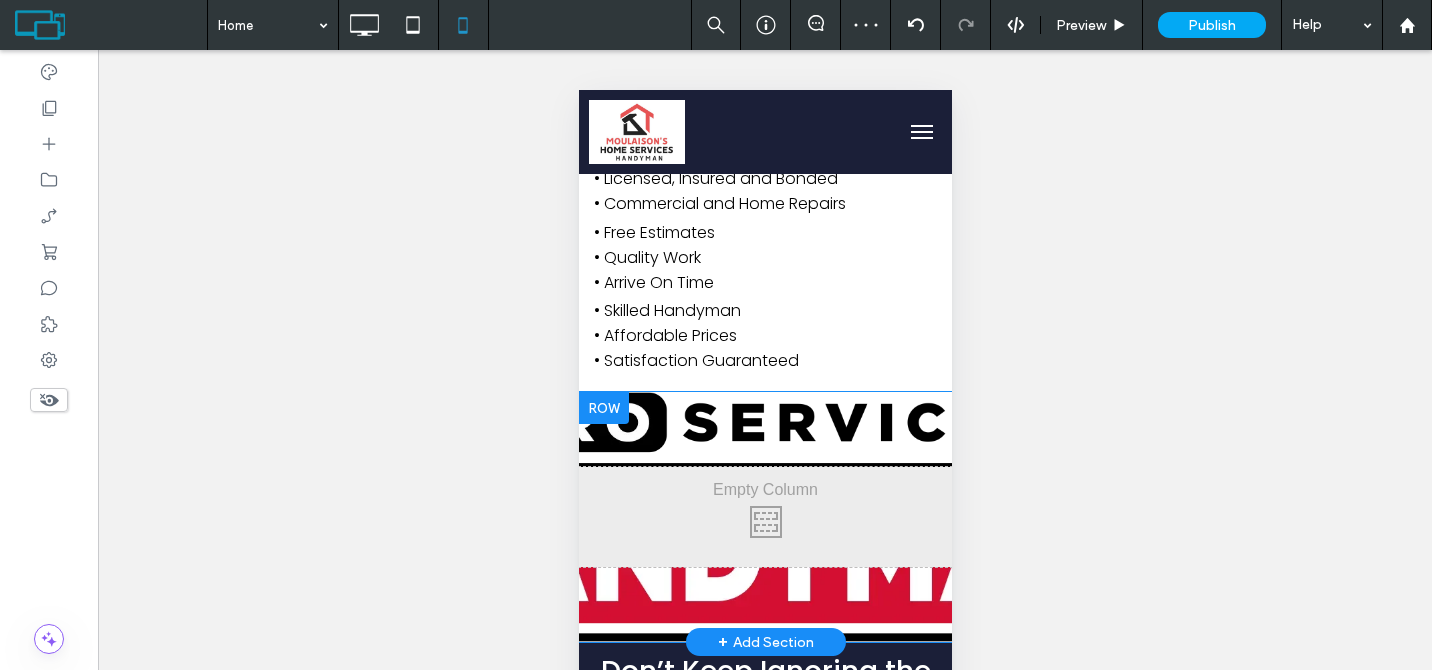 click on "Click To Paste
Row + Add Section" at bounding box center (764, 517) 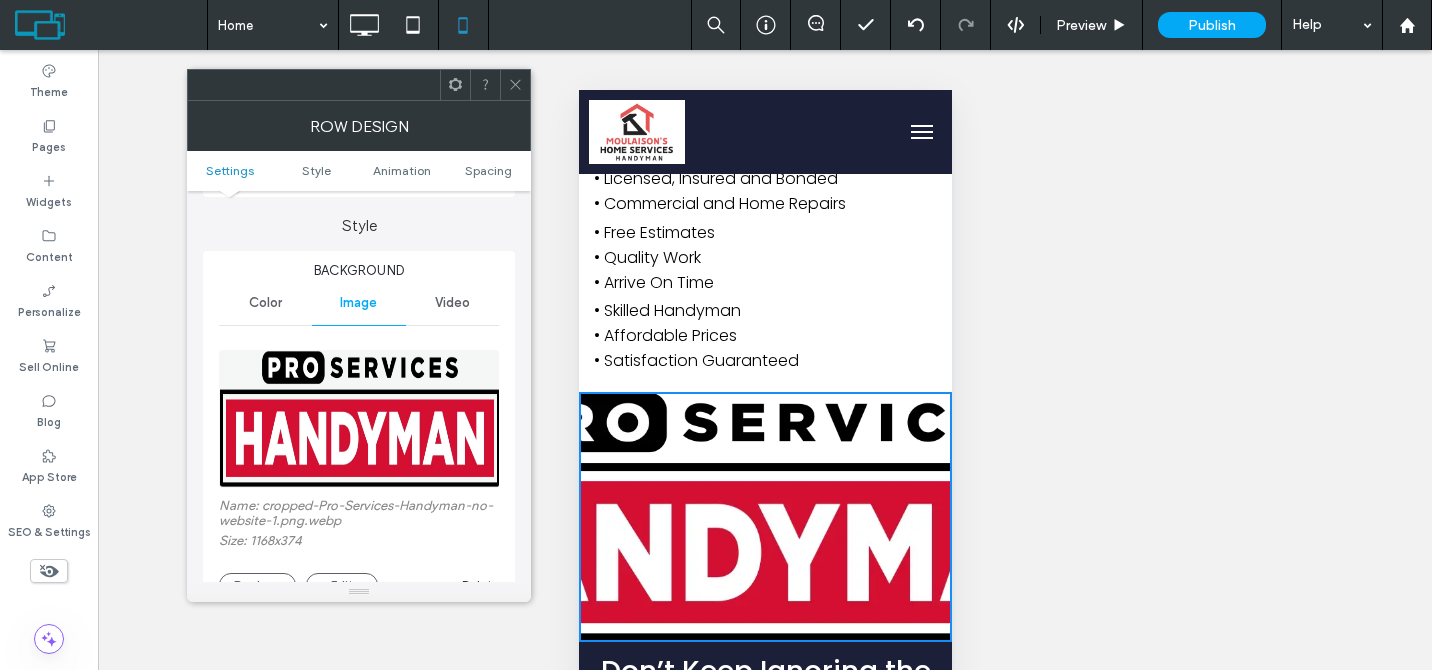 scroll, scrollTop: 200, scrollLeft: 0, axis: vertical 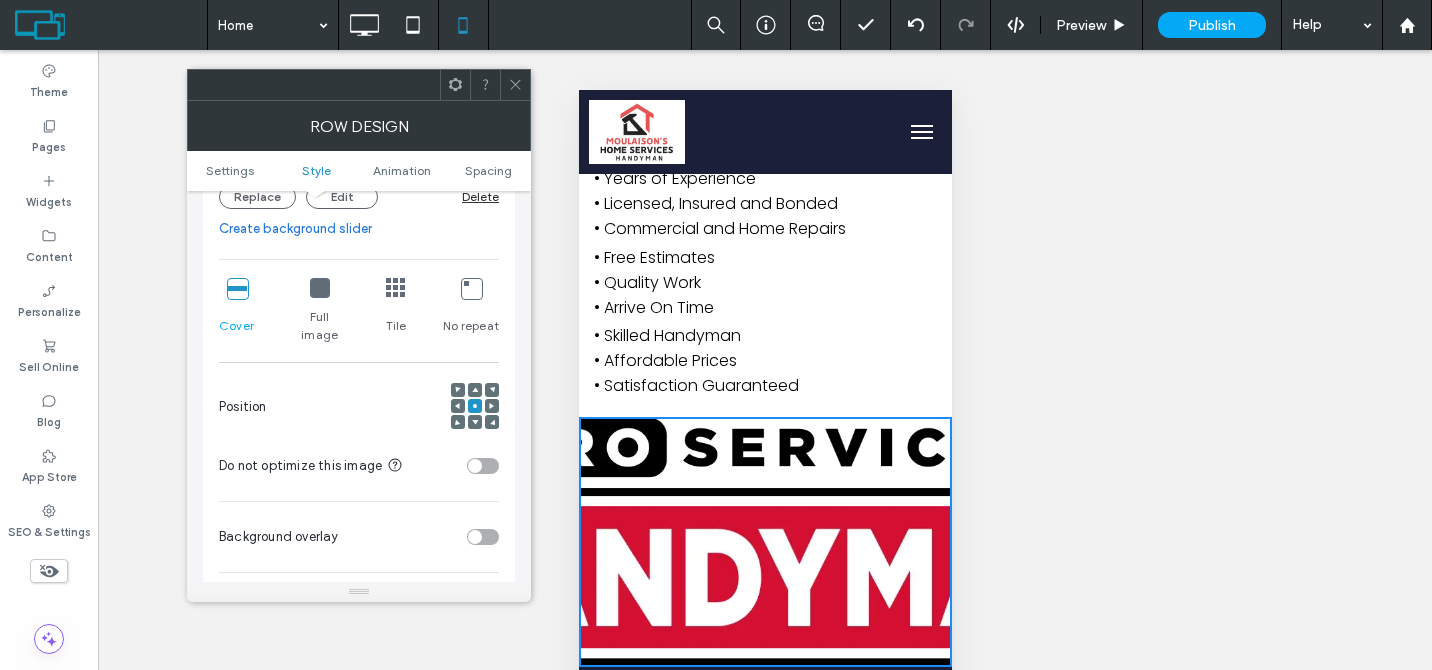 click at bounding box center [320, 288] 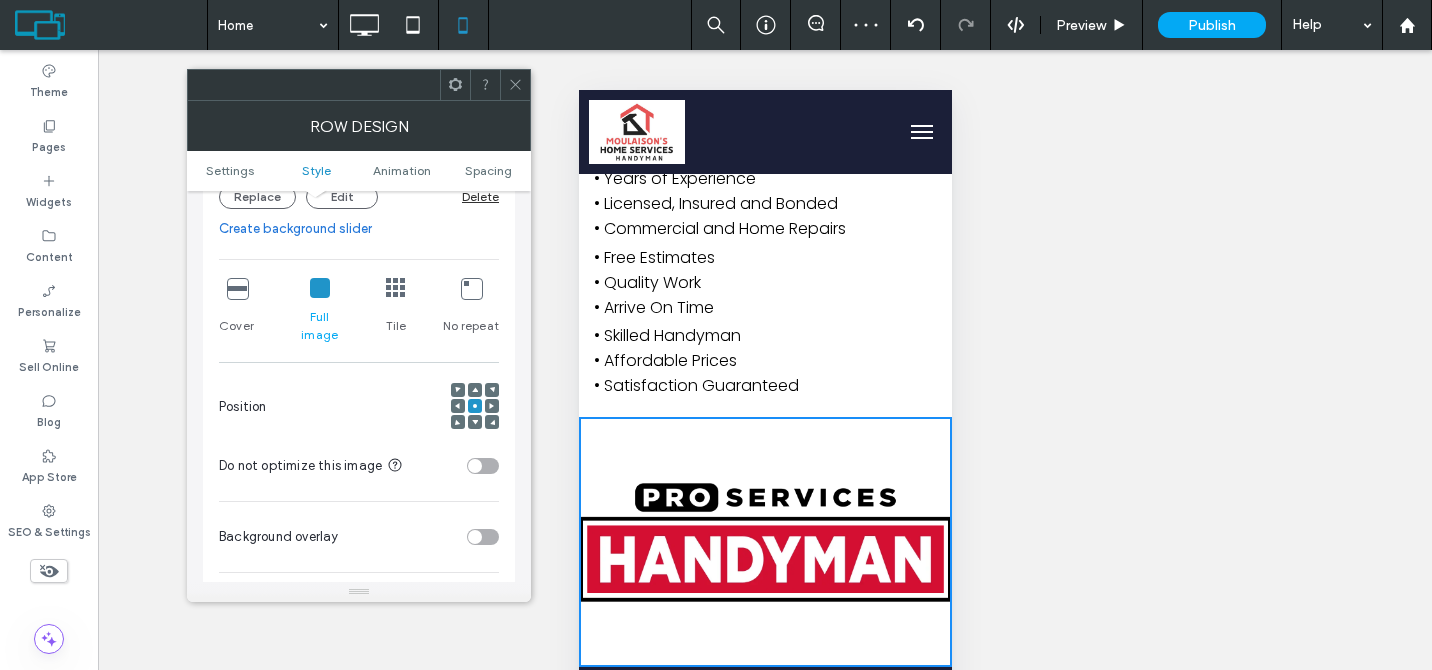 click 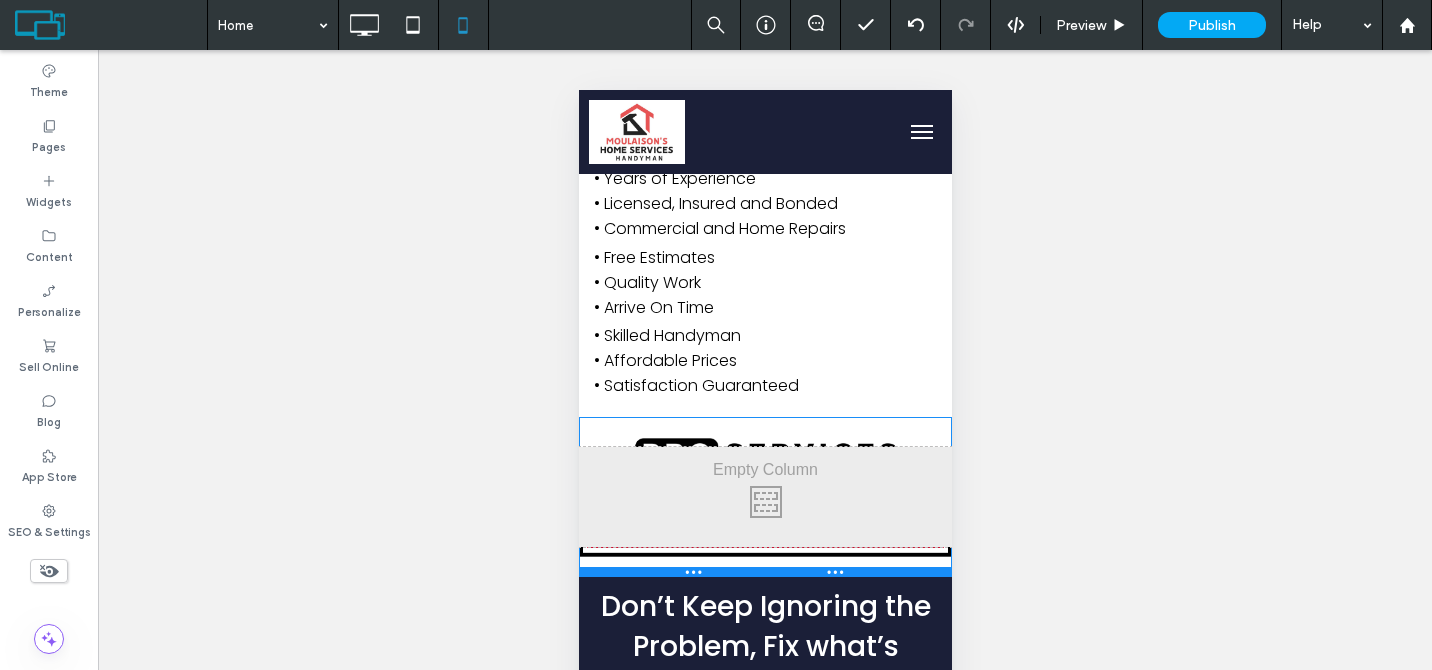 drag, startPoint x: 667, startPoint y: 625, endPoint x: 673, endPoint y: 534, distance: 91.197586 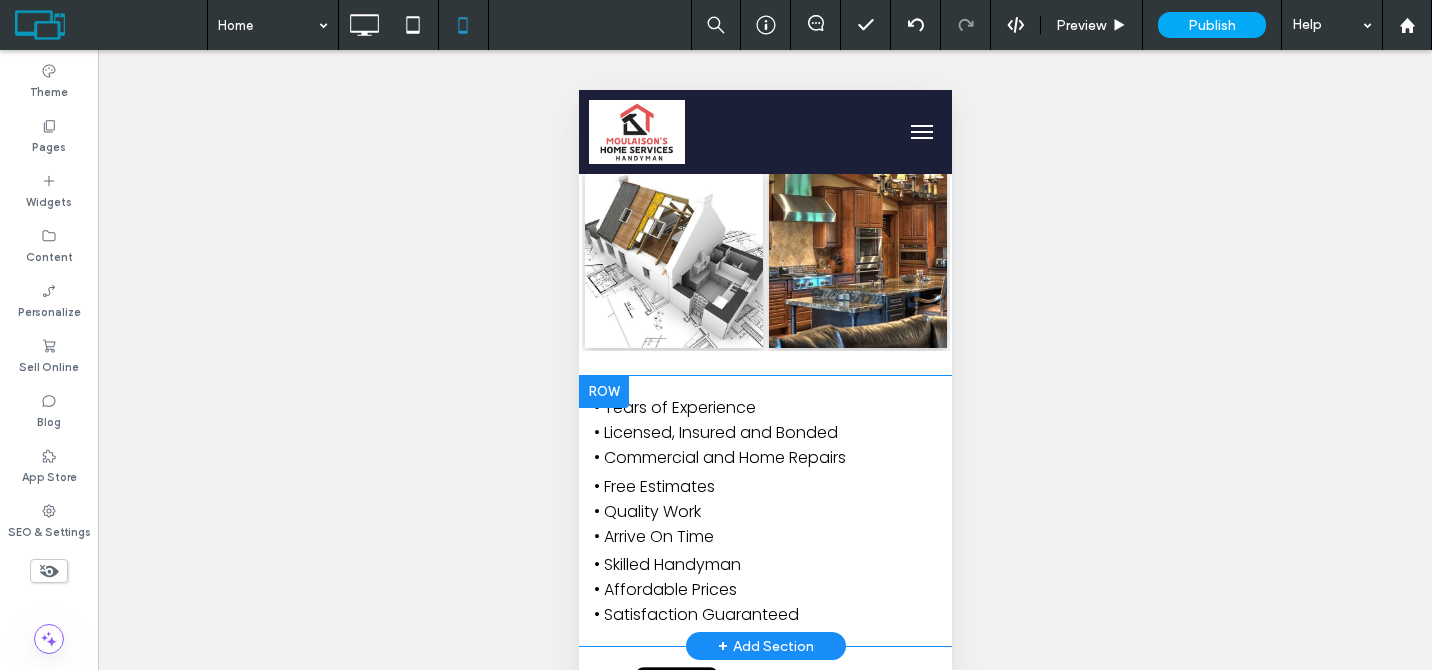 scroll, scrollTop: 1423, scrollLeft: 0, axis: vertical 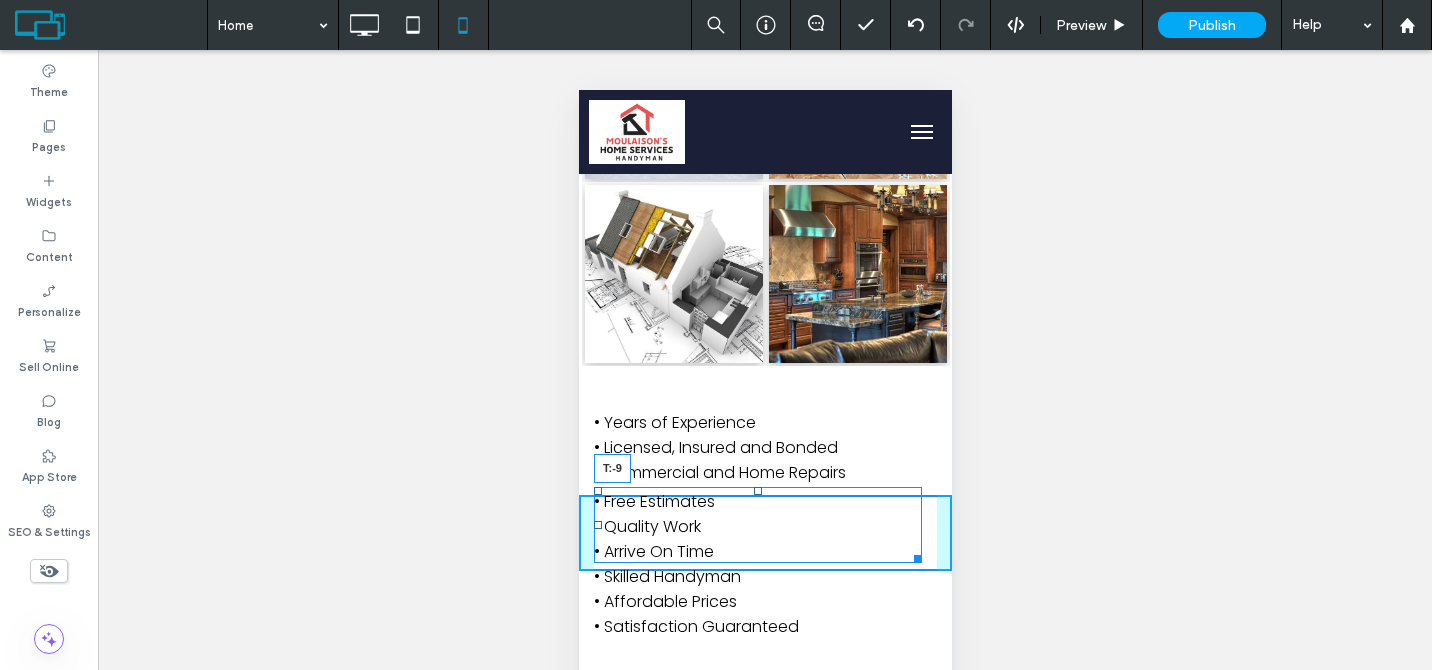 drag, startPoint x: 756, startPoint y: 456, endPoint x: 757, endPoint y: 440, distance: 16.03122 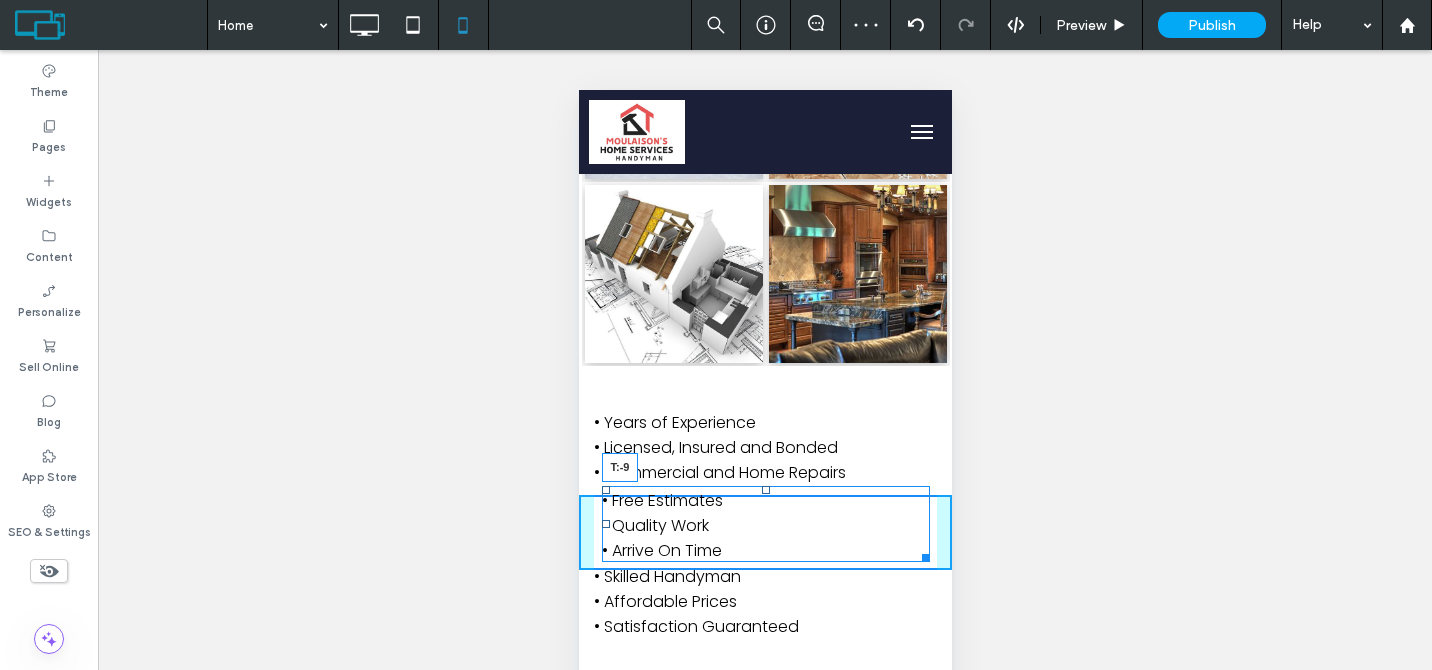 drag, startPoint x: 758, startPoint y: 456, endPoint x: 758, endPoint y: 425, distance: 31 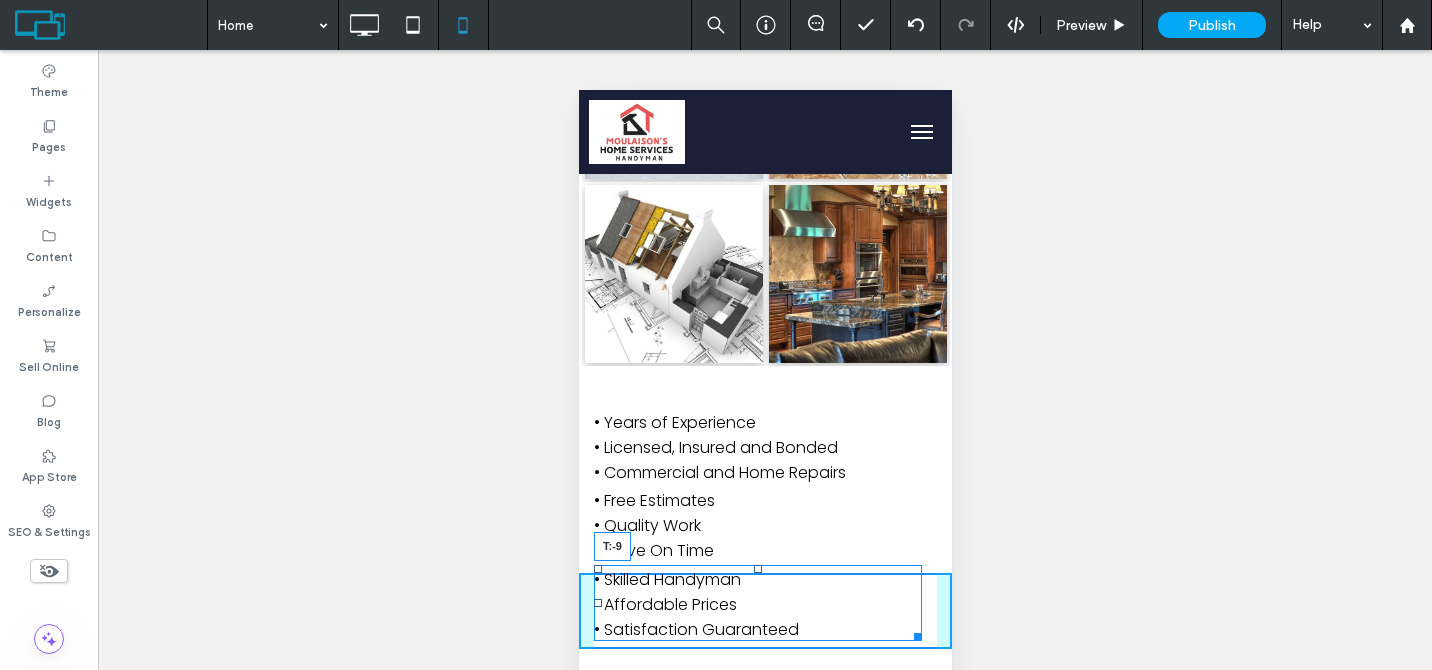 drag, startPoint x: 753, startPoint y: 532, endPoint x: 756, endPoint y: 505, distance: 27.166155 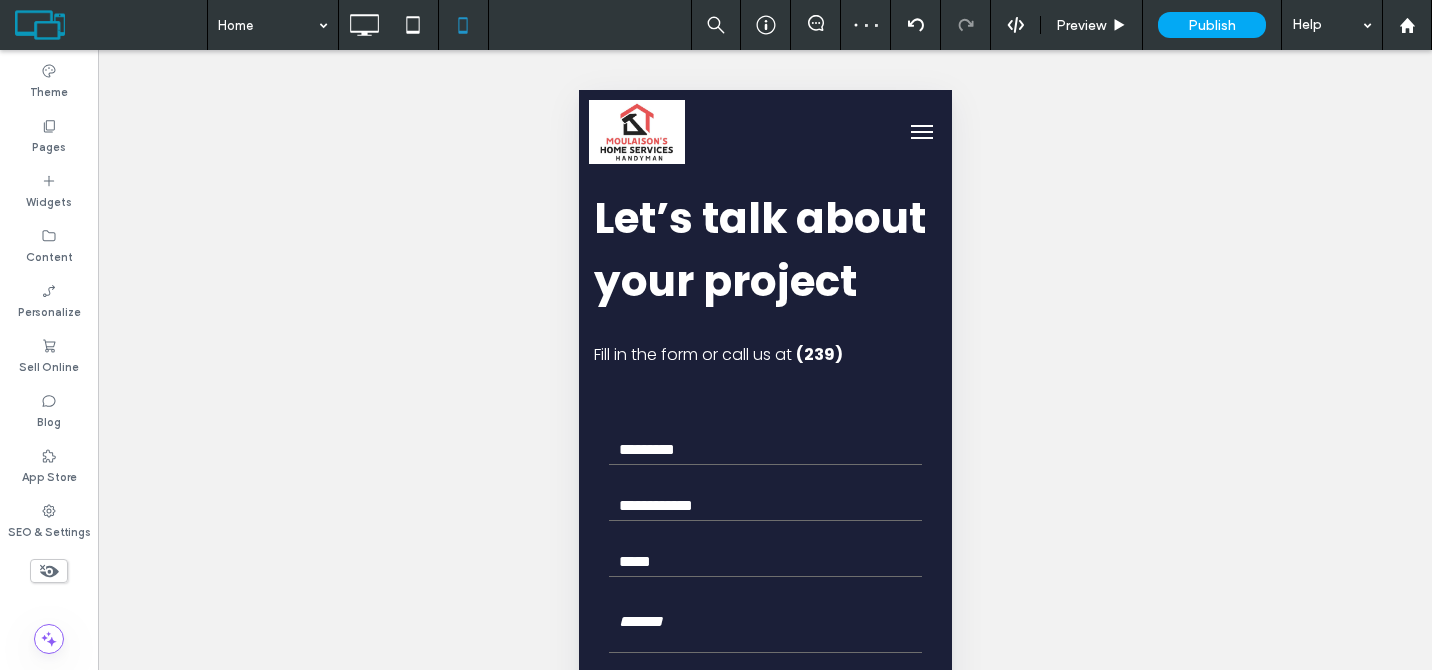 scroll, scrollTop: 3340, scrollLeft: 0, axis: vertical 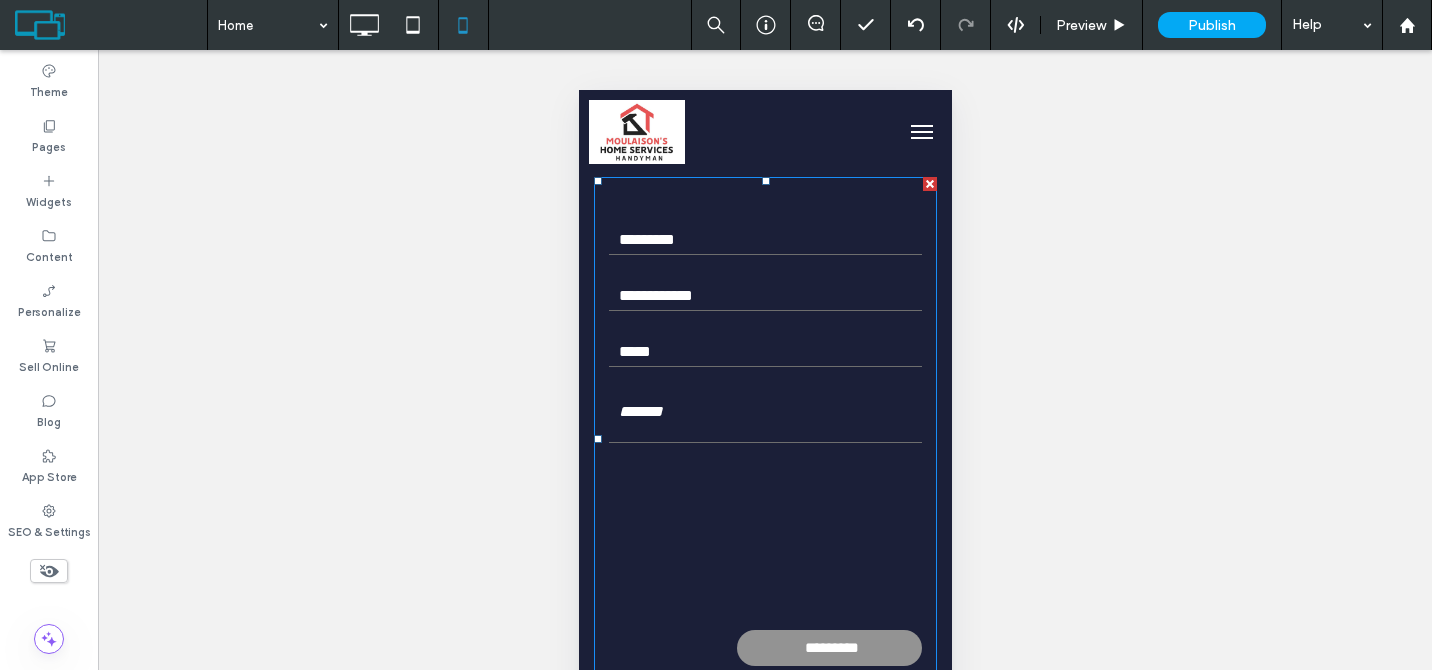 click on "Message:" at bounding box center [764, 418] 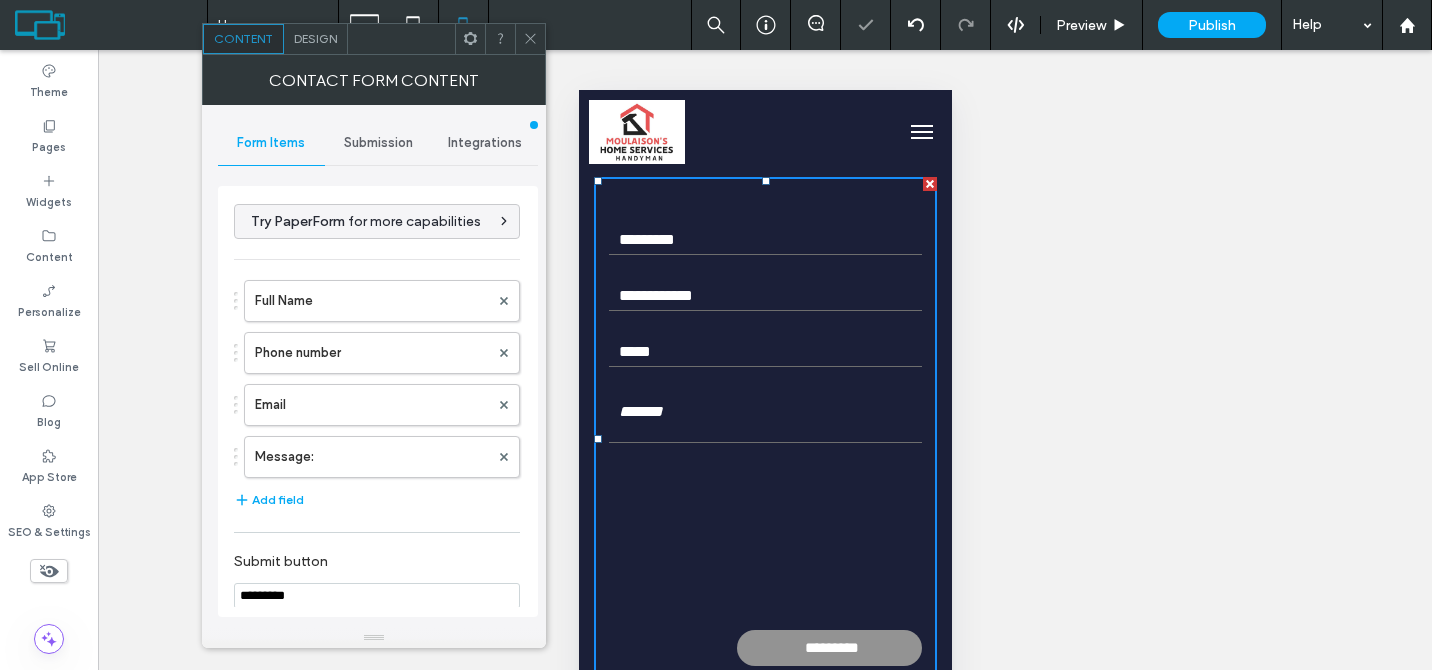scroll, scrollTop: 3320, scrollLeft: 0, axis: vertical 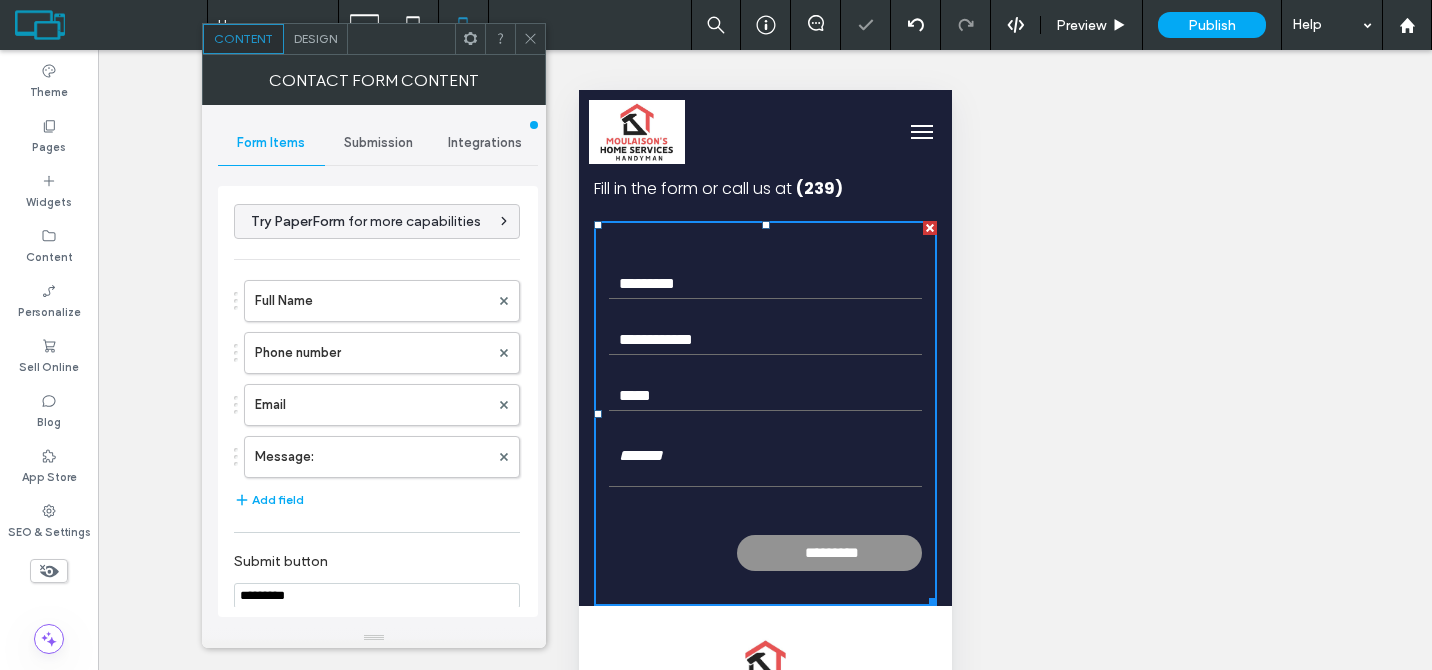 click on "Submission" at bounding box center [378, 143] 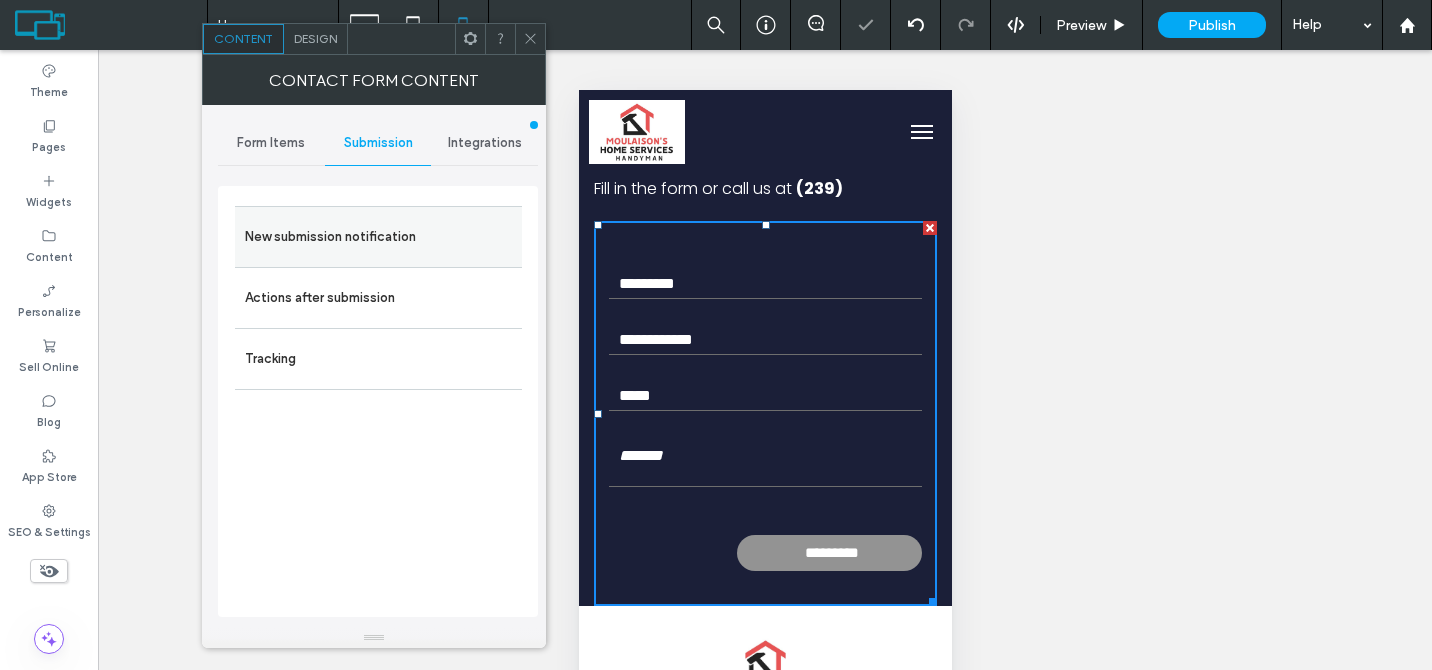 click on "New submission notification" at bounding box center [378, 237] 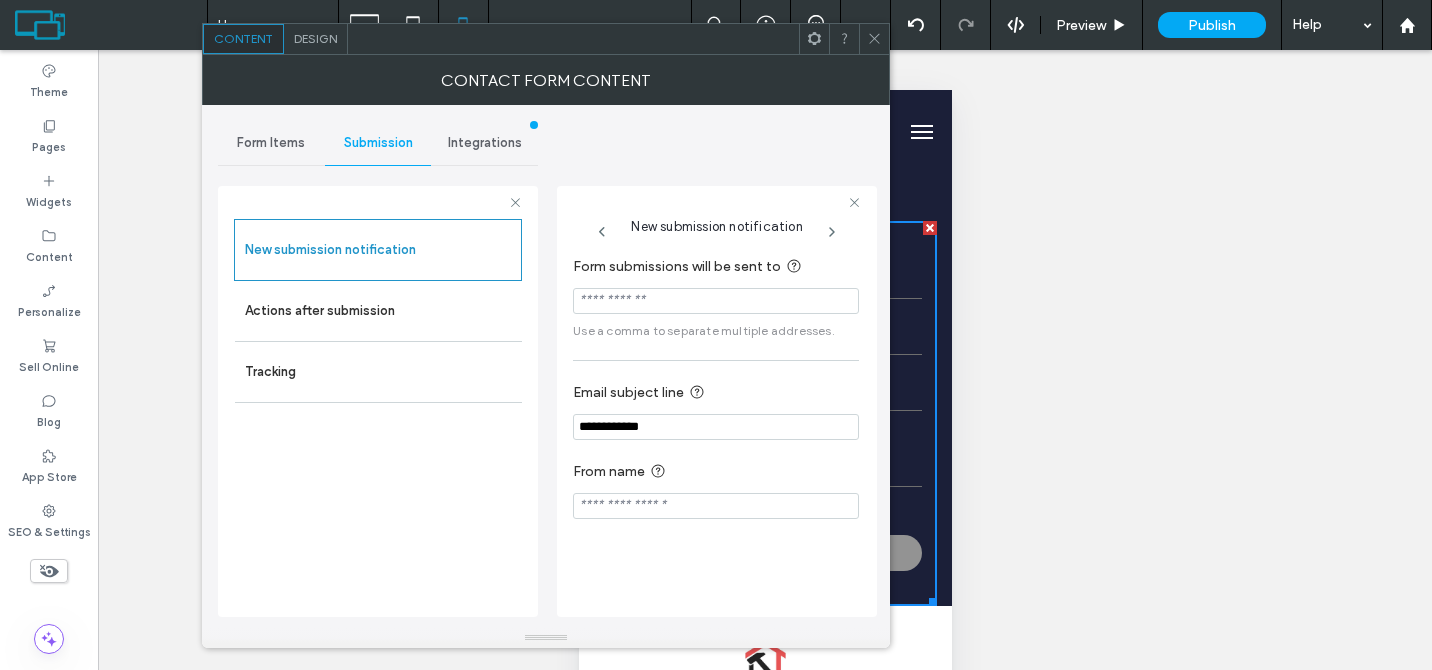 click 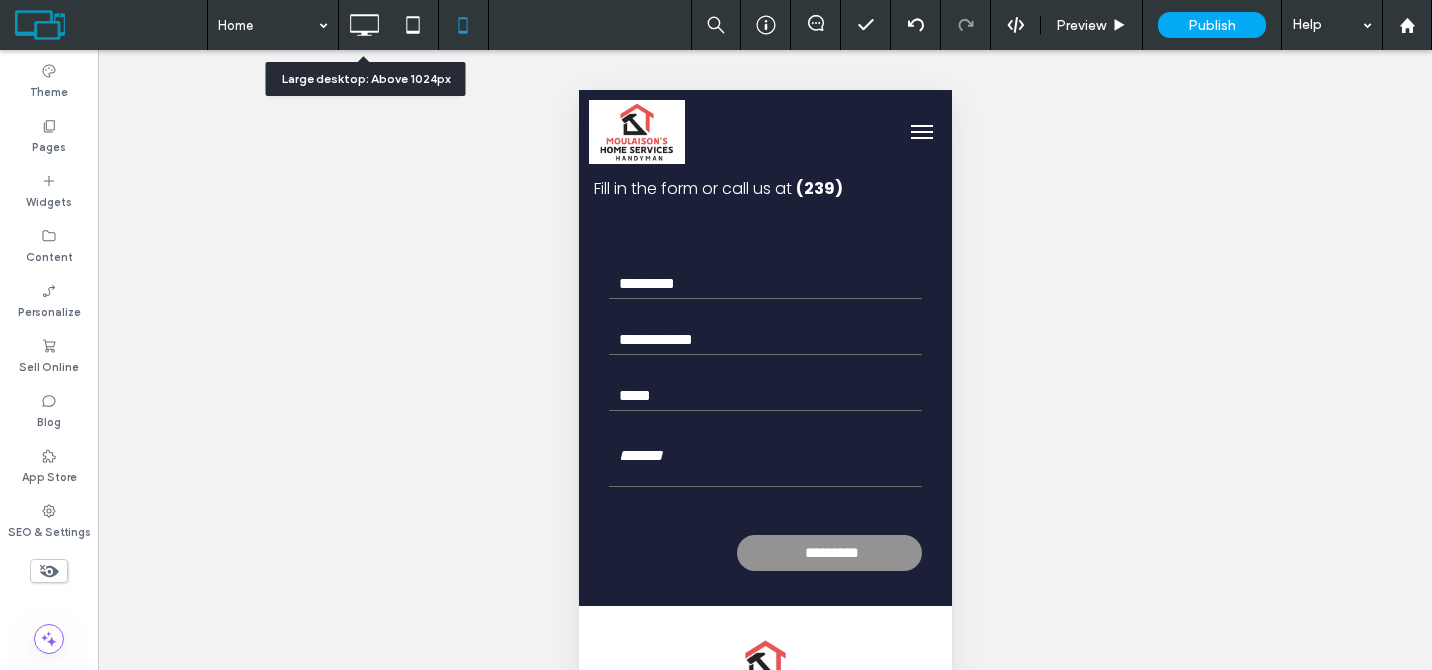 click 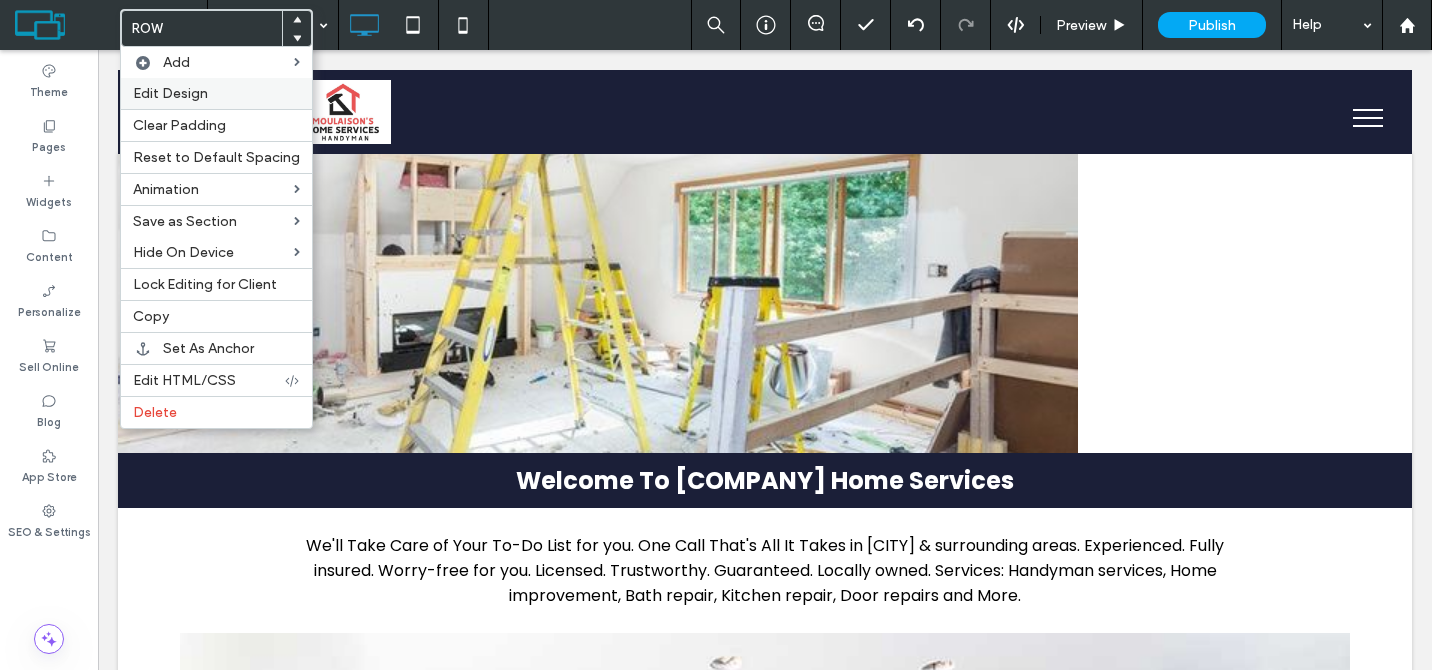 click on "Edit Design" at bounding box center (170, 93) 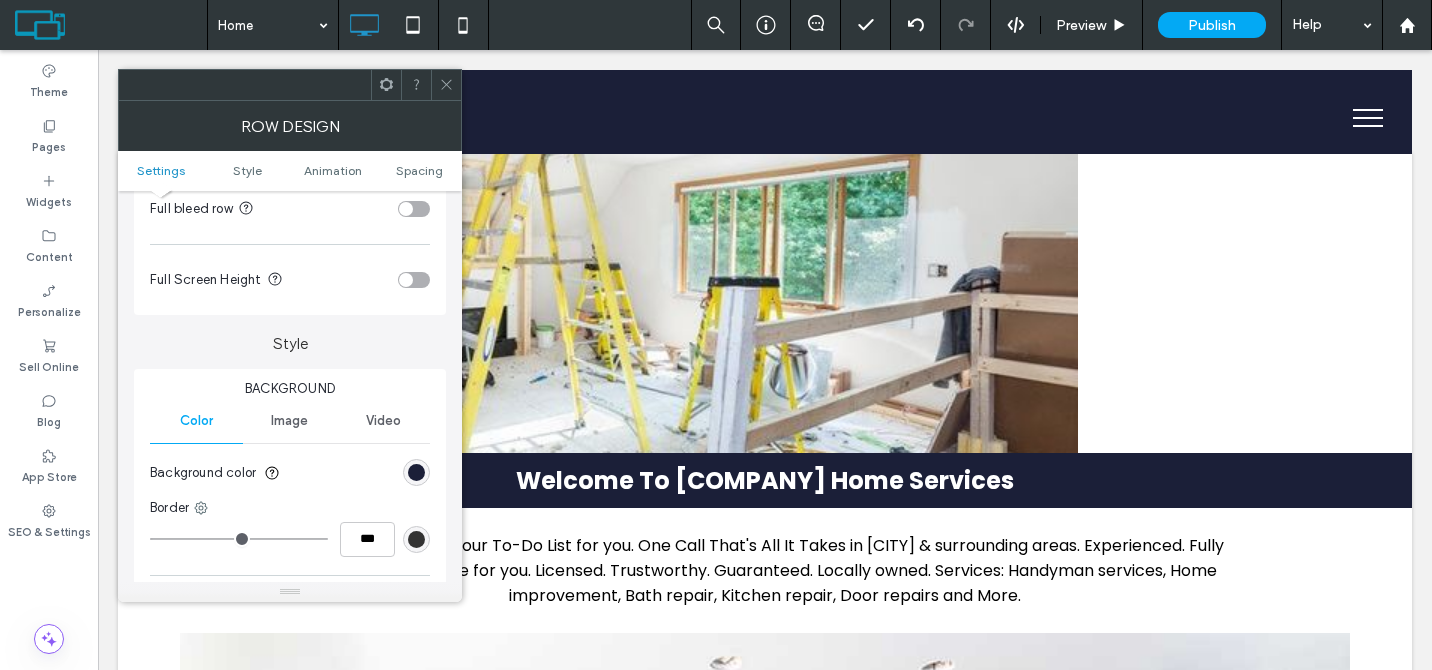 scroll, scrollTop: 175, scrollLeft: 0, axis: vertical 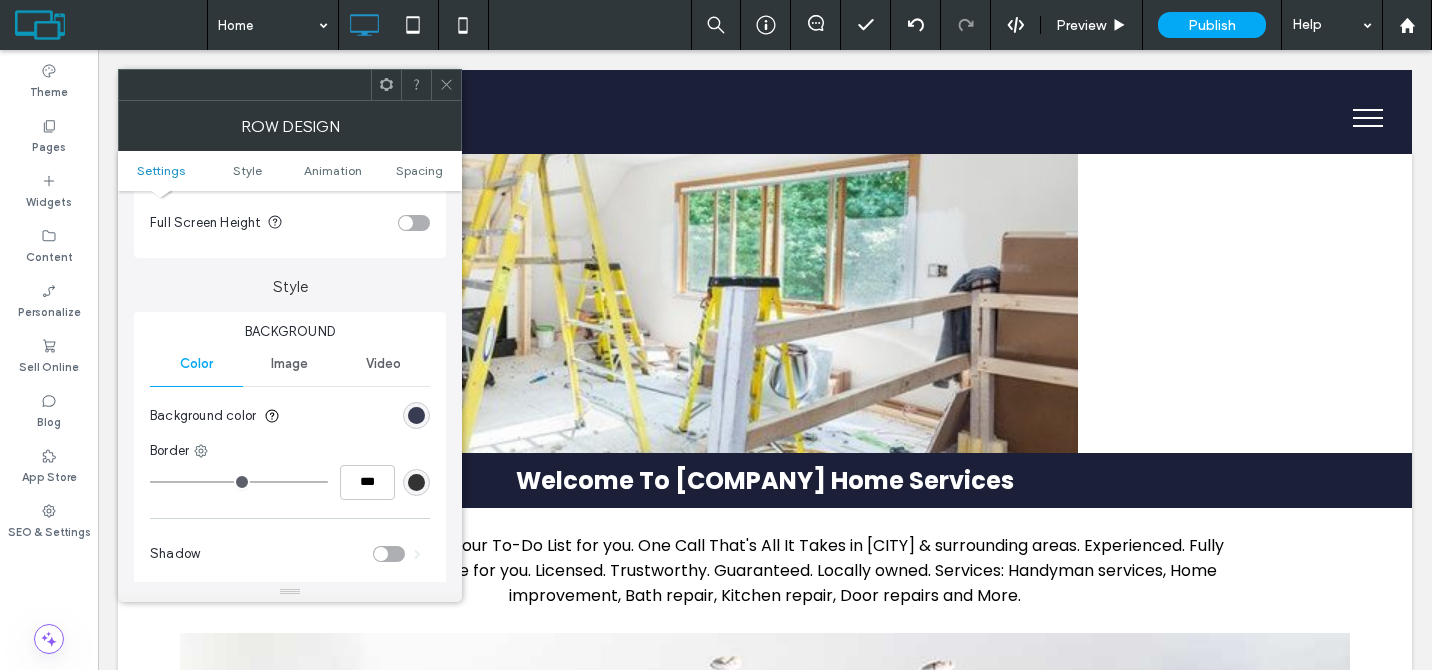 click at bounding box center (416, 415) 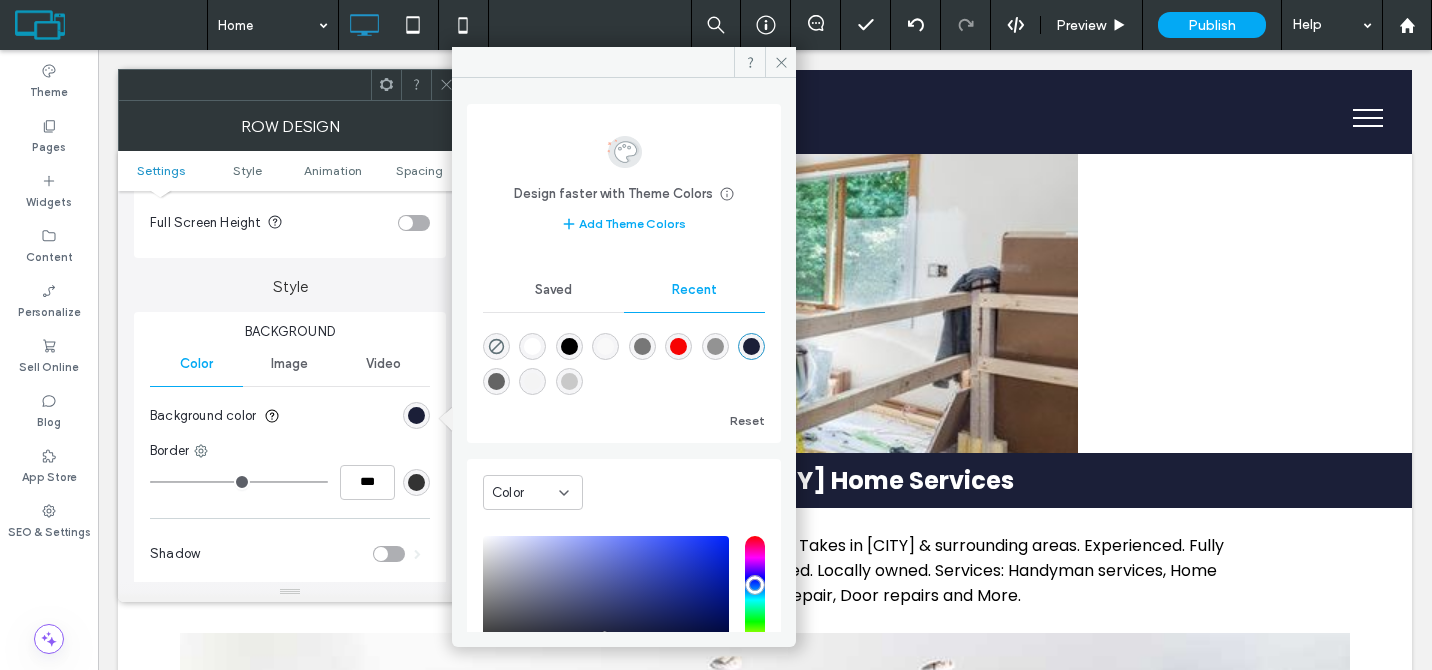 scroll, scrollTop: 159, scrollLeft: 0, axis: vertical 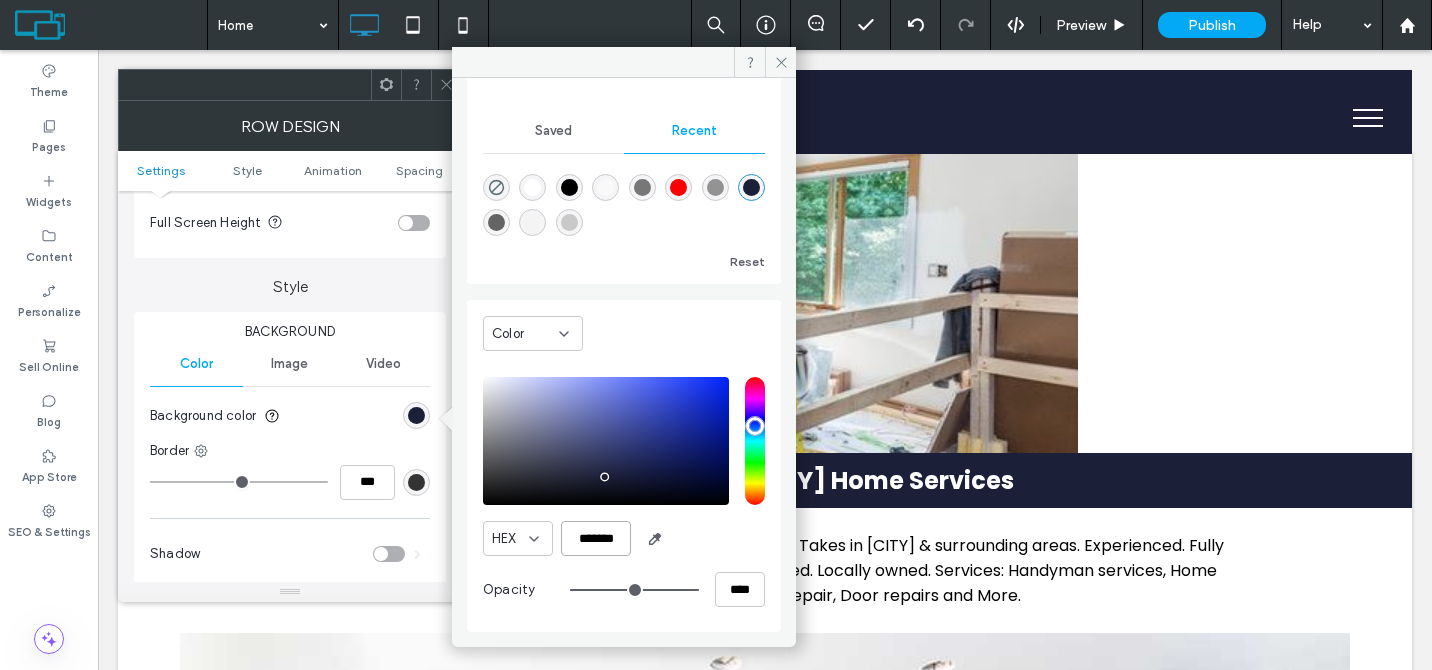 drag, startPoint x: 626, startPoint y: 535, endPoint x: 529, endPoint y: 524, distance: 97.62172 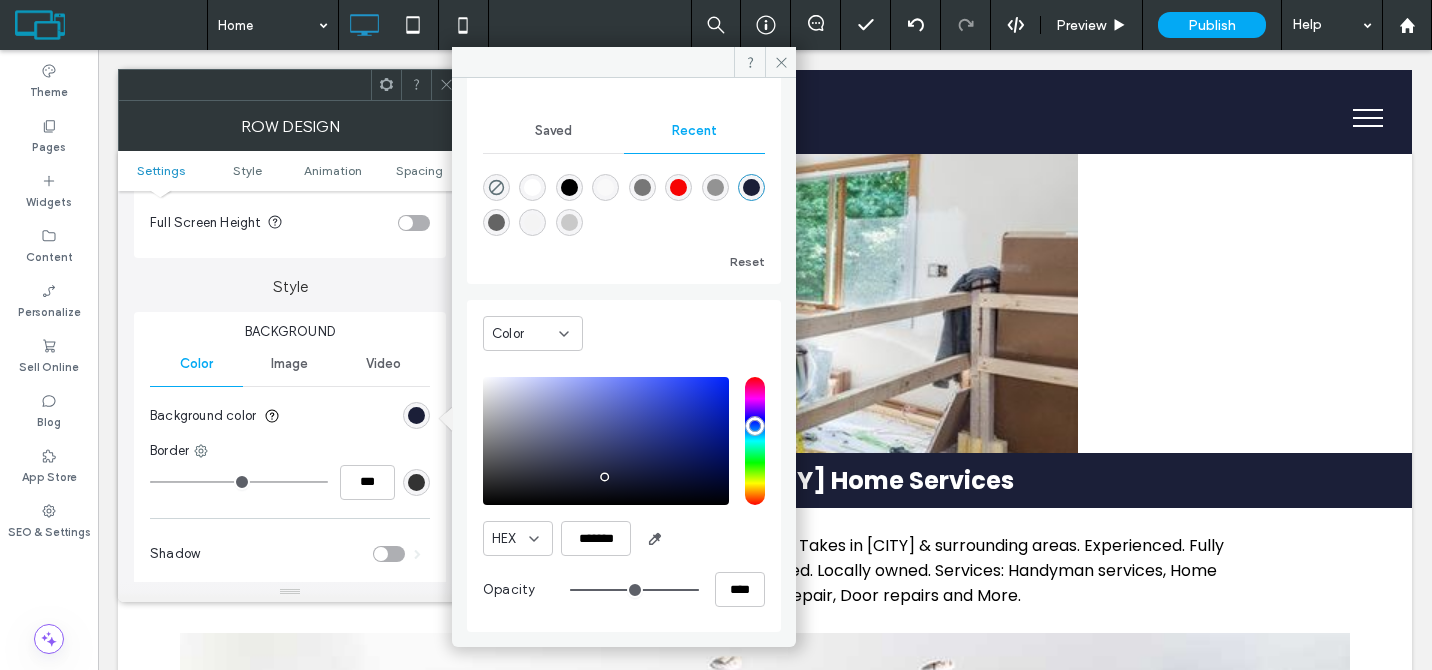 click 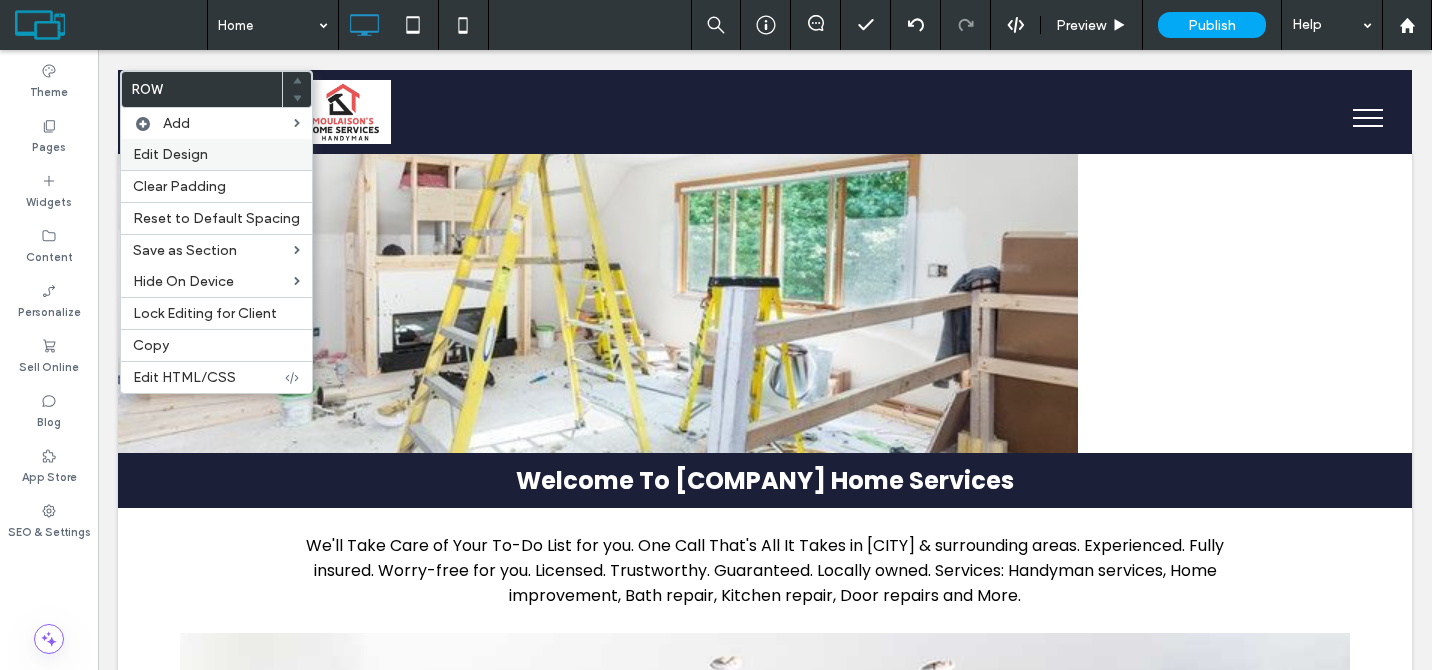 click on "Edit Design" at bounding box center [216, 154] 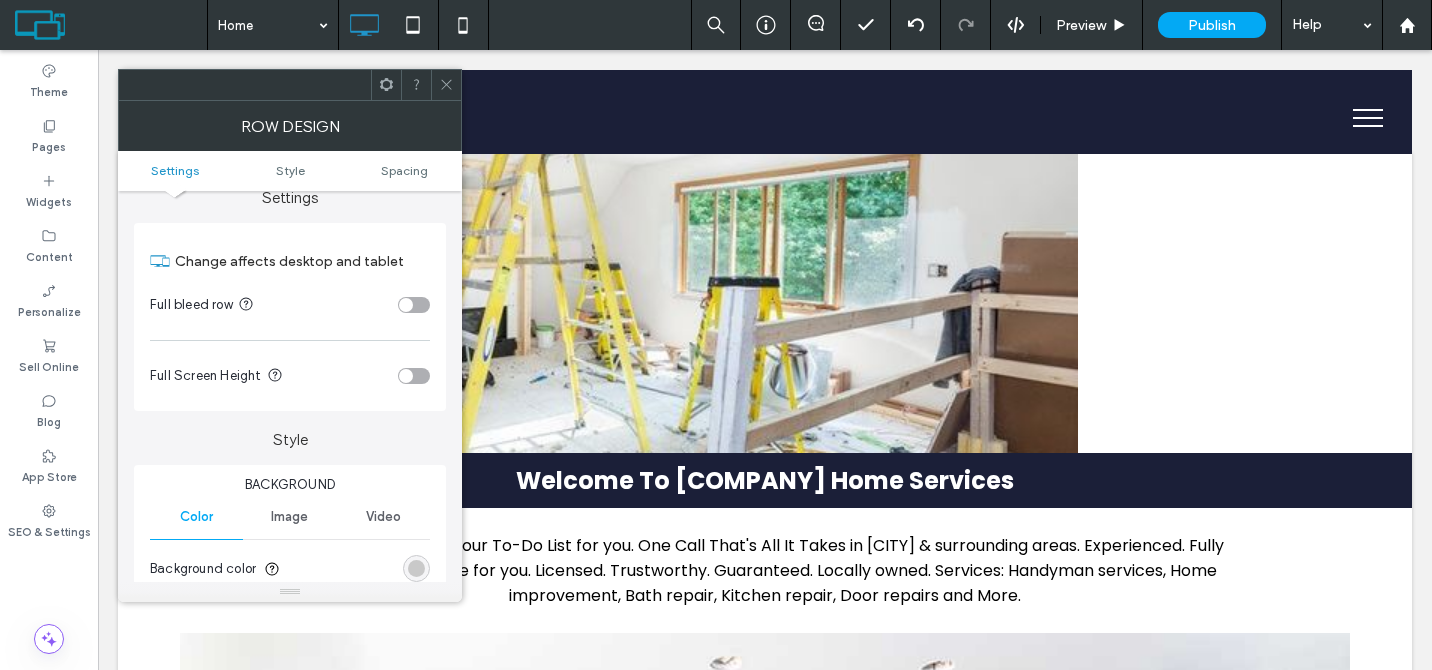scroll, scrollTop: 134, scrollLeft: 0, axis: vertical 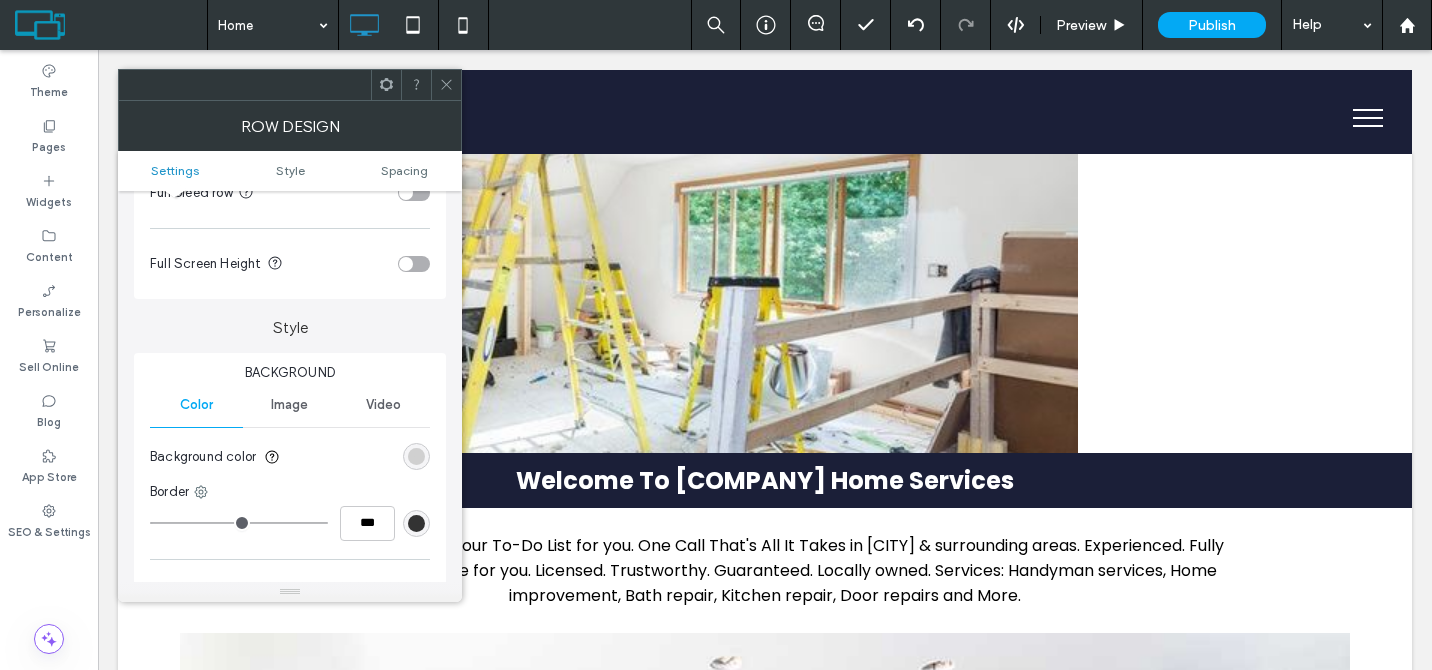 click at bounding box center [416, 456] 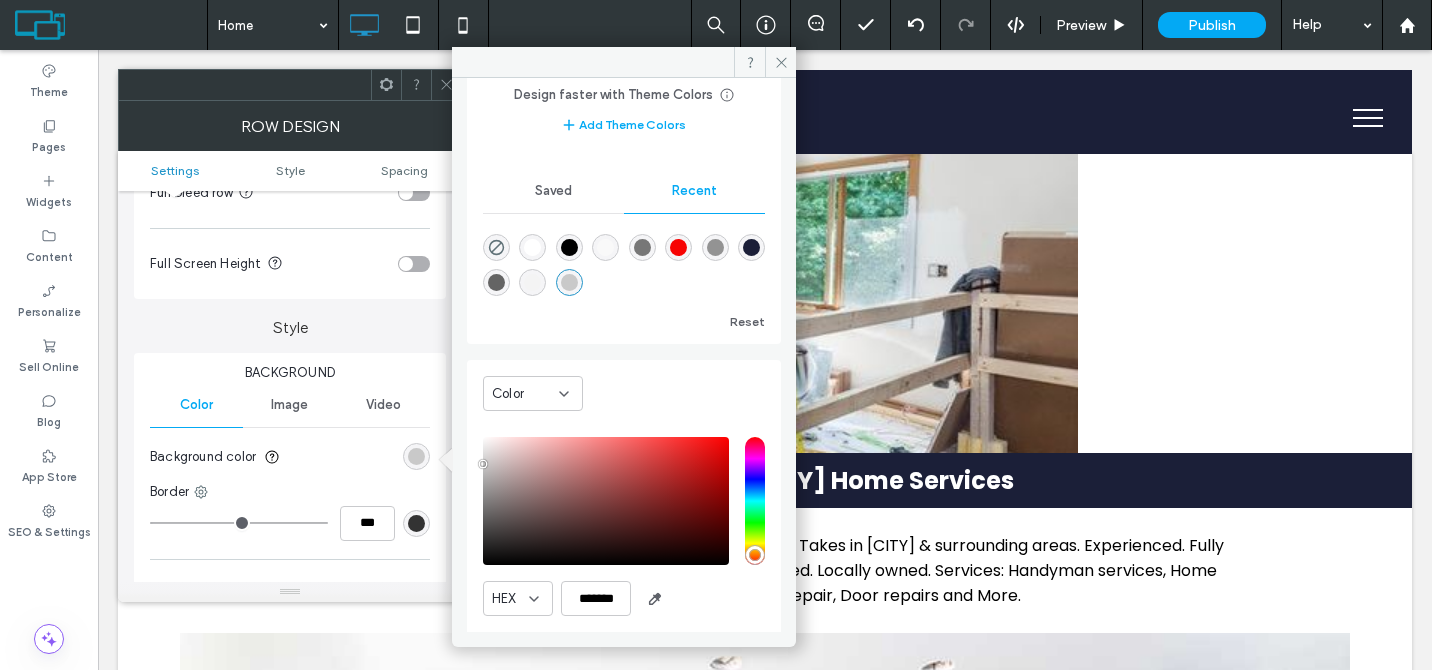 scroll, scrollTop: 159, scrollLeft: 0, axis: vertical 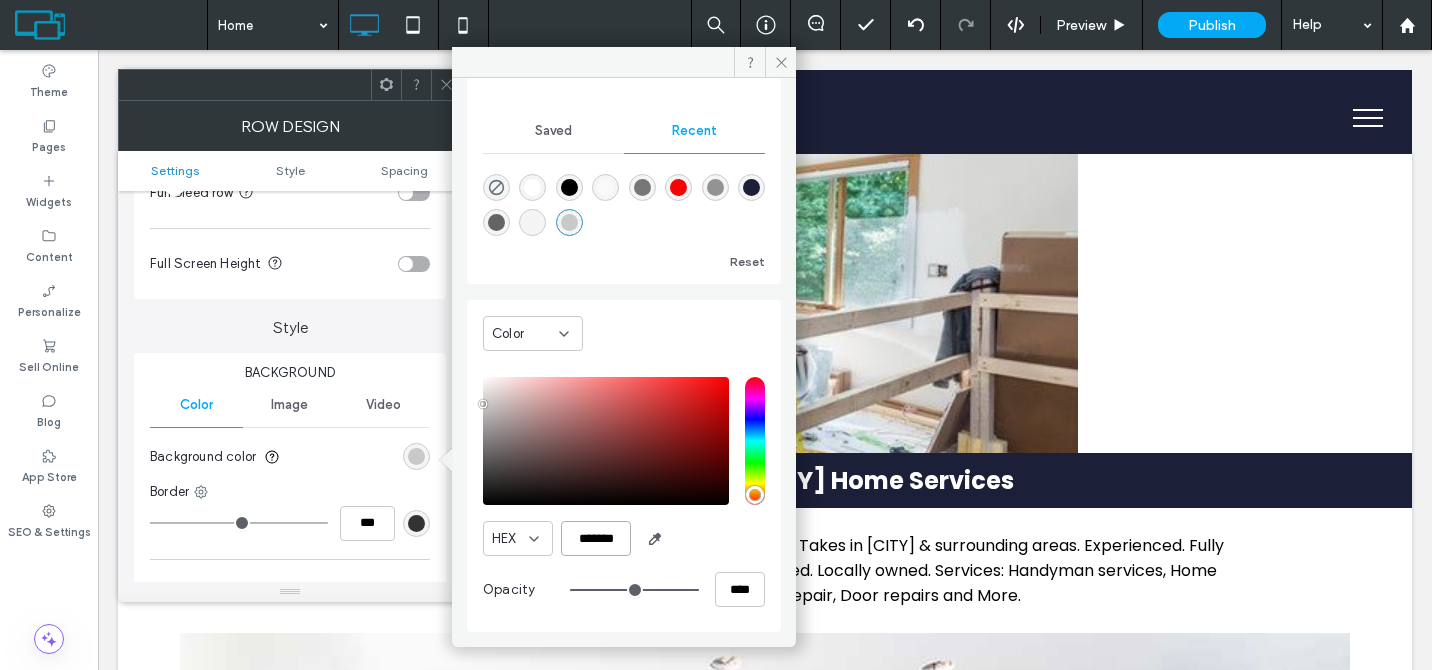 drag, startPoint x: 625, startPoint y: 538, endPoint x: 549, endPoint y: 538, distance: 76 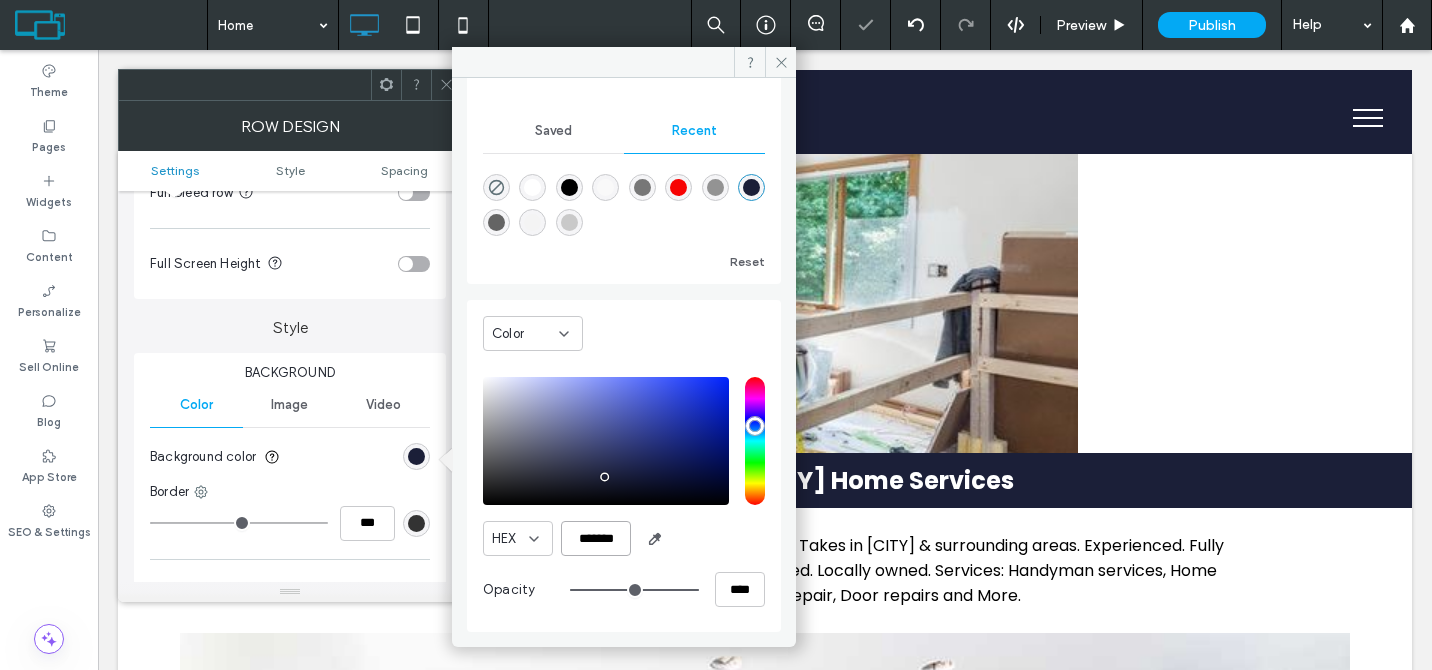 type on "*******" 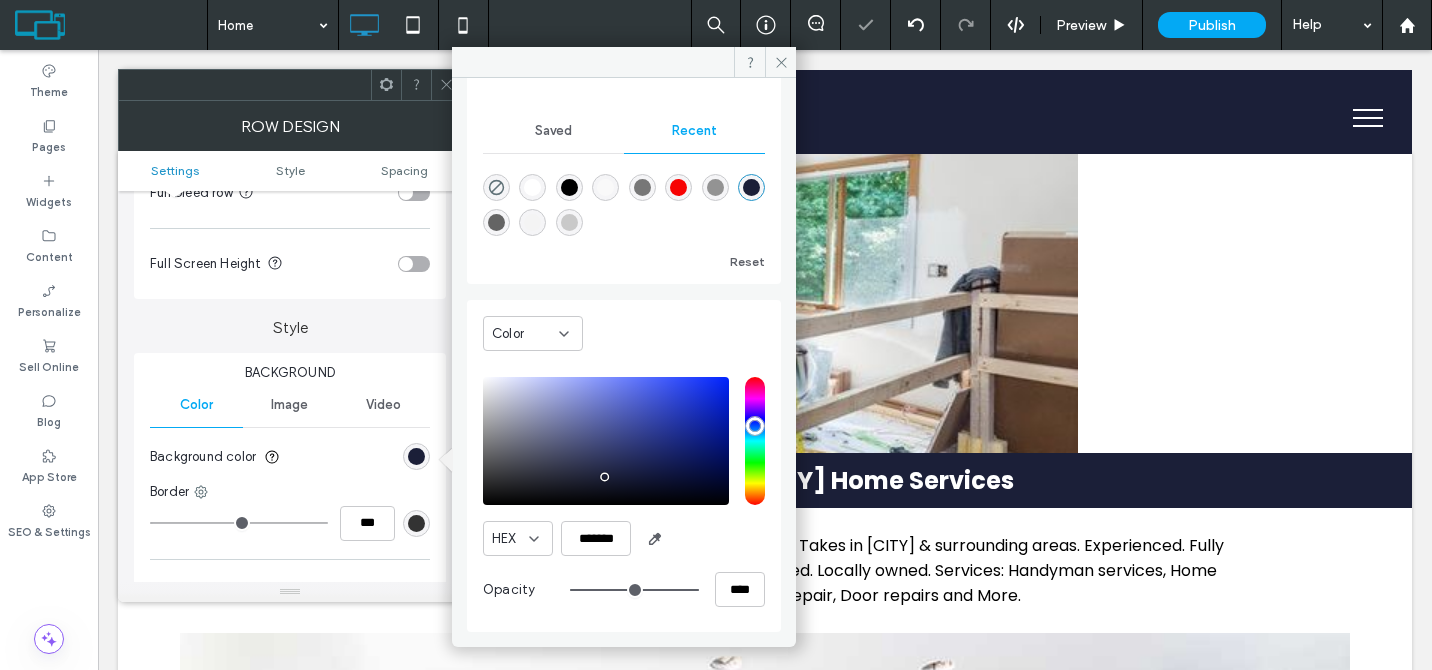click 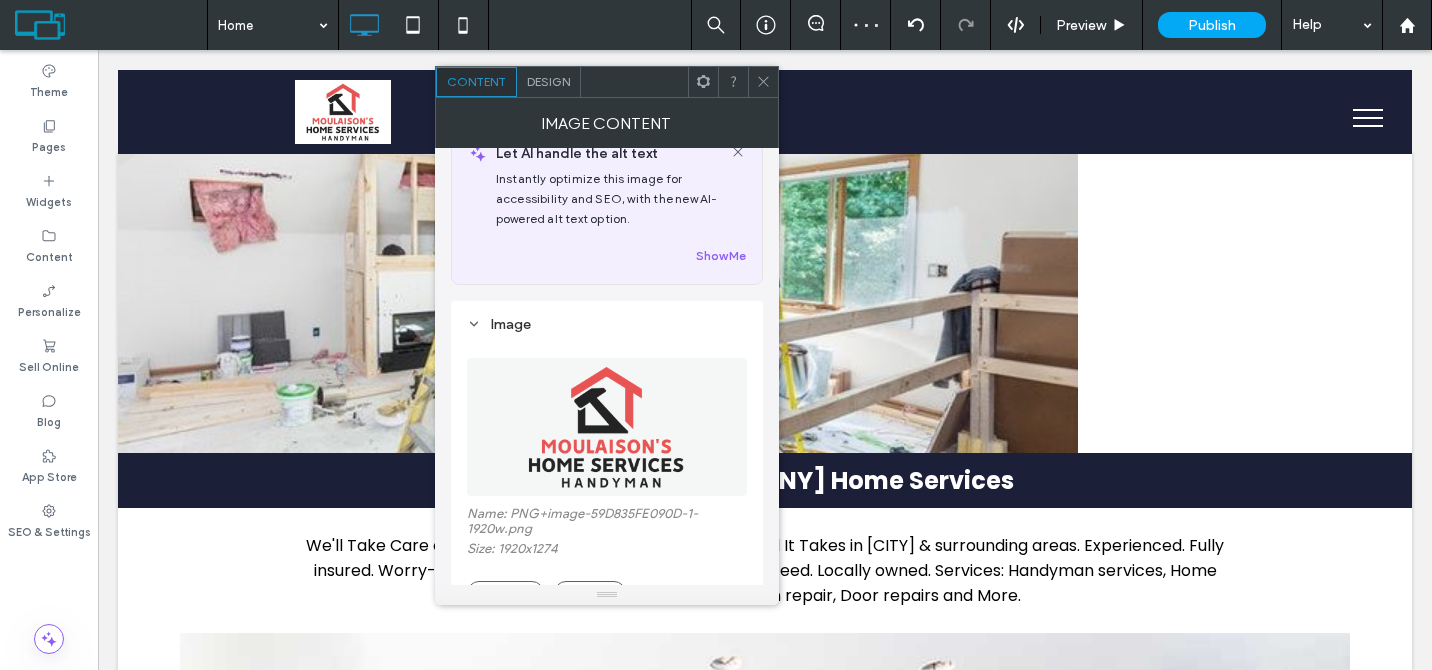 scroll, scrollTop: 142, scrollLeft: 0, axis: vertical 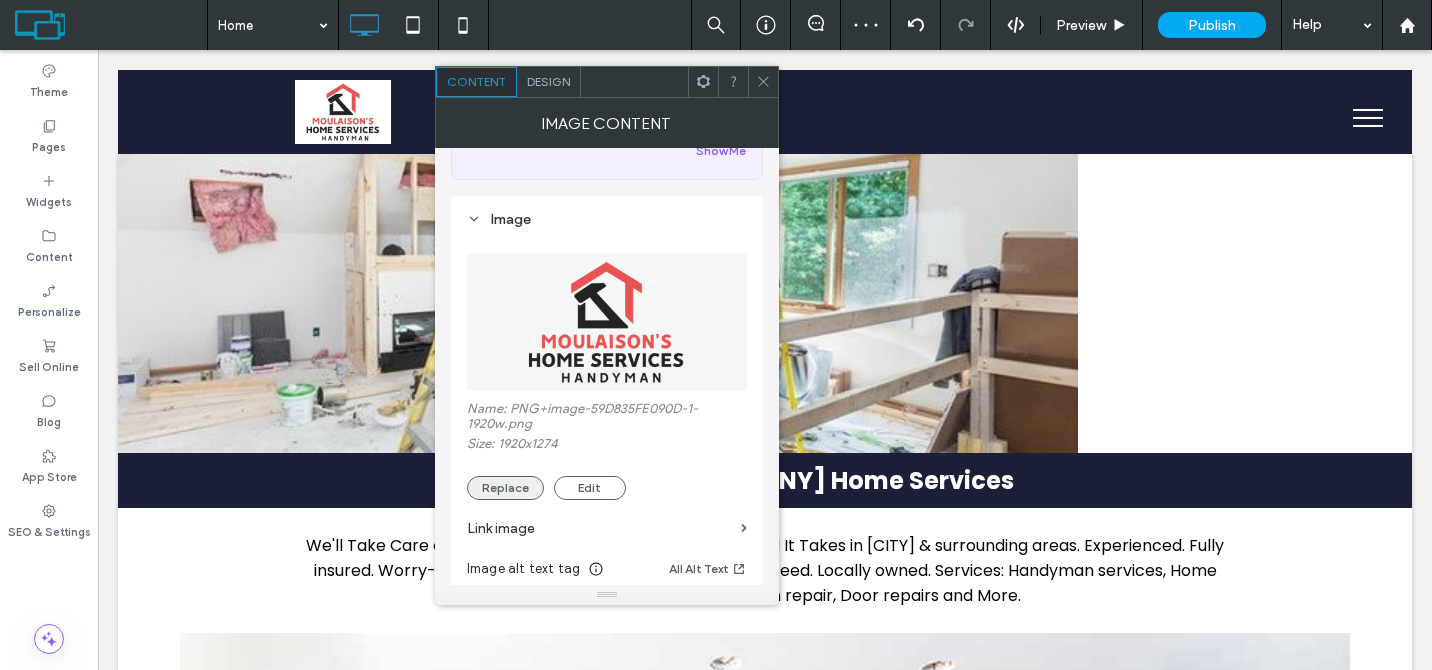 click on "Replace" at bounding box center [505, 488] 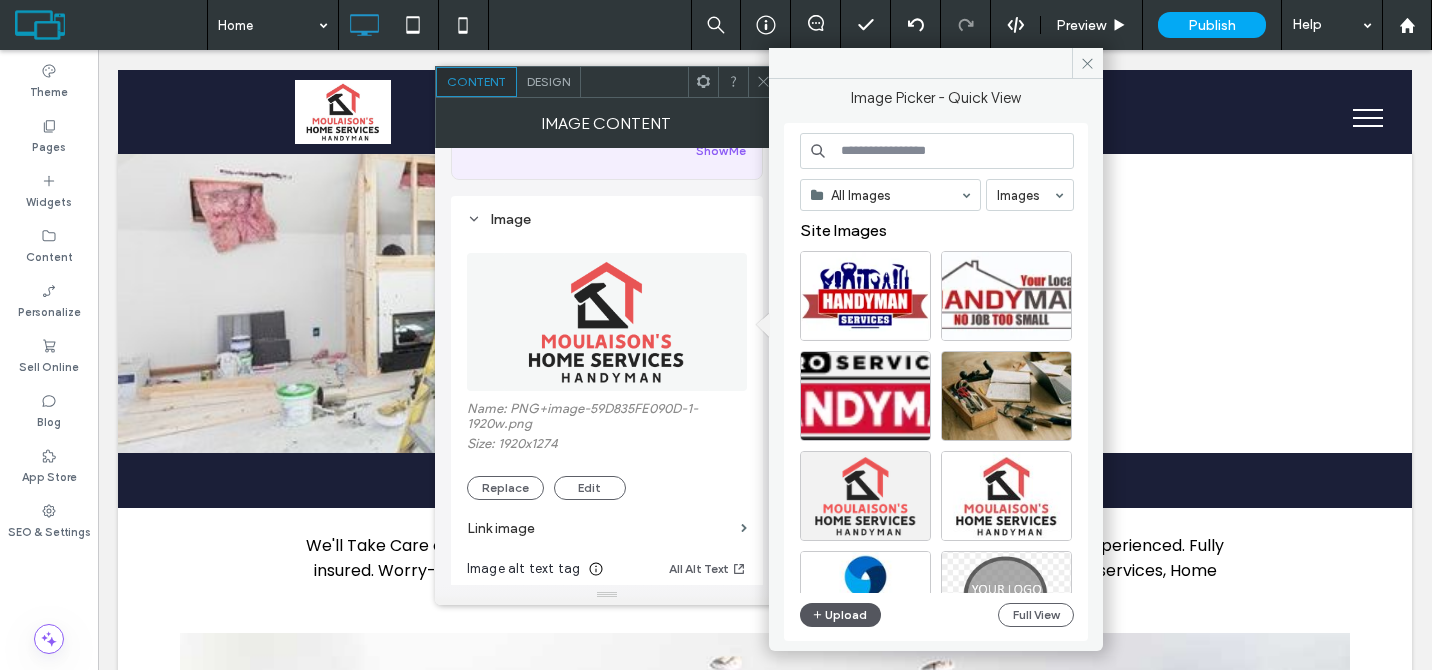 click on "Upload" at bounding box center [841, 615] 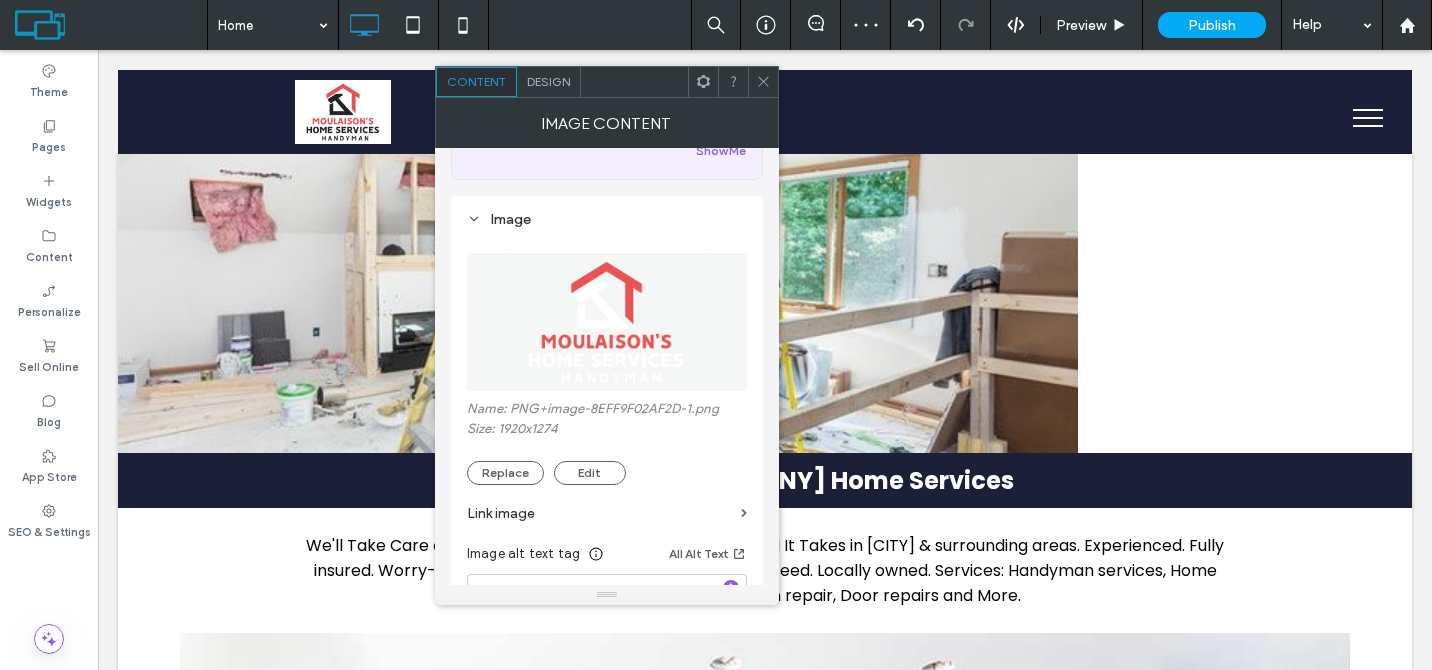 click 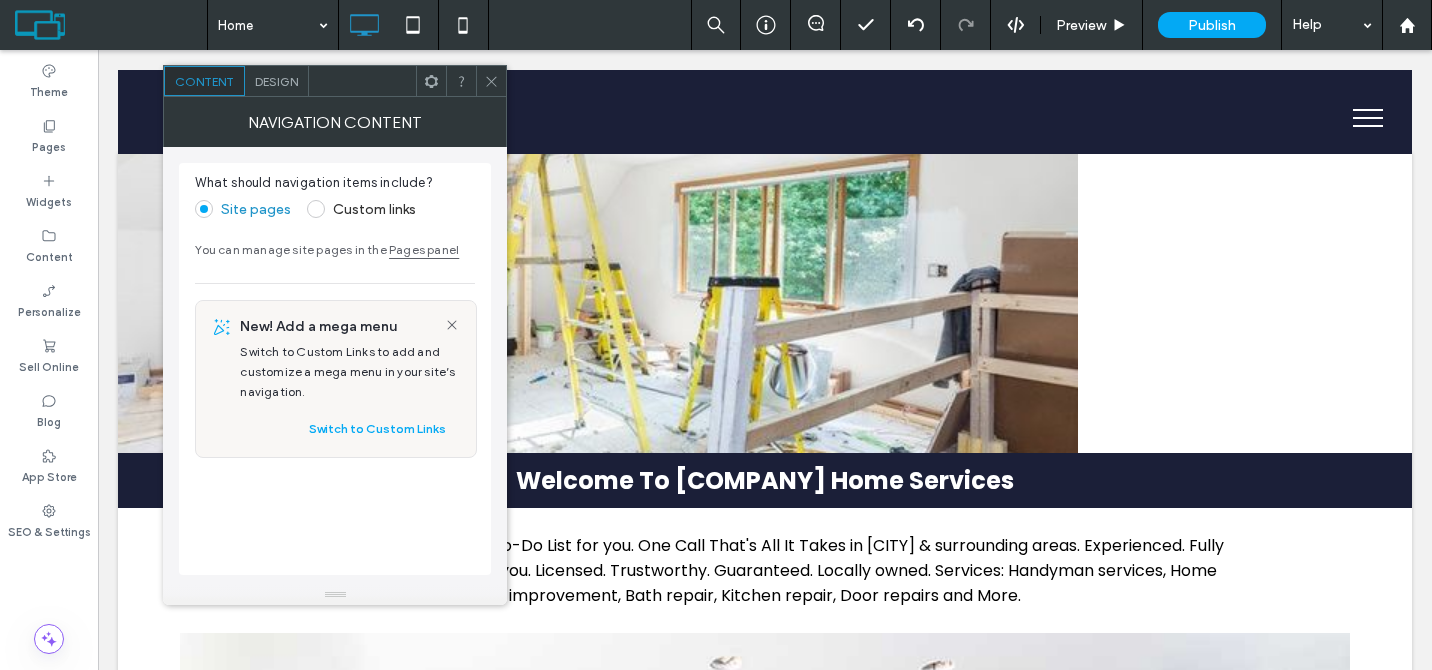 click on "Design" at bounding box center (276, 81) 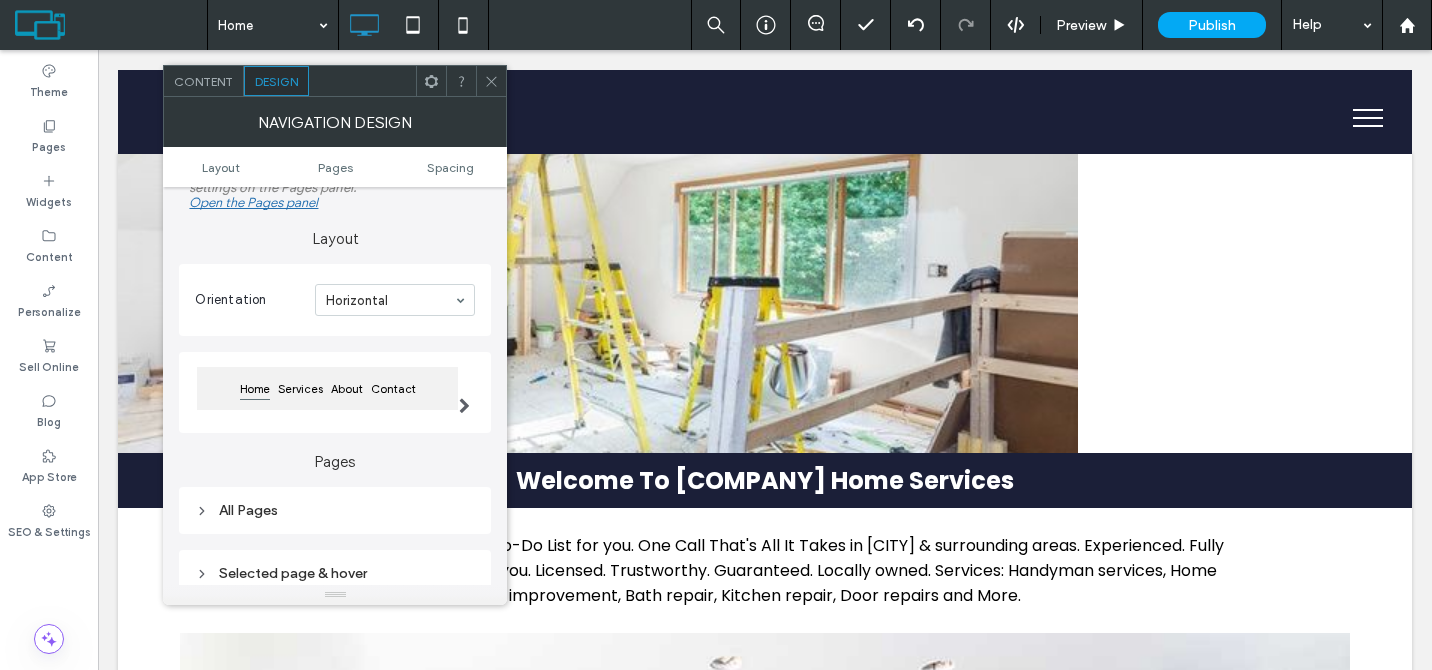 scroll, scrollTop: 154, scrollLeft: 0, axis: vertical 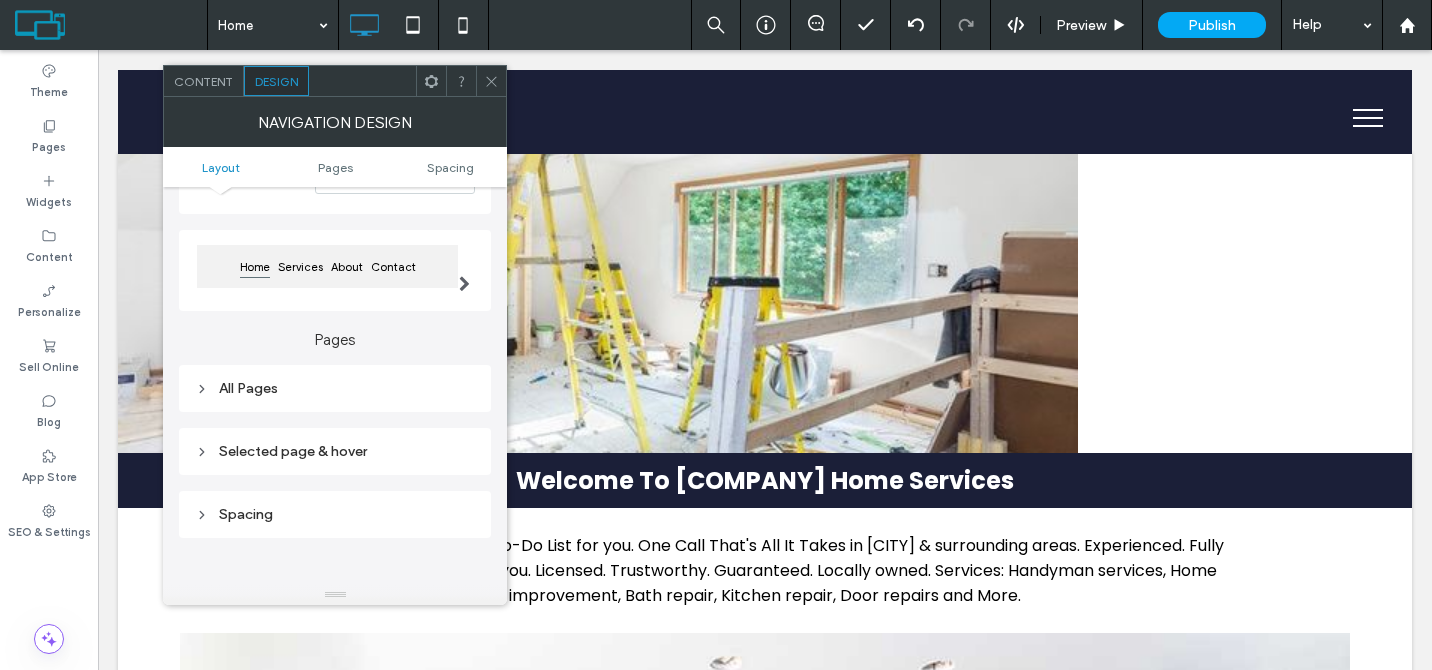 click on "All Pages" at bounding box center (335, 388) 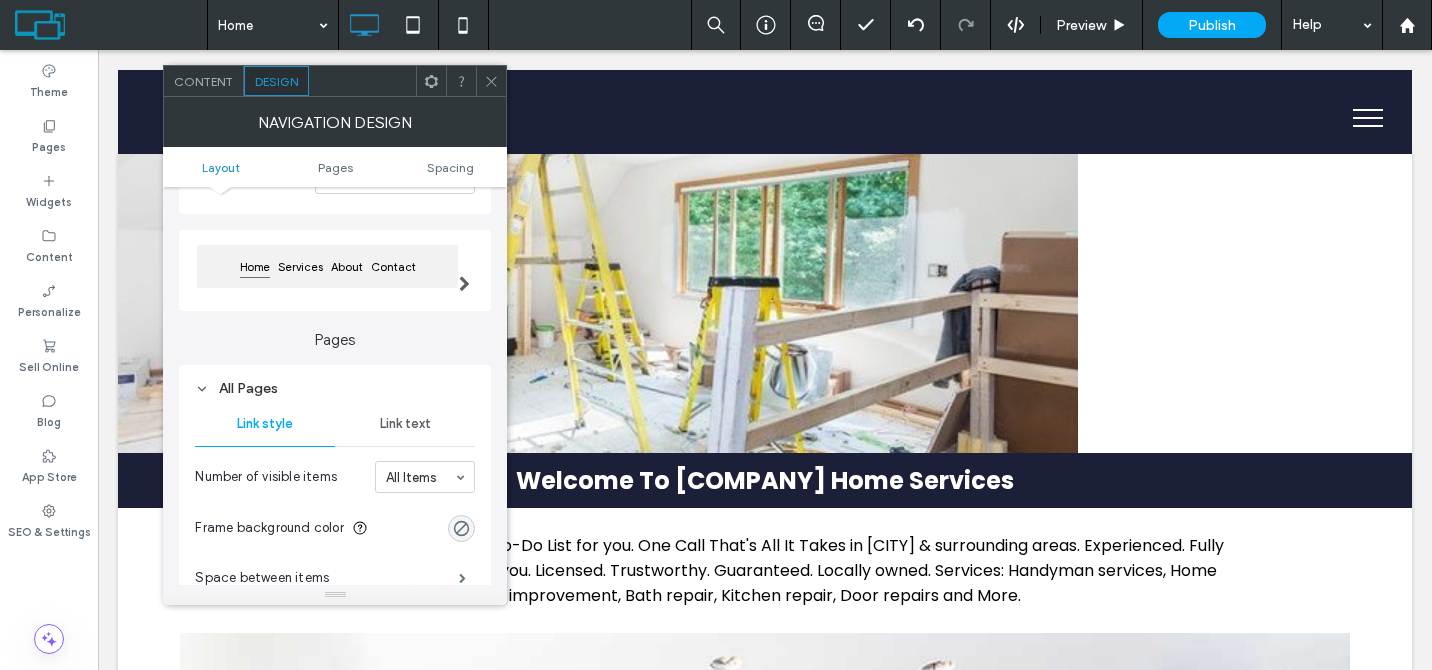 click on "Link text" at bounding box center (405, 424) 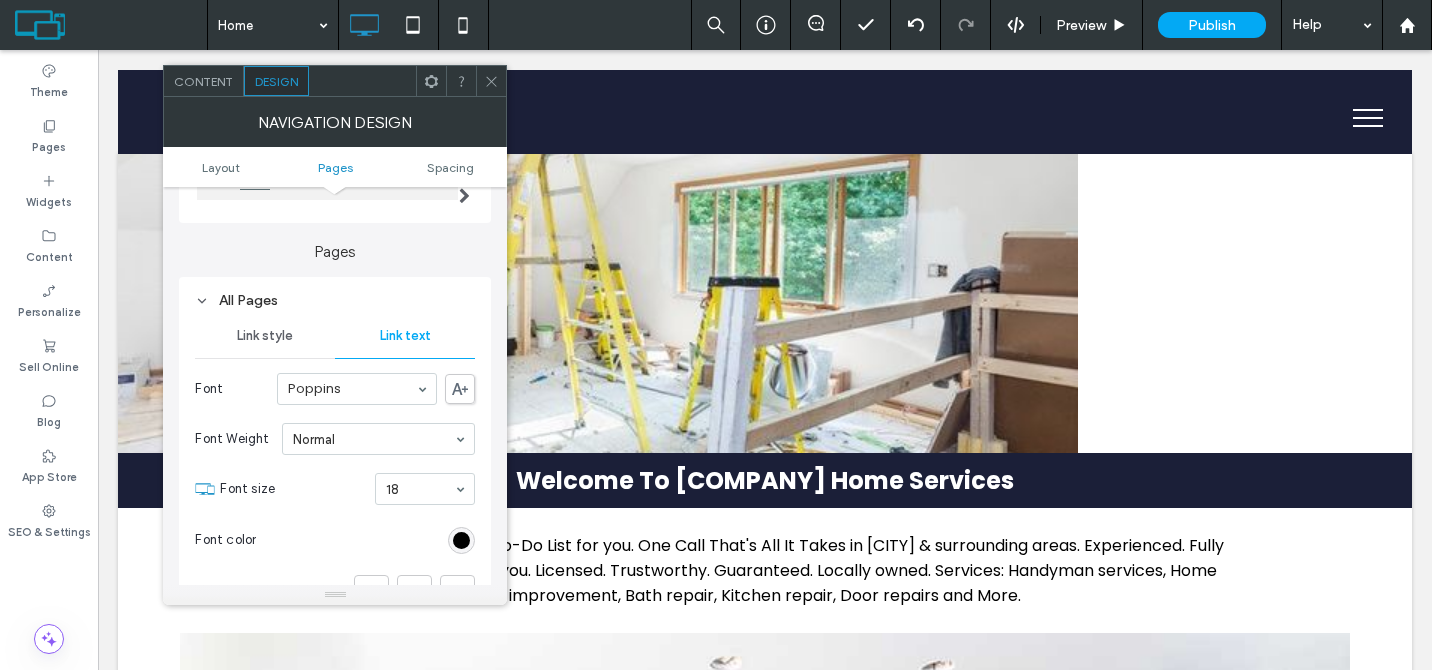 scroll, scrollTop: 314, scrollLeft: 0, axis: vertical 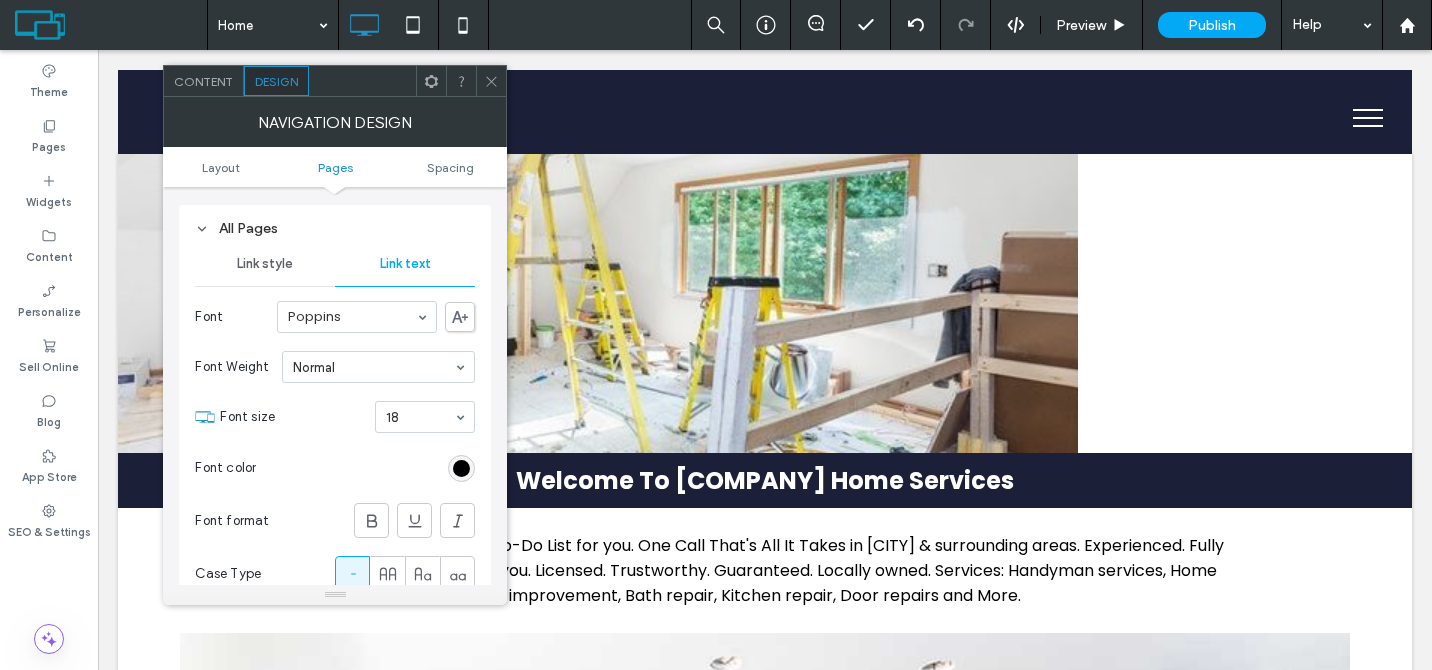 click at bounding box center [461, 468] 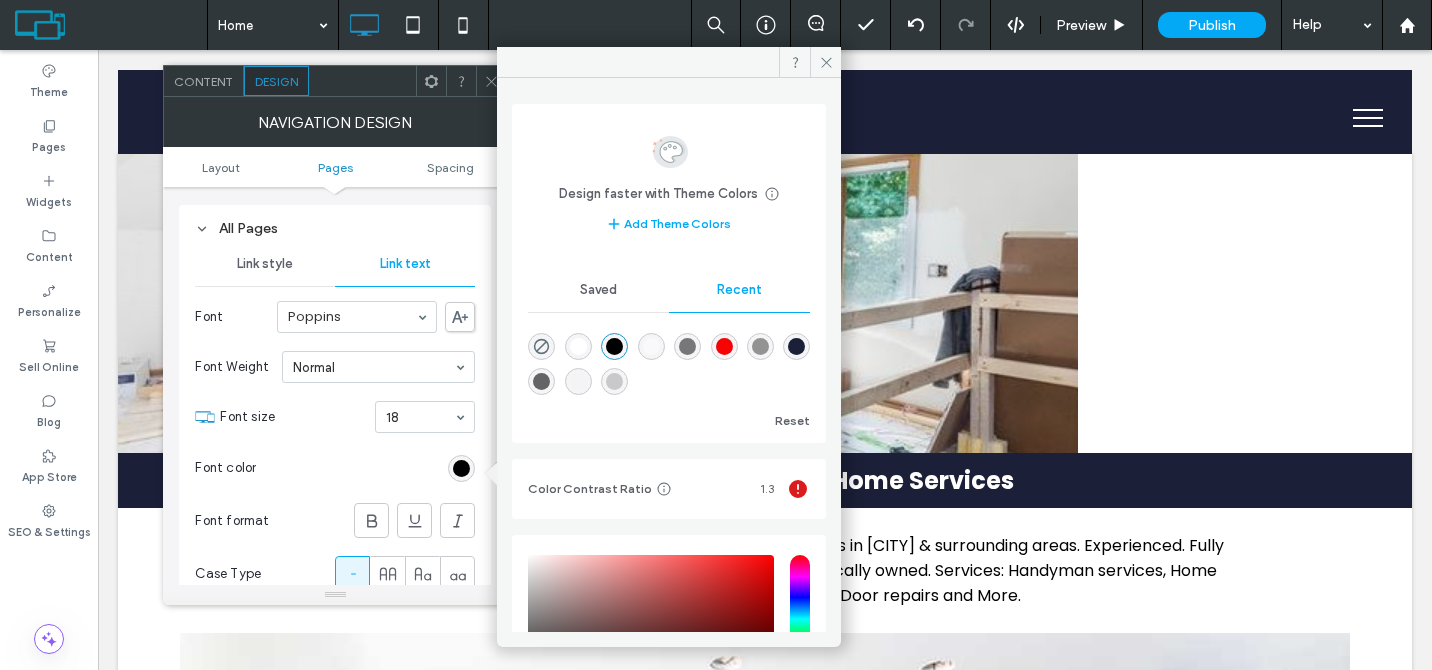 click at bounding box center (578, 346) 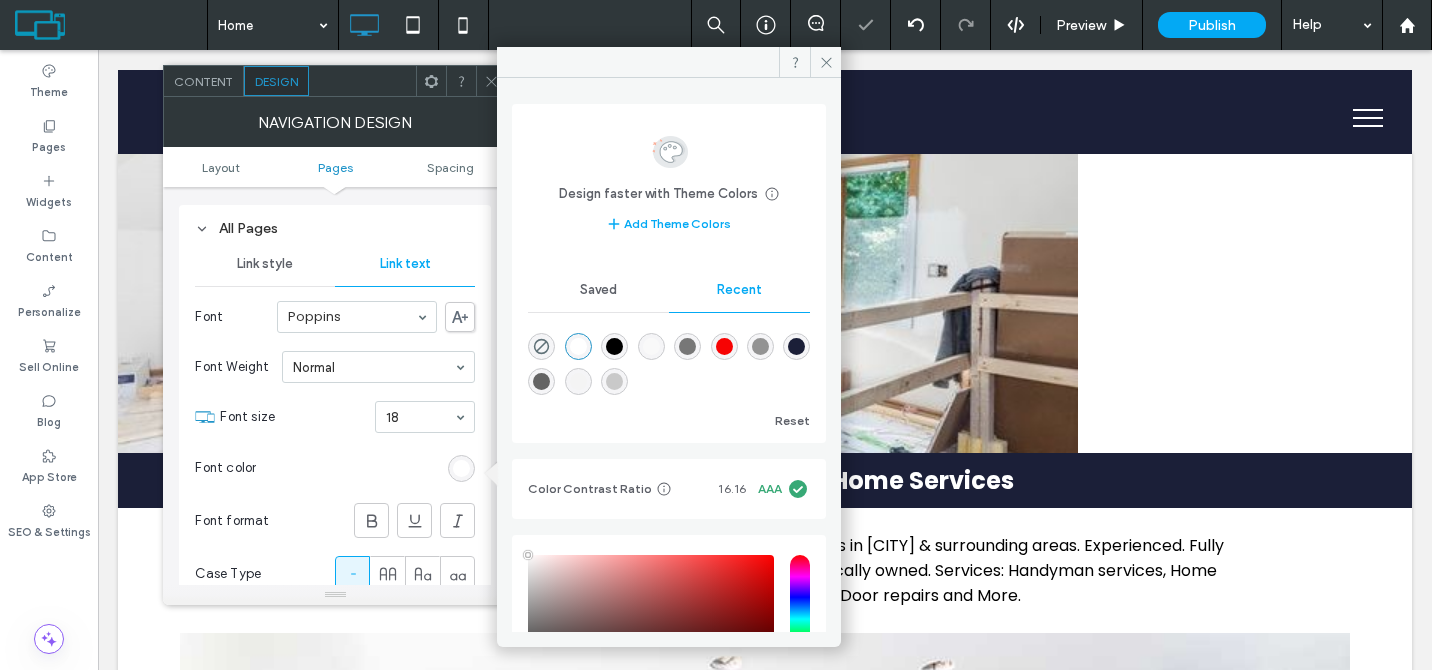 type on "*******" 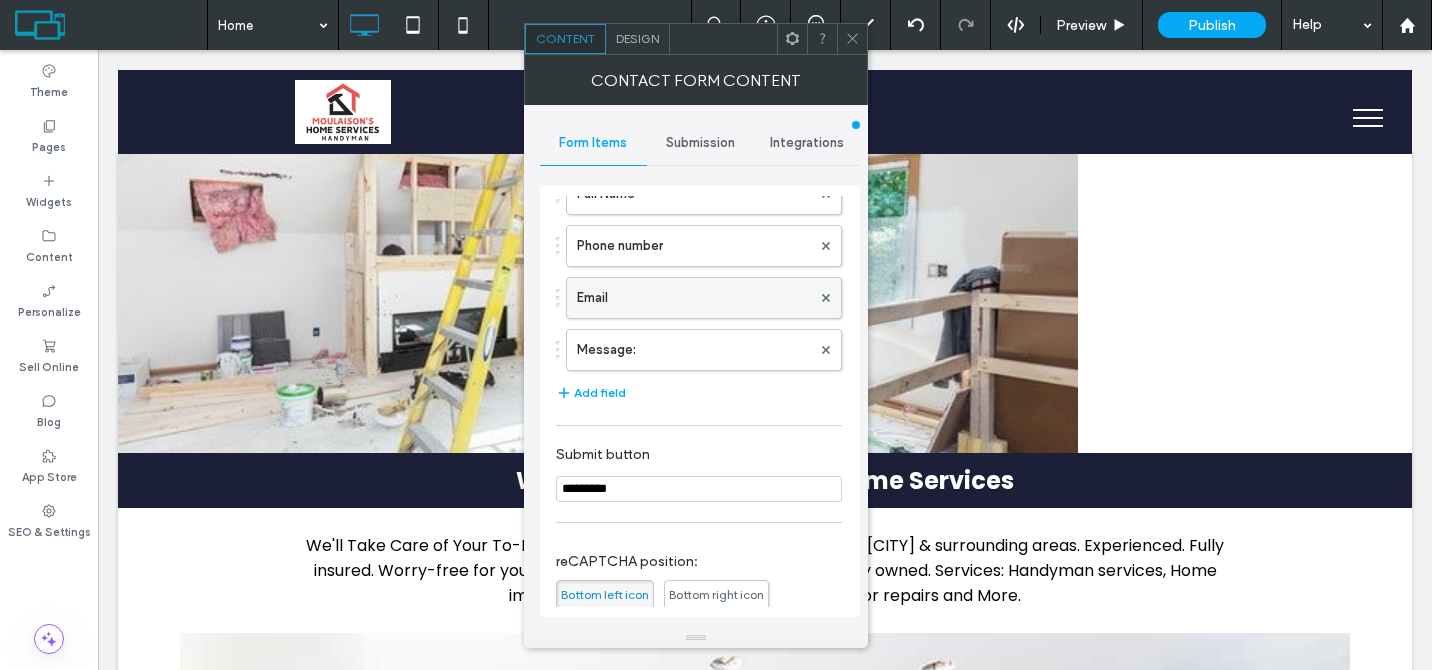 scroll, scrollTop: 172, scrollLeft: 0, axis: vertical 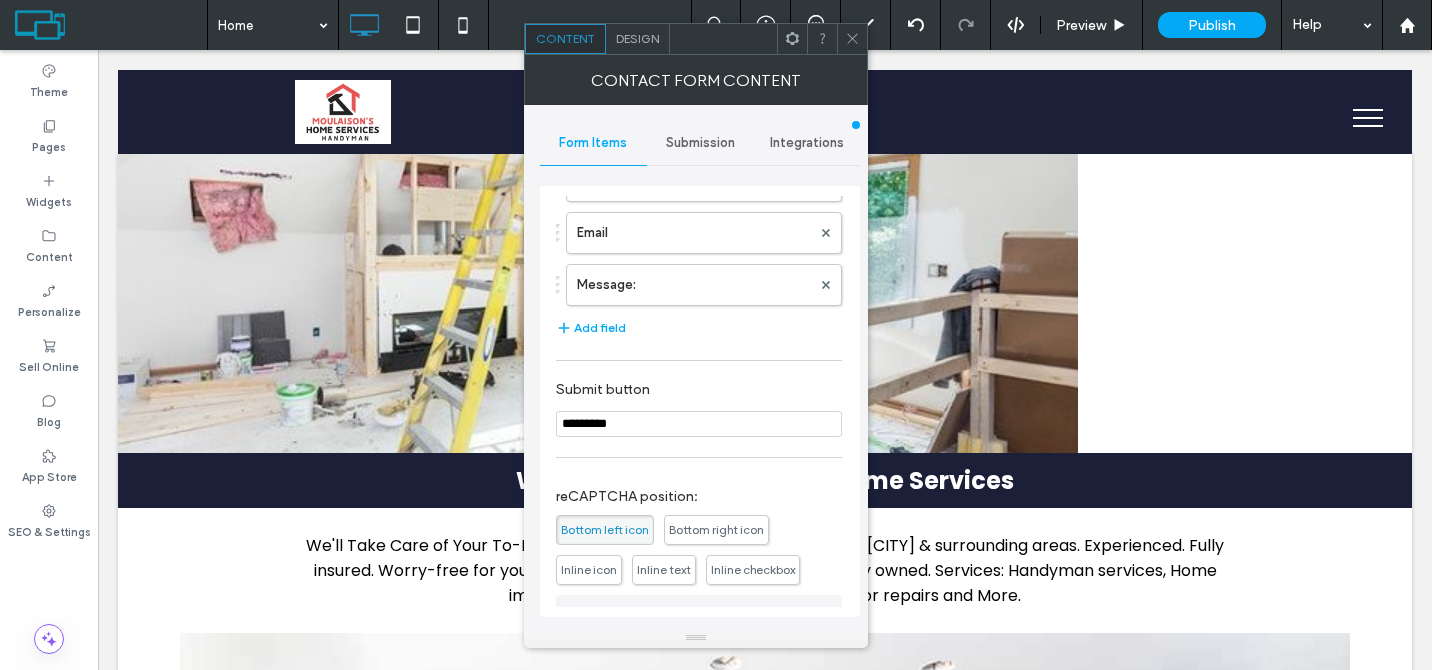 click on "Inline icon" at bounding box center [589, 569] 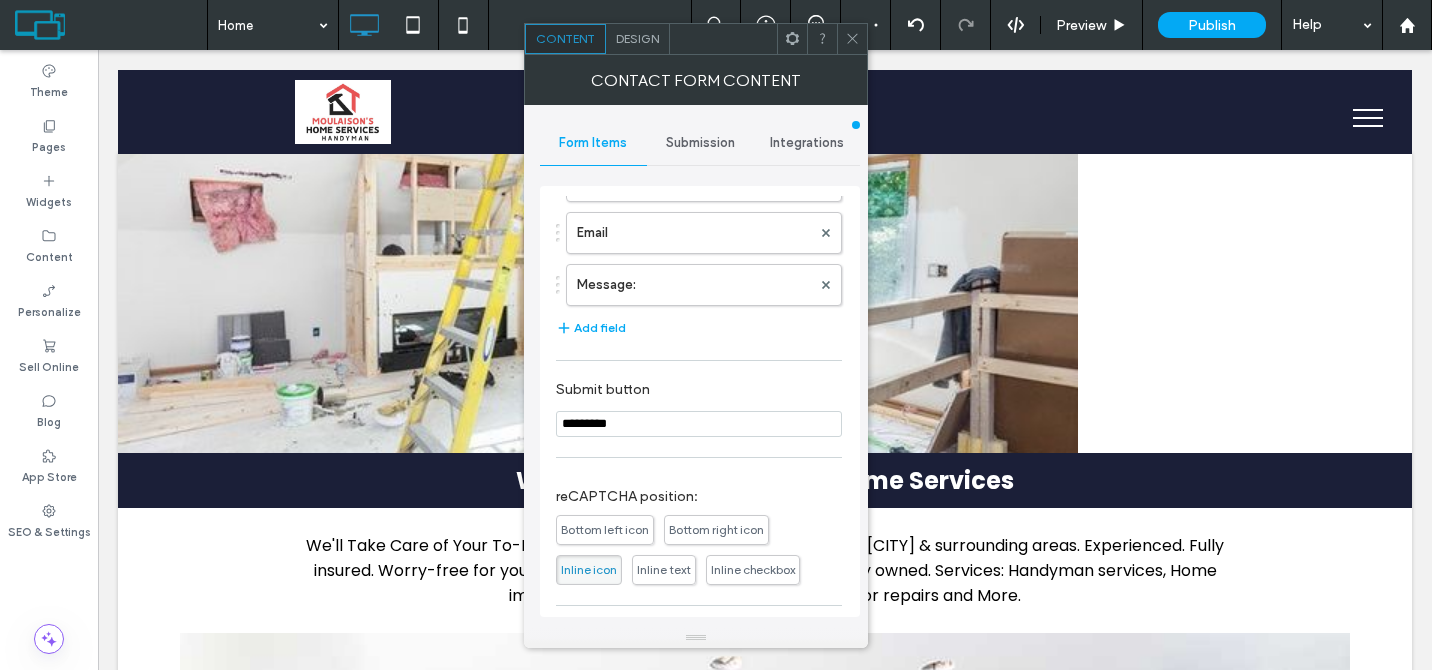 click 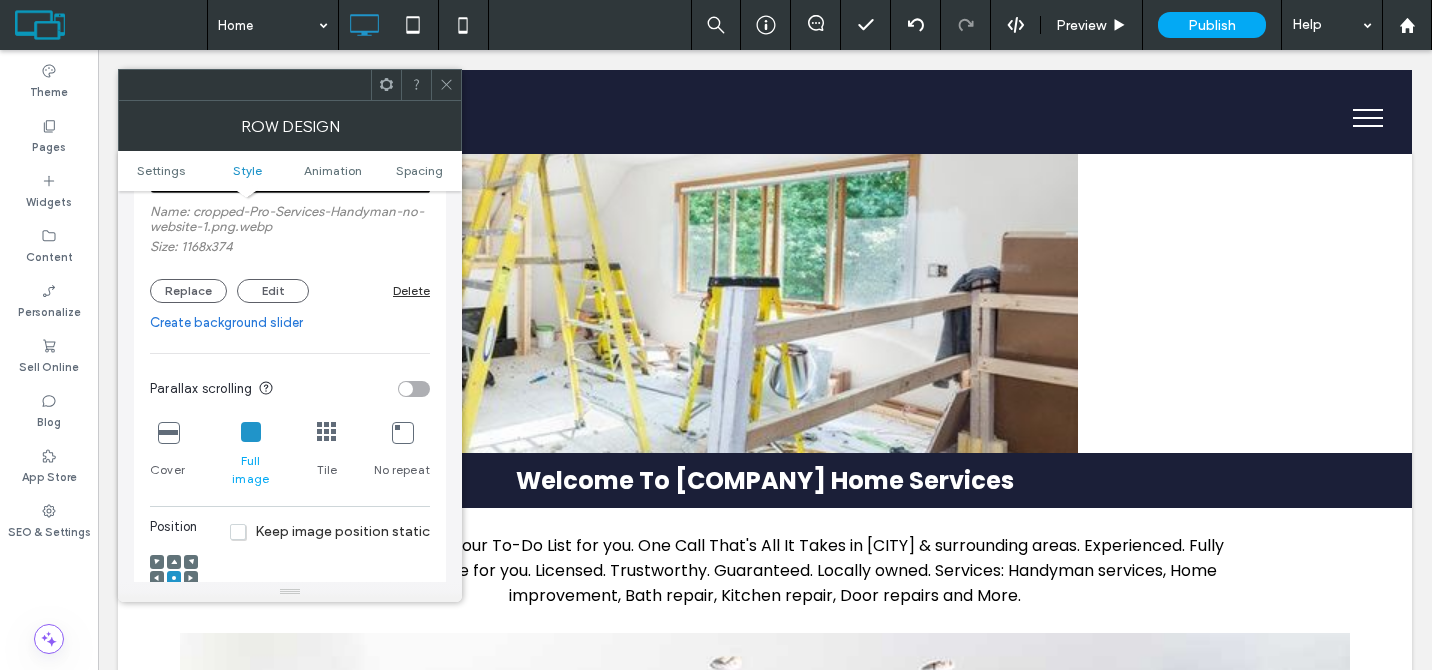 scroll, scrollTop: 465, scrollLeft: 0, axis: vertical 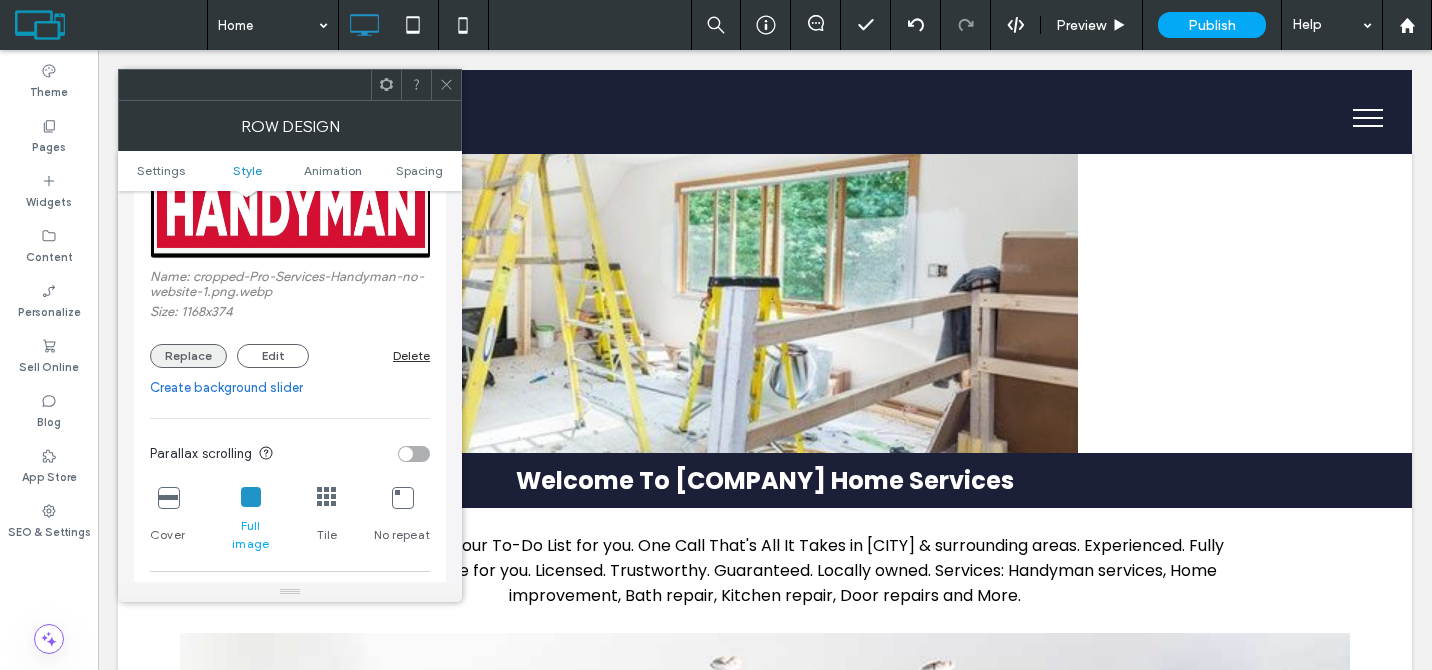 click on "Replace" at bounding box center [188, 356] 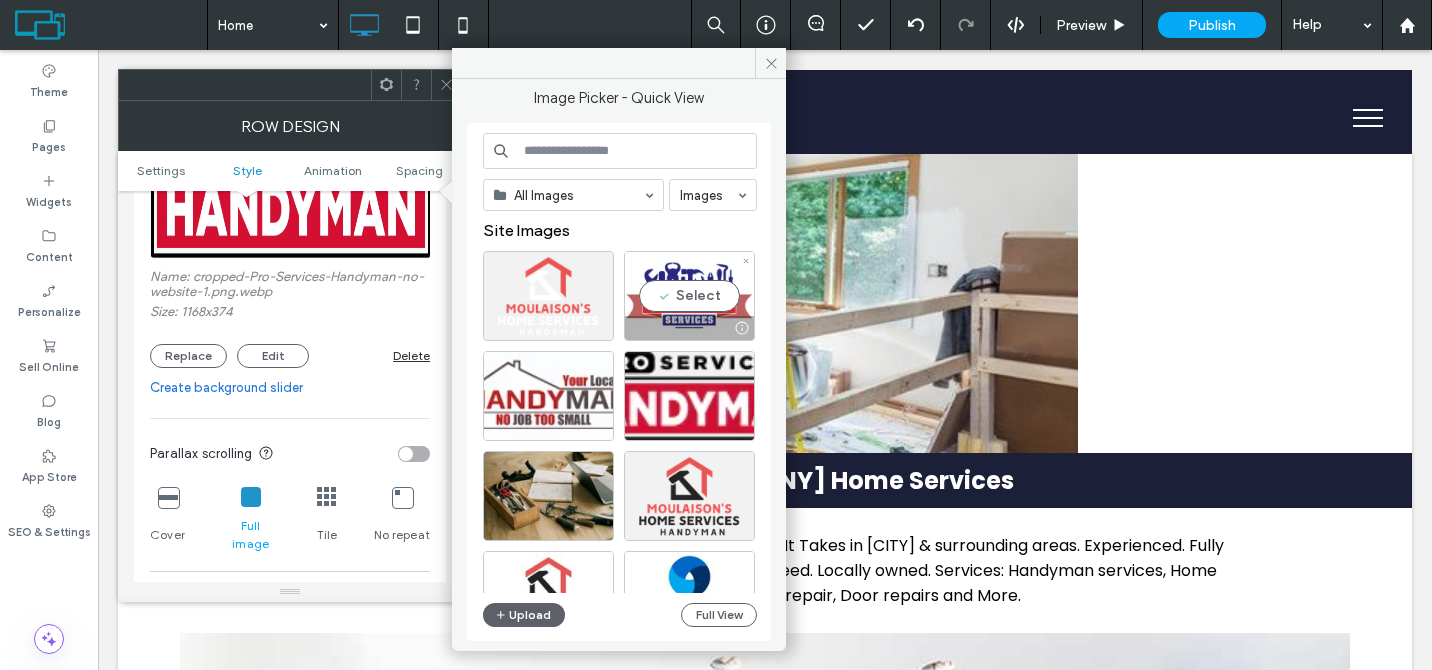 click on "Select" at bounding box center [689, 296] 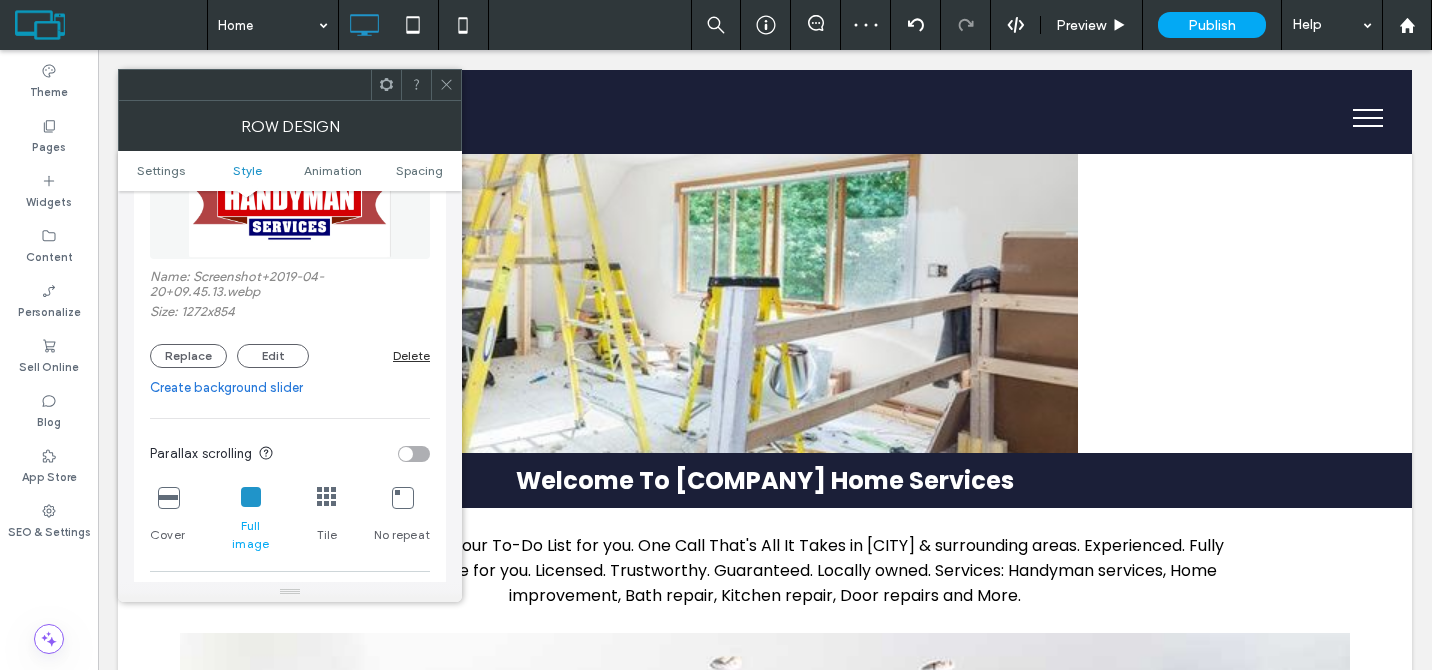 click on "Cover" at bounding box center (167, 520) 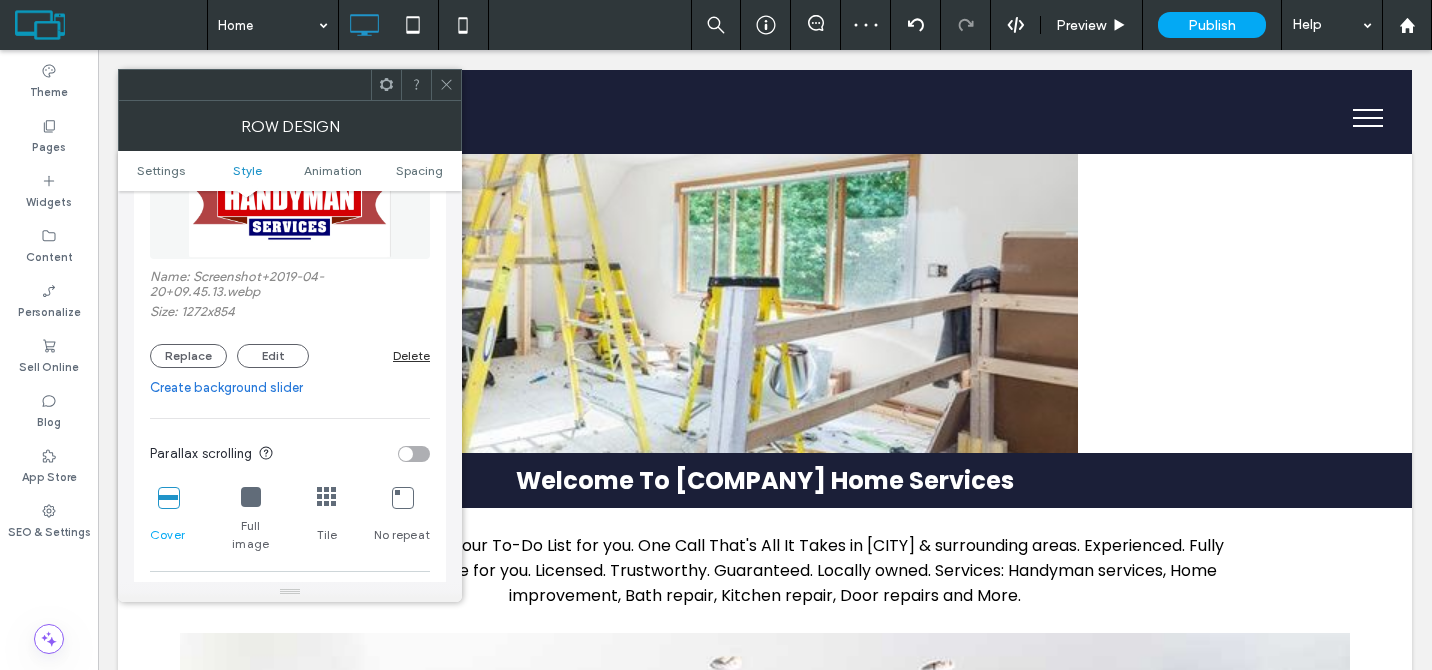 click at bounding box center (251, 497) 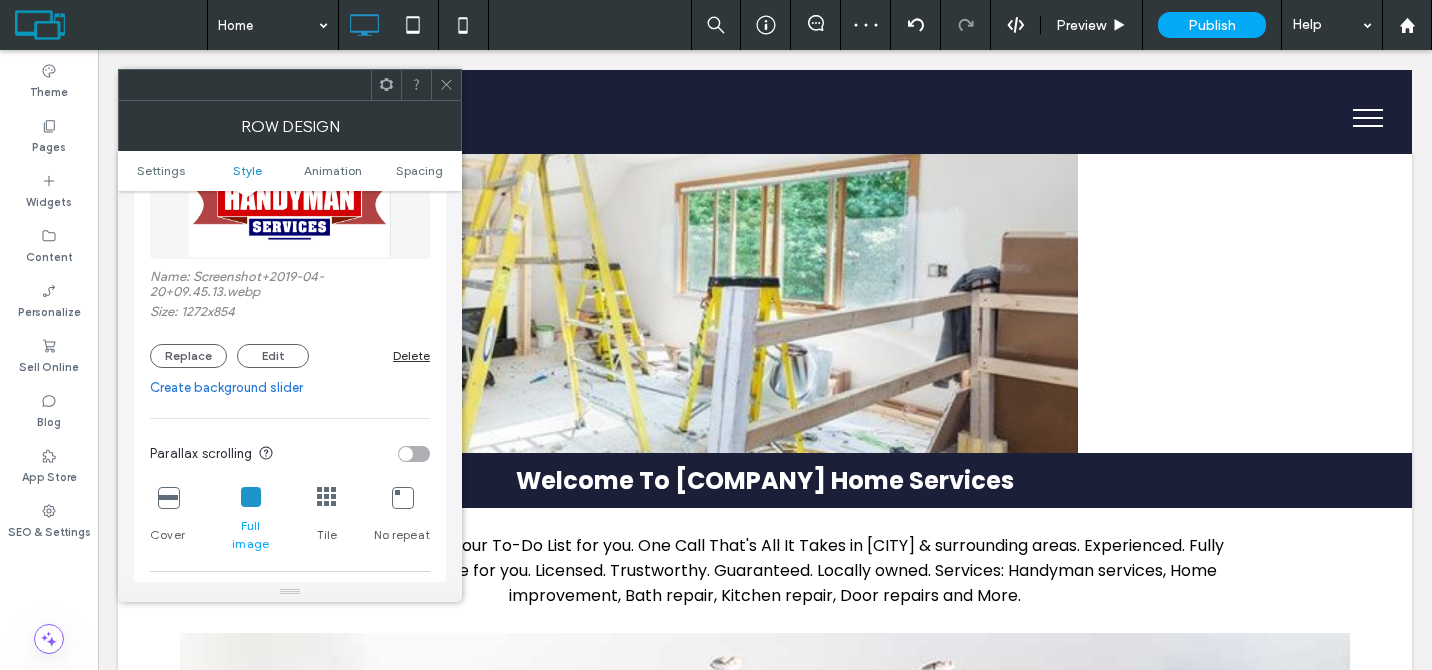 click at bounding box center [446, 85] 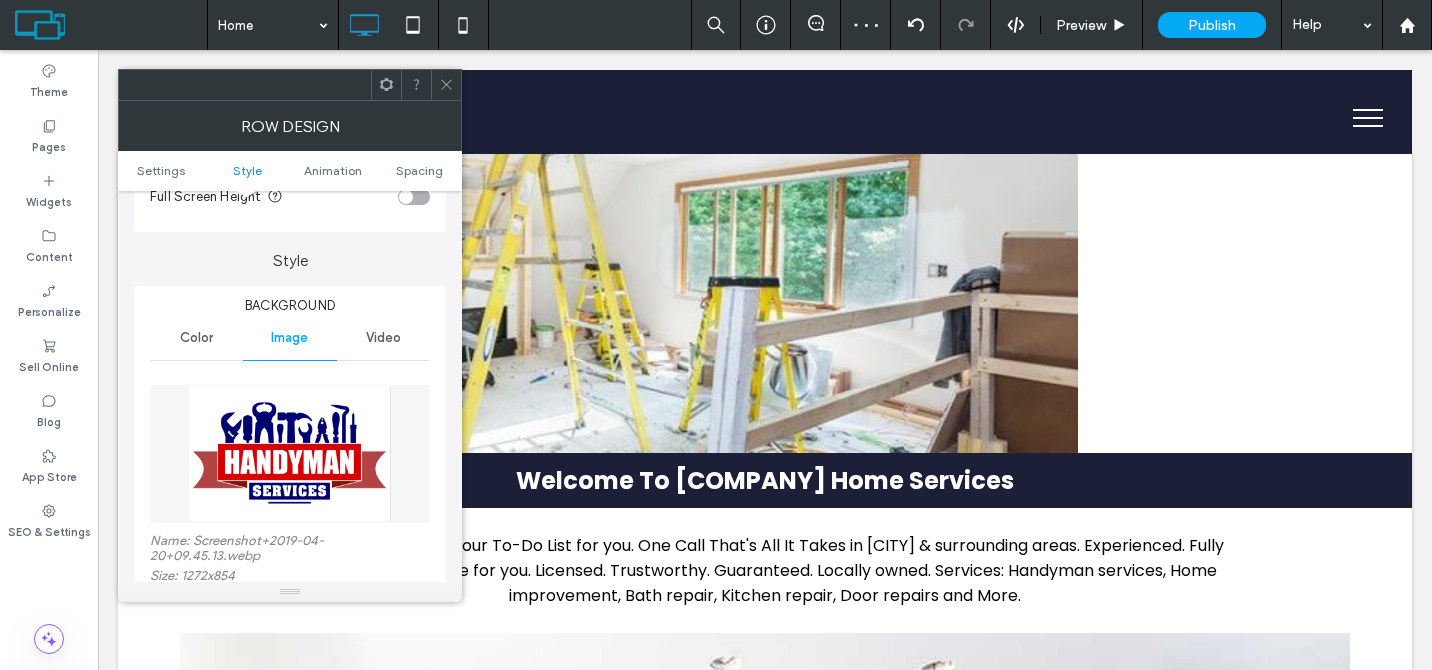 scroll, scrollTop: 380, scrollLeft: 0, axis: vertical 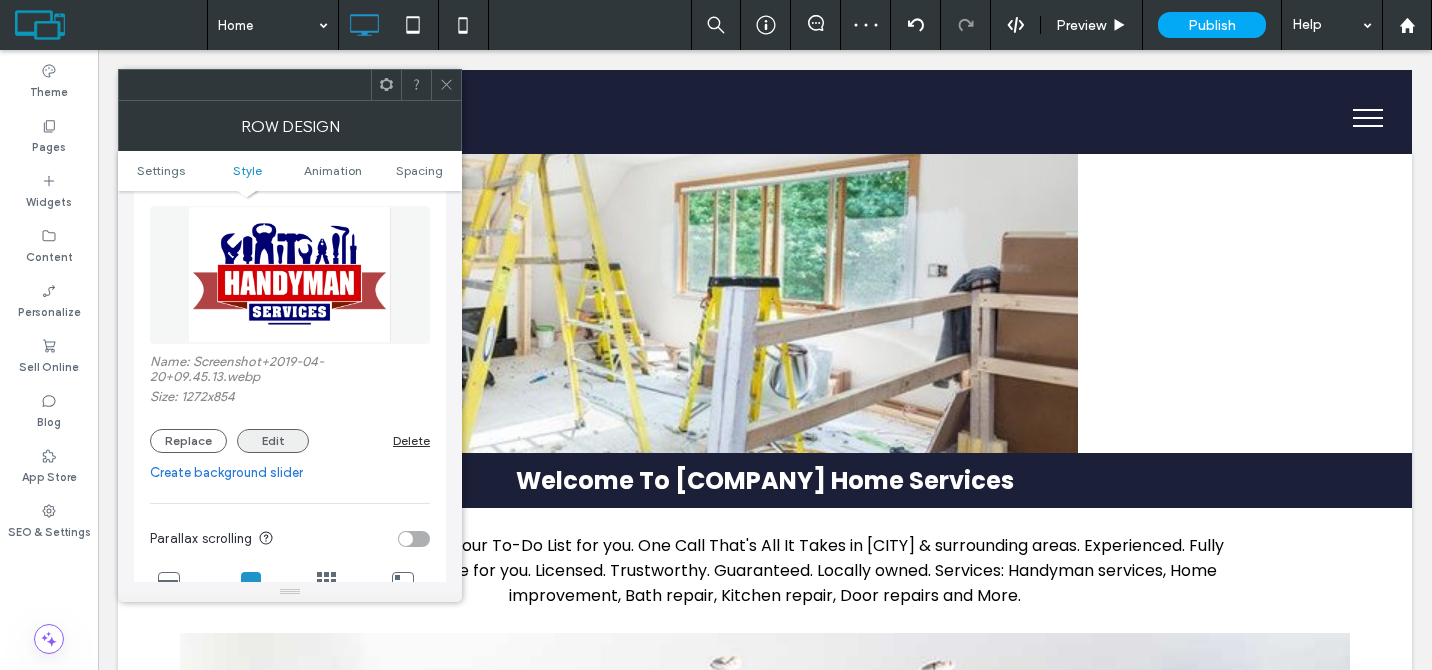 click on "Edit" at bounding box center [273, 441] 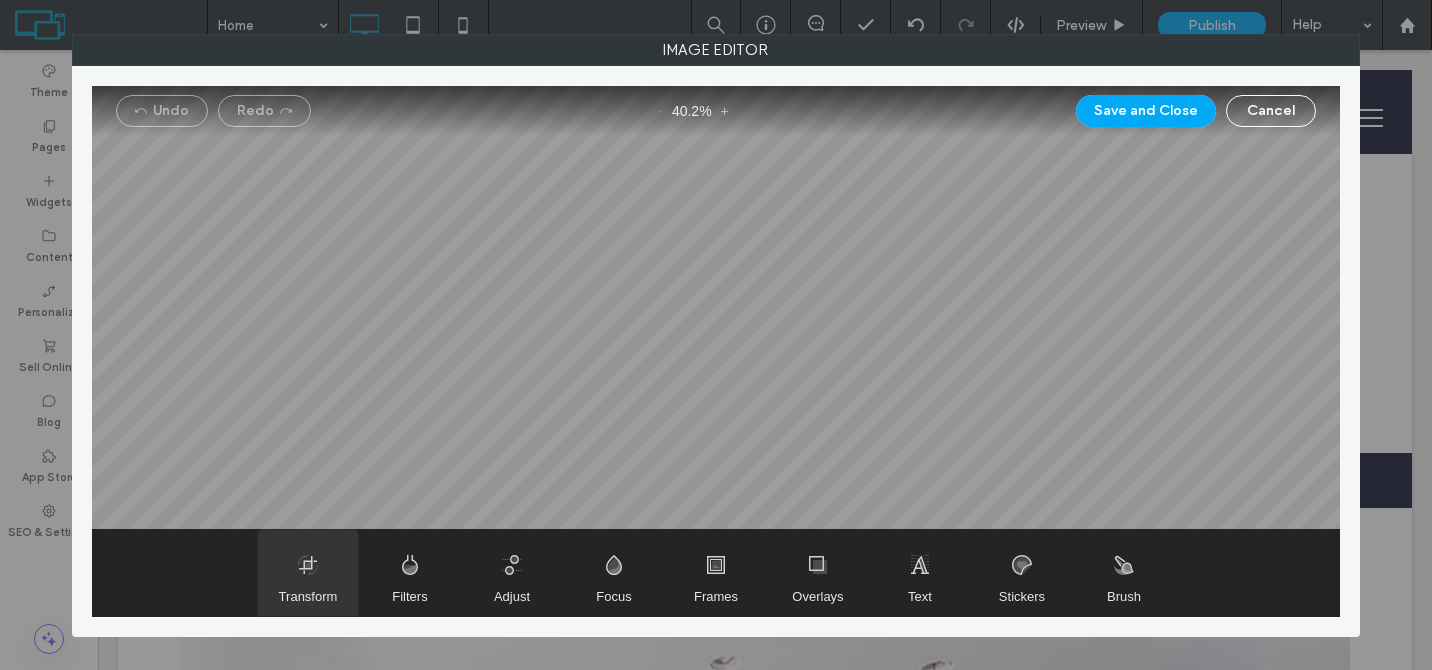 click at bounding box center [308, 573] 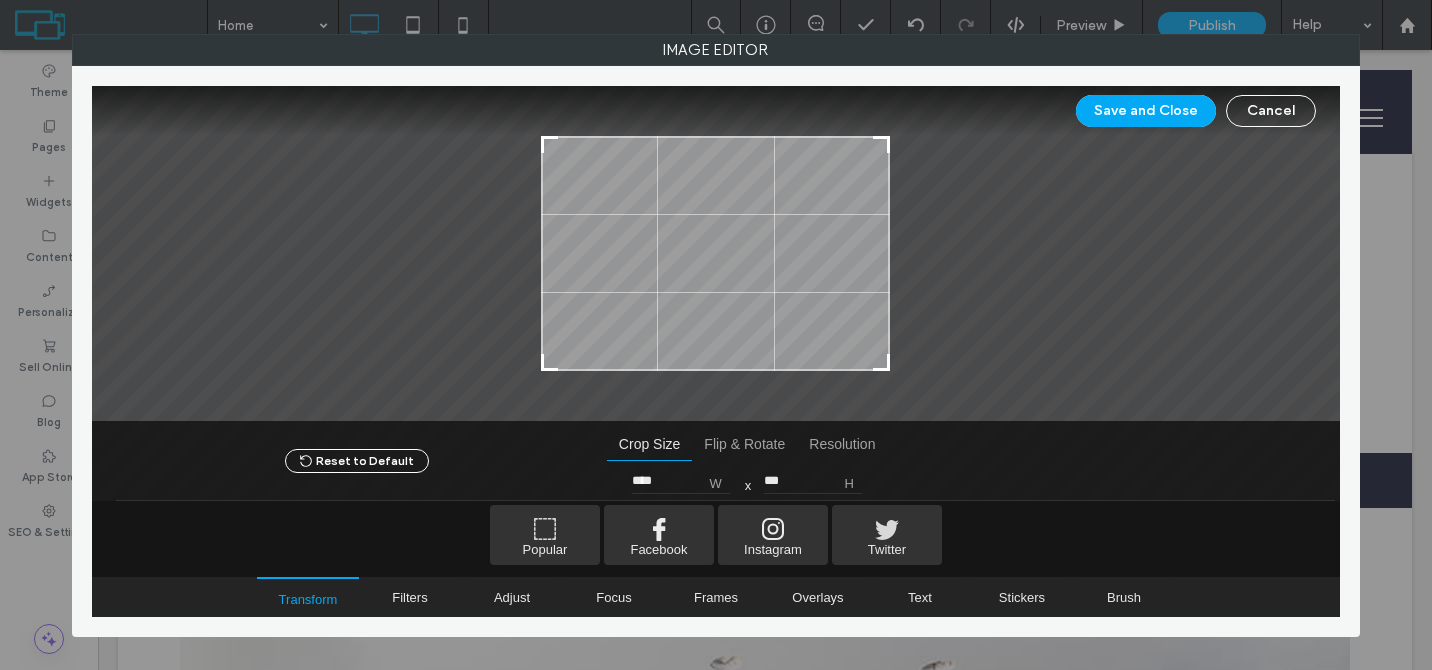 click at bounding box center [881, 362] 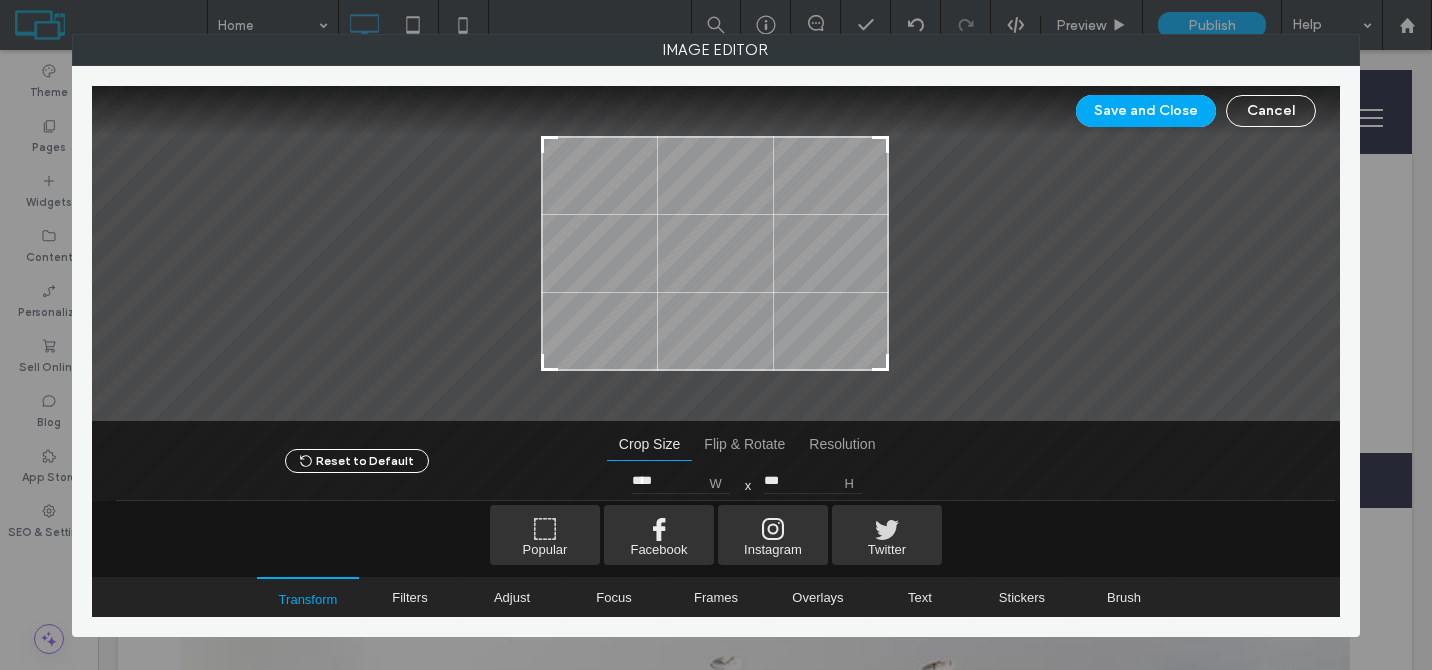 type on "****" 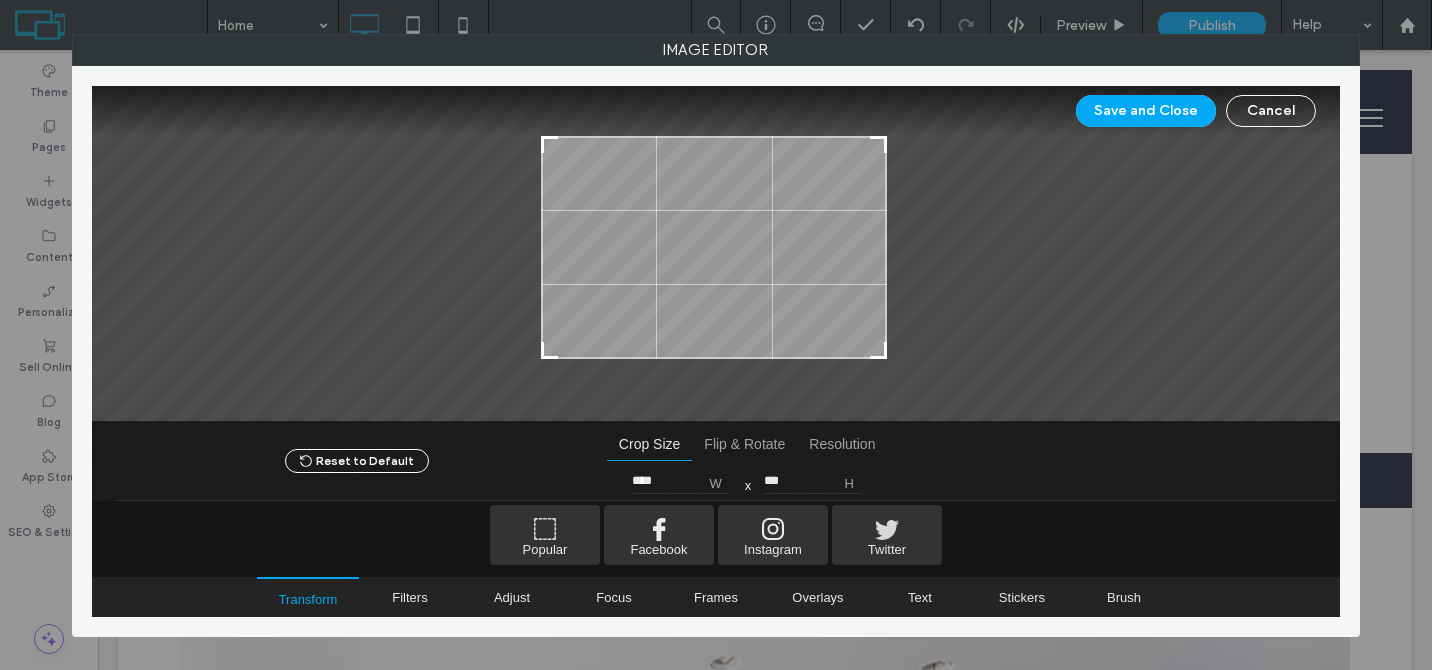 type on "***" 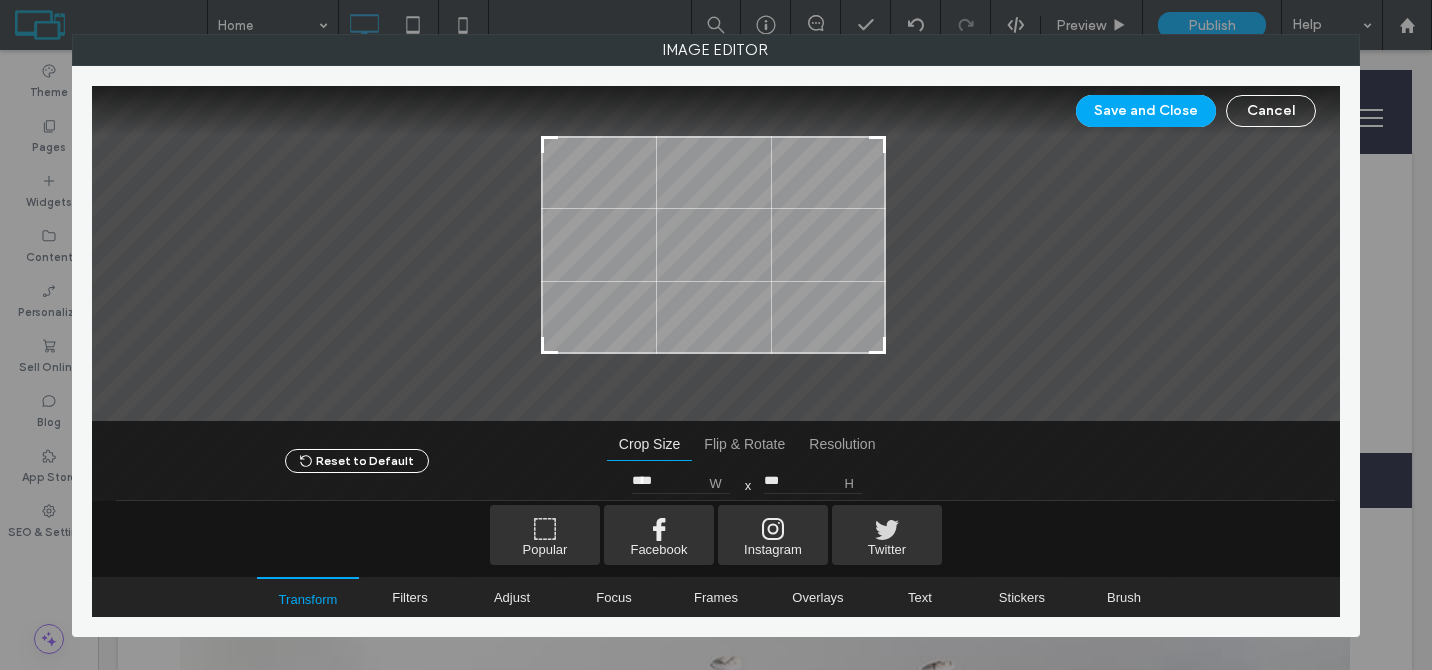 drag, startPoint x: 886, startPoint y: 367, endPoint x: 882, endPoint y: 350, distance: 17.464249 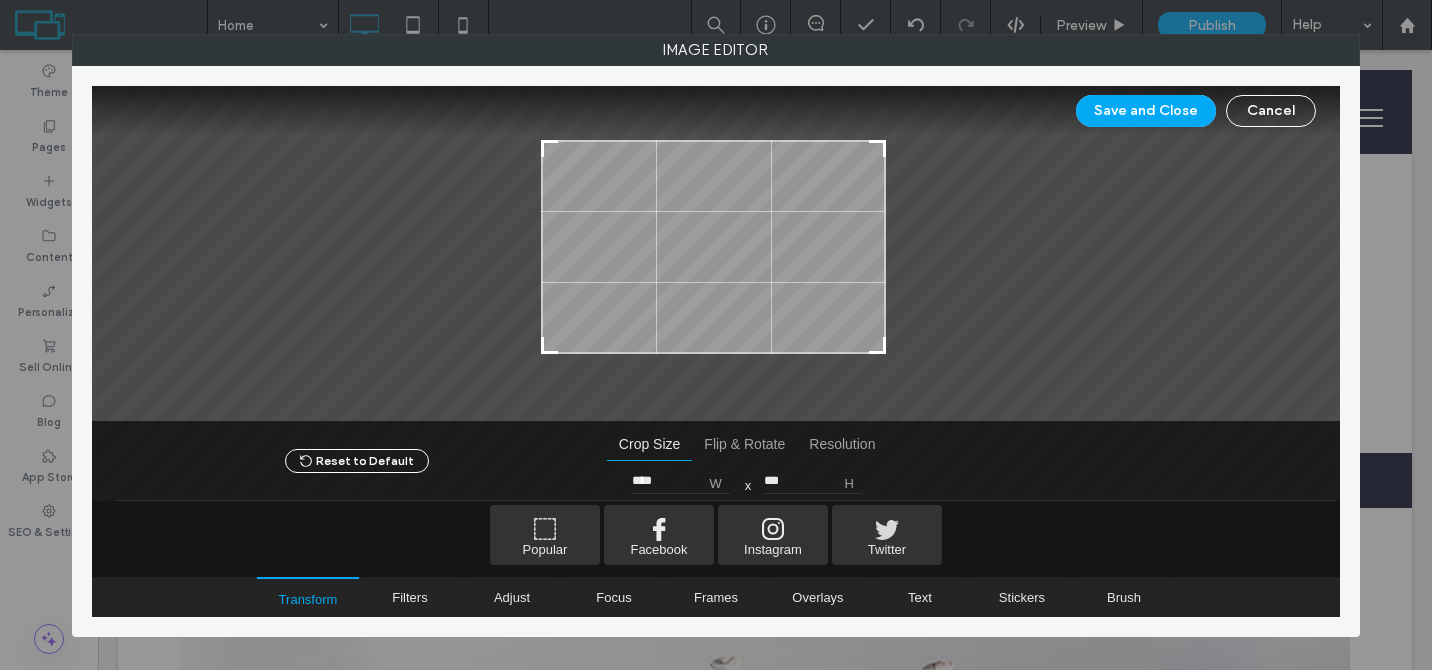 type on "***" 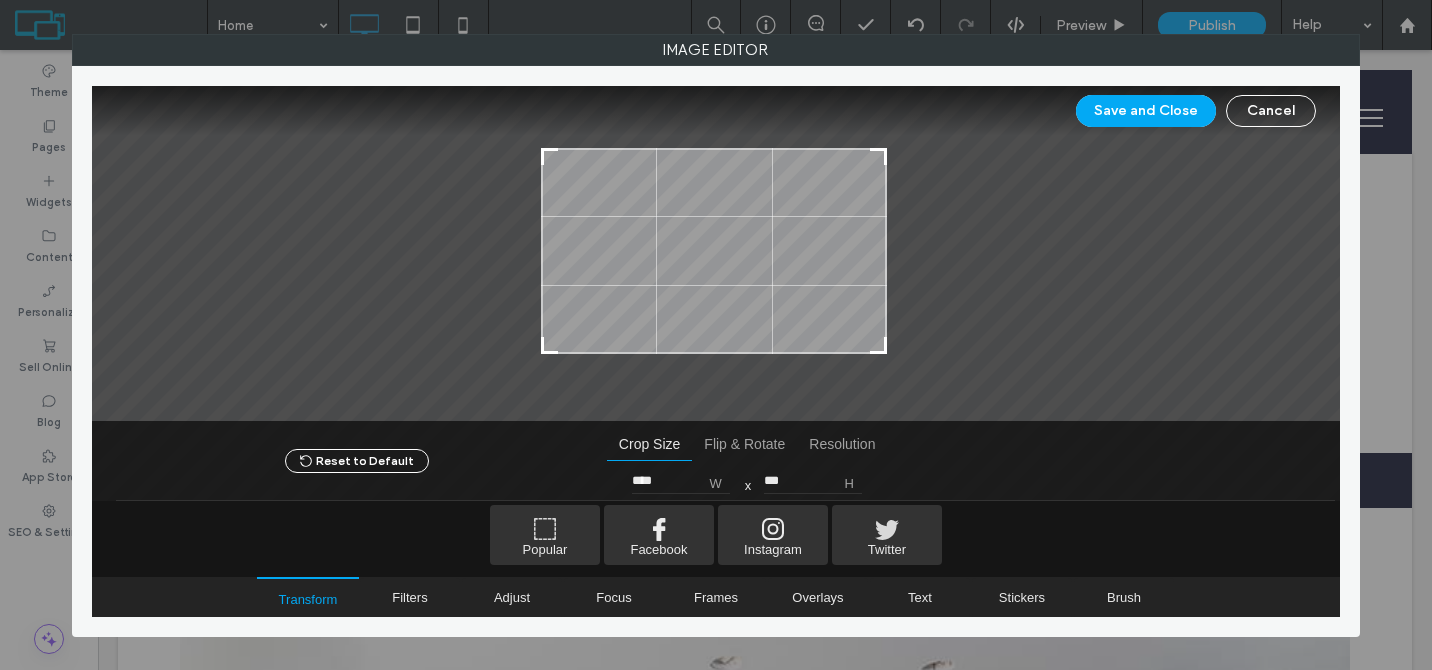 type on "***" 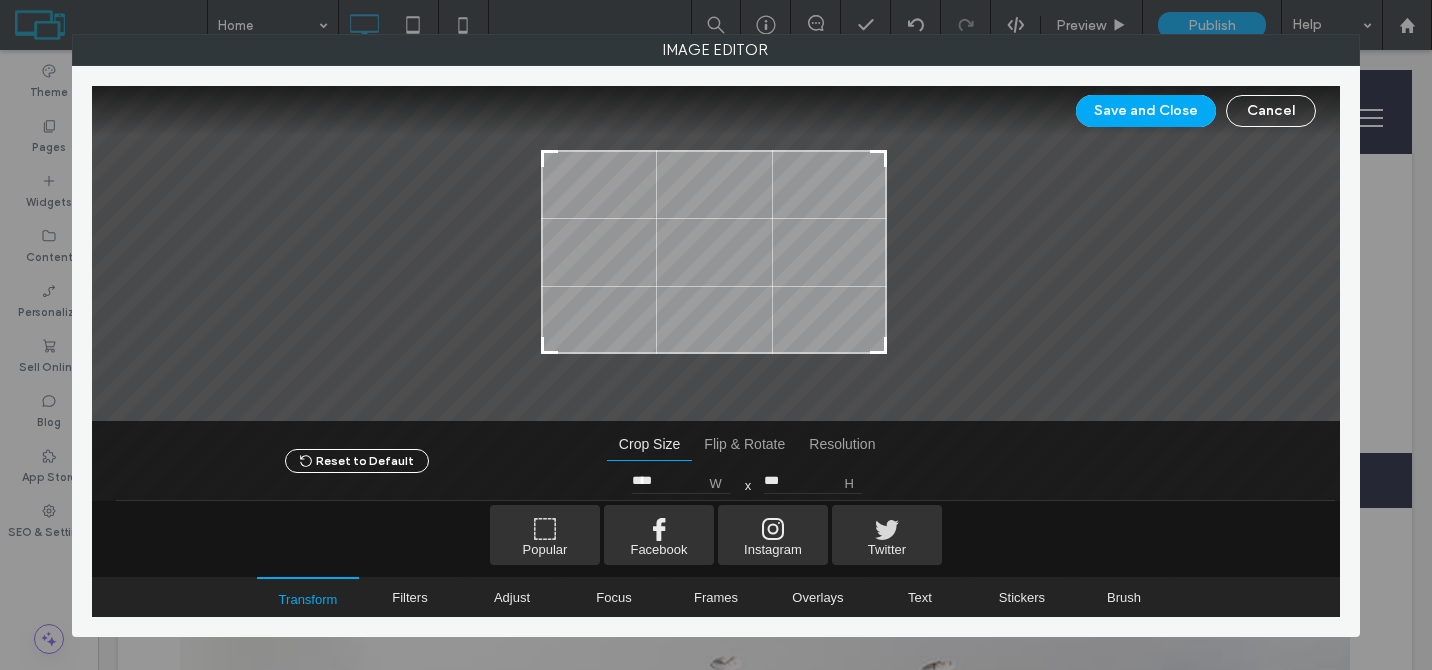 drag, startPoint x: 881, startPoint y: 138, endPoint x: 882, endPoint y: 152, distance: 14.035668 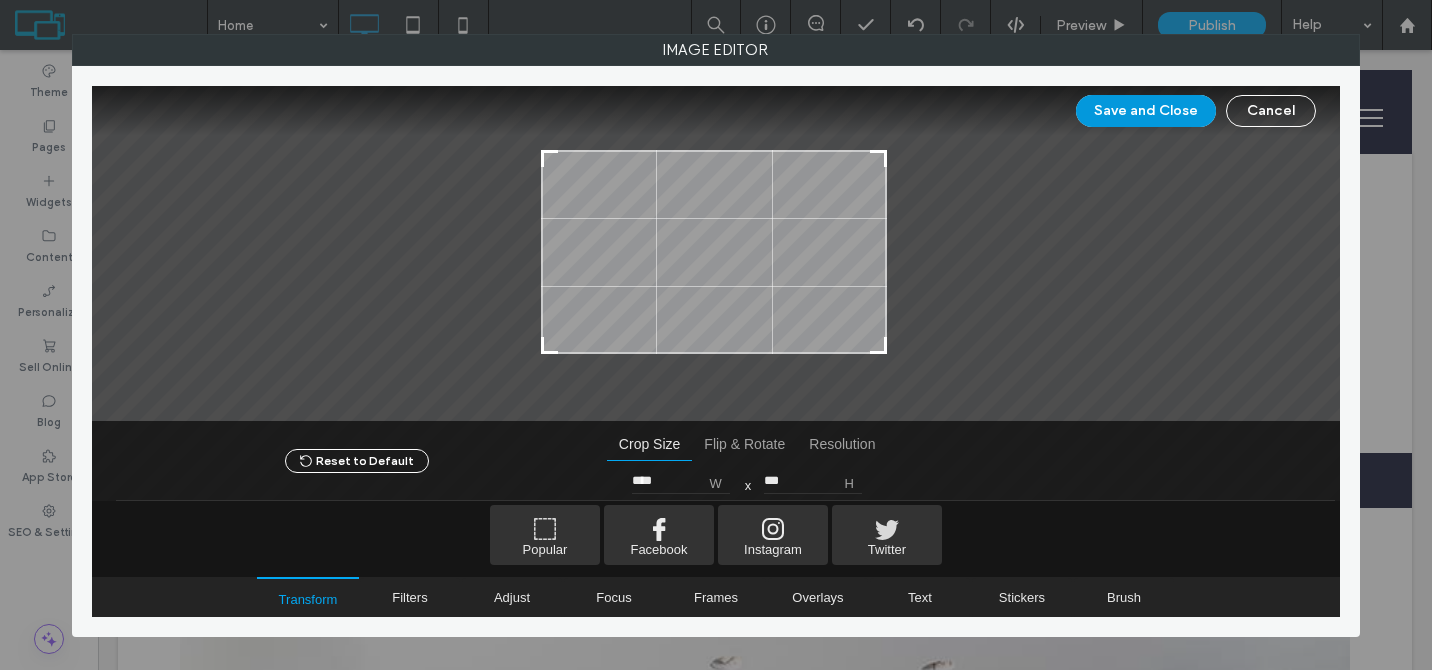 click on "Save and Close" at bounding box center (1146, 111) 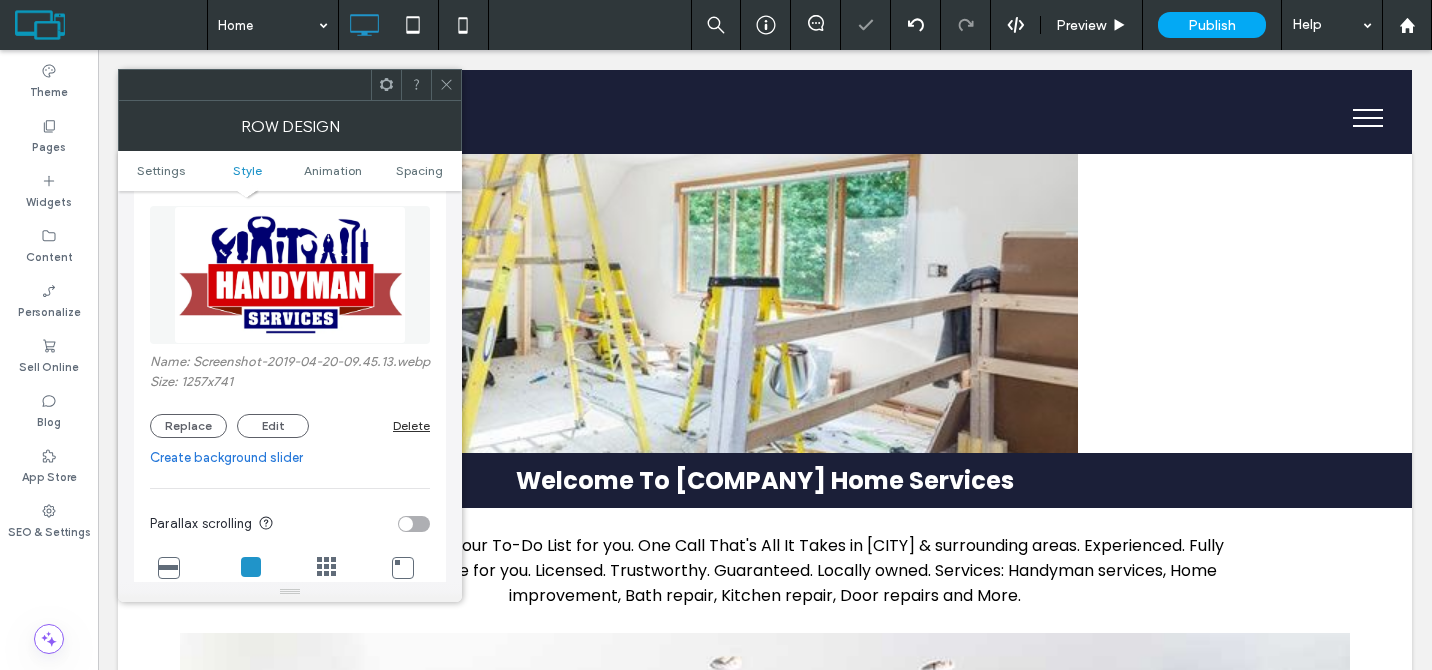 click at bounding box center (446, 85) 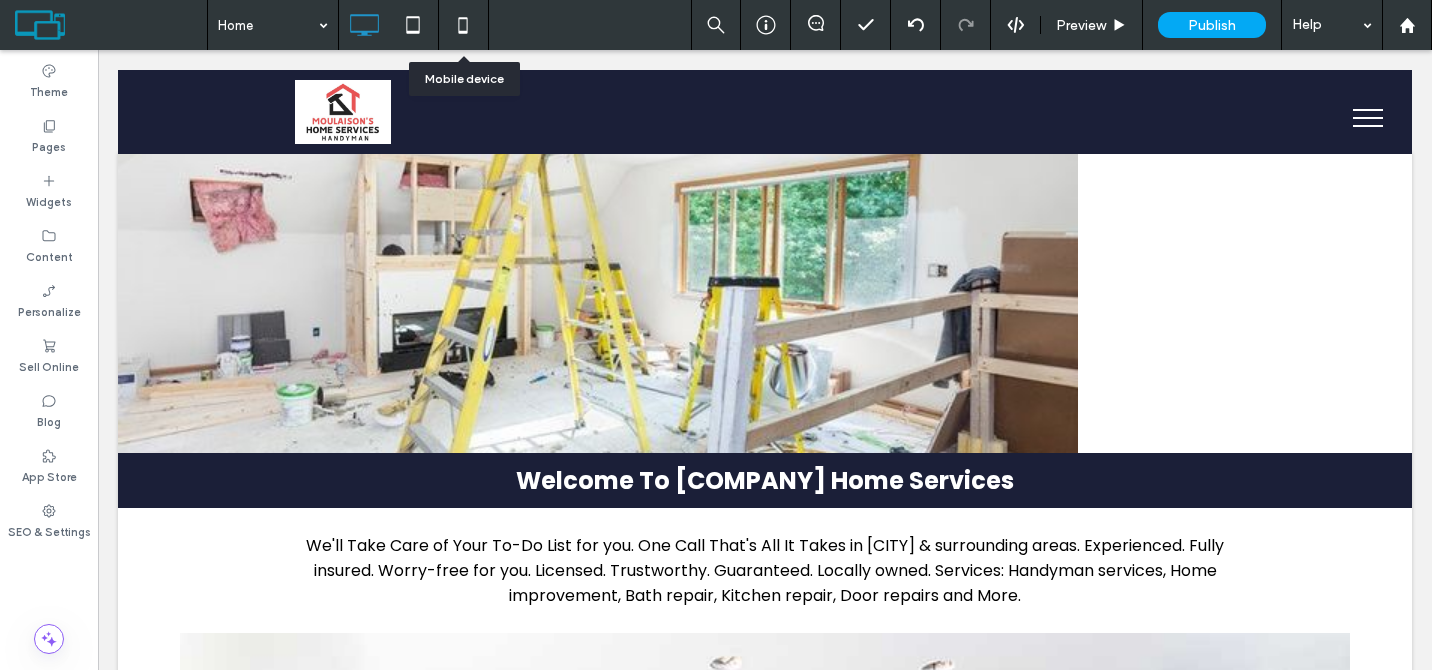 click 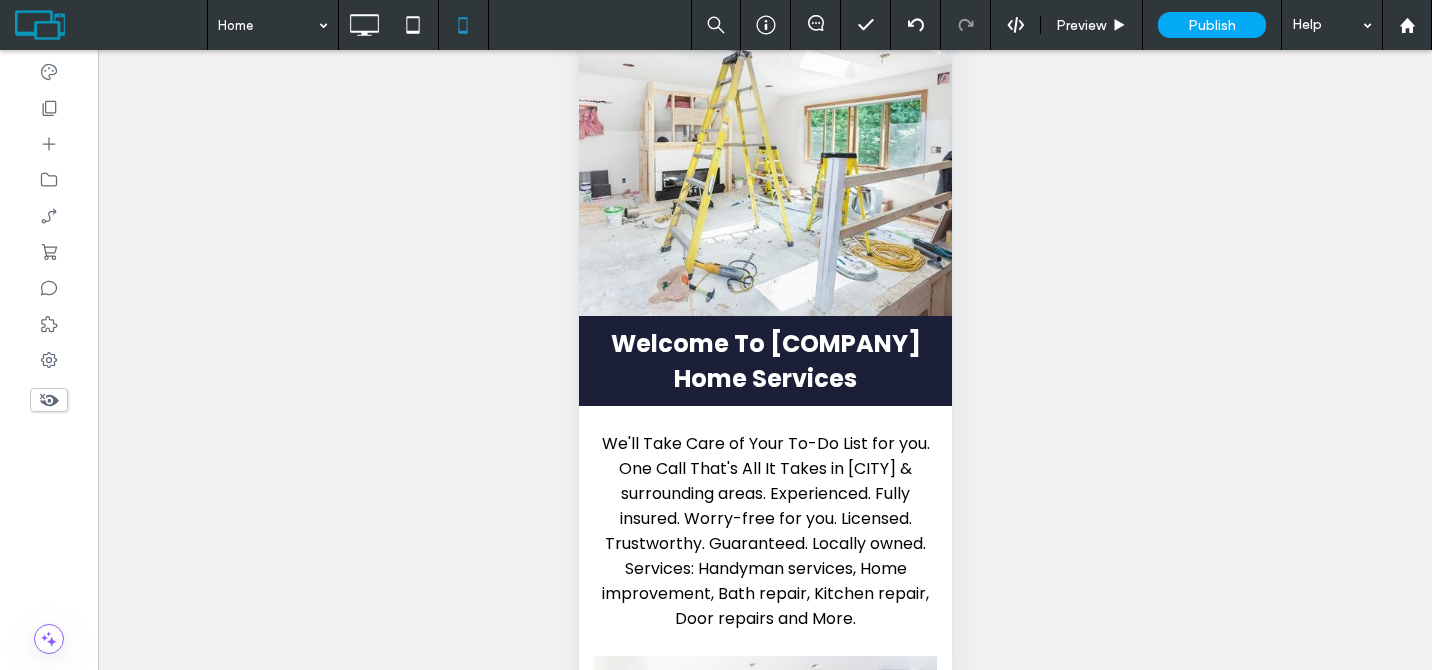 scroll, scrollTop: 0, scrollLeft: 0, axis: both 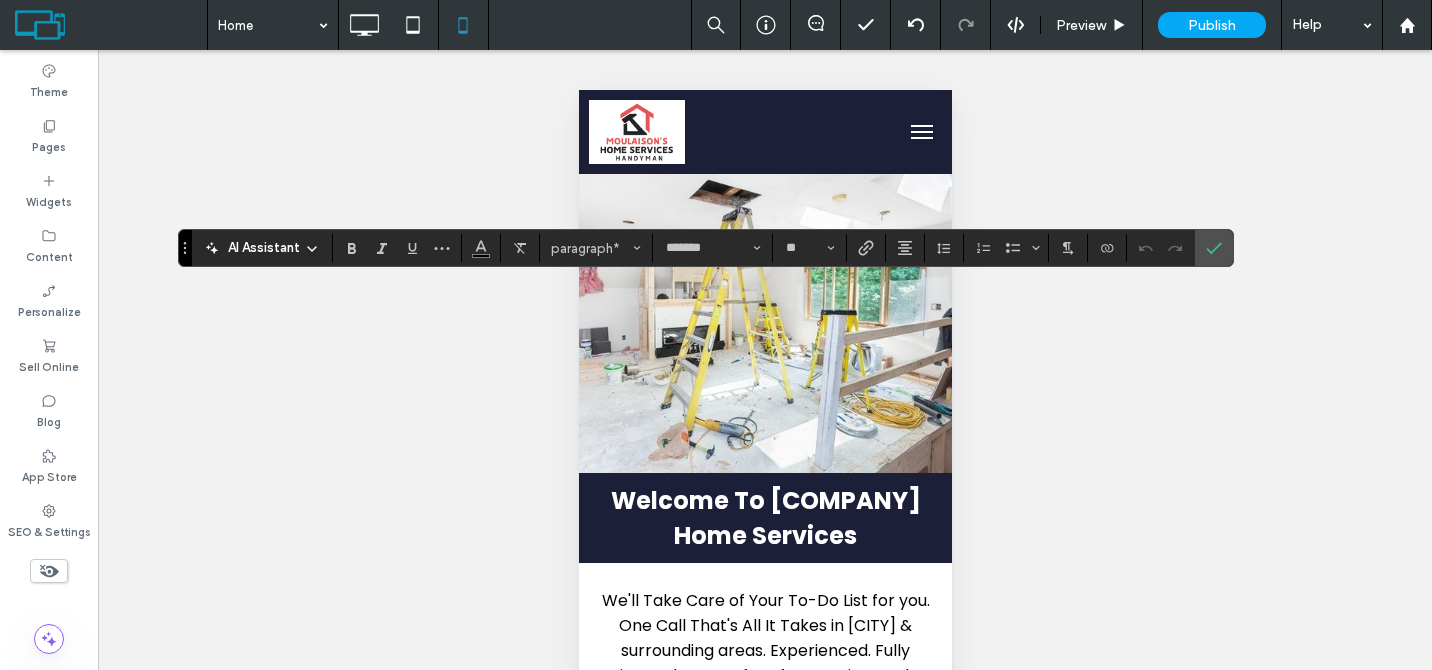click 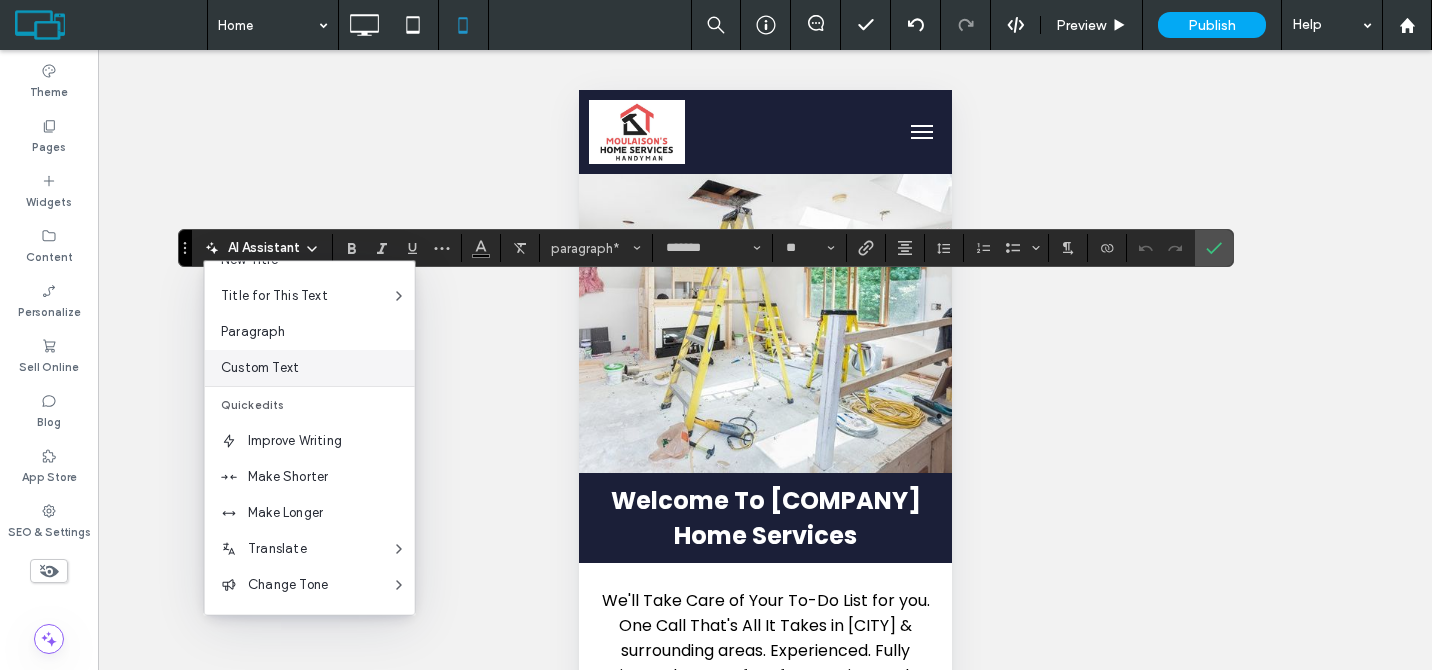 scroll, scrollTop: 132, scrollLeft: 0, axis: vertical 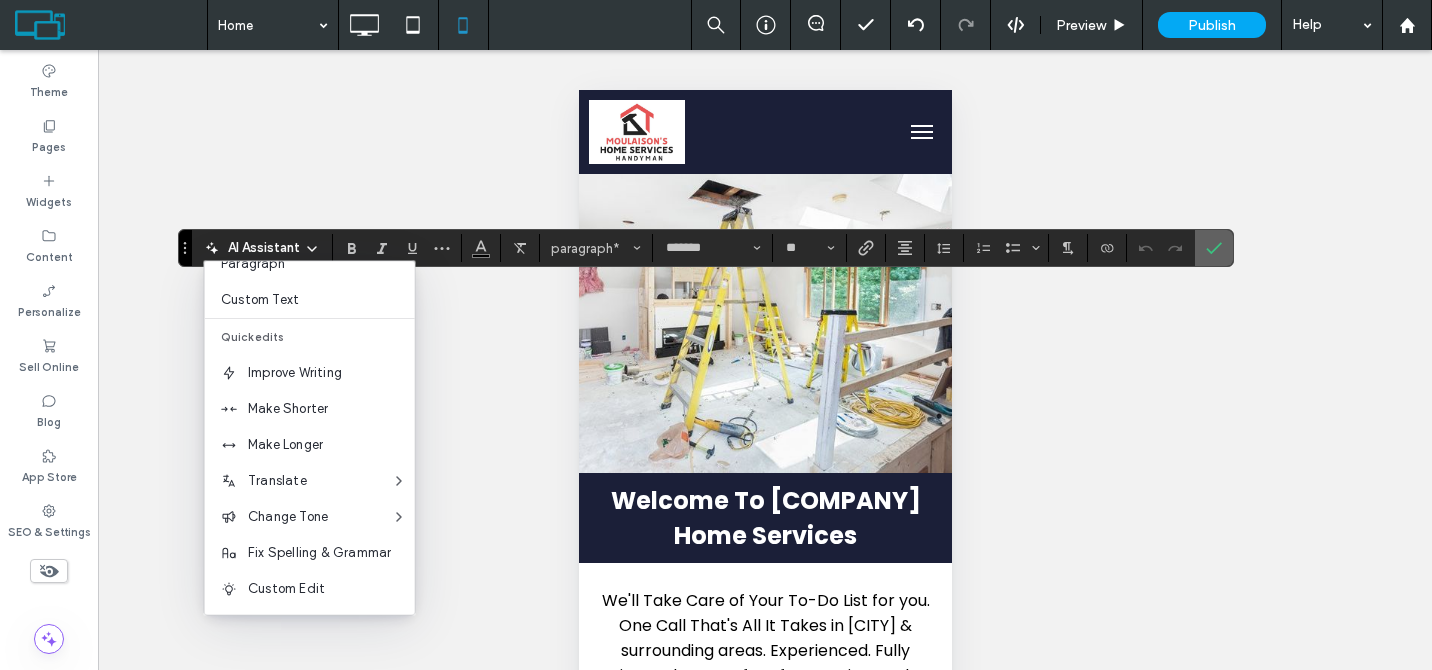 click 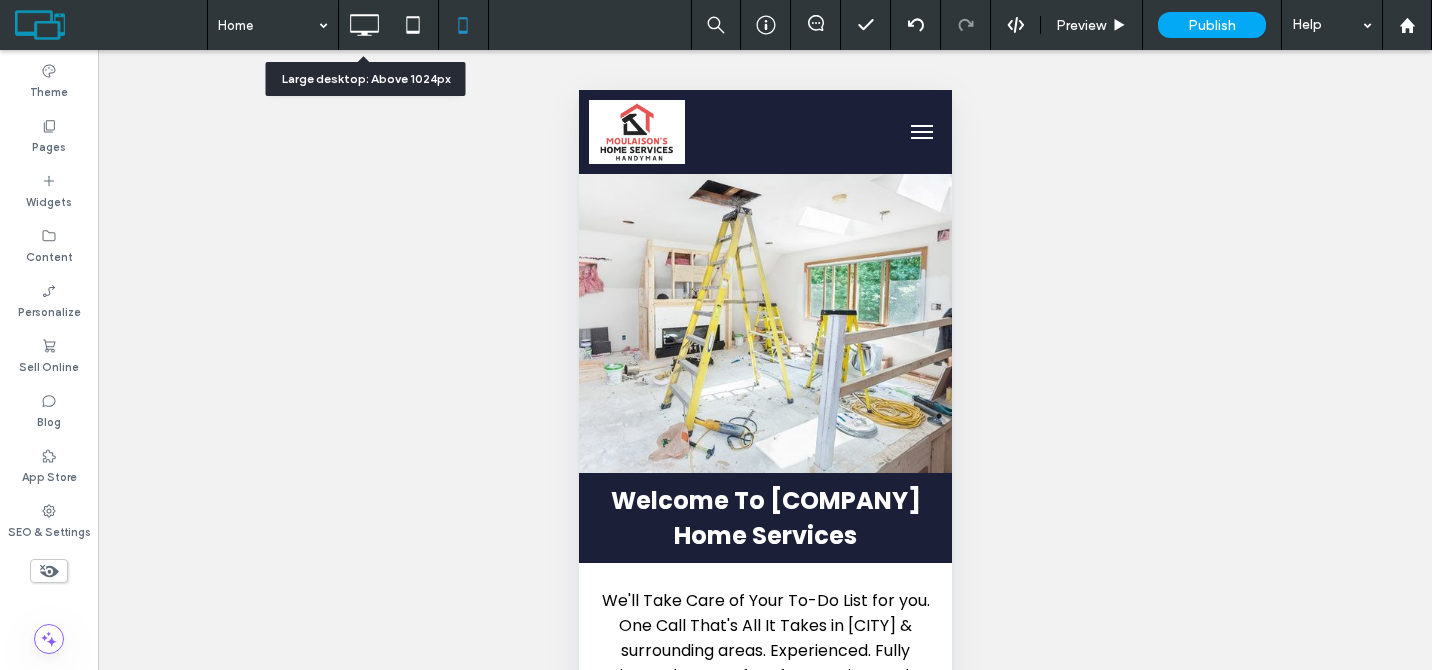 click 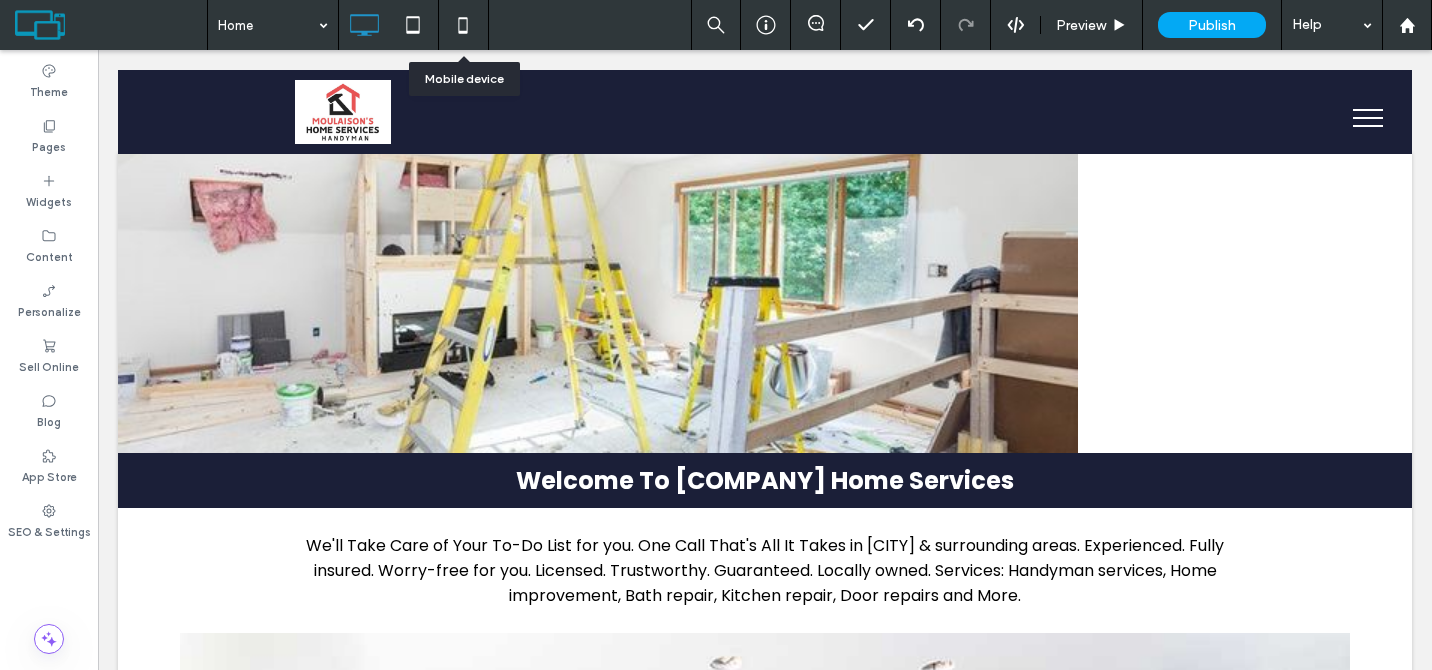 click 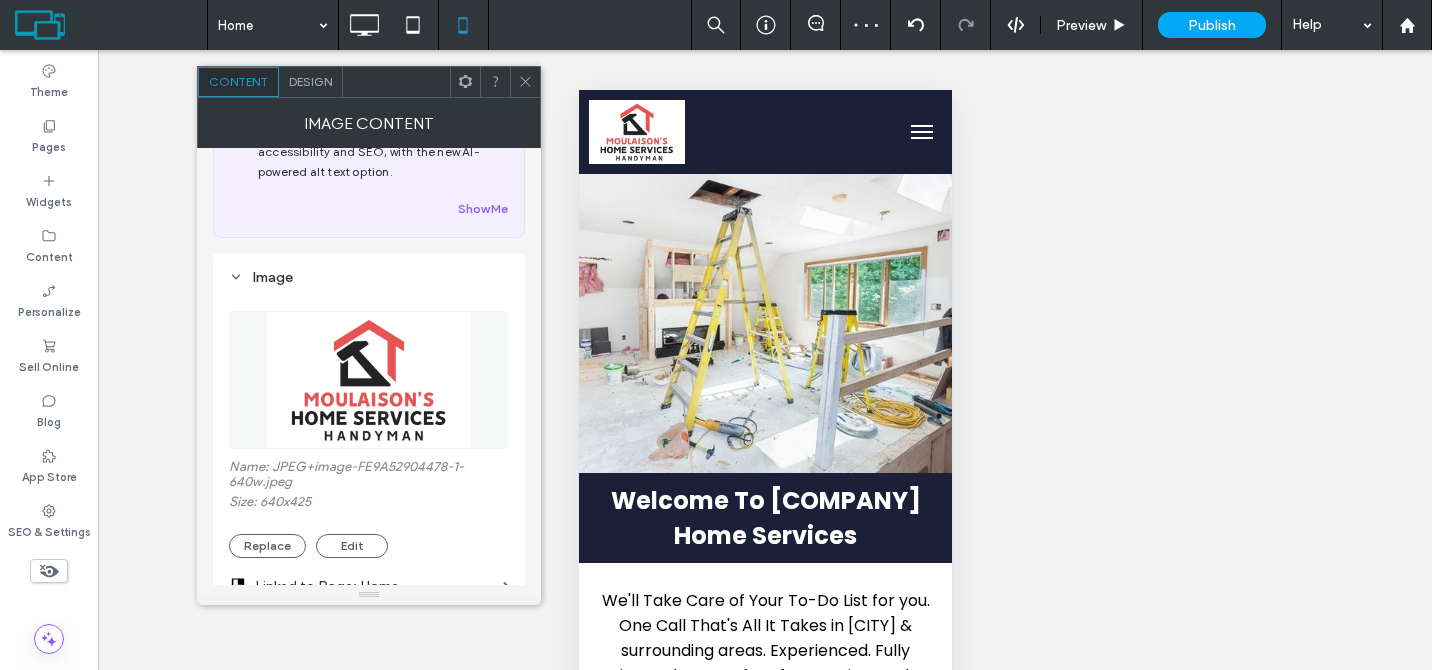 scroll, scrollTop: 167, scrollLeft: 0, axis: vertical 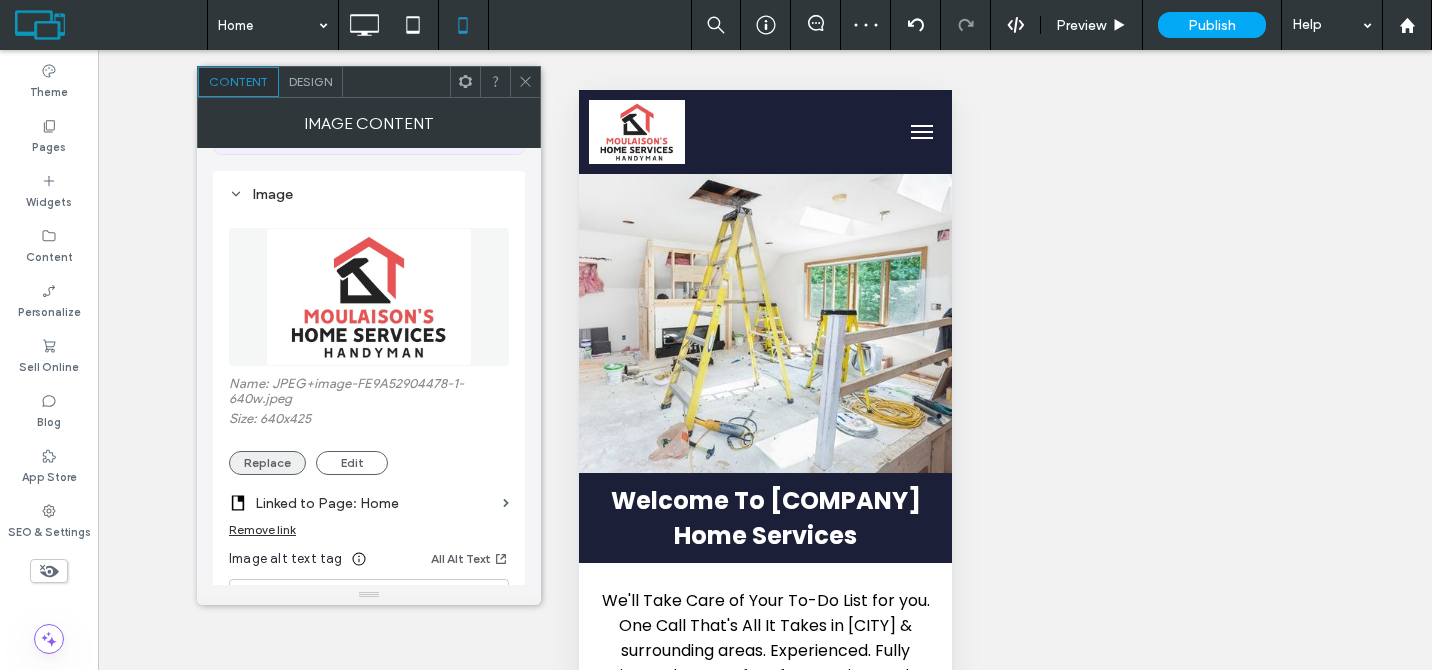 click on "Replace" at bounding box center [267, 463] 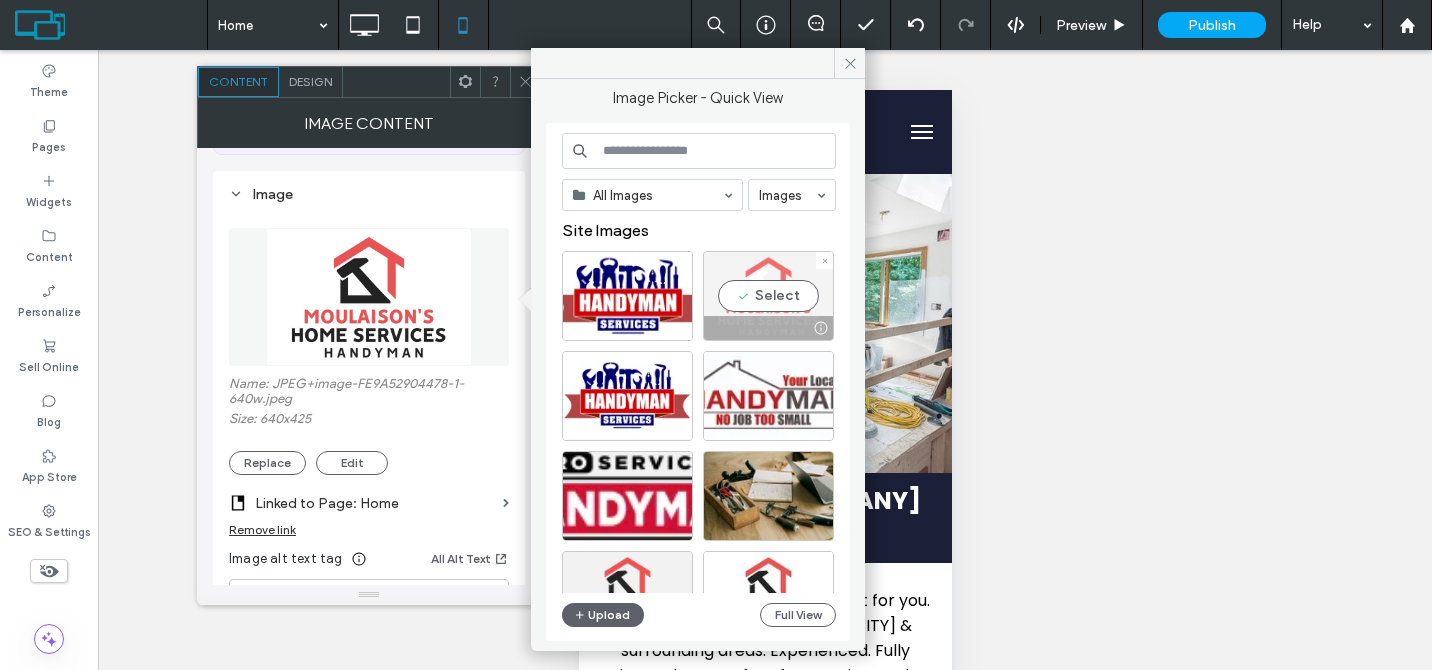 click on "Select" at bounding box center [768, 296] 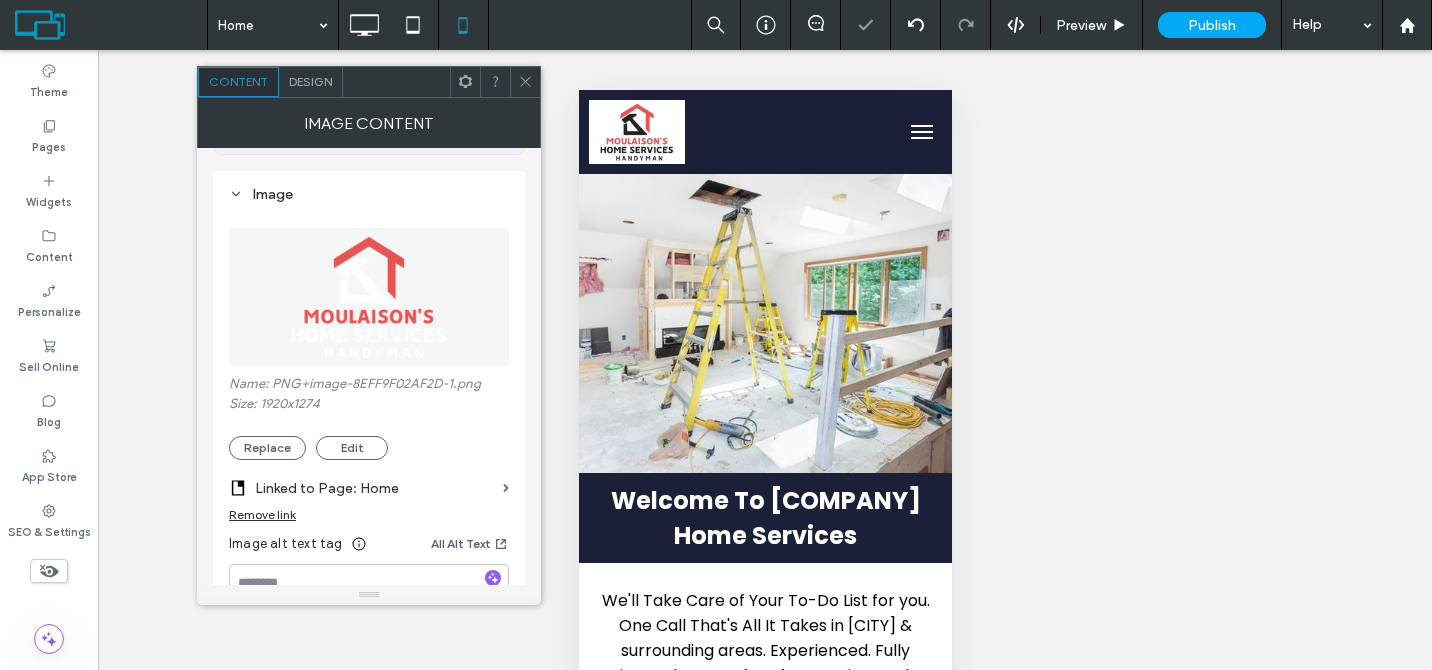click 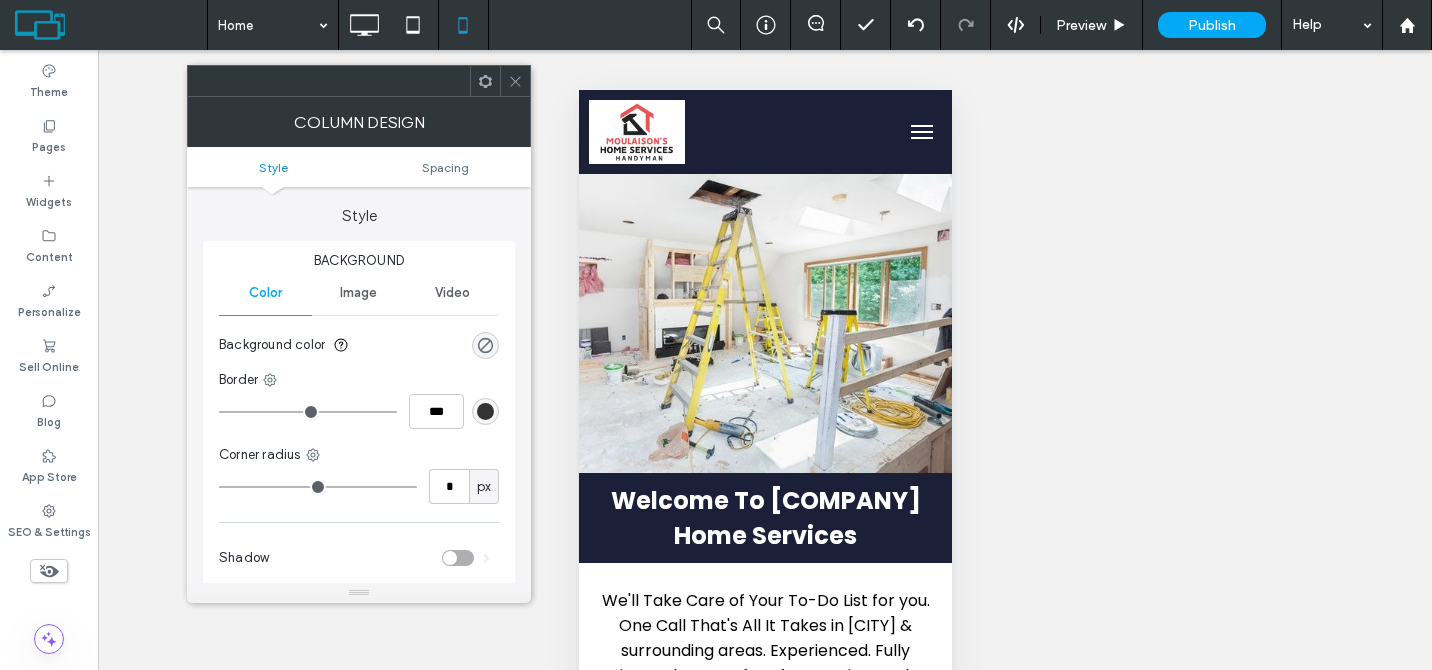 click 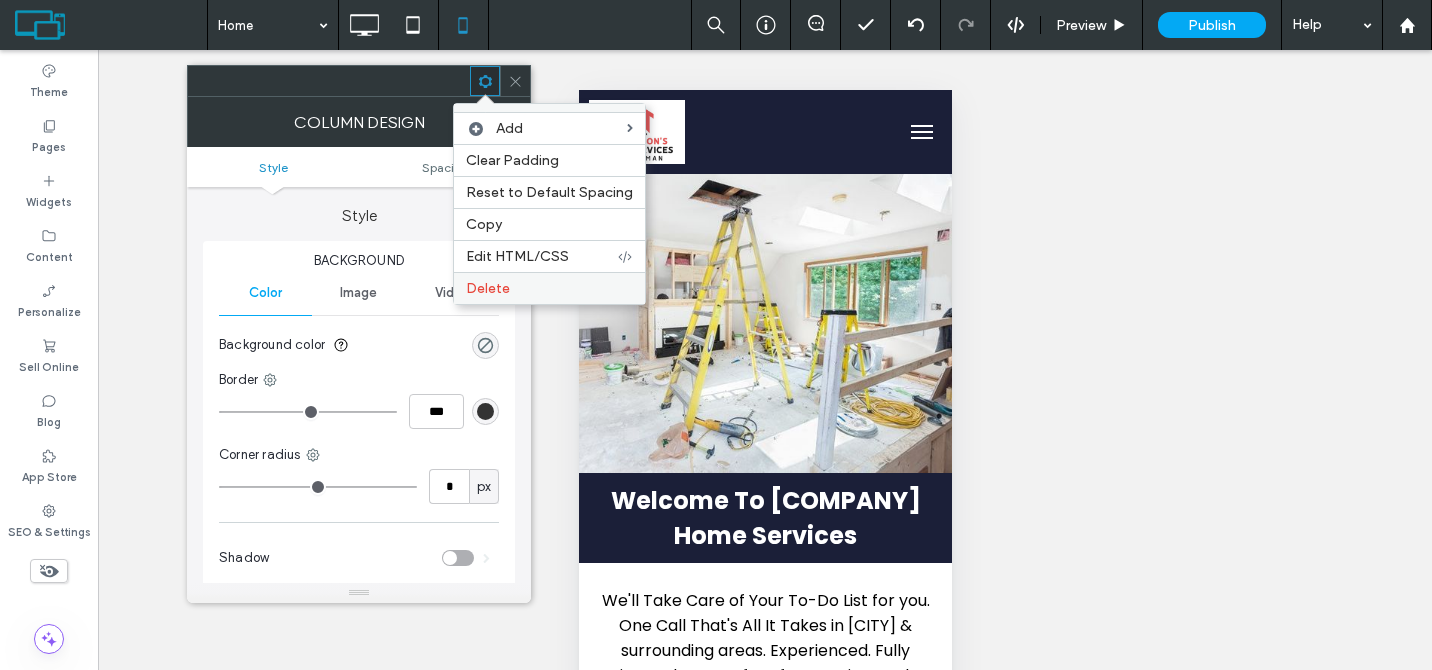 click on "Delete" at bounding box center (549, 288) 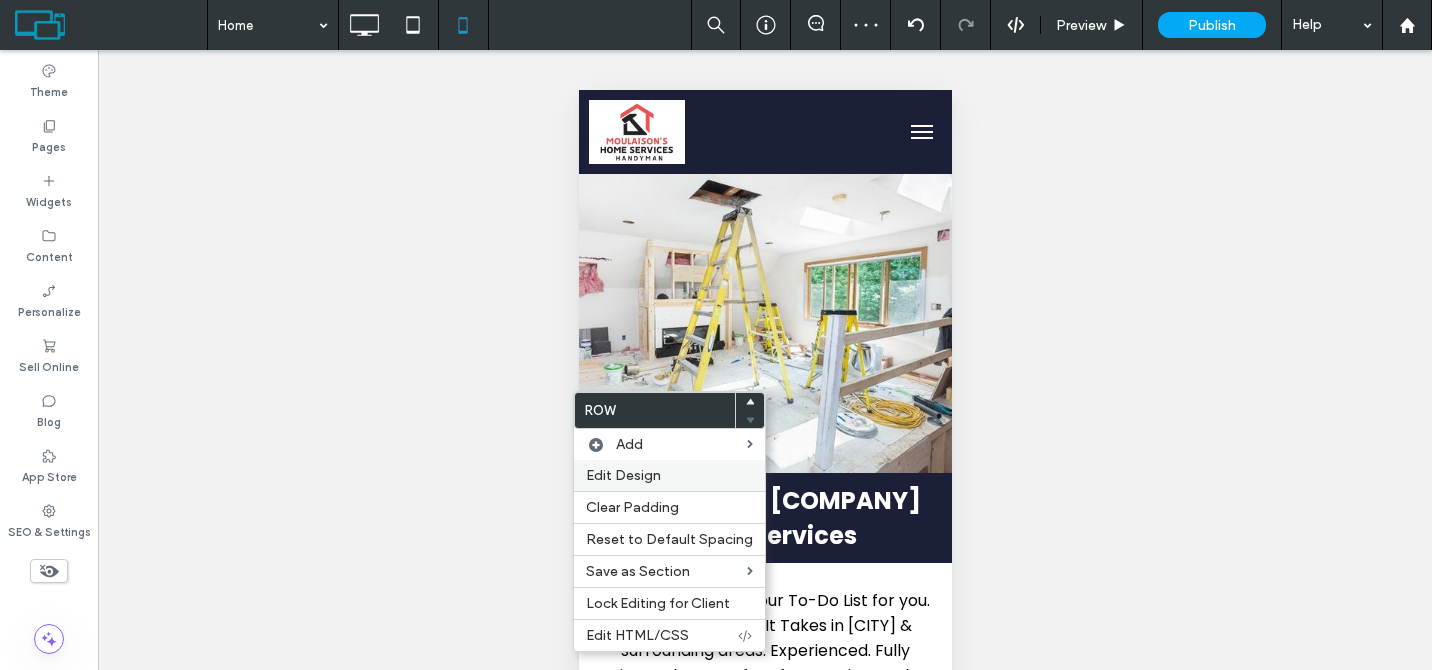click on "Edit Design" at bounding box center [623, 475] 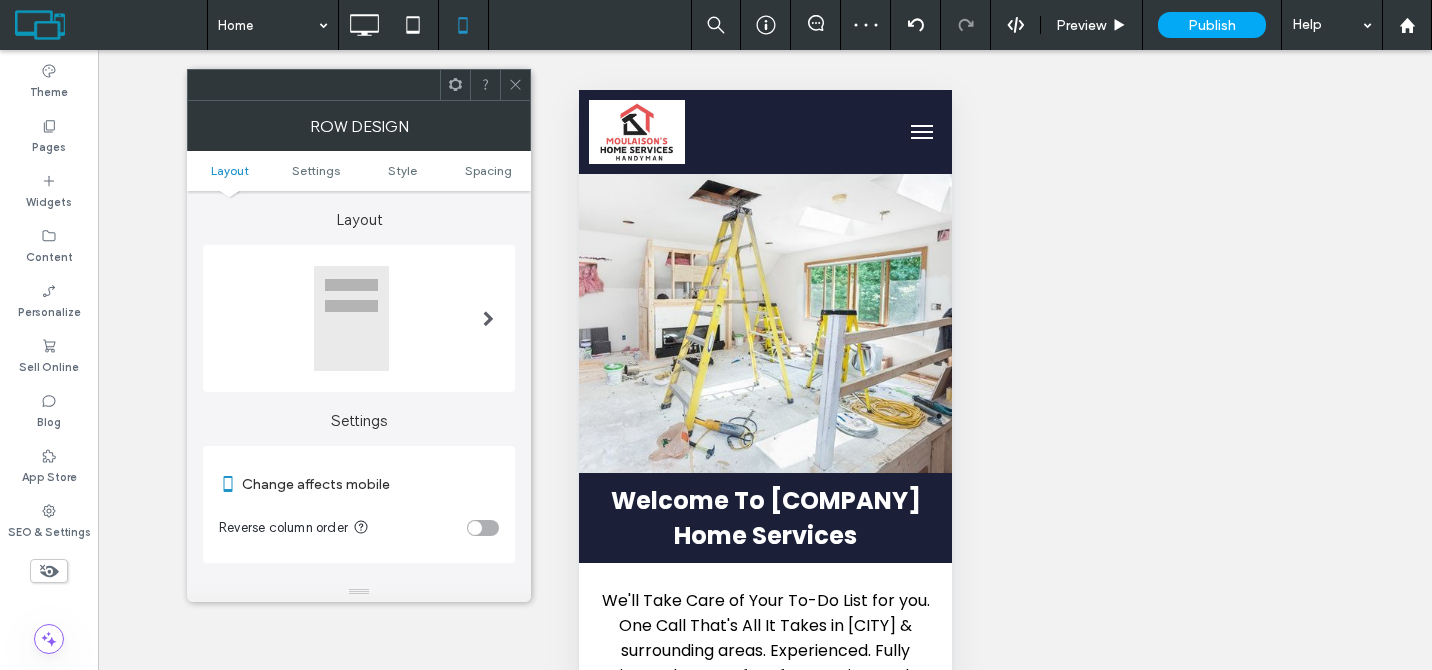 click at bounding box center [359, 318] 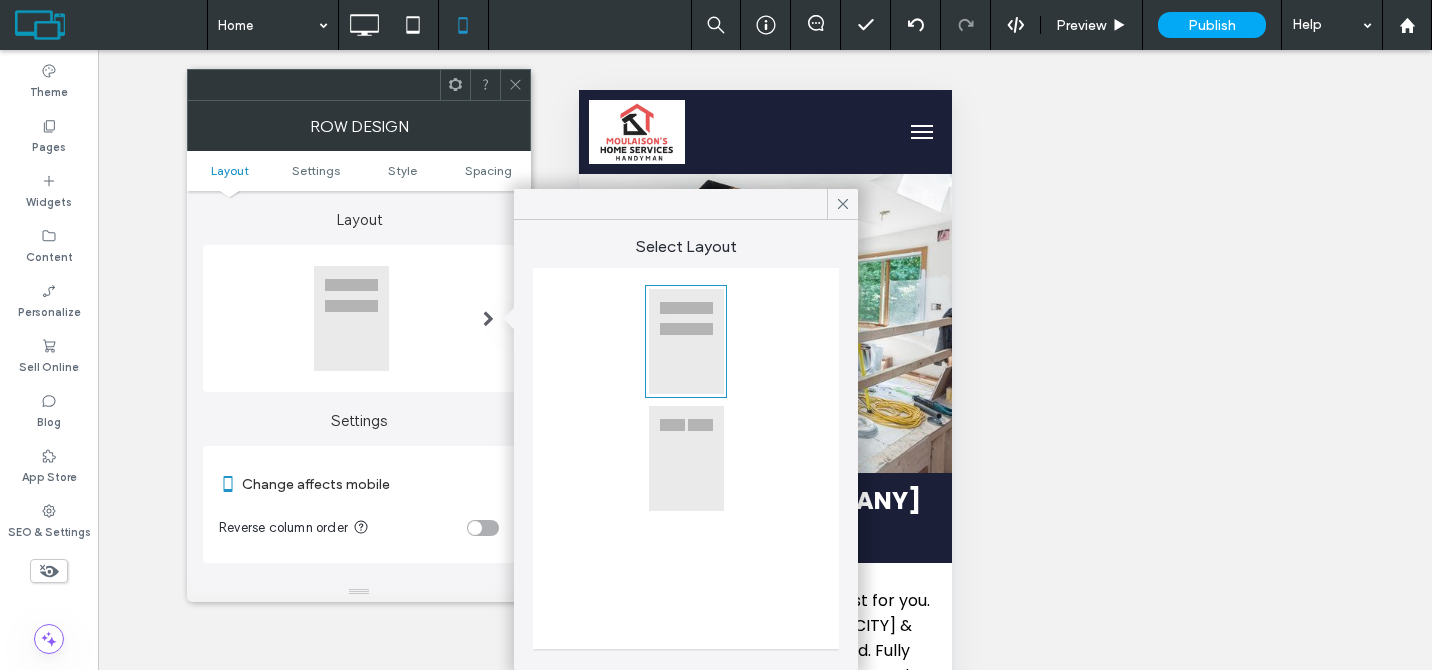 click at bounding box center [686, 458] 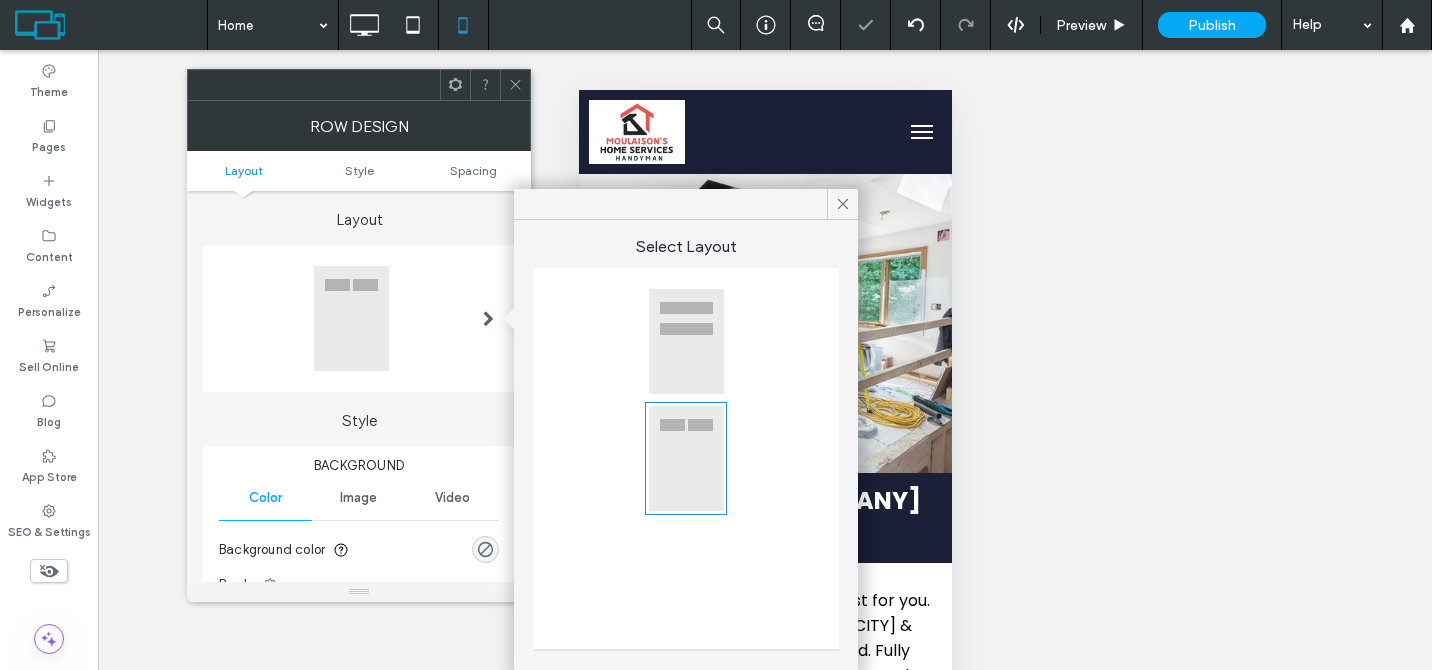 click 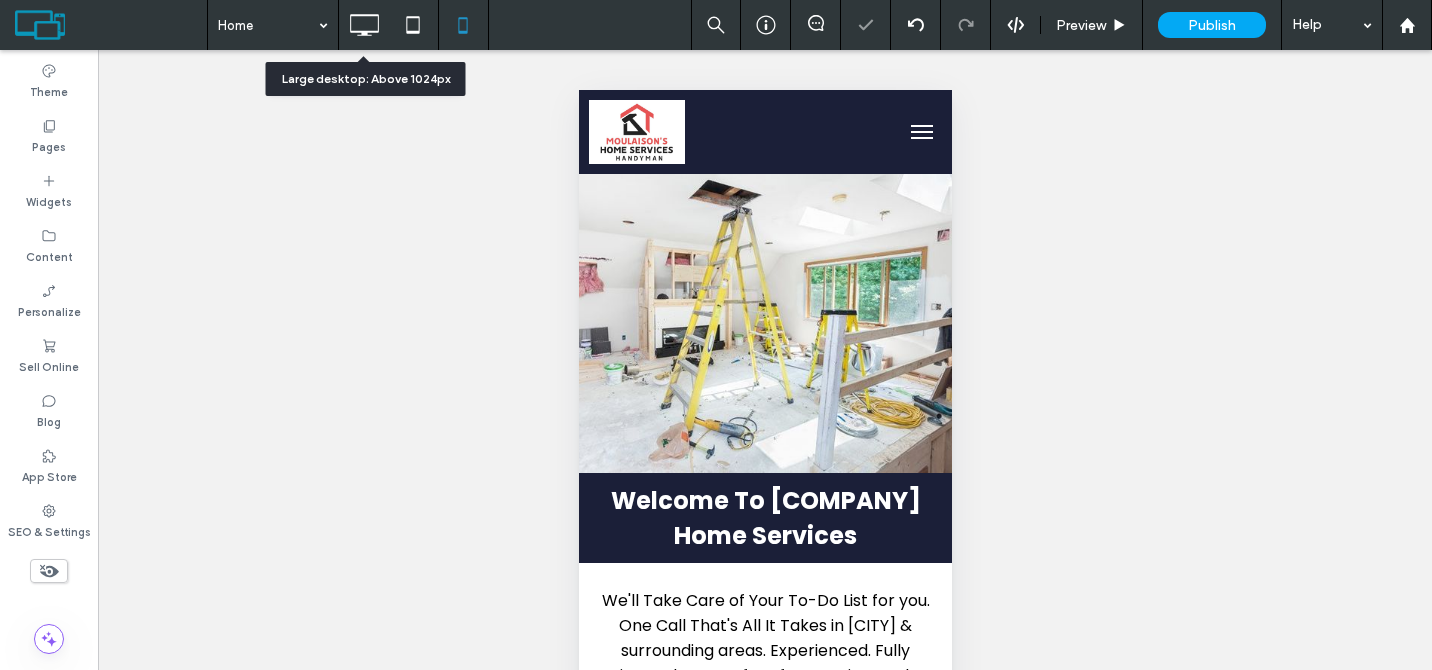 click 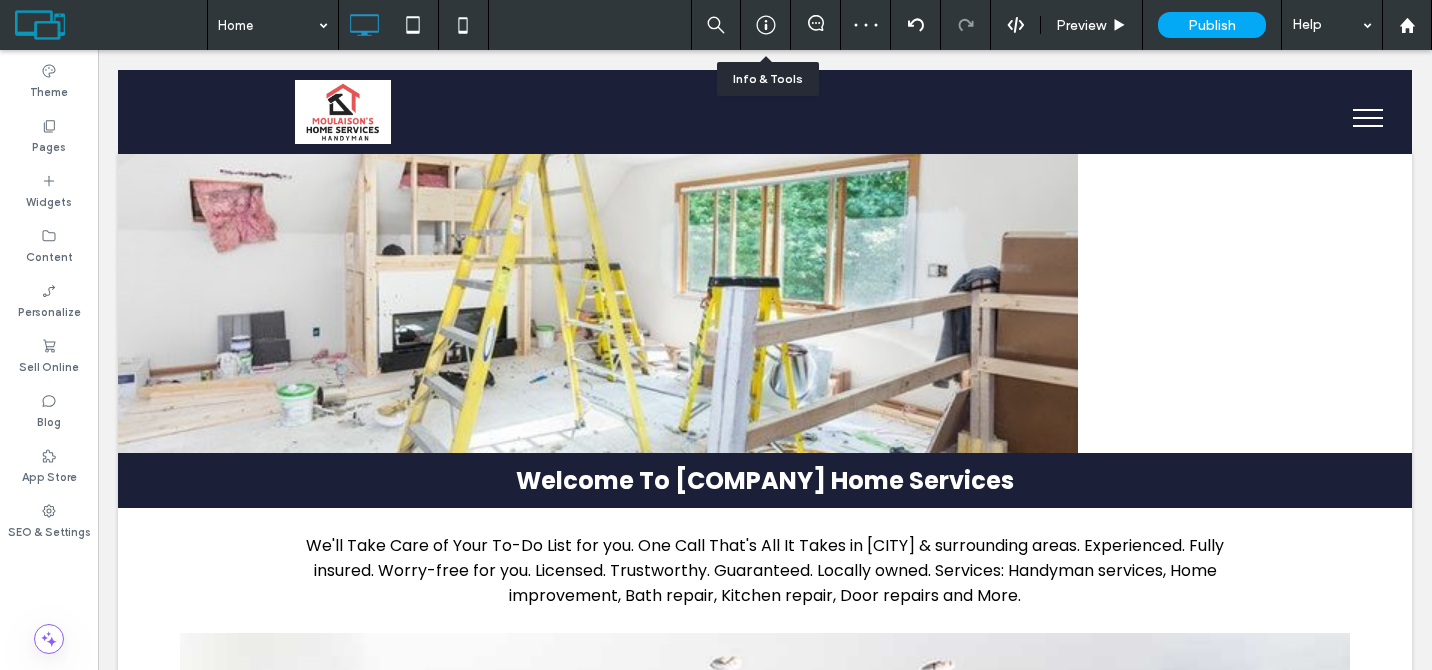 click 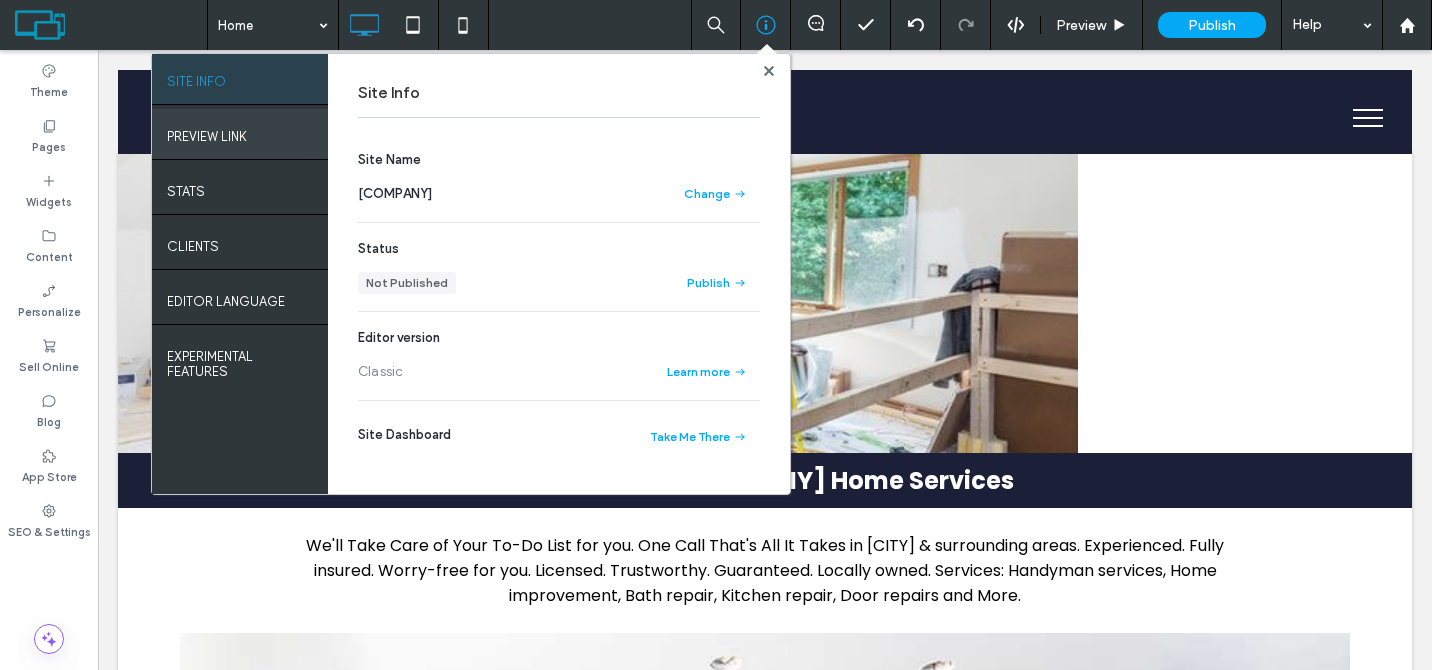 click on "PREVIEW LINK" at bounding box center [207, 131] 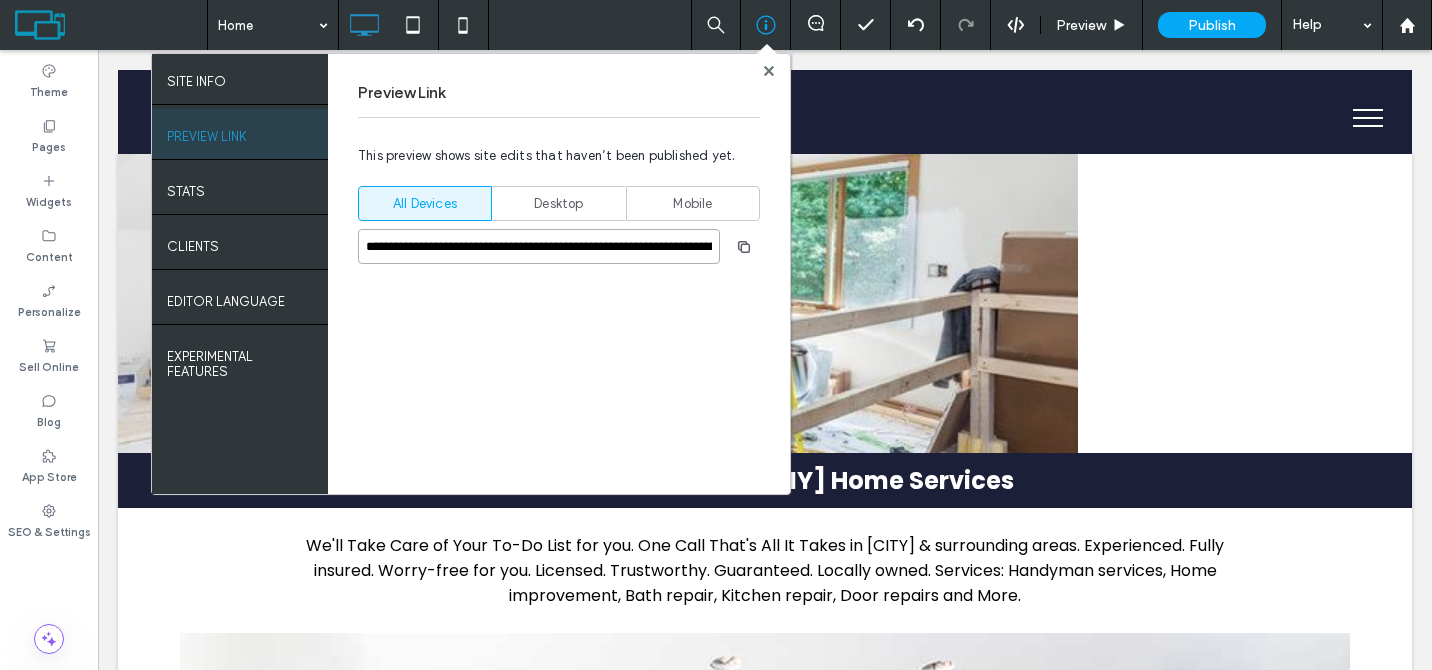 click on "**********" at bounding box center (539, 246) 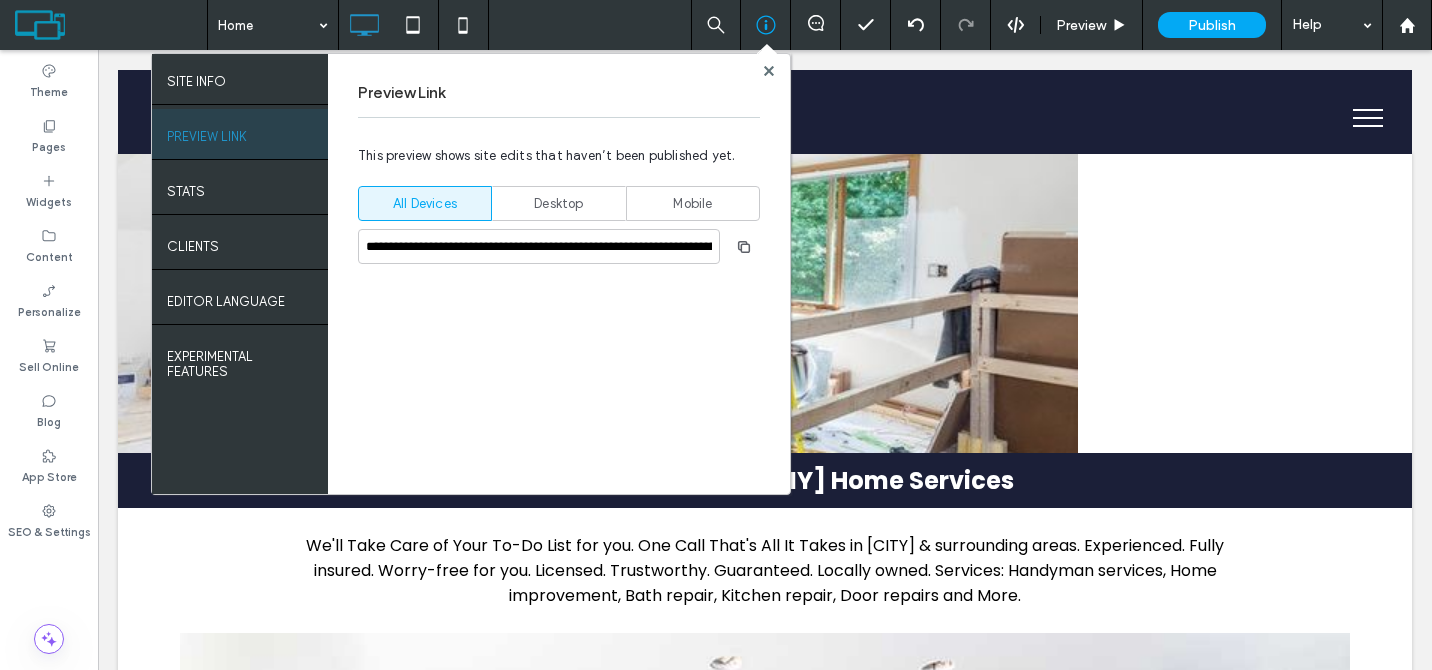 click on "**********" at bounding box center (559, 274) 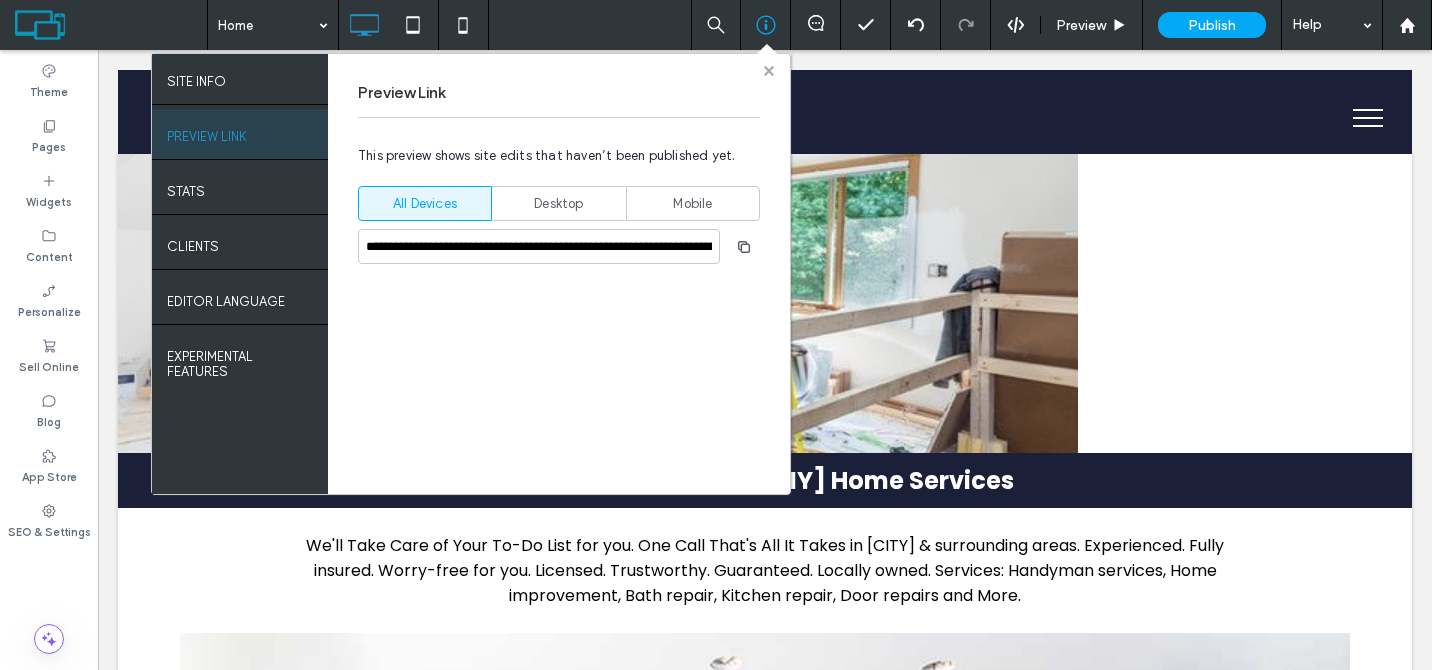 click 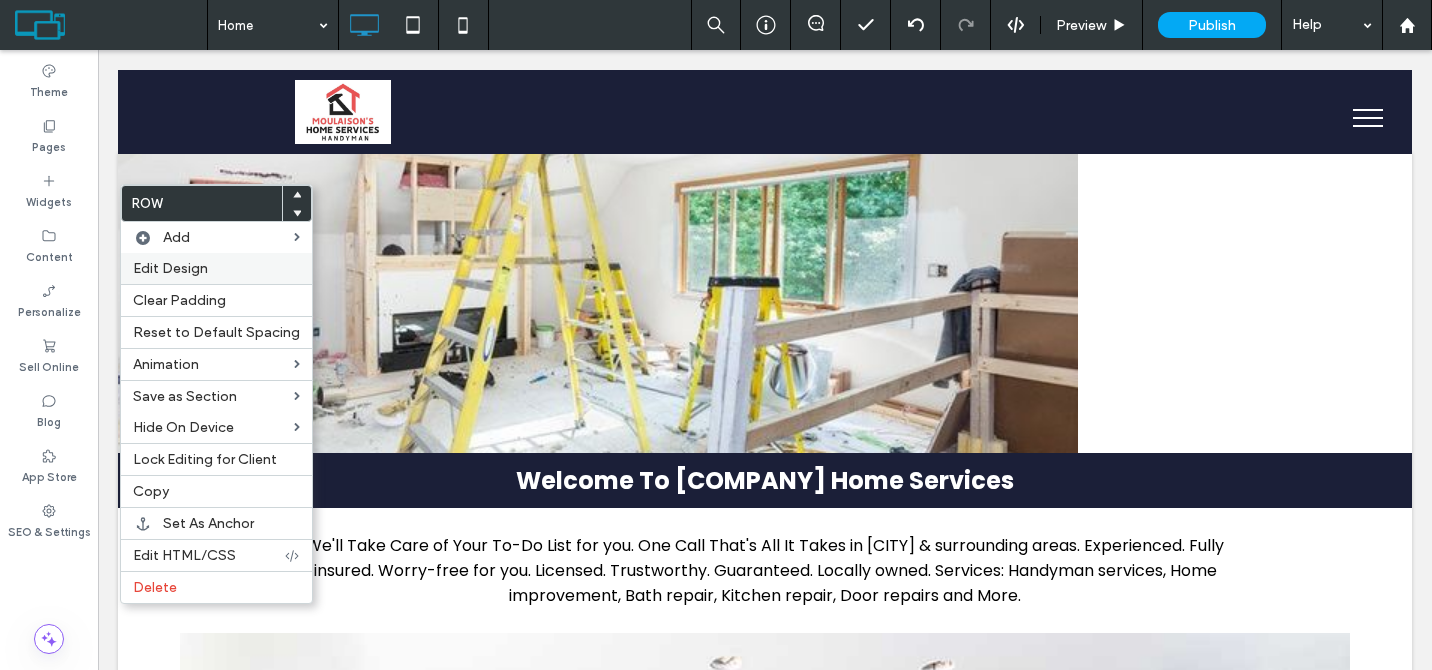 click on "Edit Design" at bounding box center [170, 268] 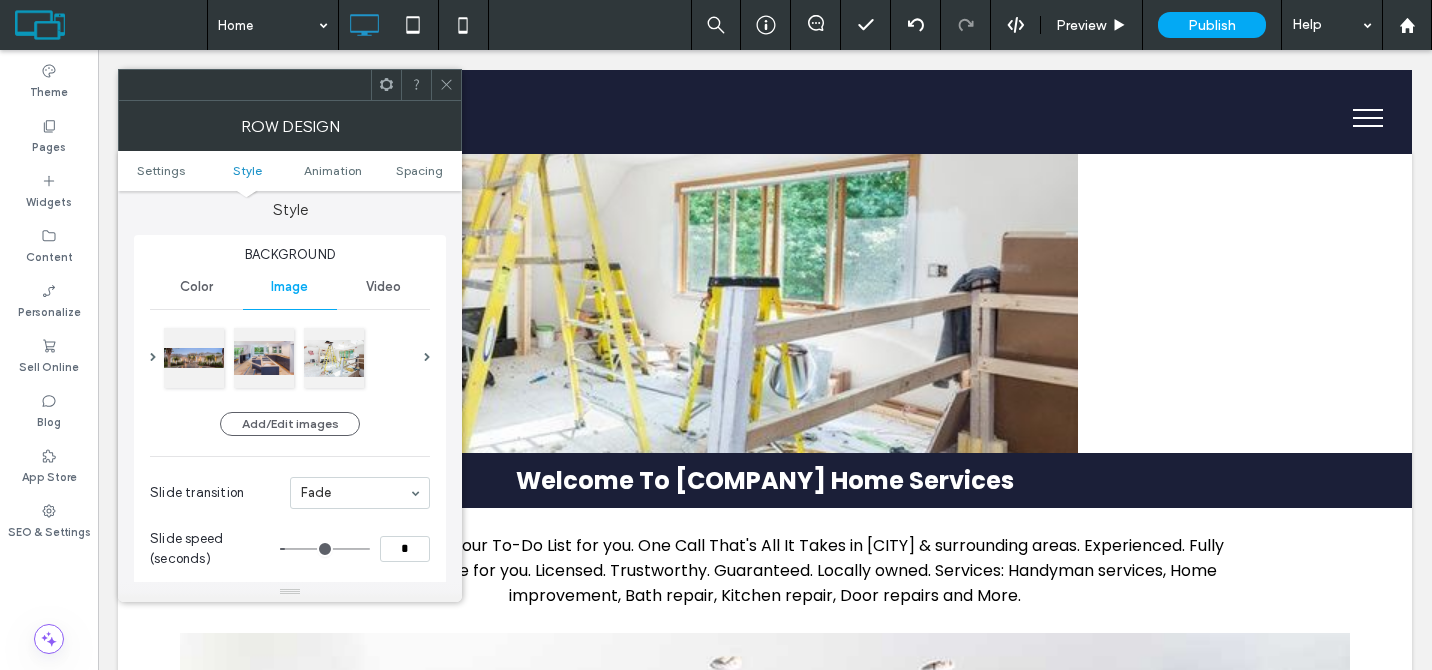 scroll, scrollTop: 362, scrollLeft: 0, axis: vertical 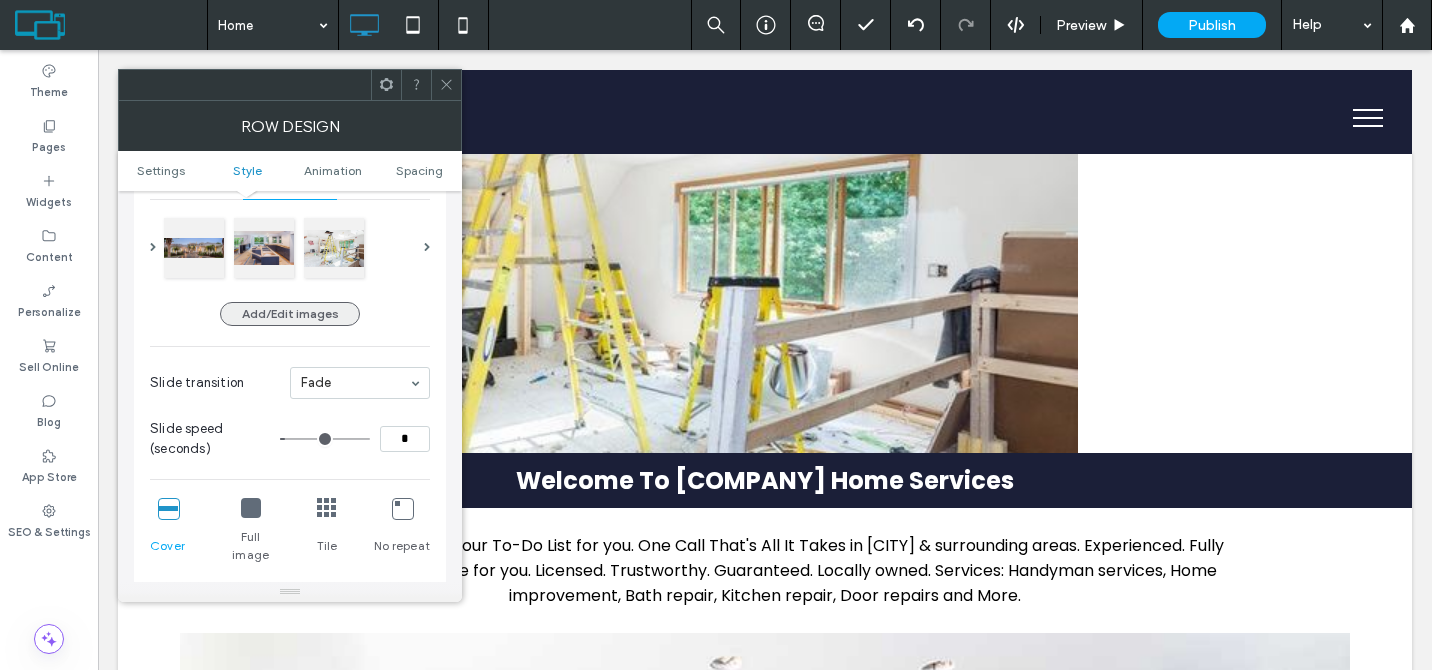 click on "Add/Edit images" at bounding box center (290, 314) 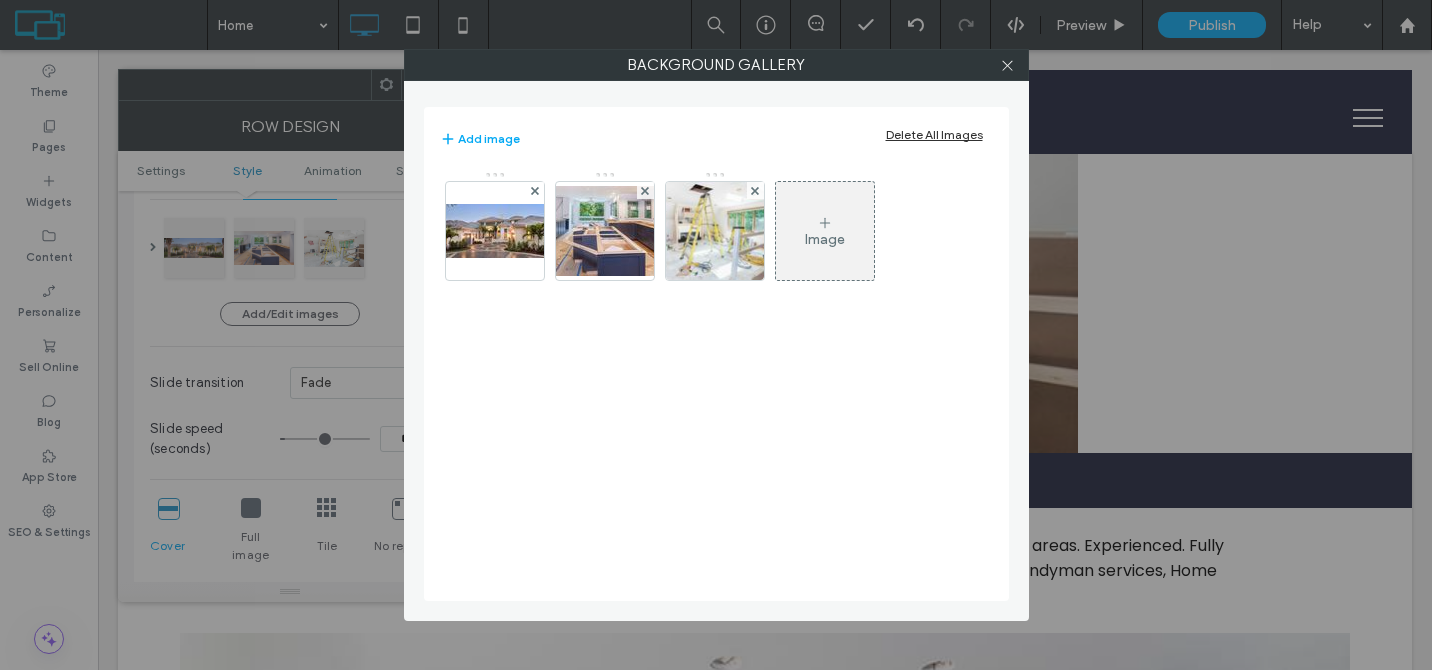 click on "Image" at bounding box center [825, 231] 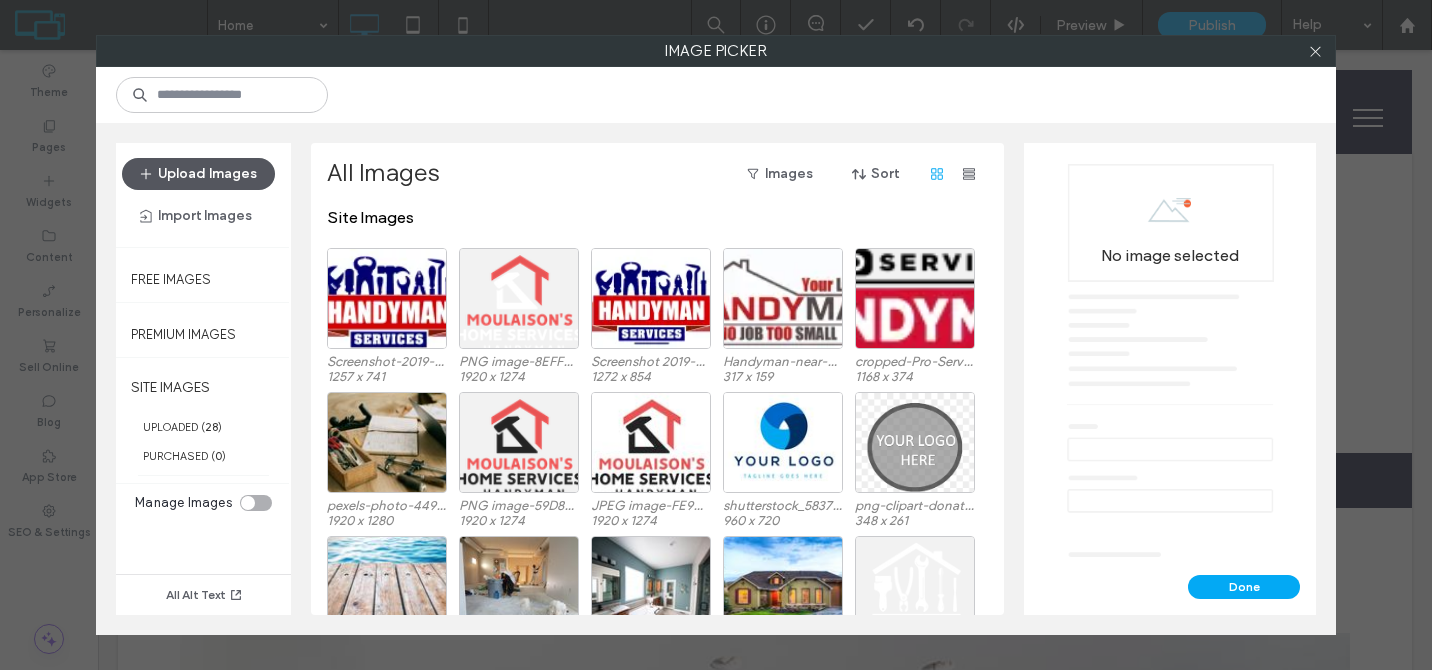 click on "Upload Images" at bounding box center [198, 174] 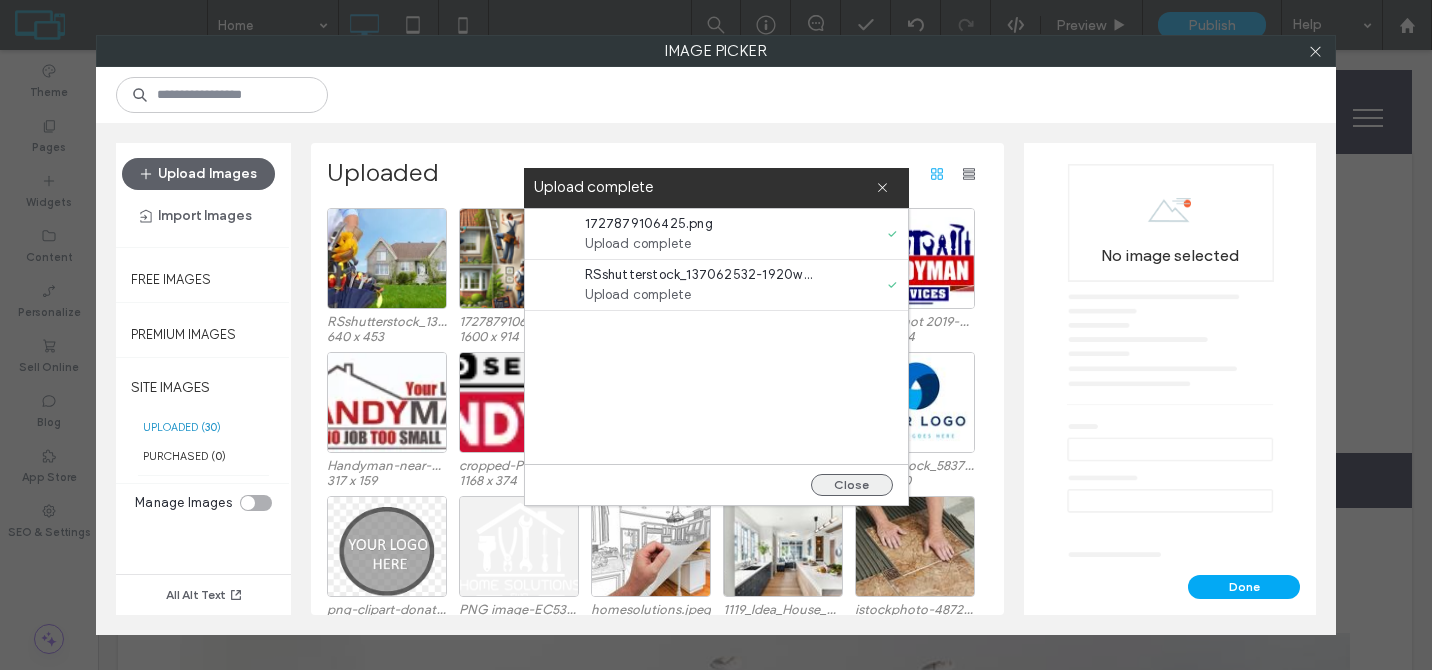click on "Close" at bounding box center [852, 485] 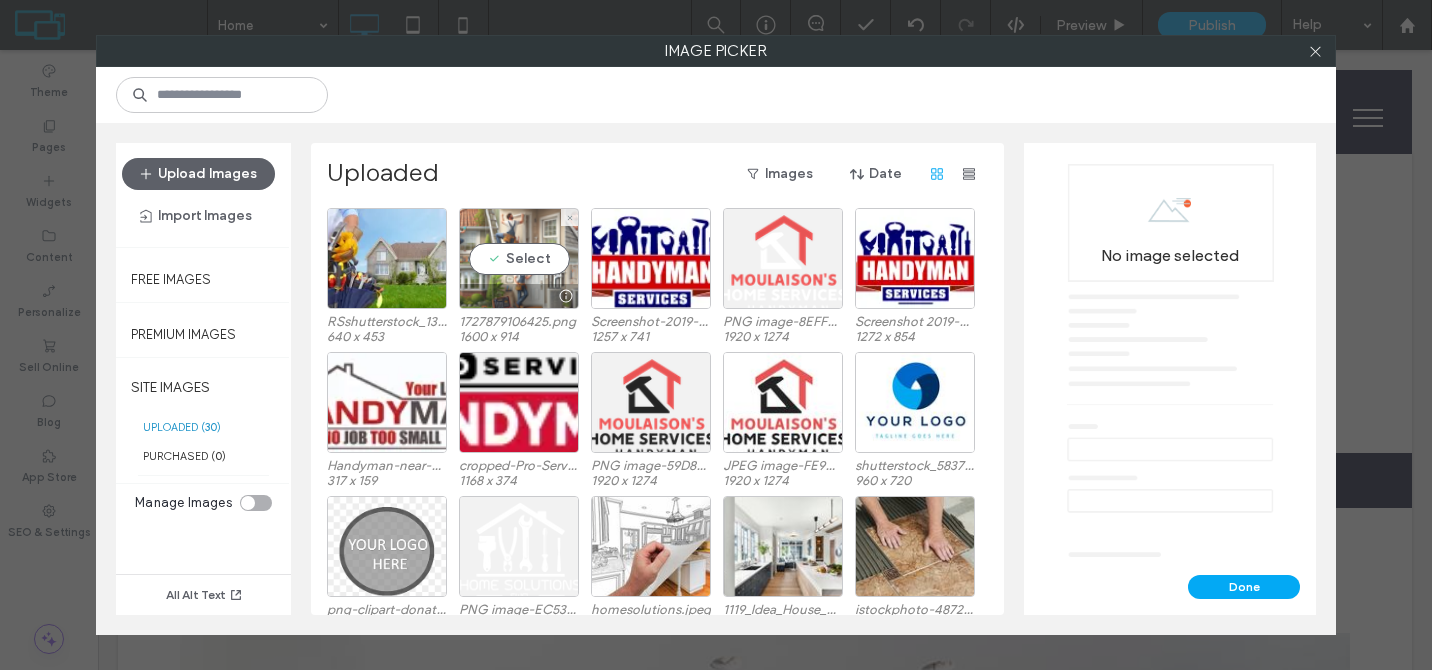 click on "Select" at bounding box center (519, 258) 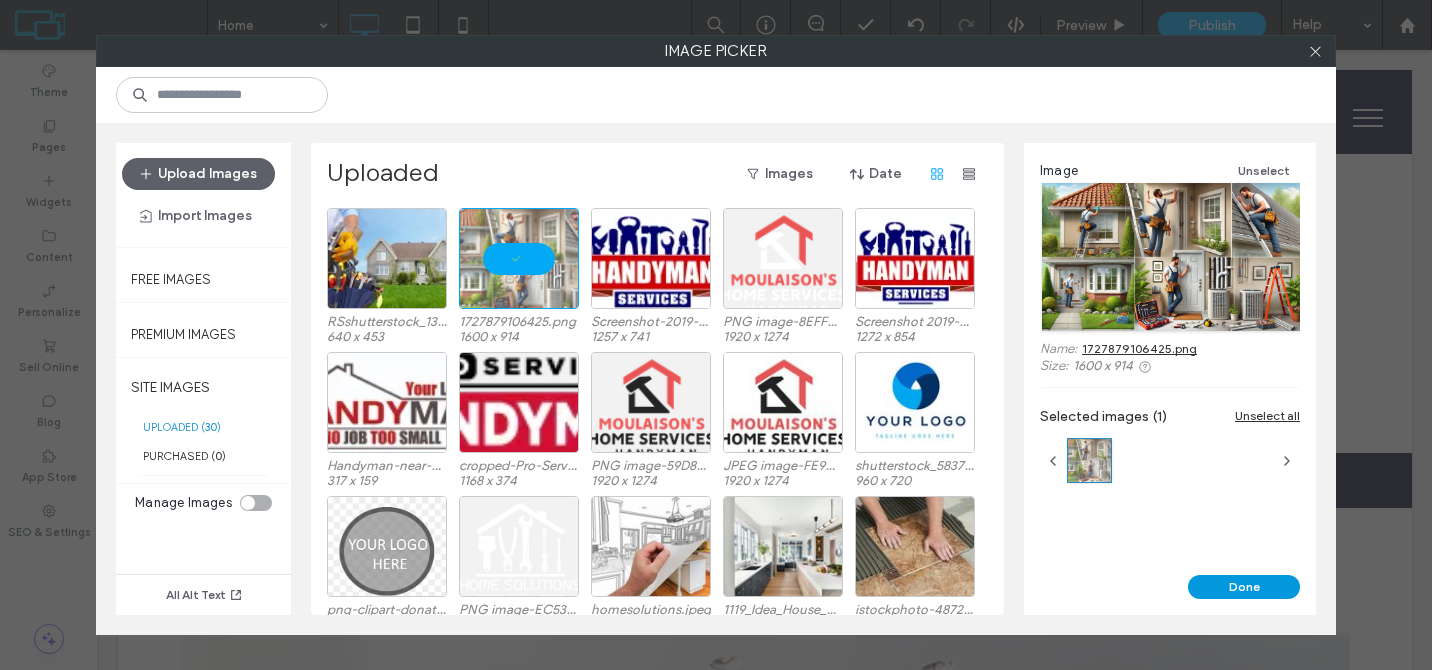 click on "Done" at bounding box center [1244, 587] 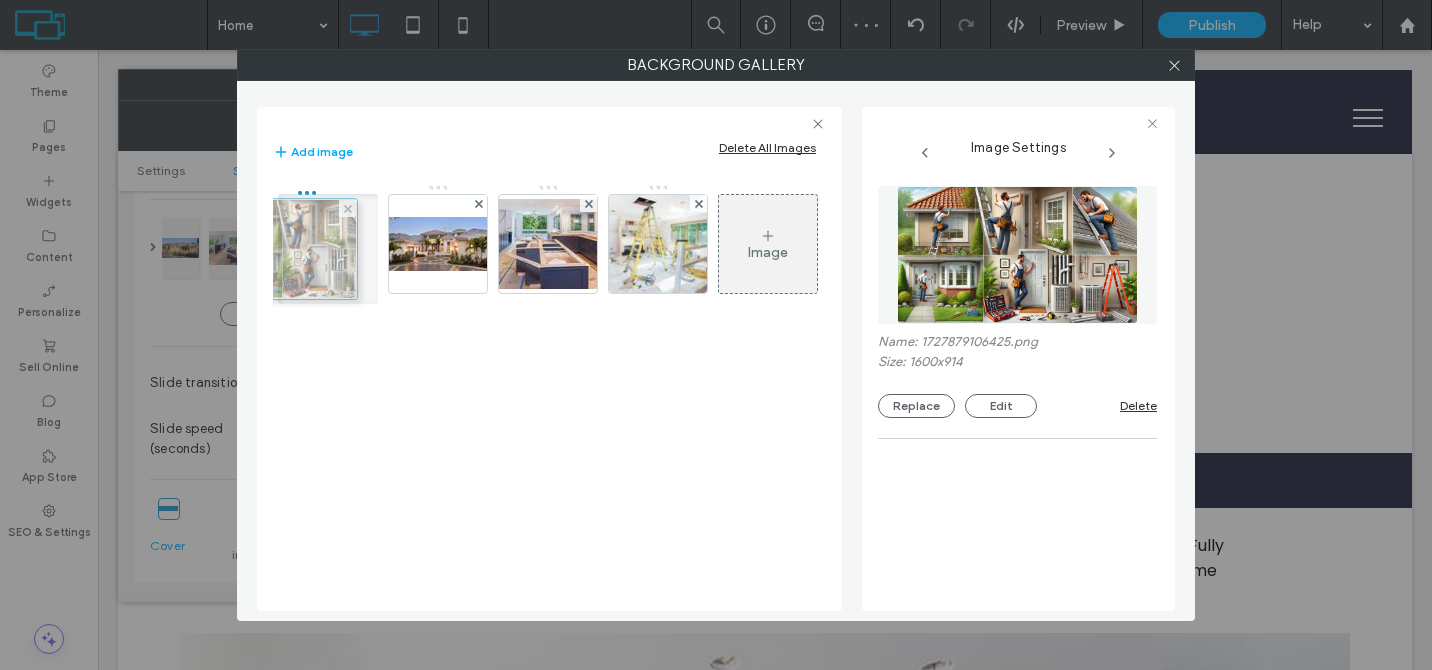drag, startPoint x: 669, startPoint y: 255, endPoint x: 313, endPoint y: 260, distance: 356.03513 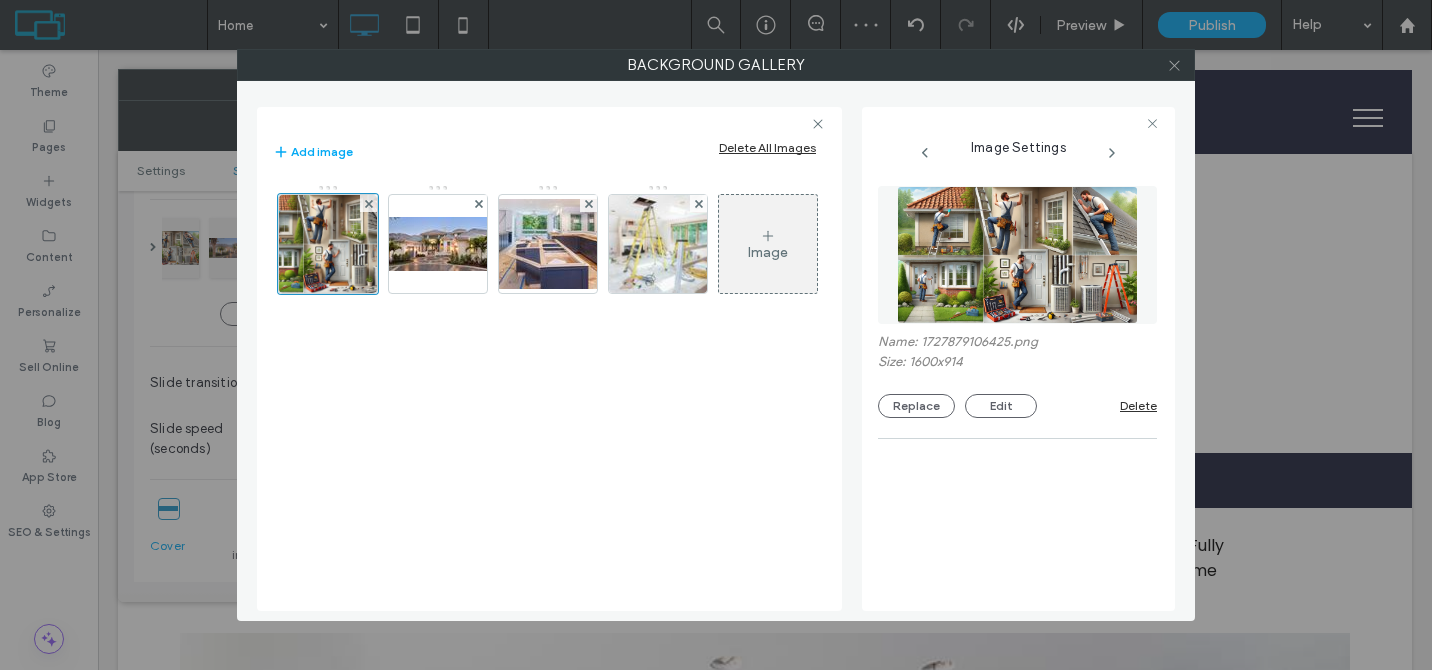 click 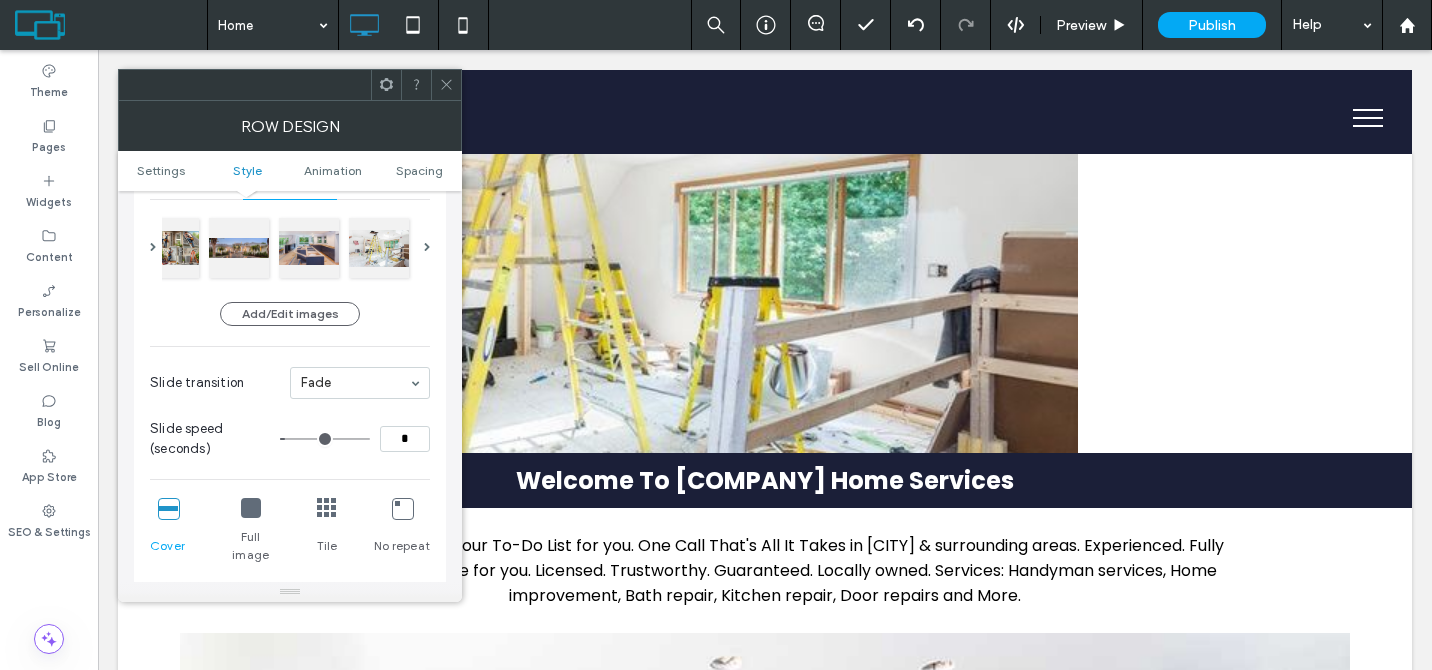 click 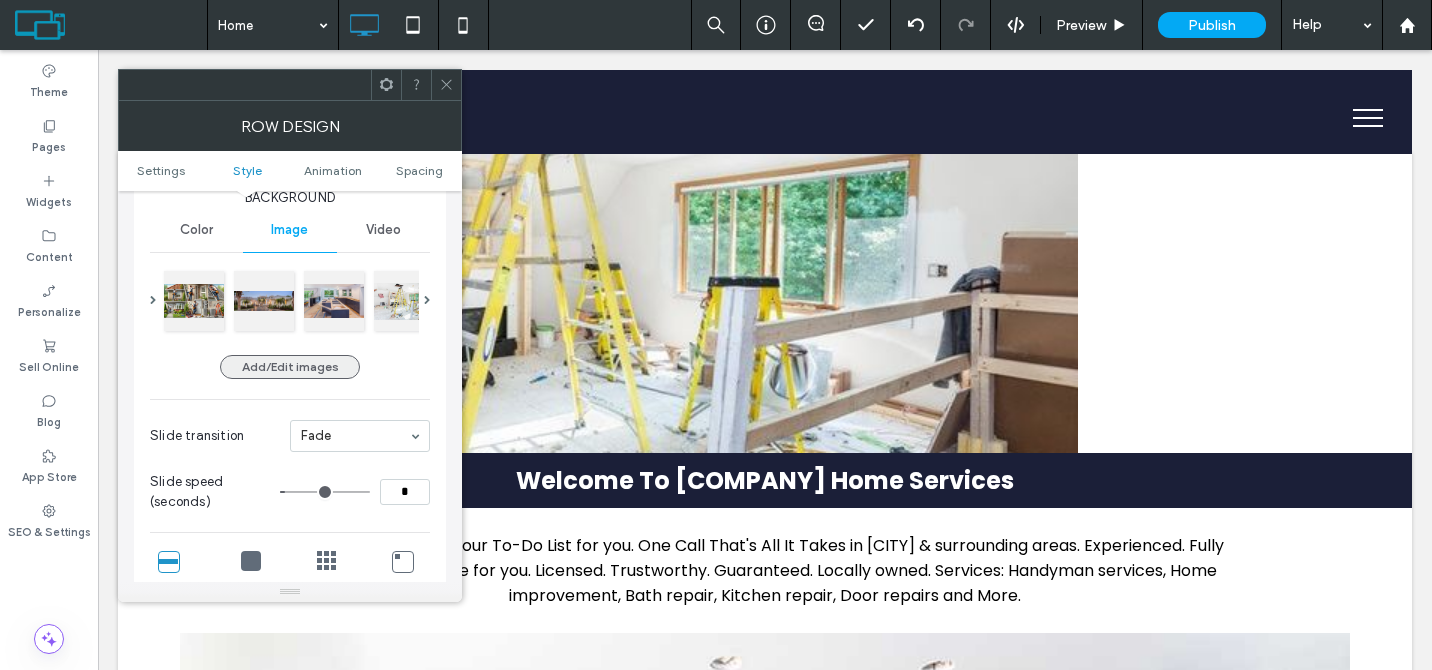 scroll, scrollTop: 344, scrollLeft: 0, axis: vertical 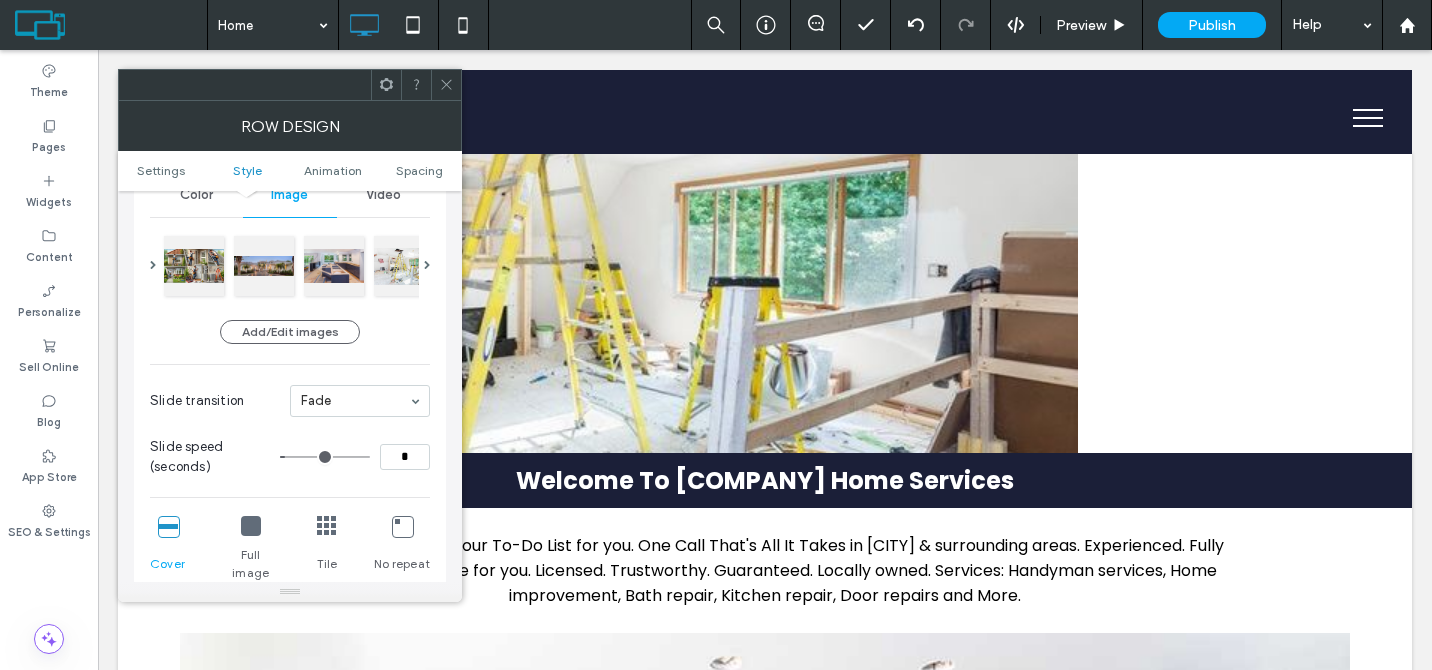 click at bounding box center (251, 526) 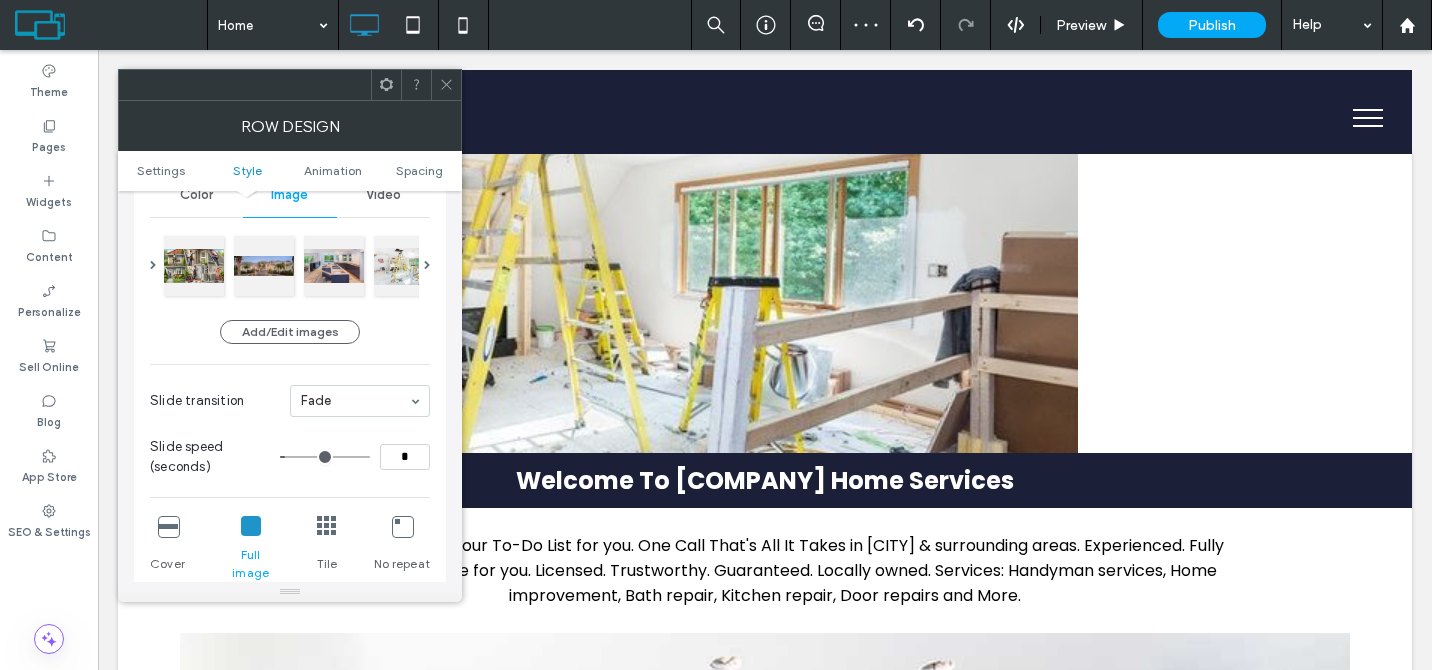 click 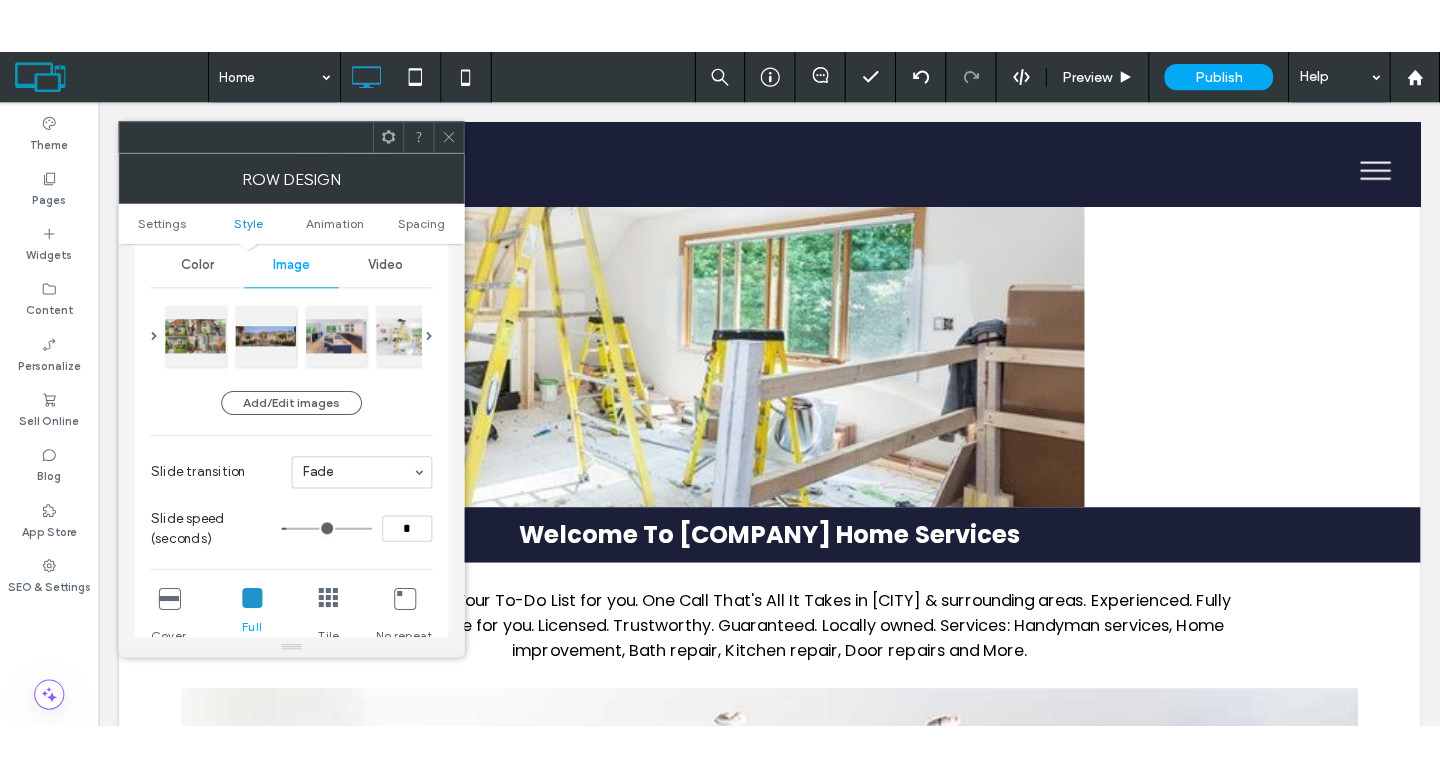 scroll, scrollTop: 396, scrollLeft: 0, axis: vertical 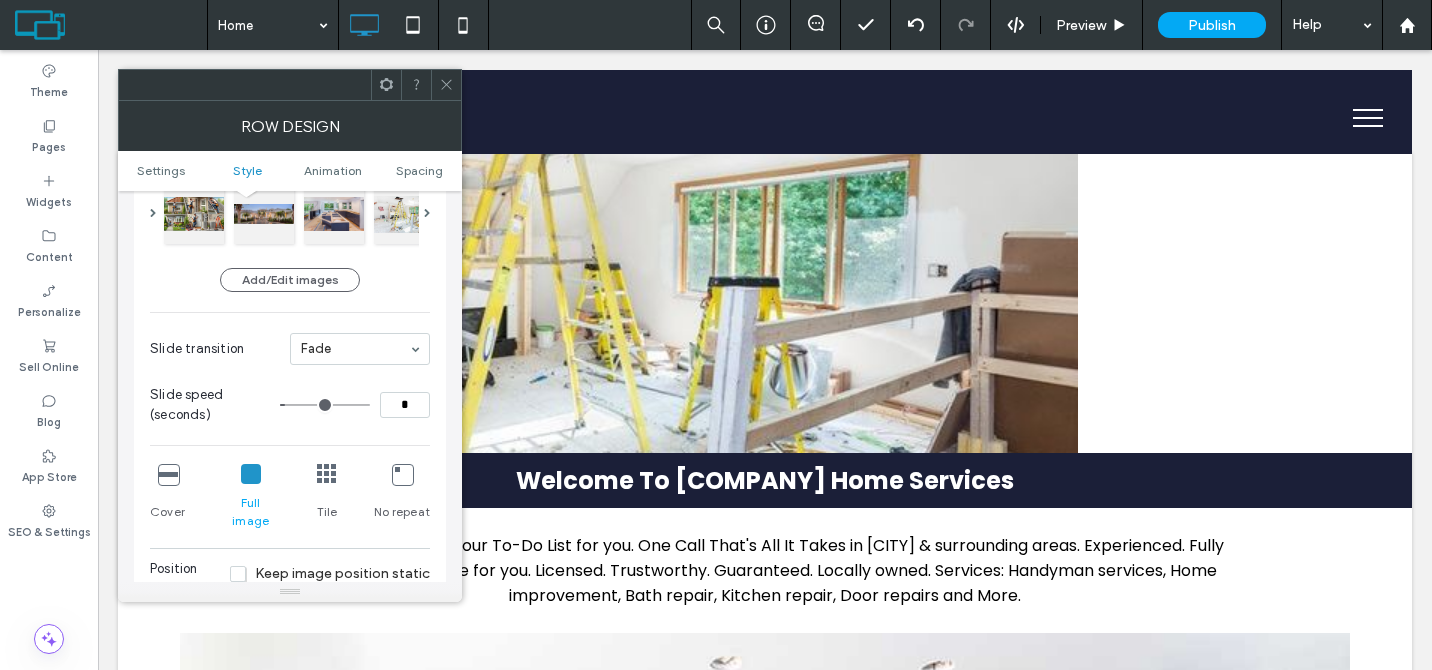 click at bounding box center [168, 474] 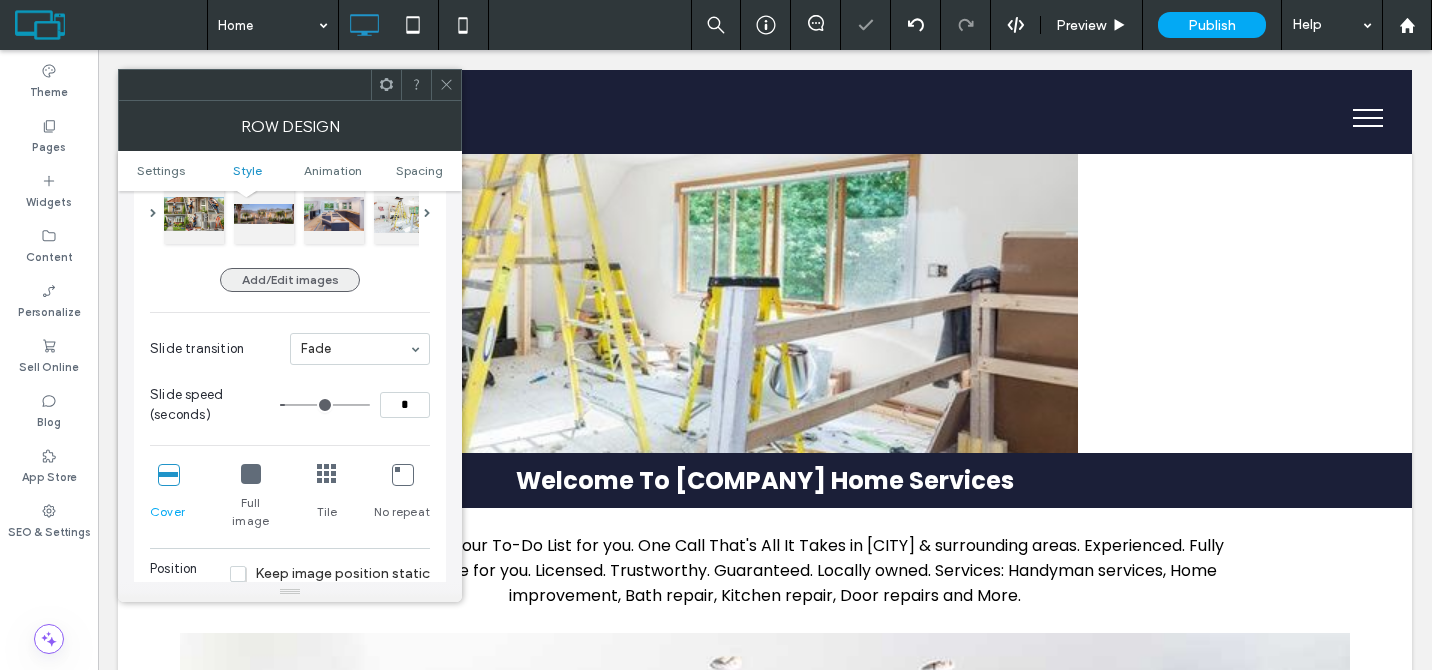 click on "Add/Edit images" at bounding box center (290, 280) 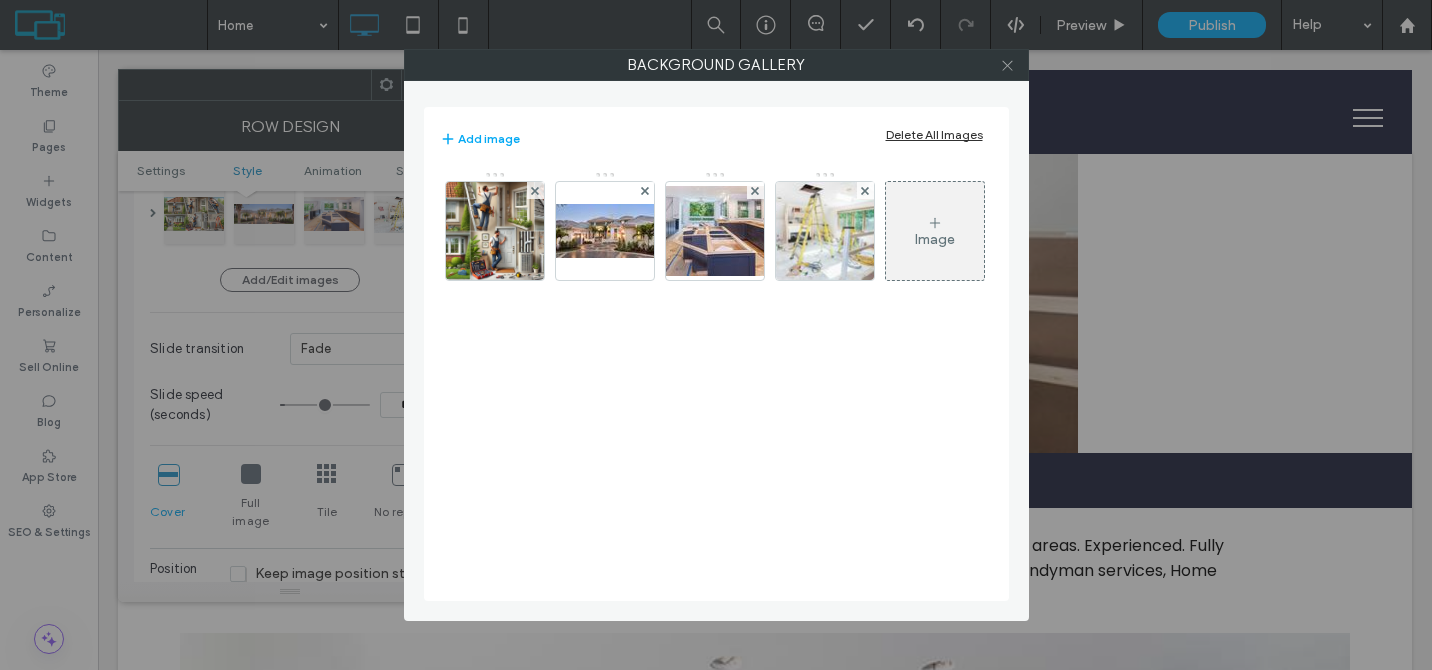 click 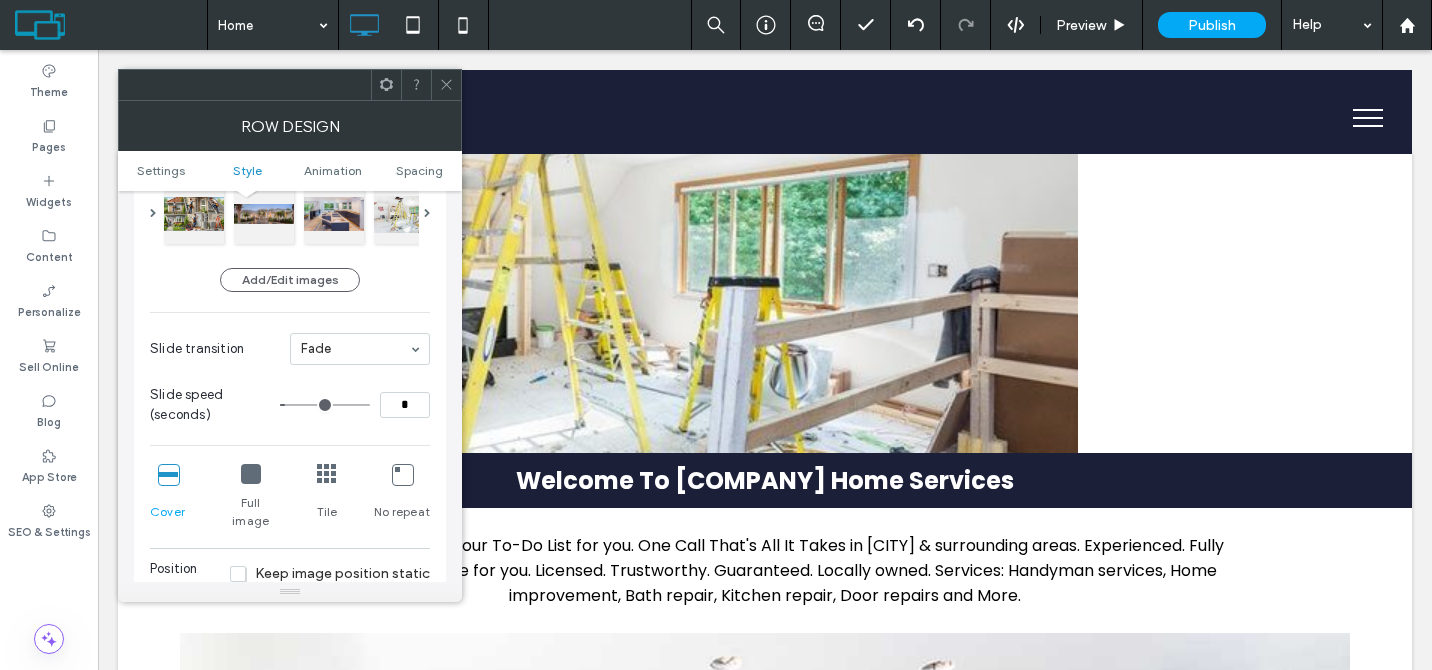 click 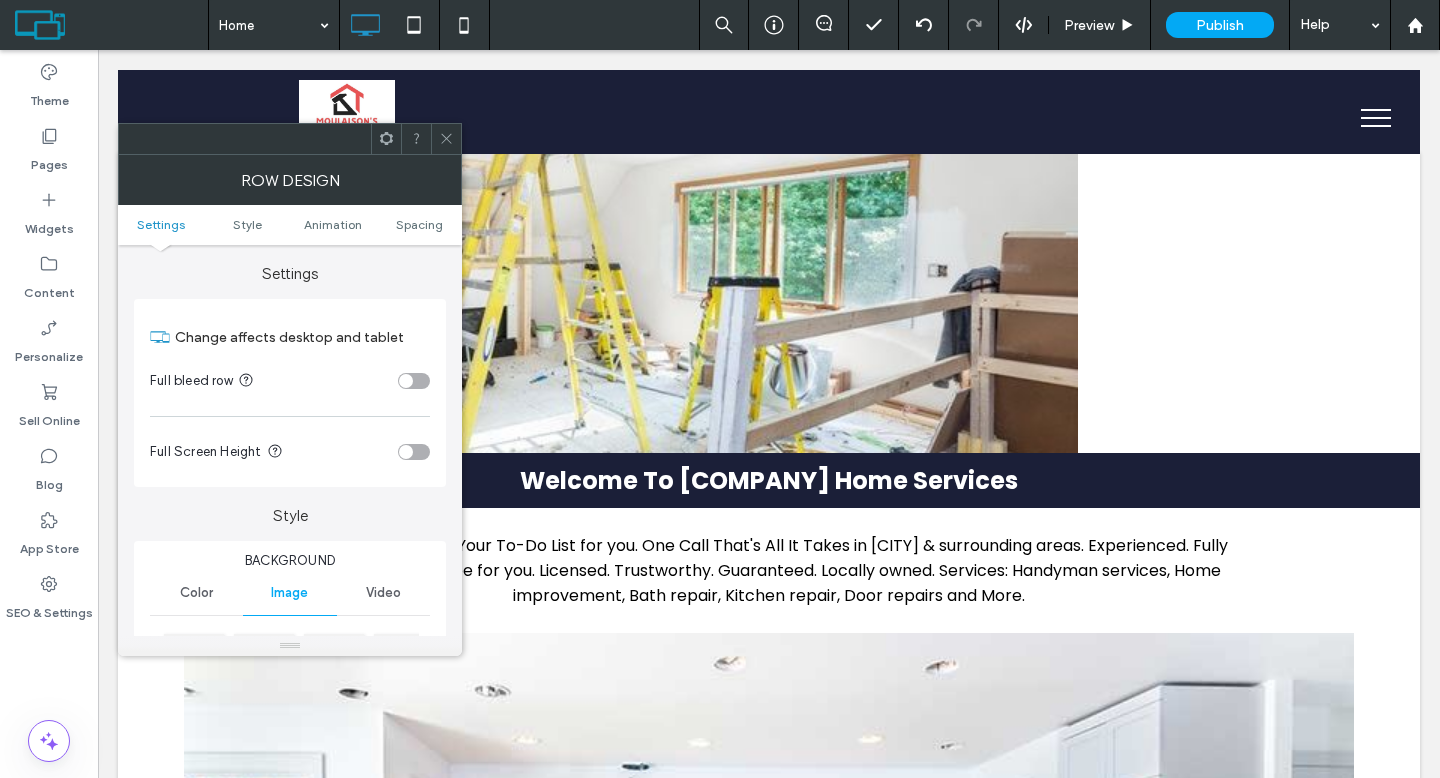 scroll, scrollTop: 156, scrollLeft: 0, axis: vertical 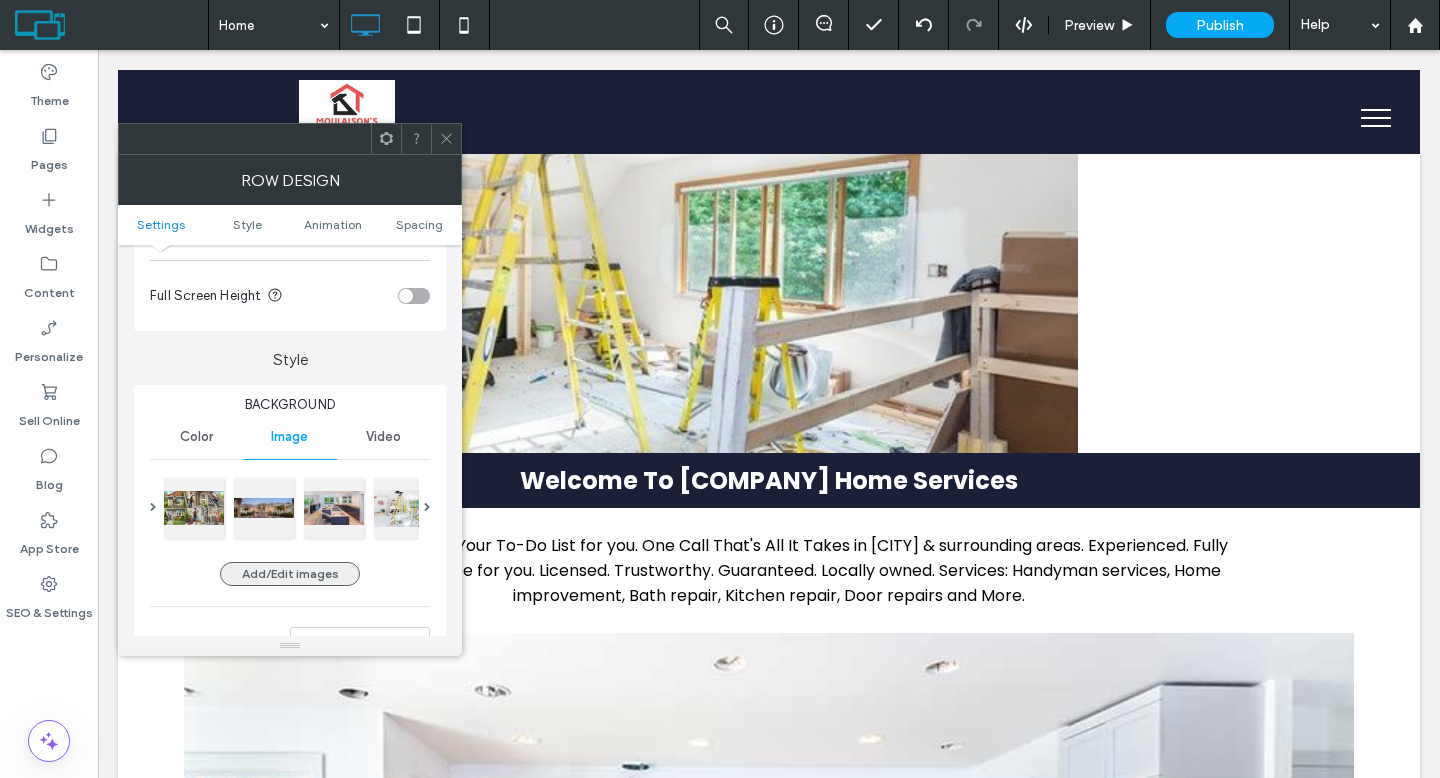 click on "Add/Edit images" at bounding box center (290, 574) 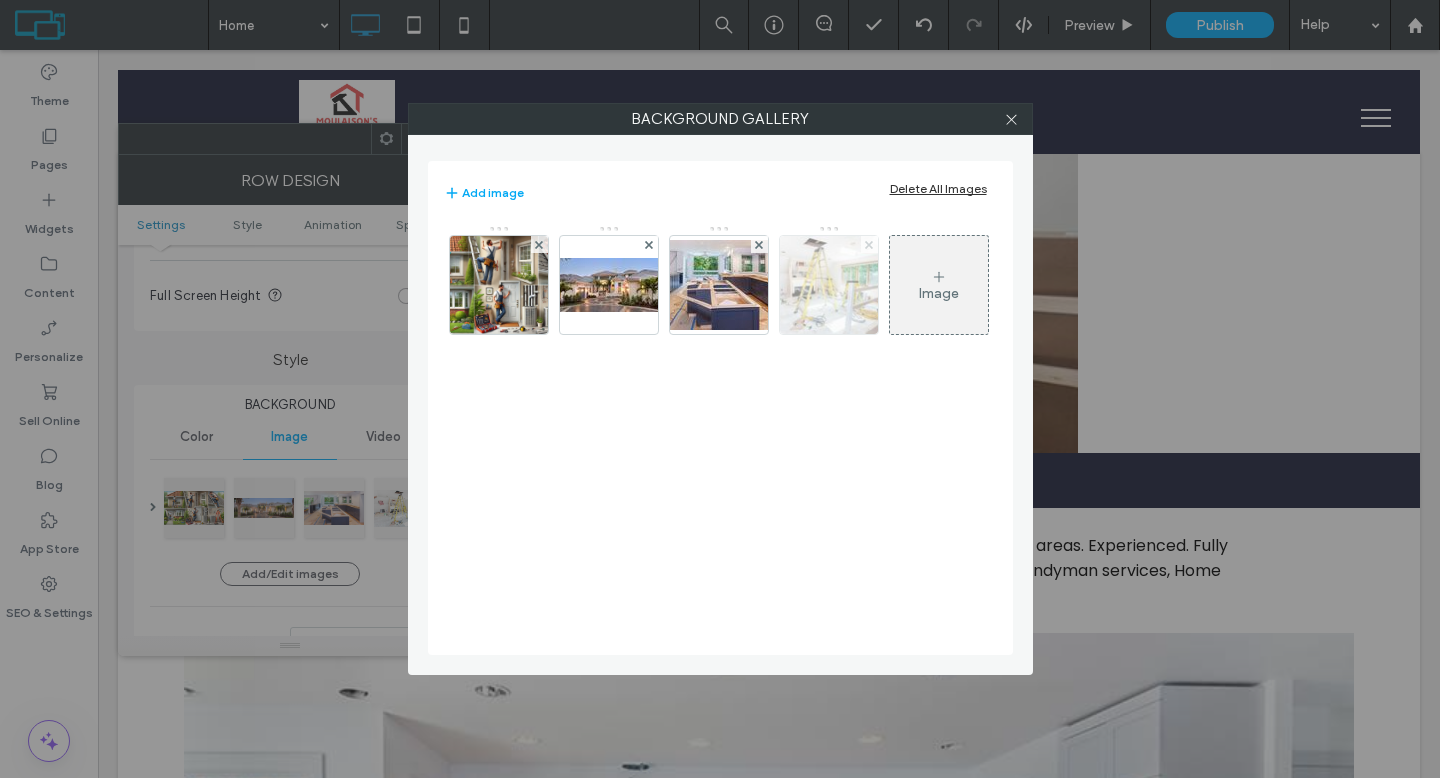 click 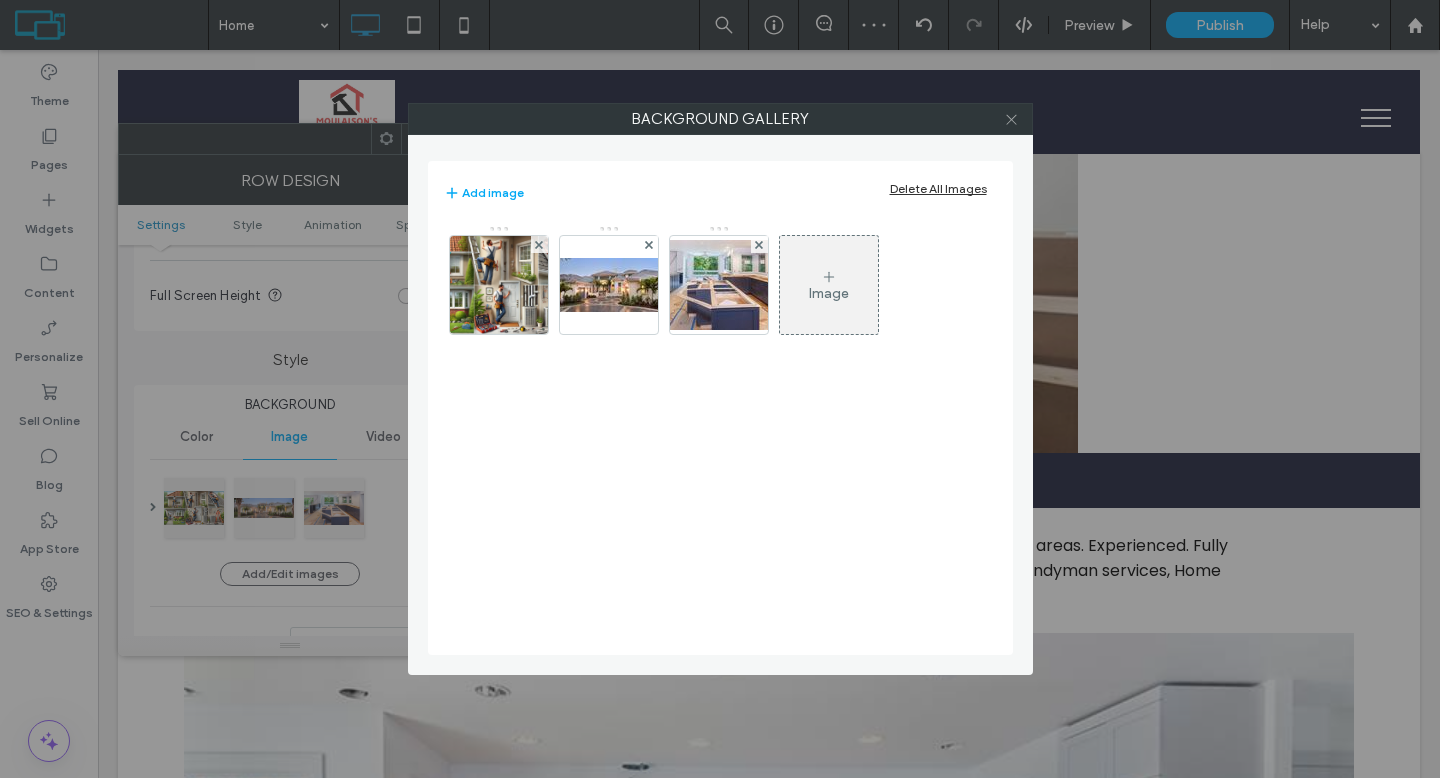 click 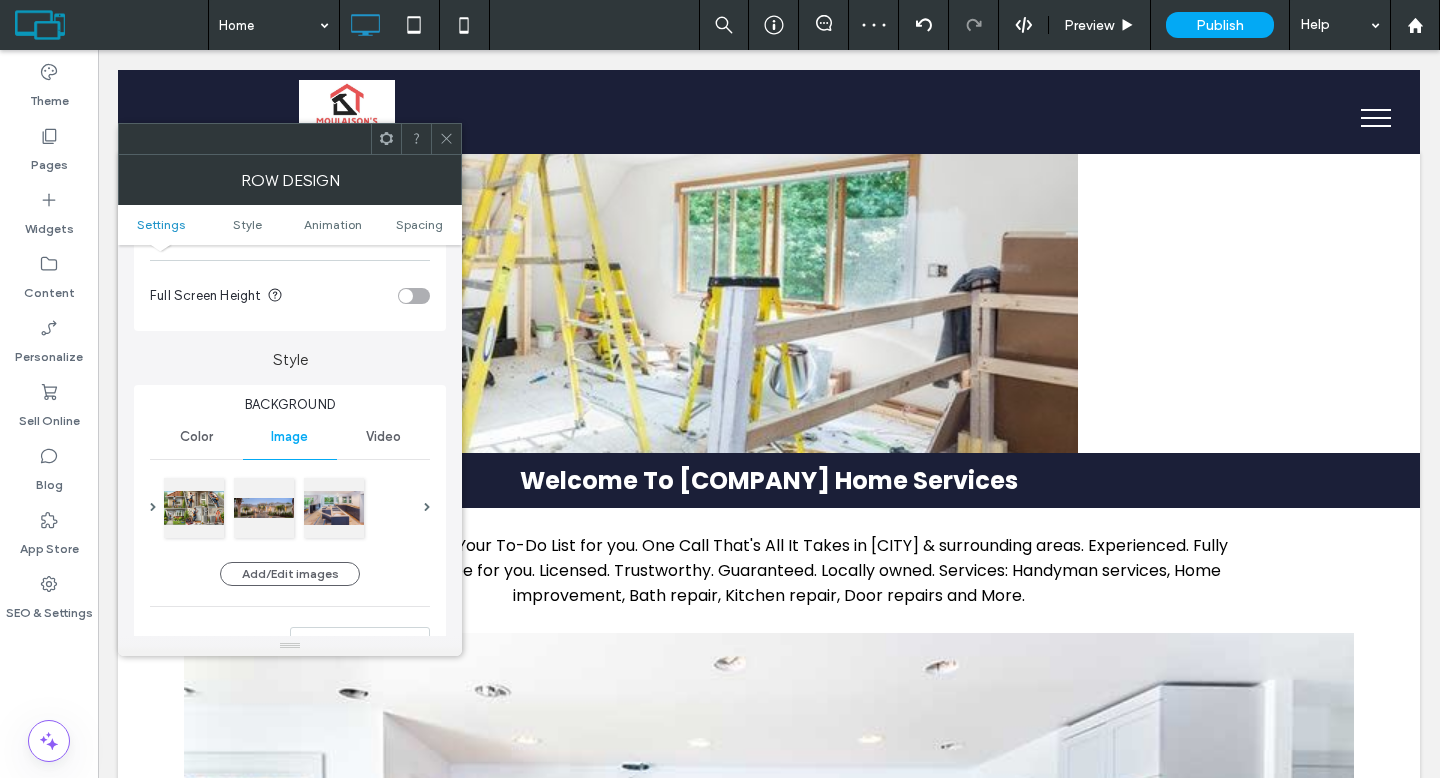 click at bounding box center (446, 139) 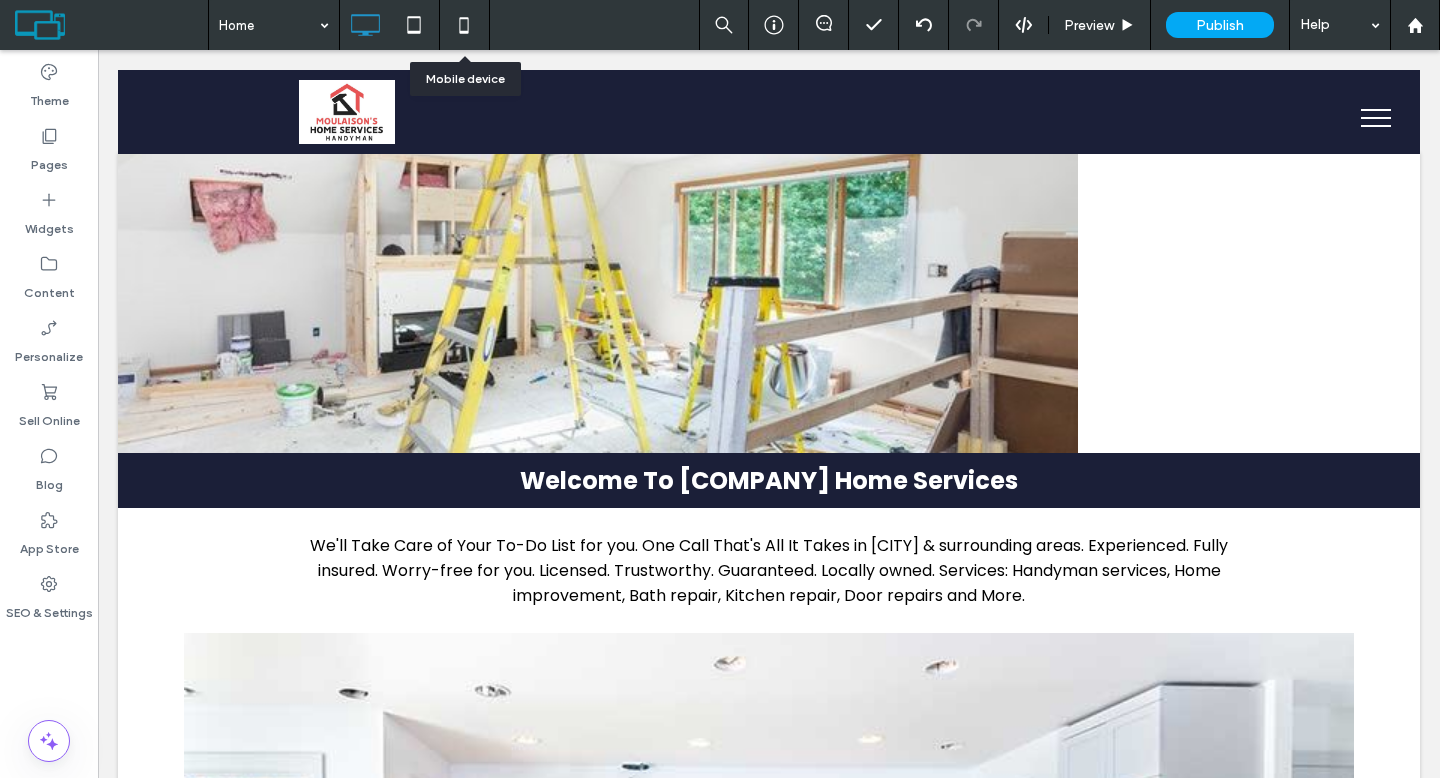 click 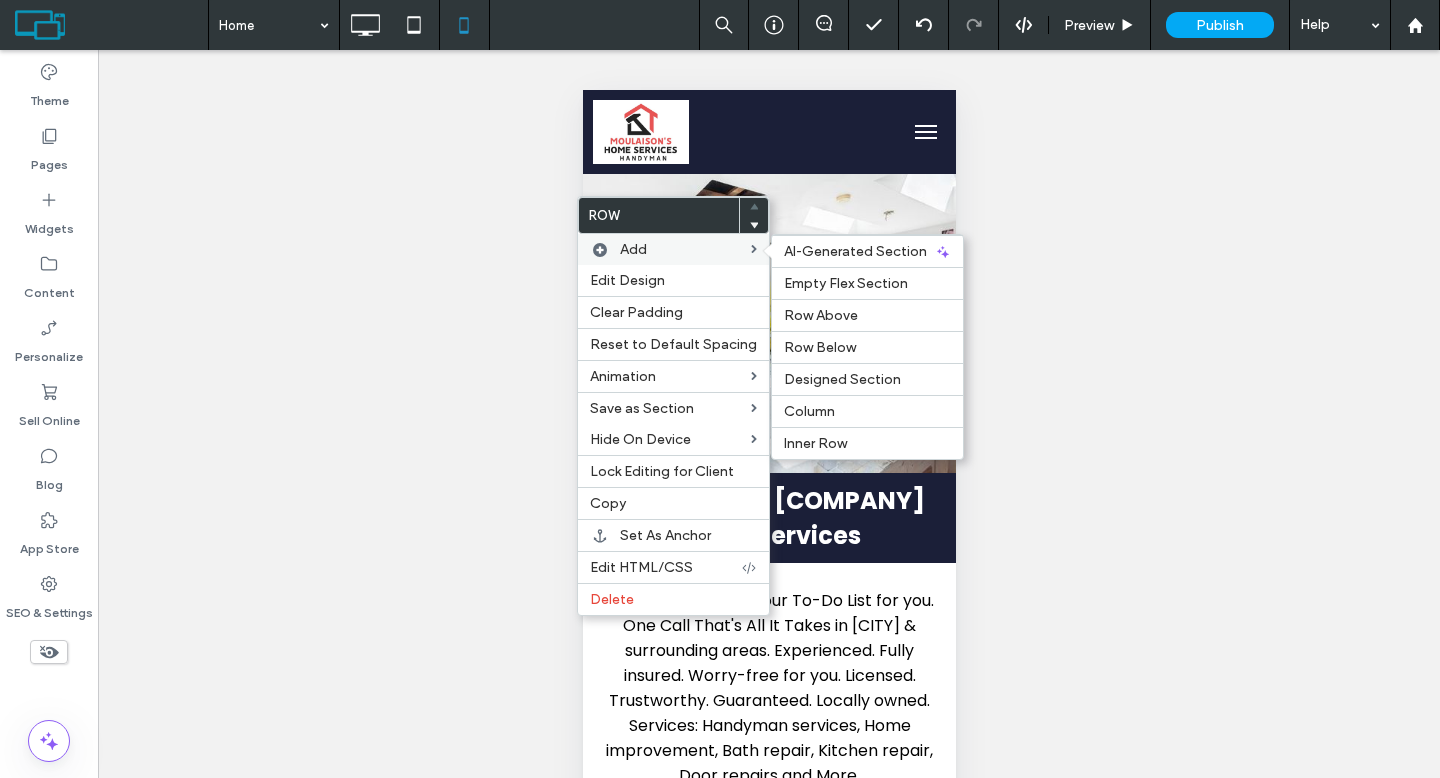click on "Add AI-Generated Section Empty Flex Section Row Above Row Below Designed Section Column Inner Row" at bounding box center (673, 249) 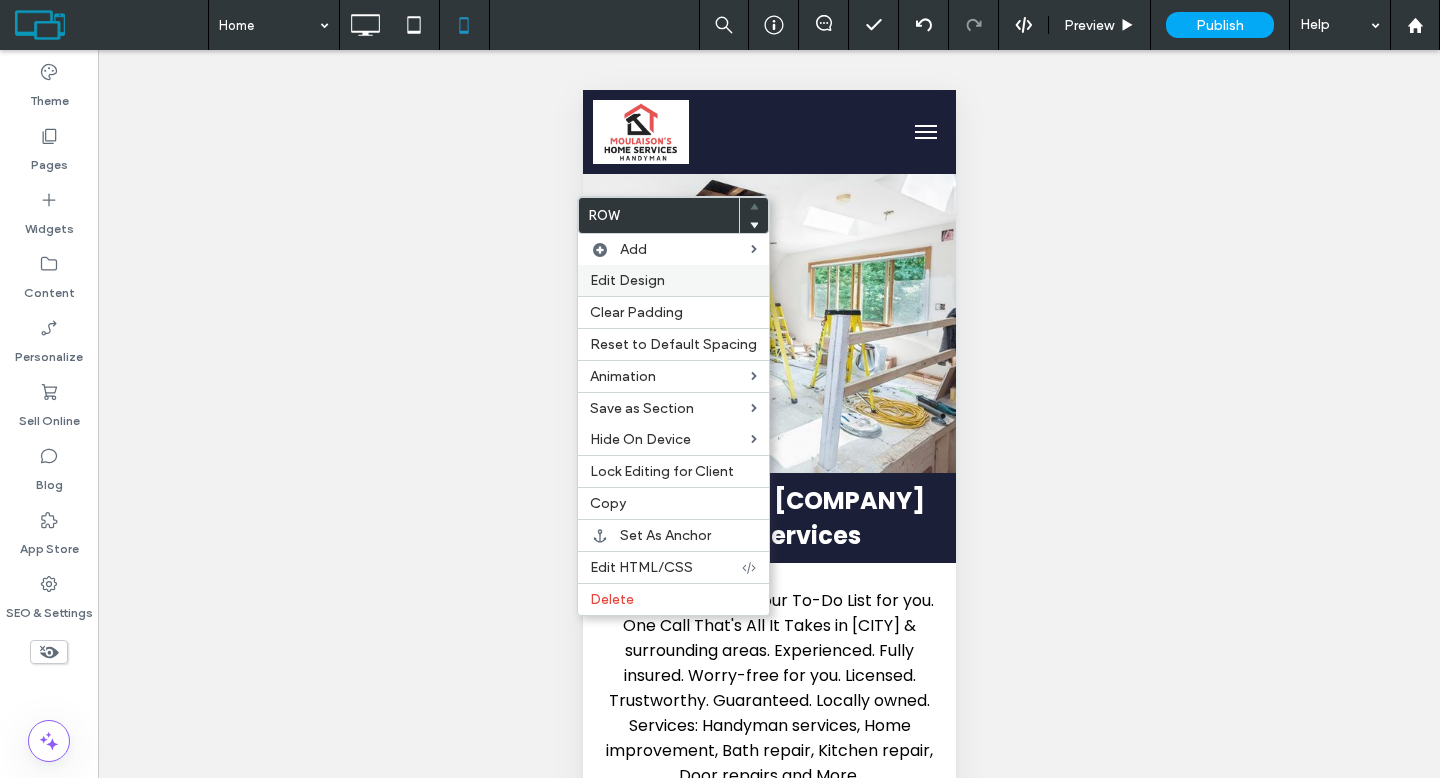 click on "Edit Design" at bounding box center (673, 280) 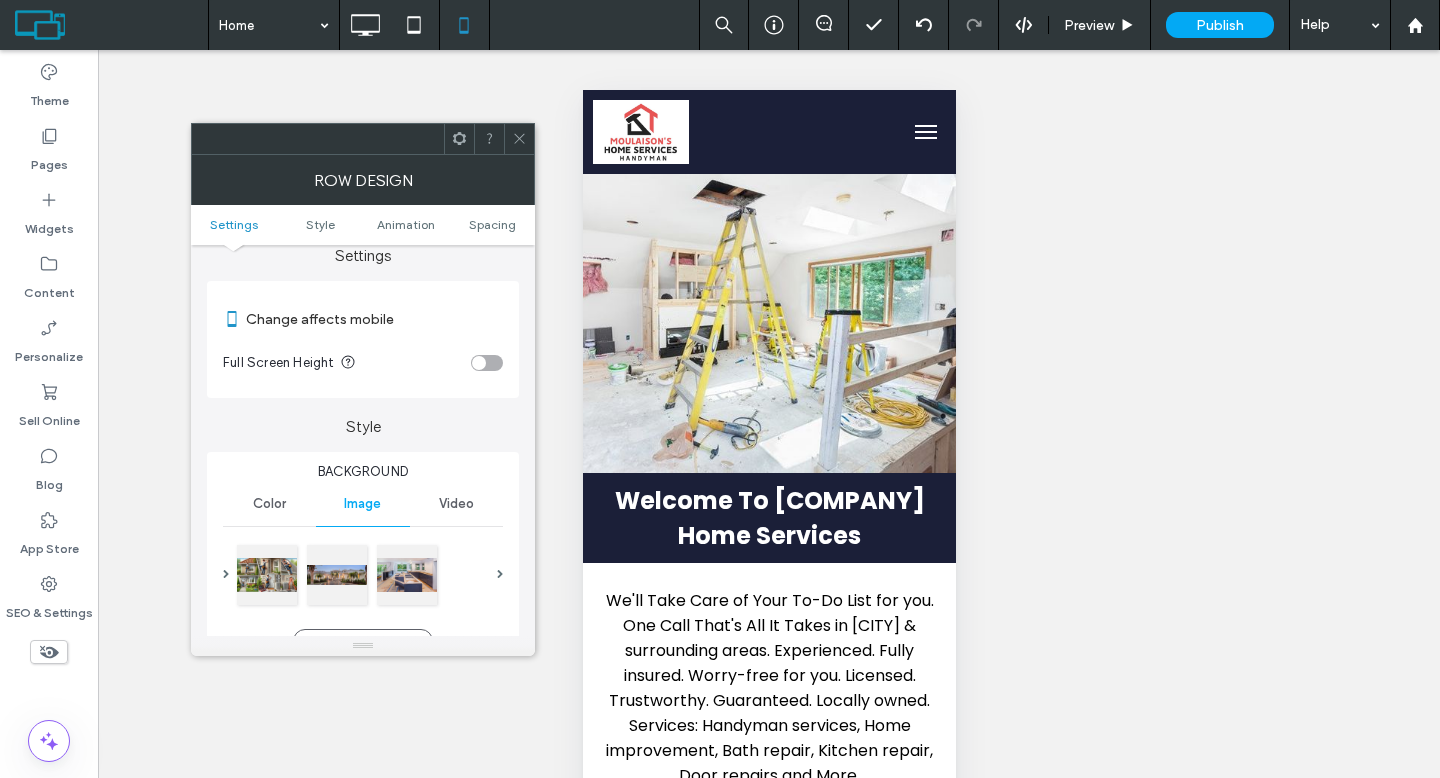 scroll, scrollTop: 39, scrollLeft: 0, axis: vertical 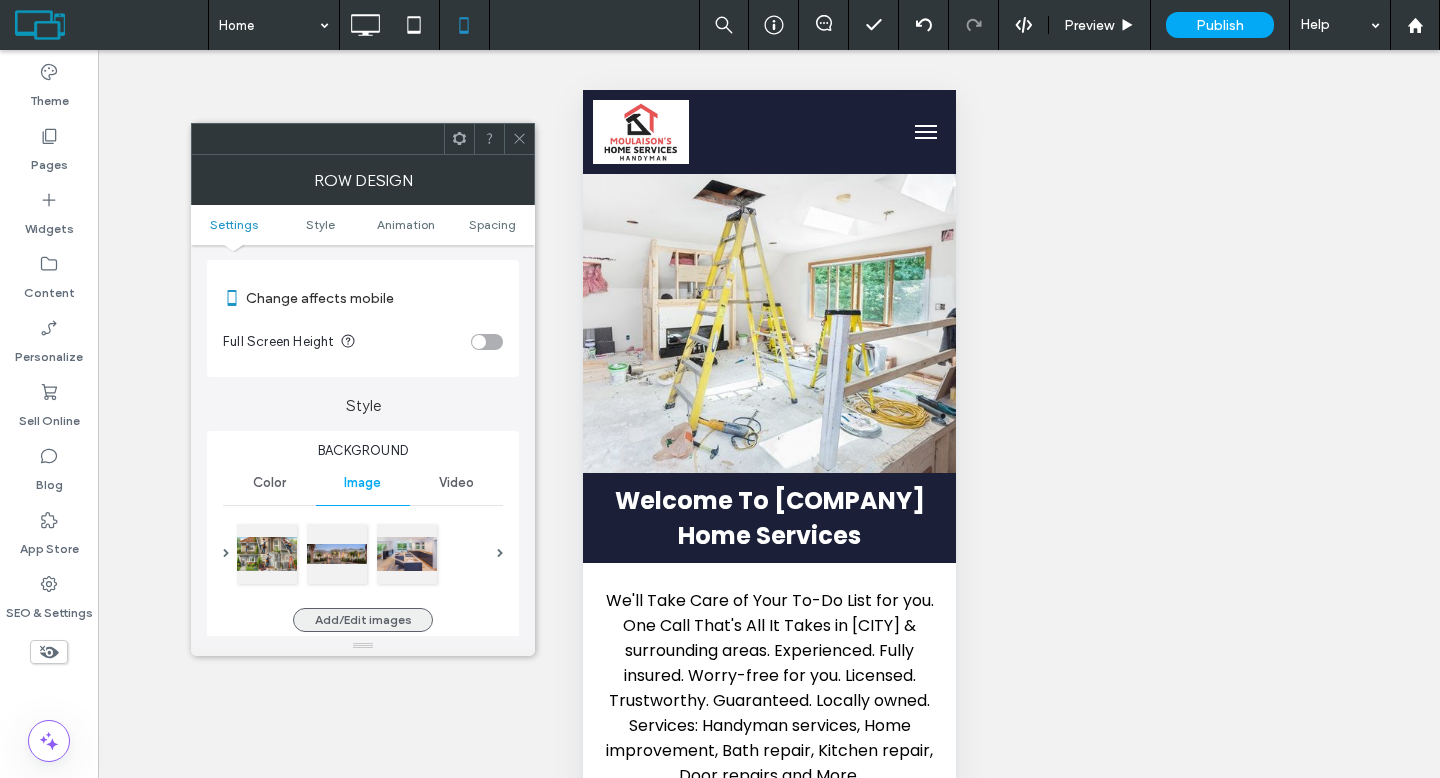 click on "Add/Edit images" at bounding box center [363, 620] 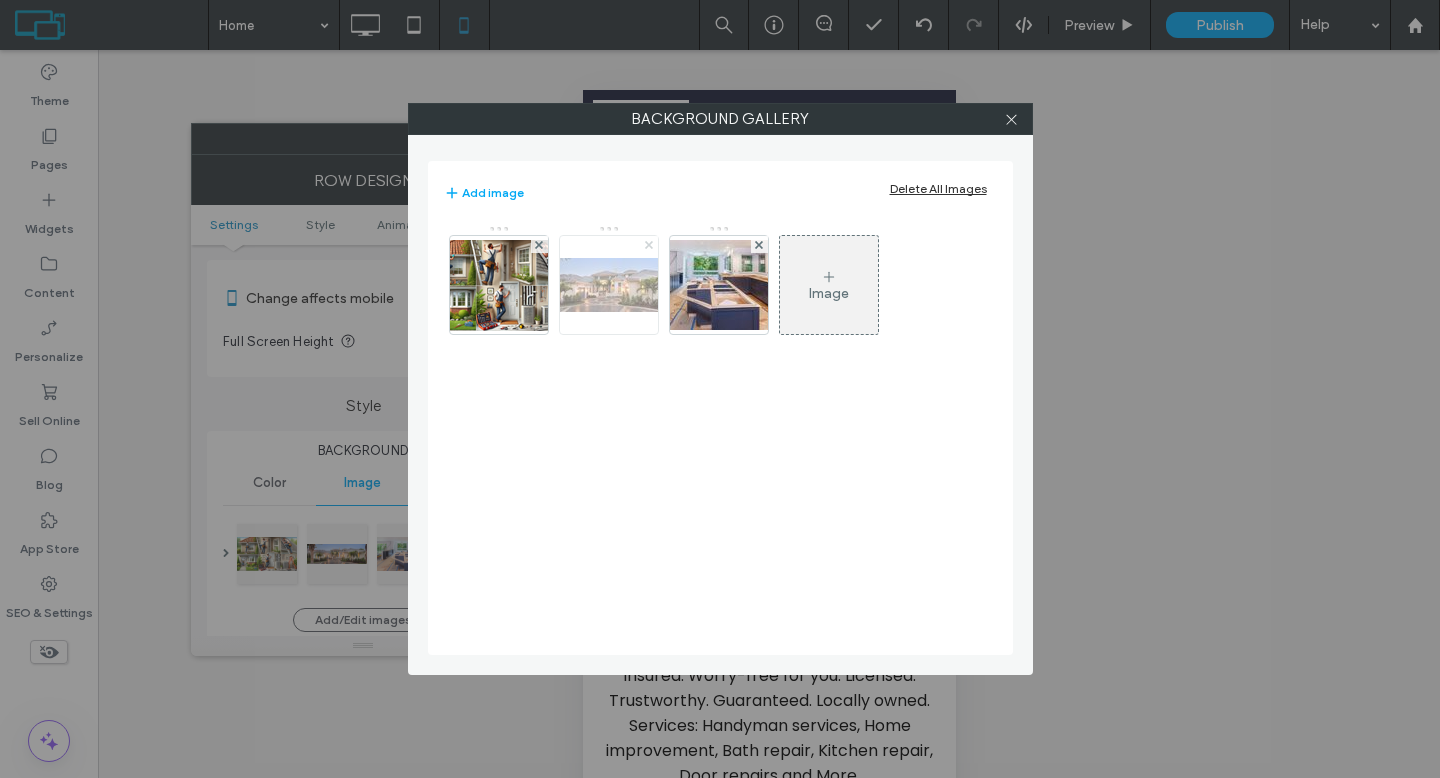 click 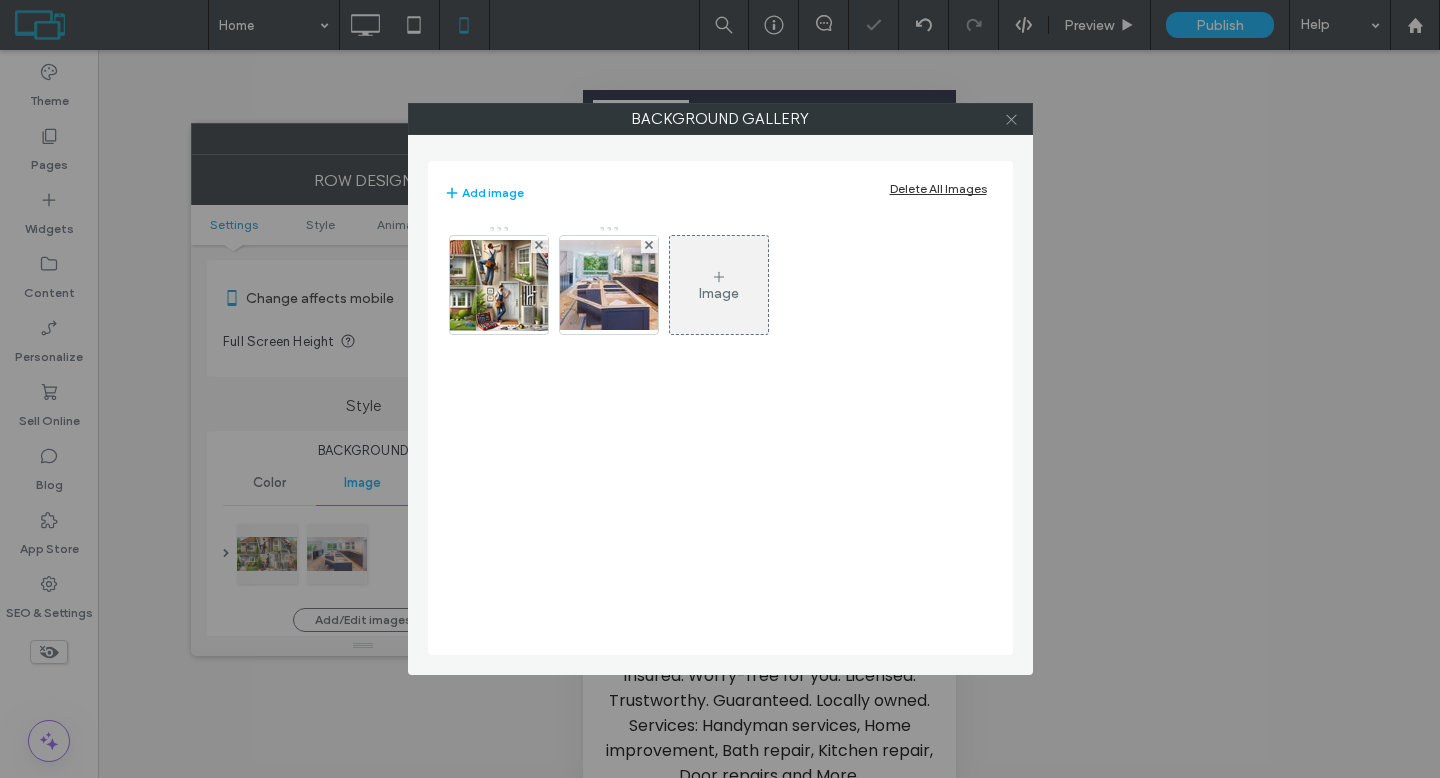click 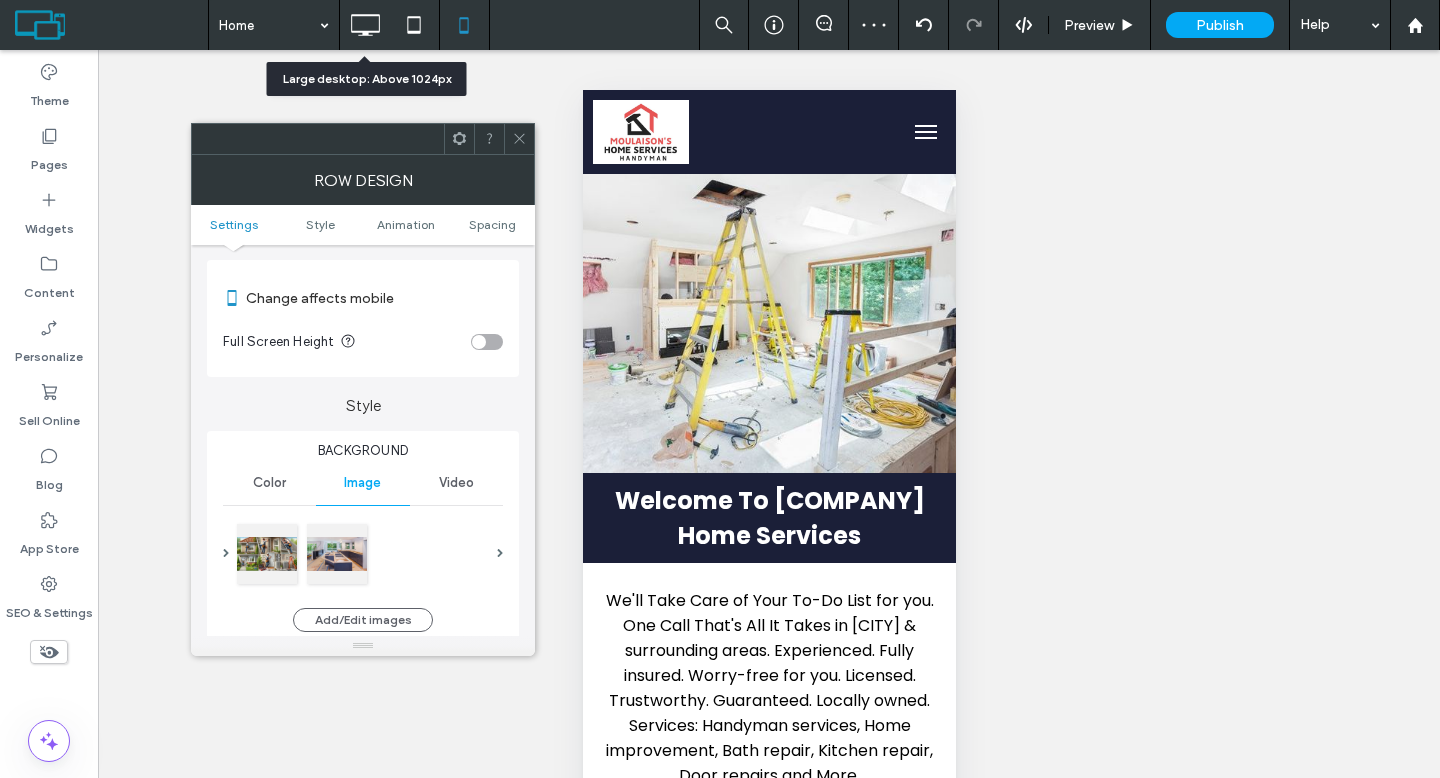 click 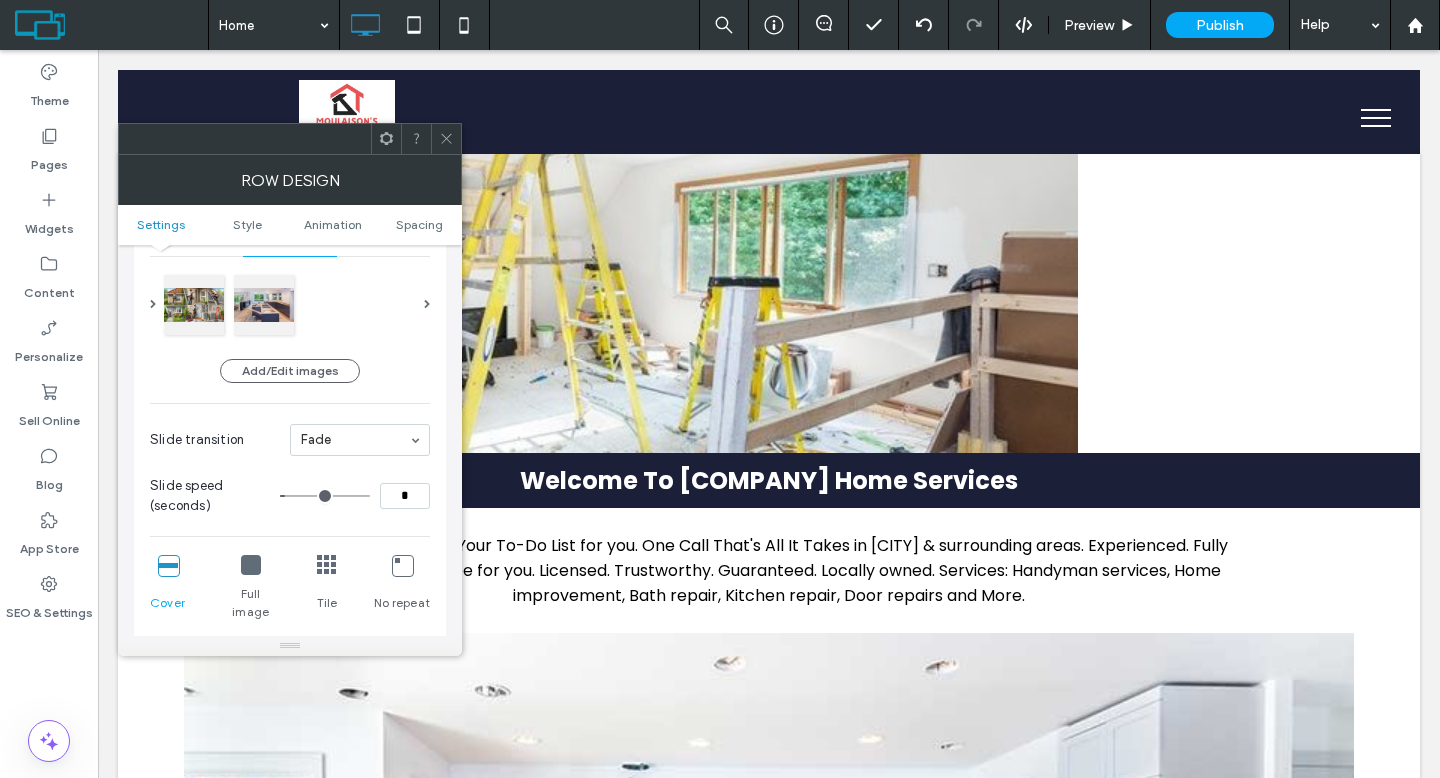 scroll, scrollTop: 636, scrollLeft: 0, axis: vertical 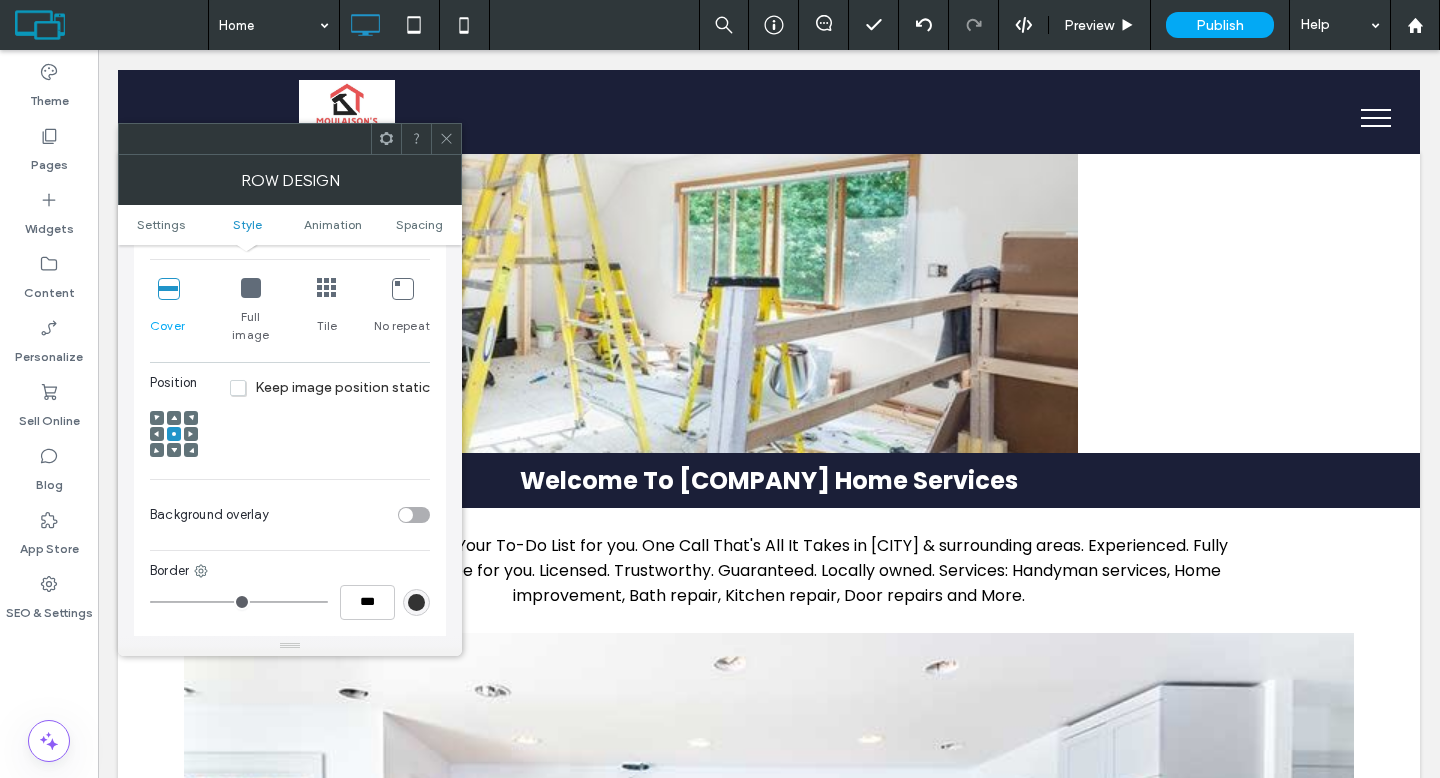 click at bounding box center (446, 139) 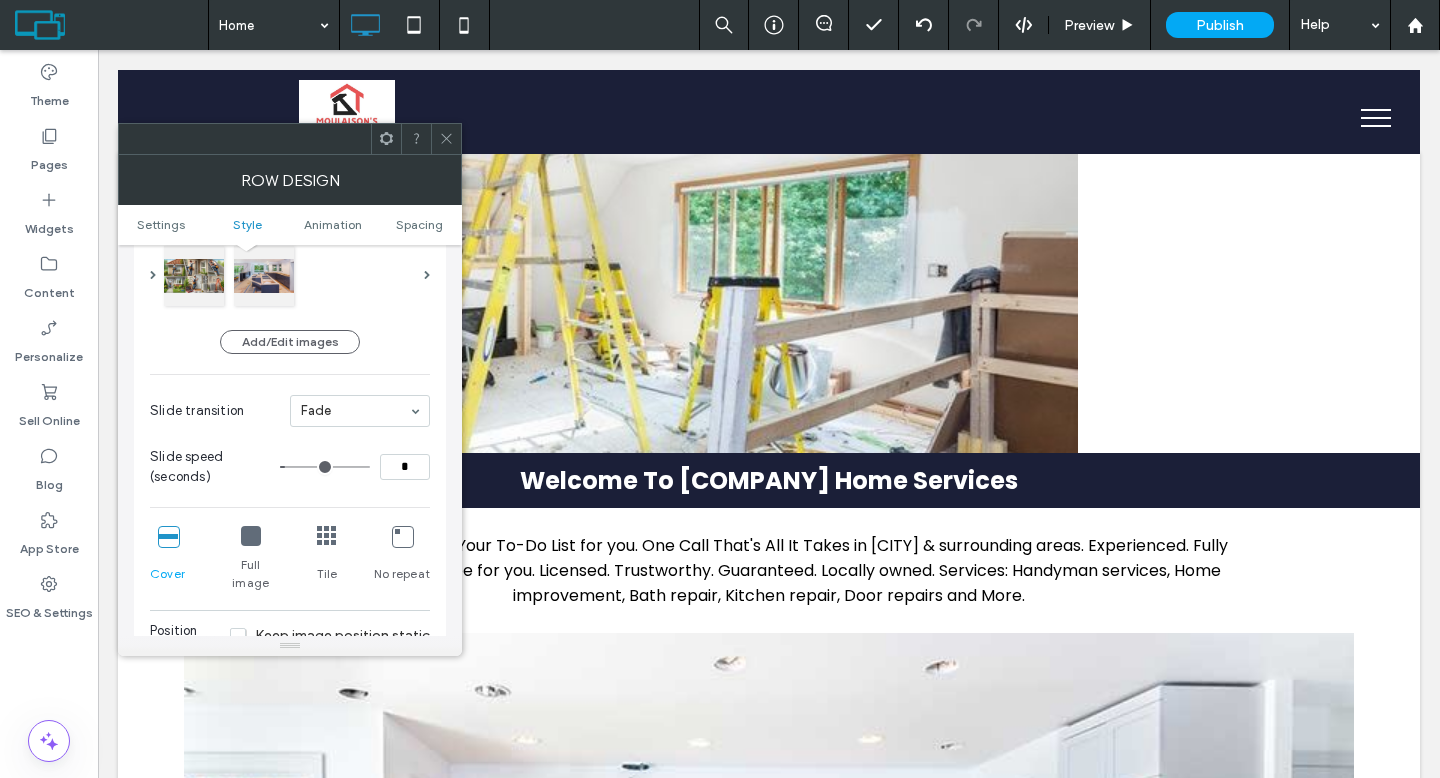 scroll, scrollTop: 558, scrollLeft: 0, axis: vertical 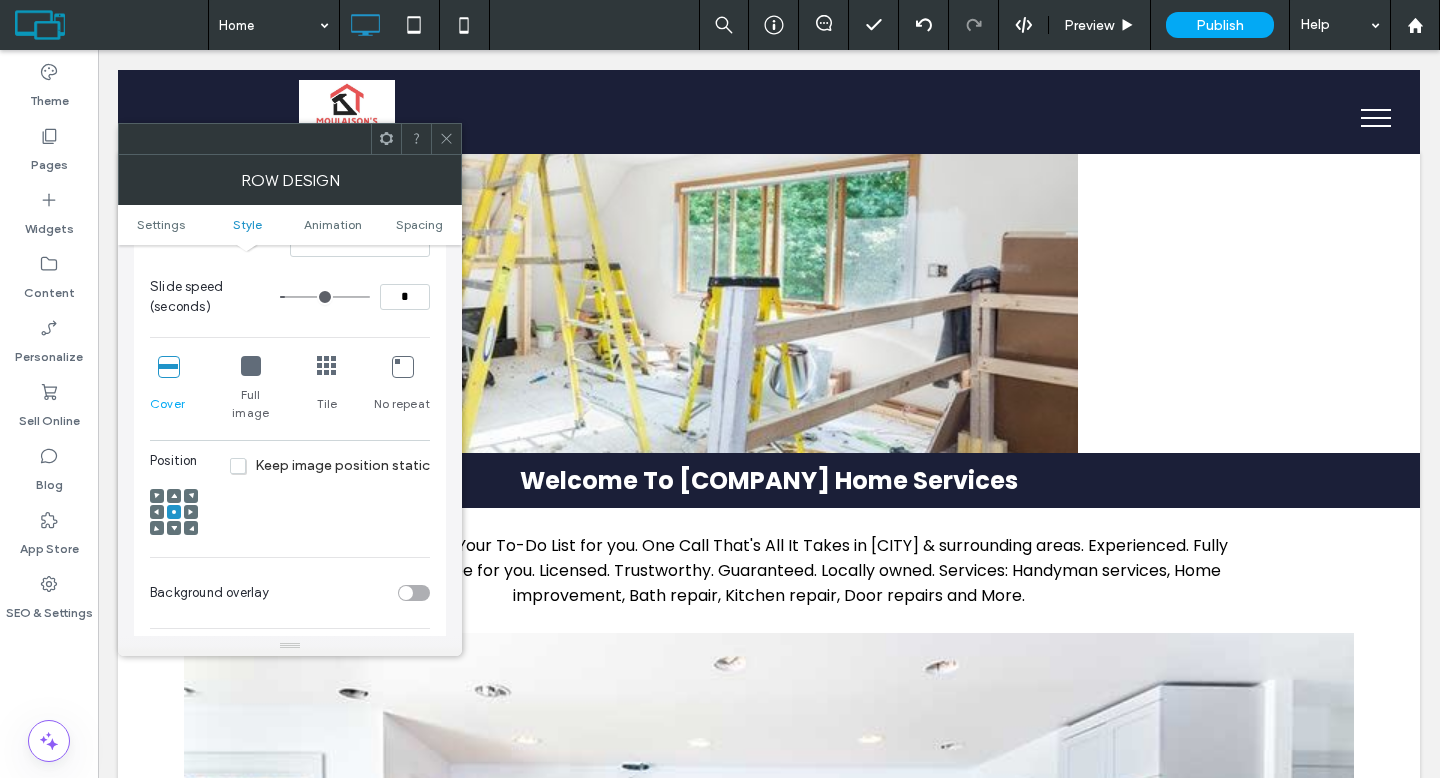 click 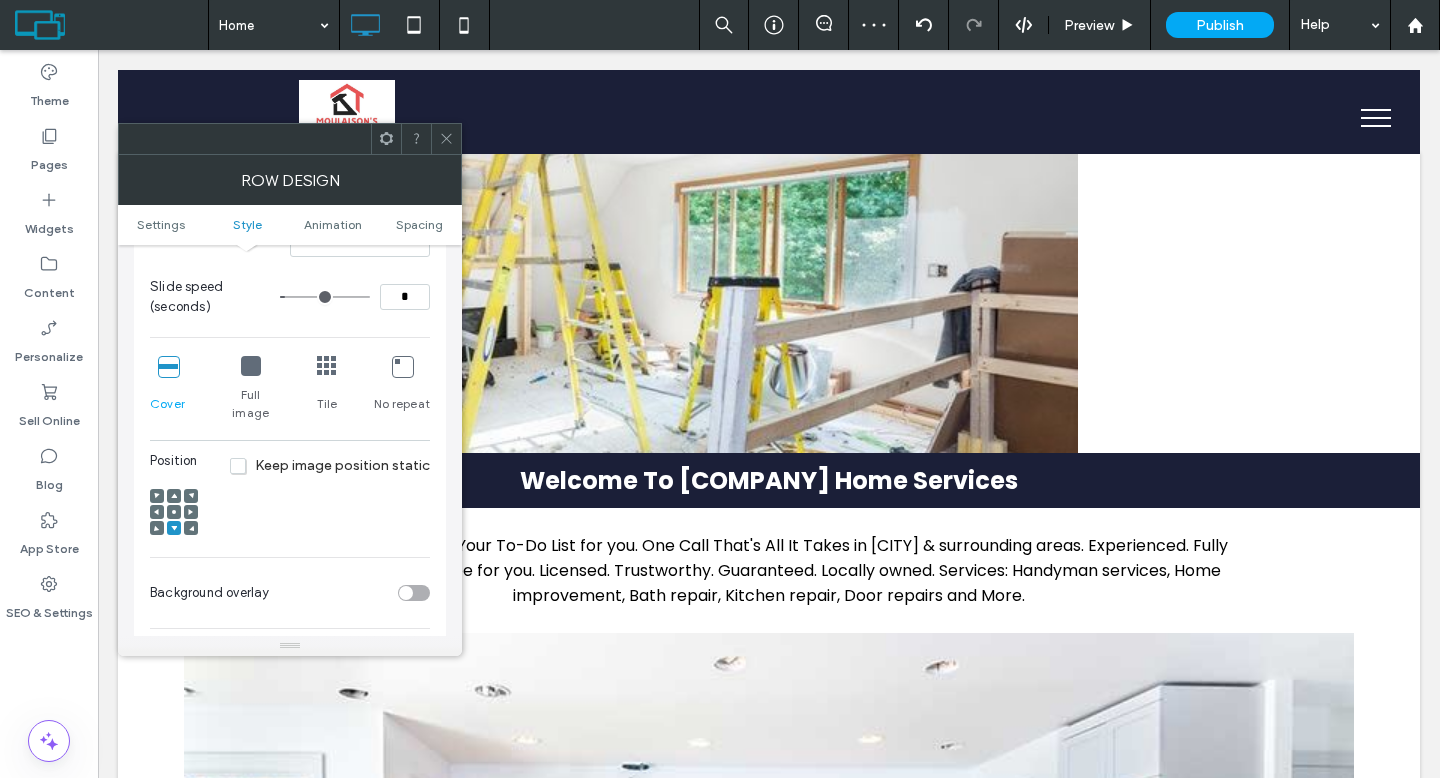 click 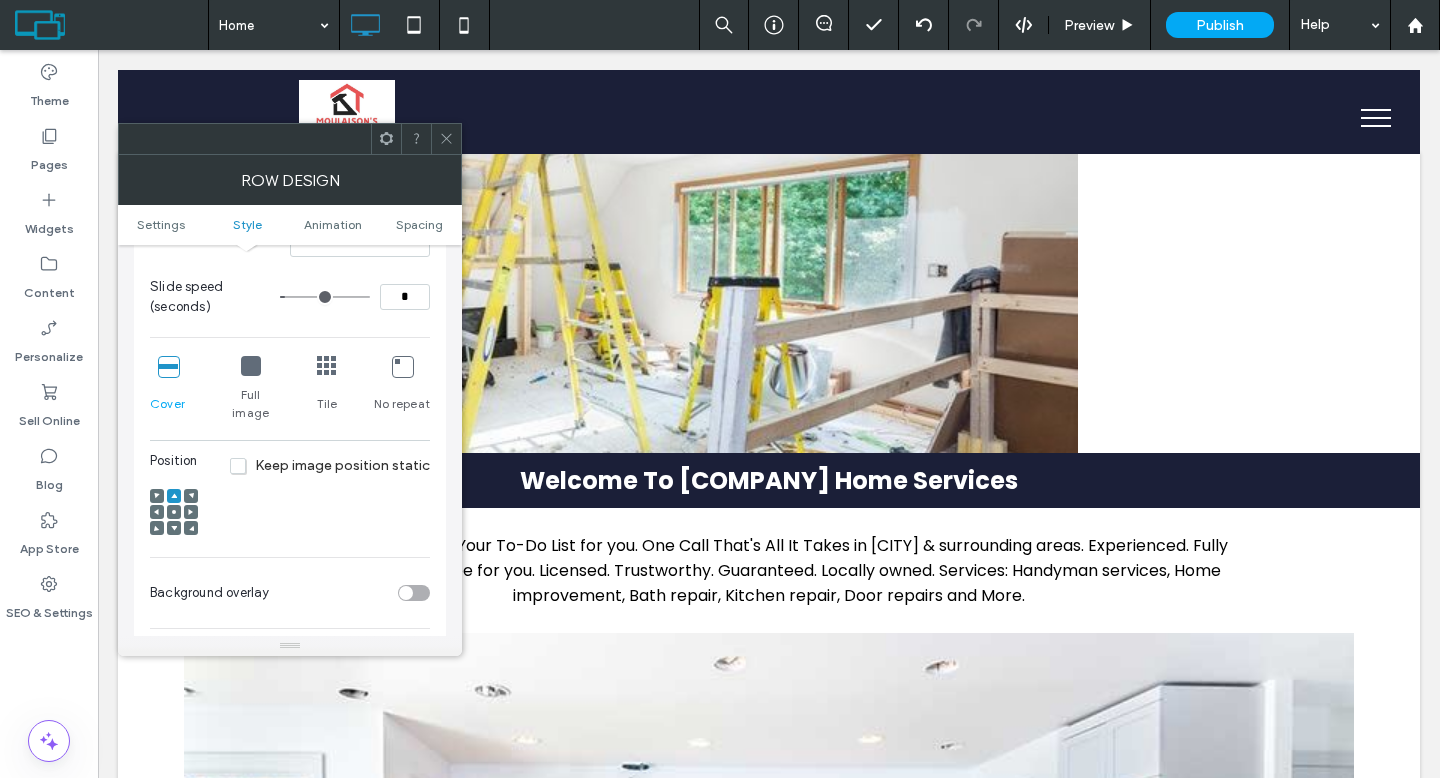 click 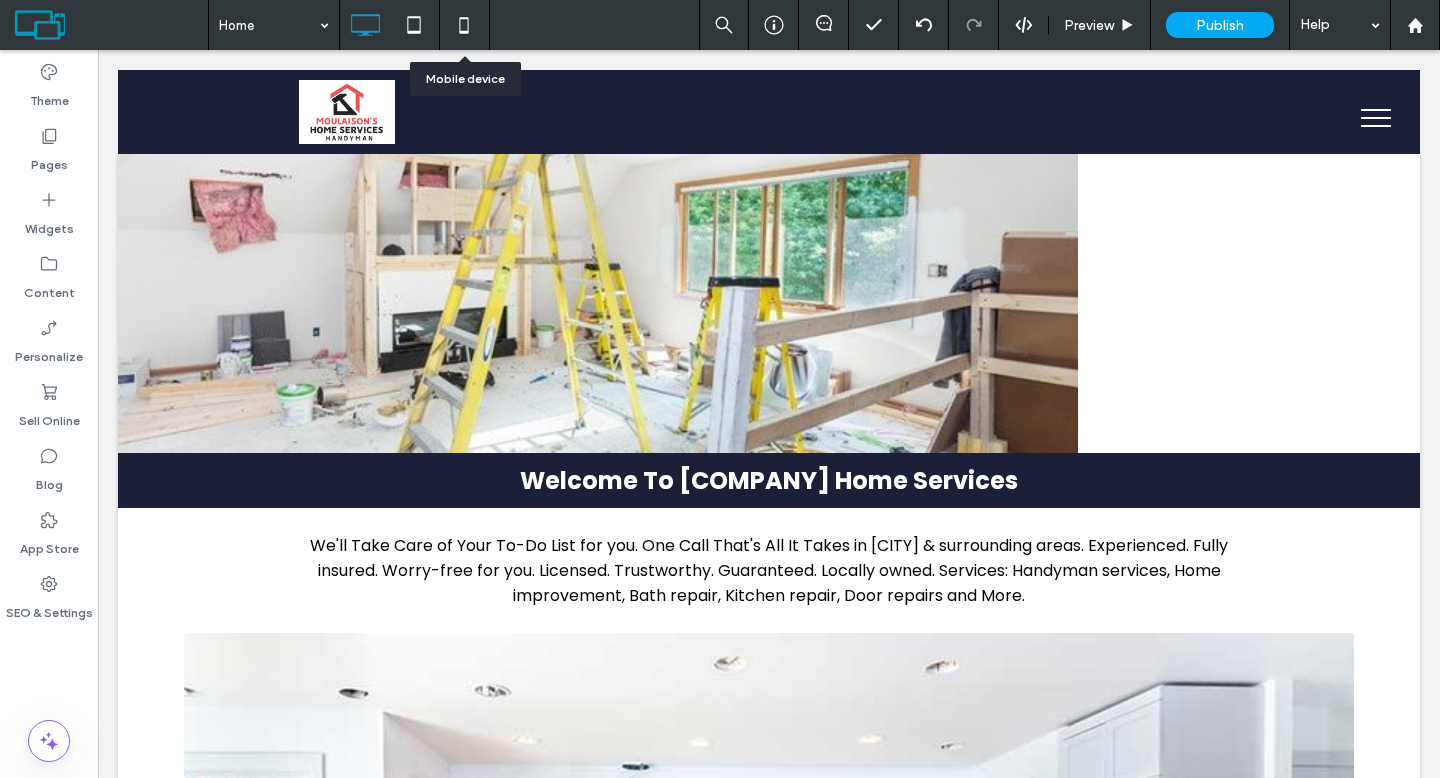 click 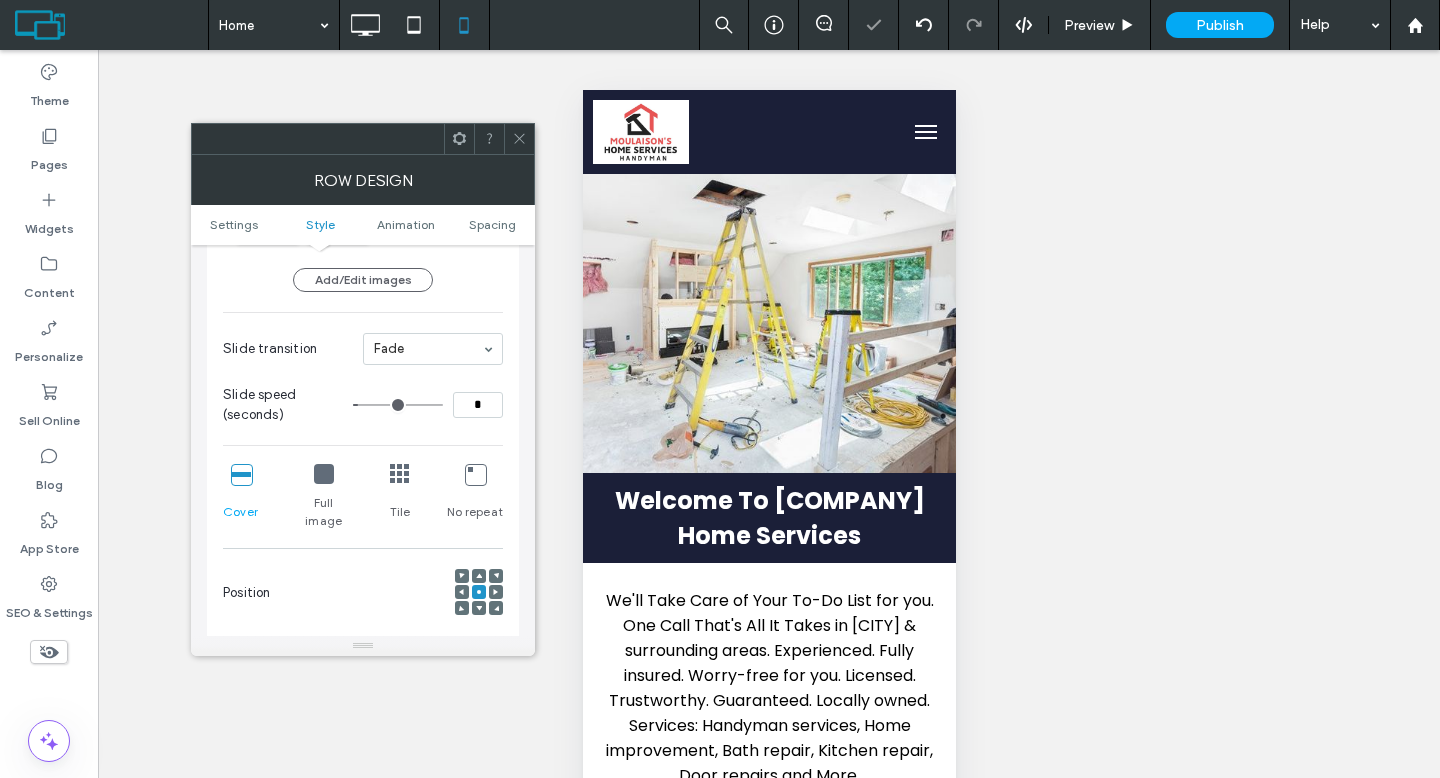 scroll, scrollTop: 380, scrollLeft: 0, axis: vertical 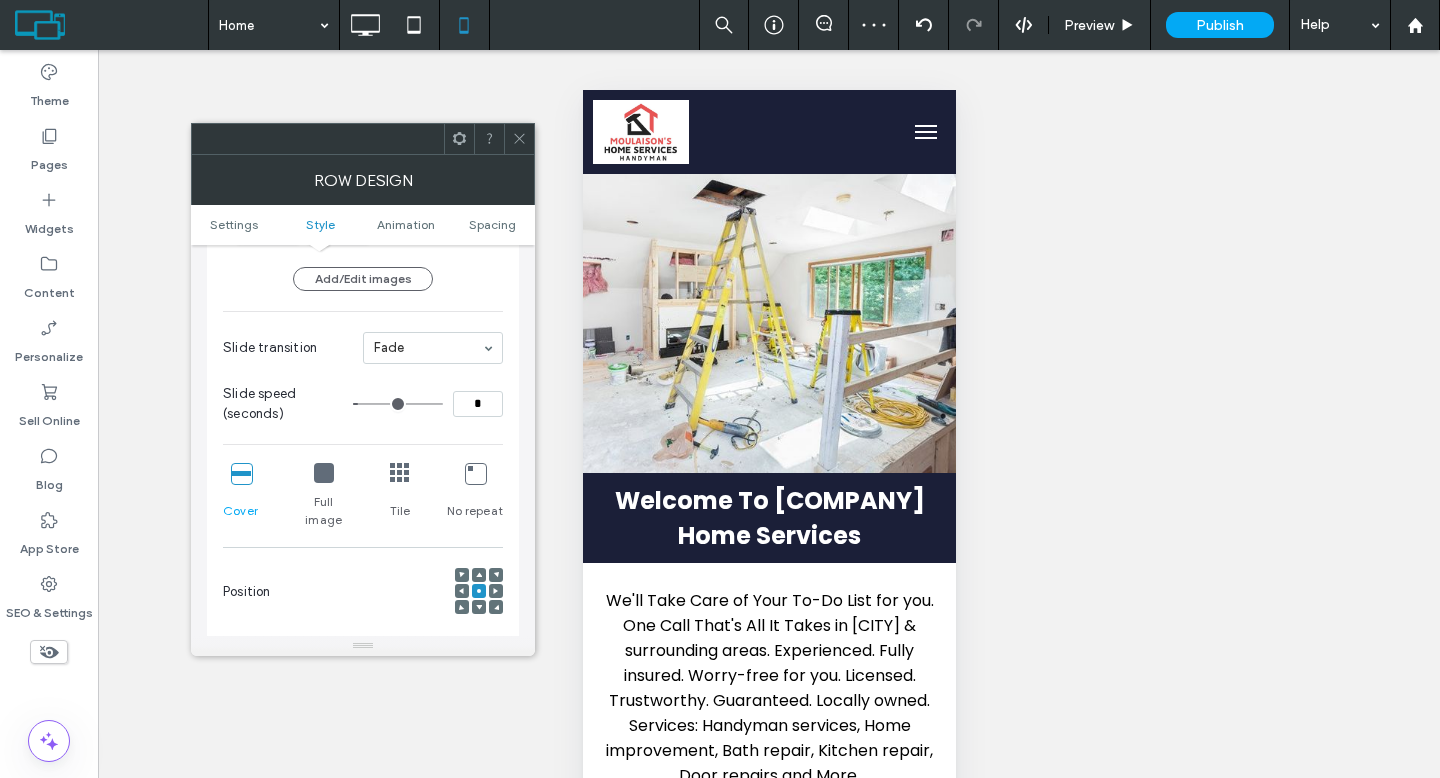 click 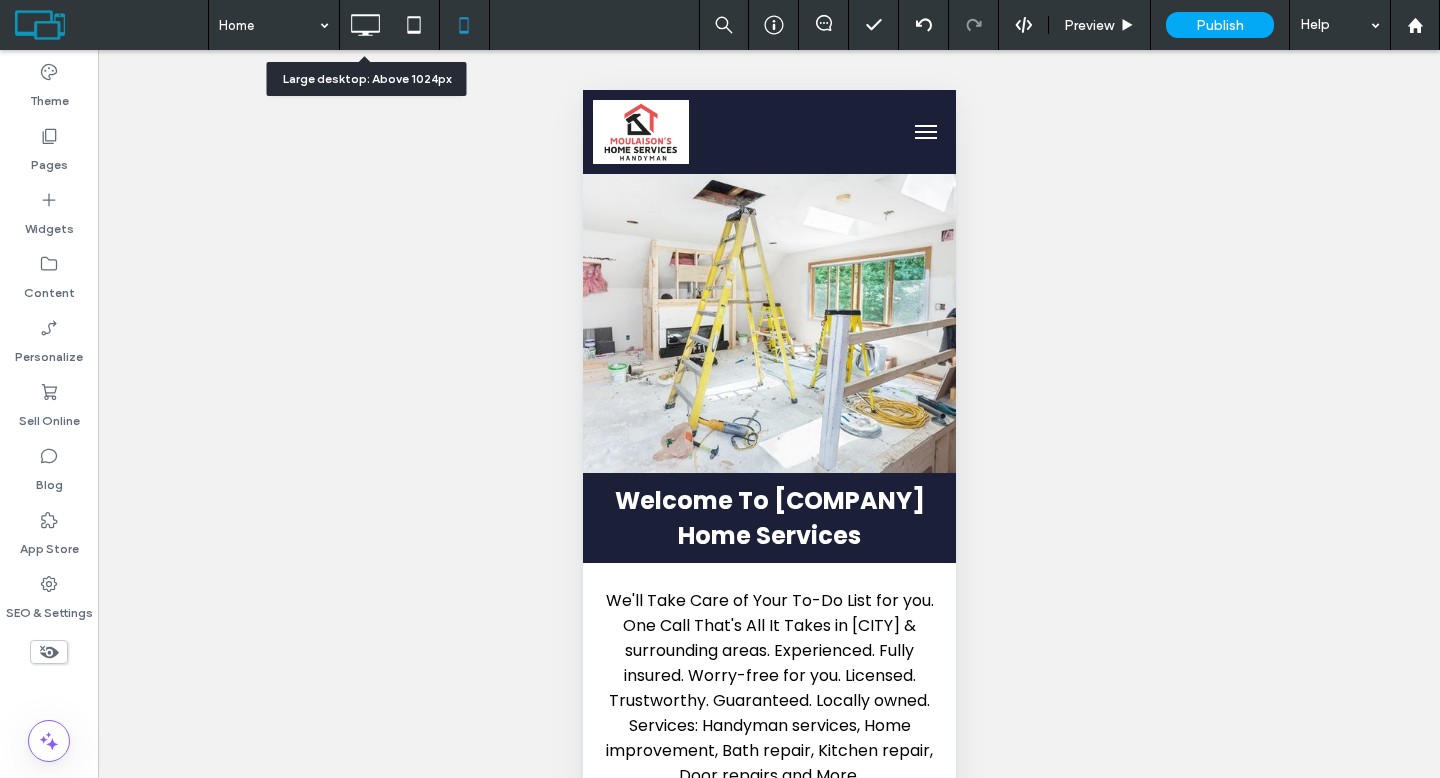 click 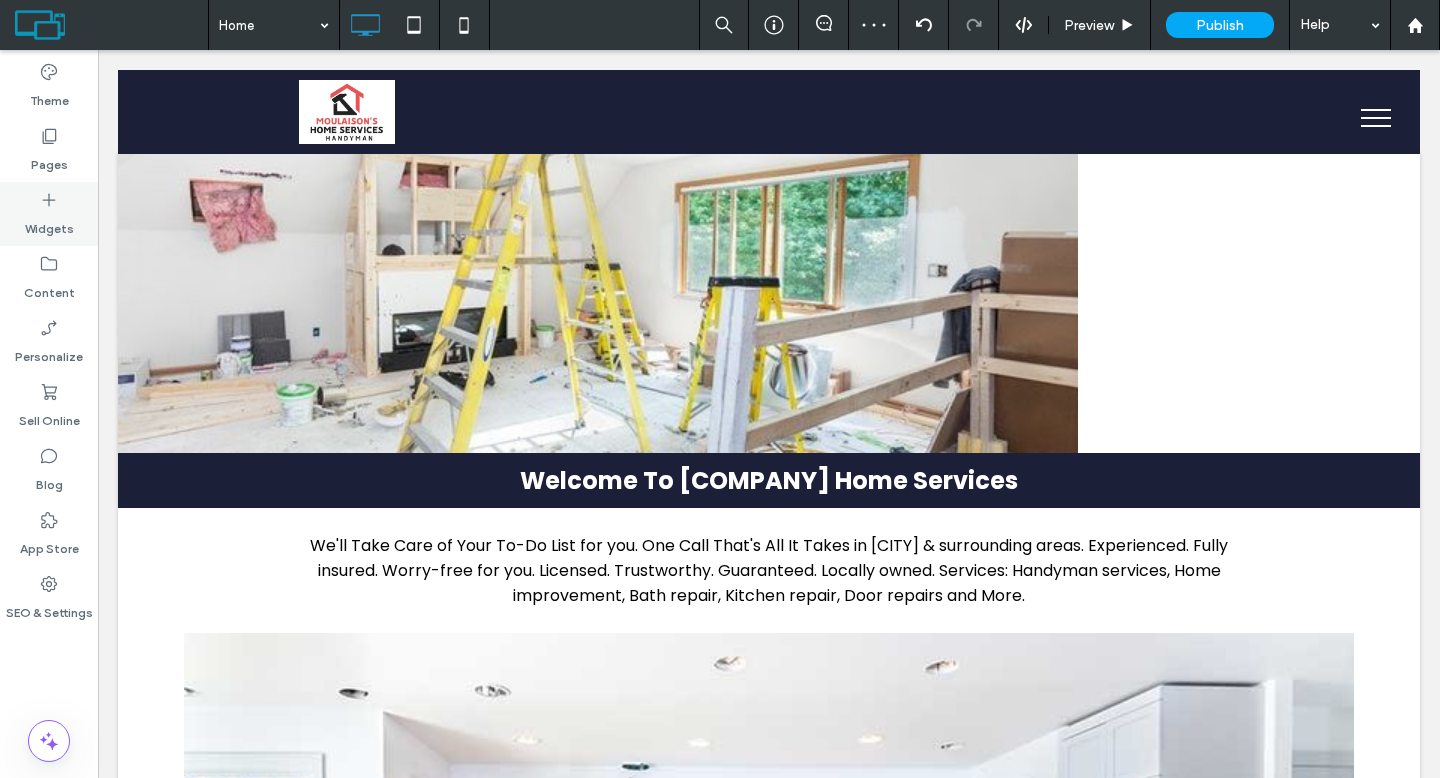 click on "Widgets" at bounding box center [49, 224] 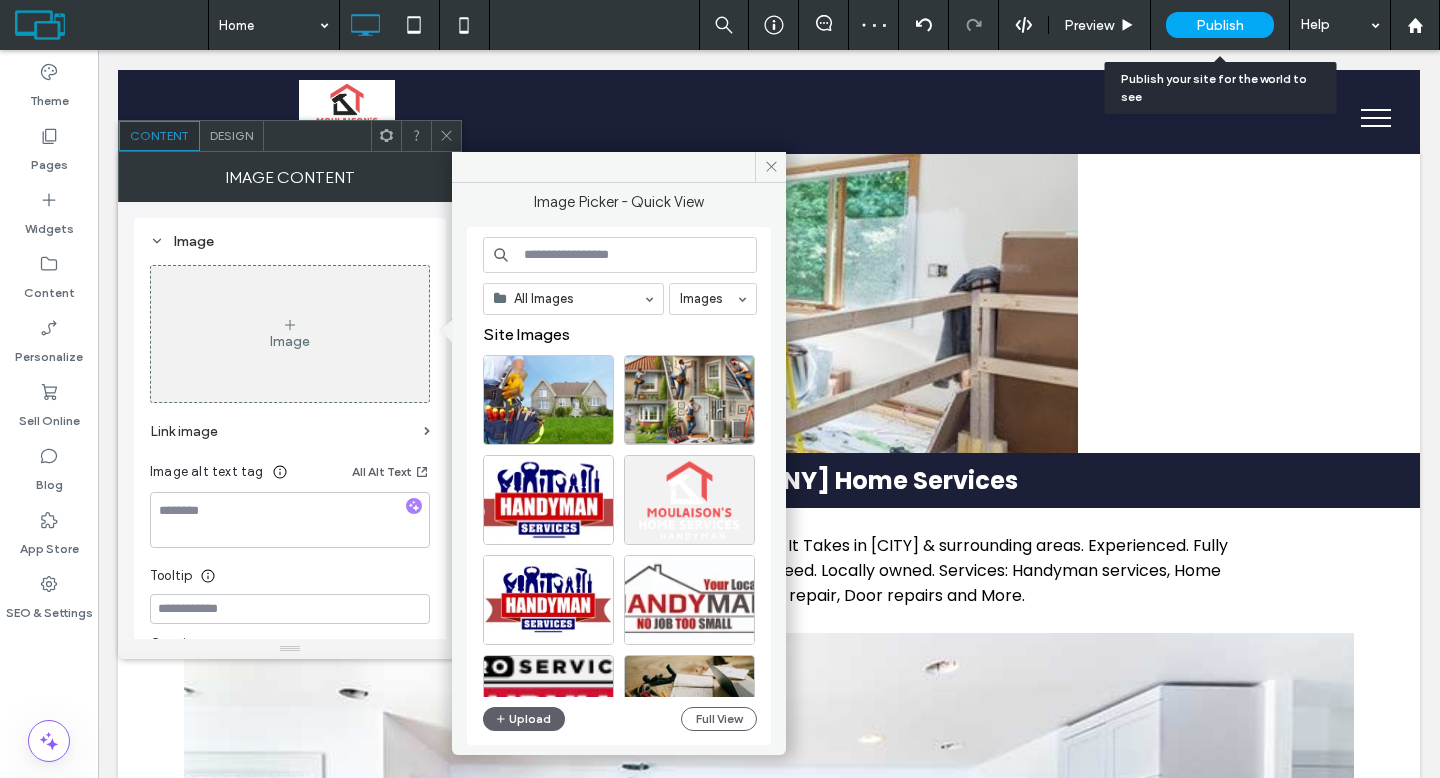 drag, startPoint x: 264, startPoint y: 313, endPoint x: 1217, endPoint y: 22, distance: 996.43866 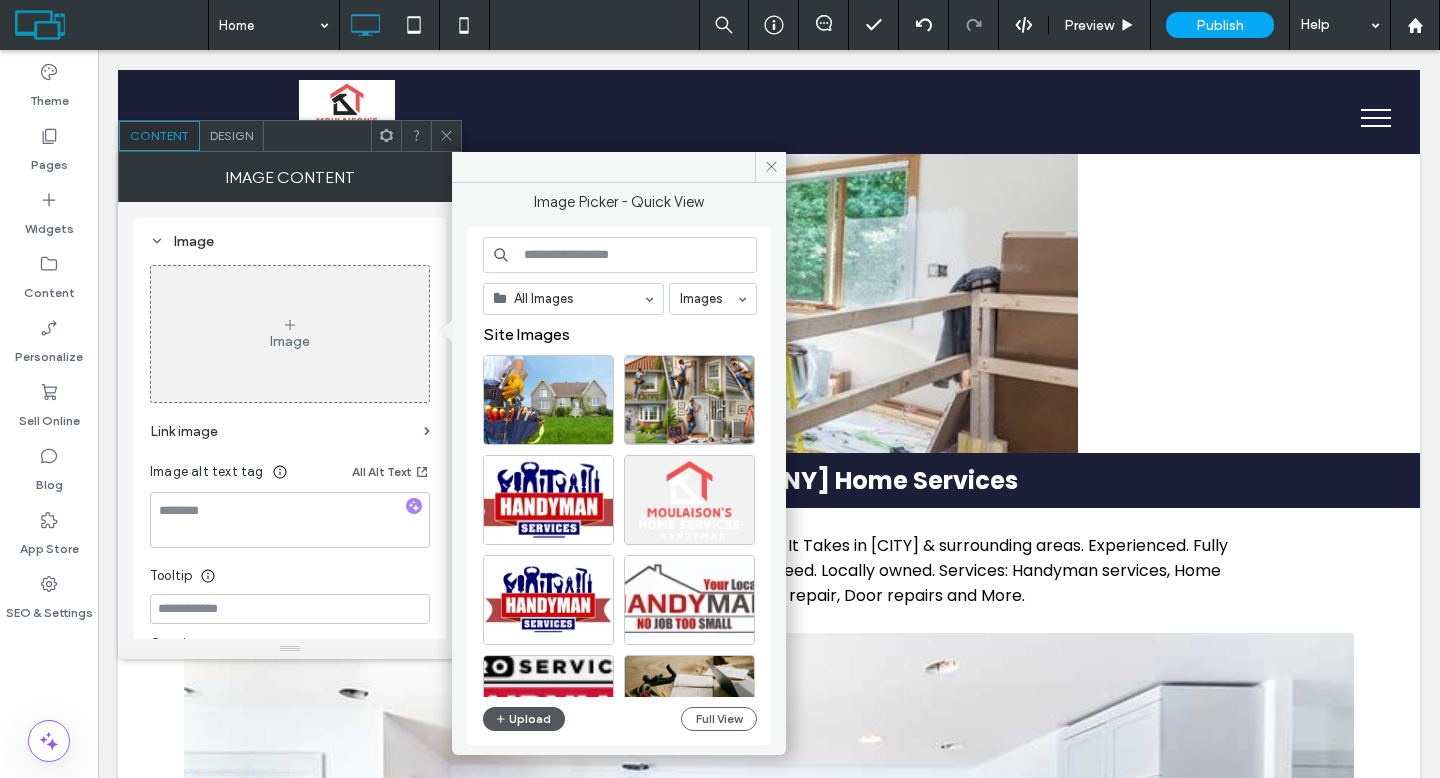 click on "Upload" at bounding box center [524, 719] 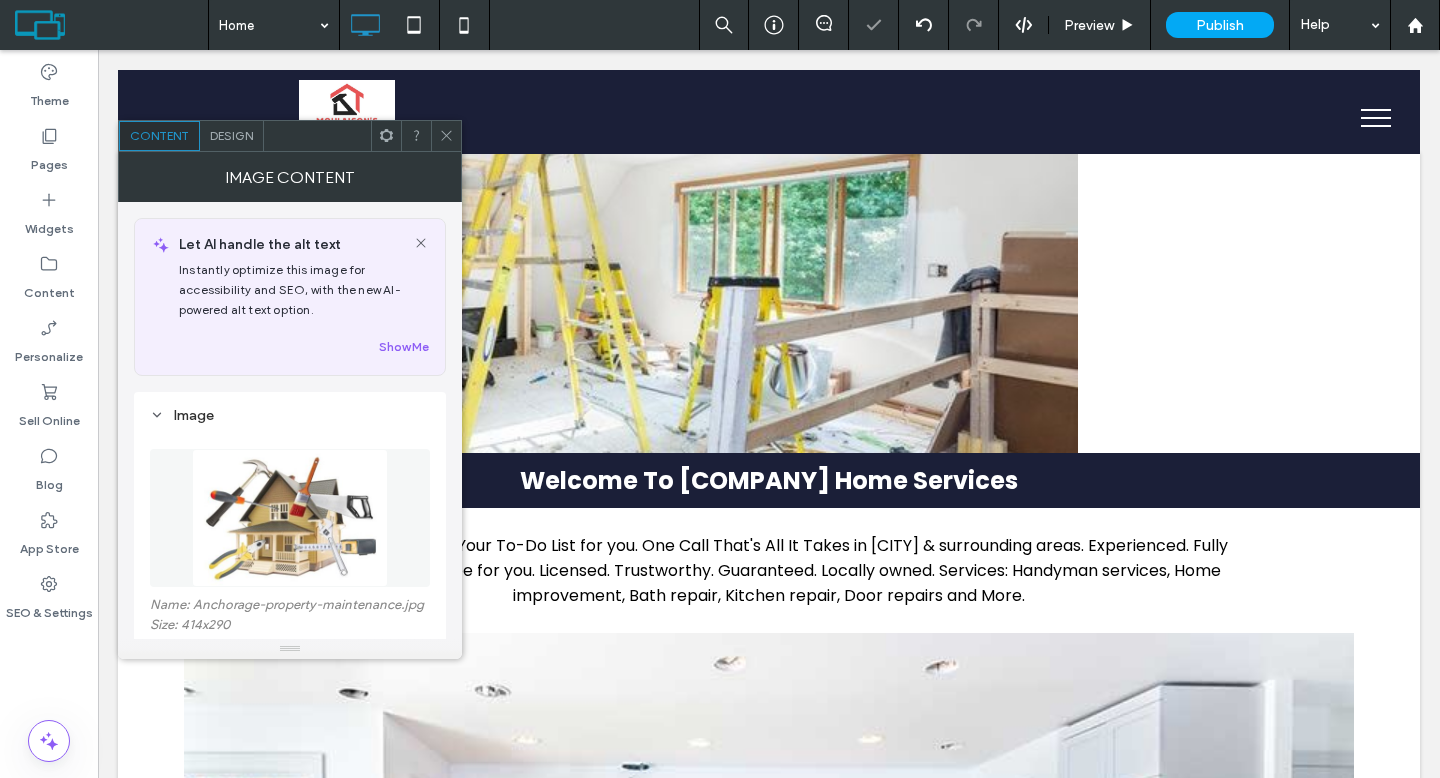 click 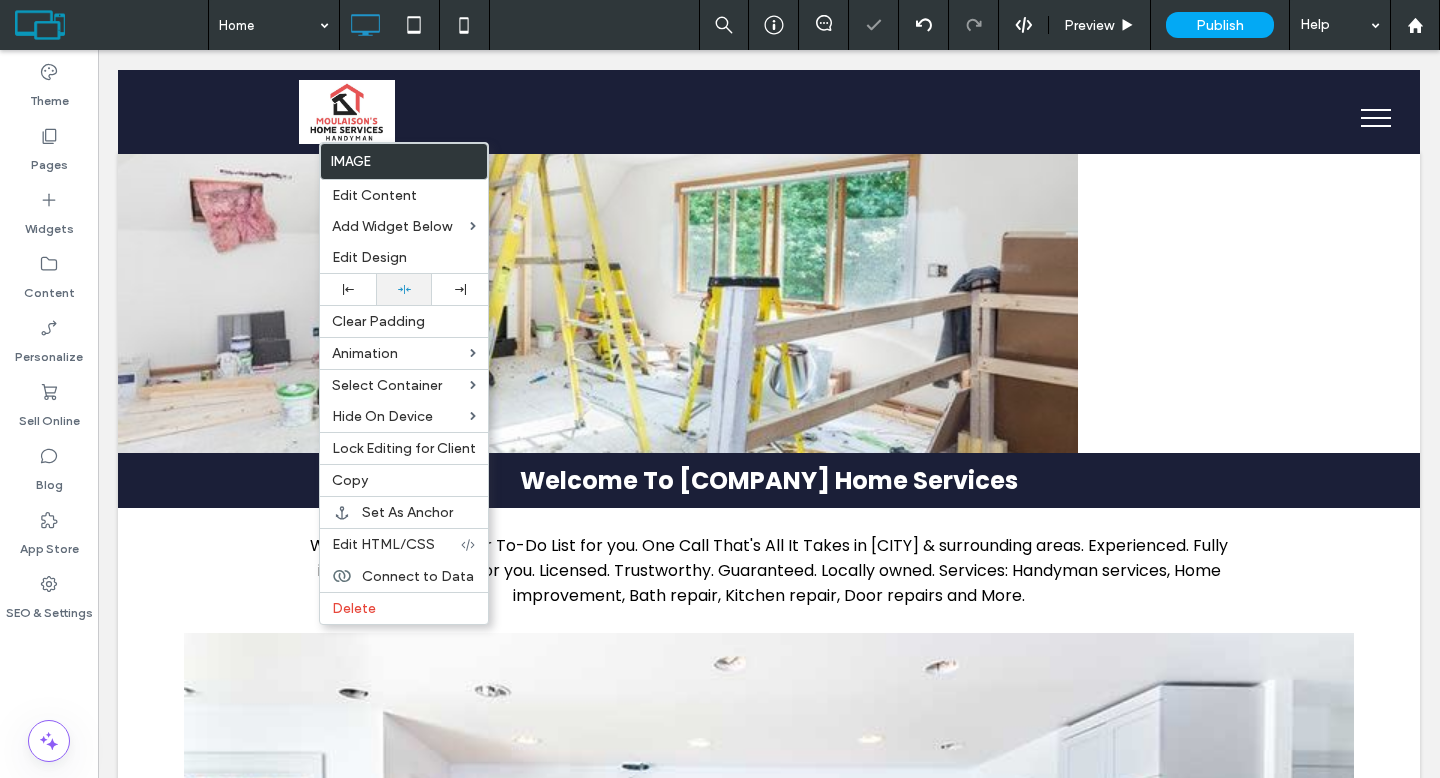 click at bounding box center (404, 289) 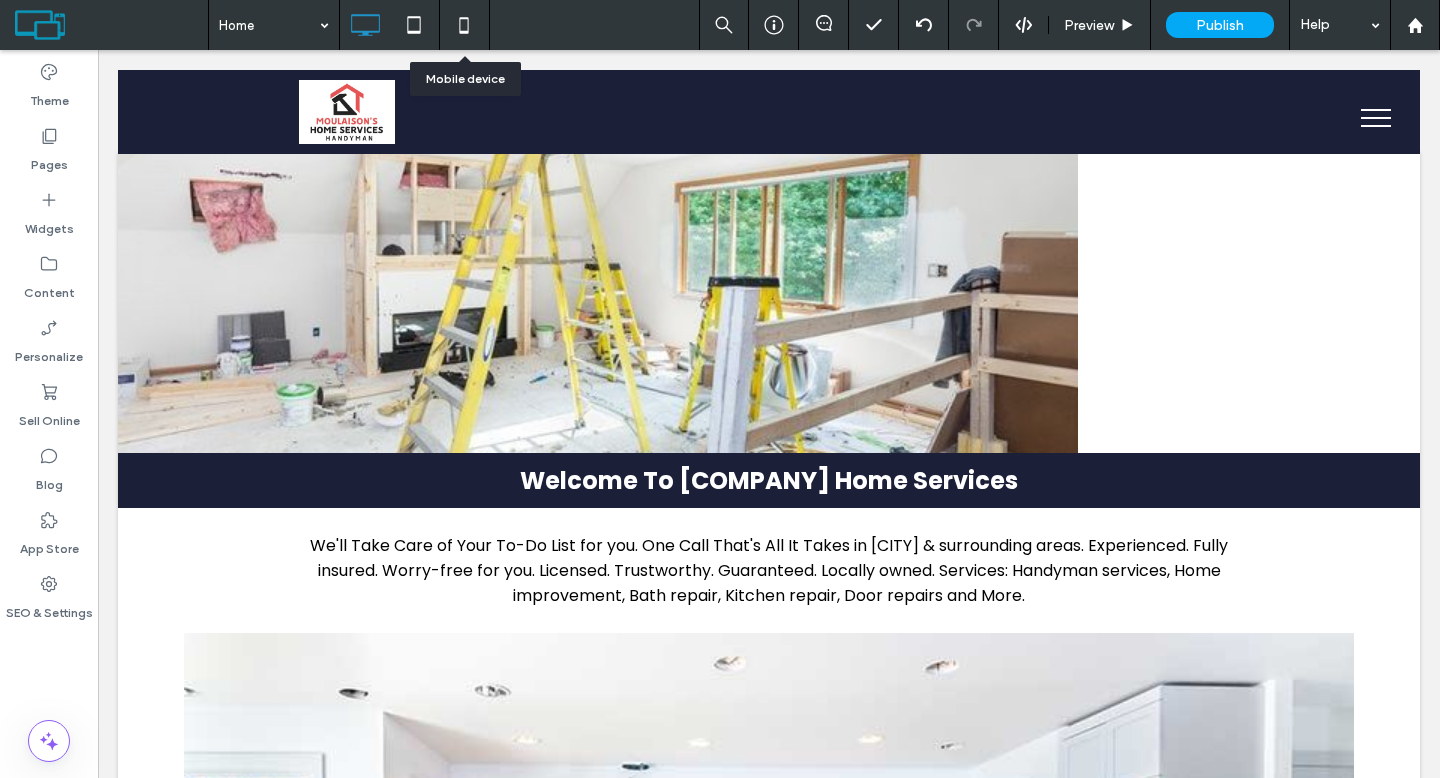 click 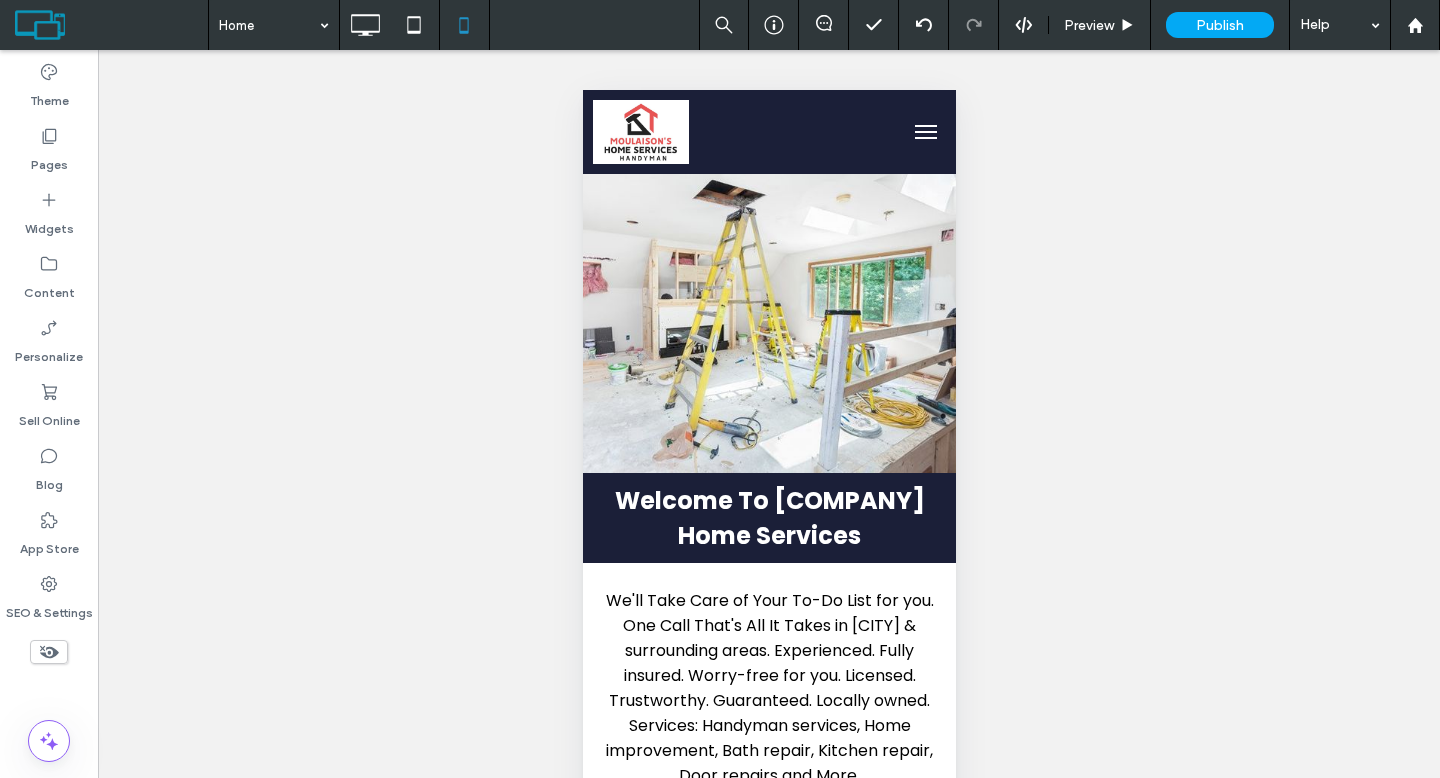 type on "*******" 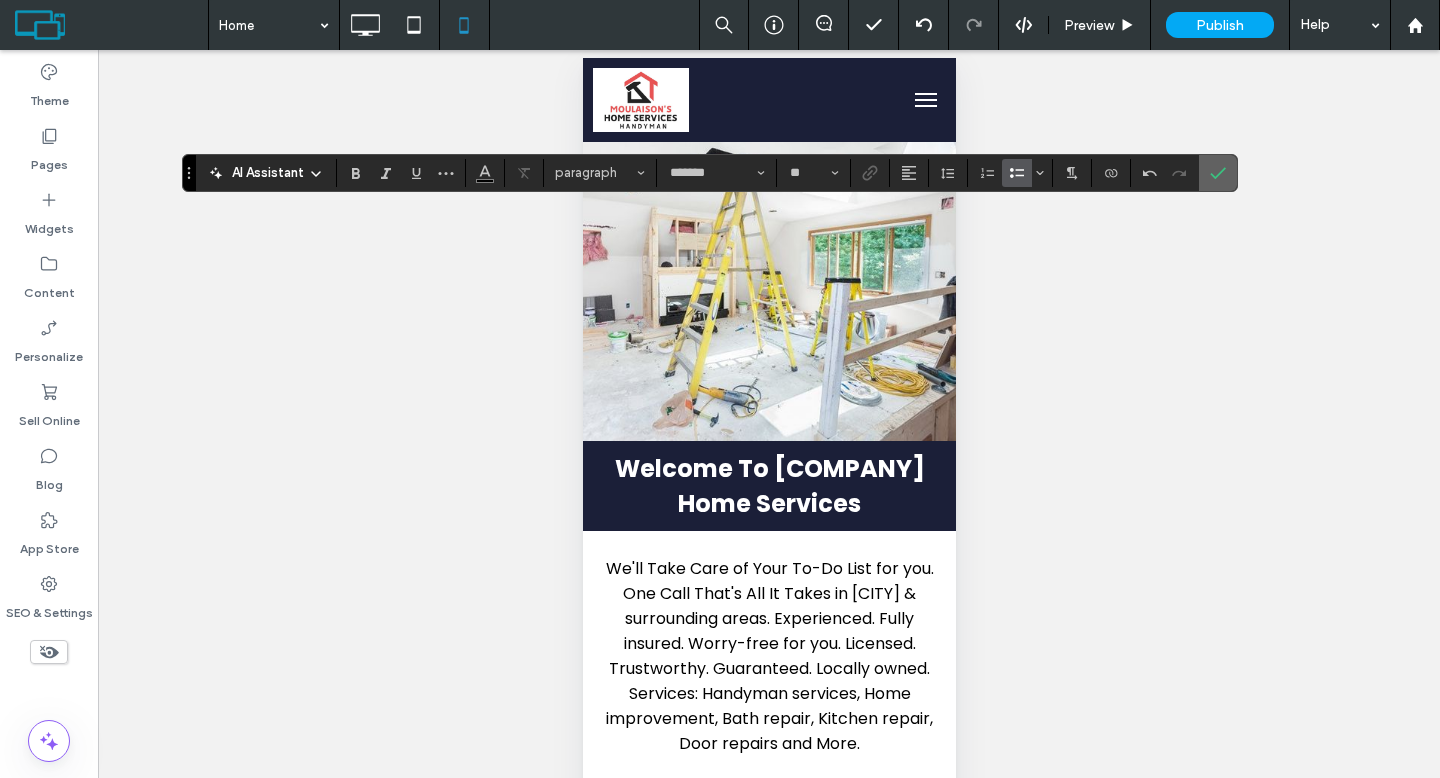 click at bounding box center [1218, 173] 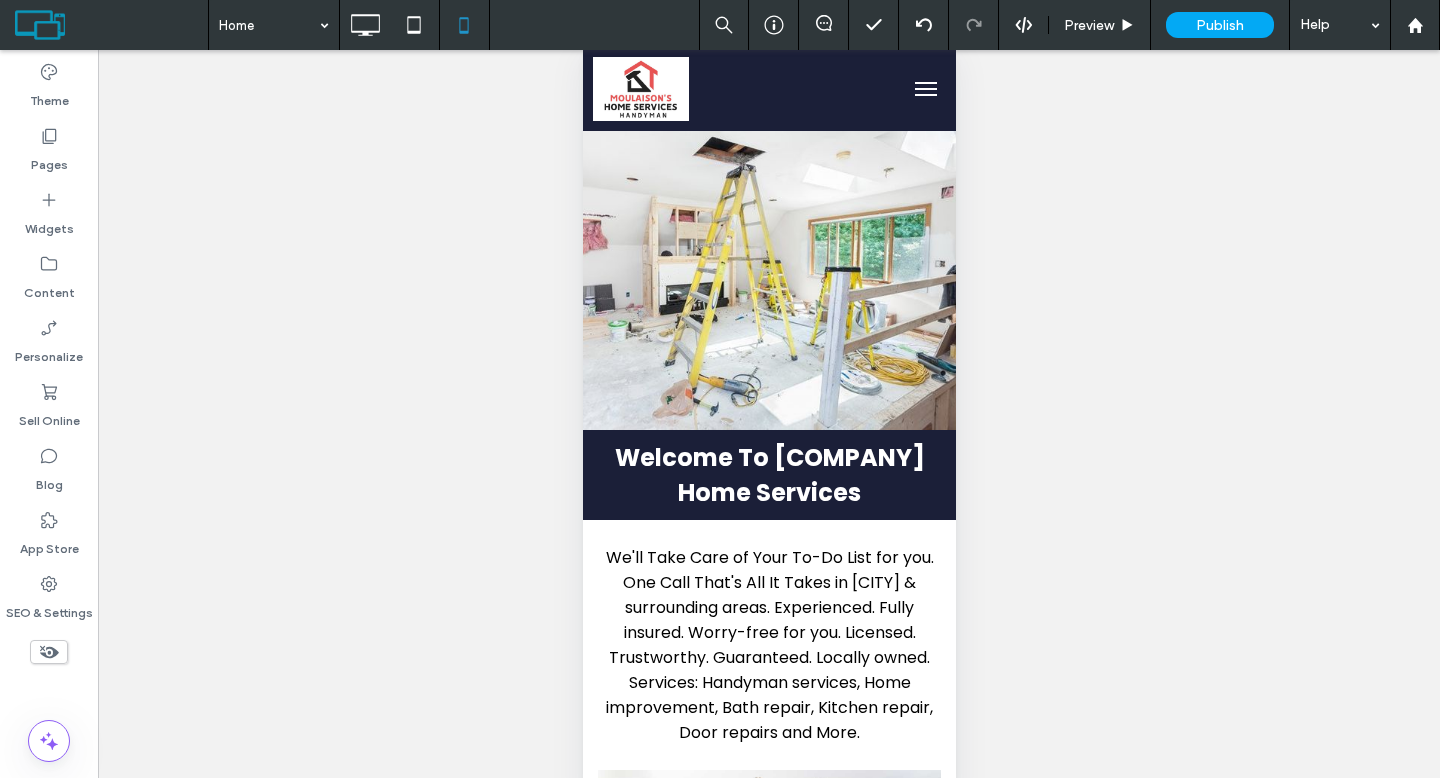 scroll, scrollTop: 49, scrollLeft: 0, axis: vertical 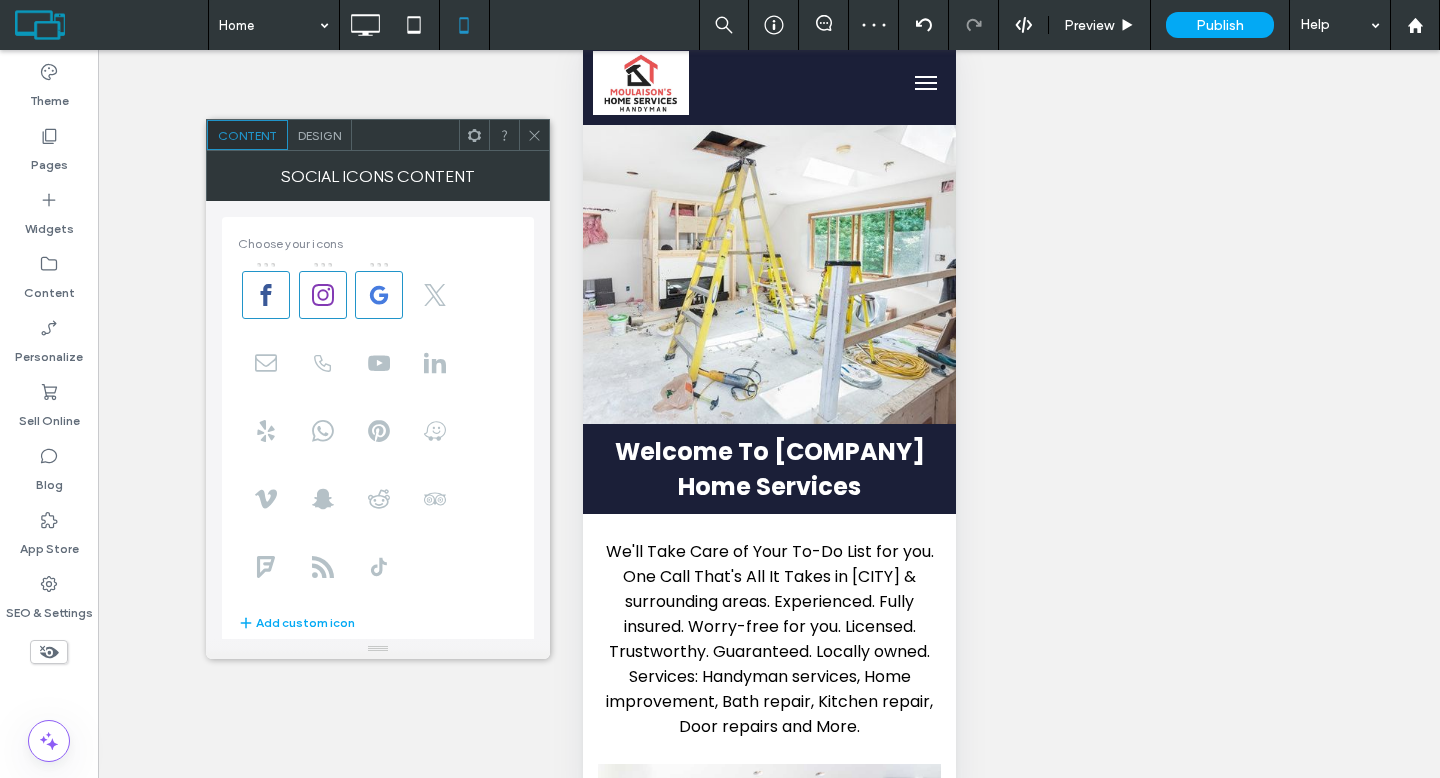 click on "Design" at bounding box center [319, 135] 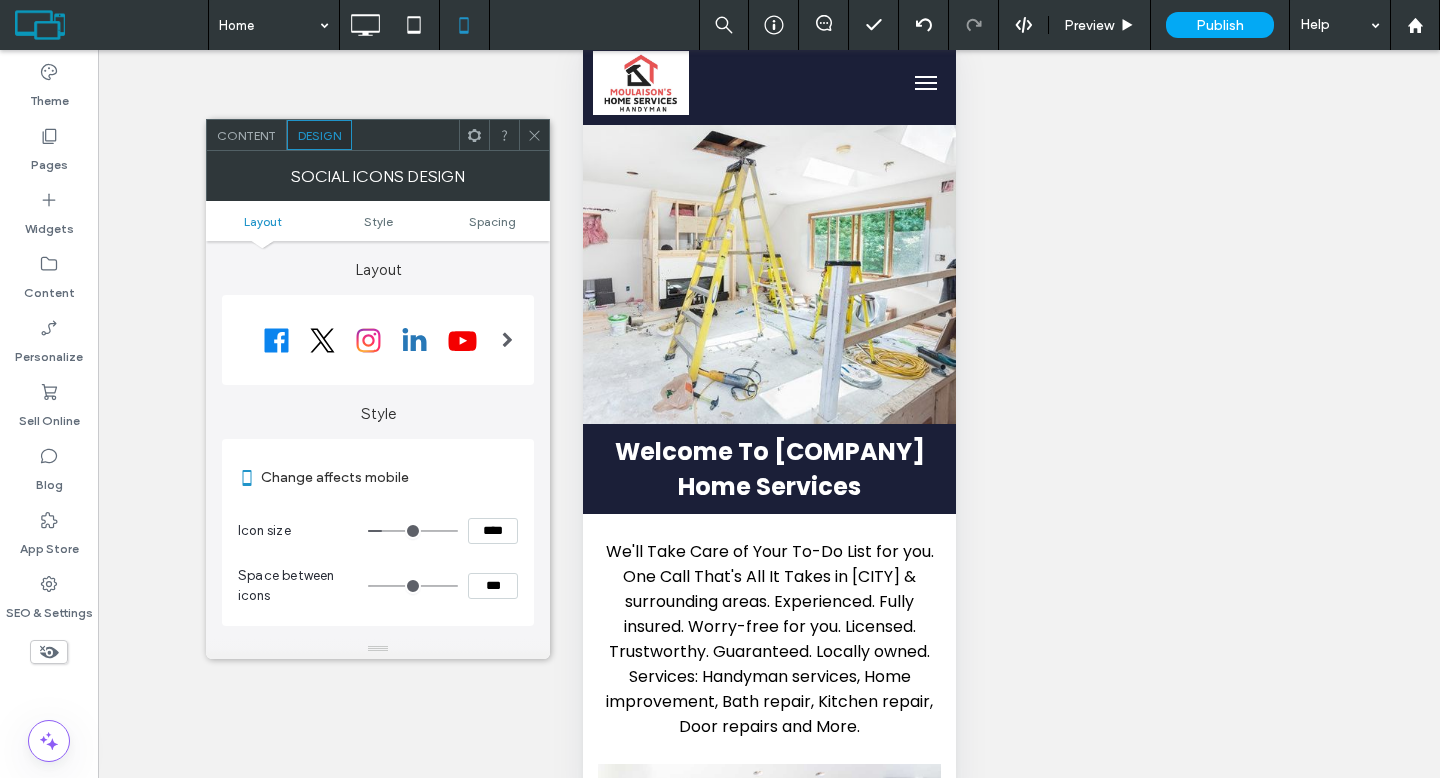 type on "**" 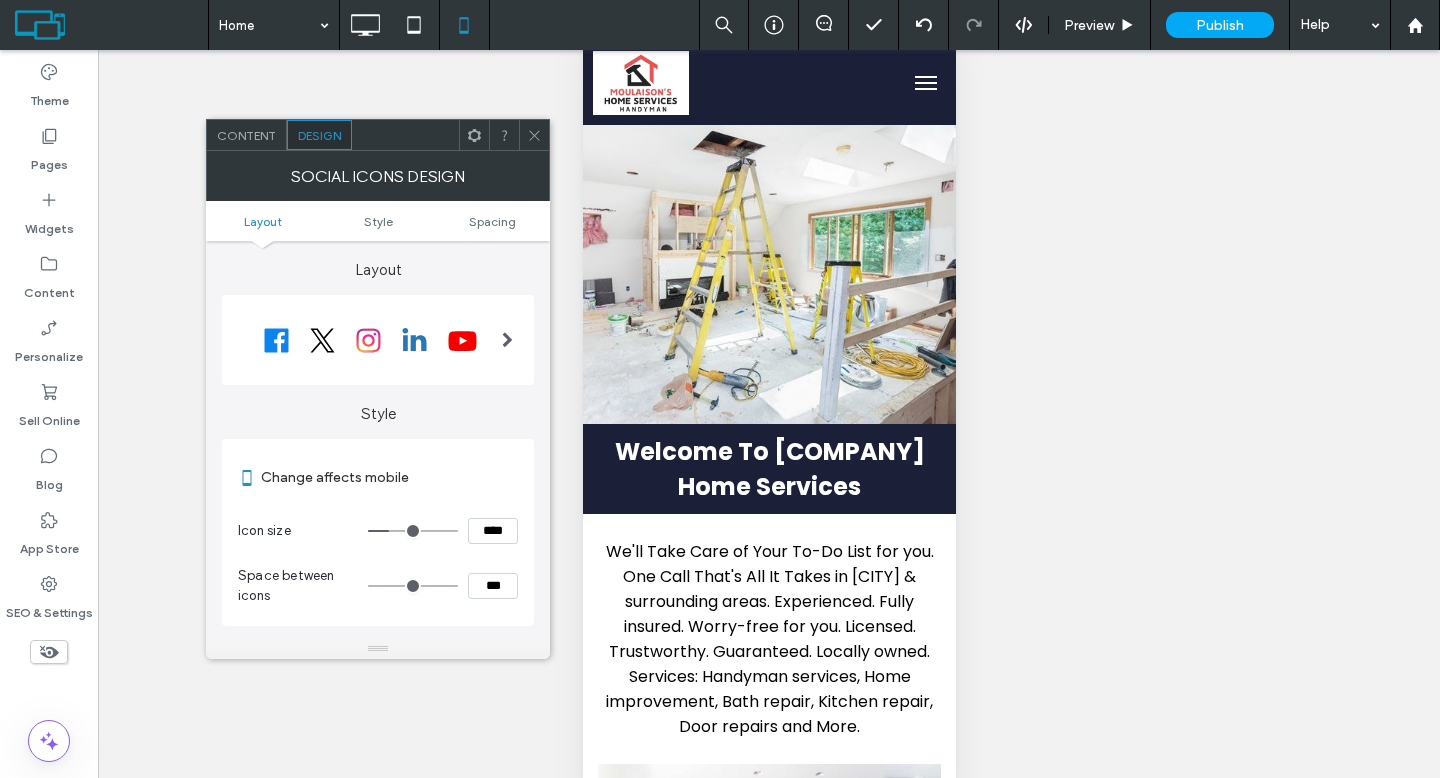 type on "**" 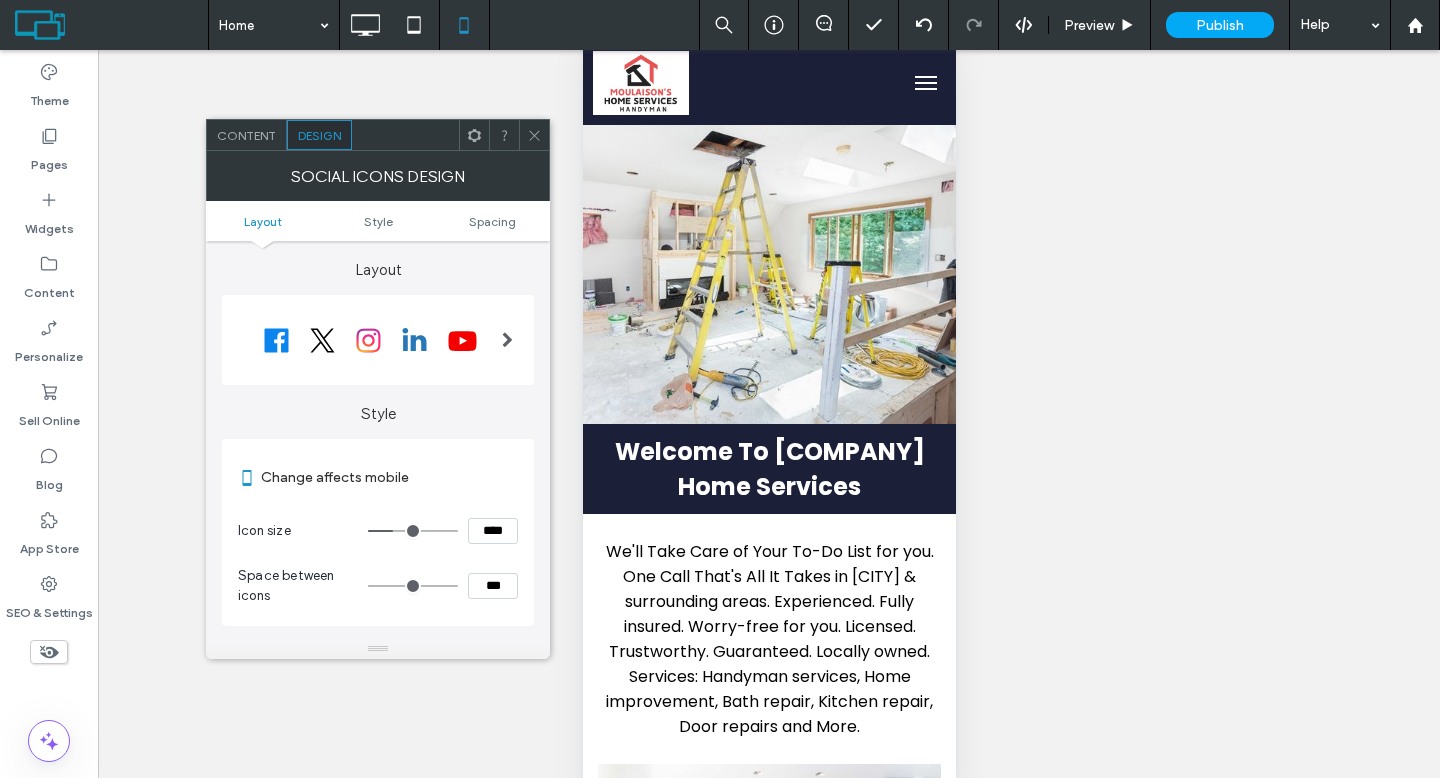 type on "**" 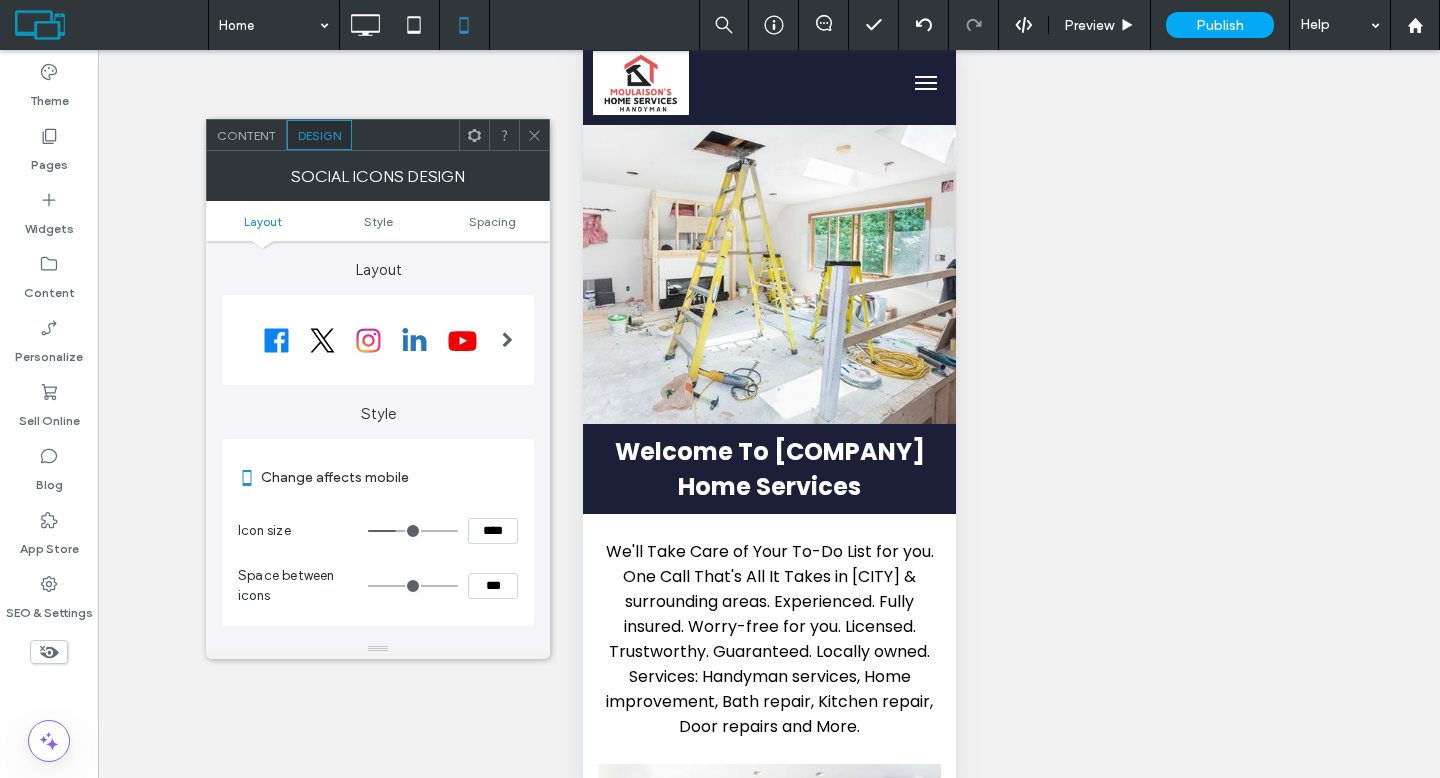 type on "**" 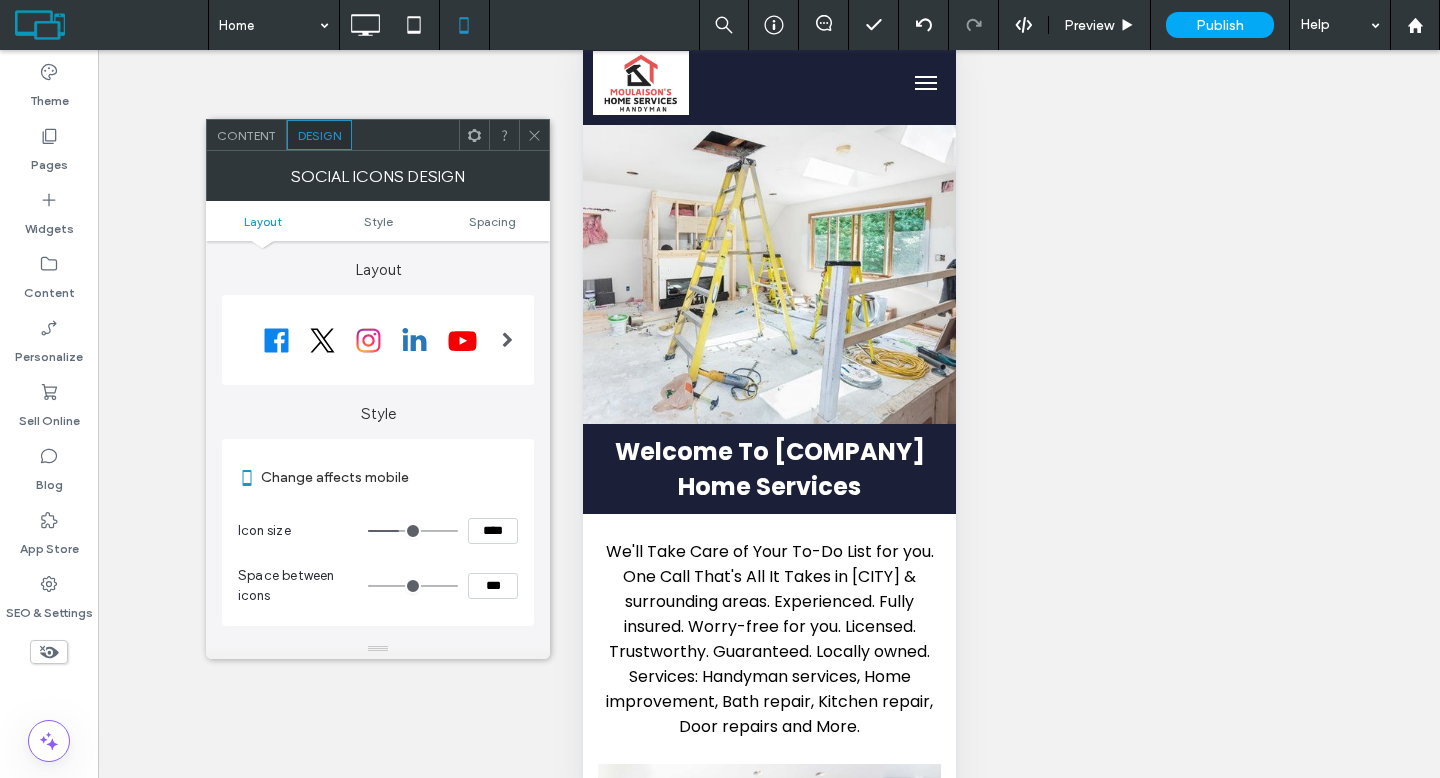 type on "**" 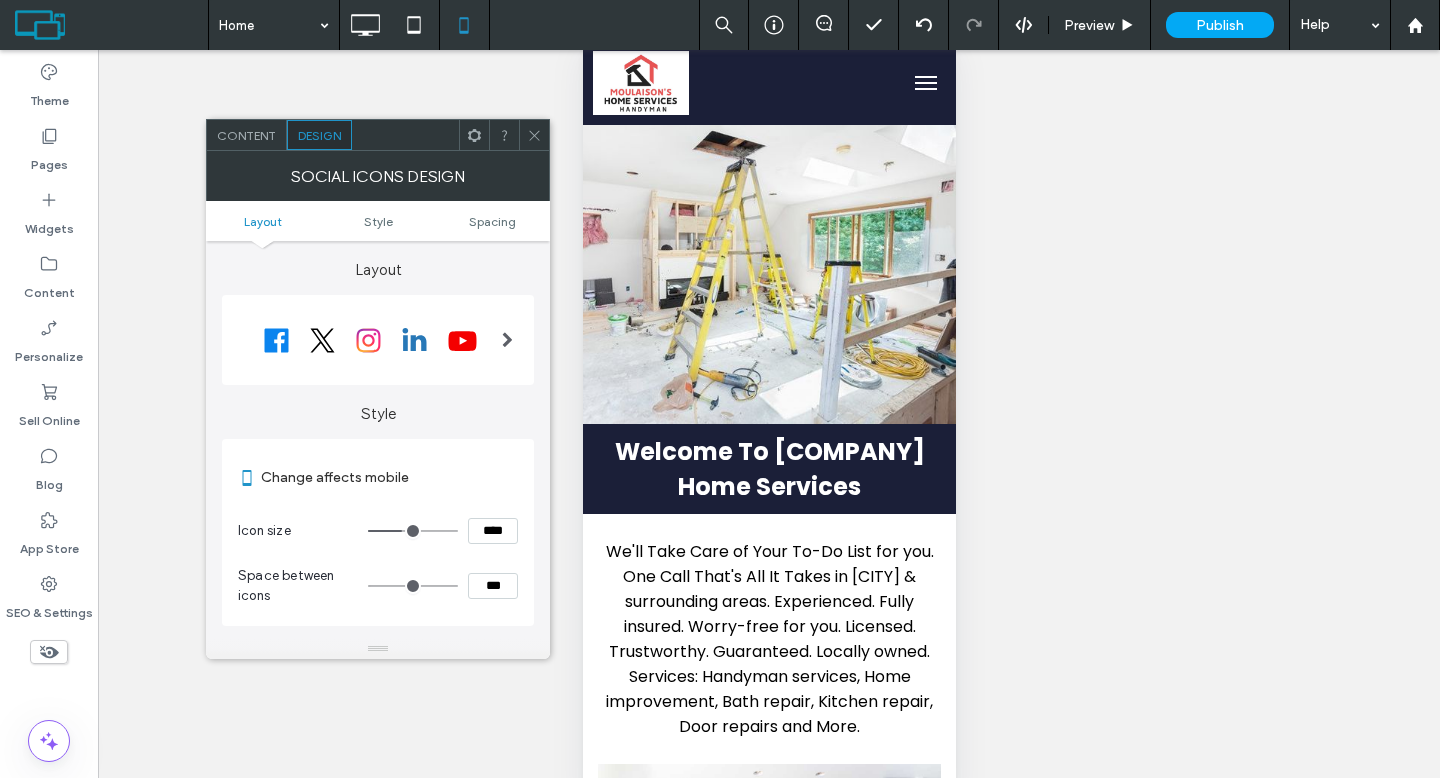 drag, startPoint x: 390, startPoint y: 531, endPoint x: 404, endPoint y: 532, distance: 14.035668 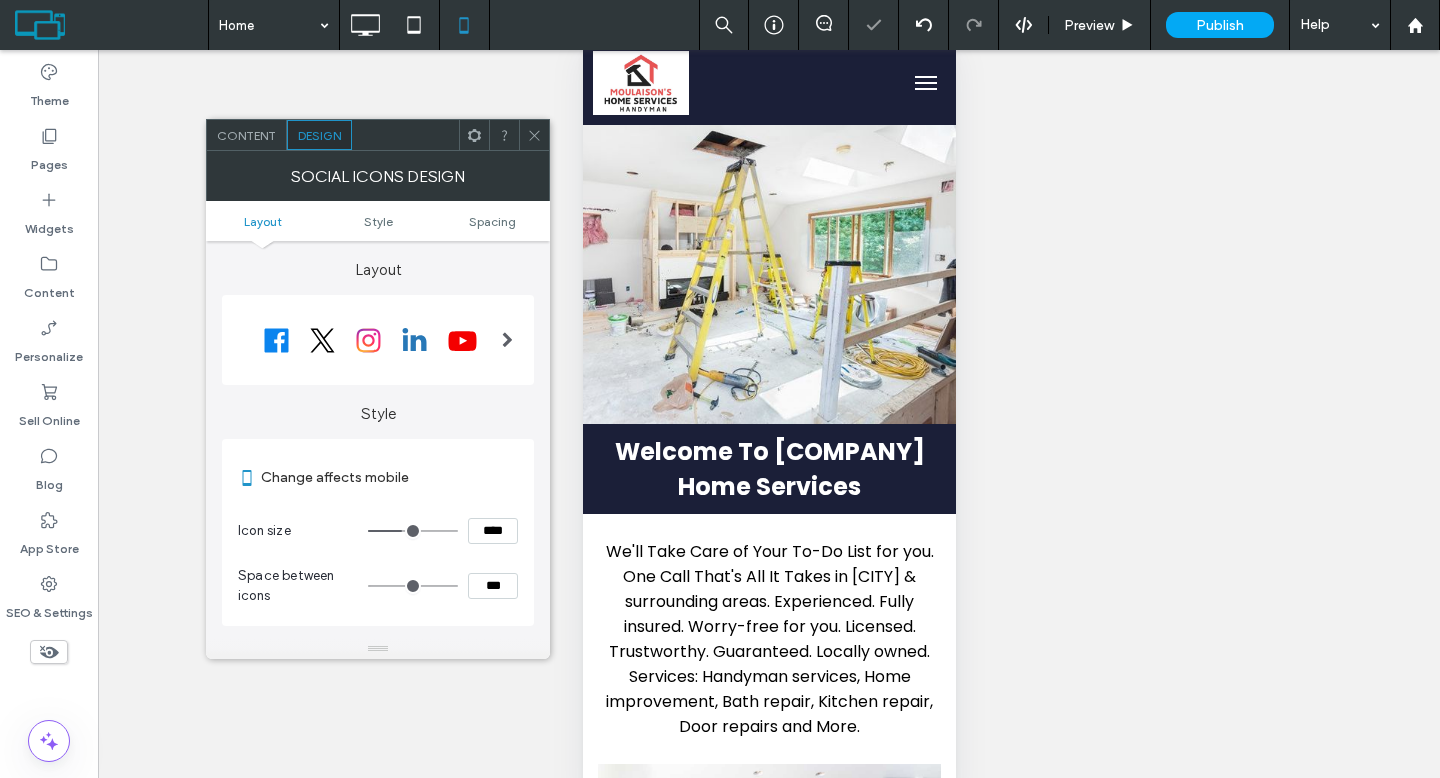 click 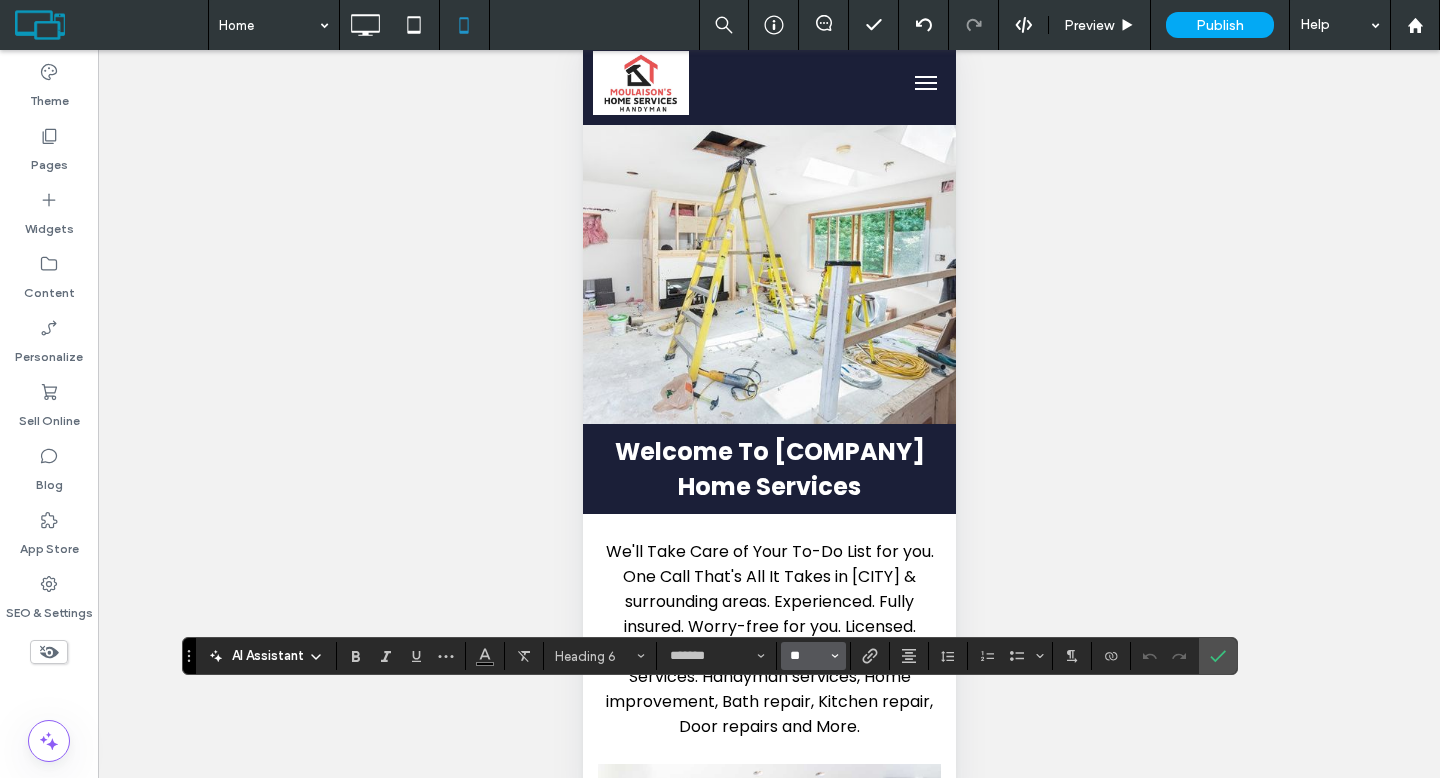 click on "**" at bounding box center [807, 656] 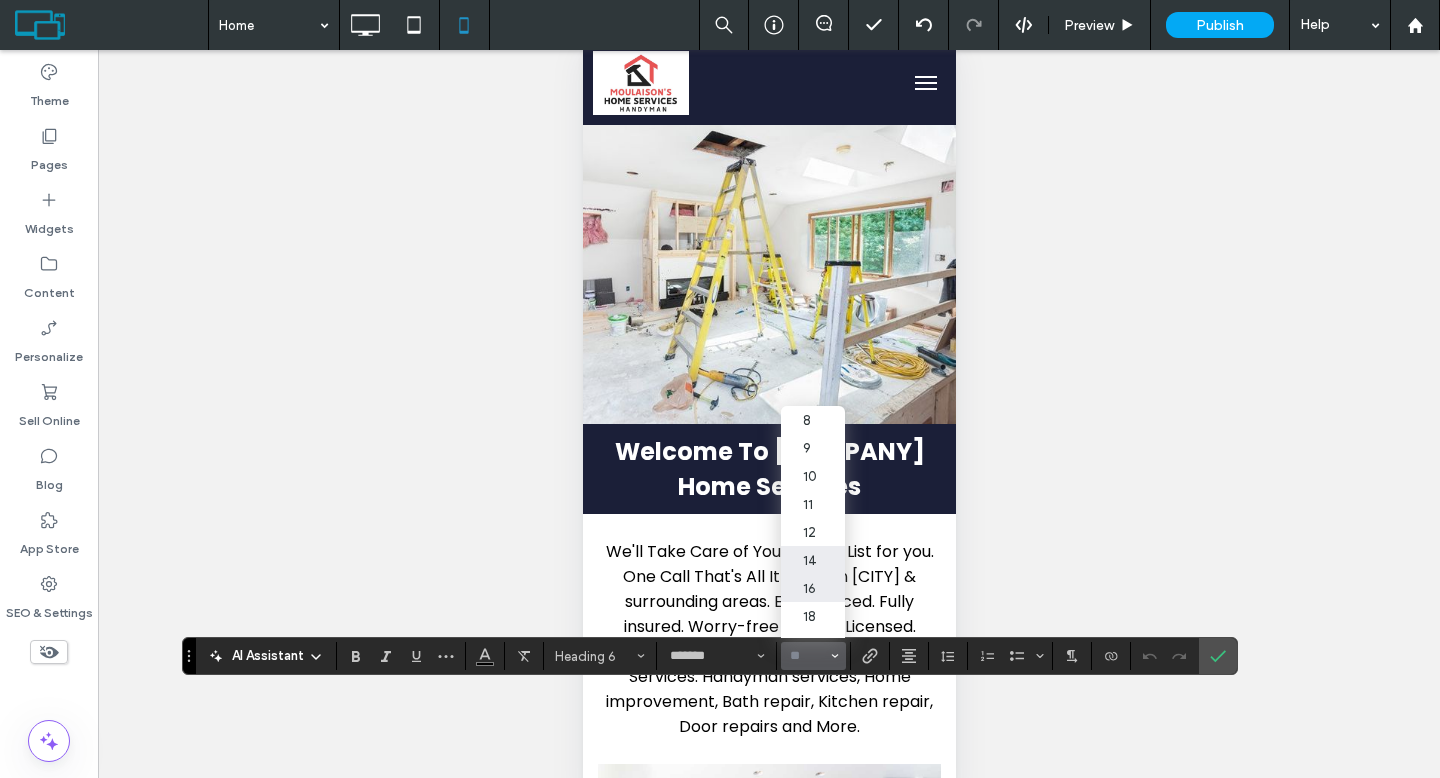 click on "16" at bounding box center [813, 588] 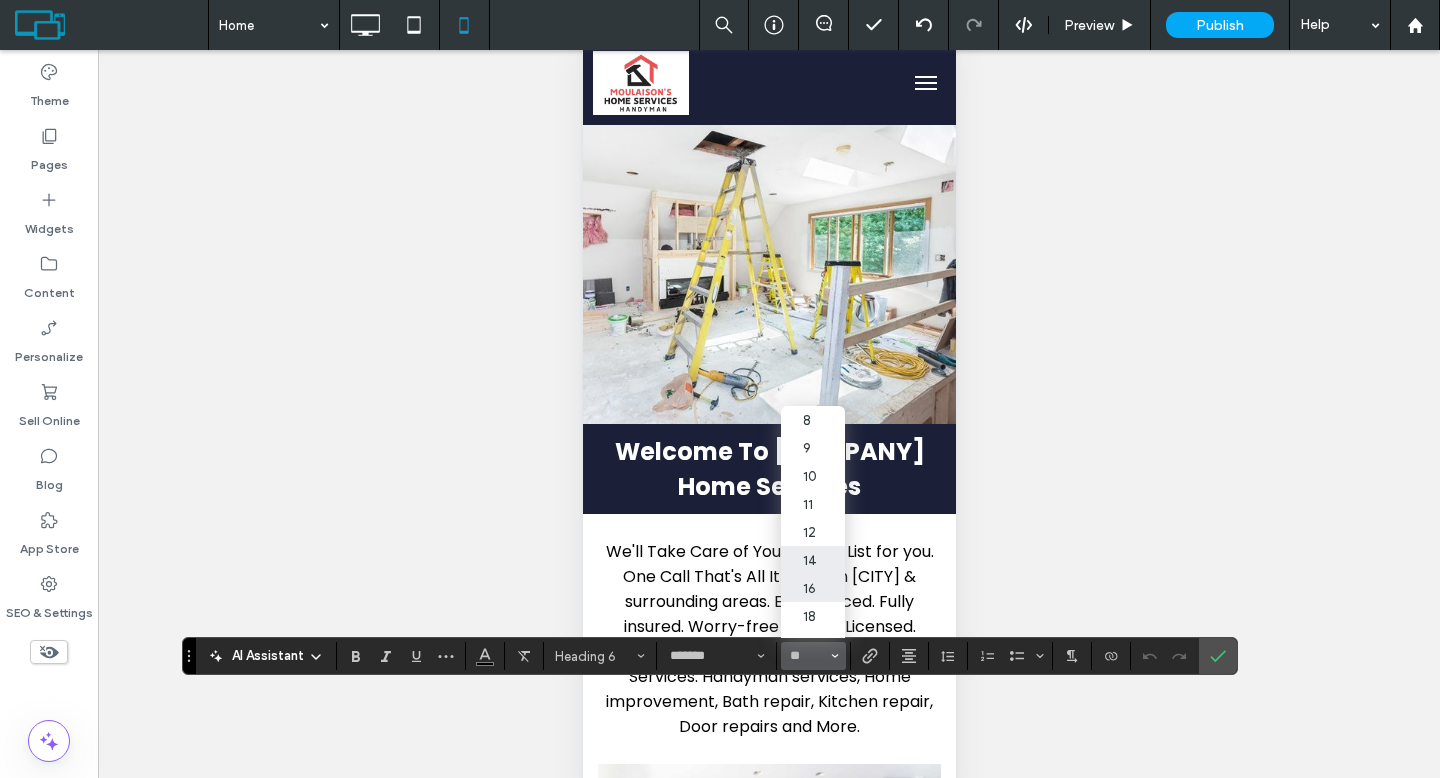 type on "**" 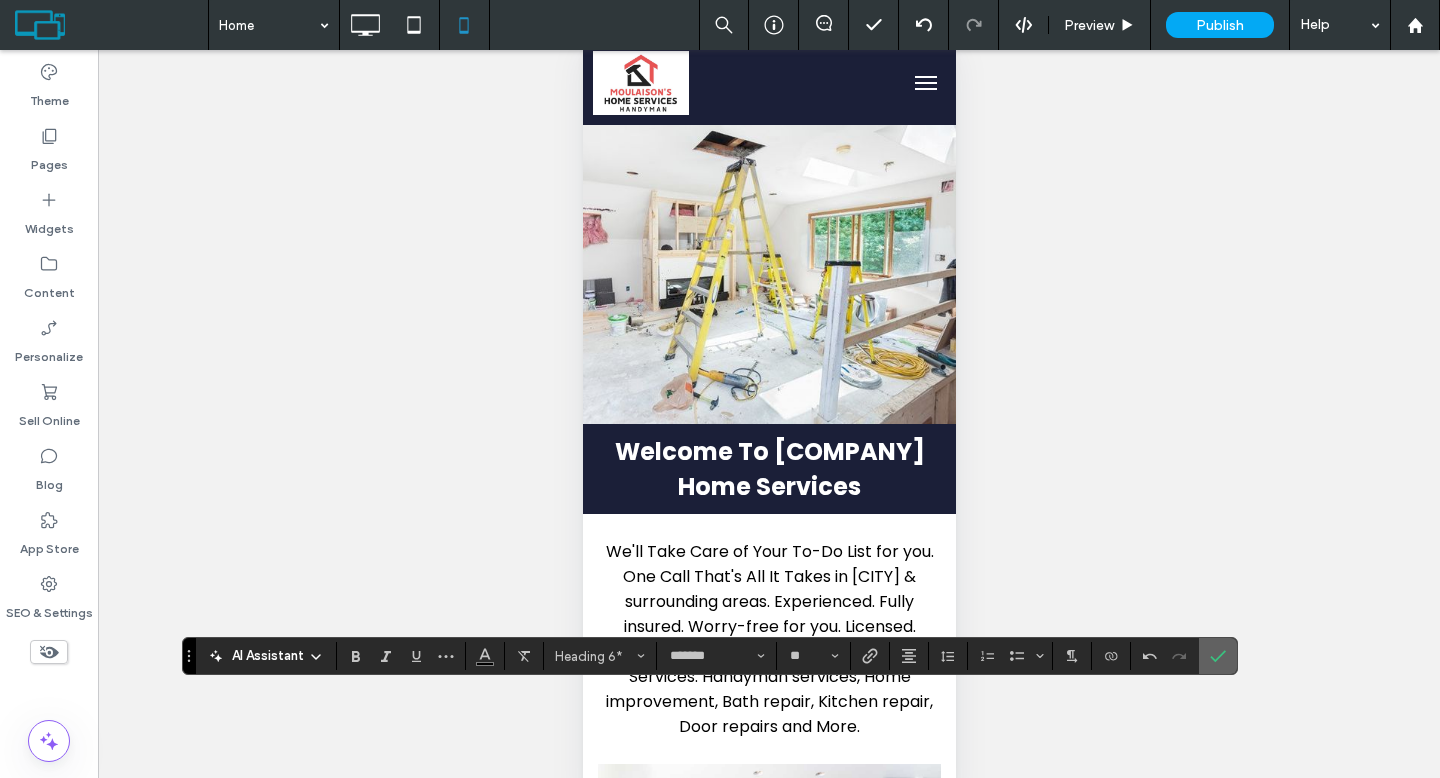 click 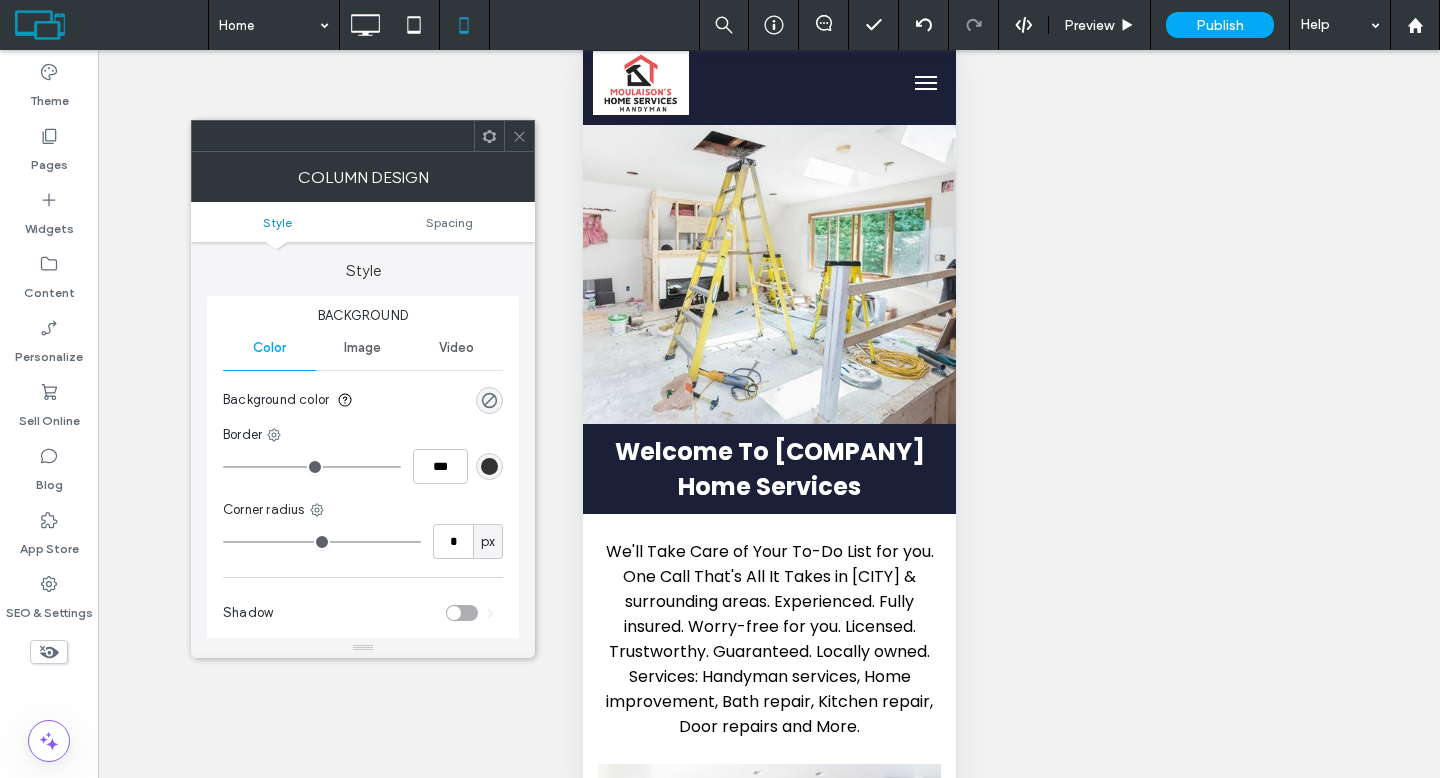 click 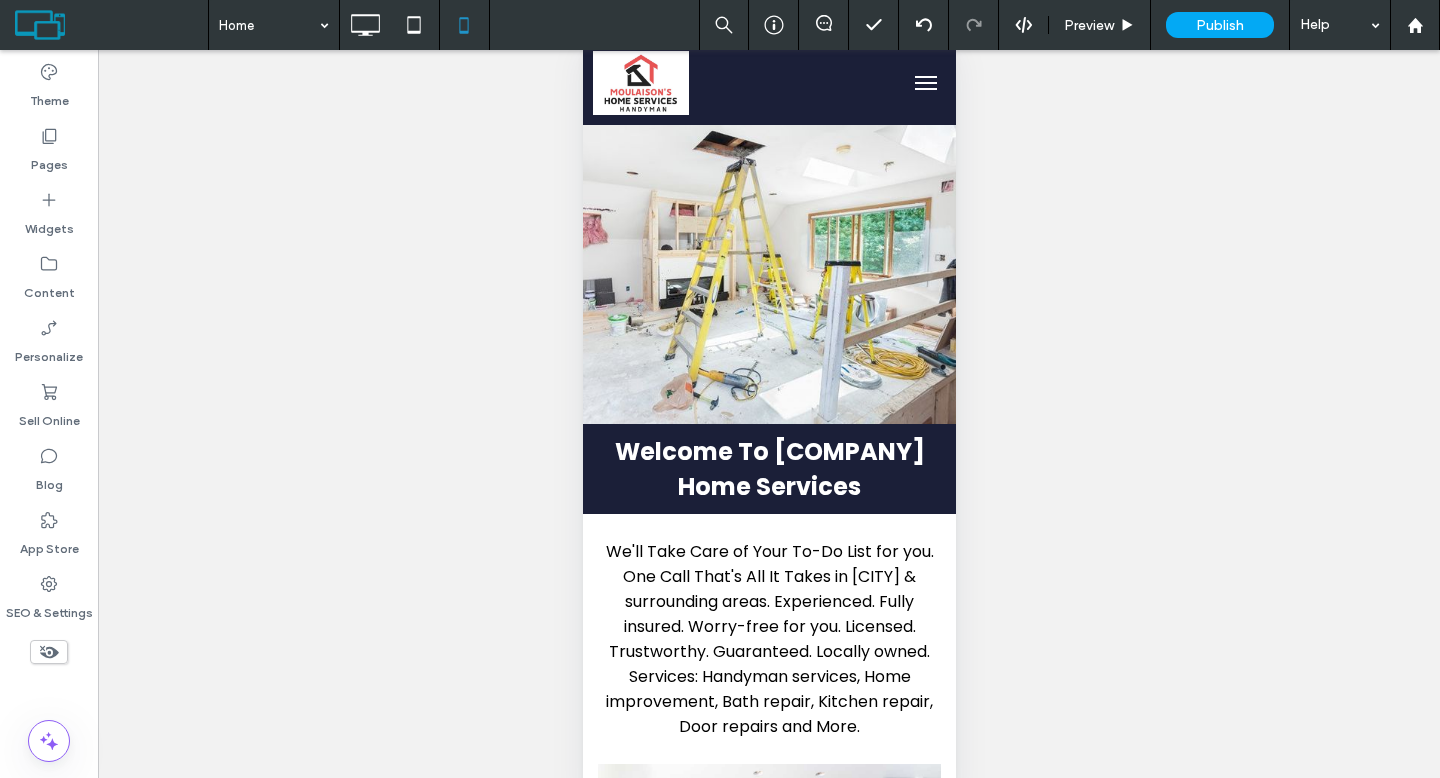click 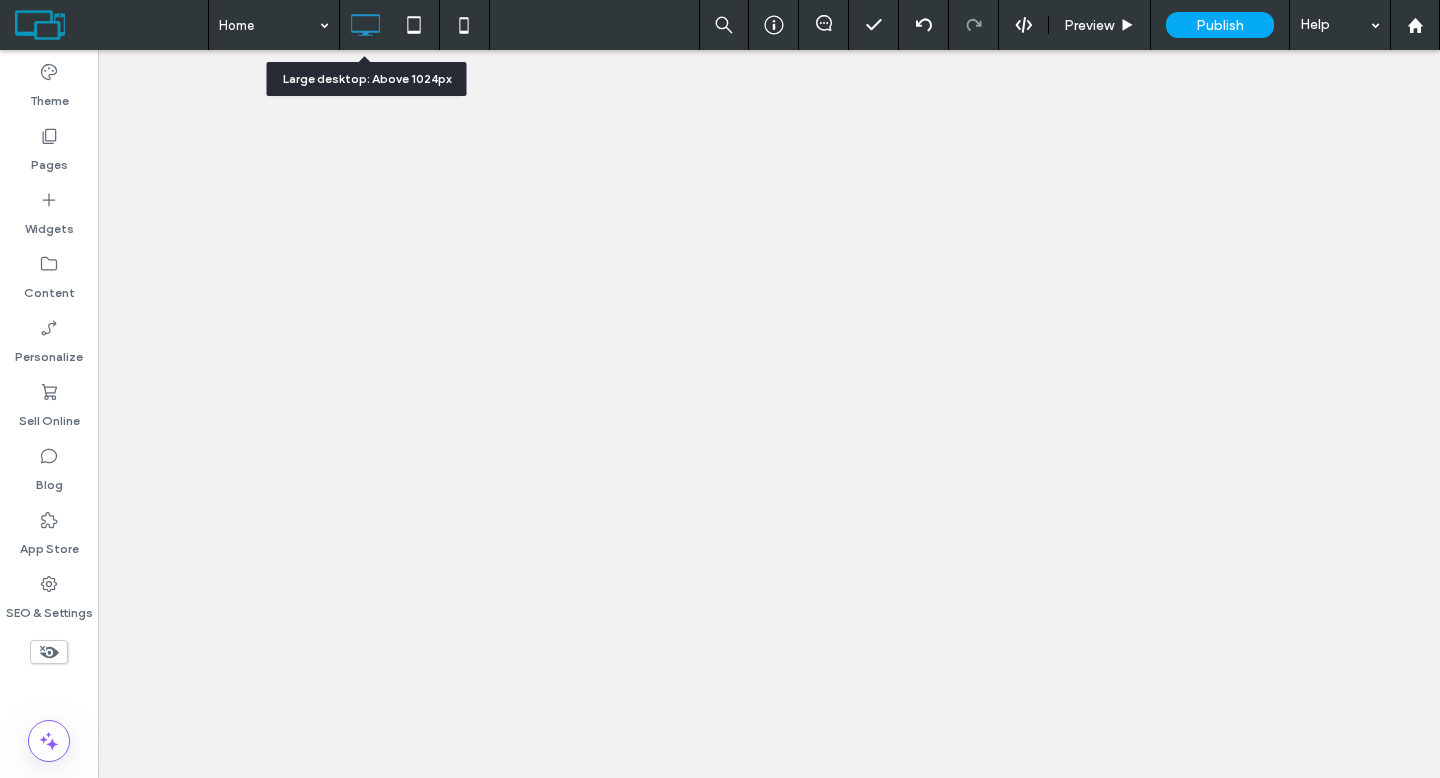 scroll, scrollTop: 0, scrollLeft: 0, axis: both 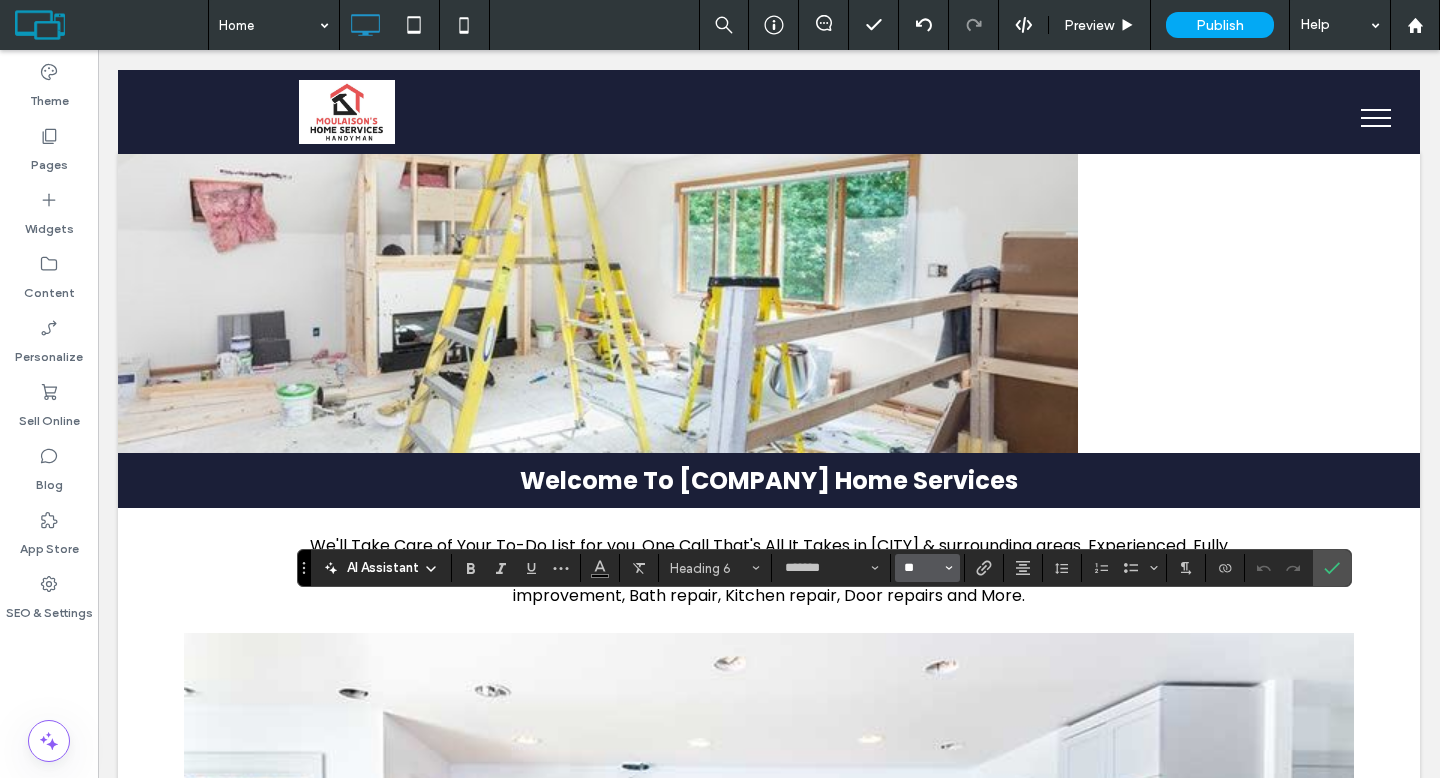 click on "**" at bounding box center (921, 568) 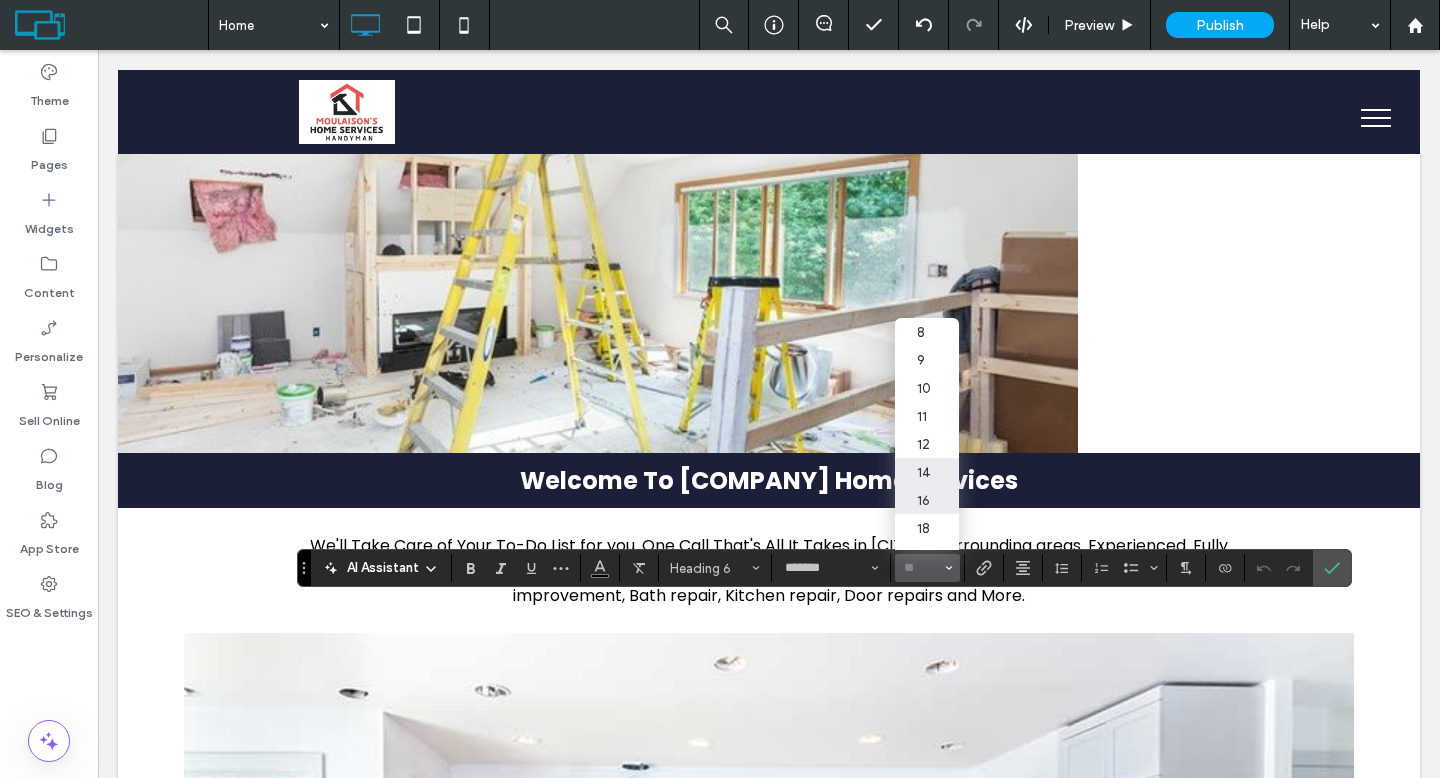 click on "16" at bounding box center (927, 500) 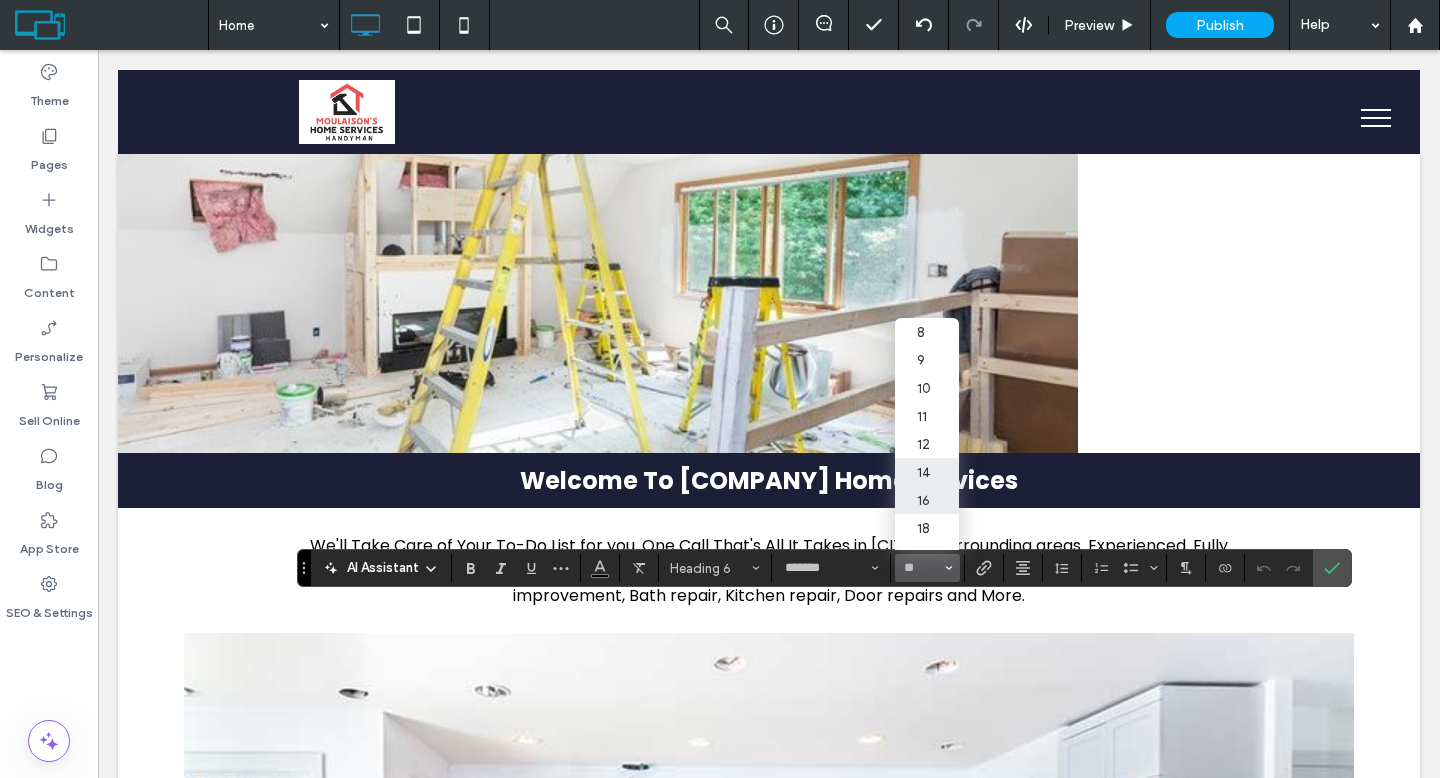 type on "**" 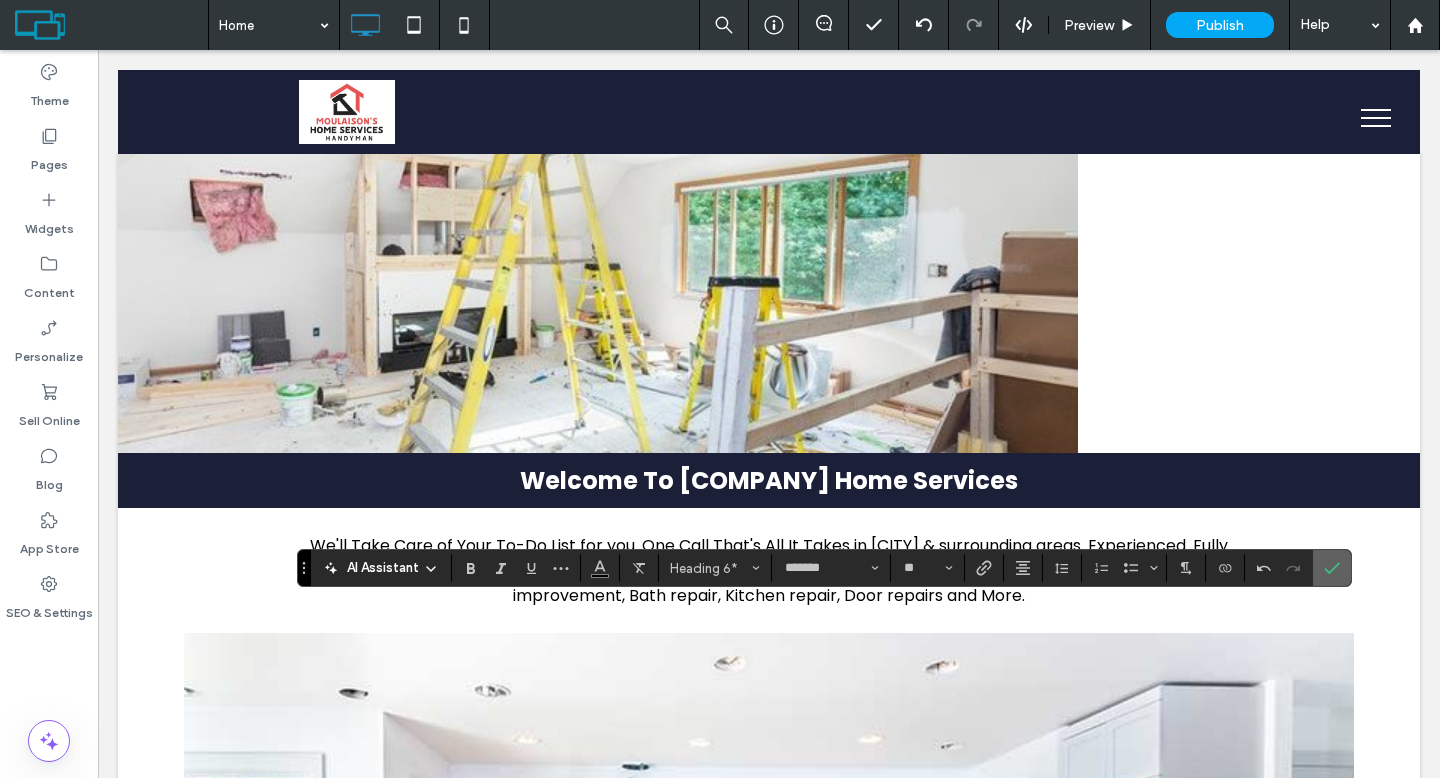 click at bounding box center (1332, 568) 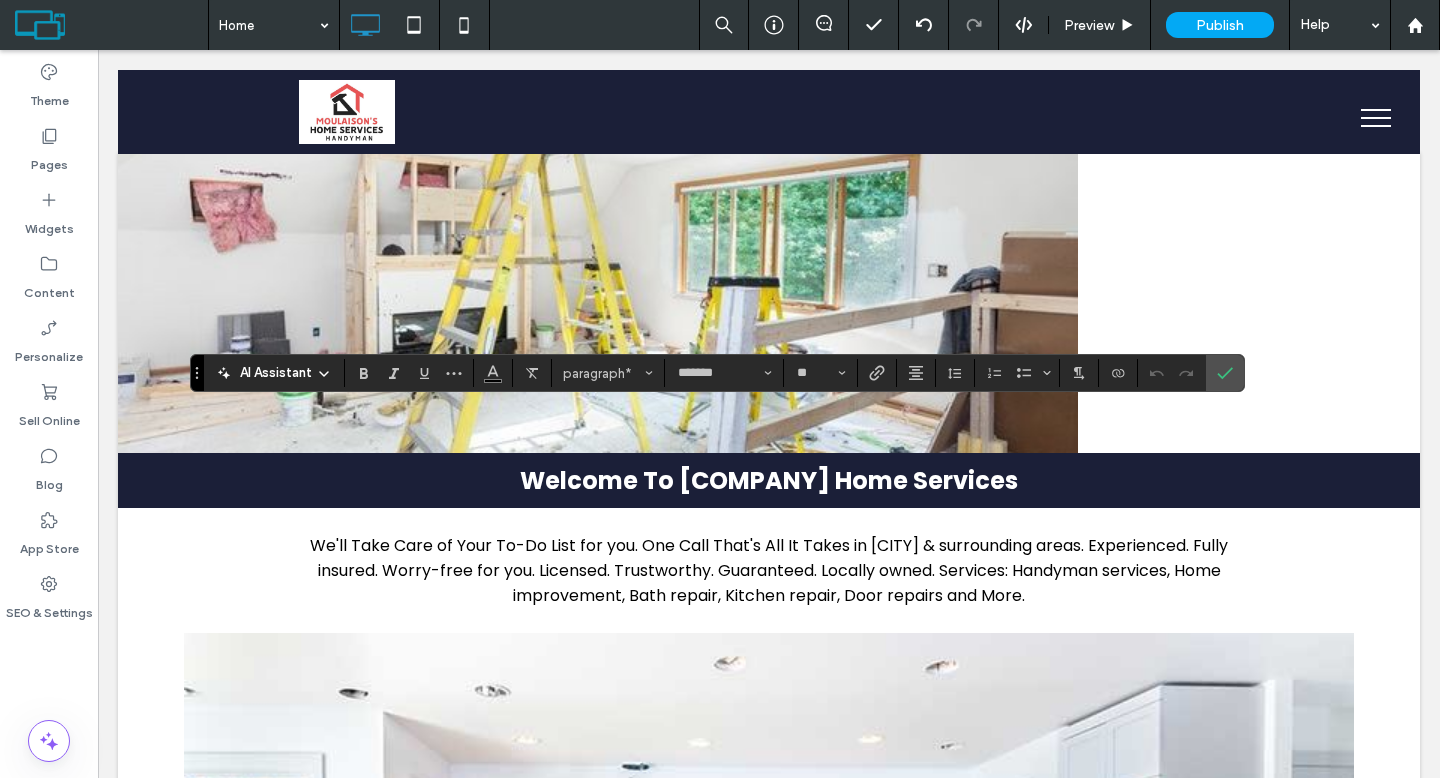 click on "AI Assistant" at bounding box center (276, 373) 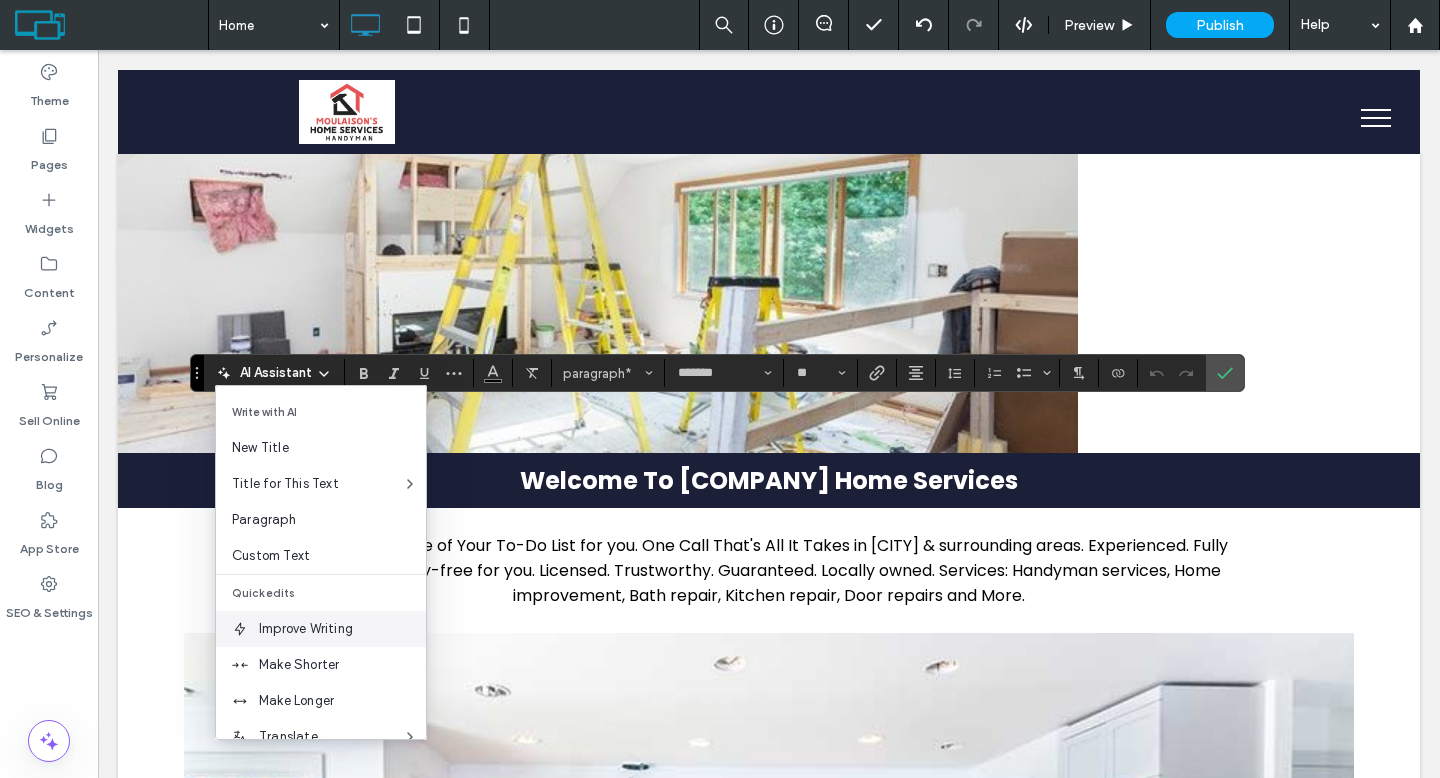 click on "Improve Writing" at bounding box center [342, 629] 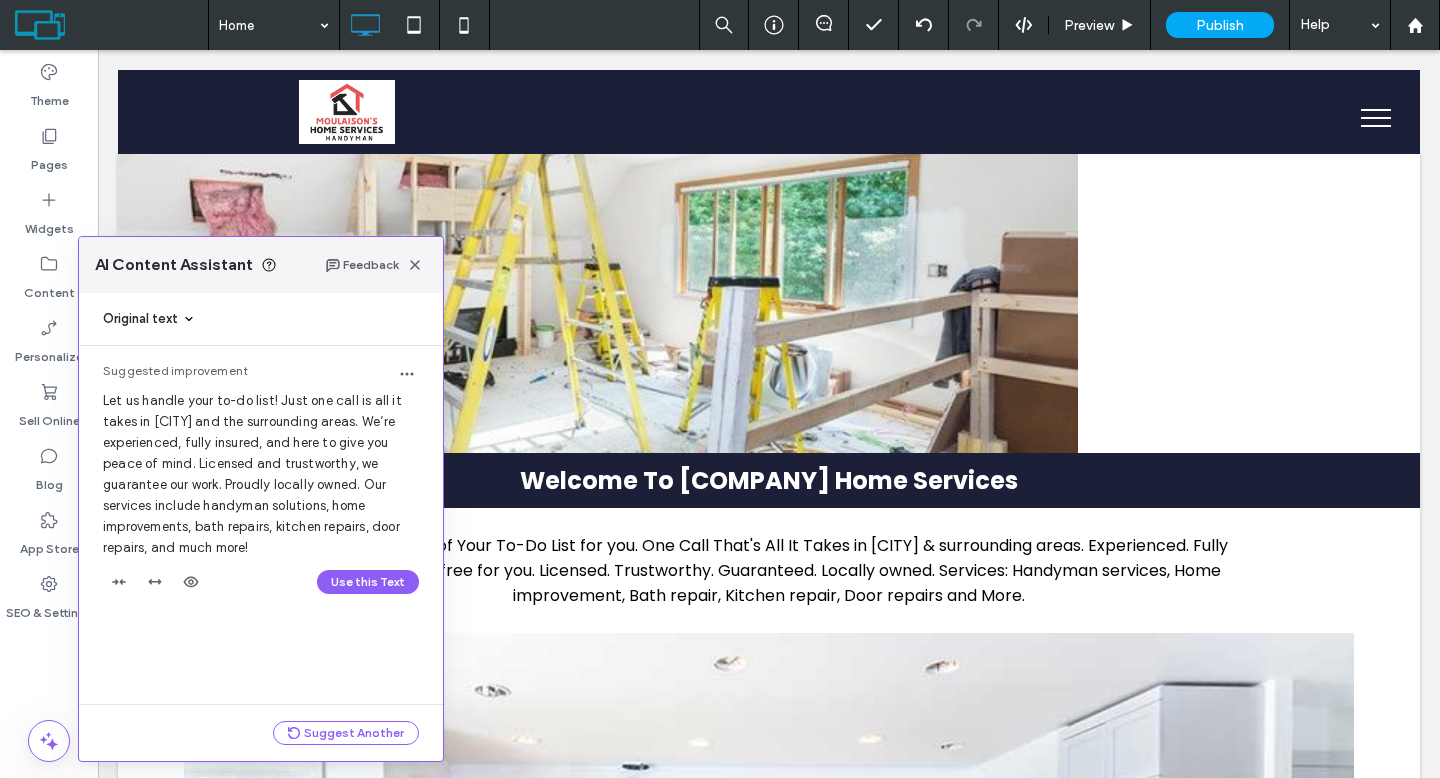 click on "Suggested improvement Let us handle your to-do list! Just one call is all it takes in [CITY] and the surrounding areas. We’re experienced, fully insured, and here to give you peace of mind. Licensed and trustworthy, we guarantee our work. Proudly locally owned. Our services include handyman solutions, home improvements, bath repairs, kitchen repairs, door repairs, and much more!" at bounding box center (261, 484) 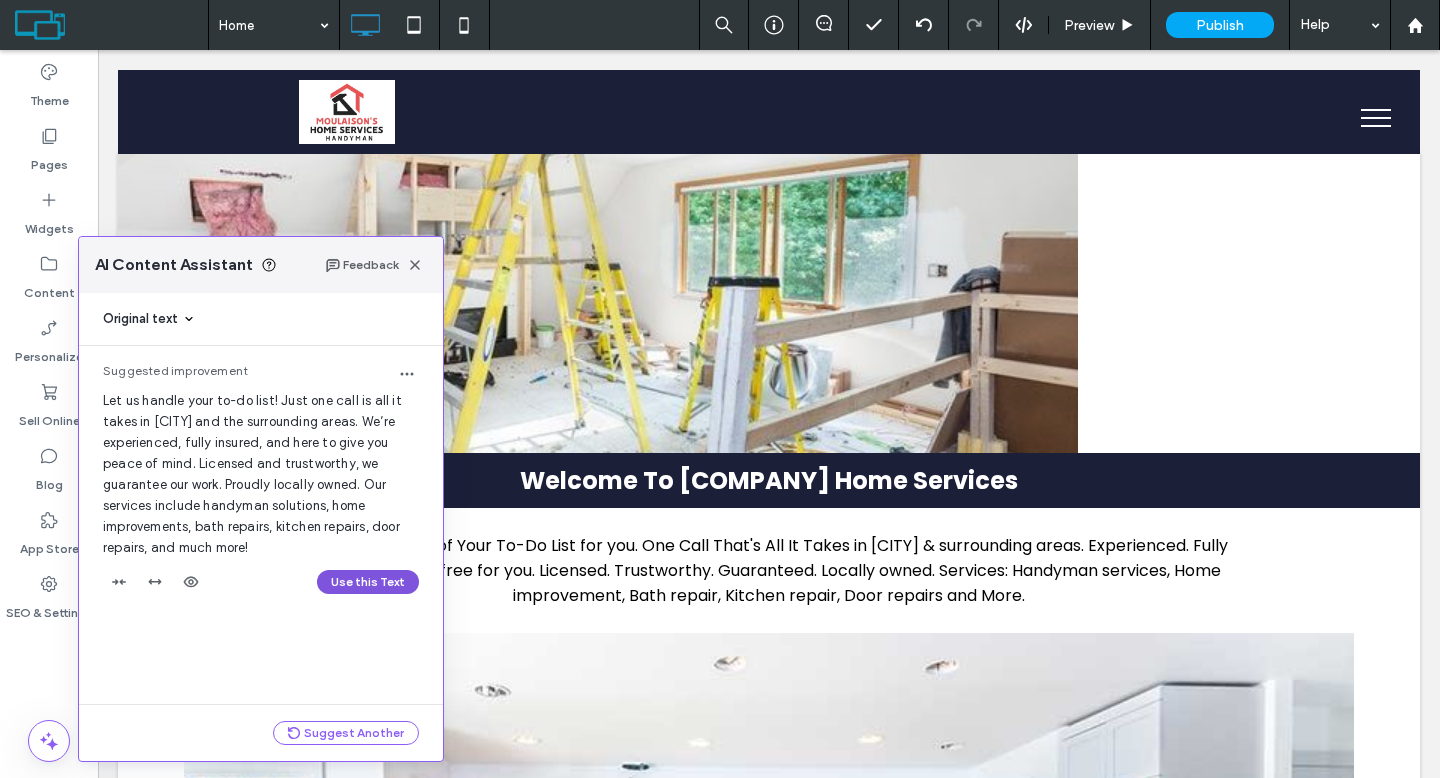 click on "Use this Text" at bounding box center (368, 582) 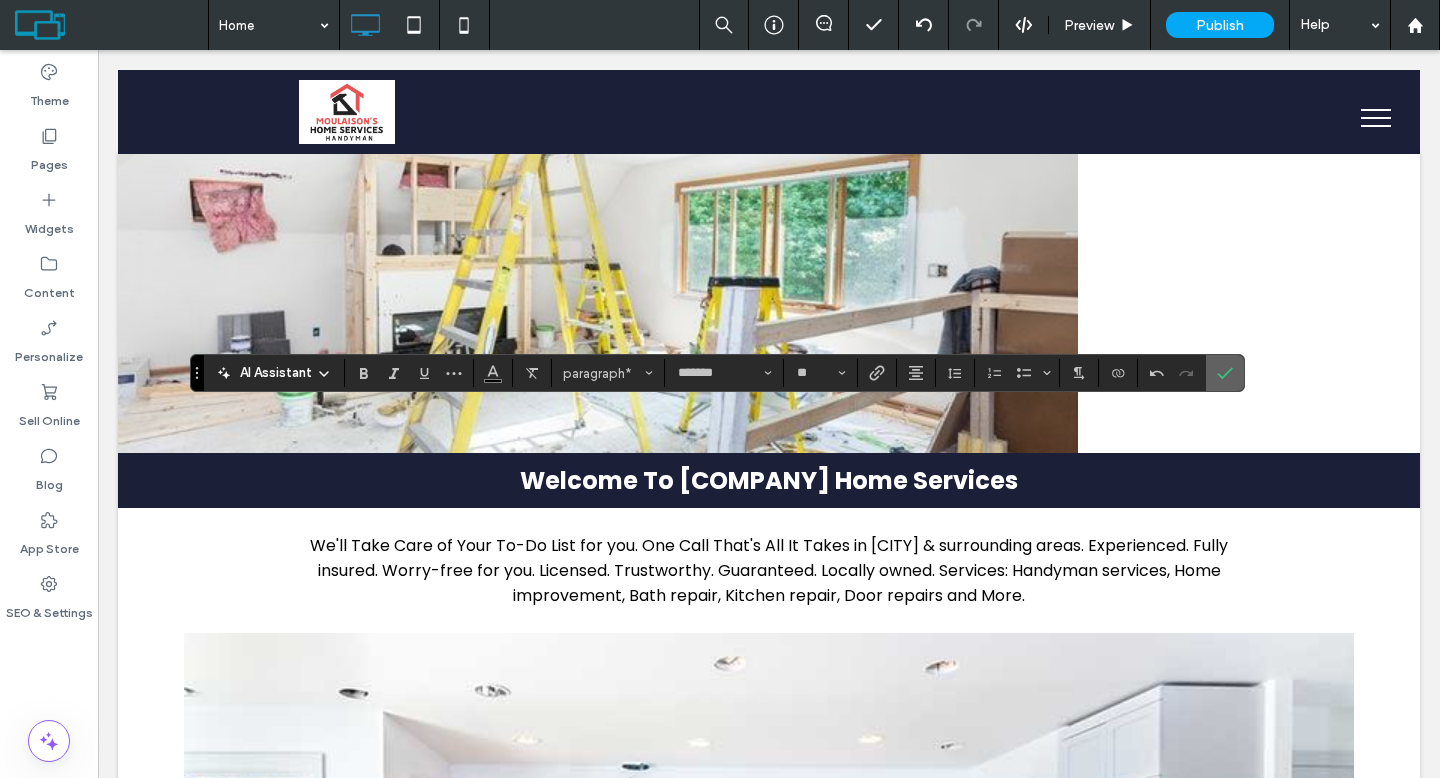 click 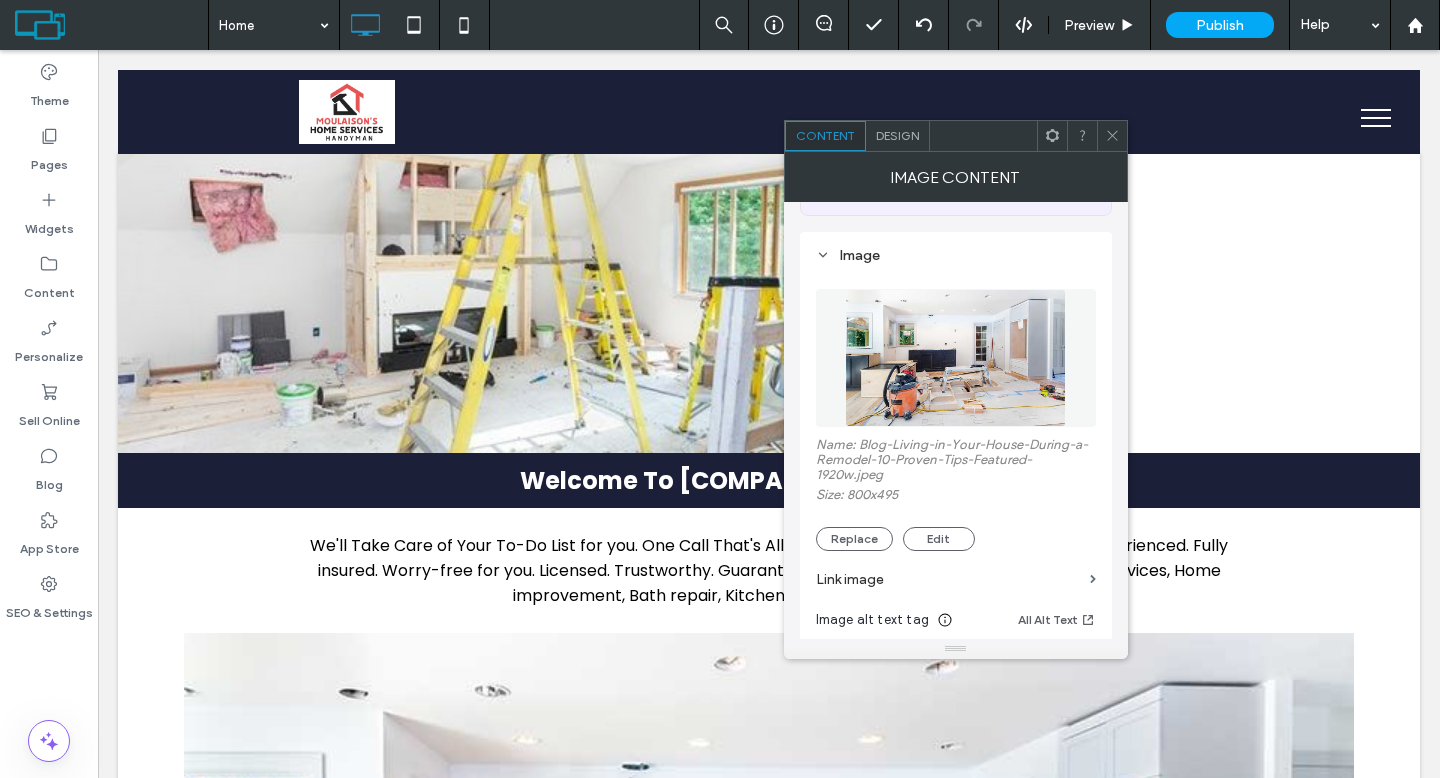 scroll, scrollTop: 164, scrollLeft: 0, axis: vertical 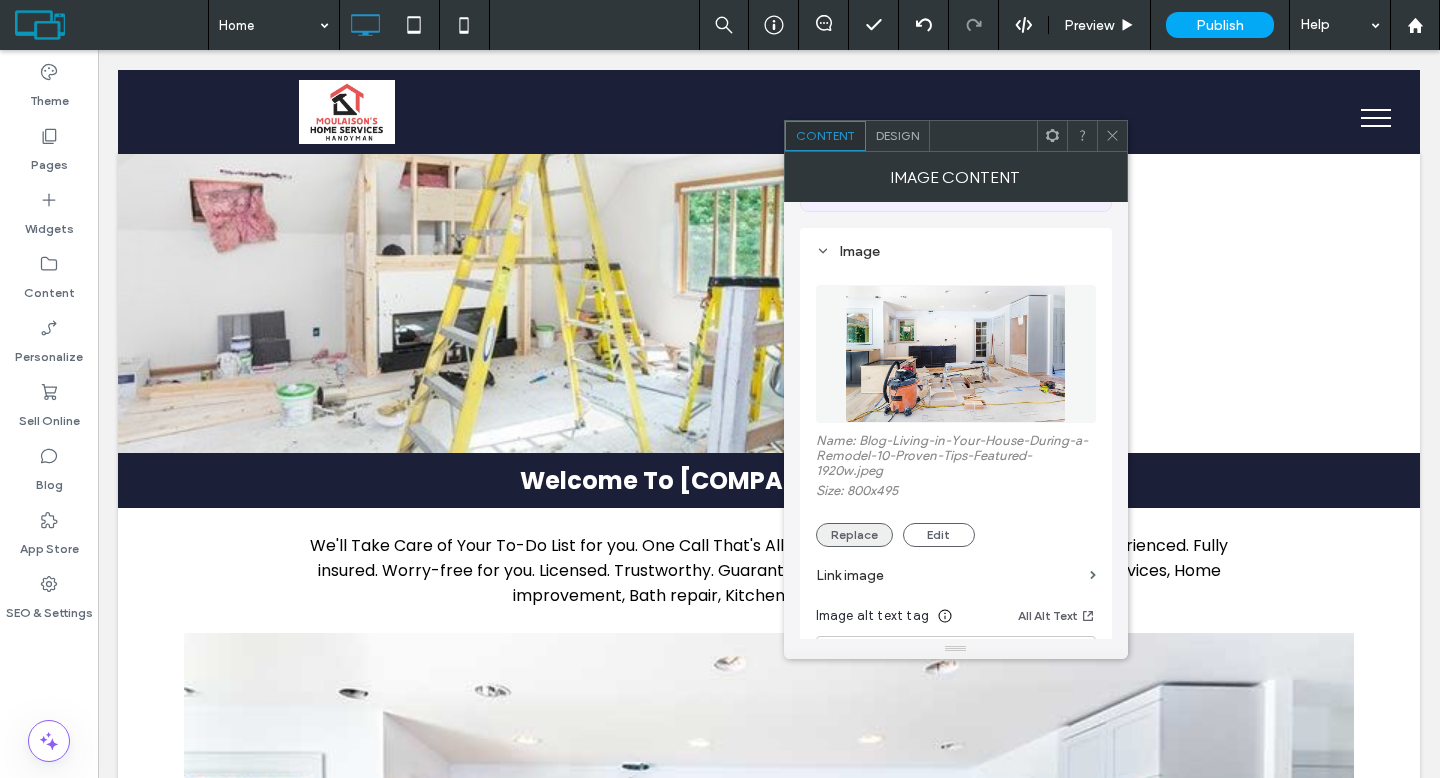 click on "Replace" at bounding box center [854, 535] 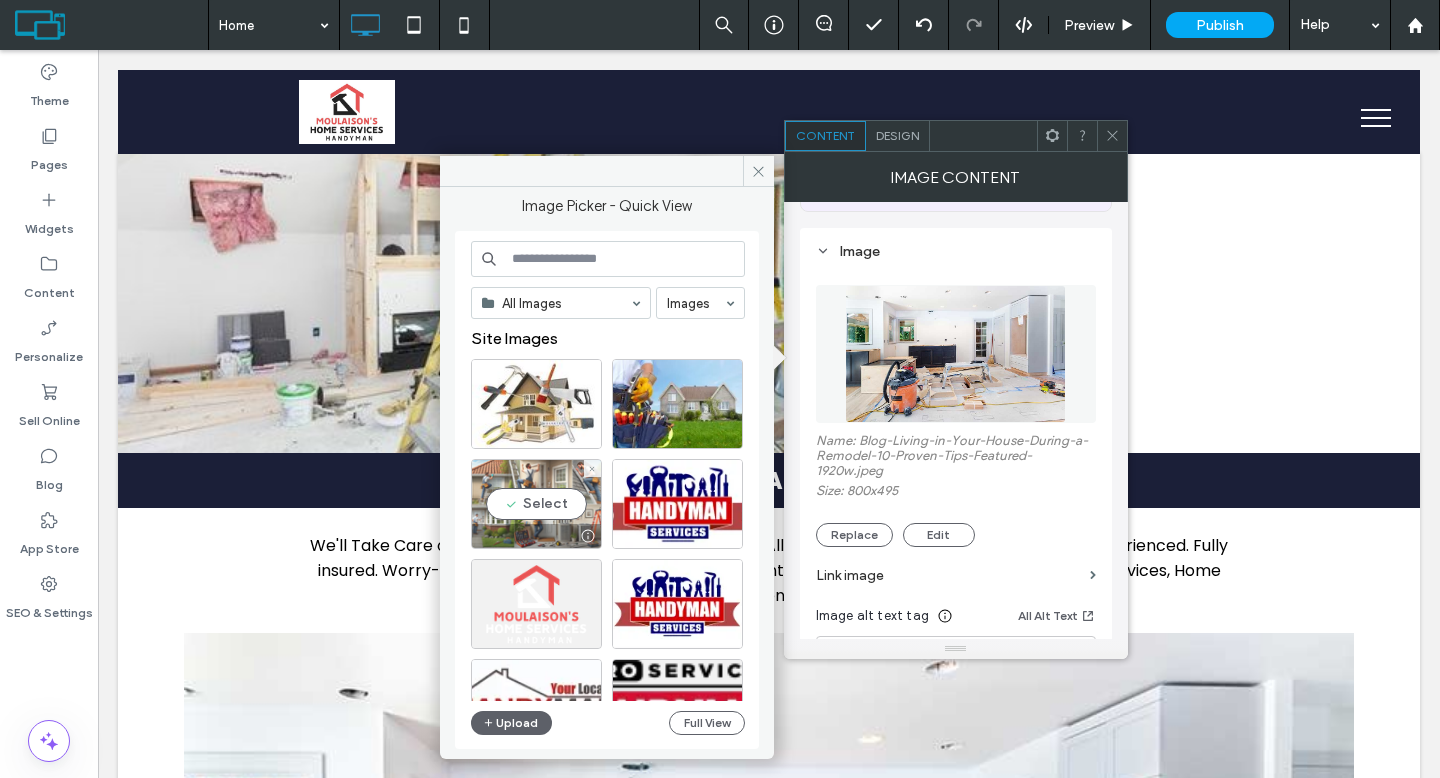 click on "Select" at bounding box center [536, 504] 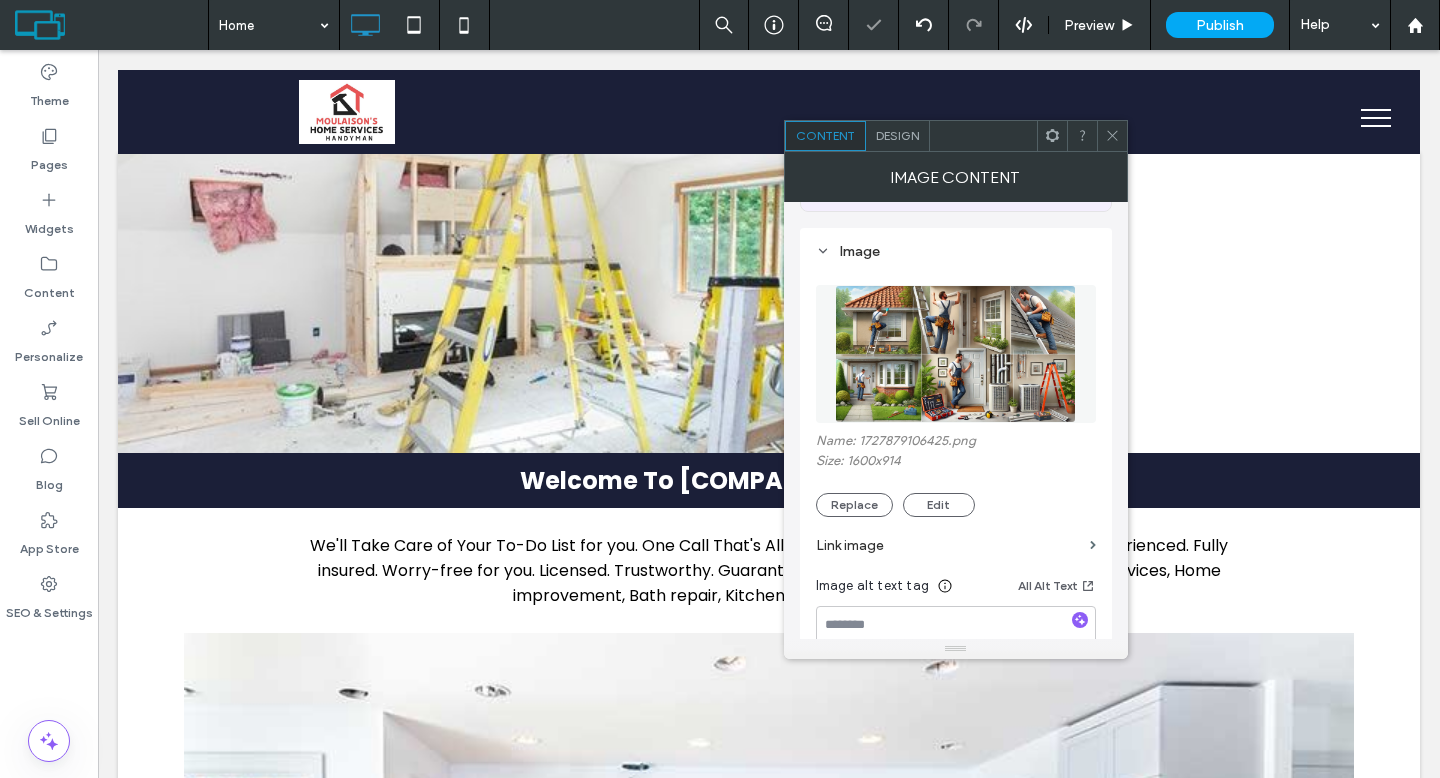 click 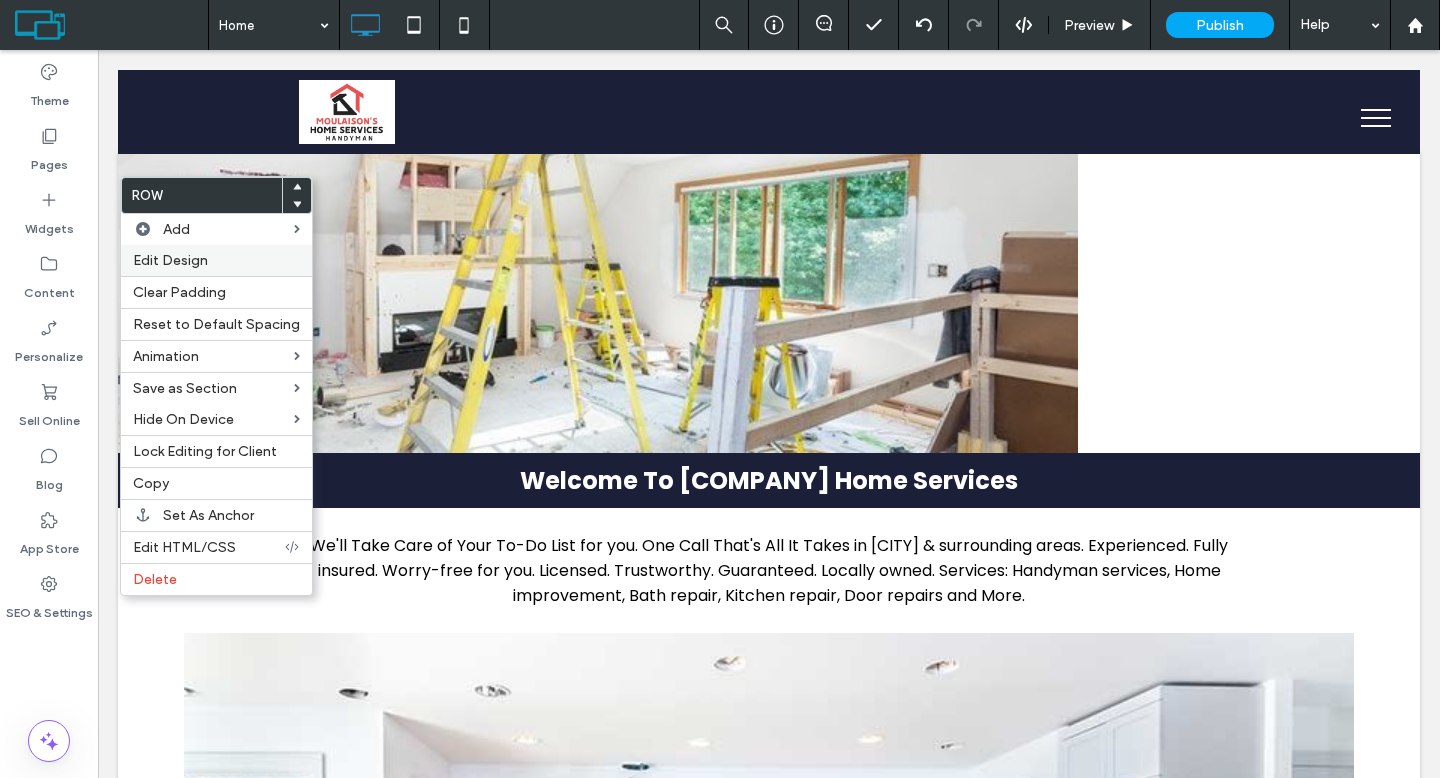 click on "Edit Design" at bounding box center (216, 260) 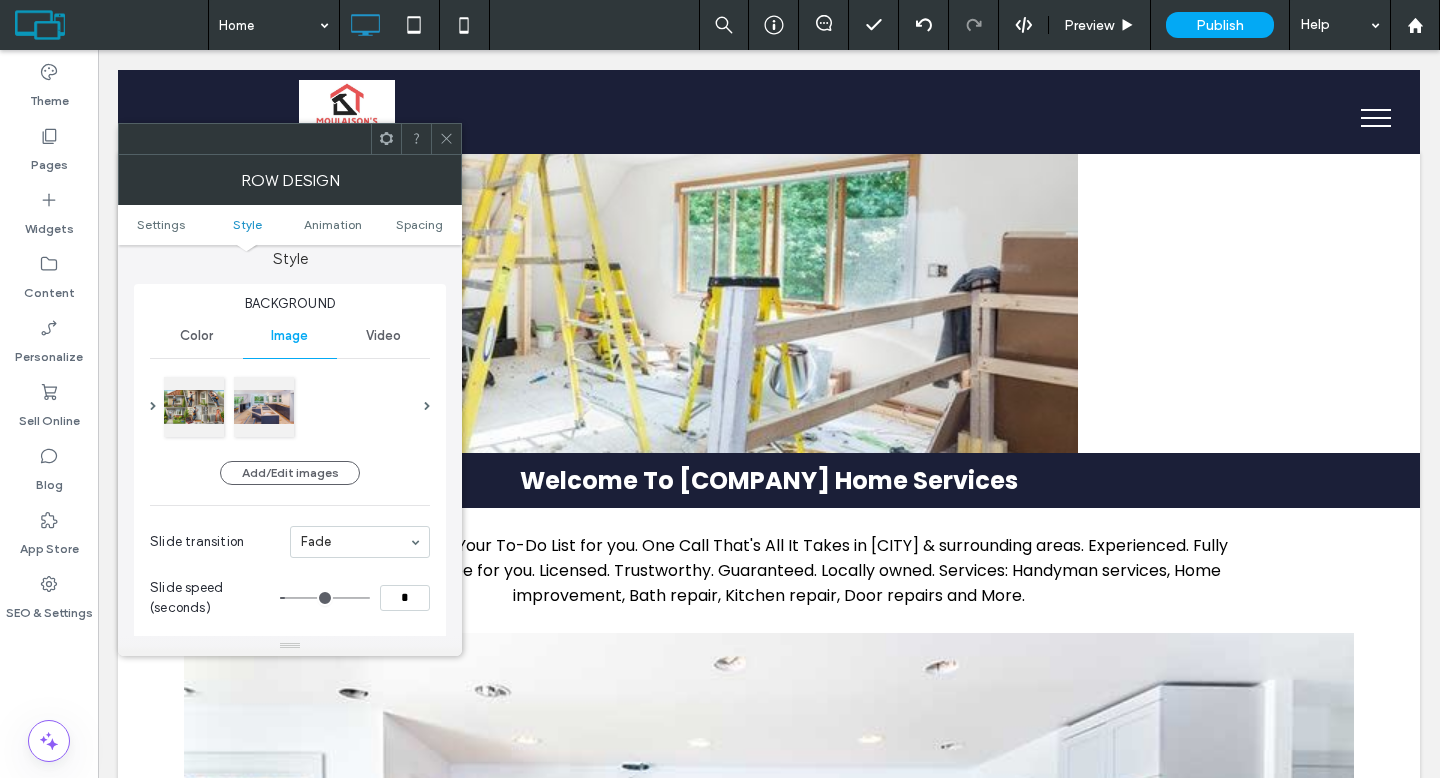 scroll, scrollTop: 355, scrollLeft: 0, axis: vertical 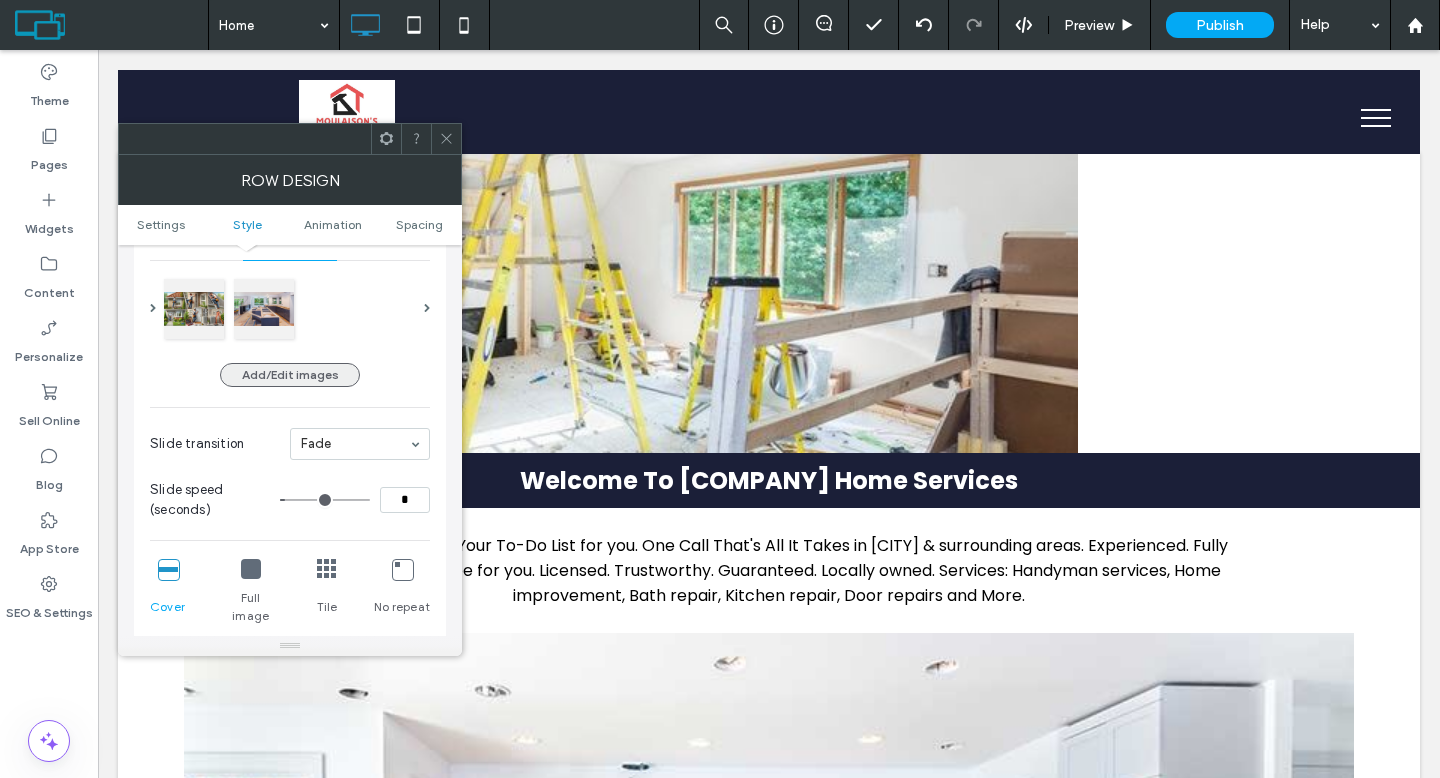 click on "Add/Edit images" at bounding box center (290, 375) 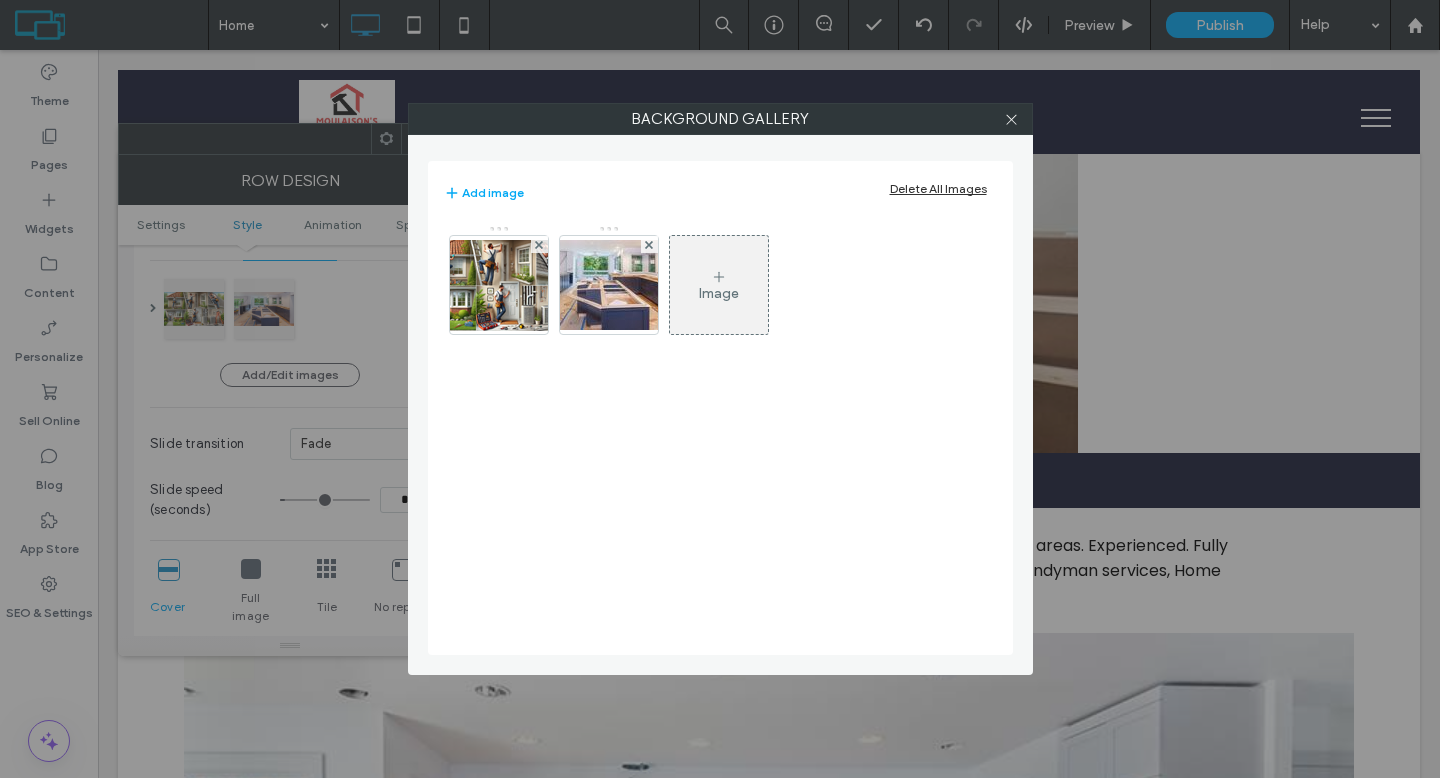 click on "Image" at bounding box center (719, 290) 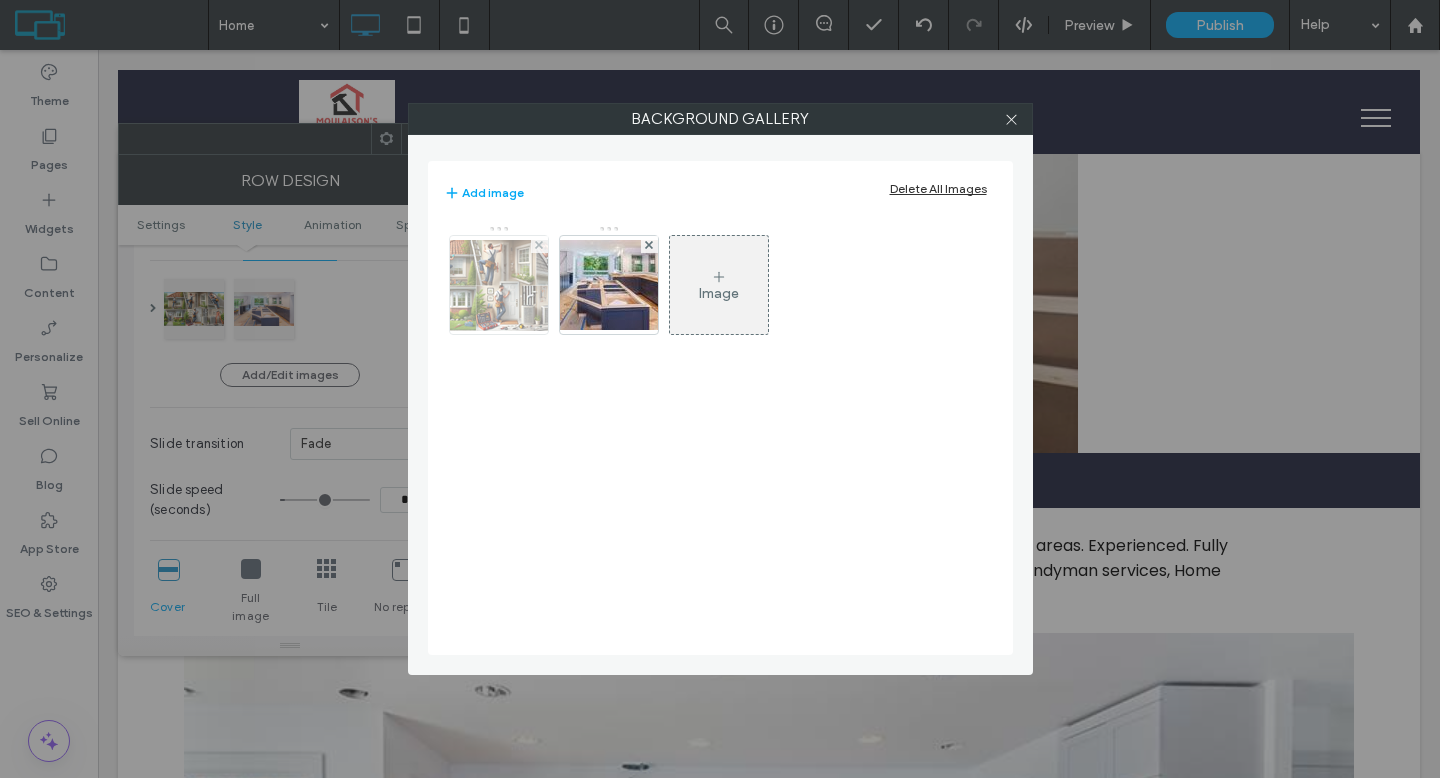 click at bounding box center [499, 285] 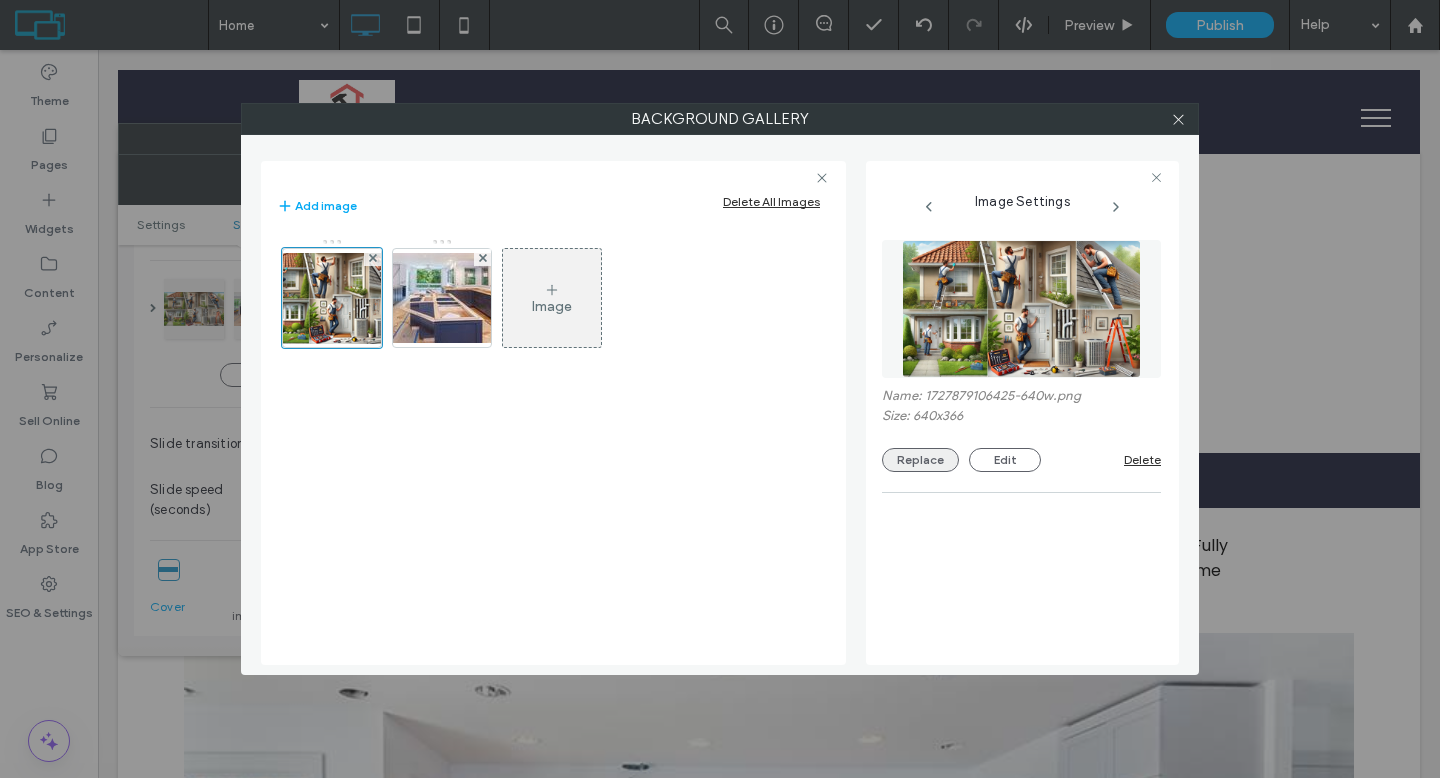 click on "Replace" at bounding box center (920, 460) 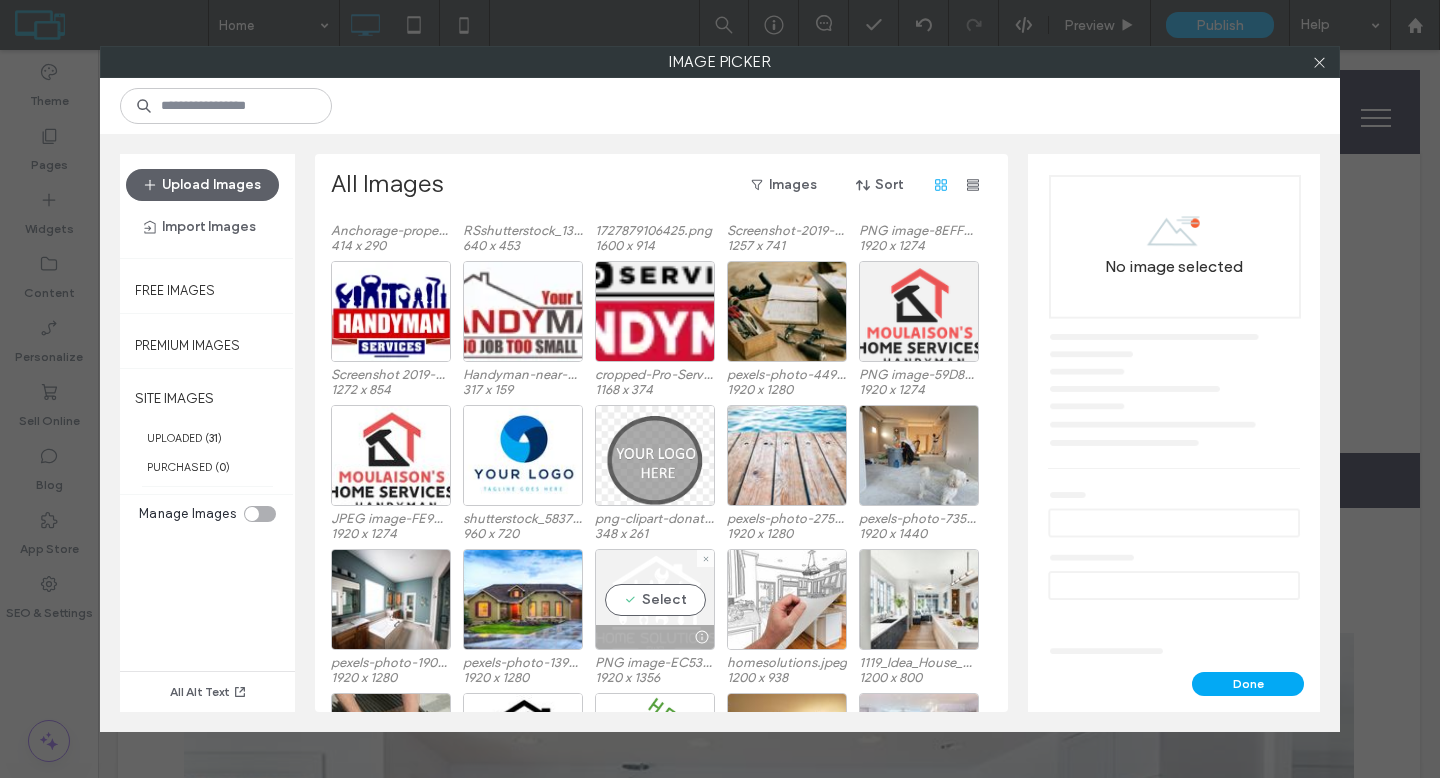 scroll, scrollTop: 307, scrollLeft: 0, axis: vertical 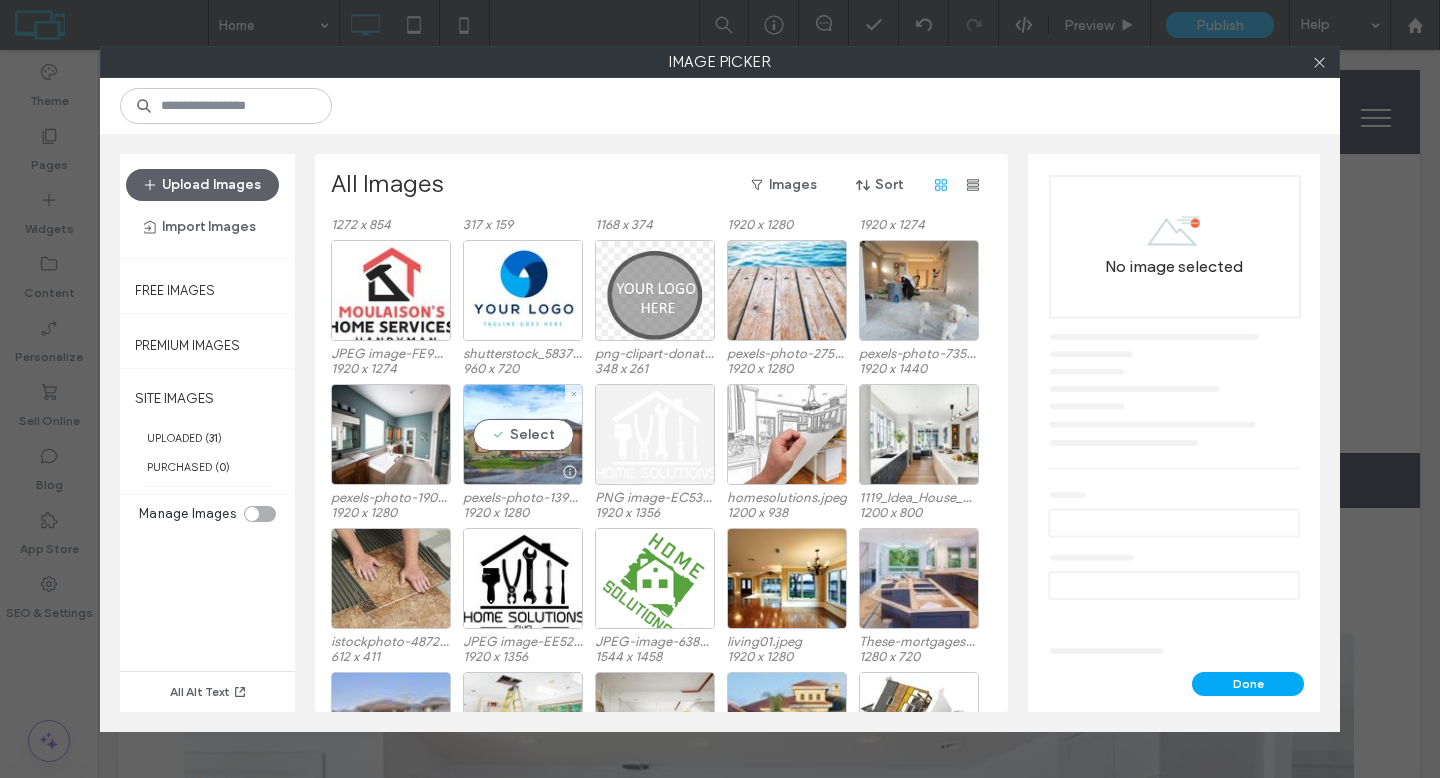 click on "Select" at bounding box center [523, 434] 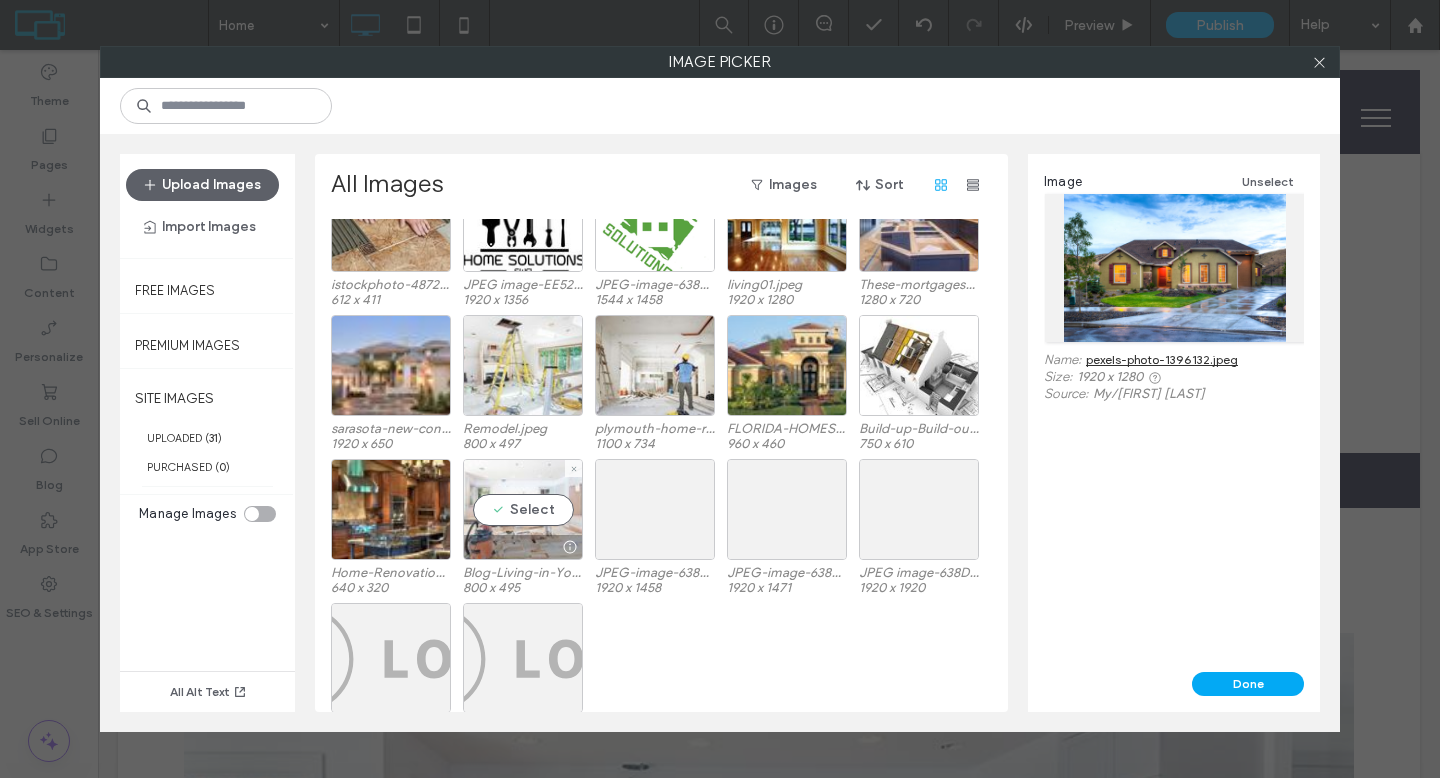 scroll, scrollTop: 663, scrollLeft: 0, axis: vertical 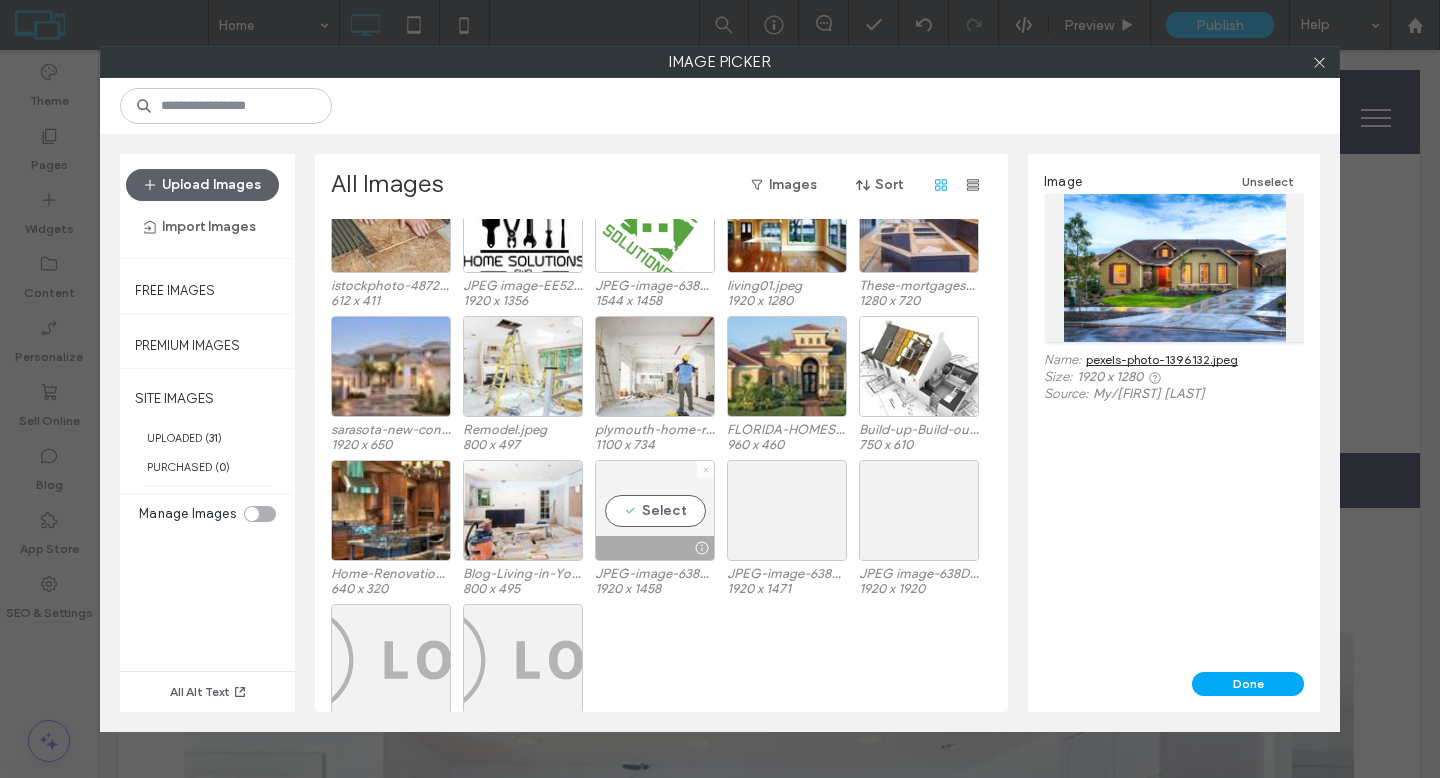 click 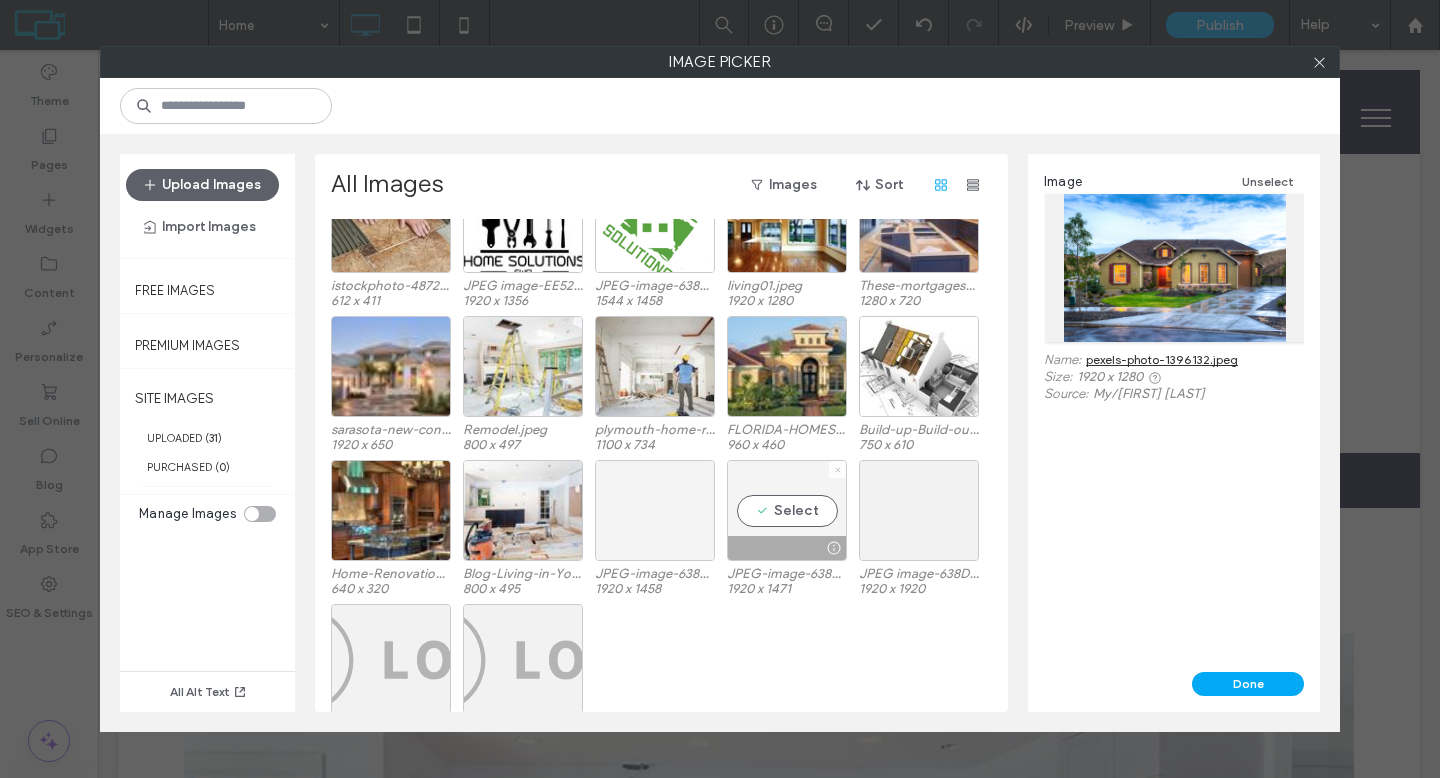 click 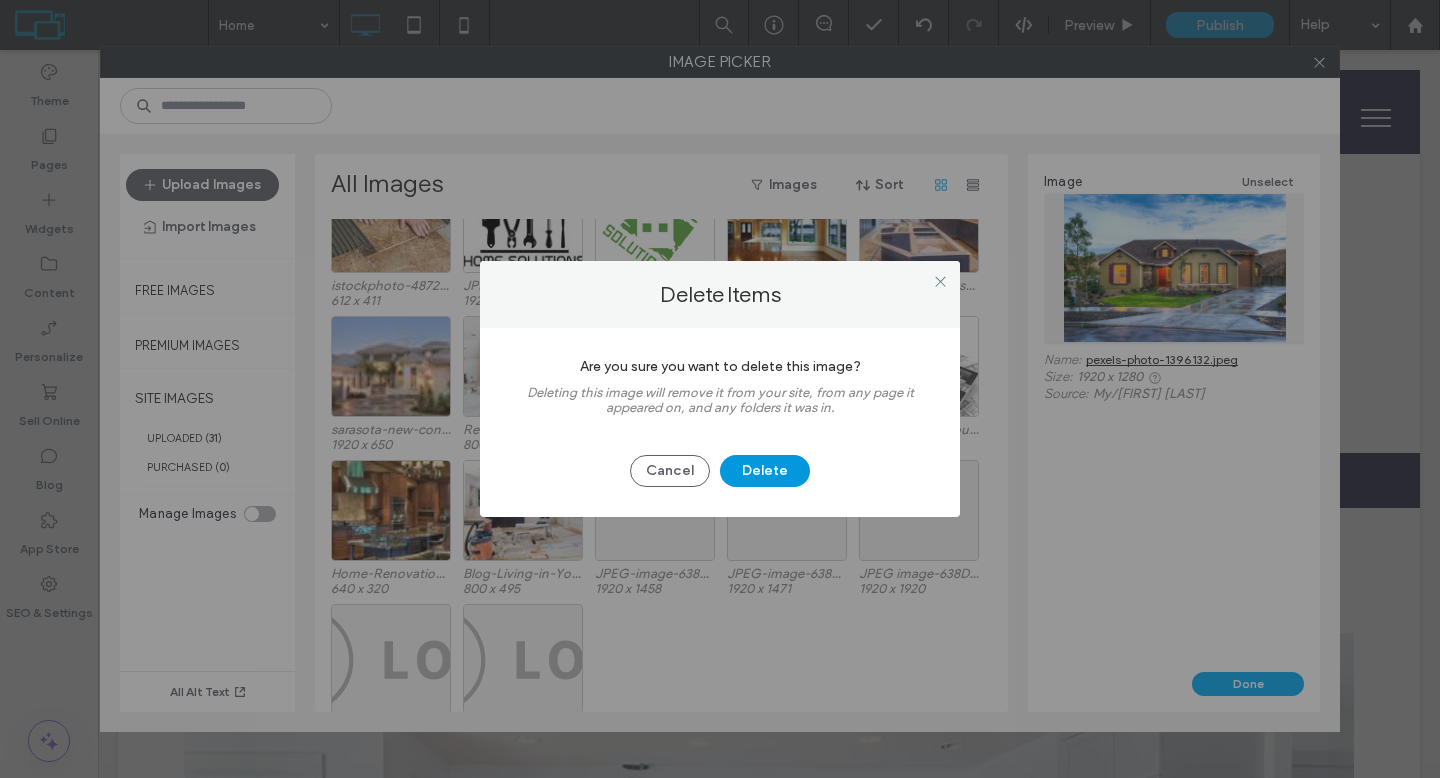click on "Delete" at bounding box center (765, 471) 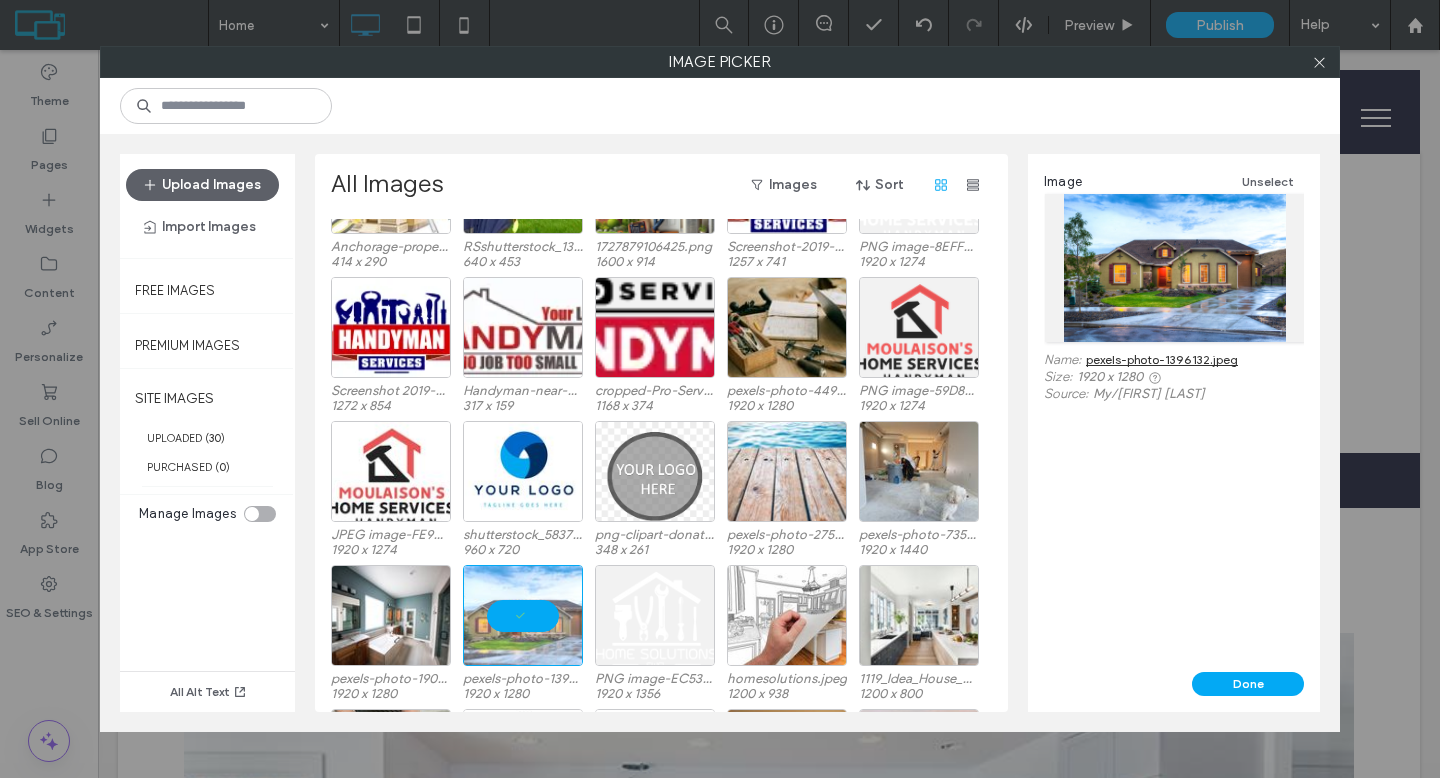 scroll, scrollTop: 466, scrollLeft: 0, axis: vertical 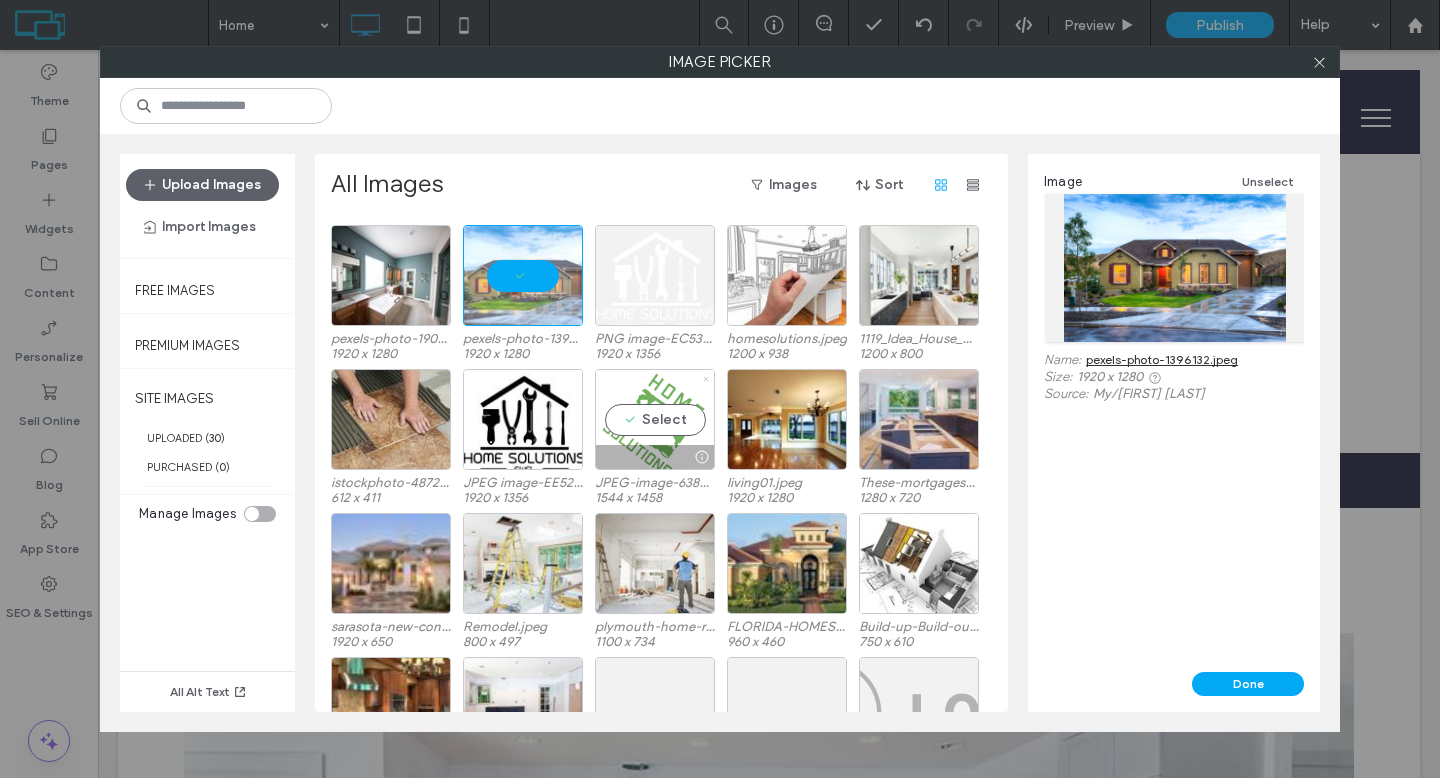 click 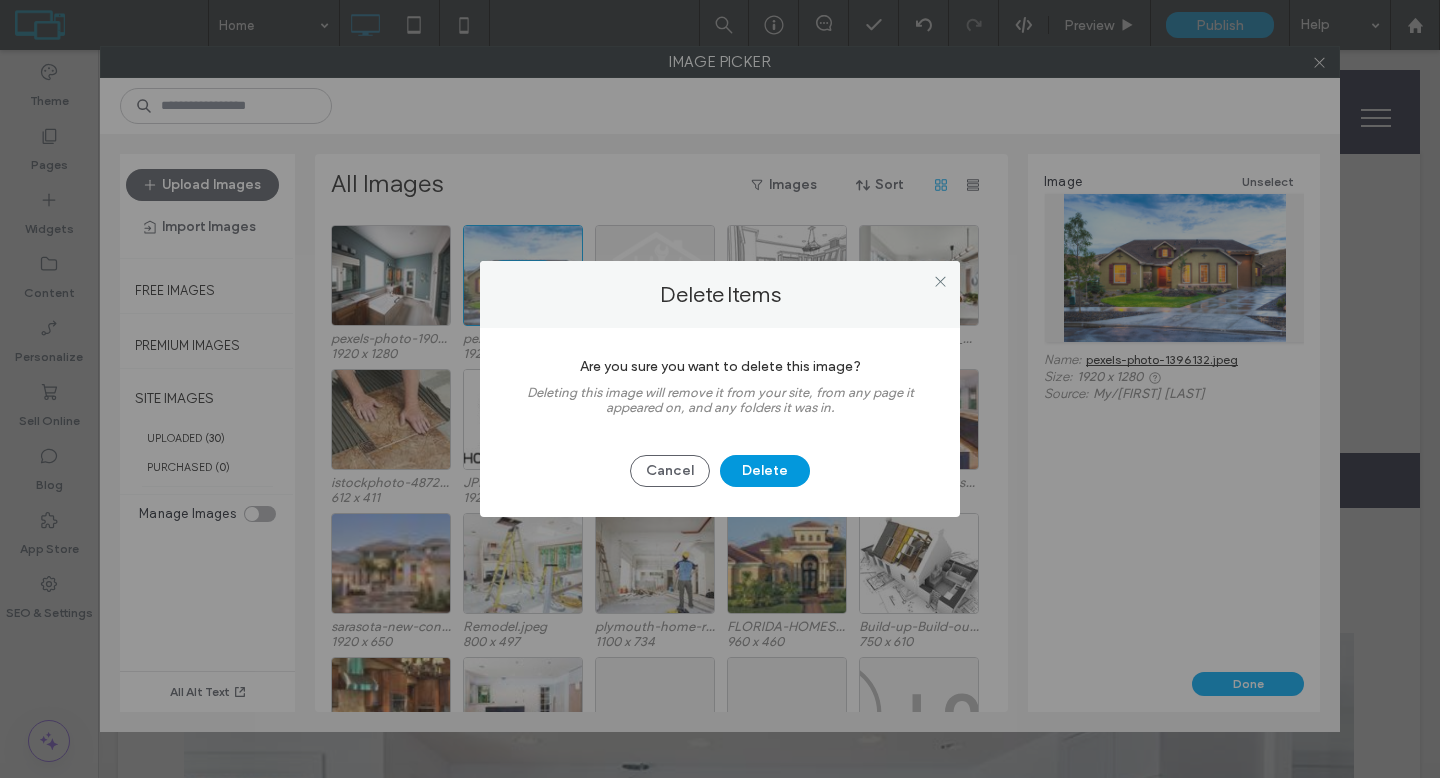 click on "Delete" at bounding box center [765, 471] 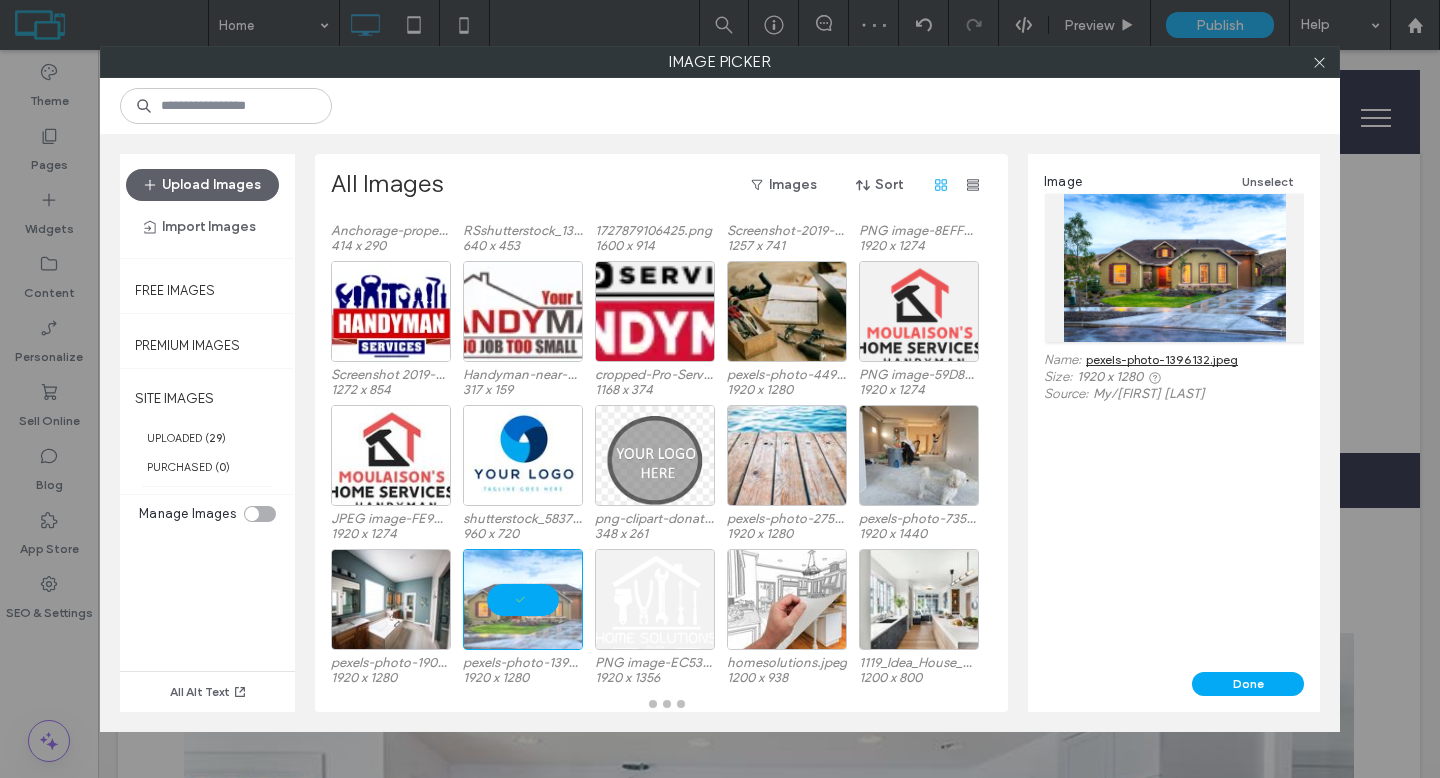 scroll, scrollTop: 142, scrollLeft: 0, axis: vertical 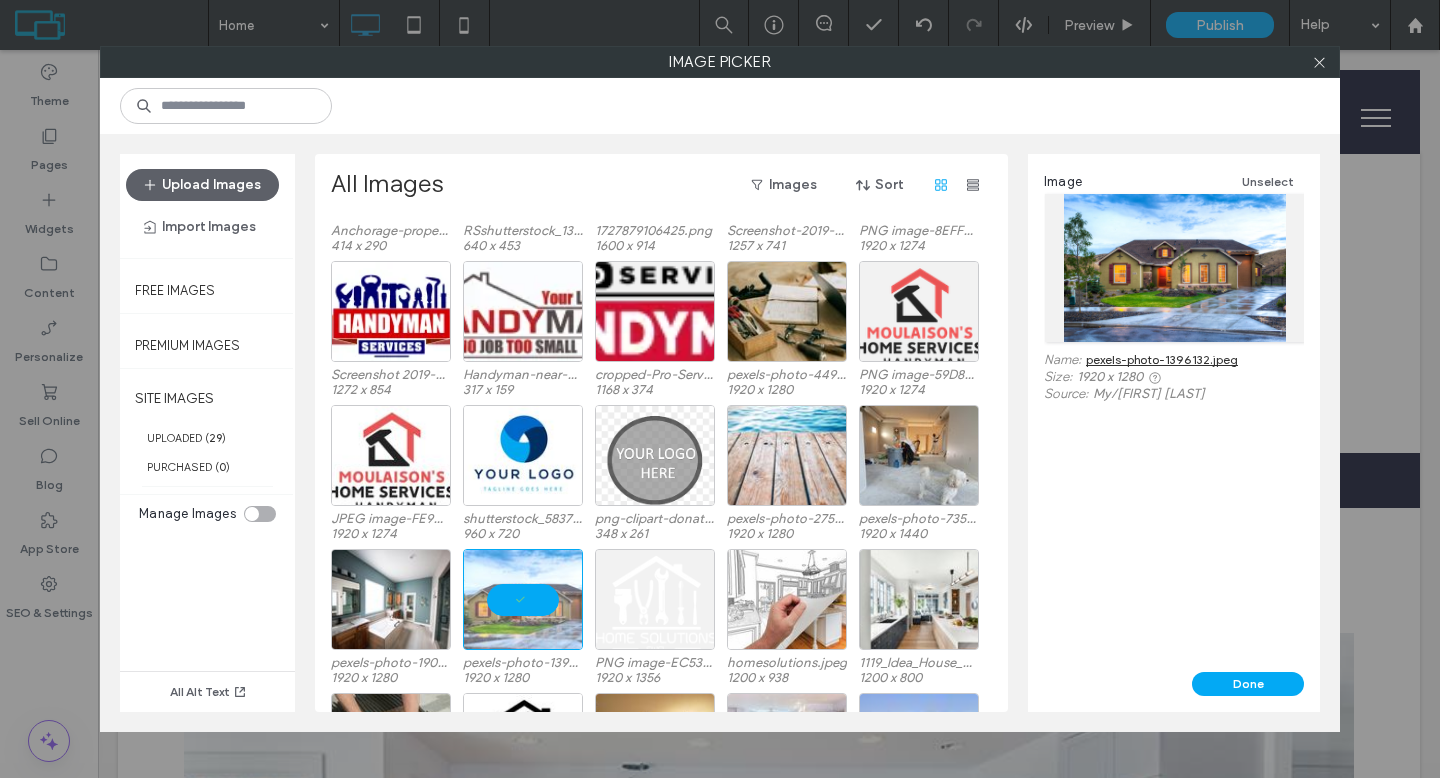click at bounding box center (260, 514) 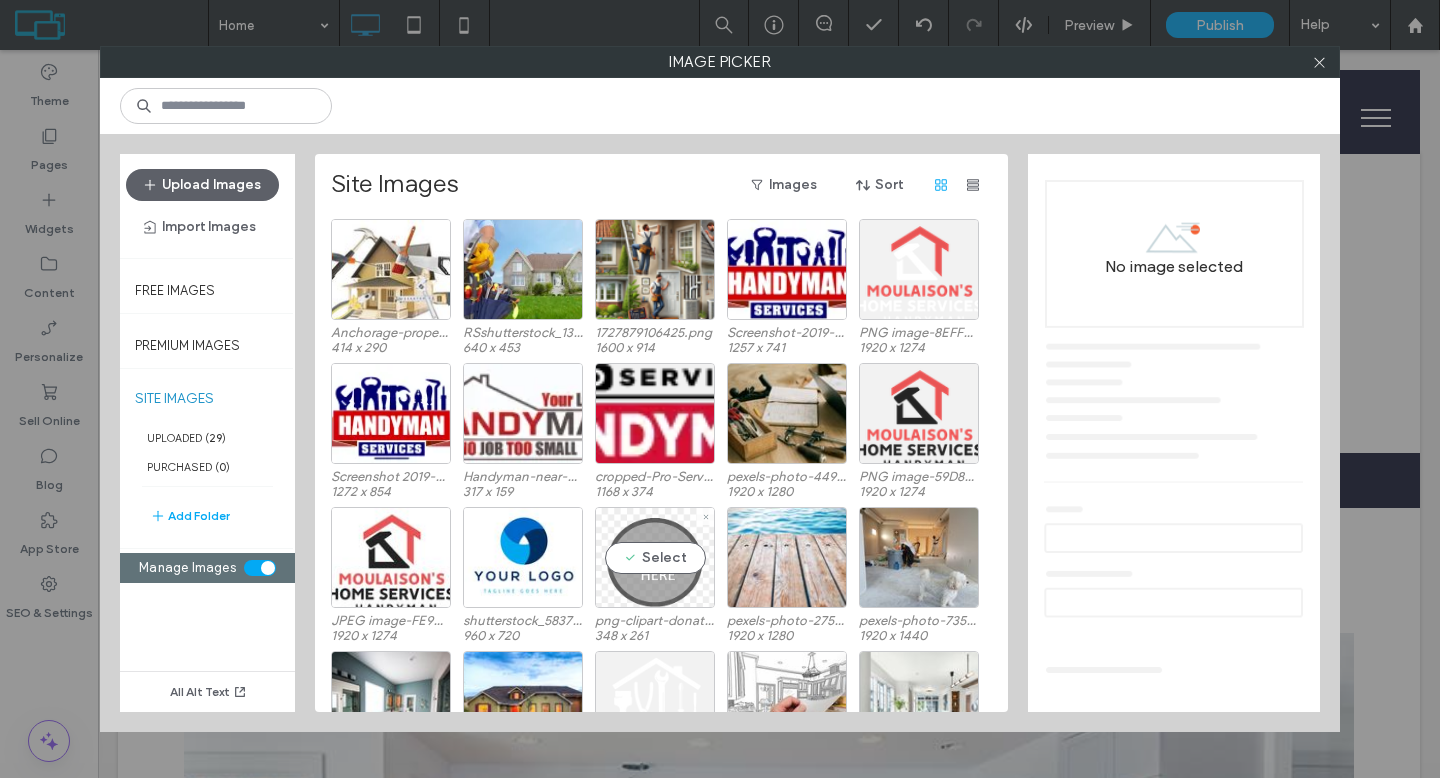 scroll, scrollTop: 83, scrollLeft: 0, axis: vertical 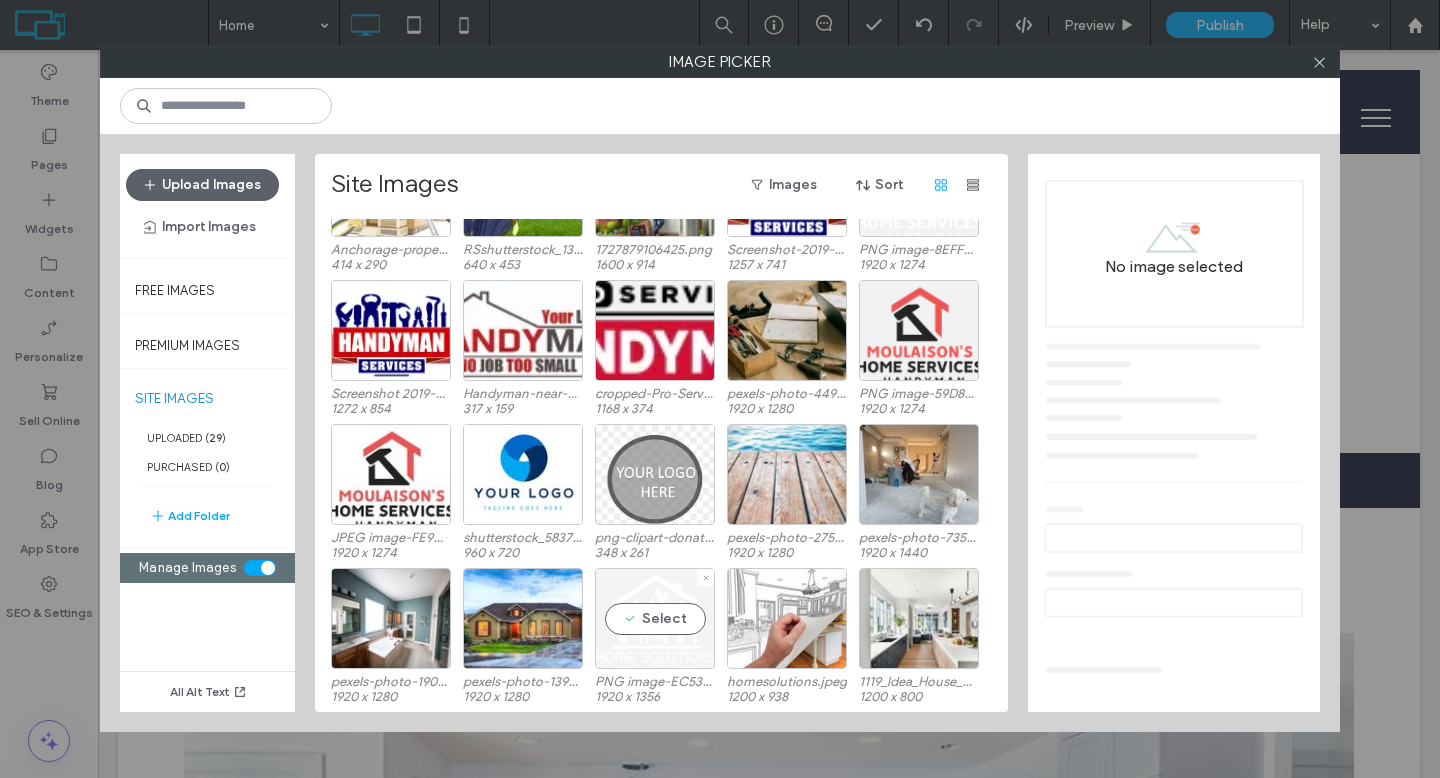 click on "Select" at bounding box center (655, 618) 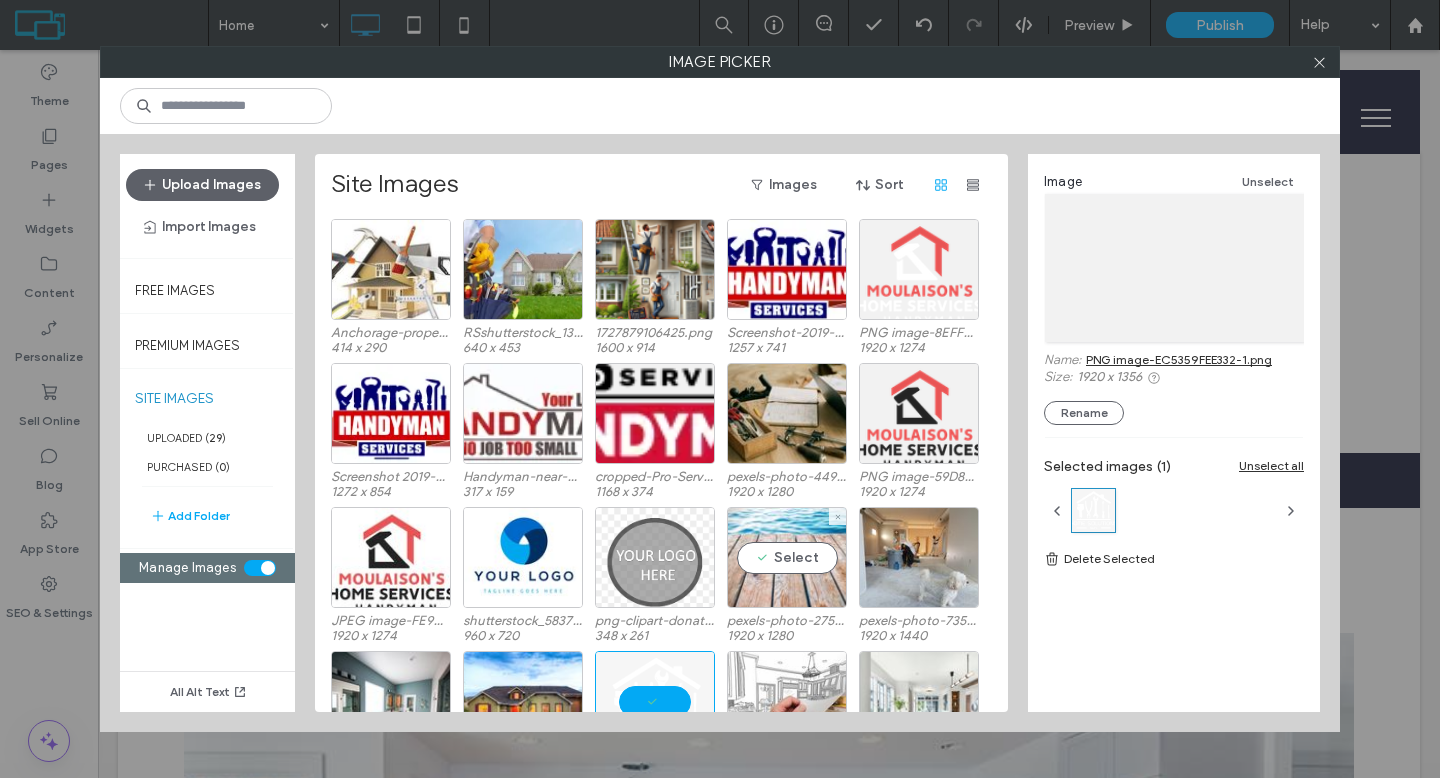scroll, scrollTop: 515, scrollLeft: 0, axis: vertical 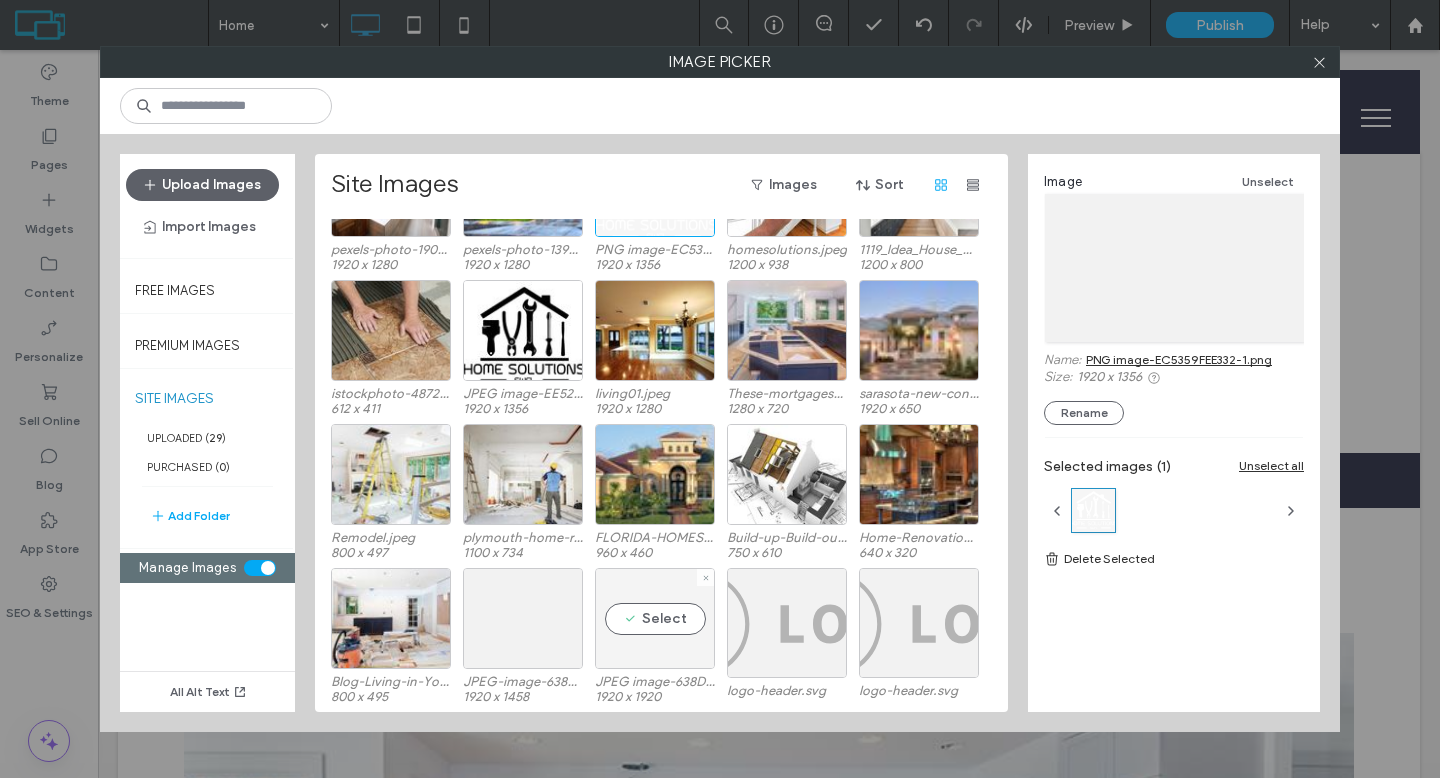 click on "Select" at bounding box center [655, 618] 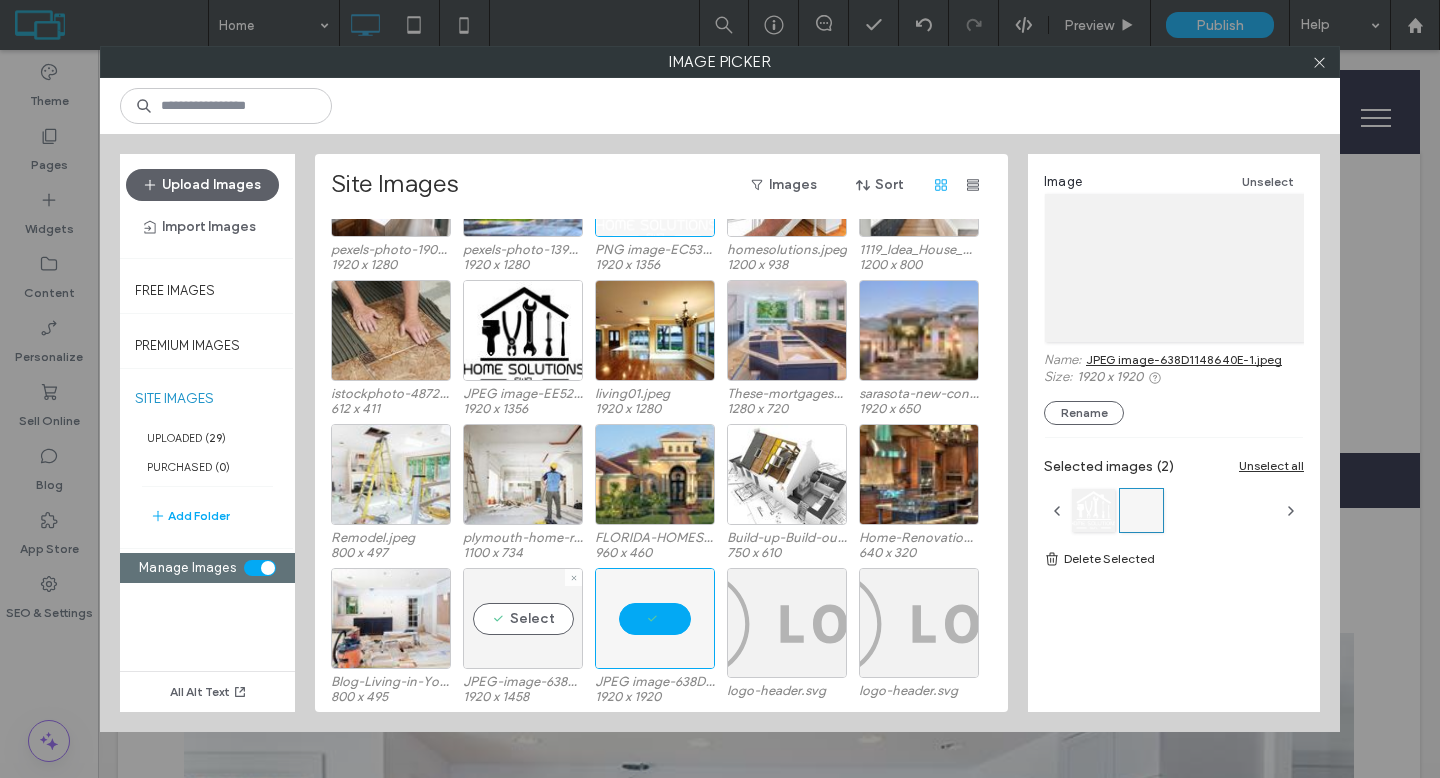 click on "Select" at bounding box center (523, 618) 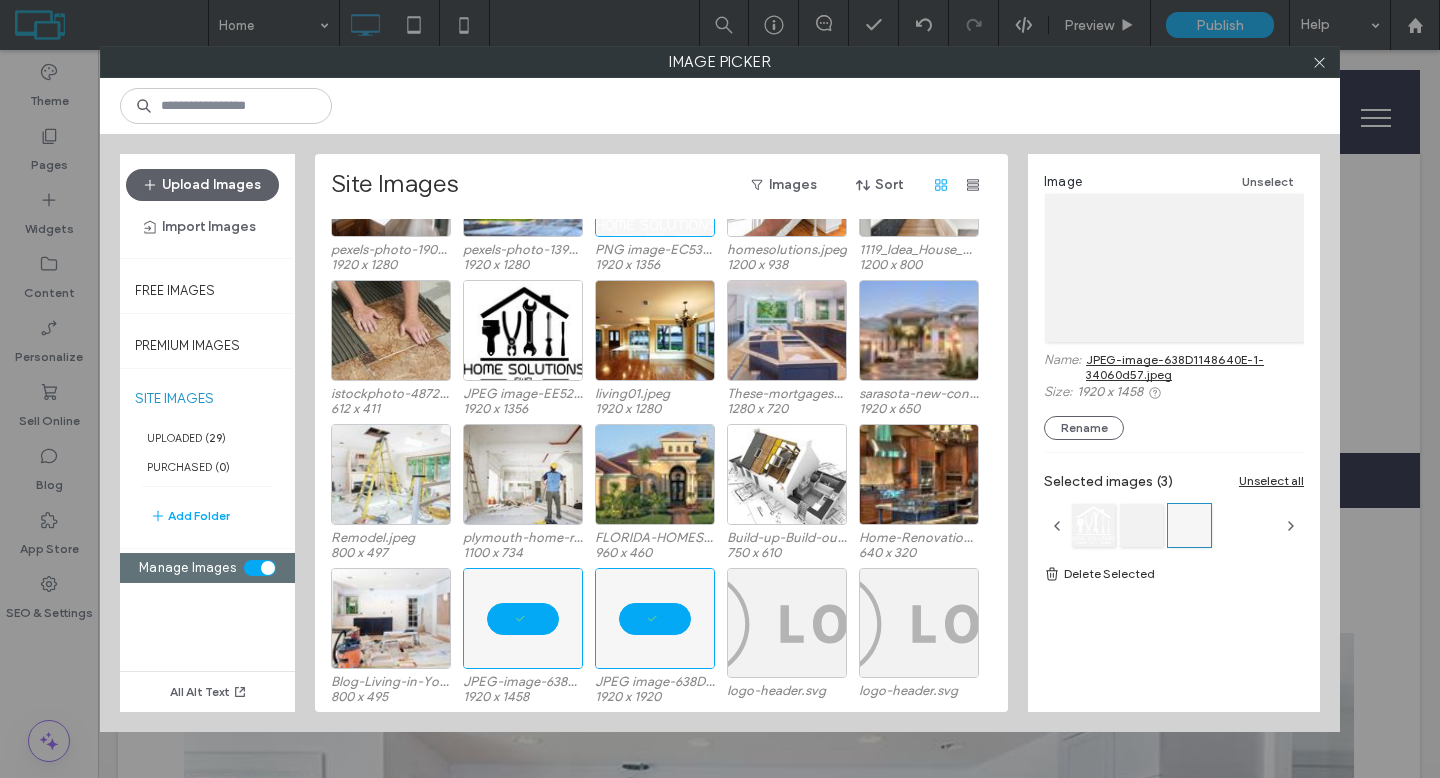 click on "Delete Selected" at bounding box center (1174, 574) 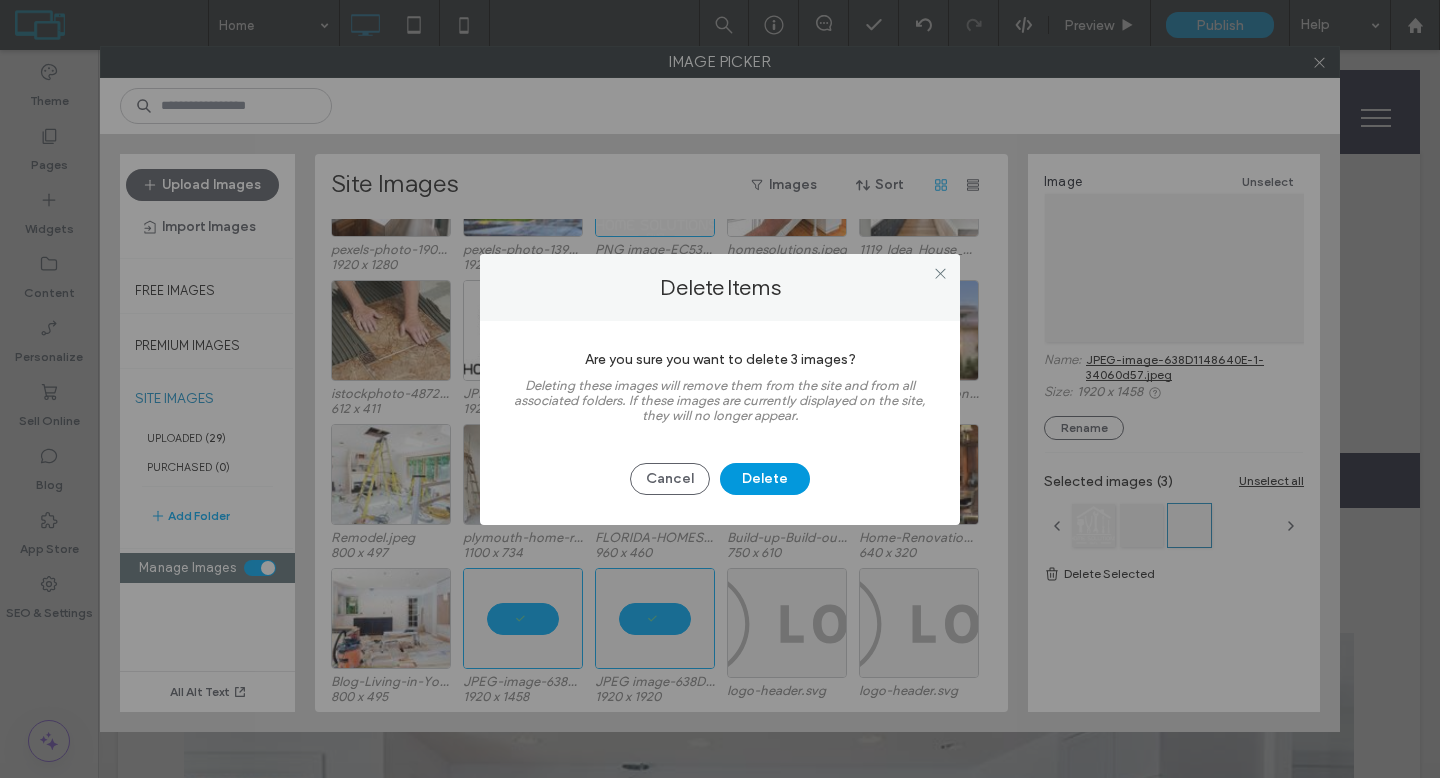 click on "Delete" at bounding box center (765, 479) 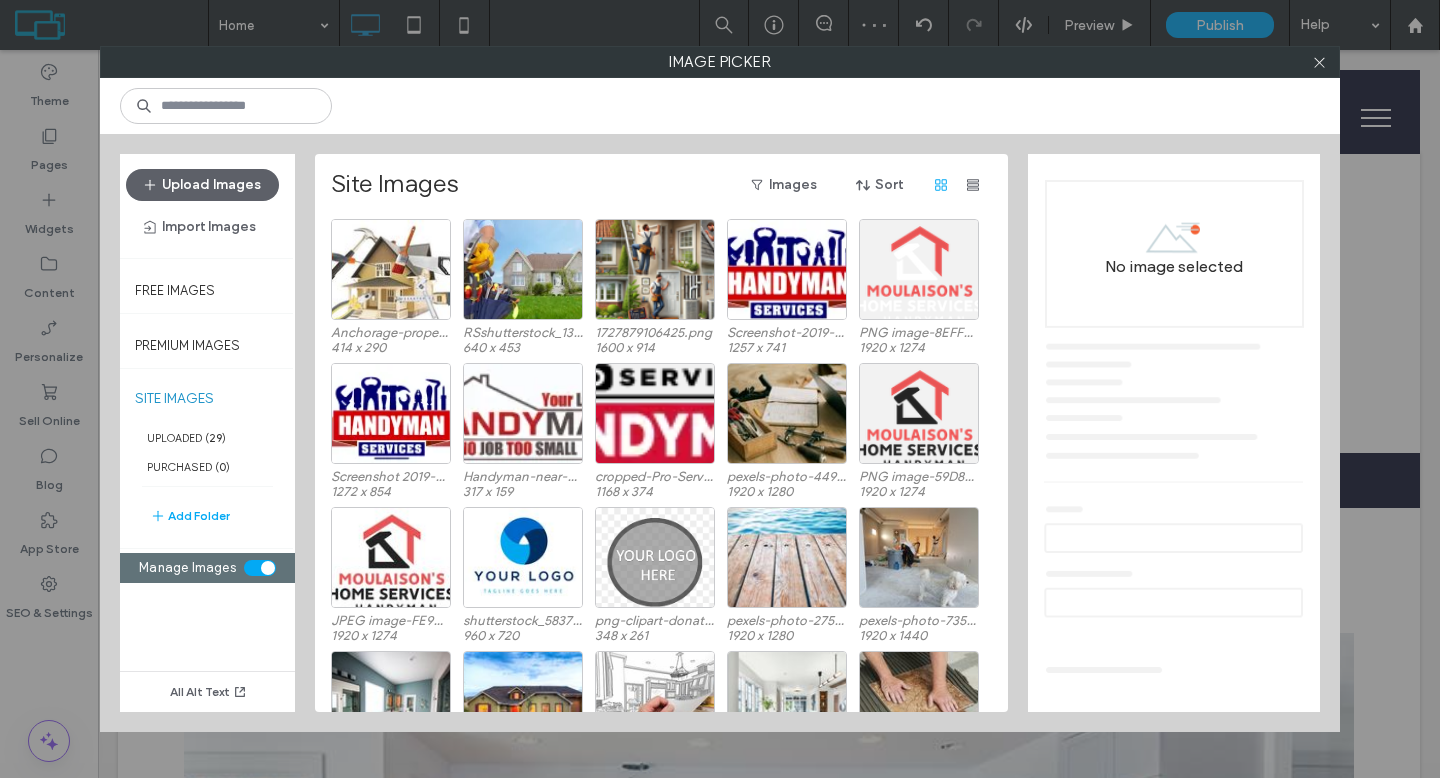 click at bounding box center [260, 568] 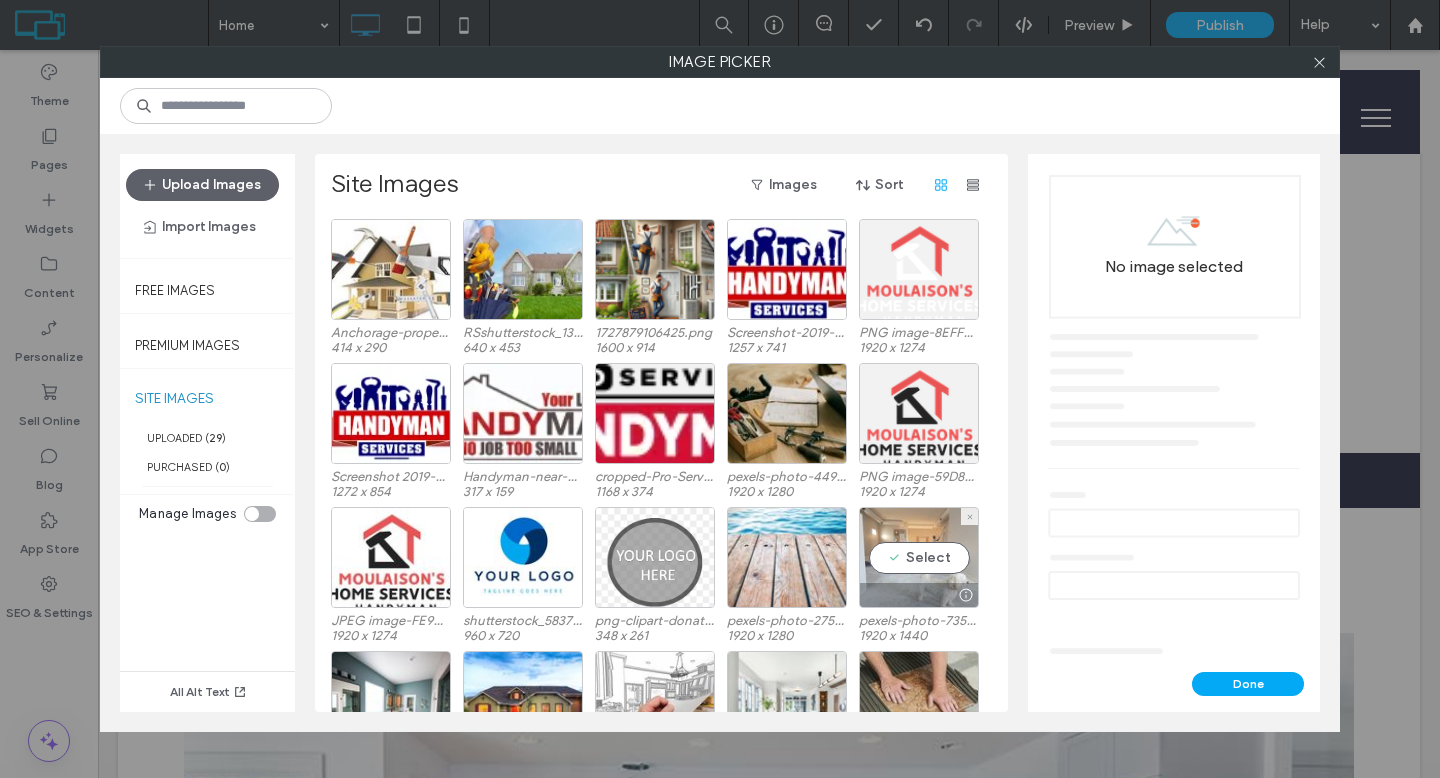 click on "Select" at bounding box center [919, 557] 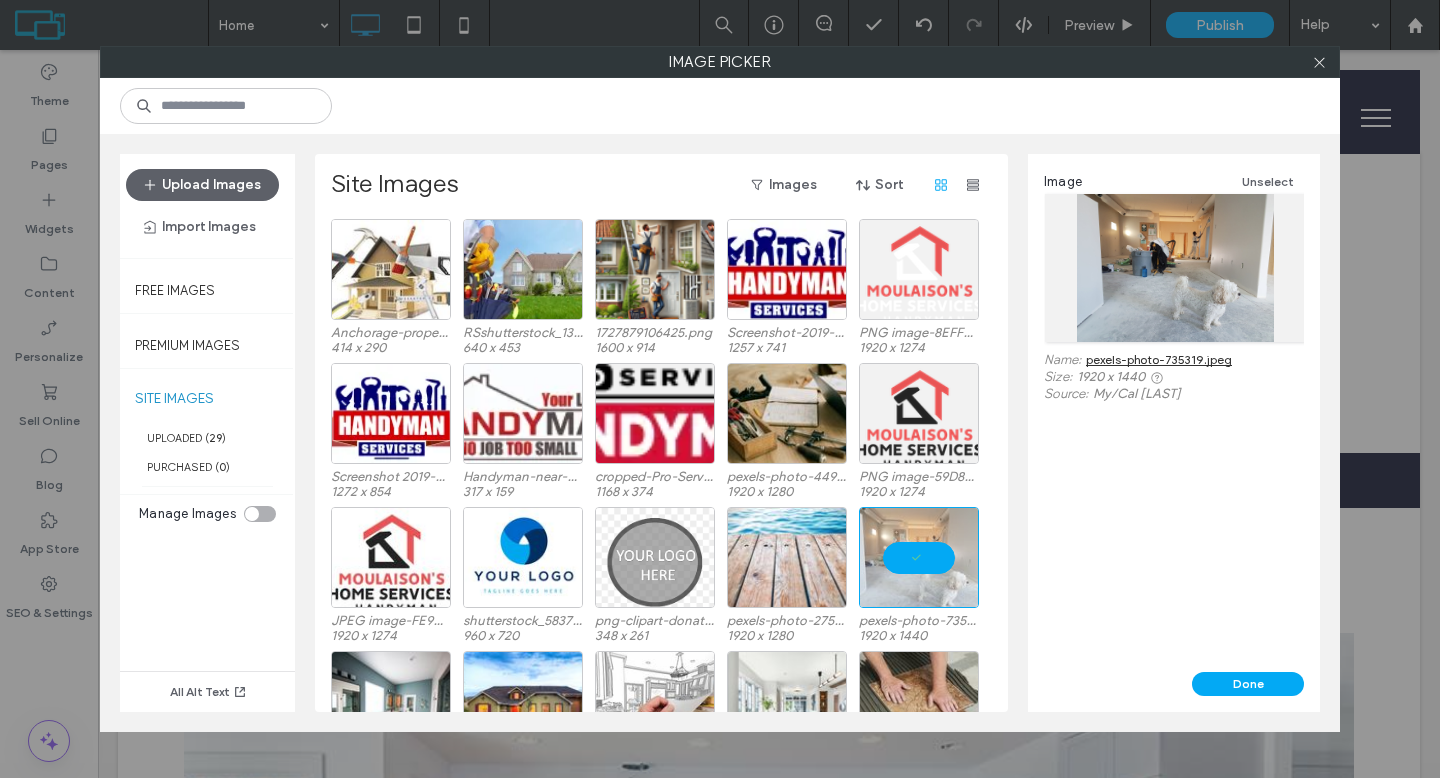 click on "pexels-photo-735319.jpeg" at bounding box center [1159, 359] 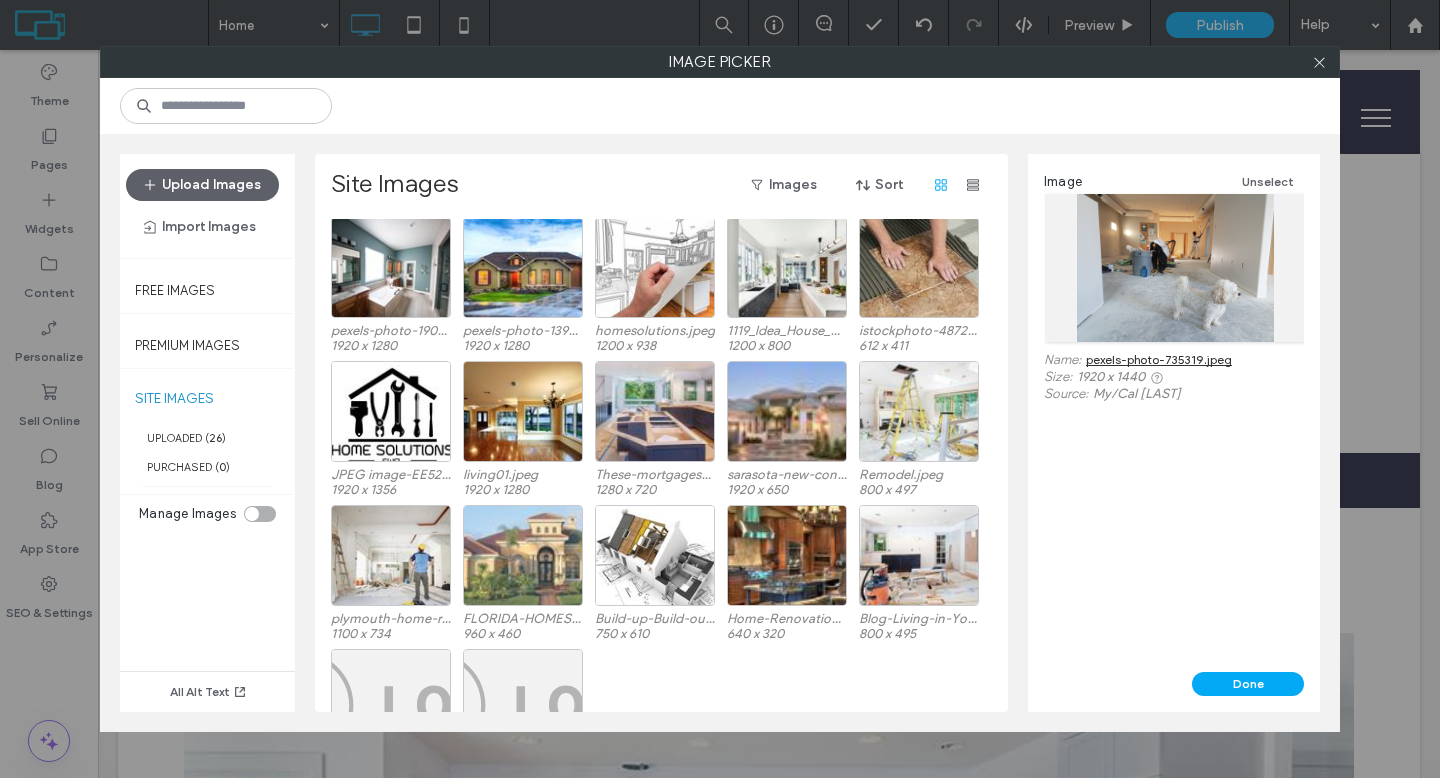 scroll, scrollTop: 367, scrollLeft: 0, axis: vertical 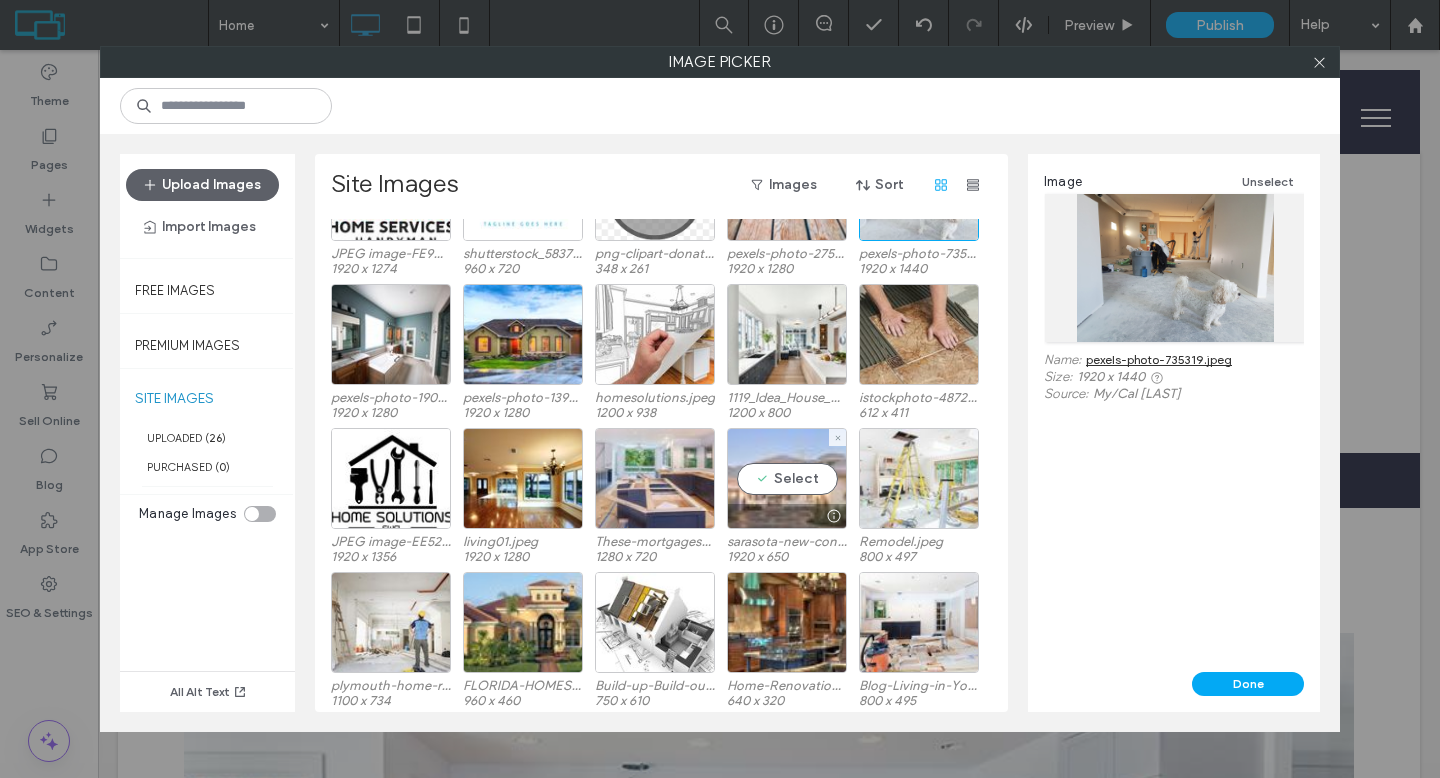 click on "Select" at bounding box center (787, 478) 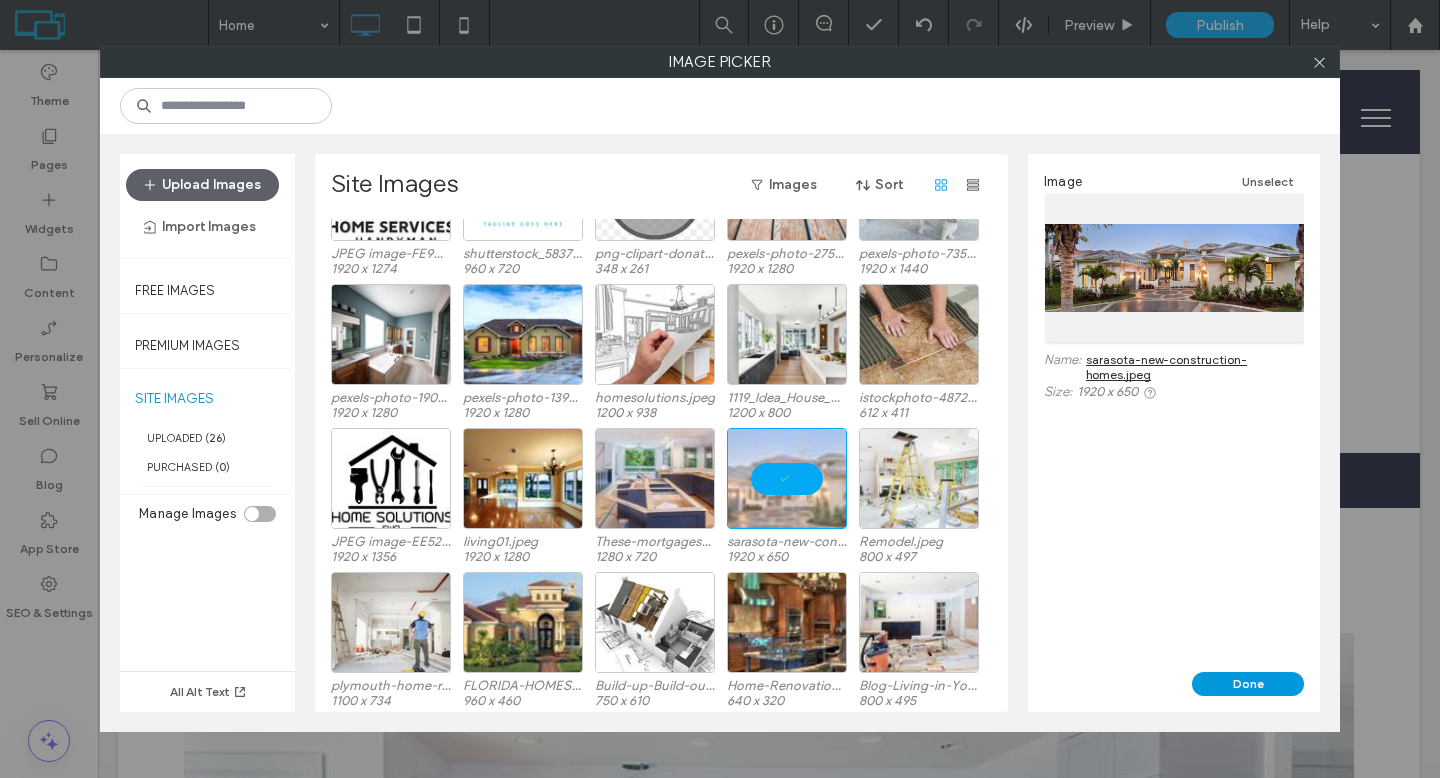 click on "Done" at bounding box center [1248, 684] 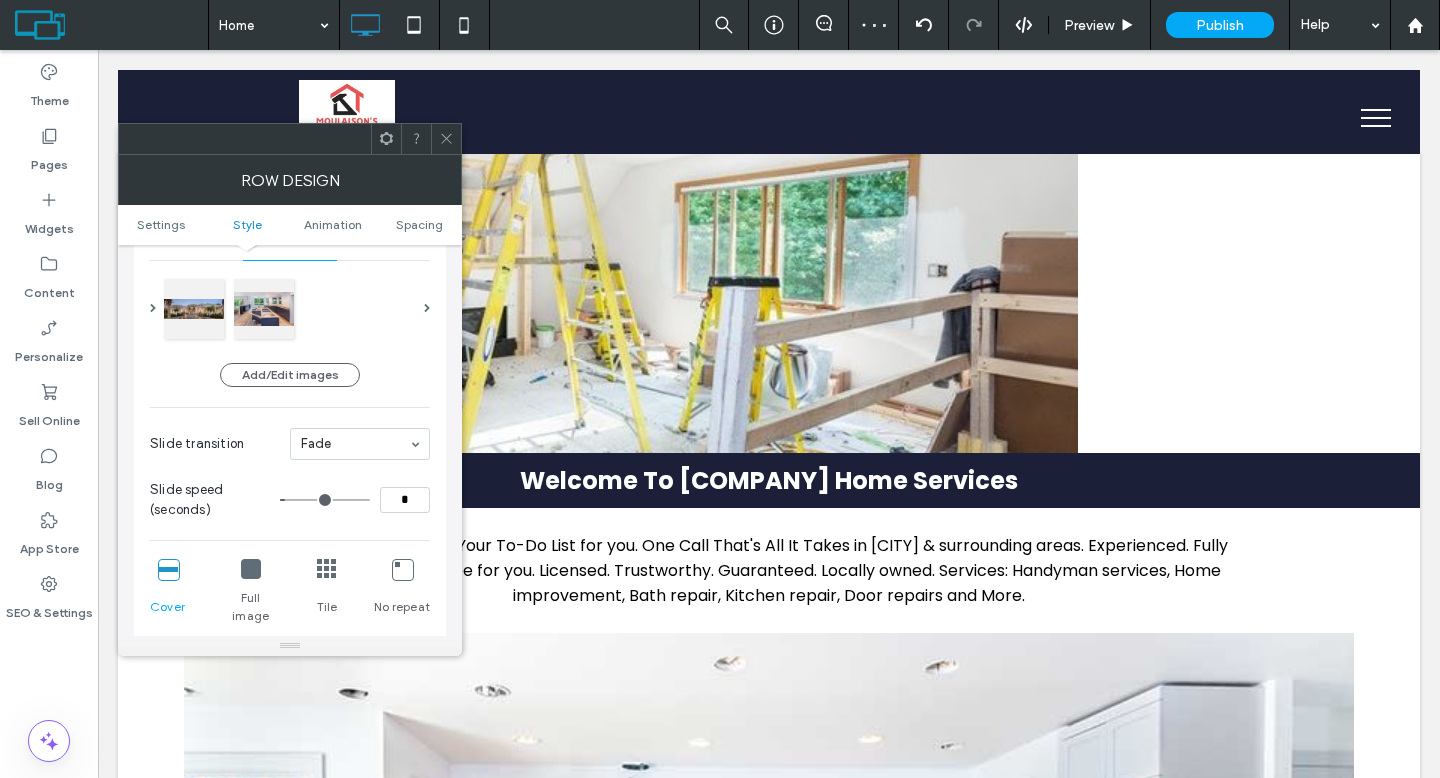 scroll, scrollTop: 740, scrollLeft: 0, axis: vertical 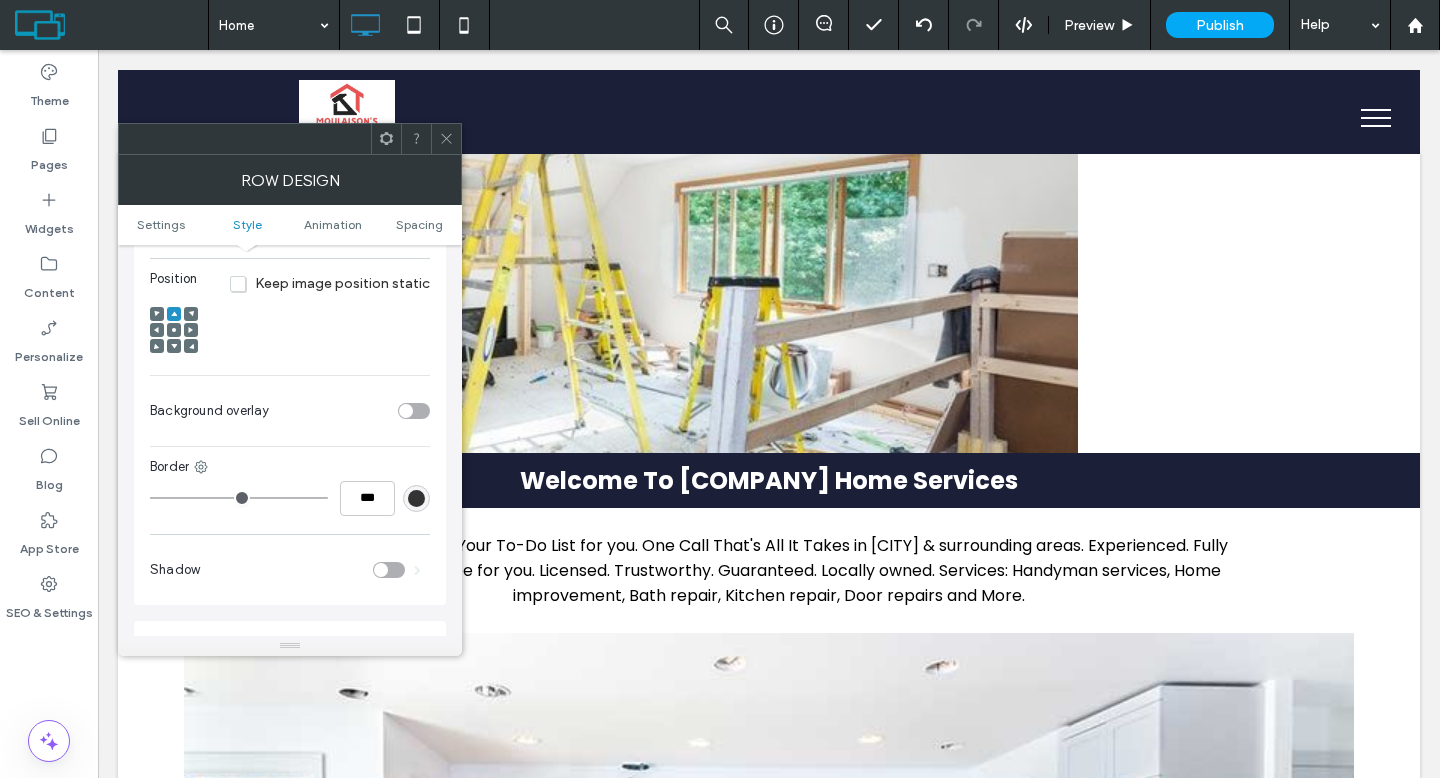 click 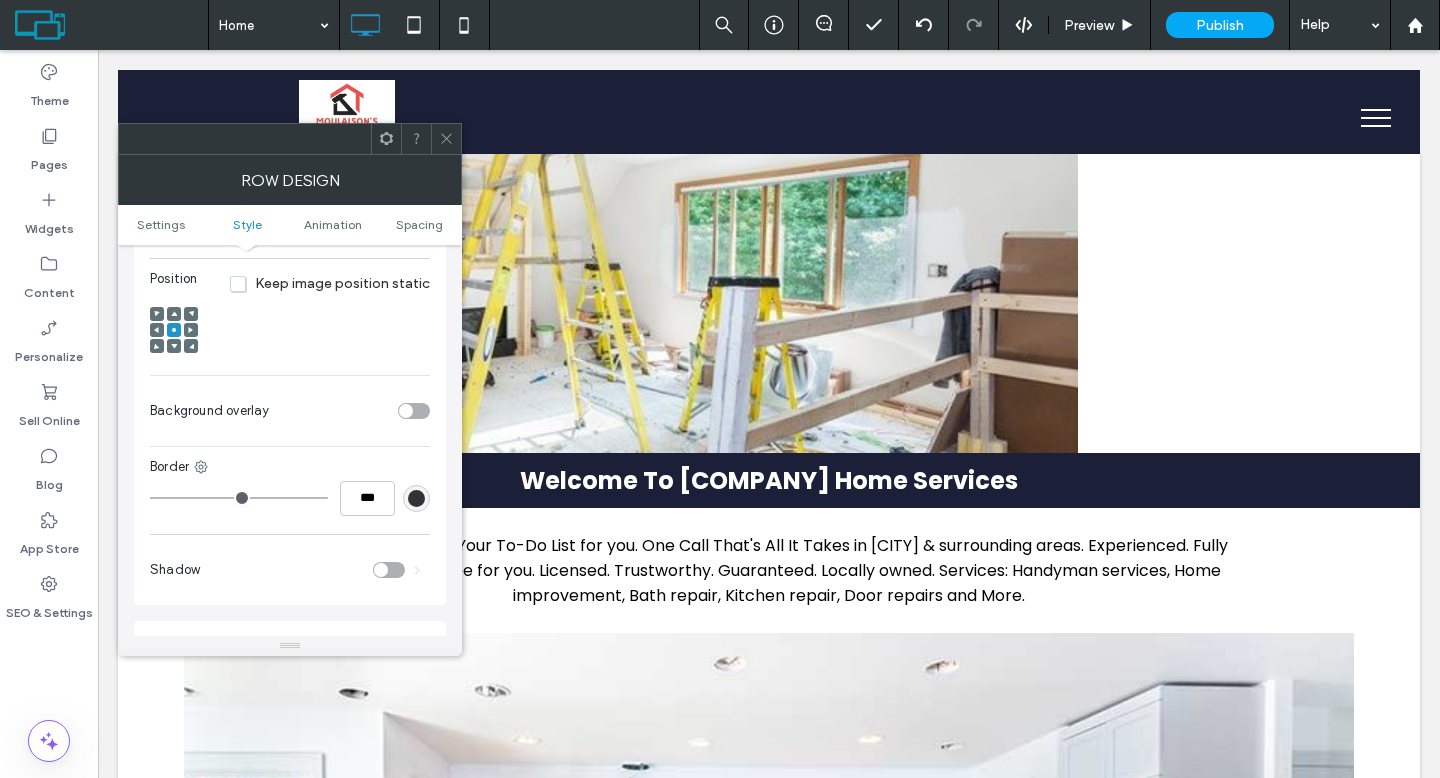 click 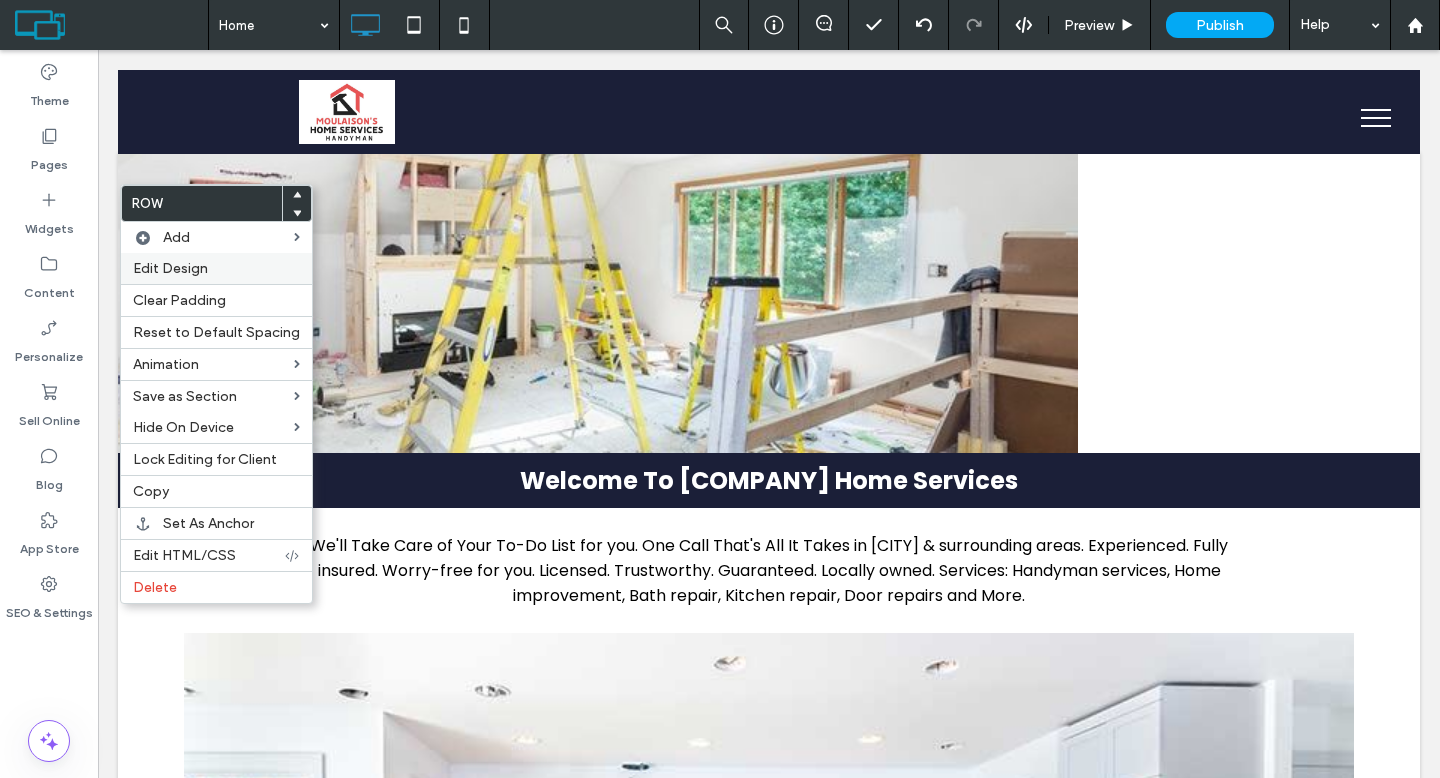 click on "Edit Design" at bounding box center [216, 268] 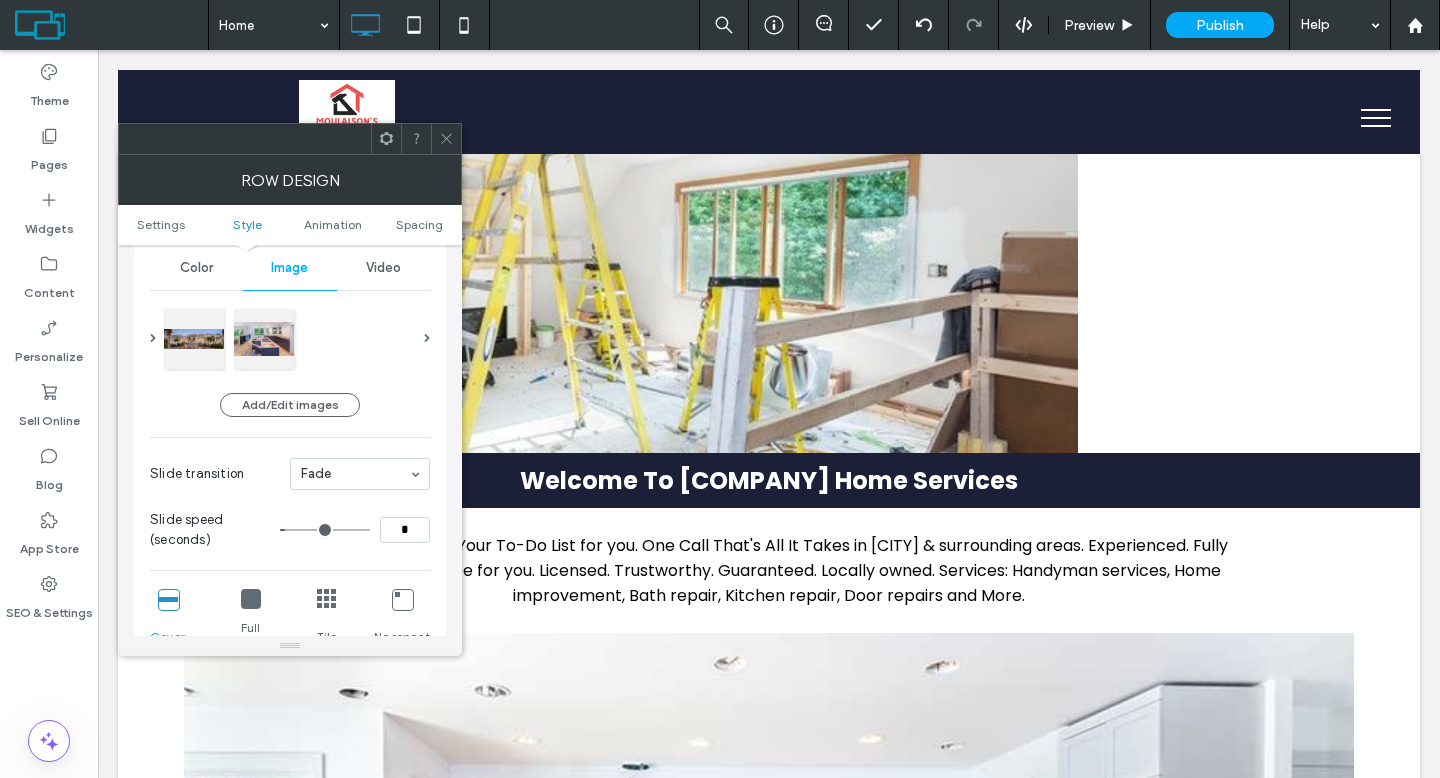 scroll, scrollTop: 408, scrollLeft: 0, axis: vertical 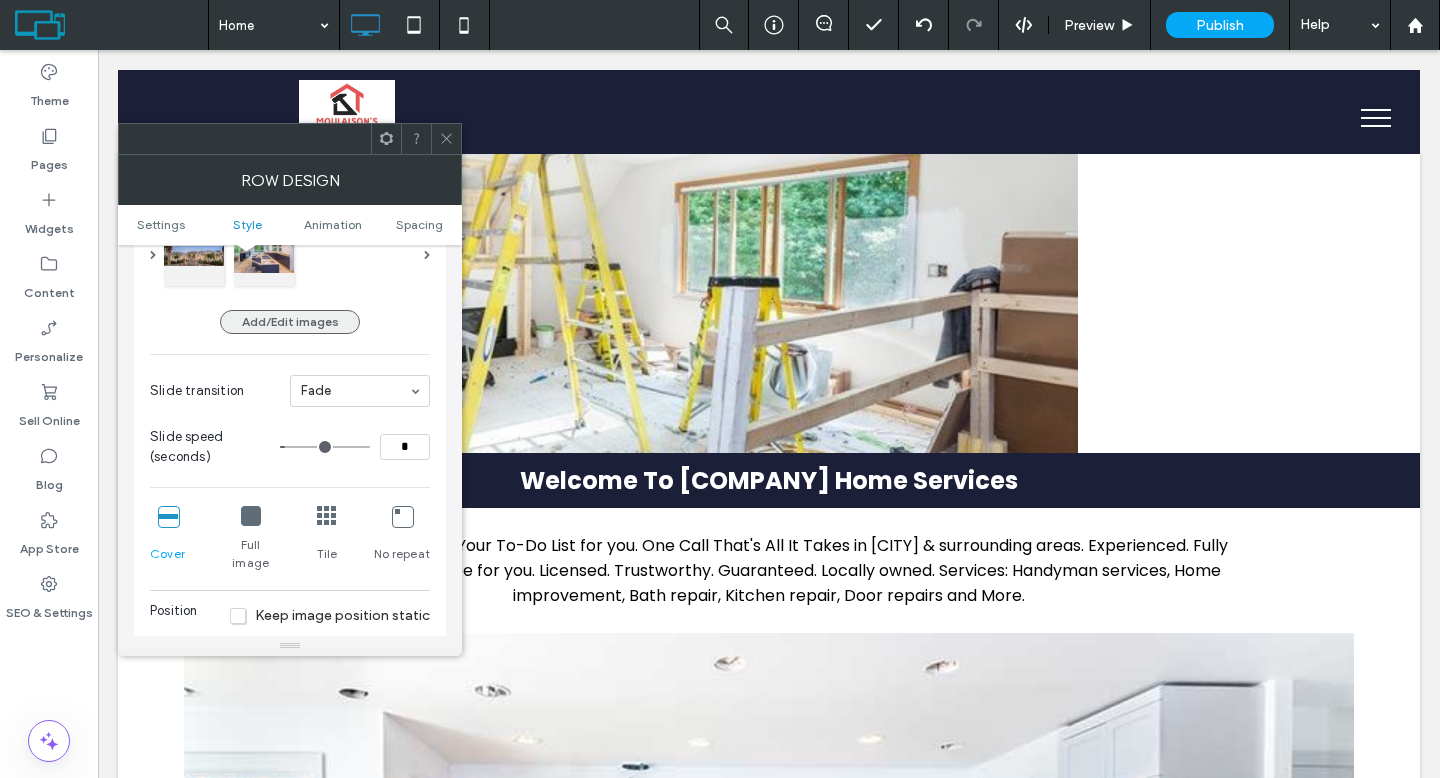 click on "Add/Edit images" at bounding box center [290, 322] 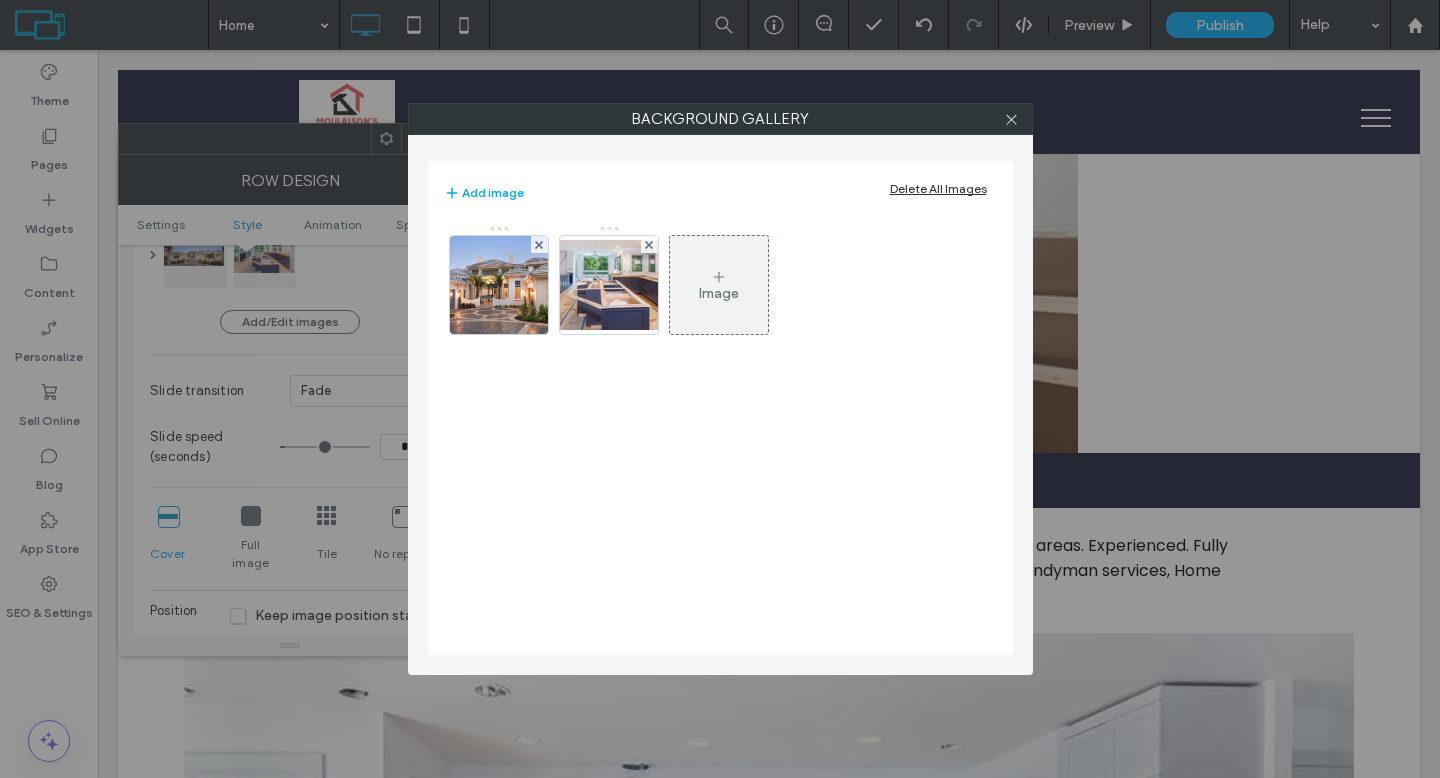 click on "Image" at bounding box center (719, 293) 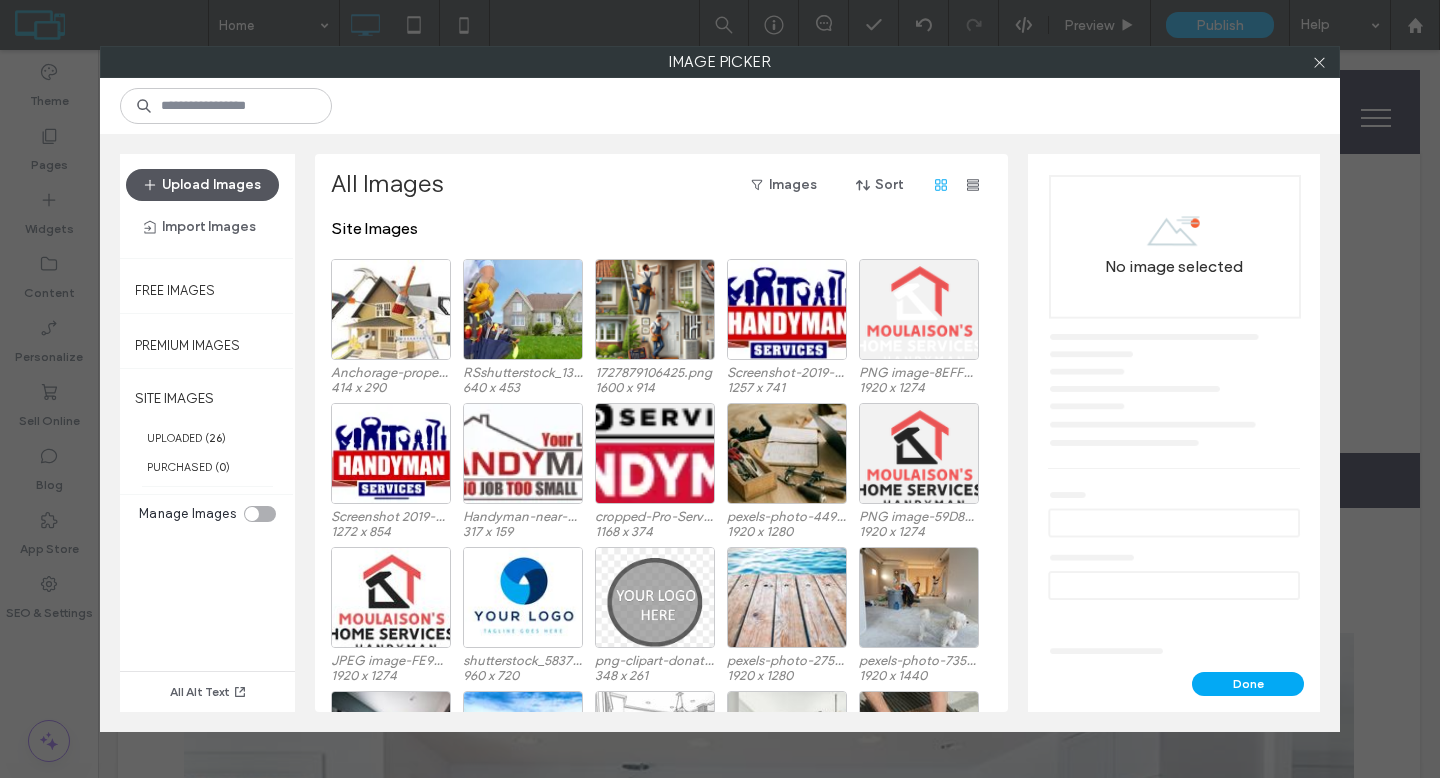 click on "Upload Images" at bounding box center [202, 185] 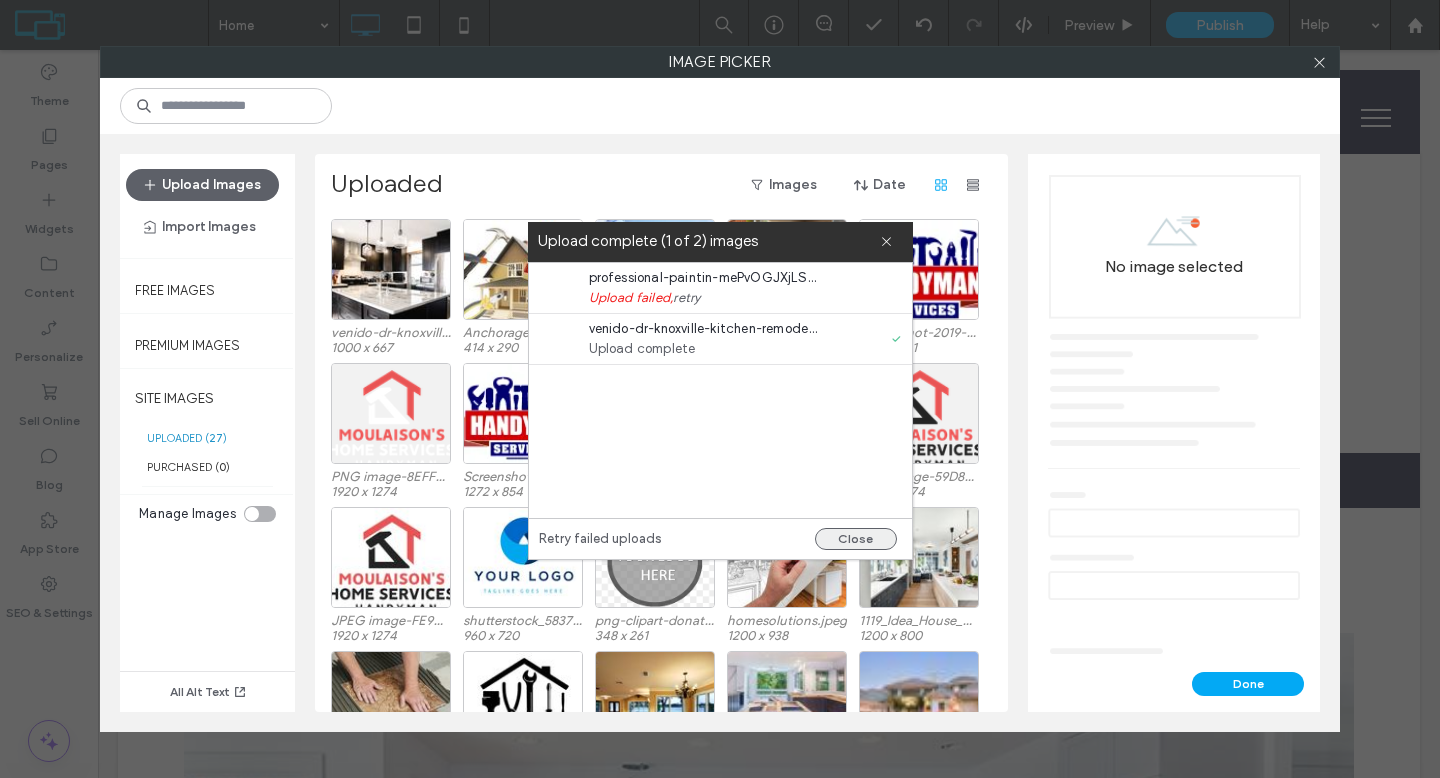 click on "Close" at bounding box center (856, 539) 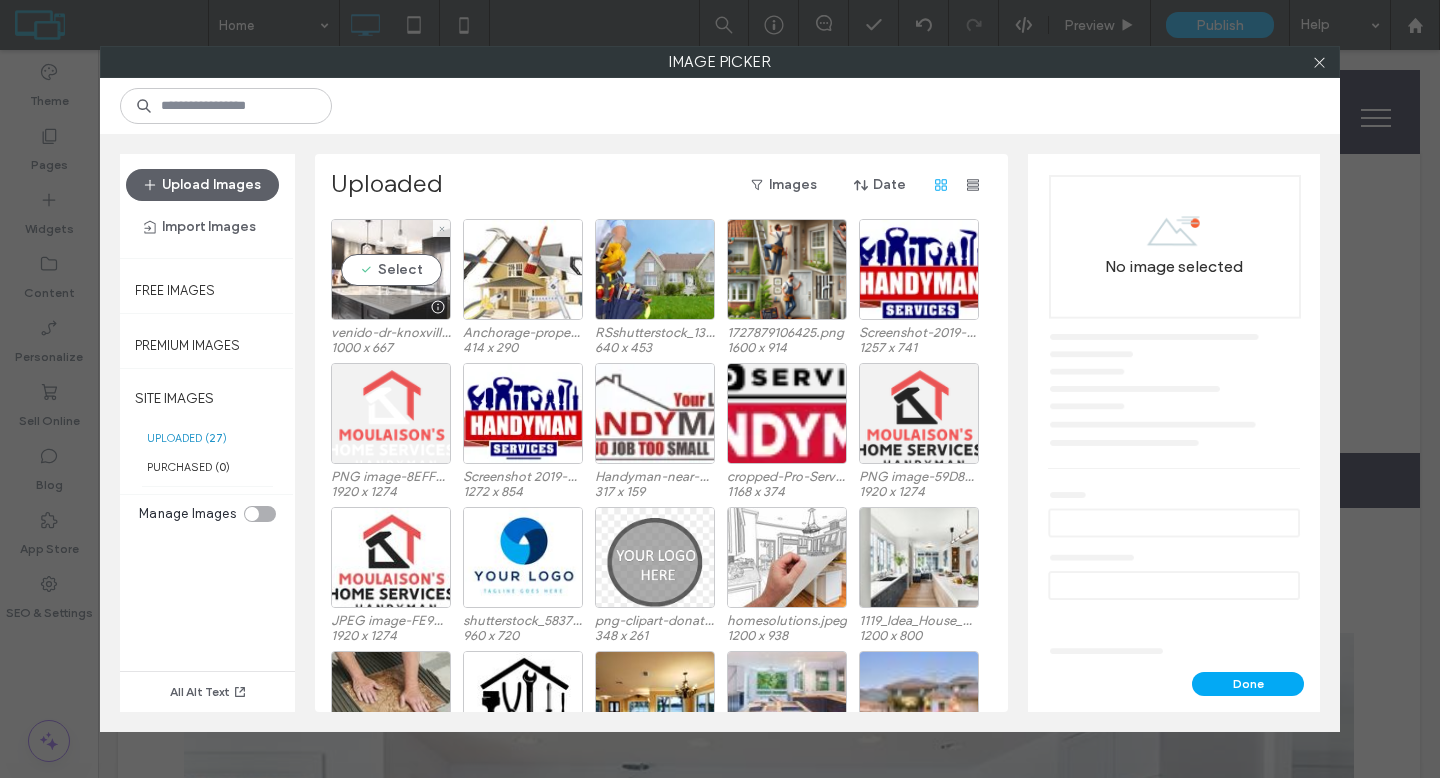 click on "Select" at bounding box center (391, 269) 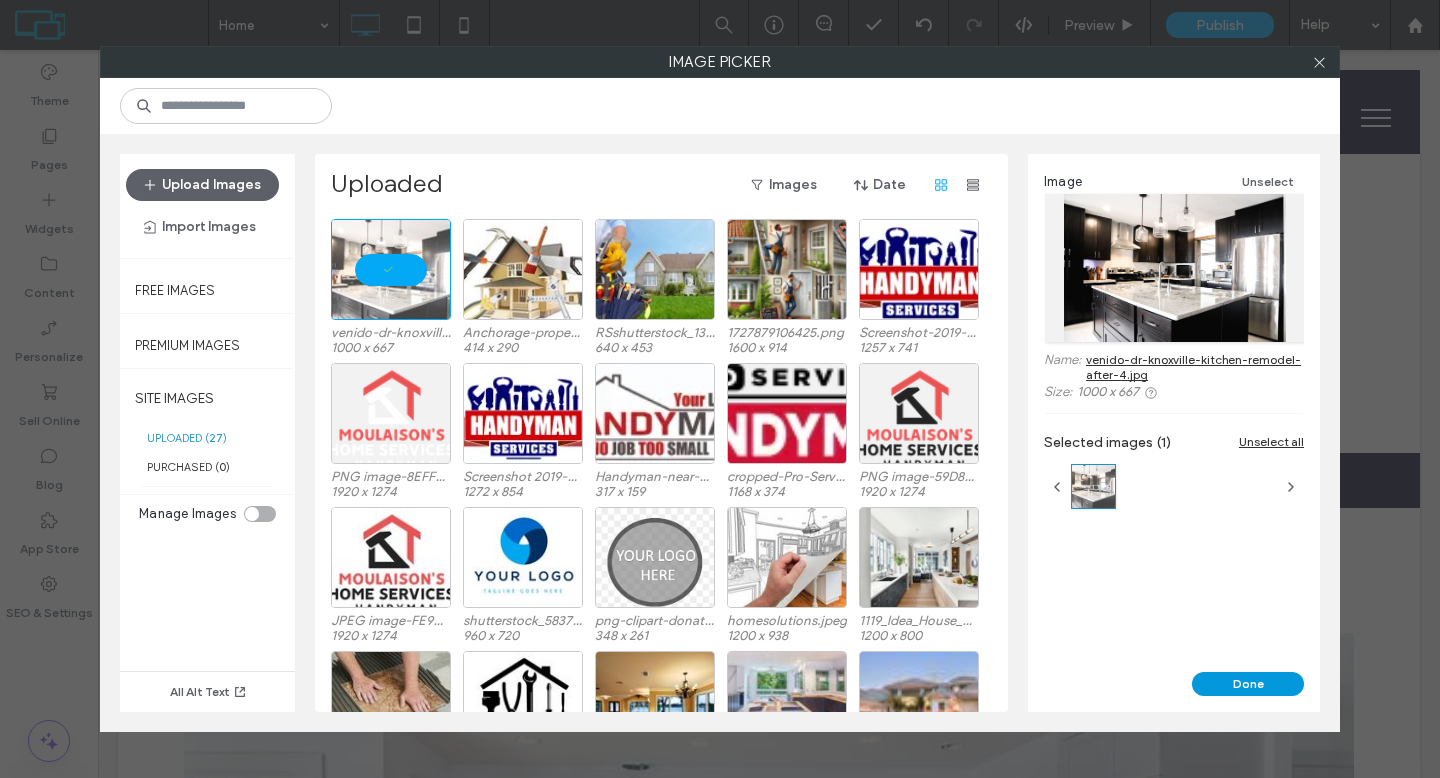 click on "Done" at bounding box center [1248, 684] 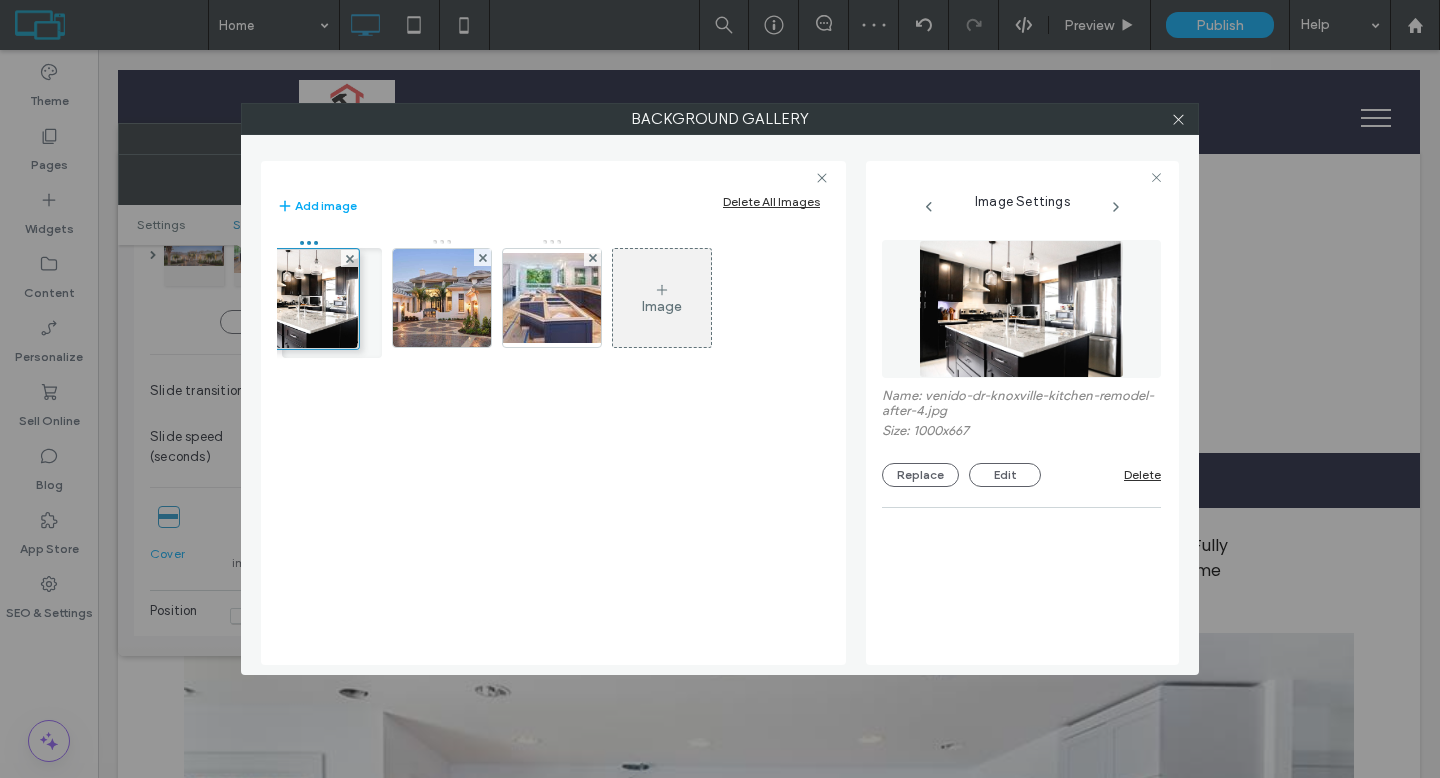 drag, startPoint x: 558, startPoint y: 304, endPoint x: 317, endPoint y: 305, distance: 241.00208 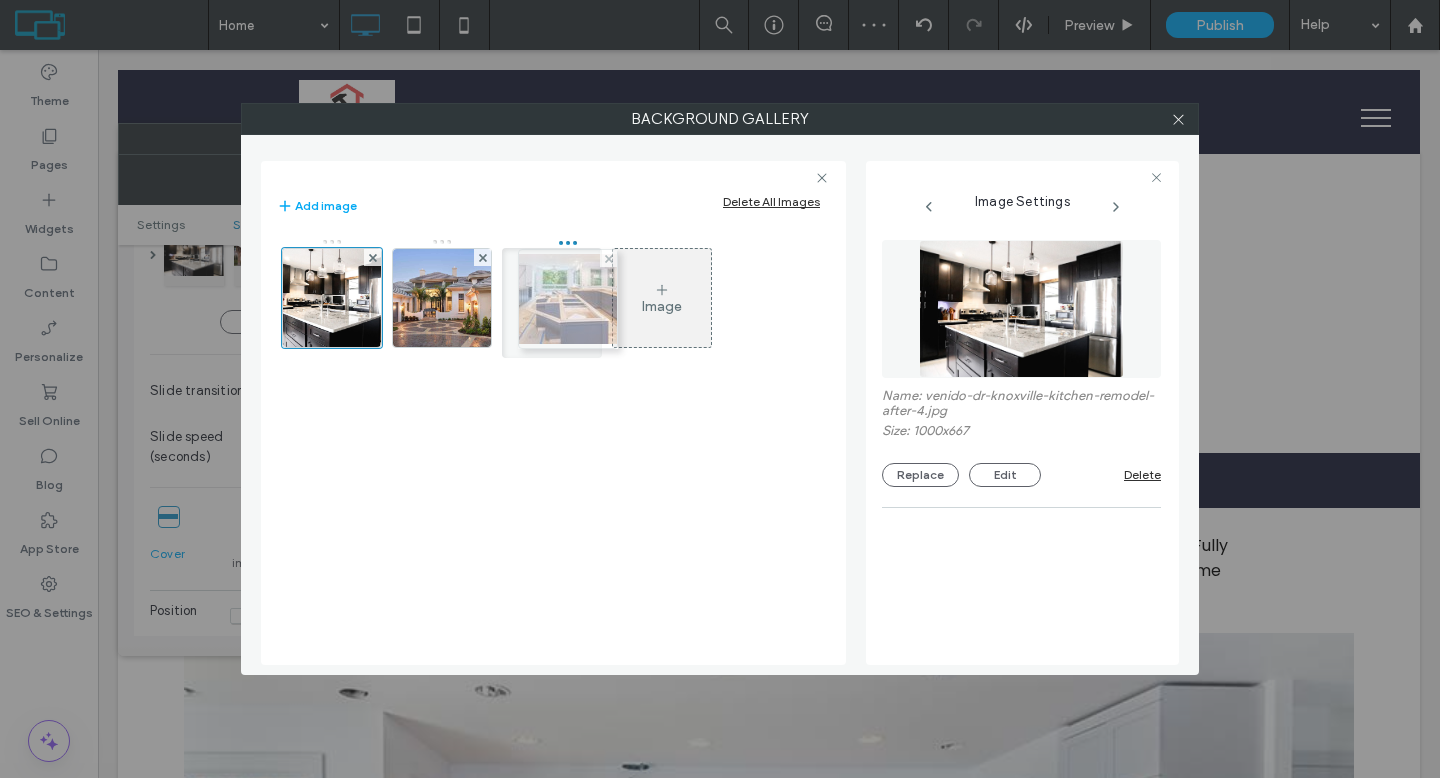 drag, startPoint x: 515, startPoint y: 305, endPoint x: 526, endPoint y: 306, distance: 11.045361 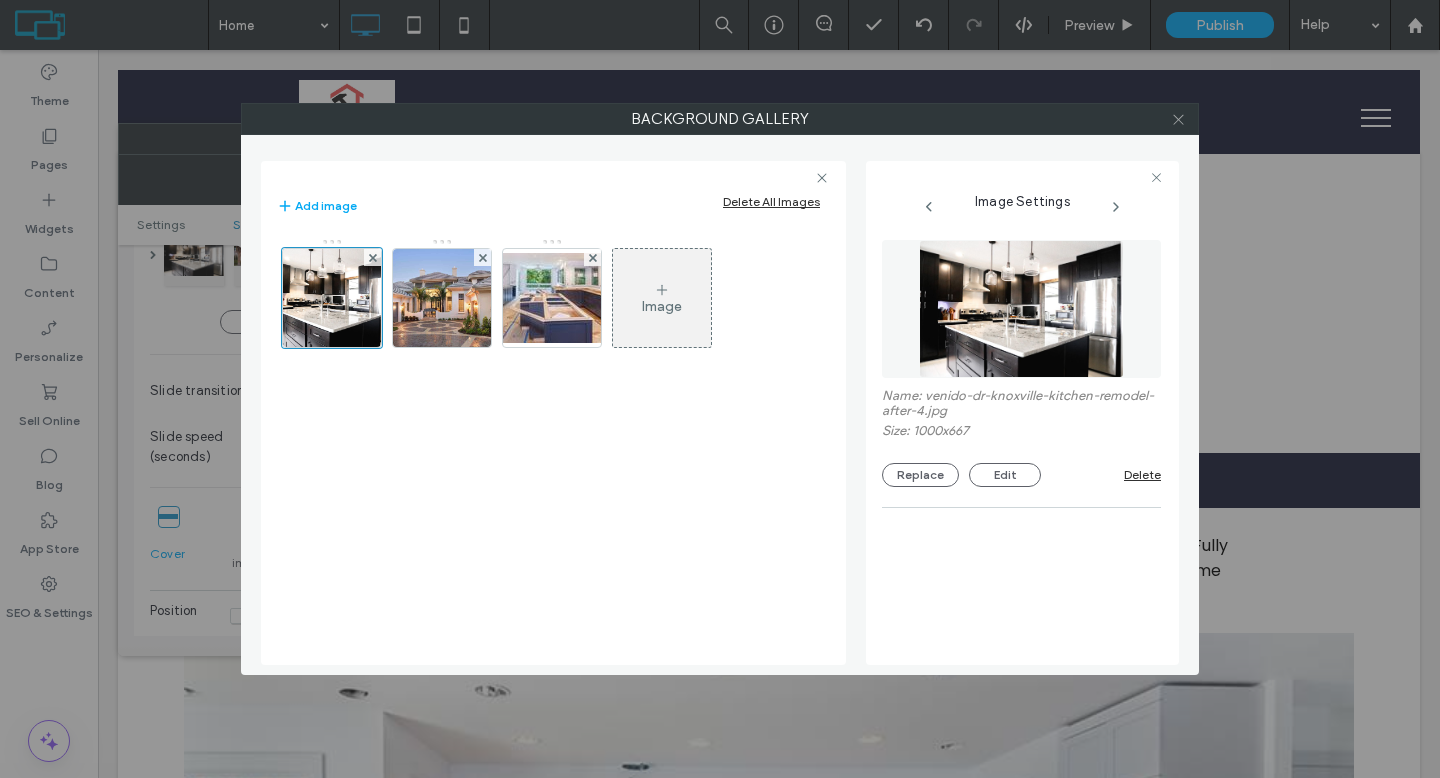 click 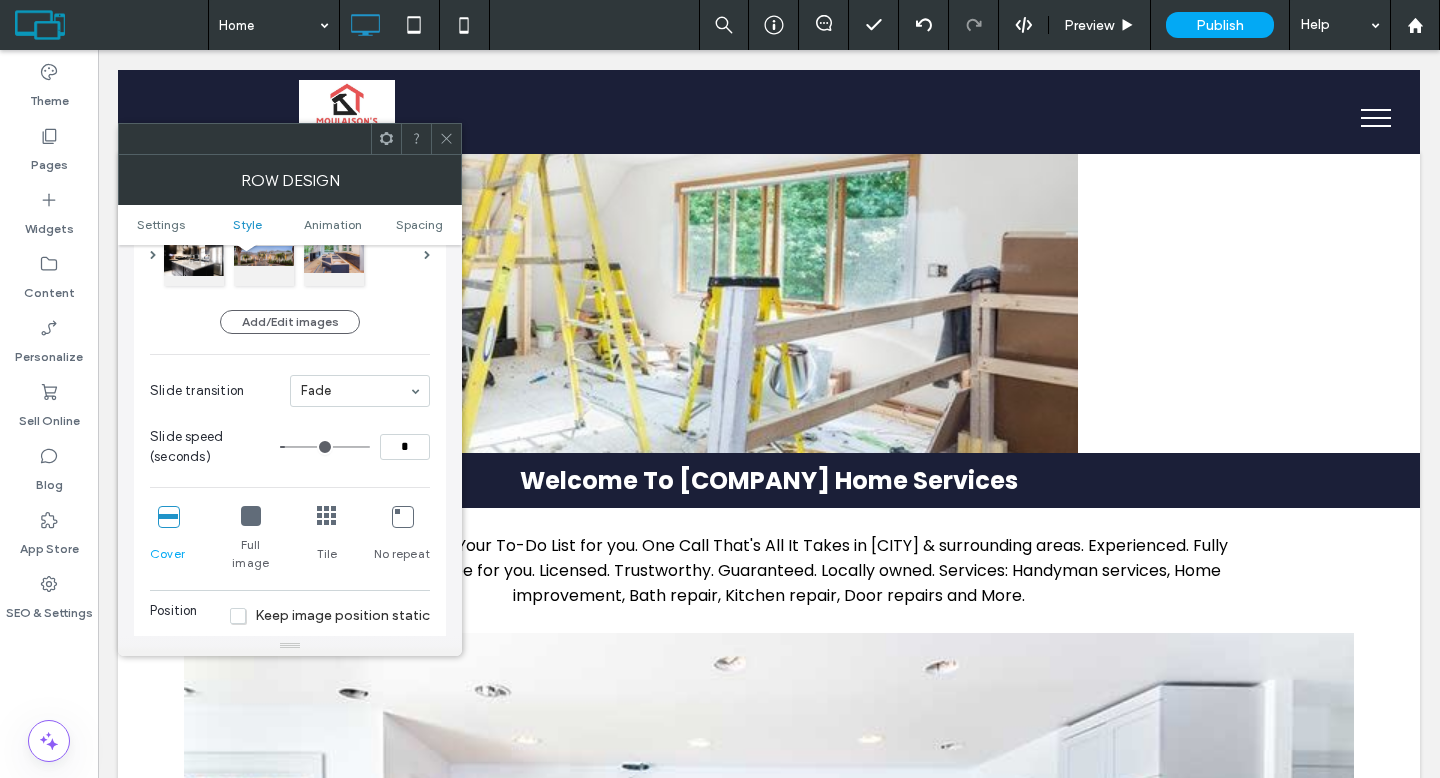 click 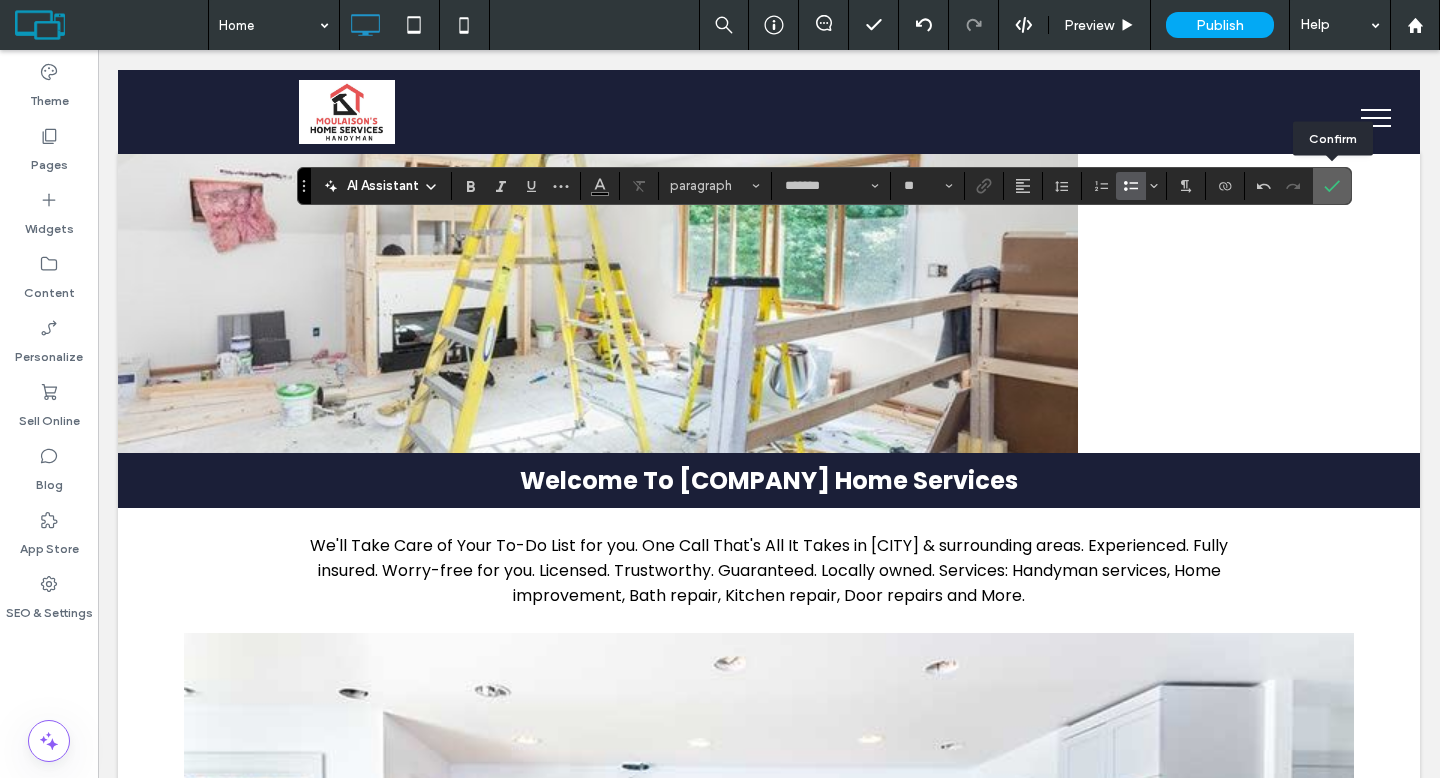 click 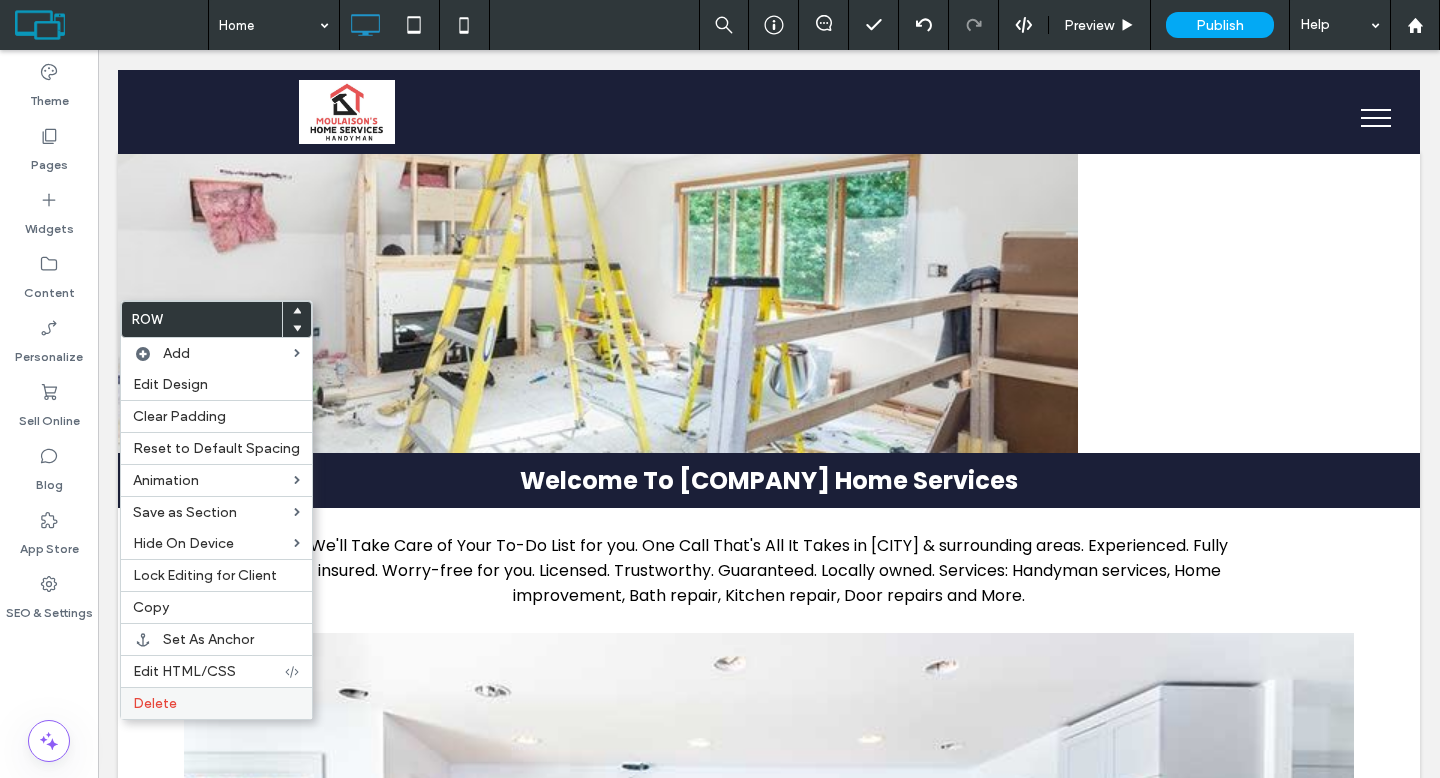click on "Delete" at bounding box center (216, 703) 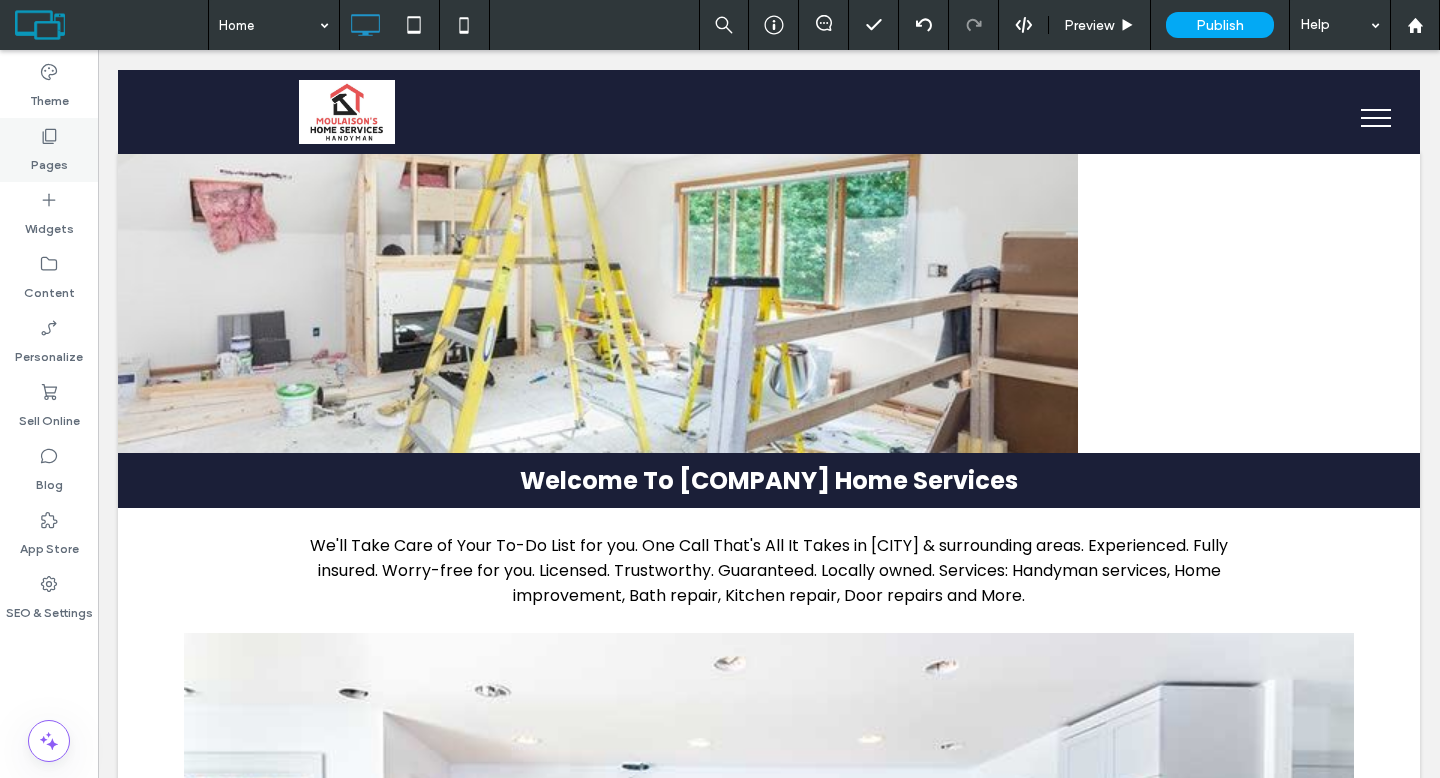 click on "Pages" at bounding box center [49, 150] 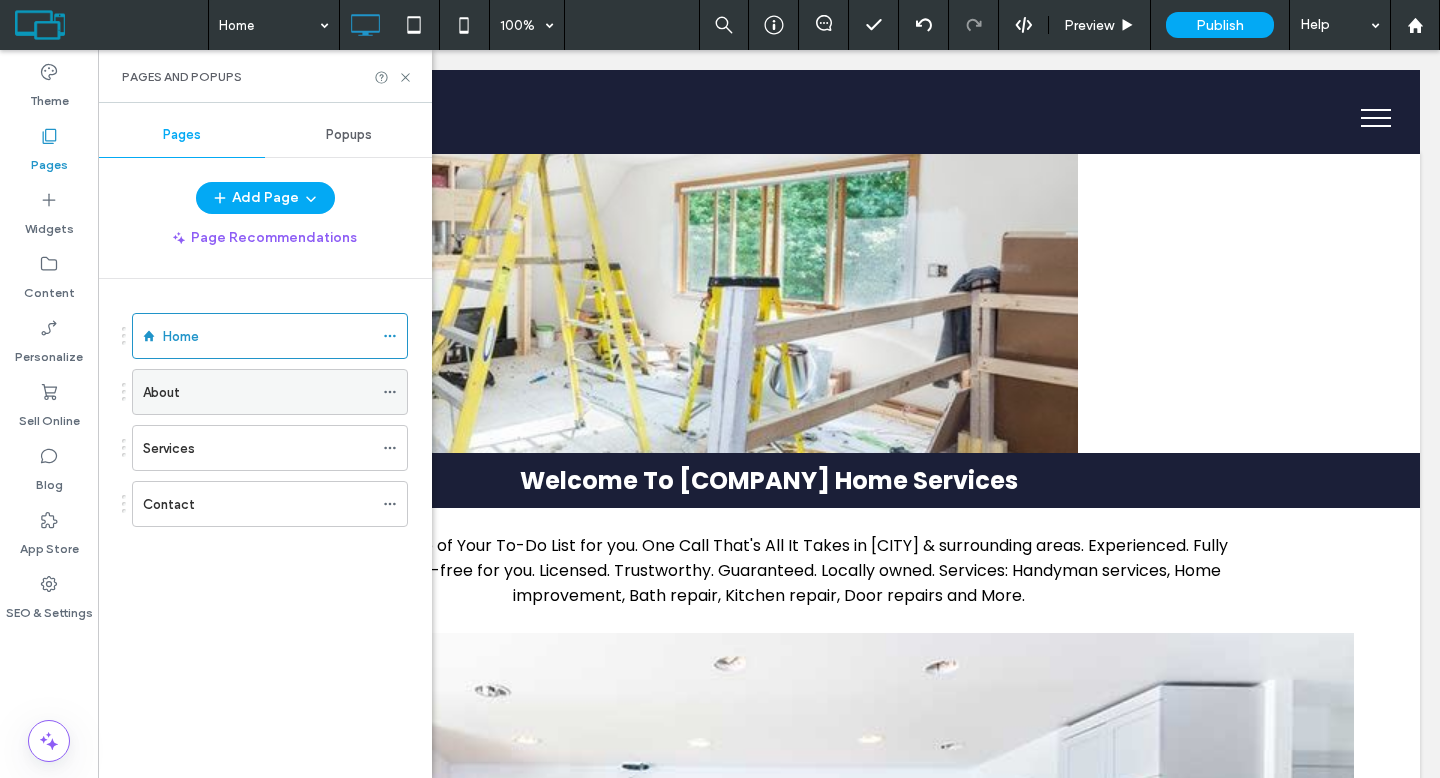click on "About" at bounding box center (258, 392) 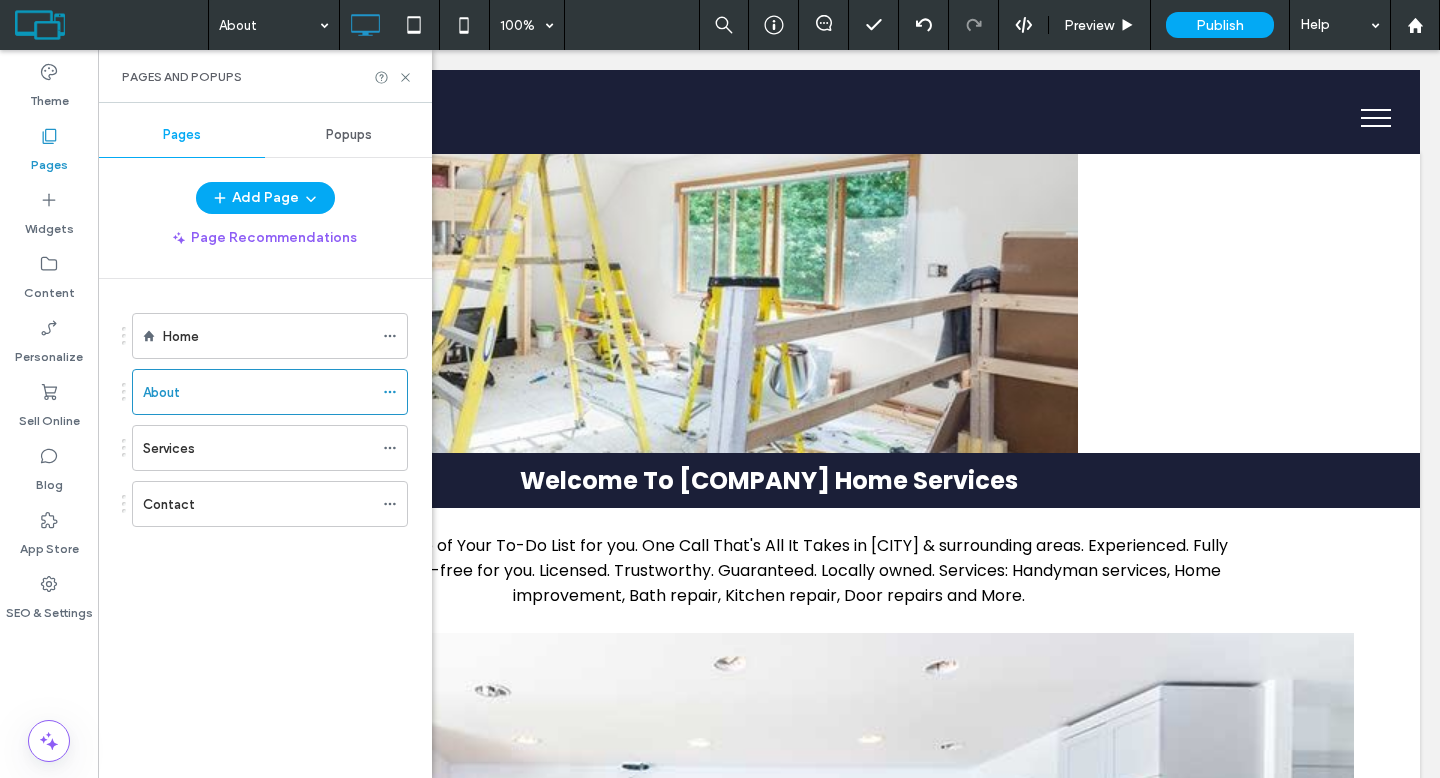 click at bounding box center [720, 389] 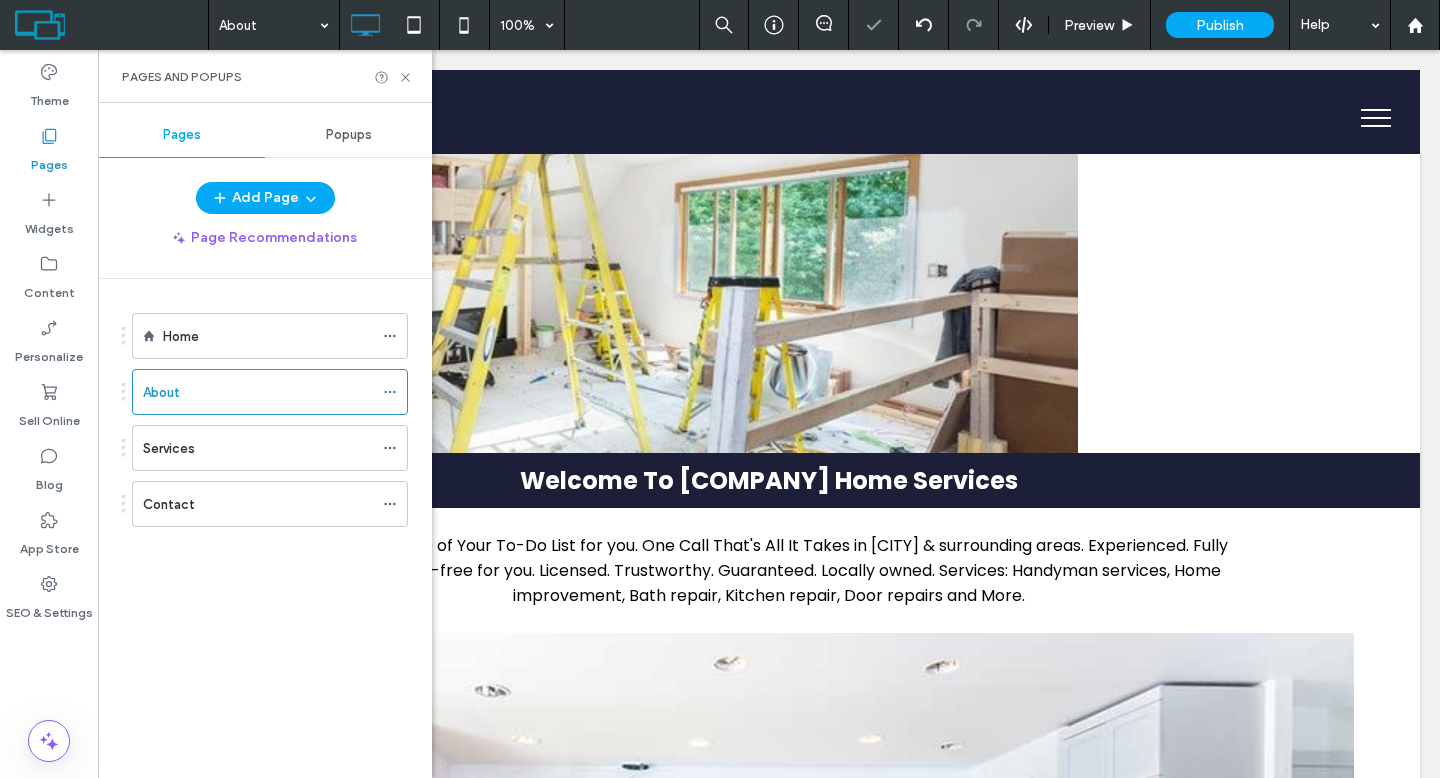 click 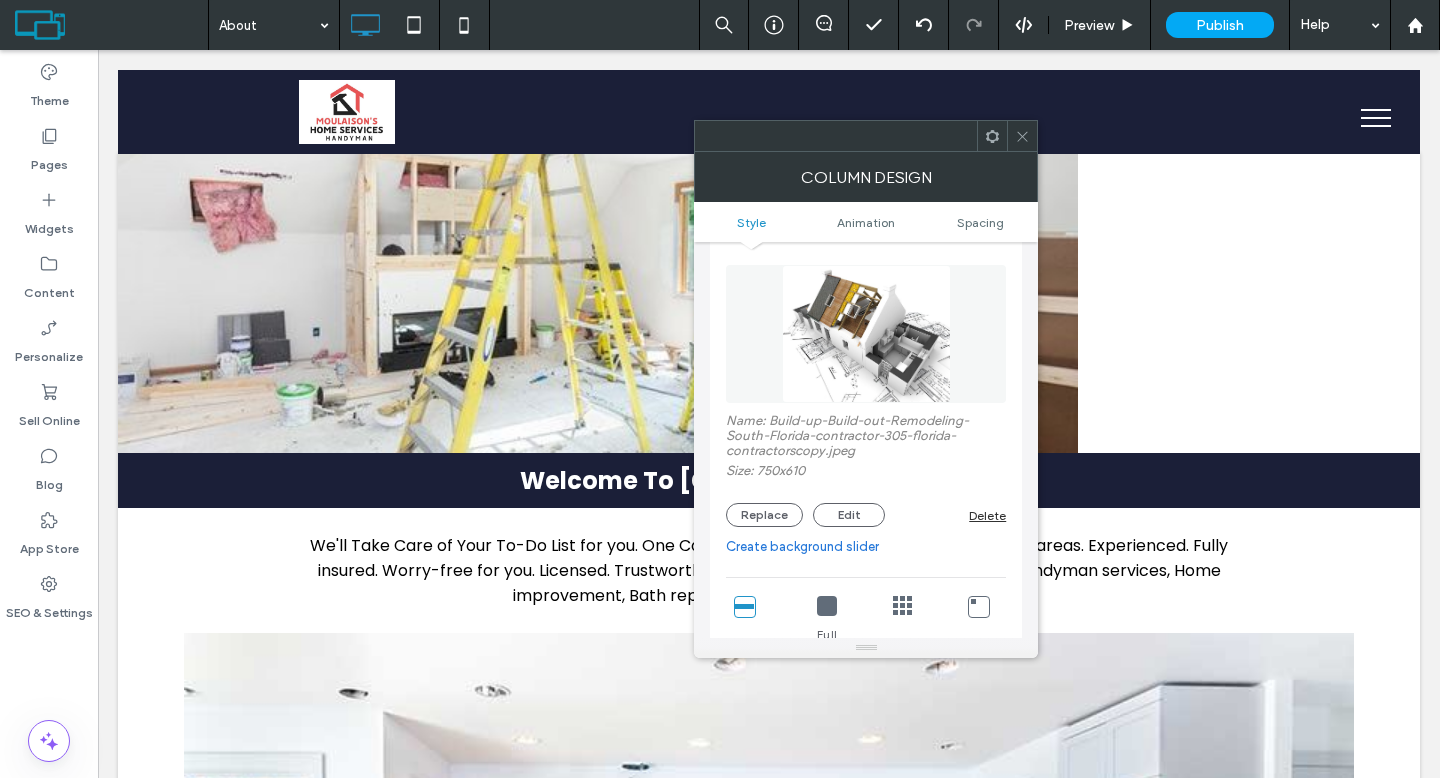 scroll, scrollTop: 346, scrollLeft: 0, axis: vertical 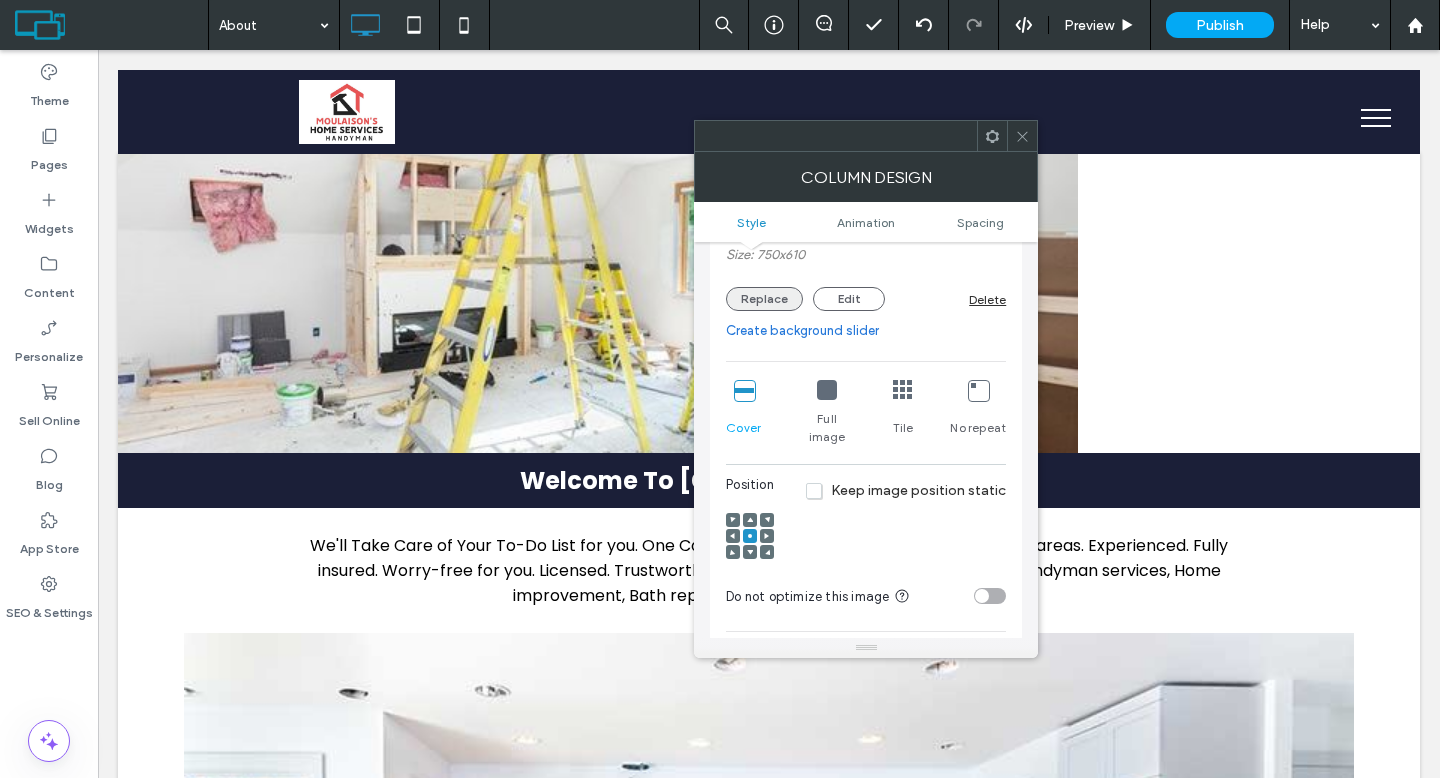 click on "Replace" at bounding box center (764, 299) 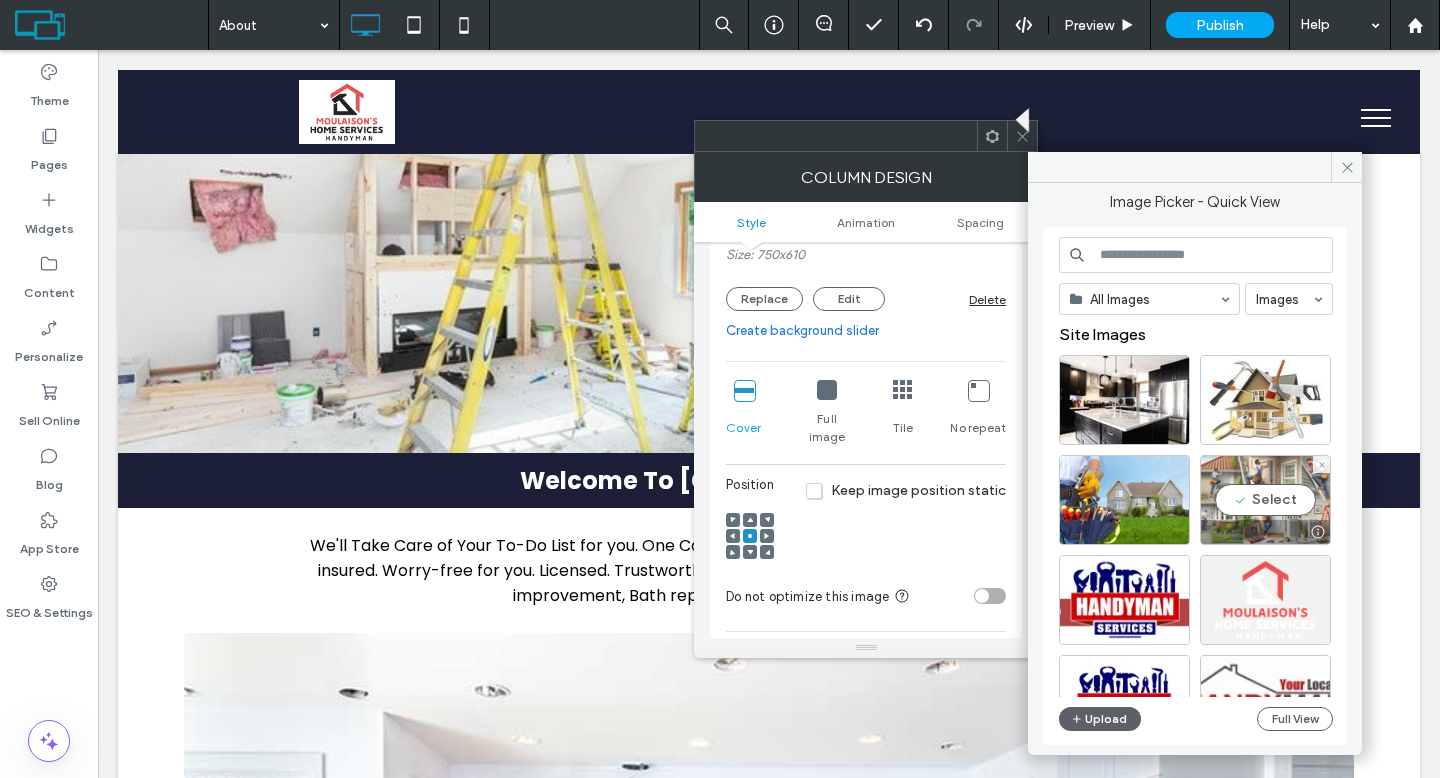 click on "Select" at bounding box center [1265, 500] 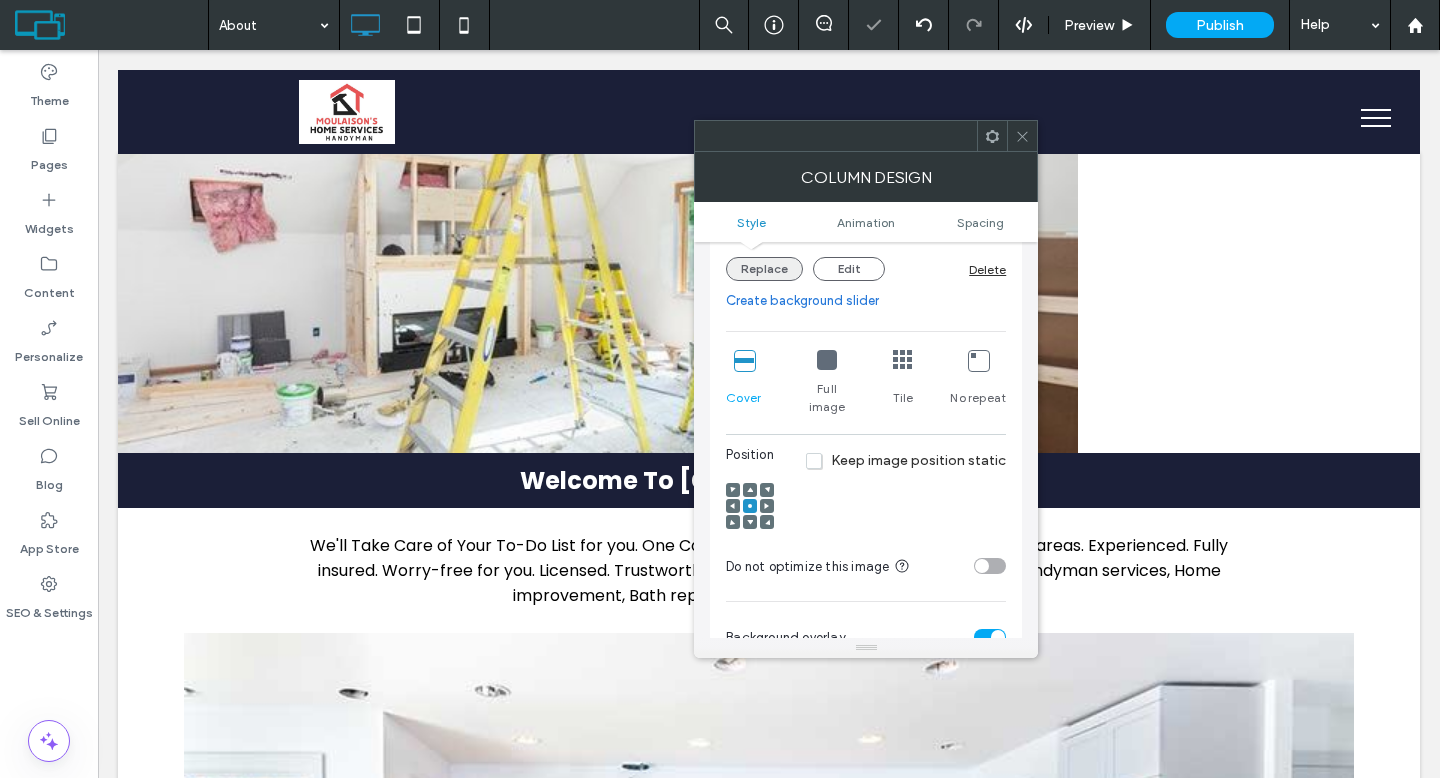 click on "Replace" at bounding box center [764, 269] 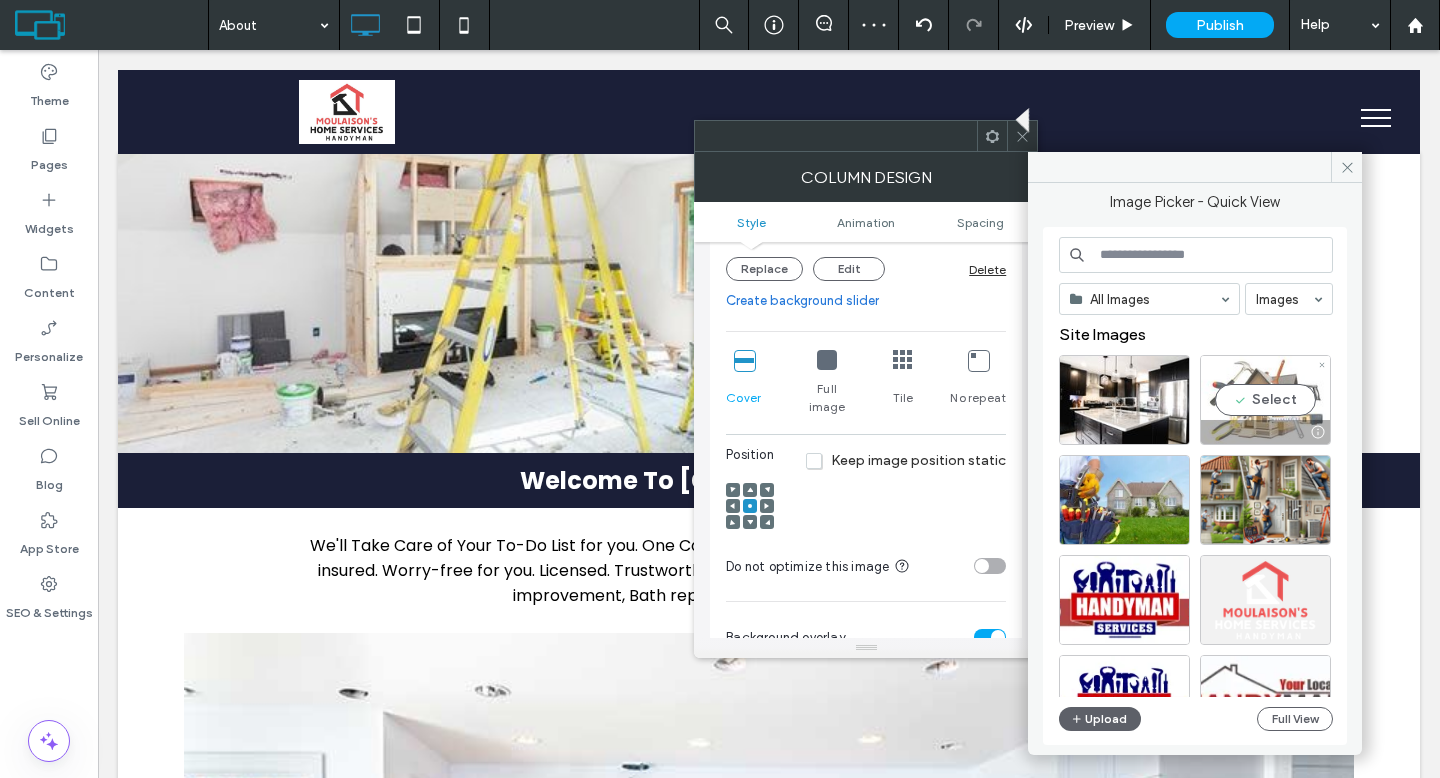click on "Select" at bounding box center [1265, 400] 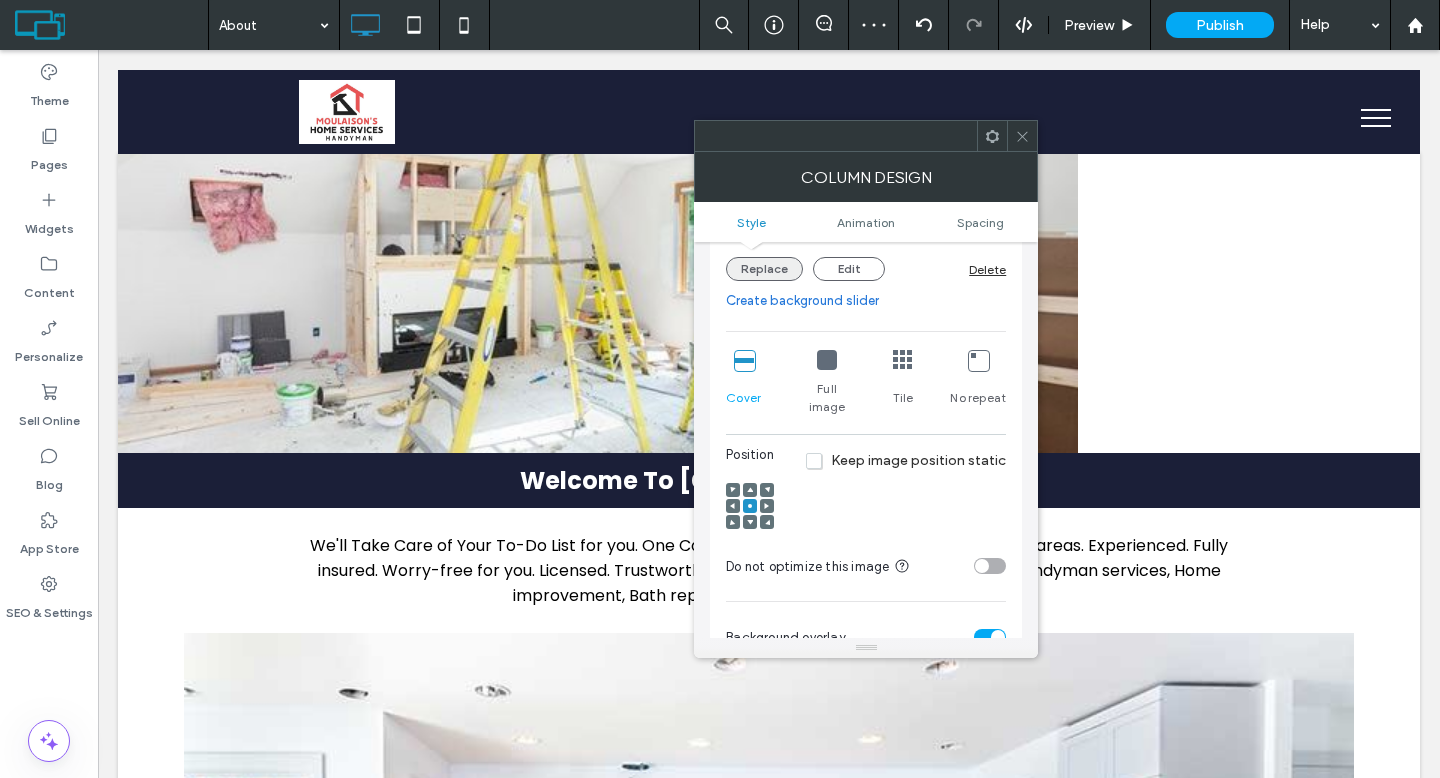 click on "Replace" at bounding box center [764, 269] 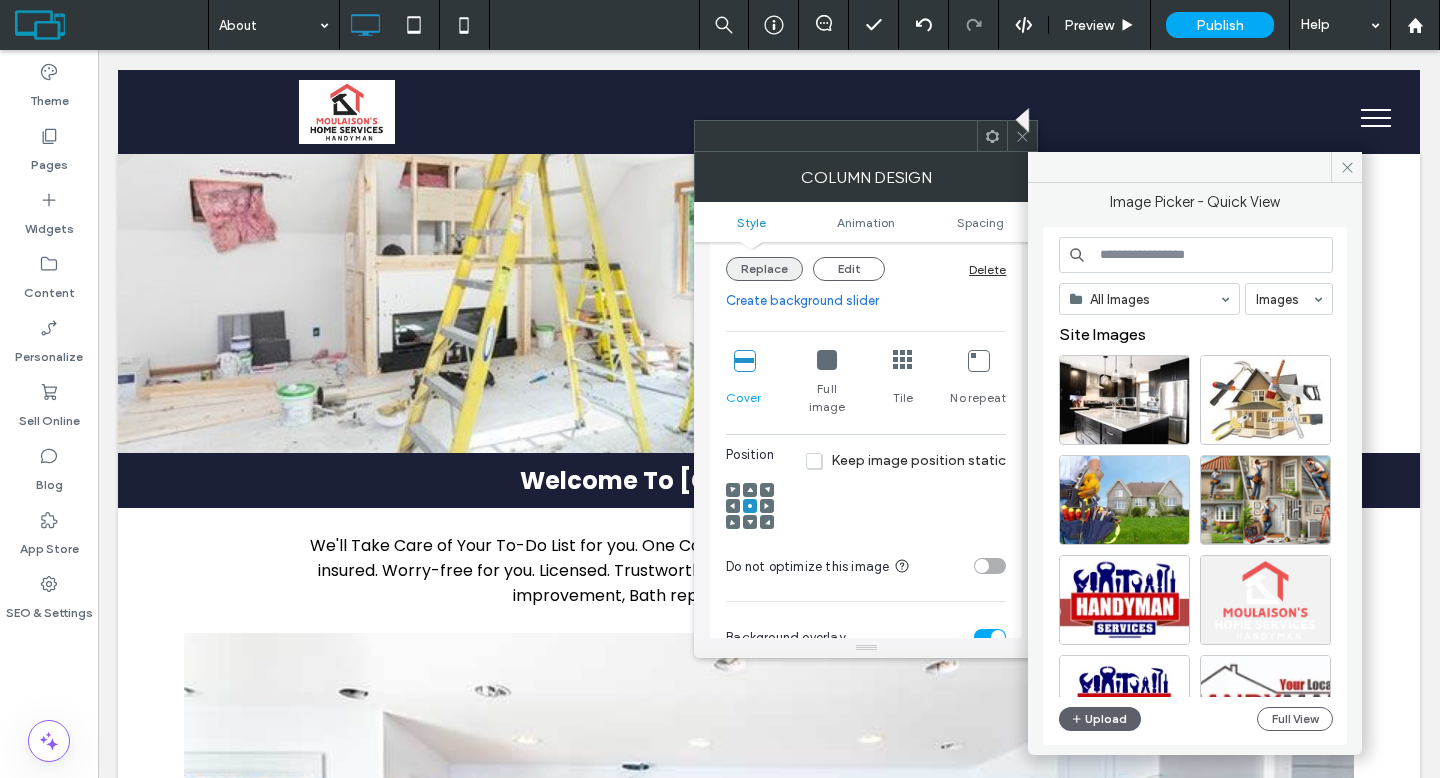 click on "Replace" at bounding box center (764, 269) 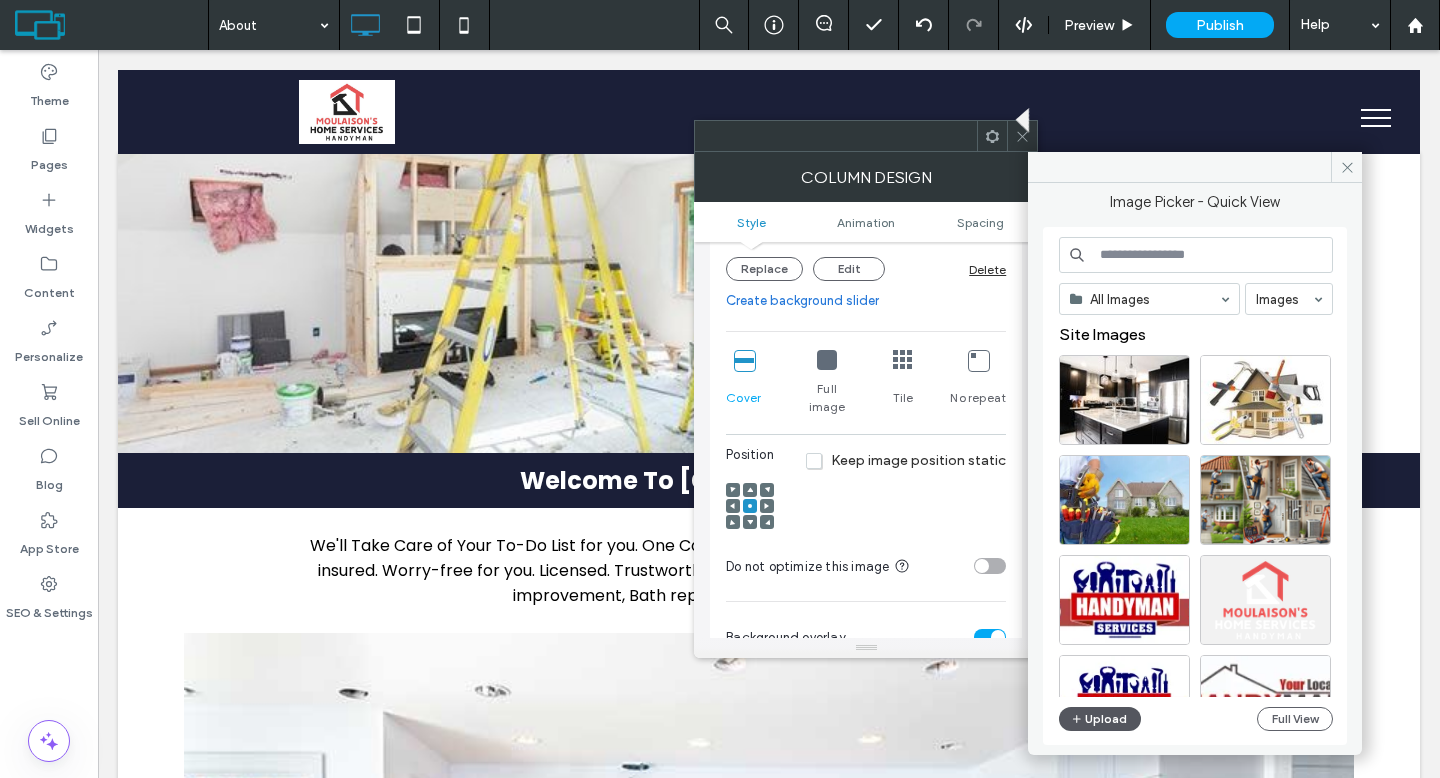 click on "Upload" at bounding box center [1100, 719] 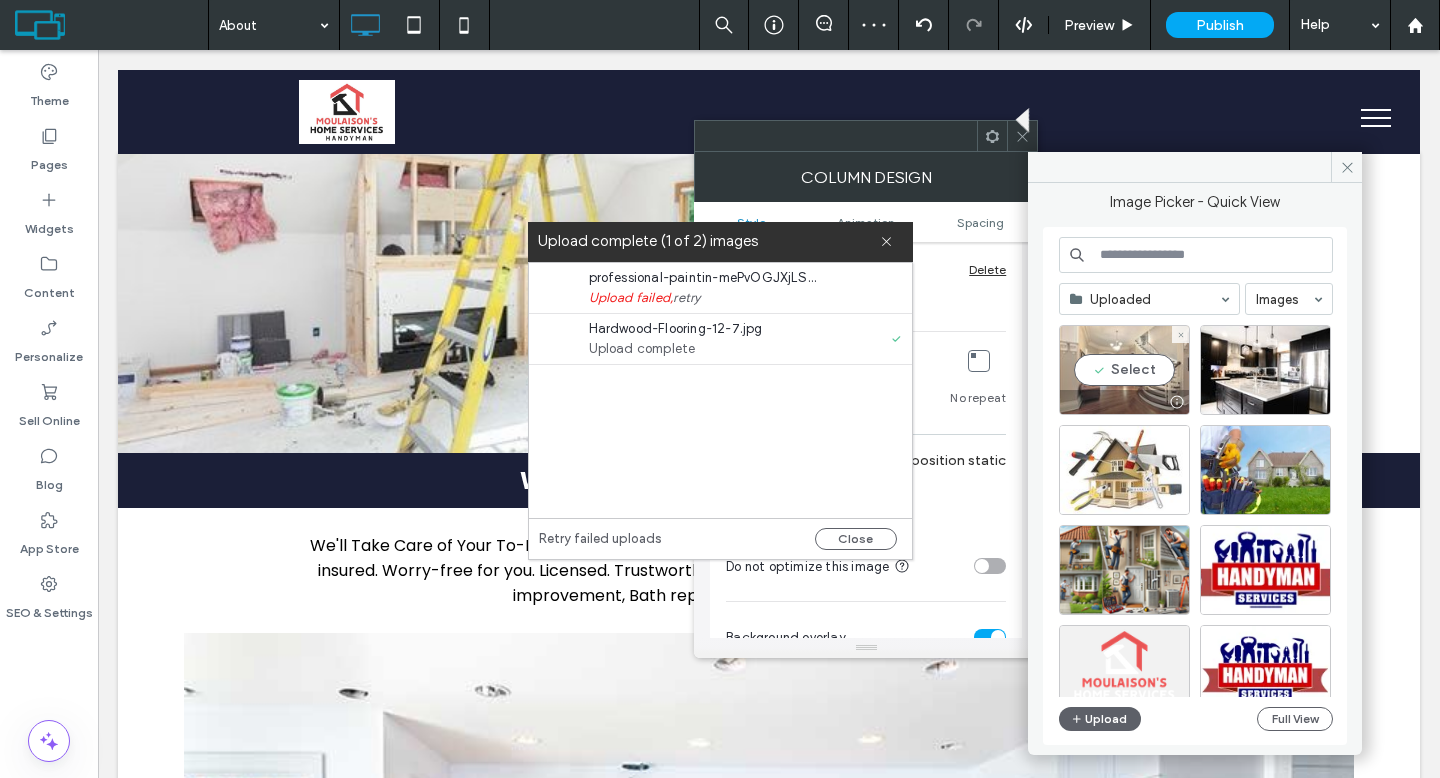 click on "Select" at bounding box center (1124, 370) 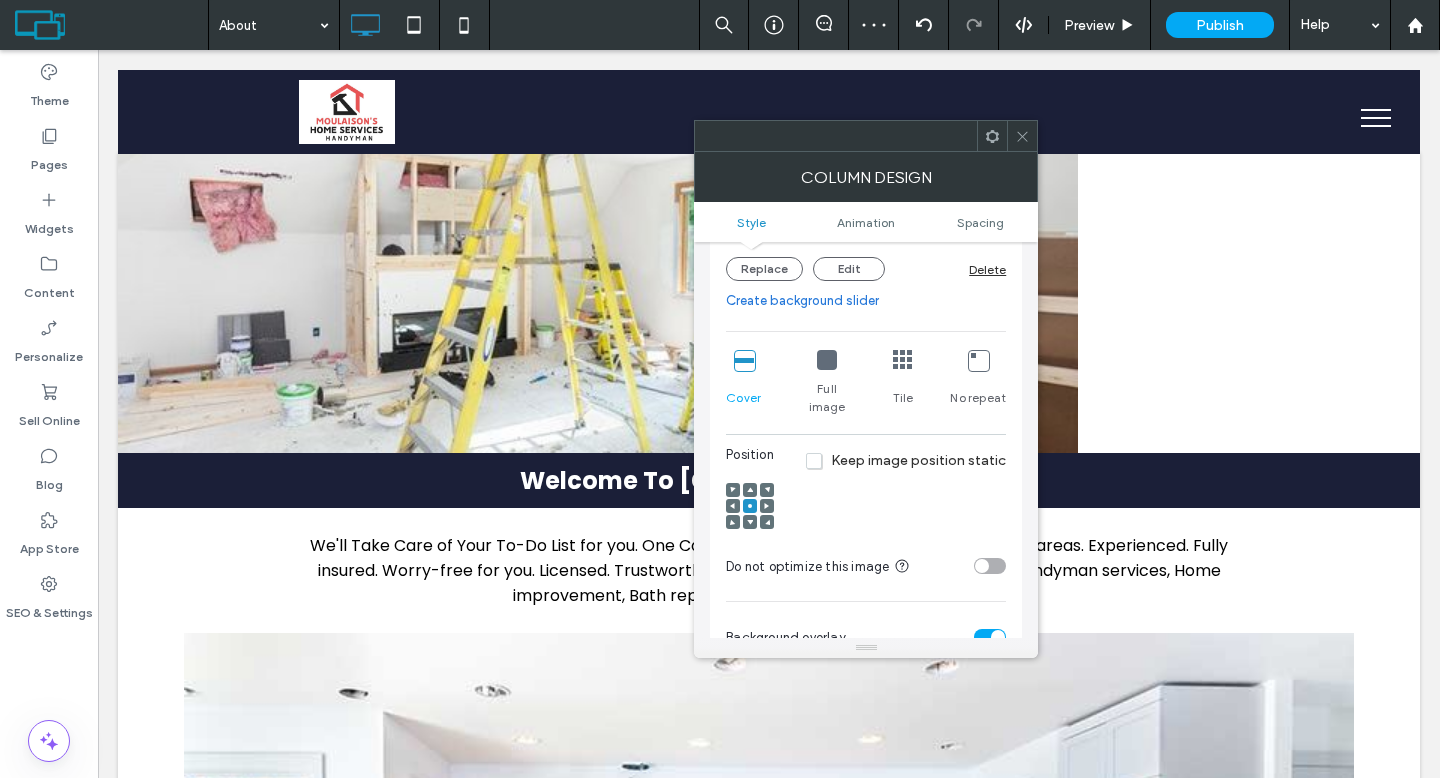 click at bounding box center (1022, 136) 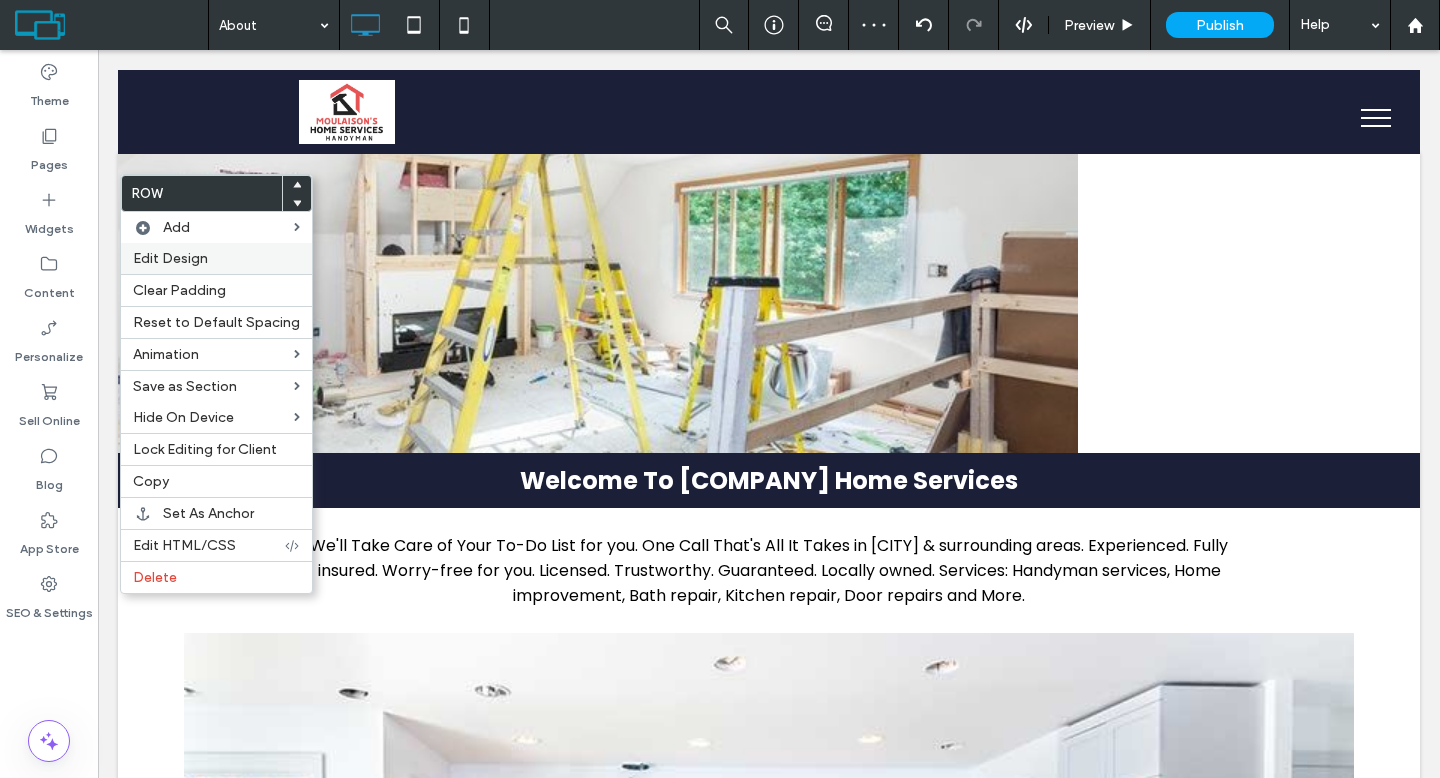 click on "Edit Design" at bounding box center [216, 258] 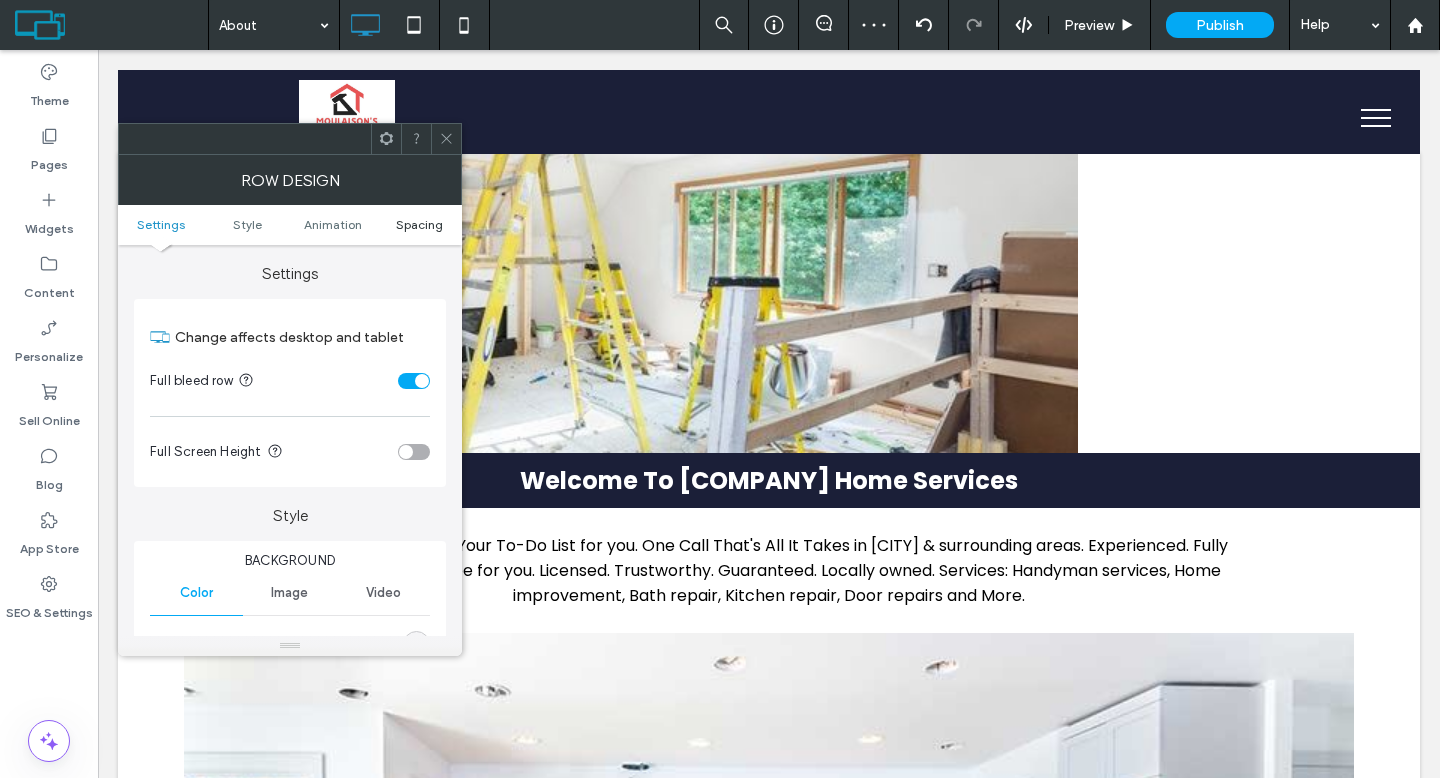 click on "Spacing" at bounding box center (419, 224) 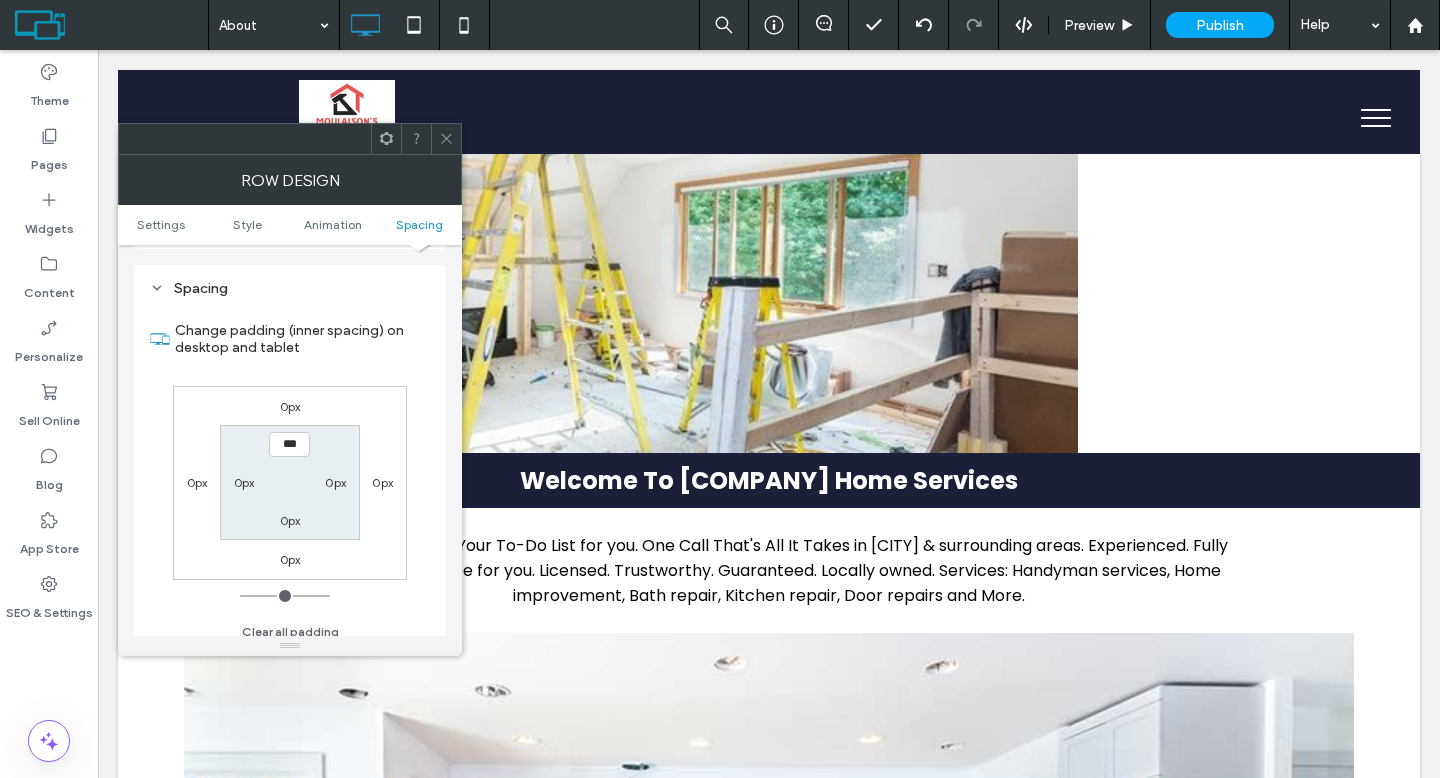 scroll, scrollTop: 637, scrollLeft: 0, axis: vertical 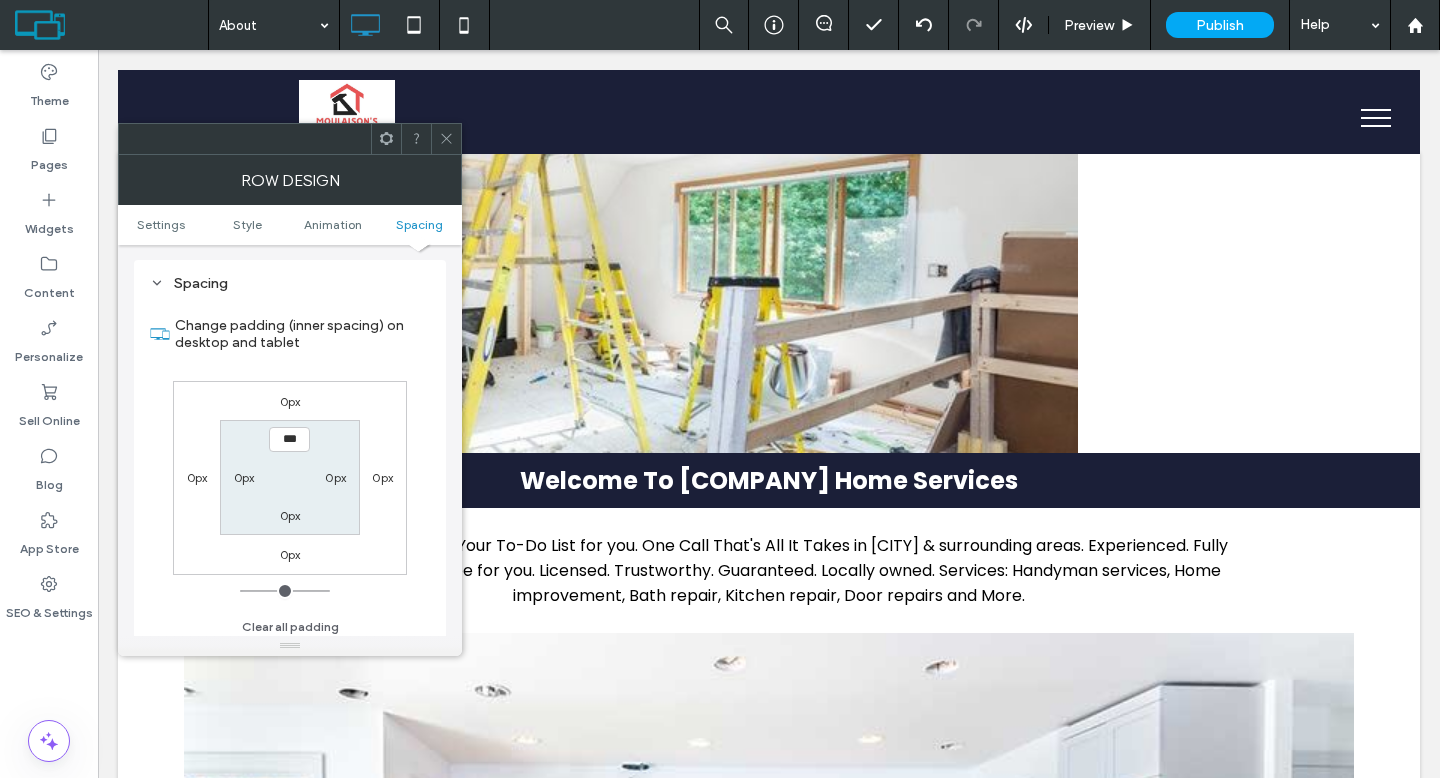 click on "0px" at bounding box center (290, 401) 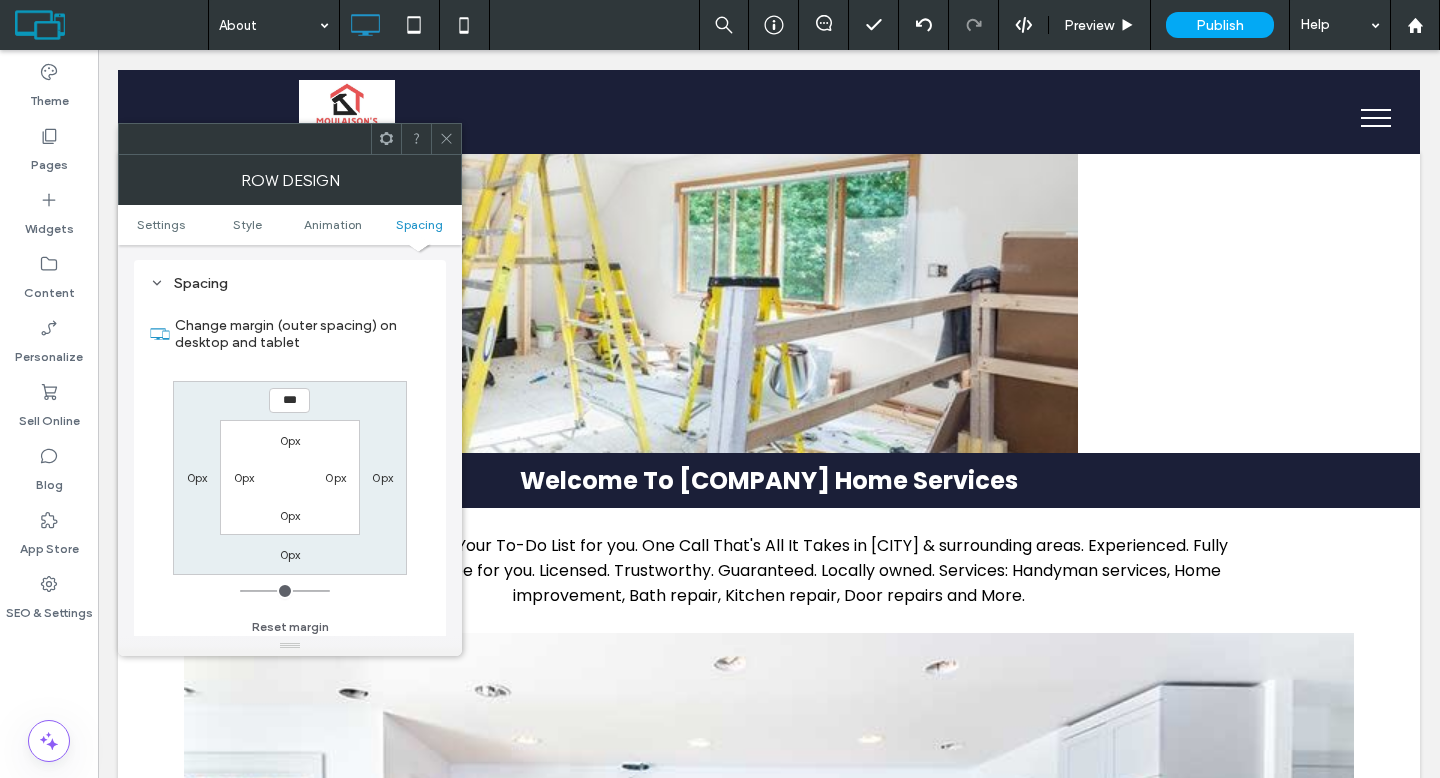 type on "**" 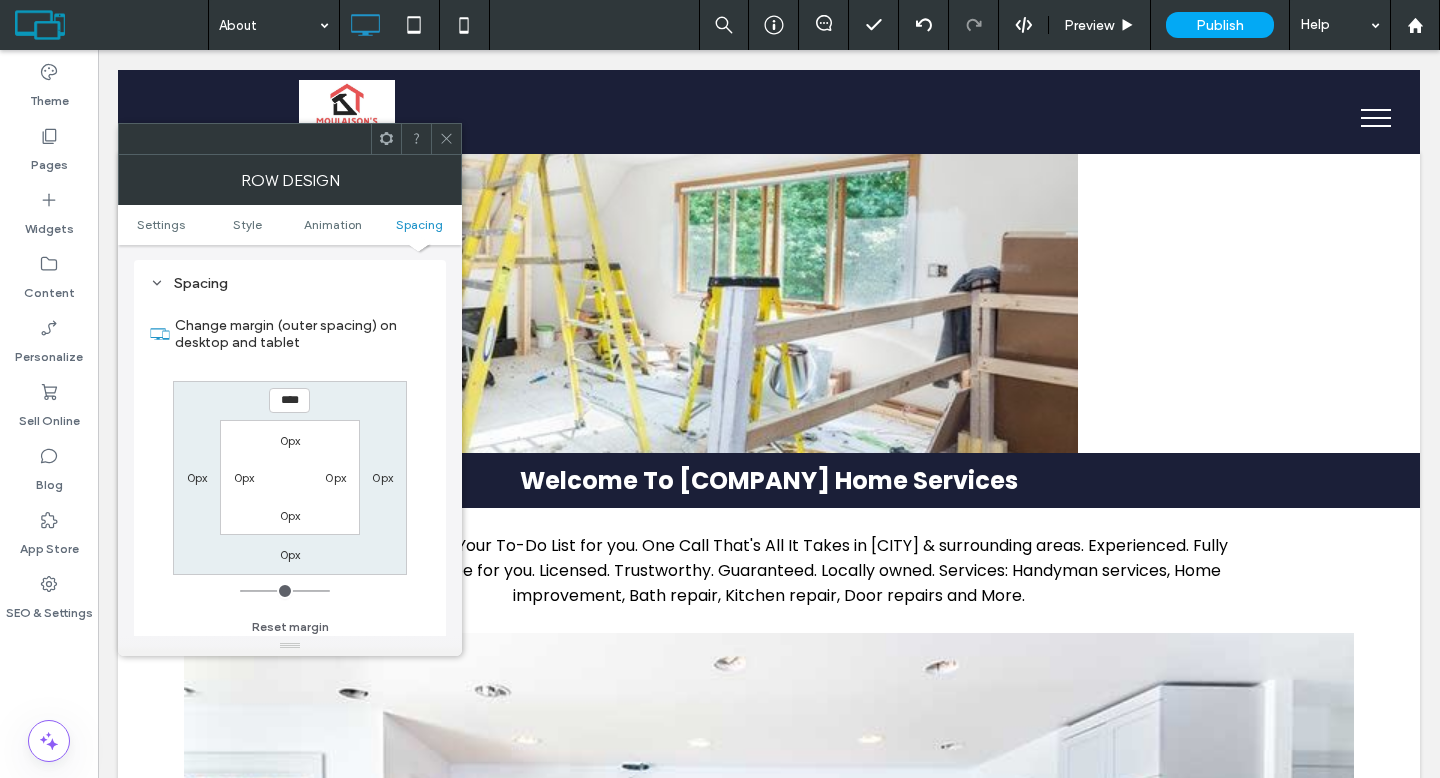 type on "****" 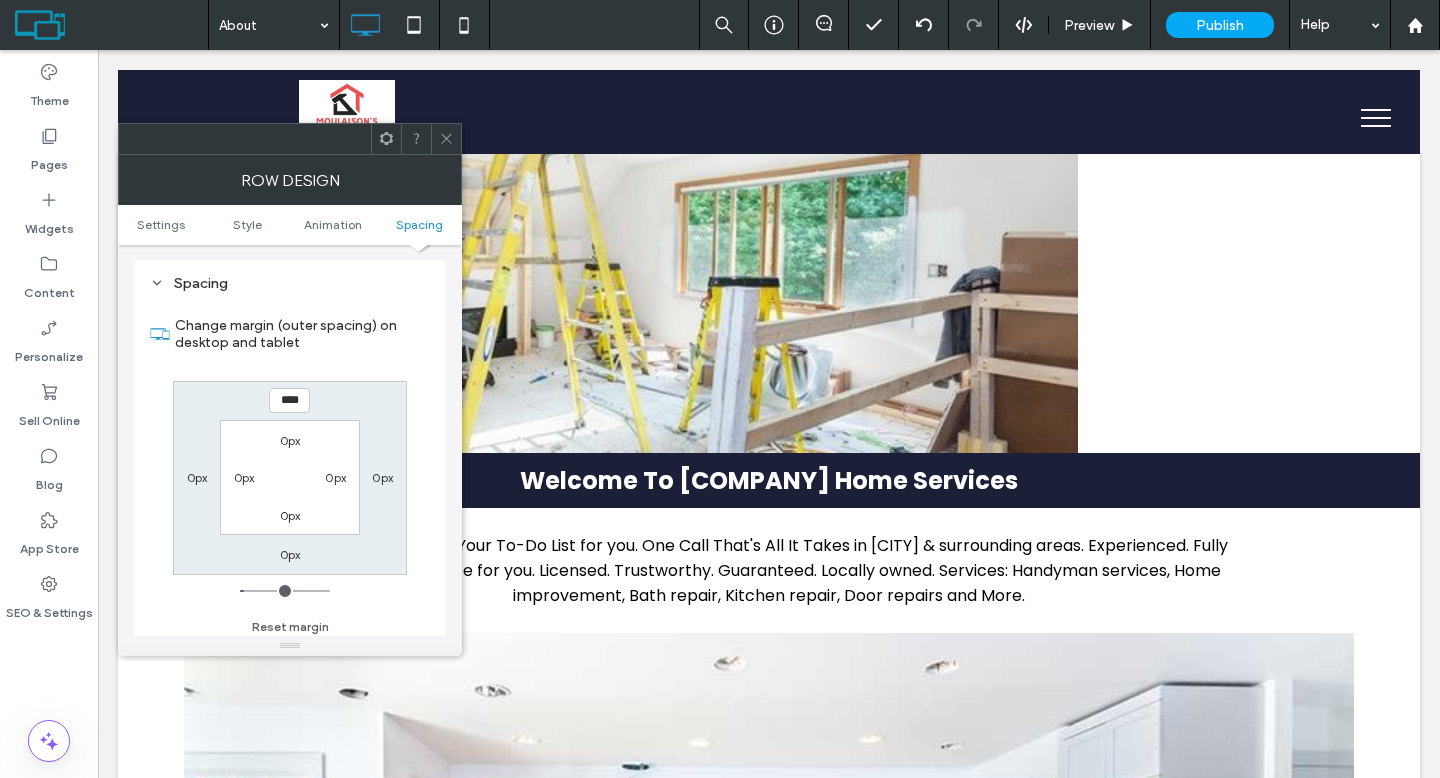 type on "**" 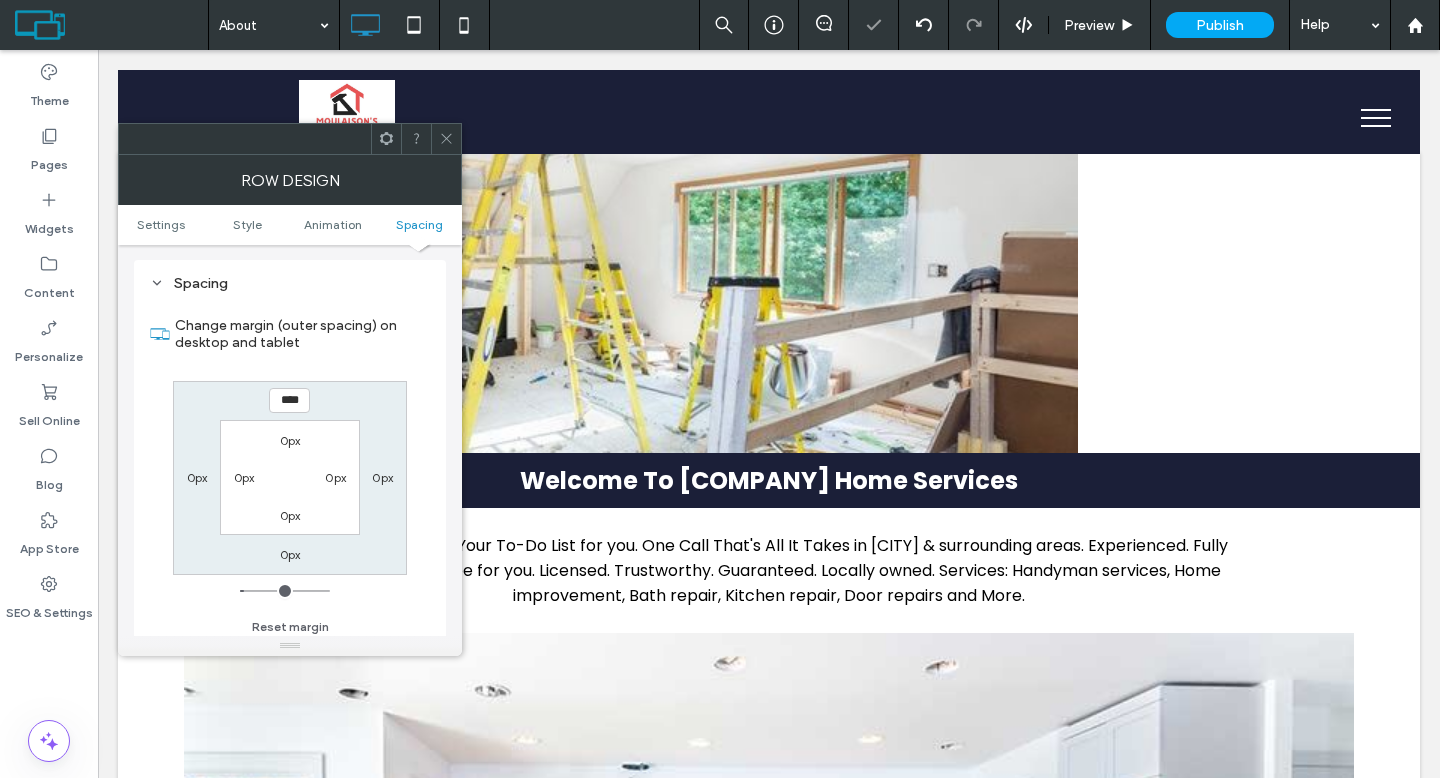 click 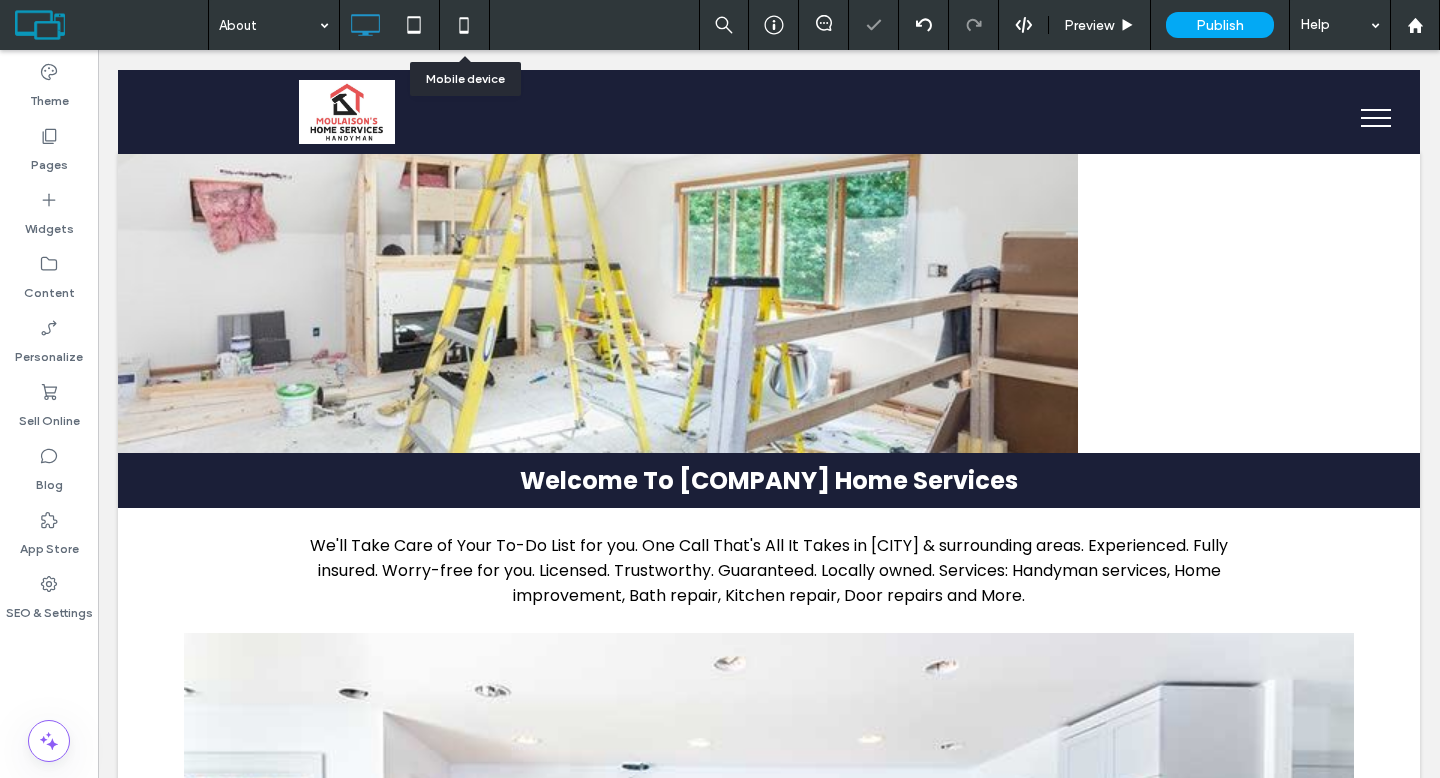 click 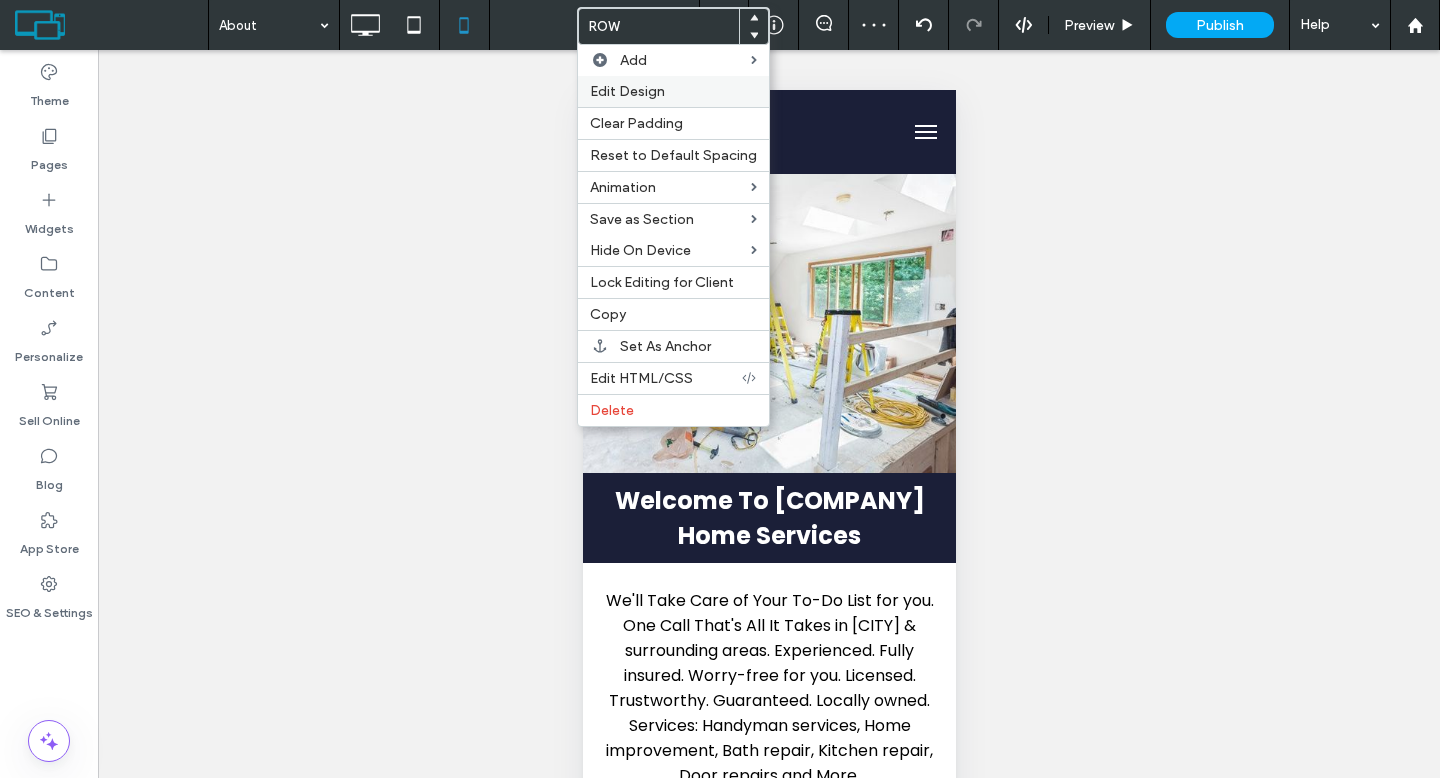click on "Edit Design" at bounding box center [627, 91] 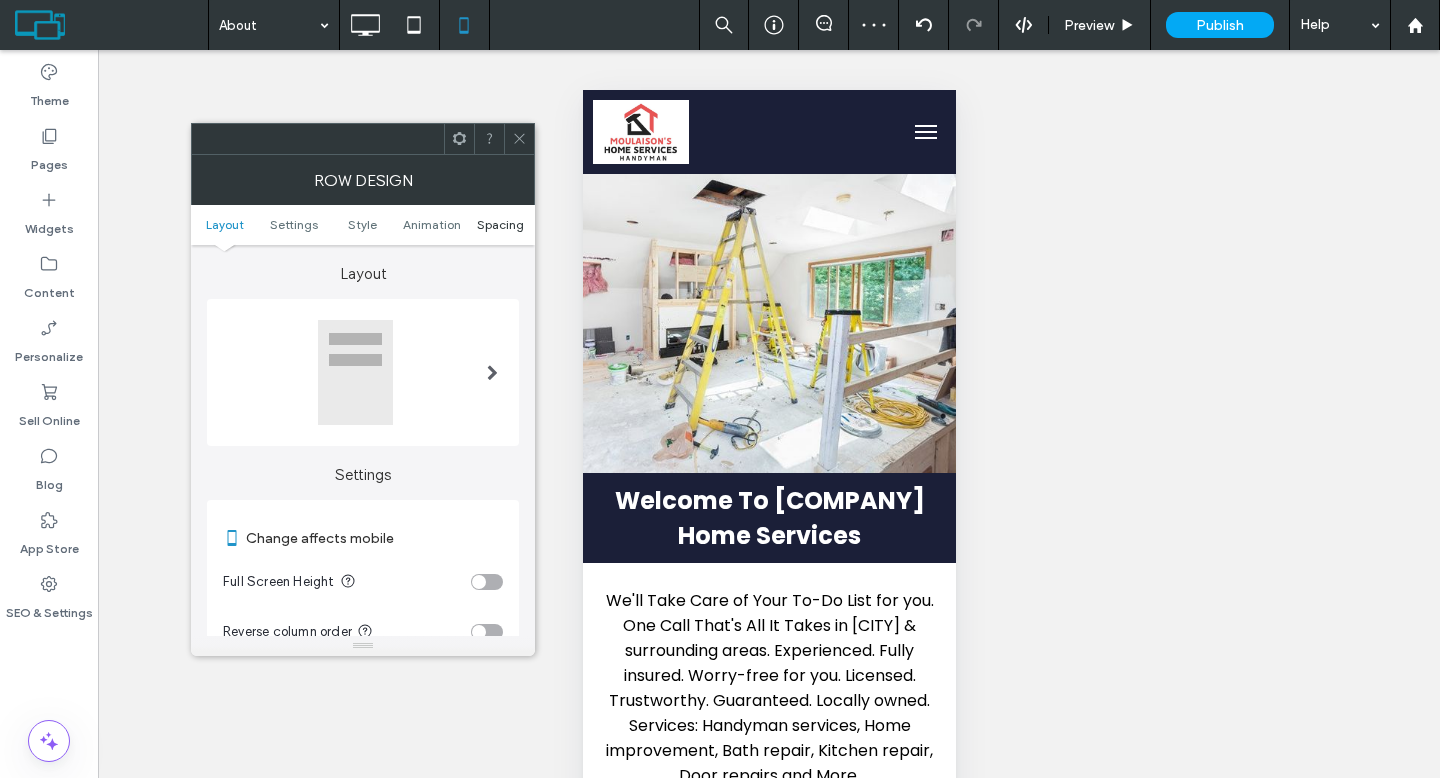 click on "Spacing" at bounding box center [500, 224] 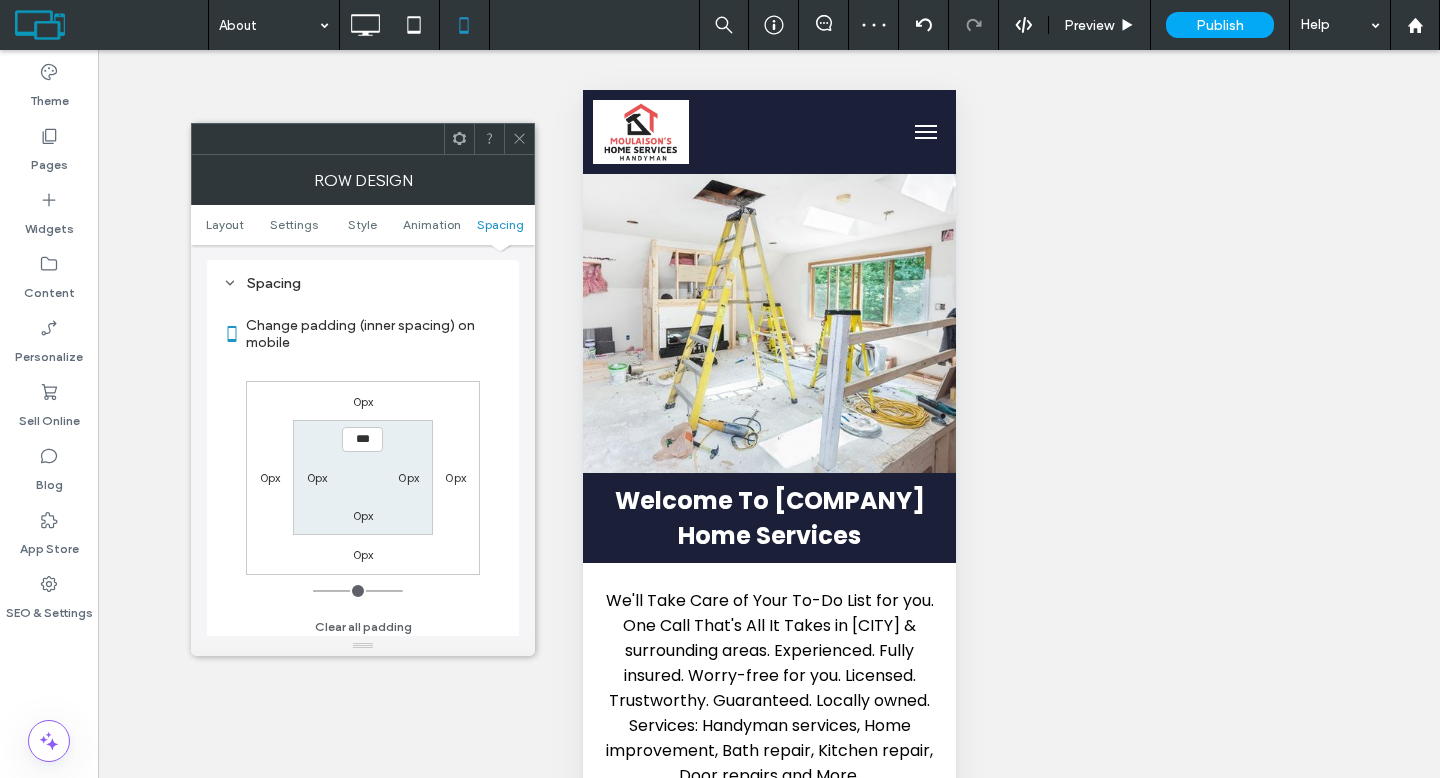 scroll, scrollTop: 818, scrollLeft: 0, axis: vertical 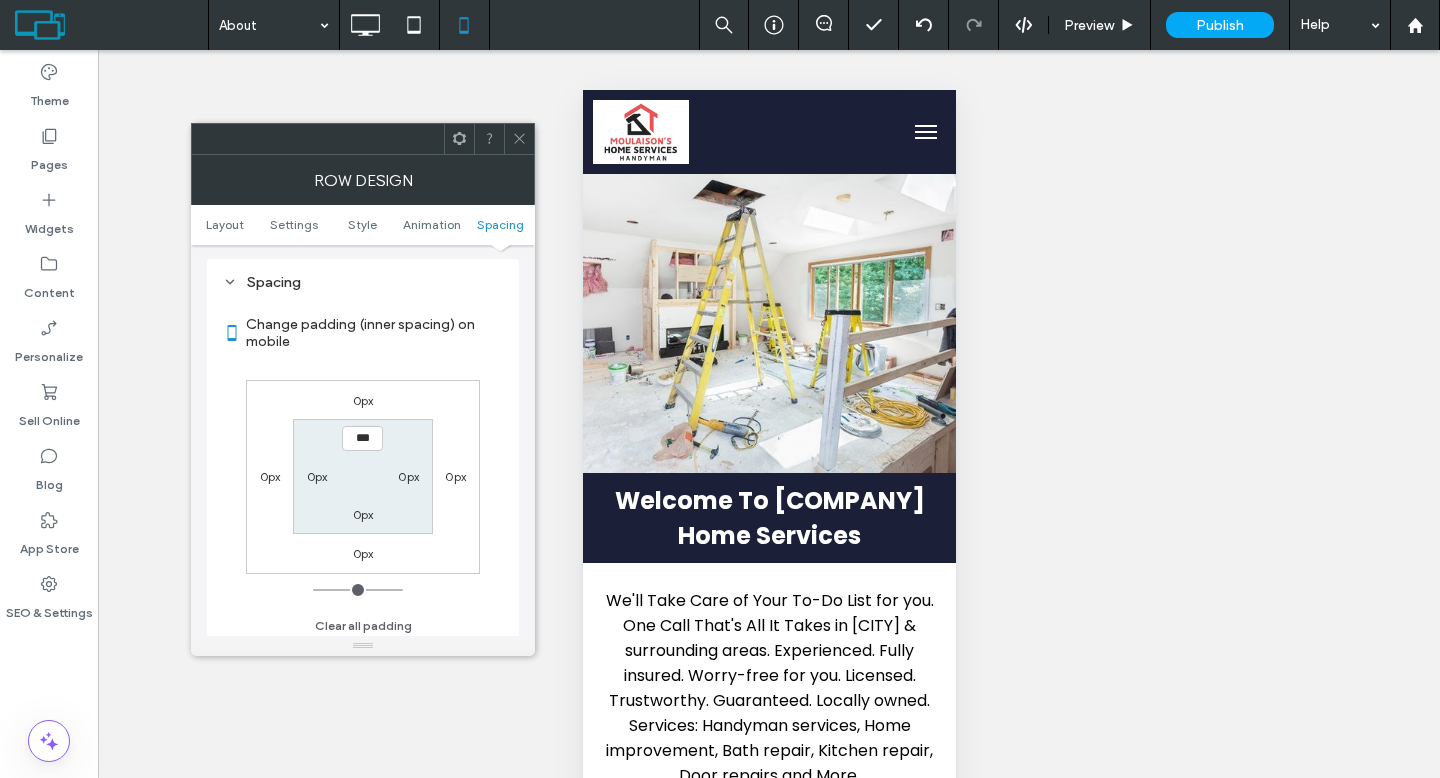 click on "0px" at bounding box center (363, 400) 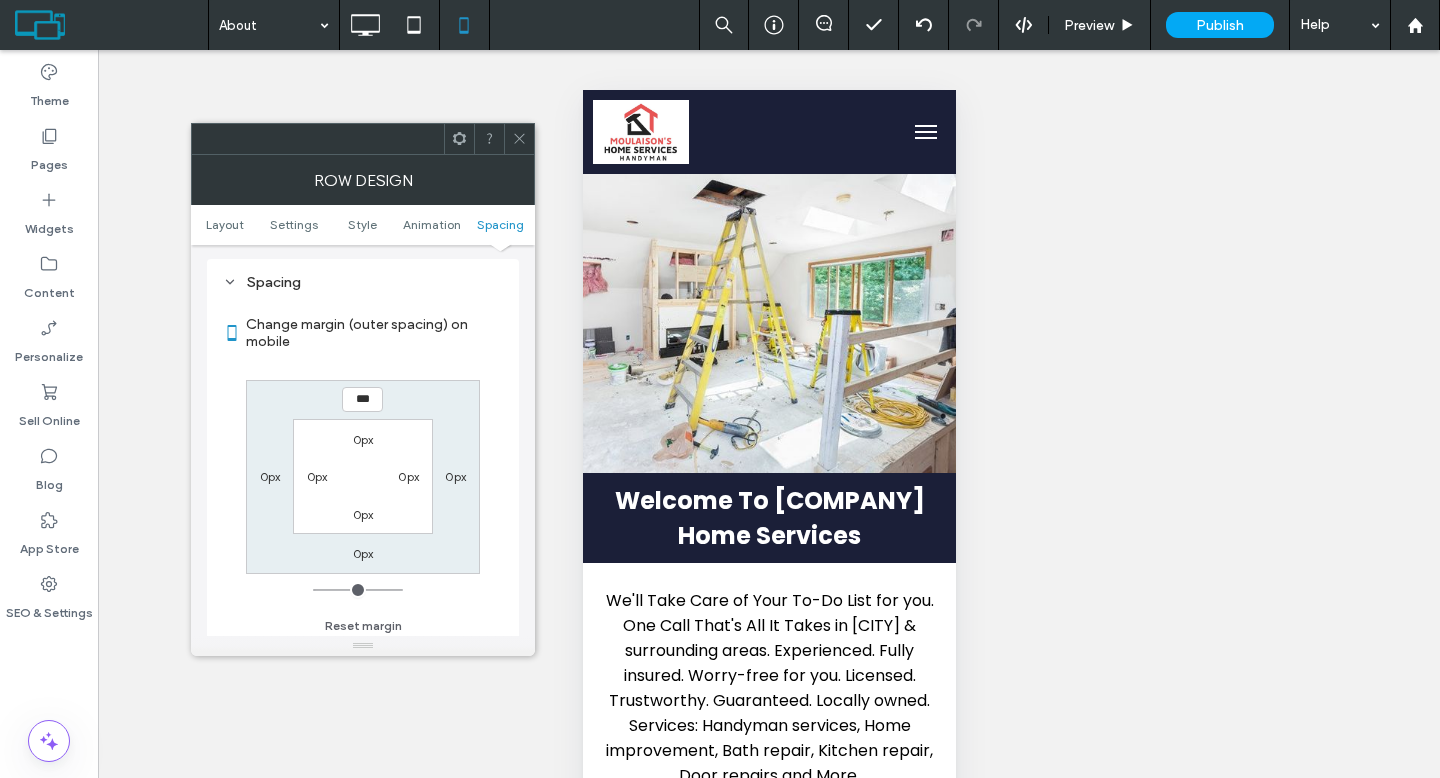 type on "**" 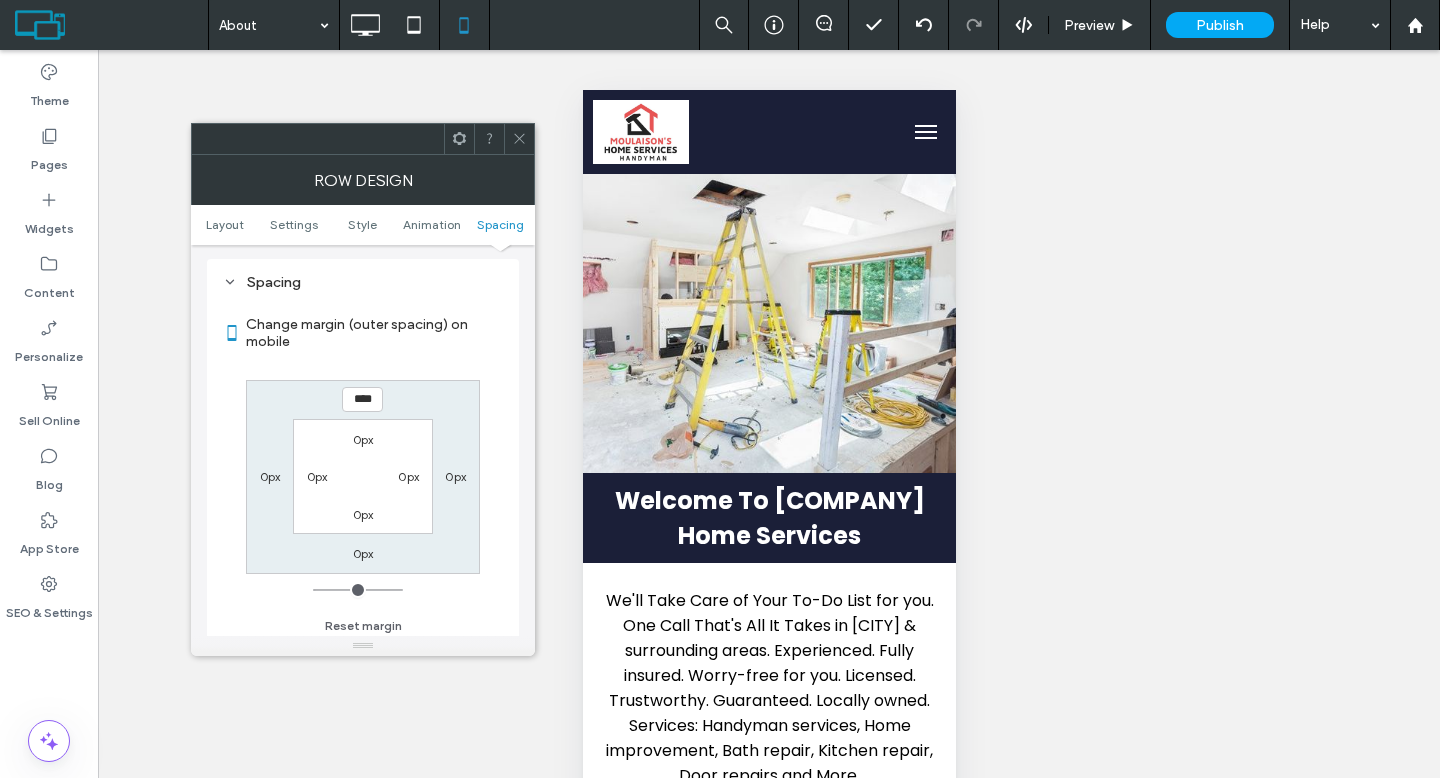type on "****" 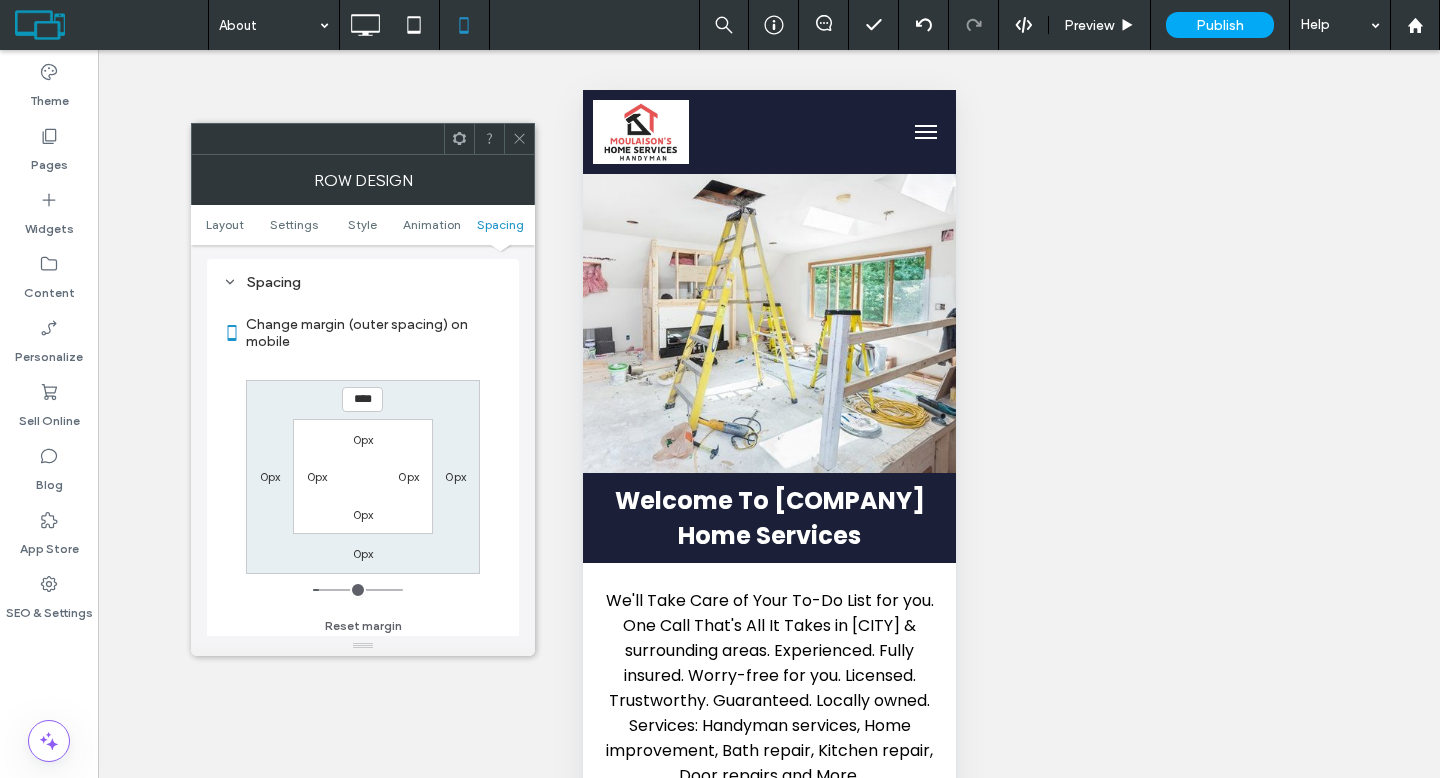 type on "**" 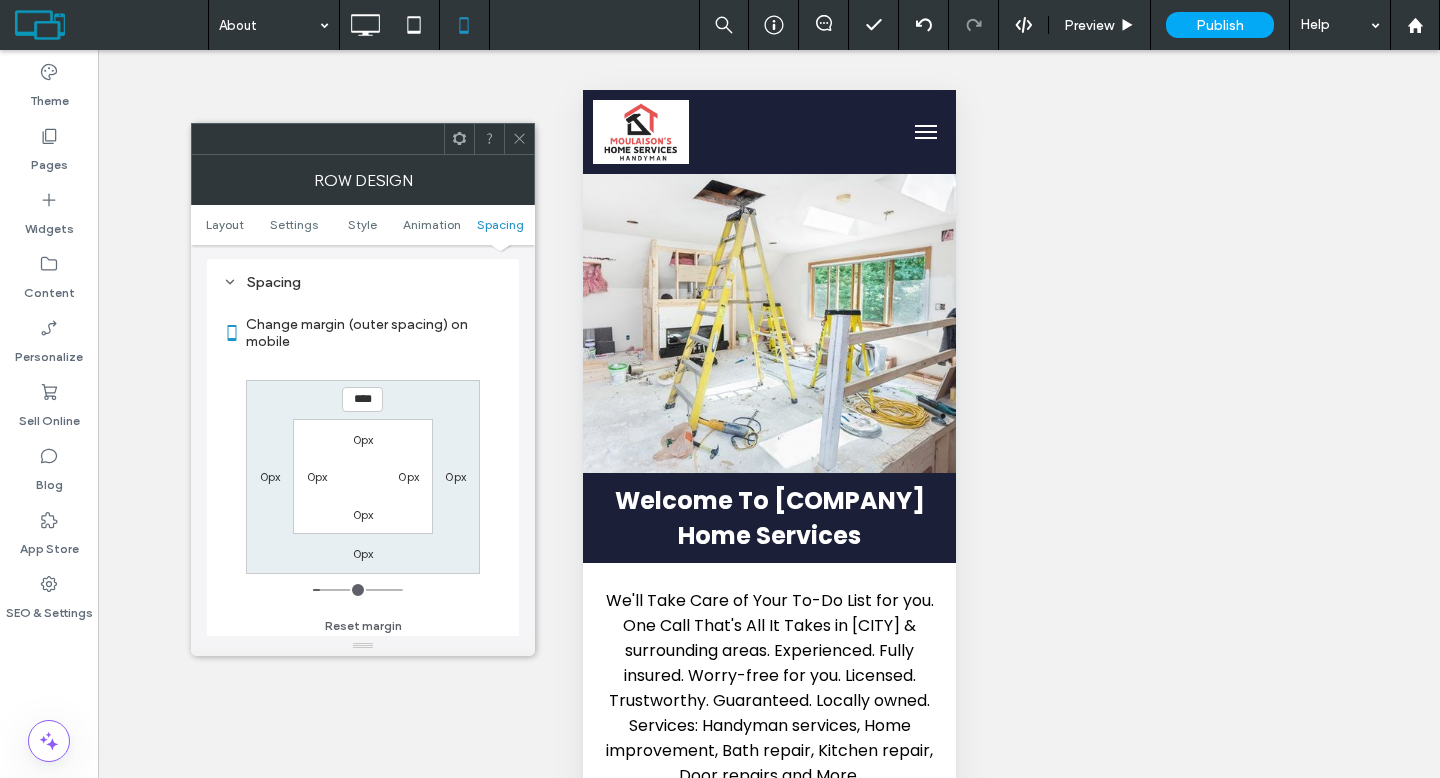 type on "**" 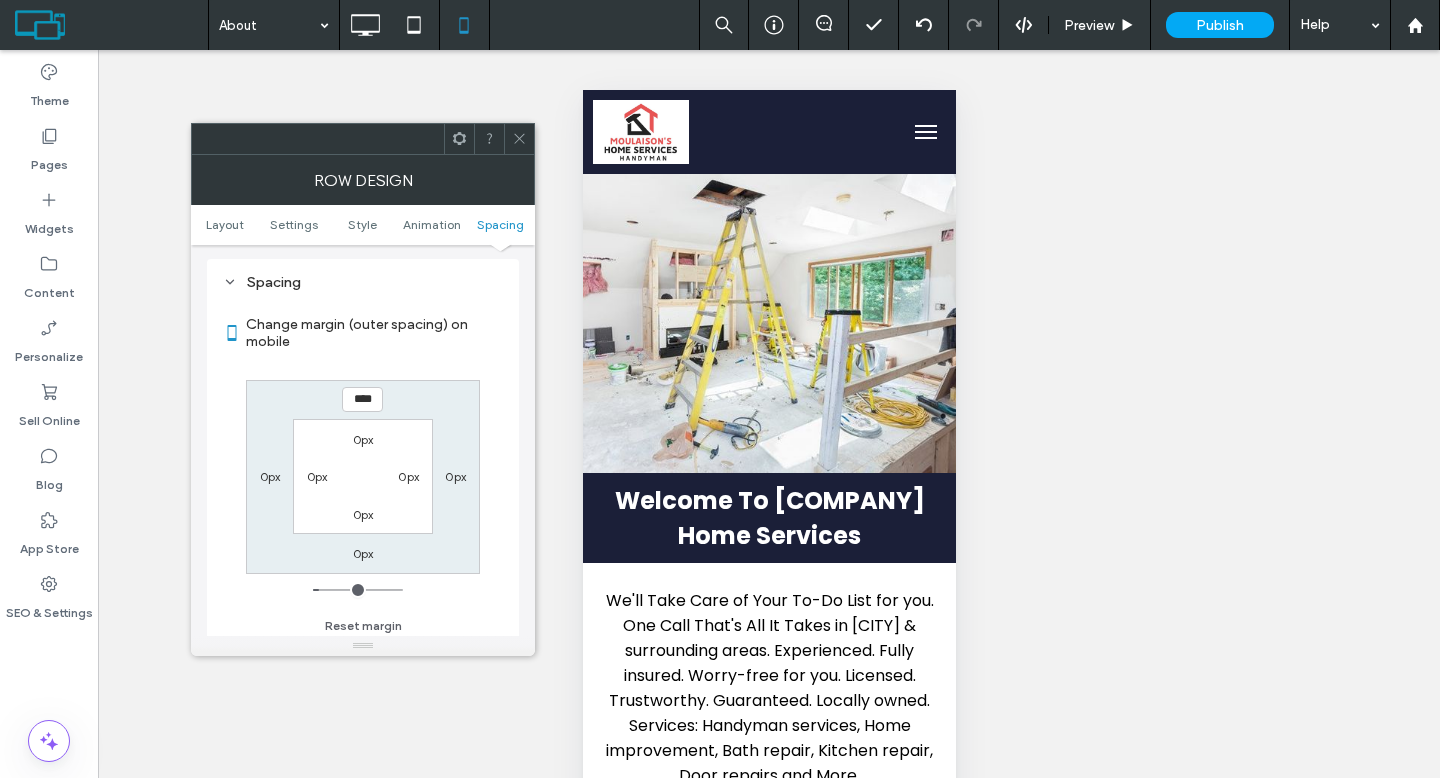type on "**" 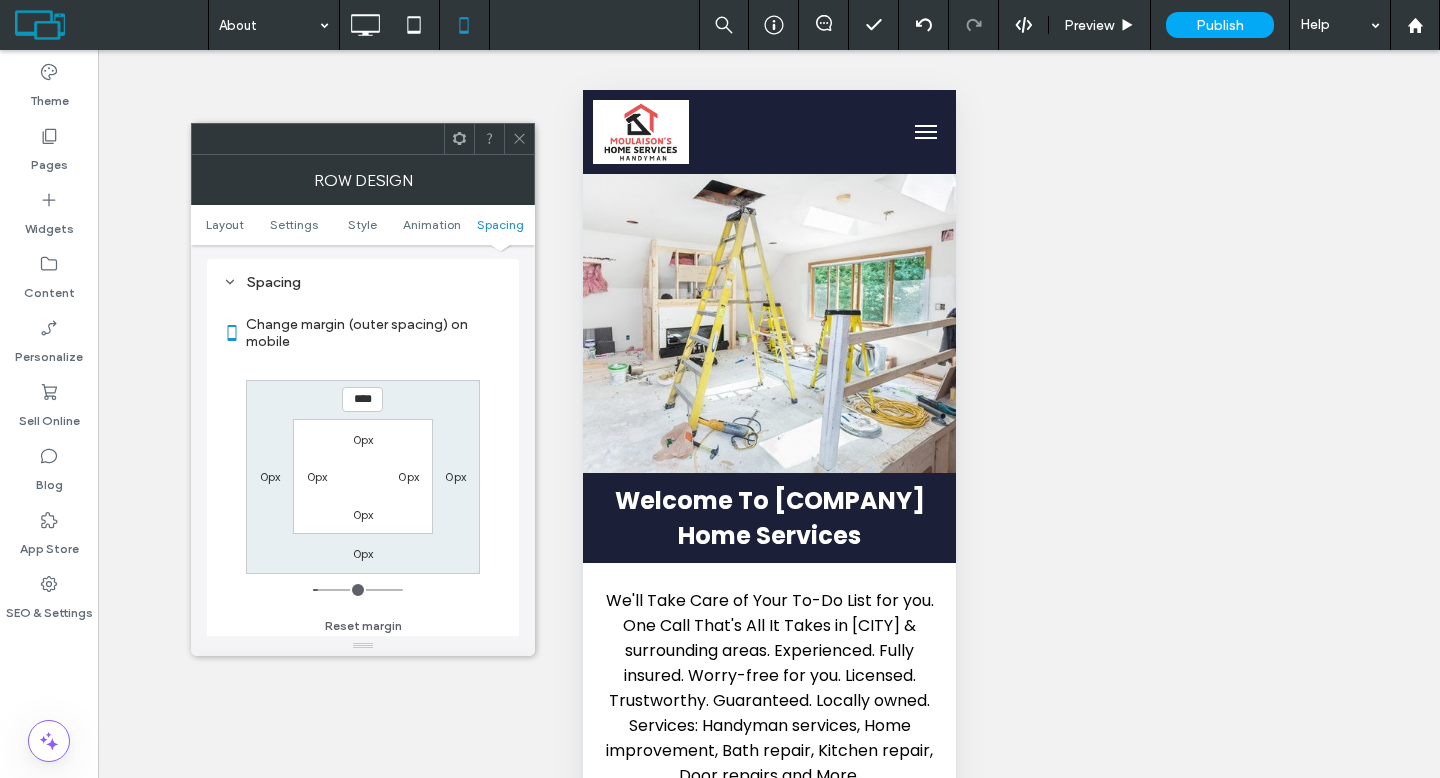 type on "**" 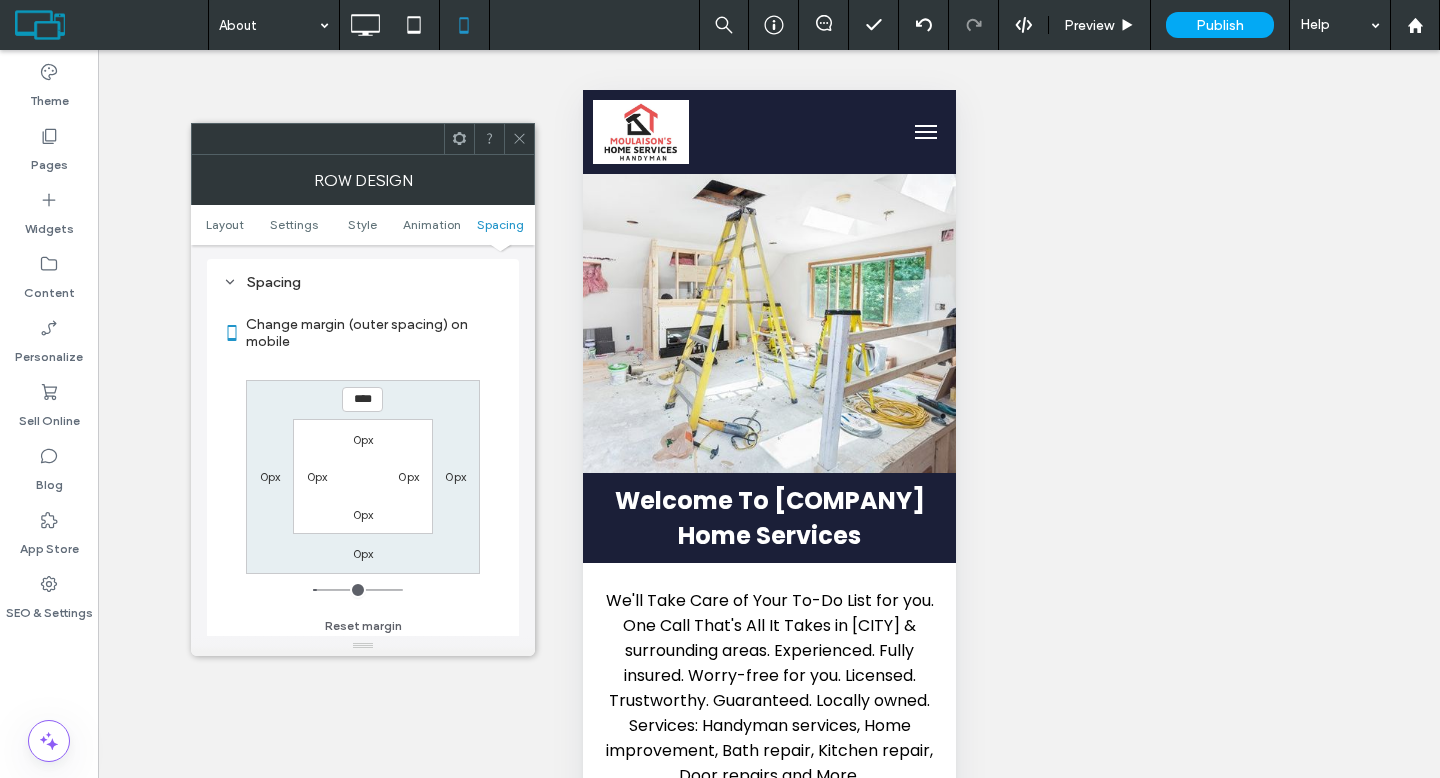 type on "**" 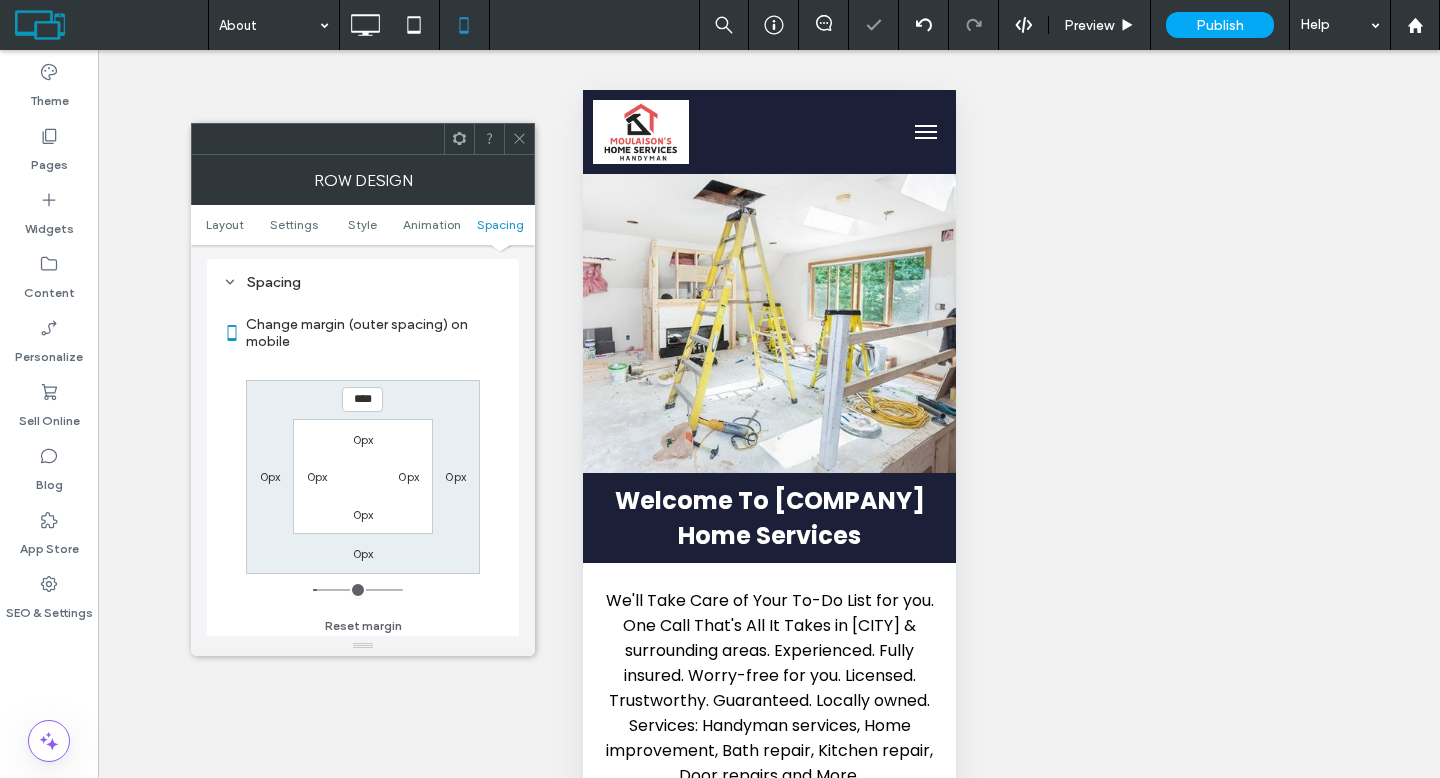 click 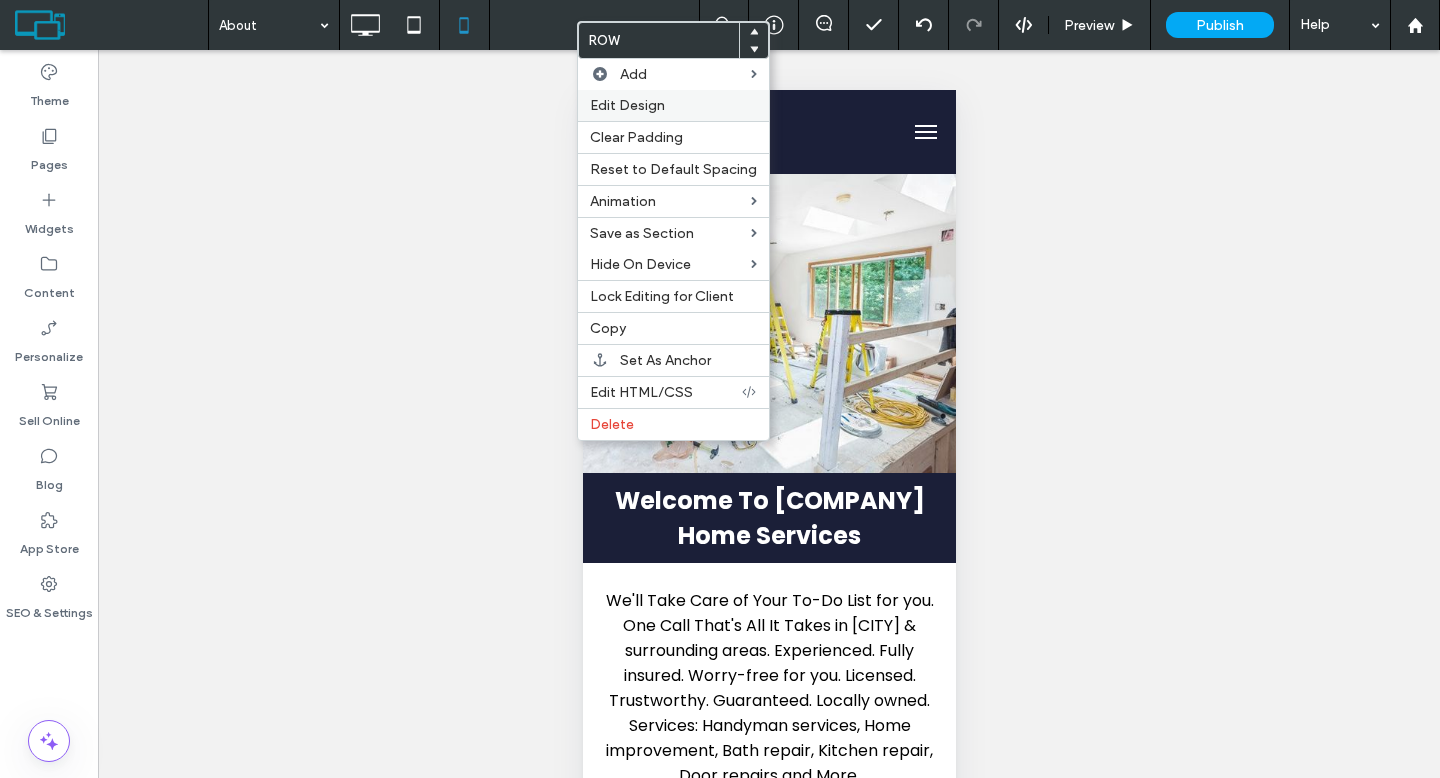 click on "Edit Design" at bounding box center (627, 105) 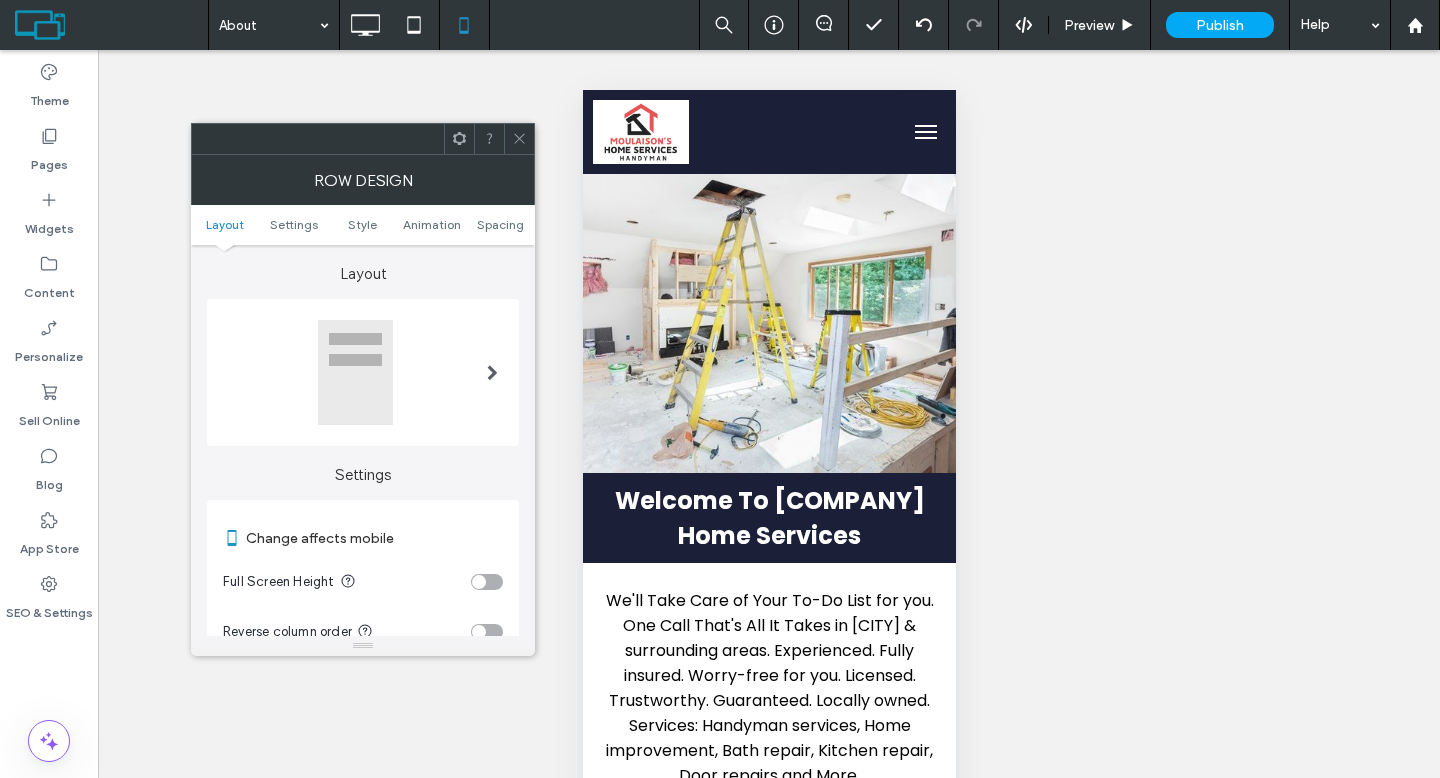 click at bounding box center [487, 632] 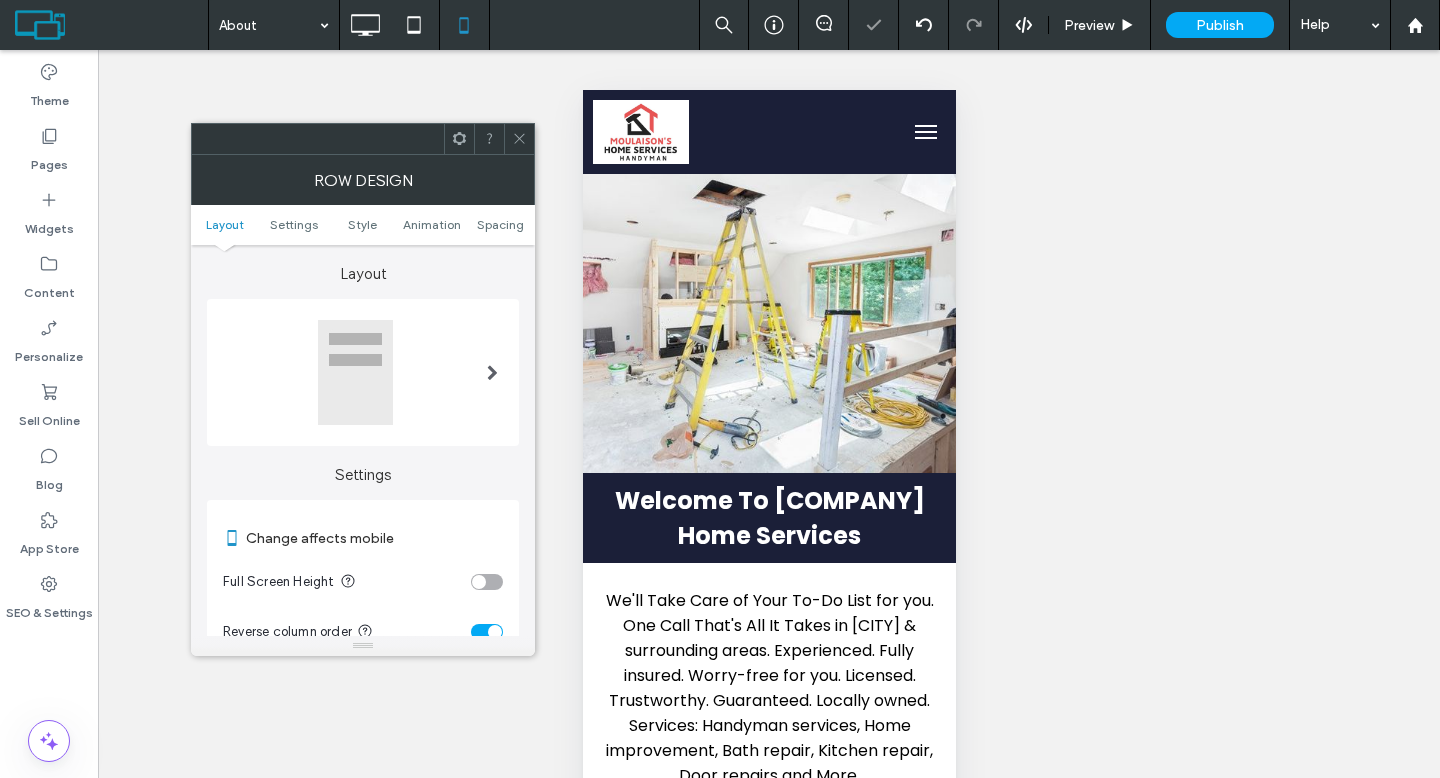click at bounding box center [519, 139] 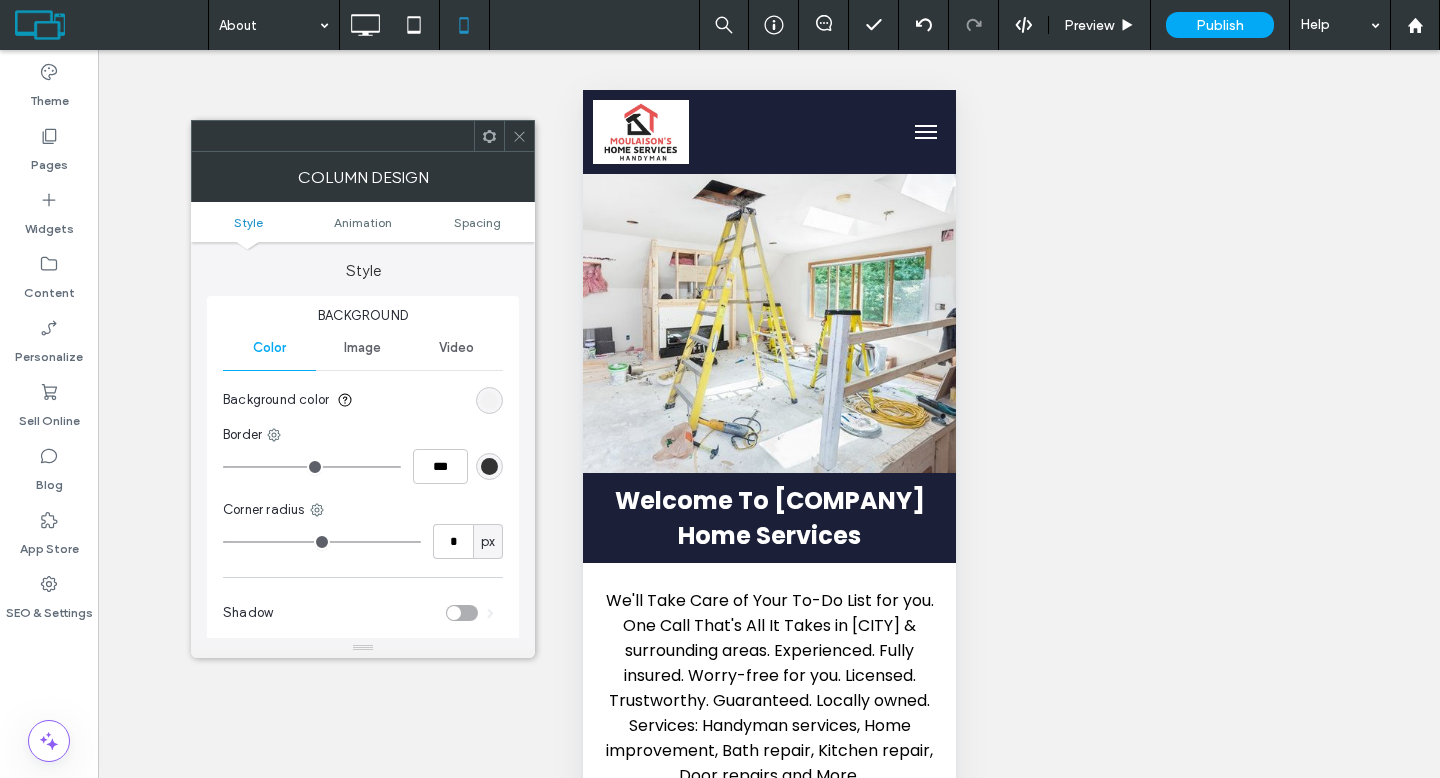 click at bounding box center (519, 136) 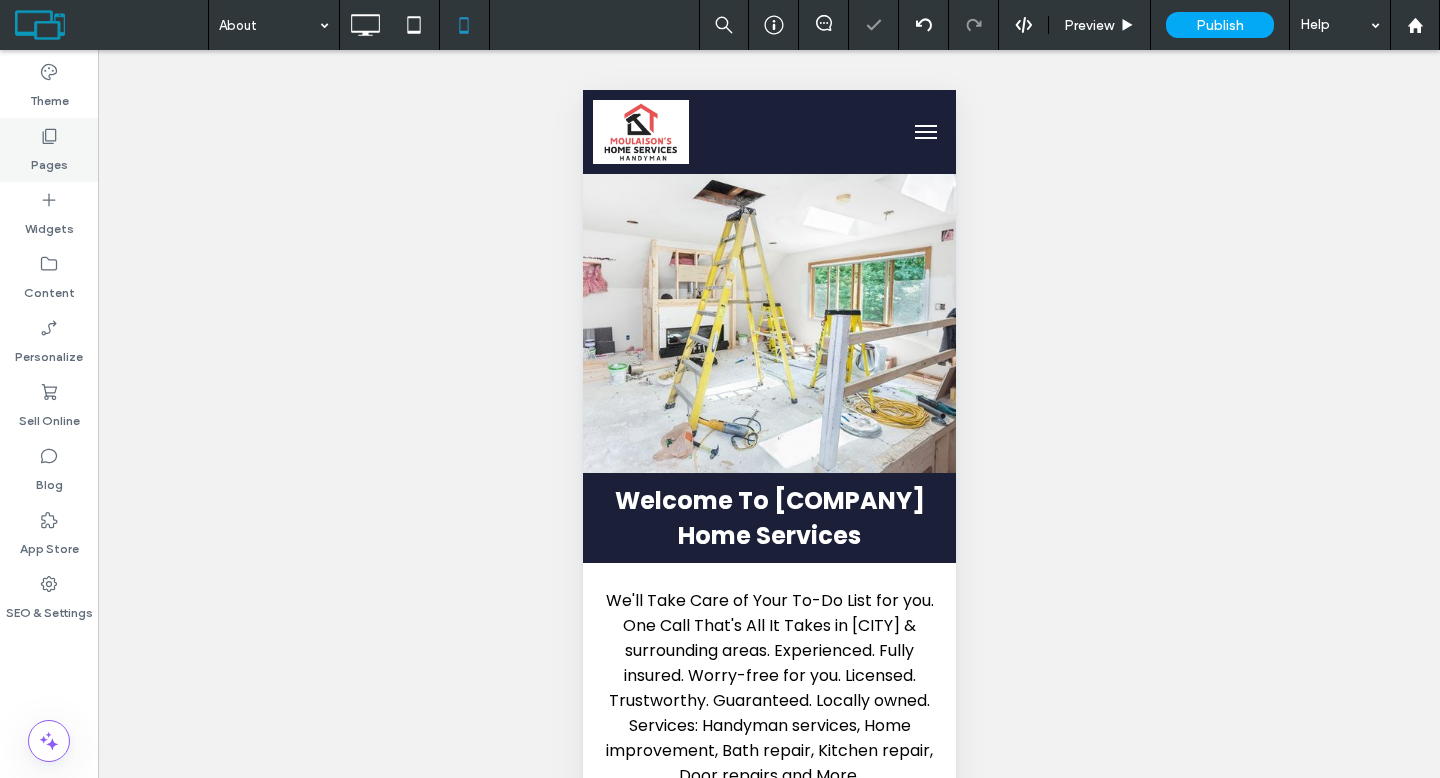 click on "Pages" at bounding box center (49, 150) 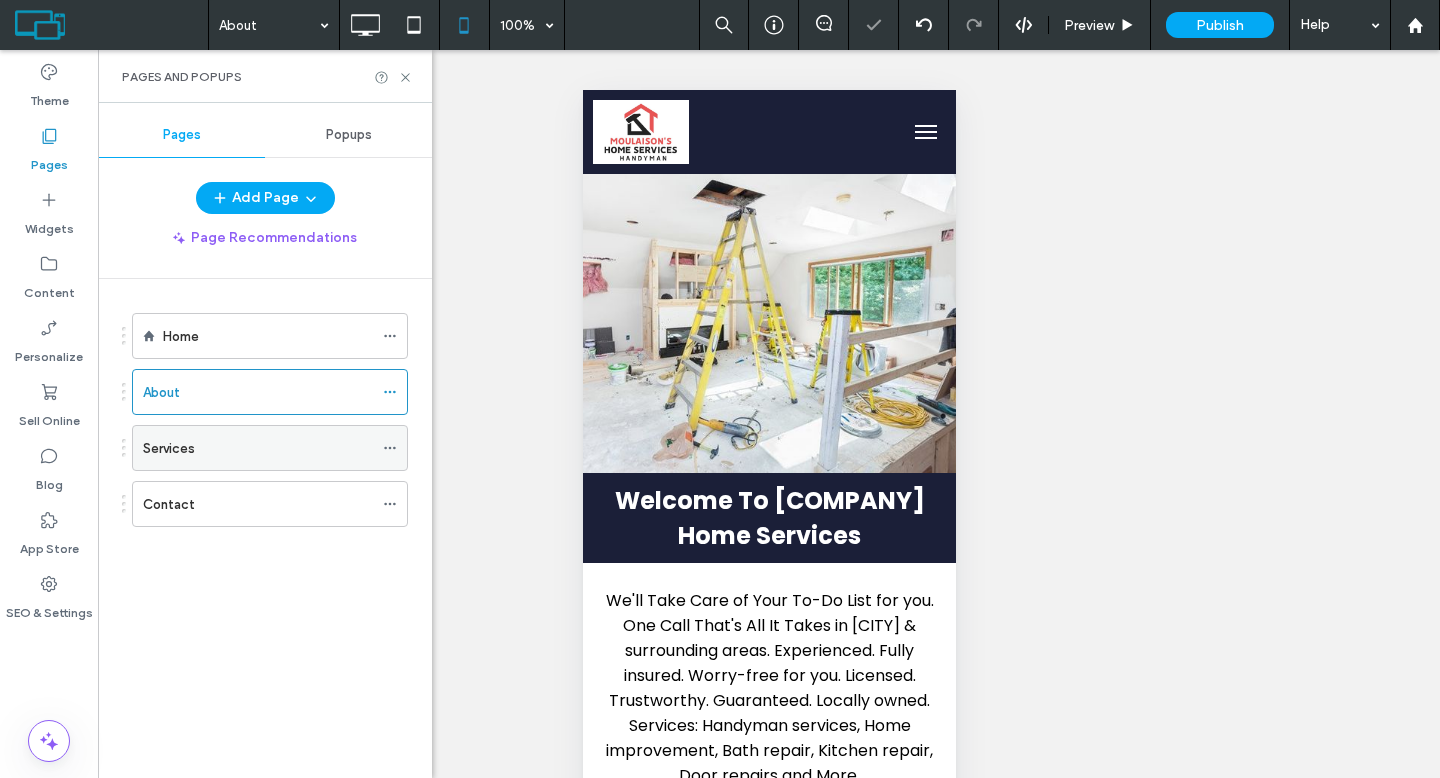 click on "Services" at bounding box center [169, 448] 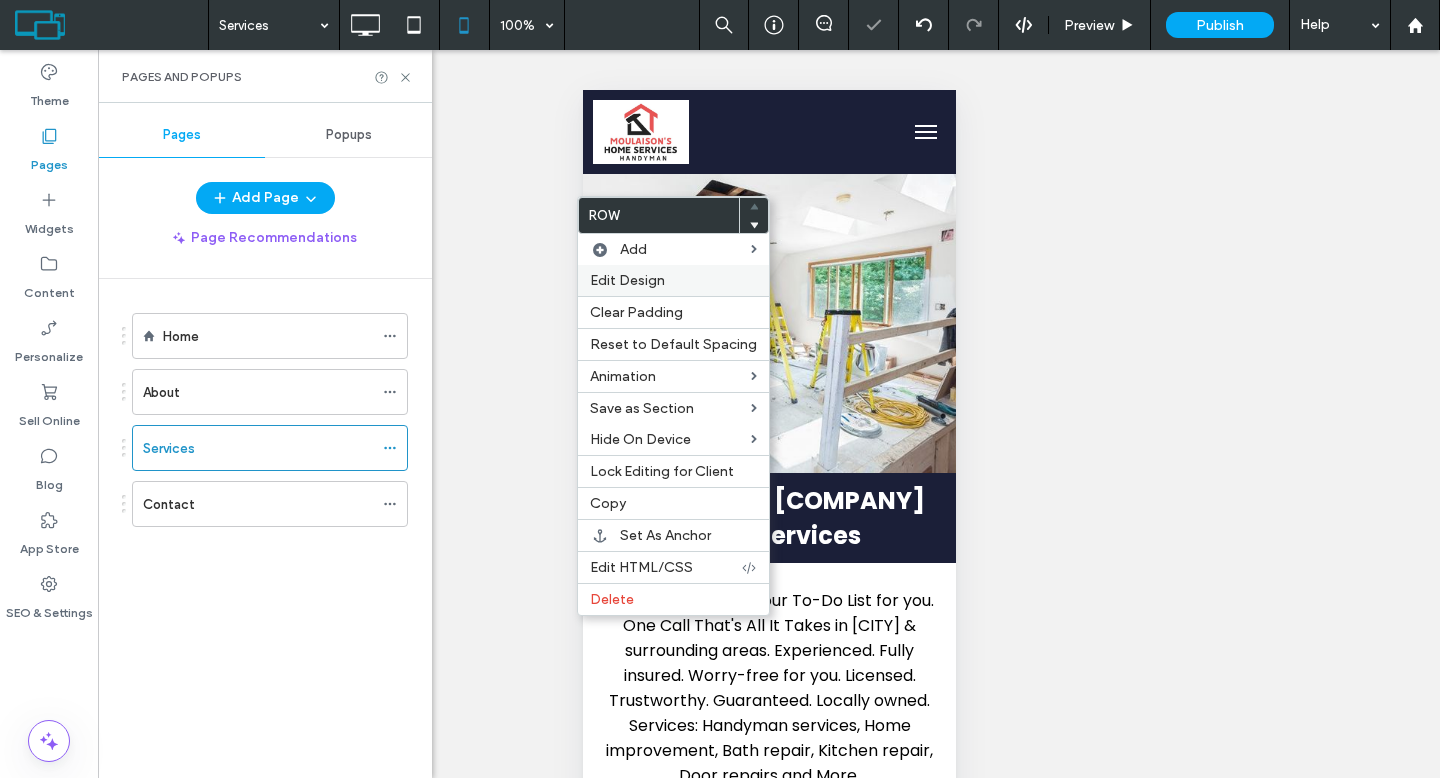 click on "Edit Design" at bounding box center (673, 280) 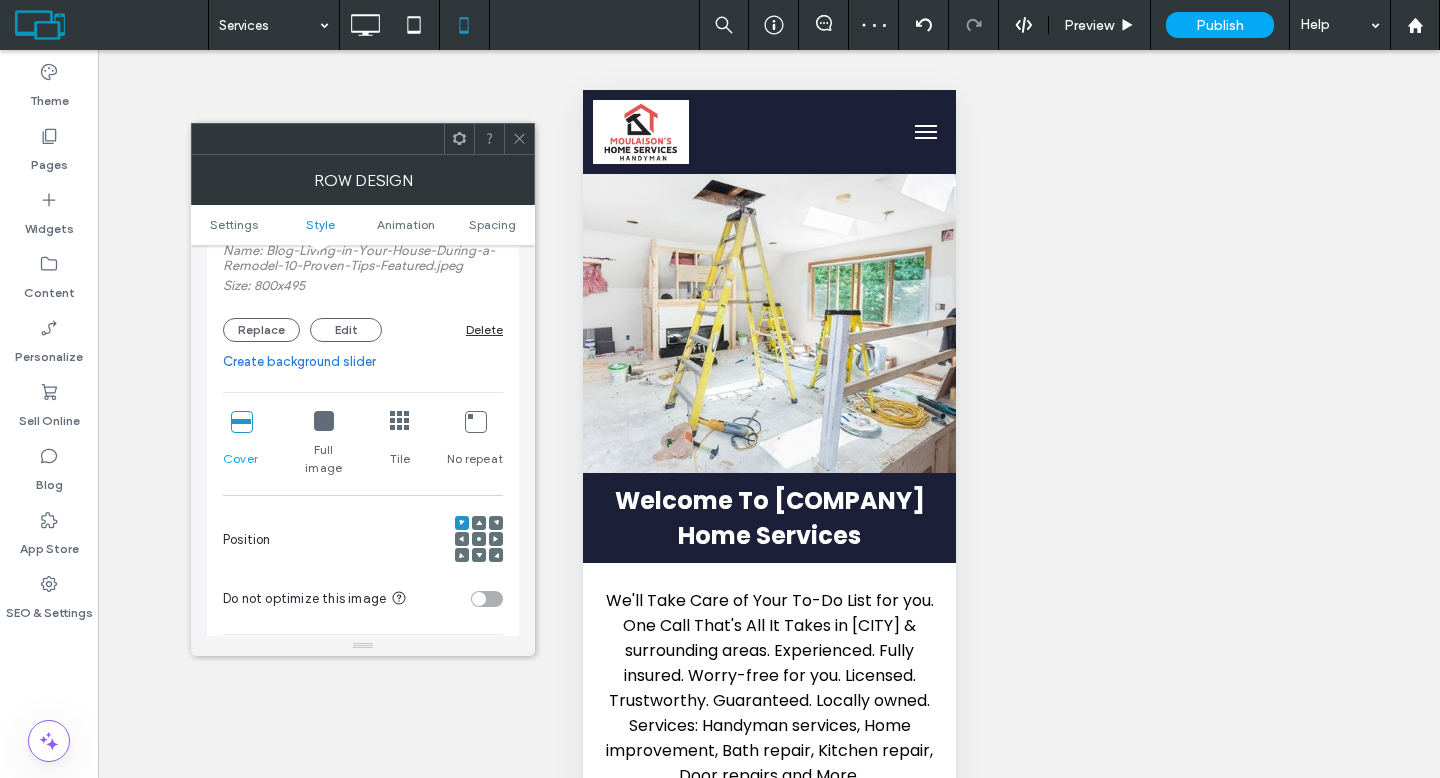 scroll, scrollTop: 506, scrollLeft: 0, axis: vertical 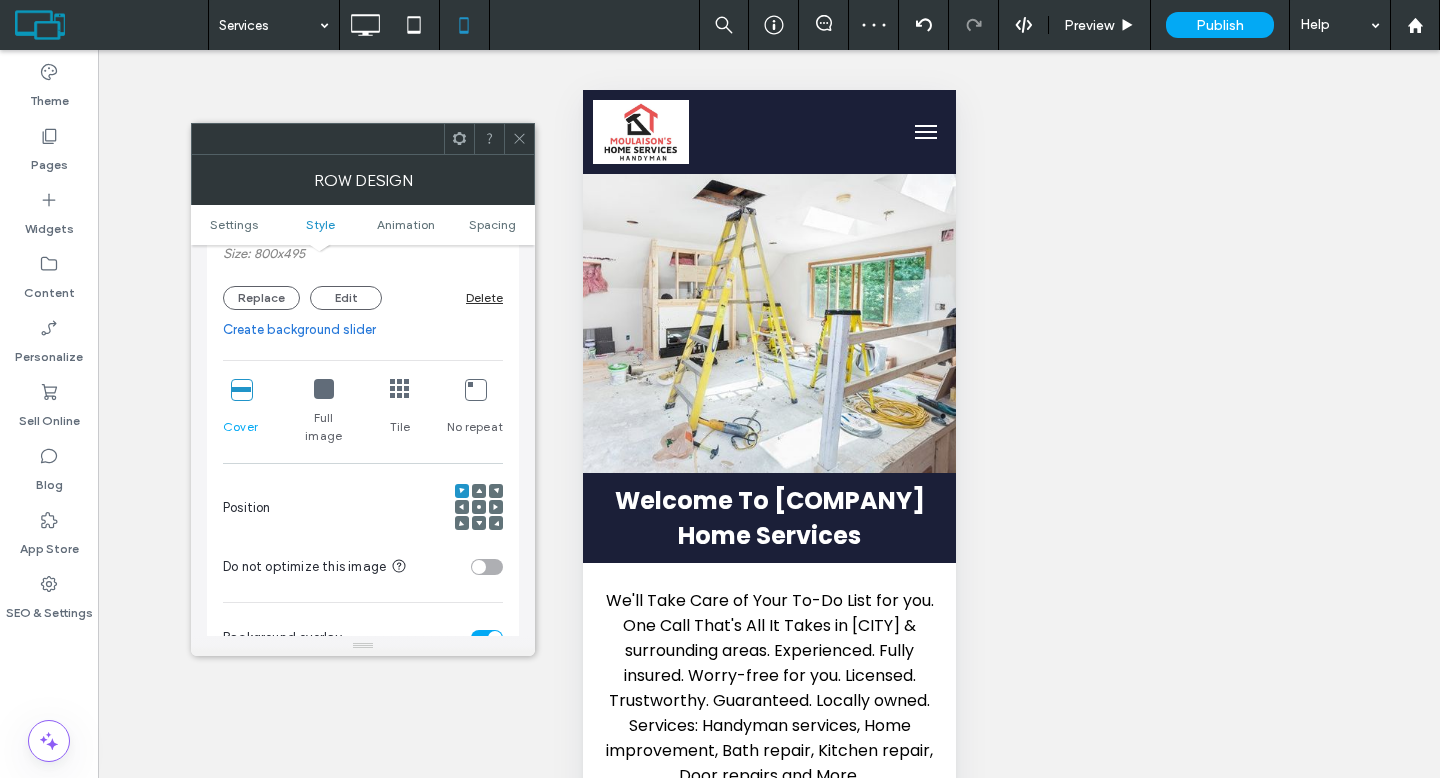 click 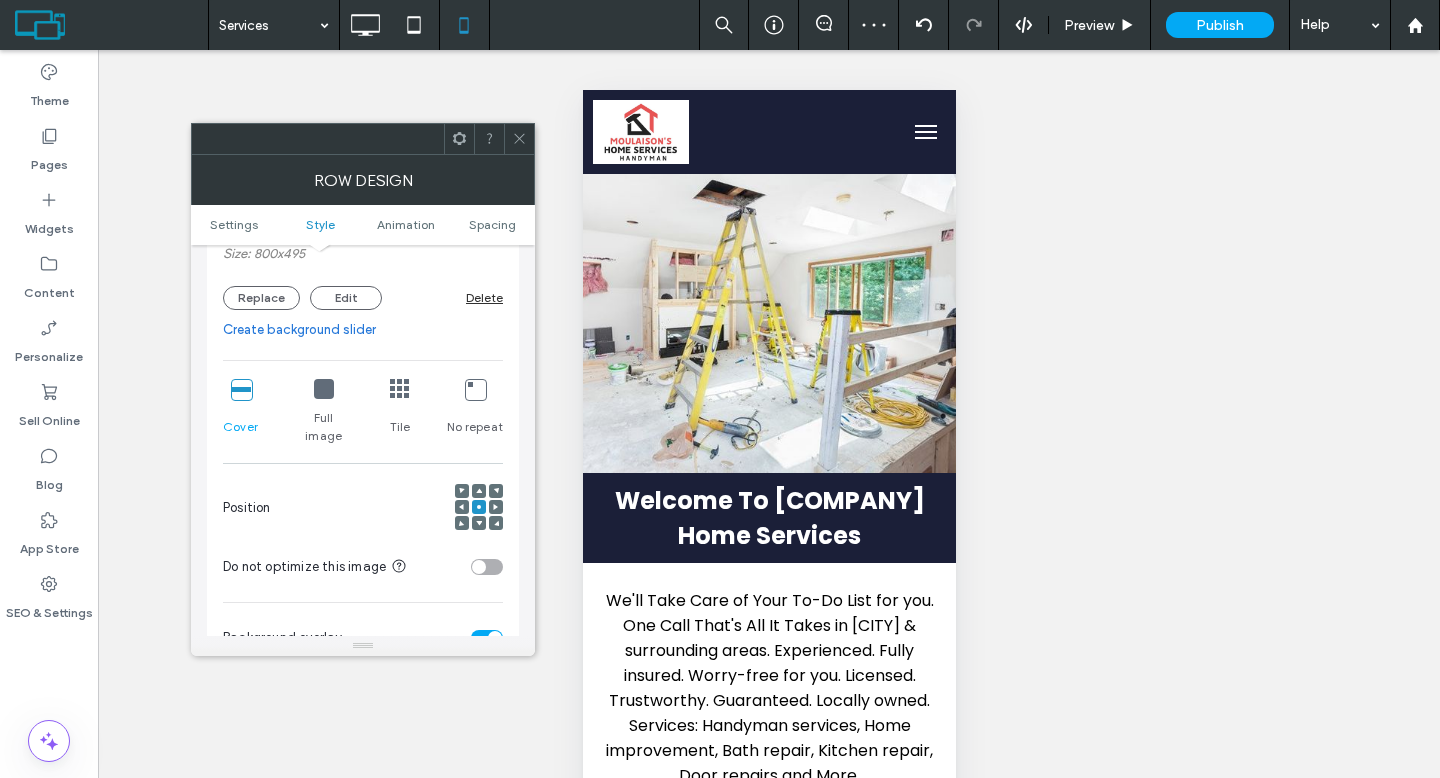 click 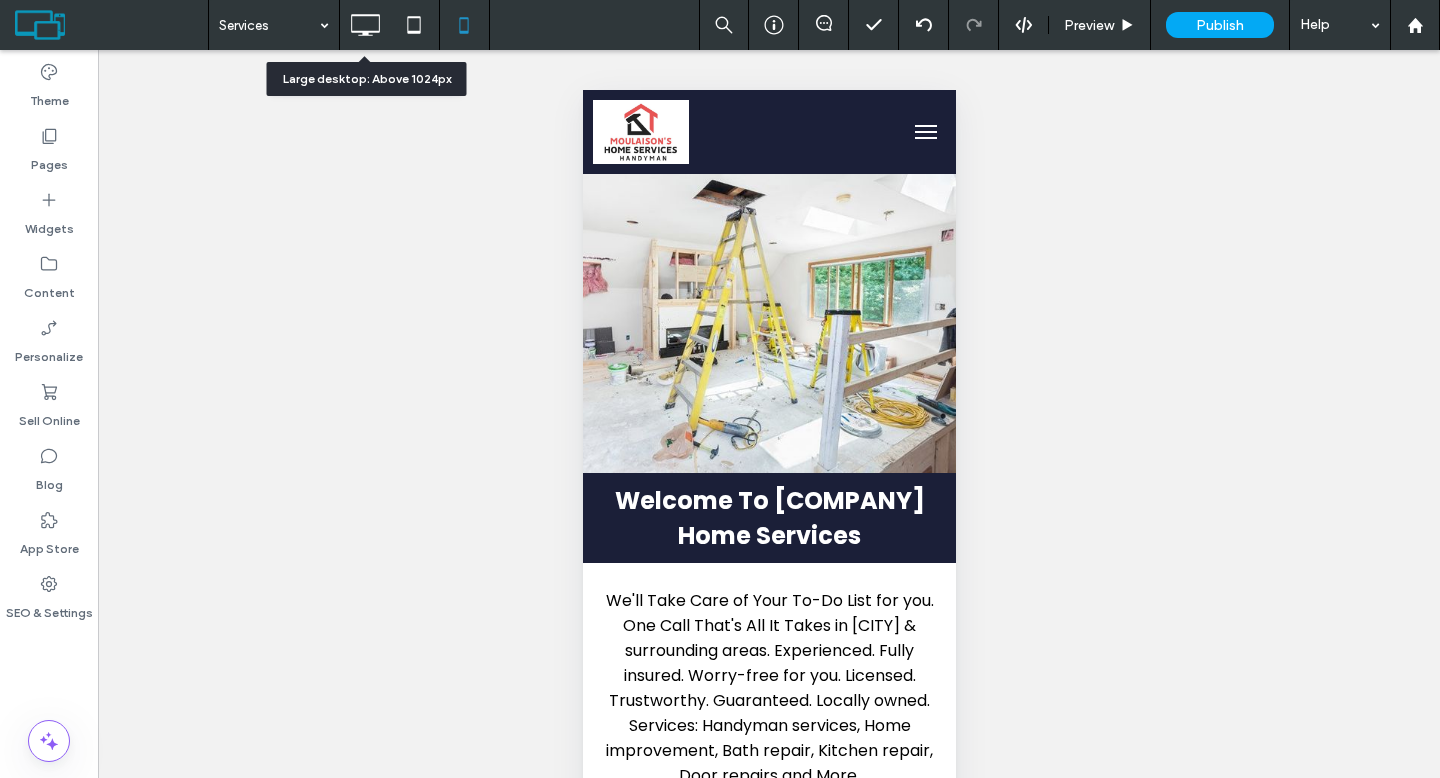 click 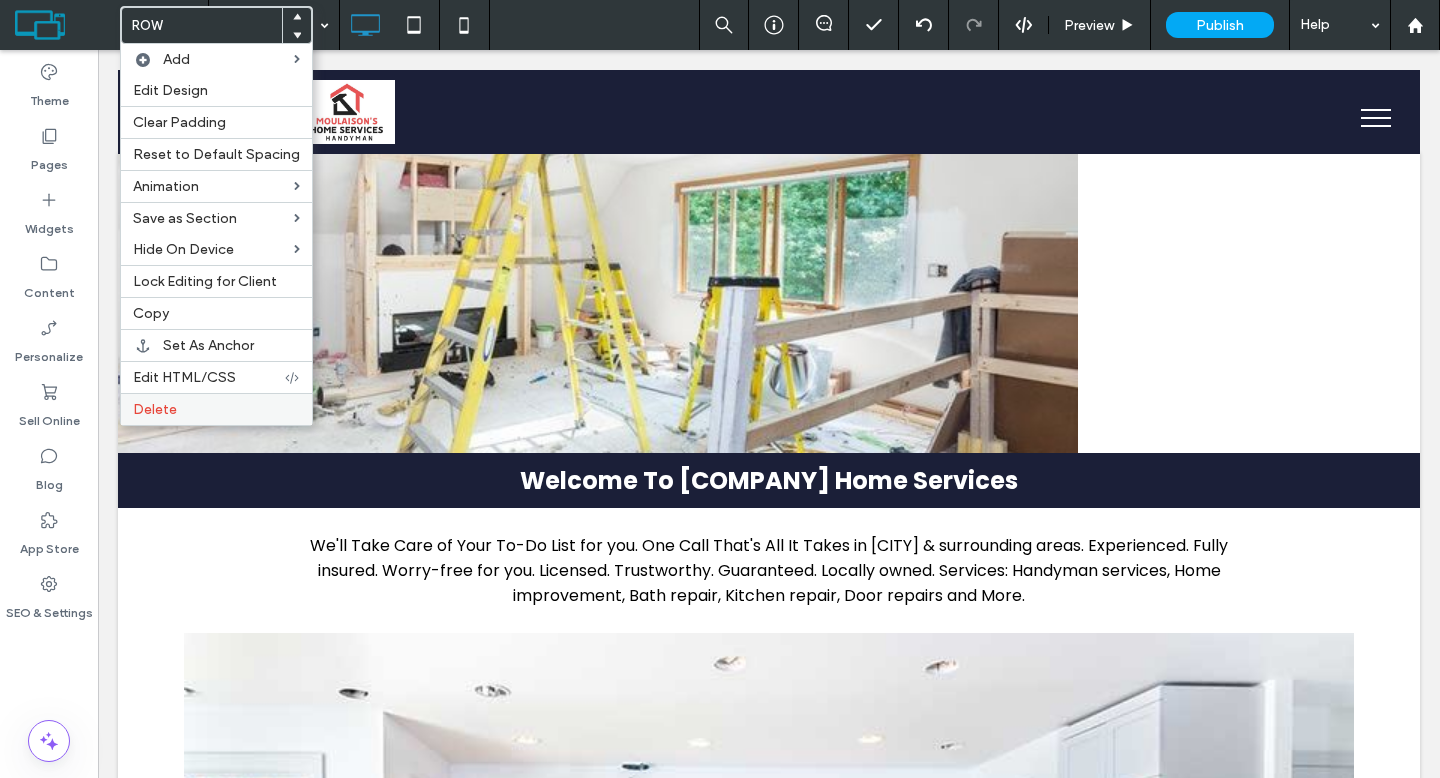 click on "Delete" at bounding box center (155, 409) 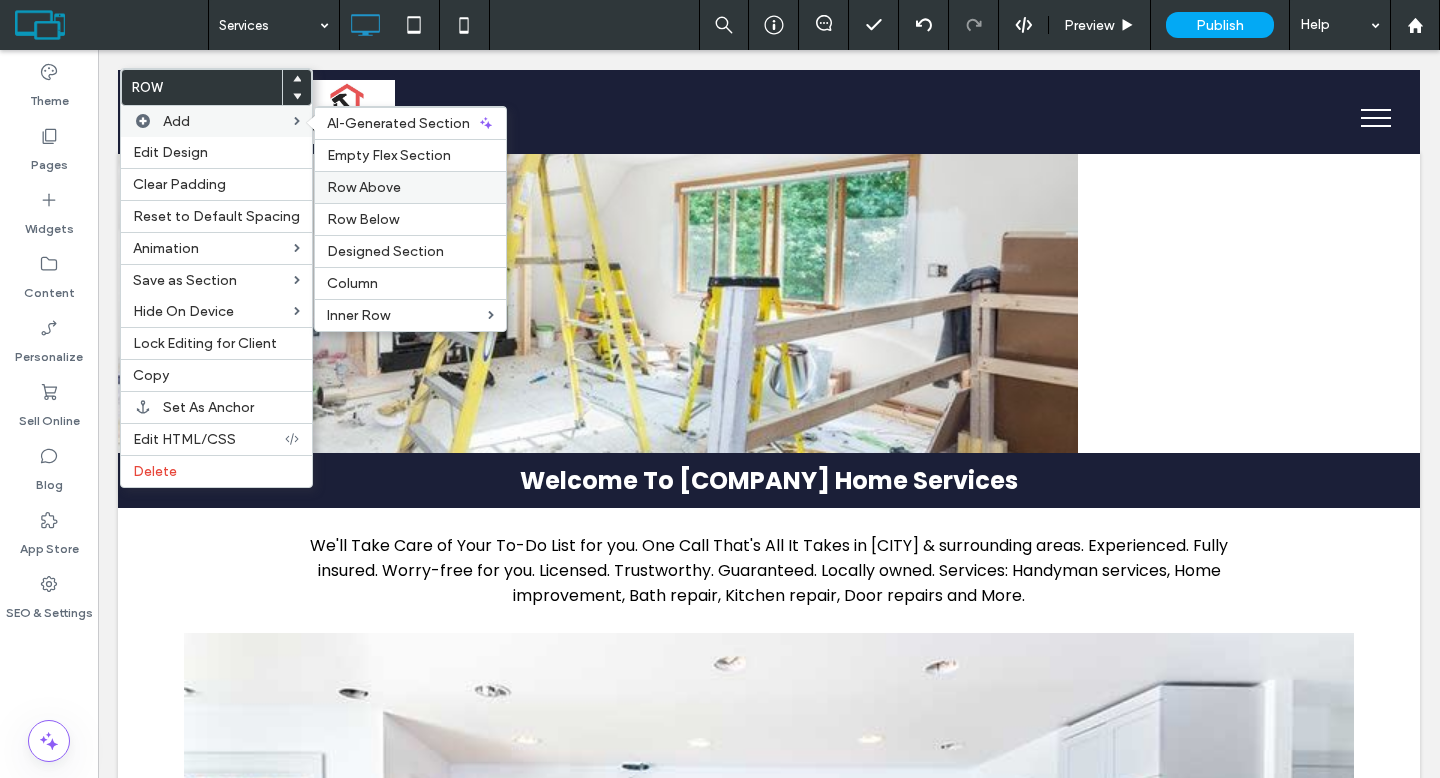 click on "Row Above" at bounding box center [410, 187] 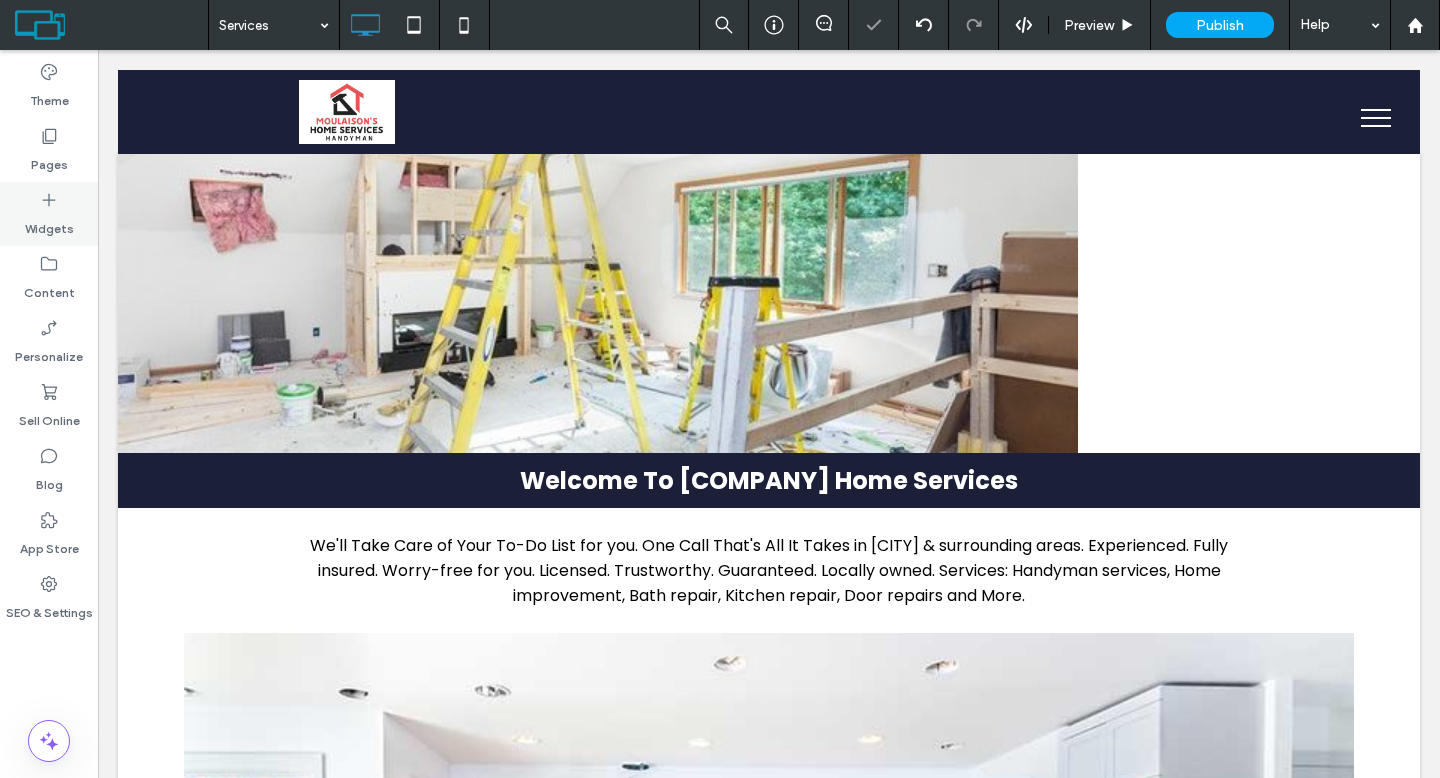 click on "Widgets" at bounding box center (49, 224) 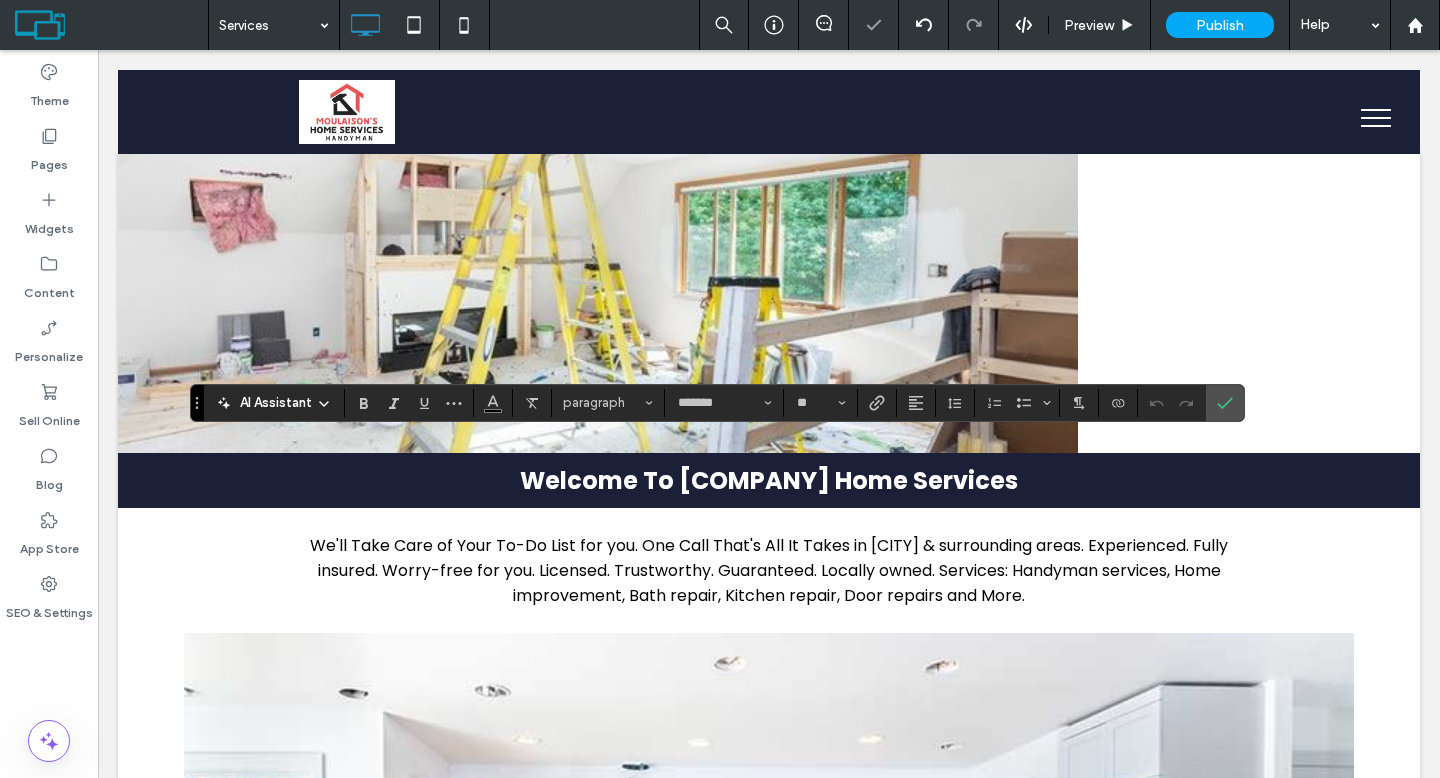 click on "AI Assistant" at bounding box center (276, 403) 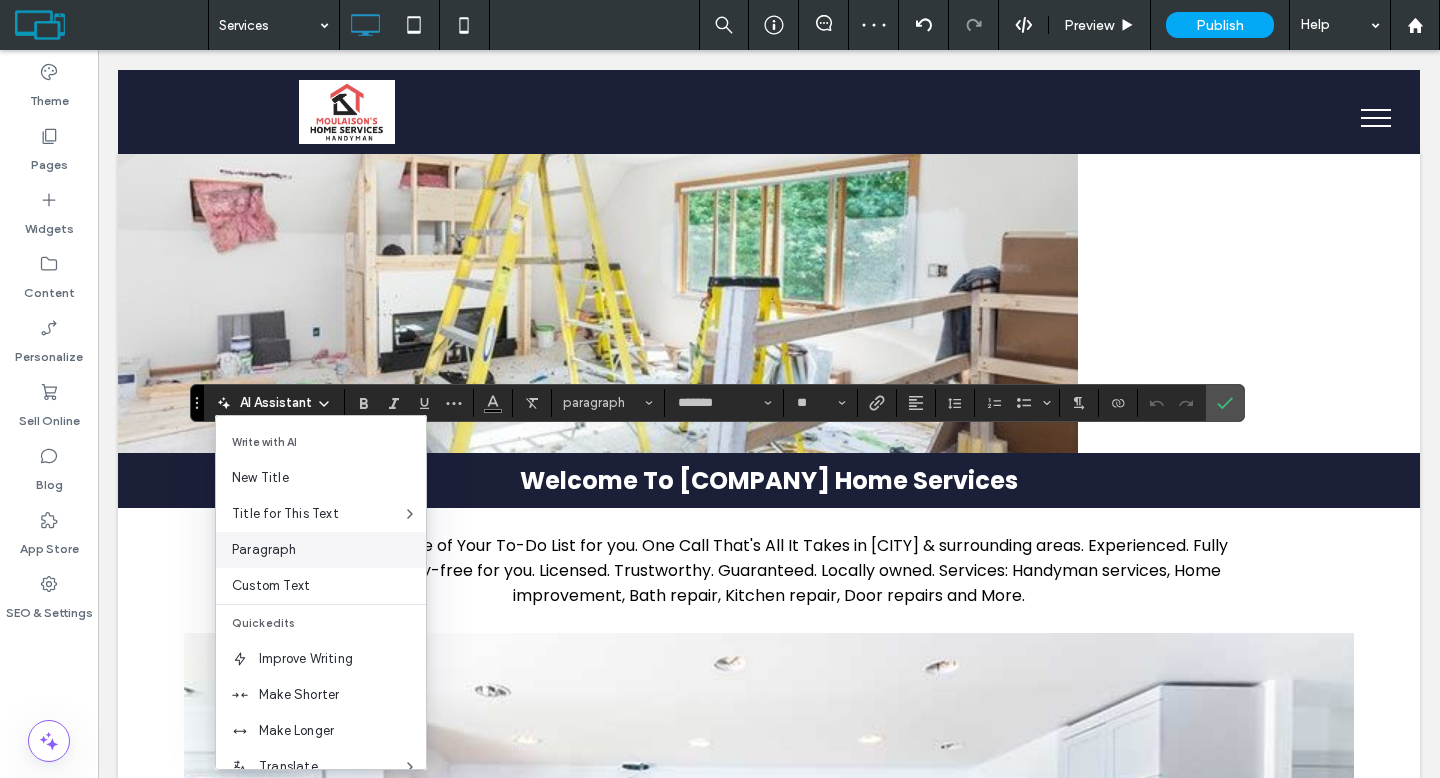 click on "Paragraph" at bounding box center (329, 550) 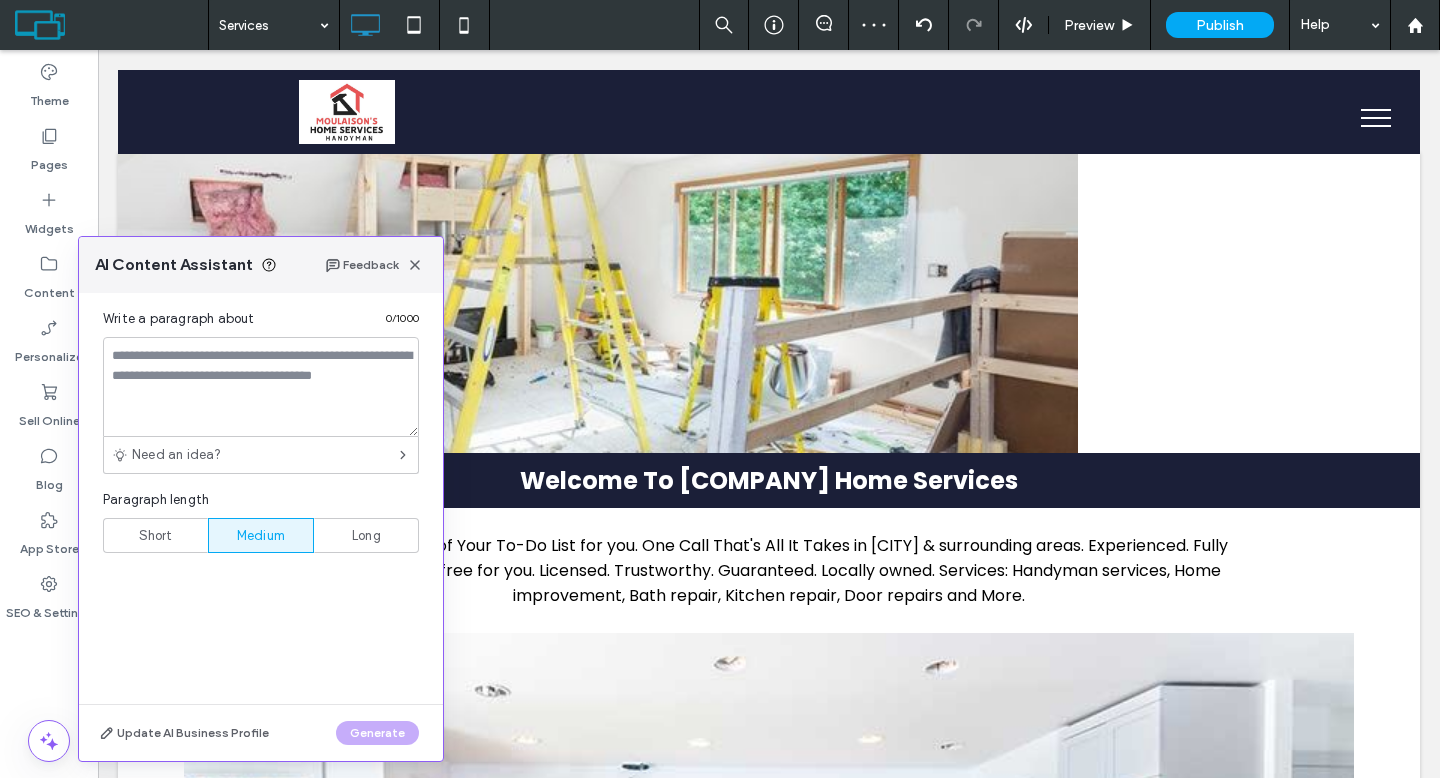 click on "Long" at bounding box center (366, 535) 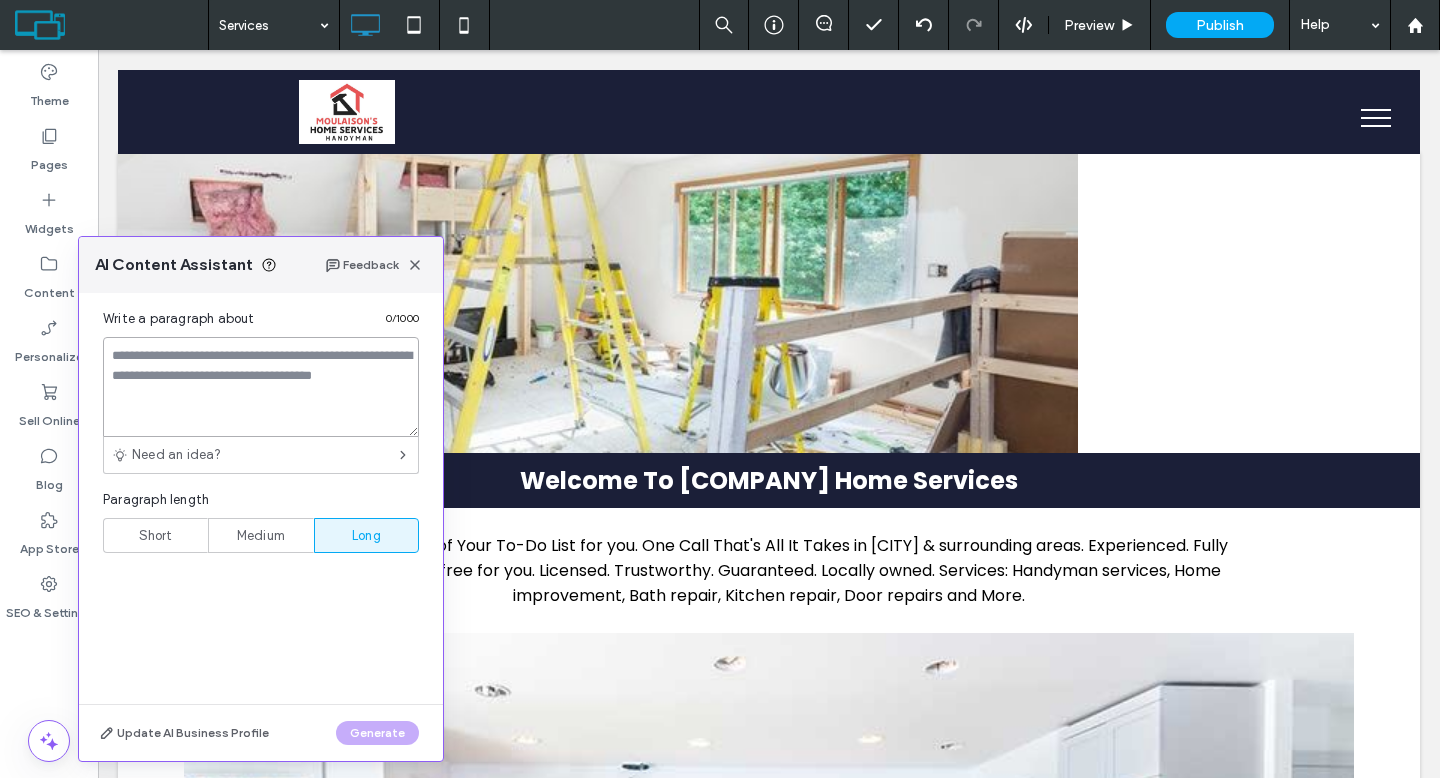 click at bounding box center (261, 387) 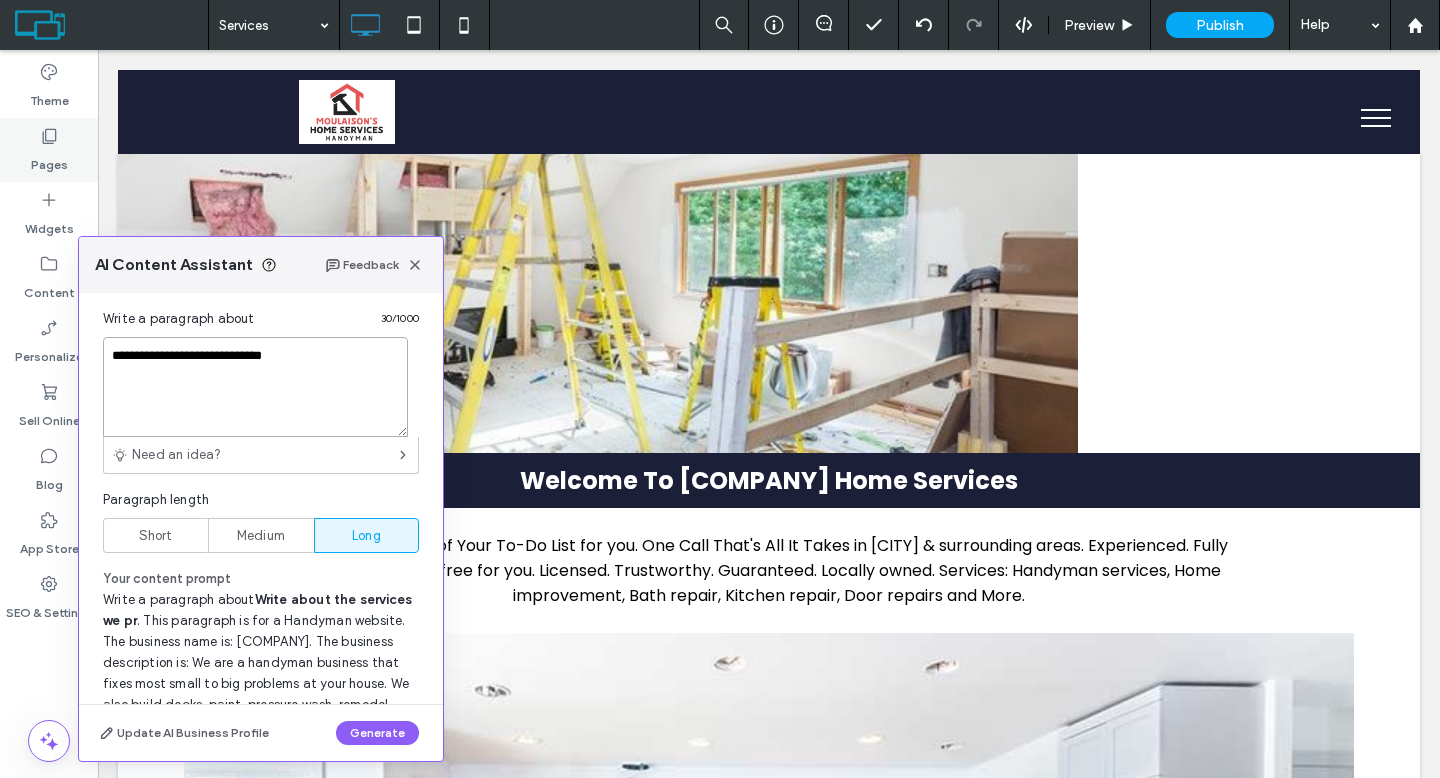 type on "**********" 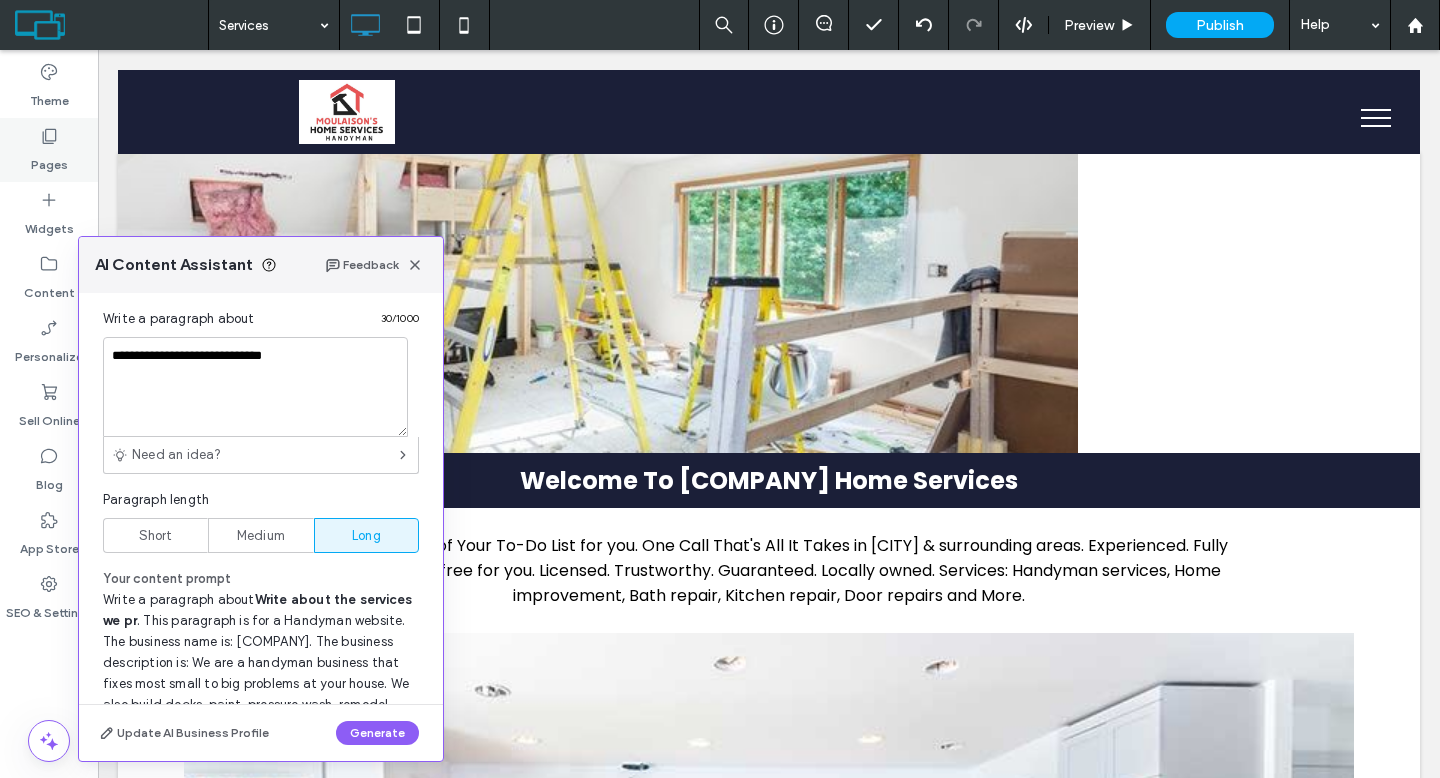click on "Pages" at bounding box center (49, 160) 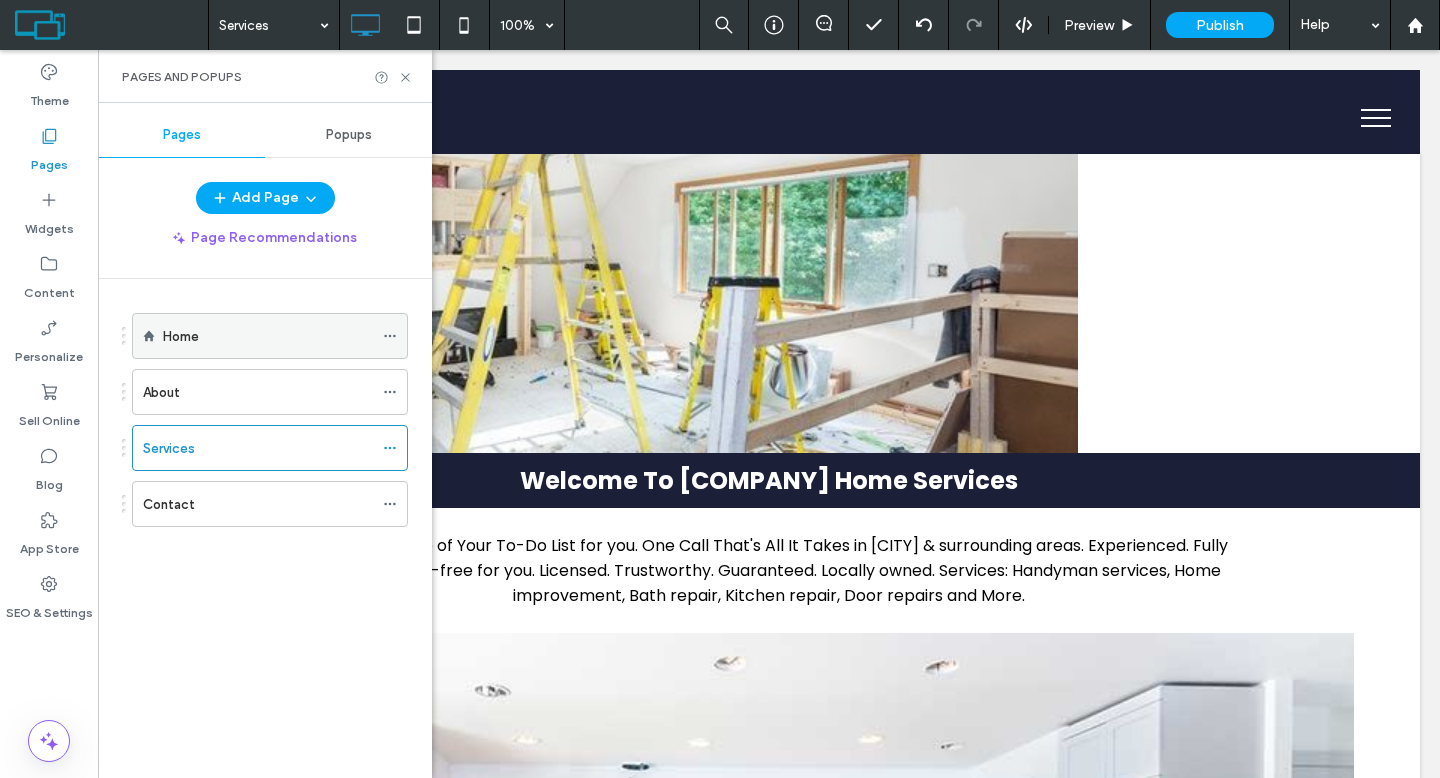 click on "Home" at bounding box center (268, 336) 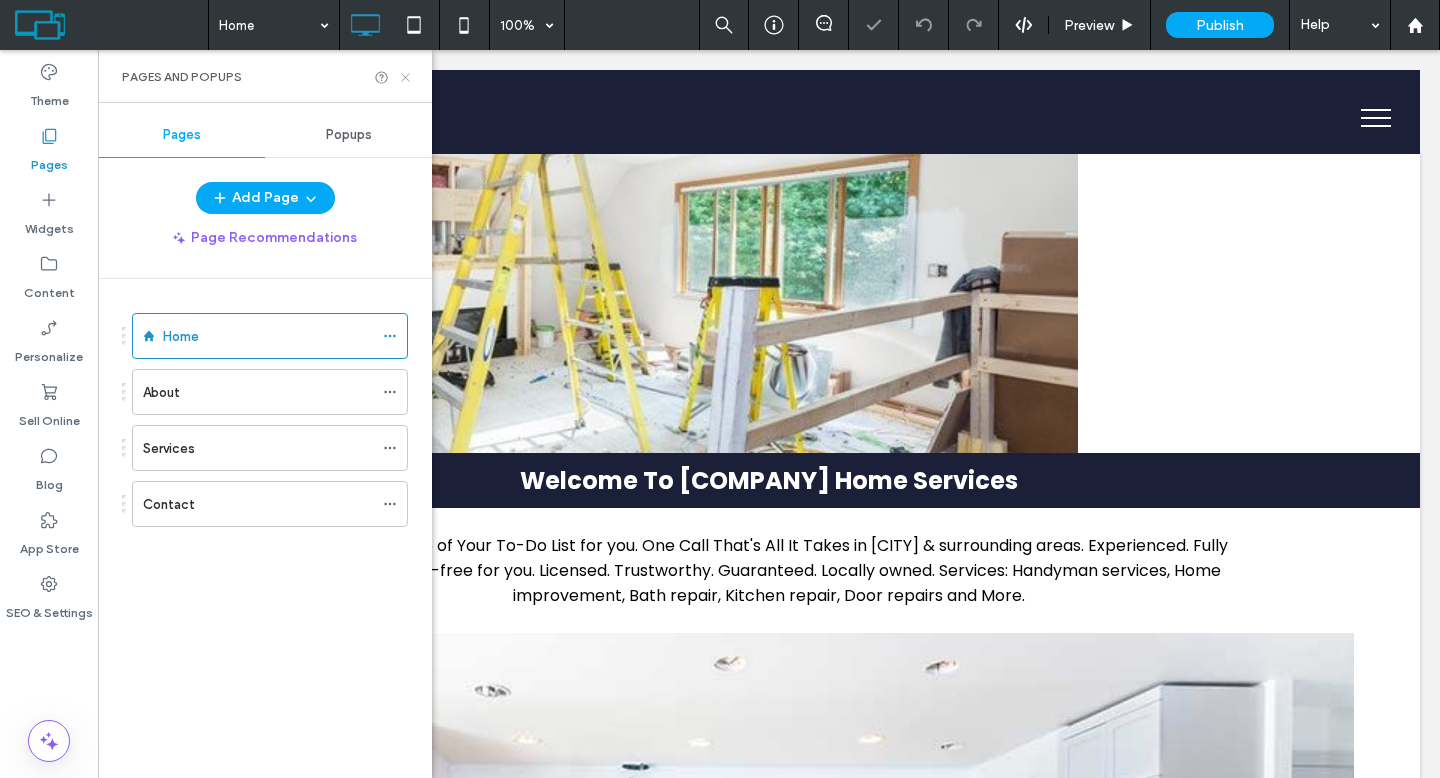 click 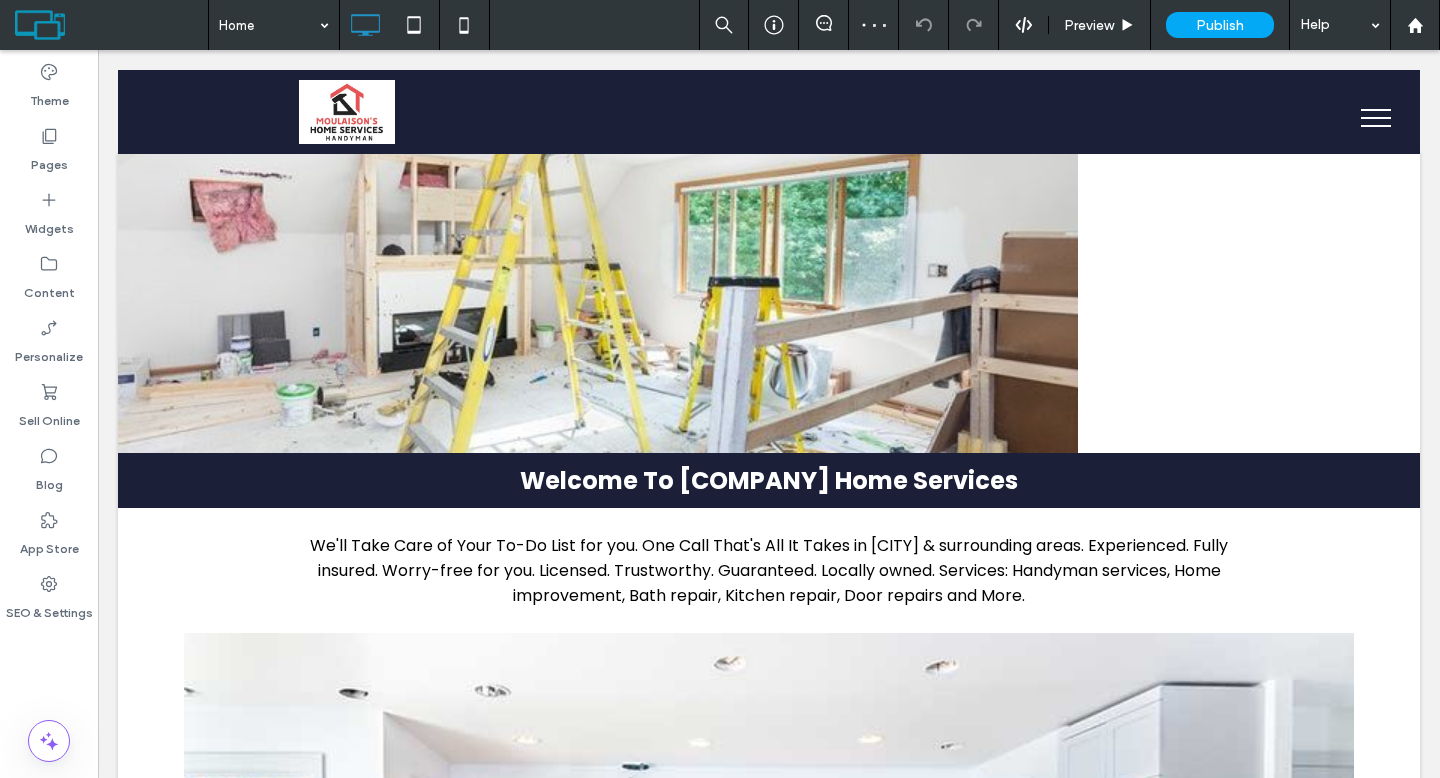 type on "*******" 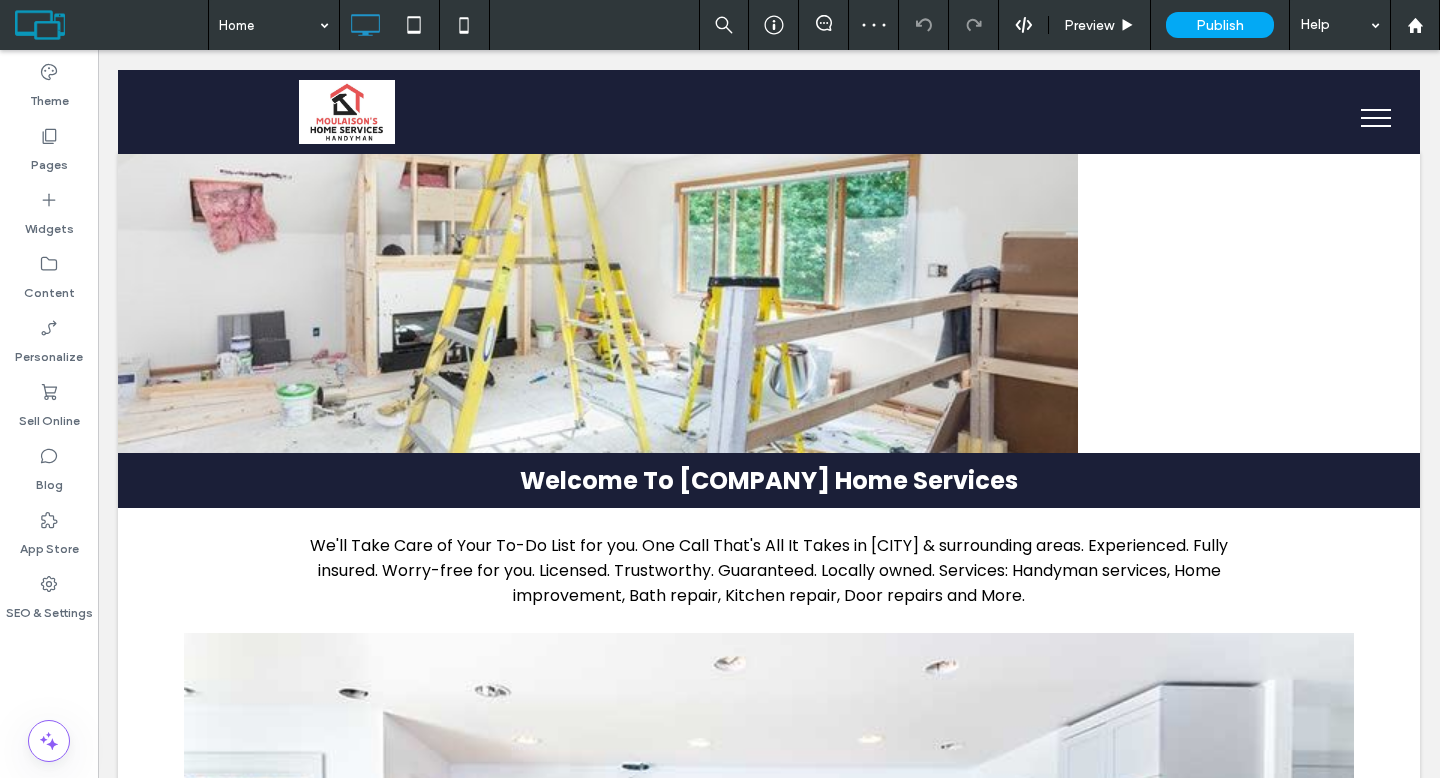 type on "**" 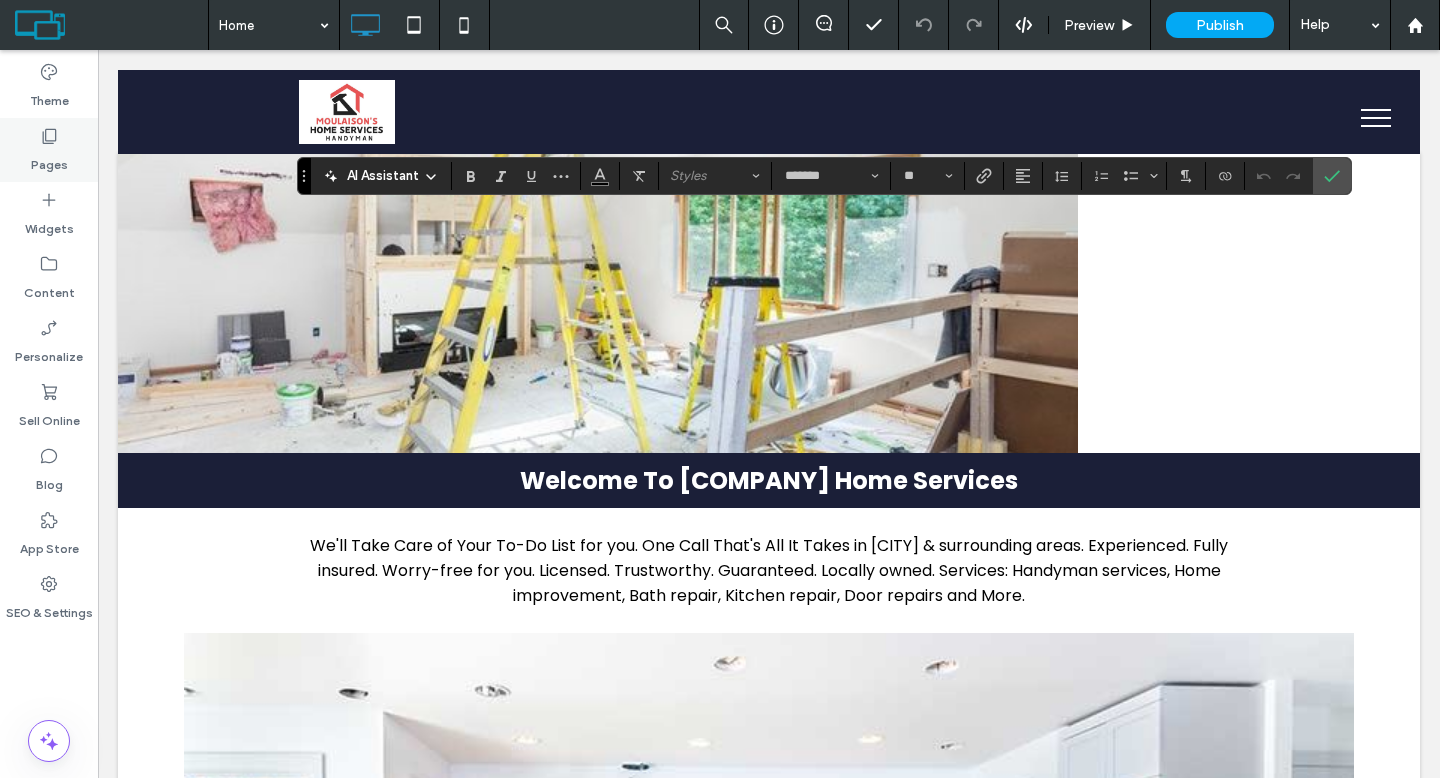 click on "Pages" at bounding box center (49, 150) 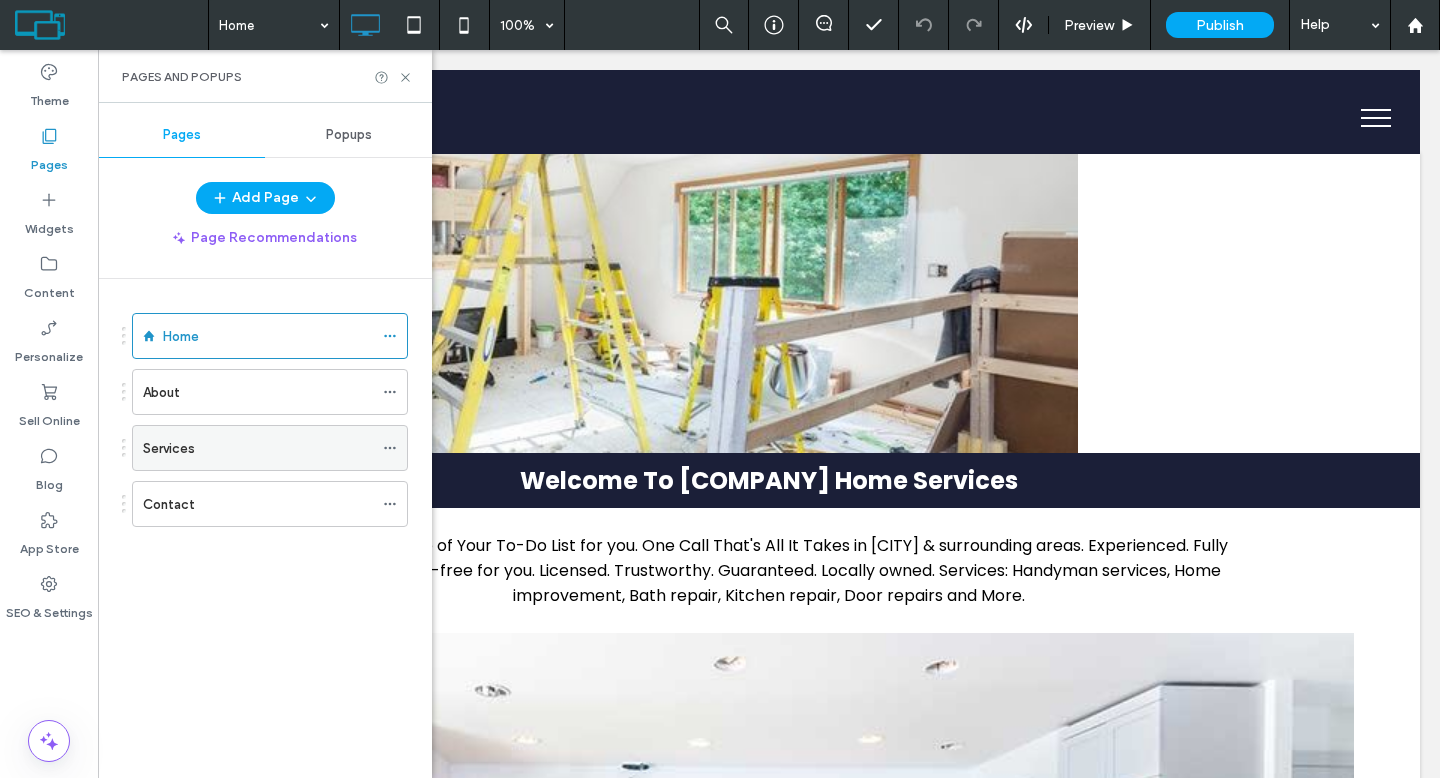 click on "Services" at bounding box center (258, 448) 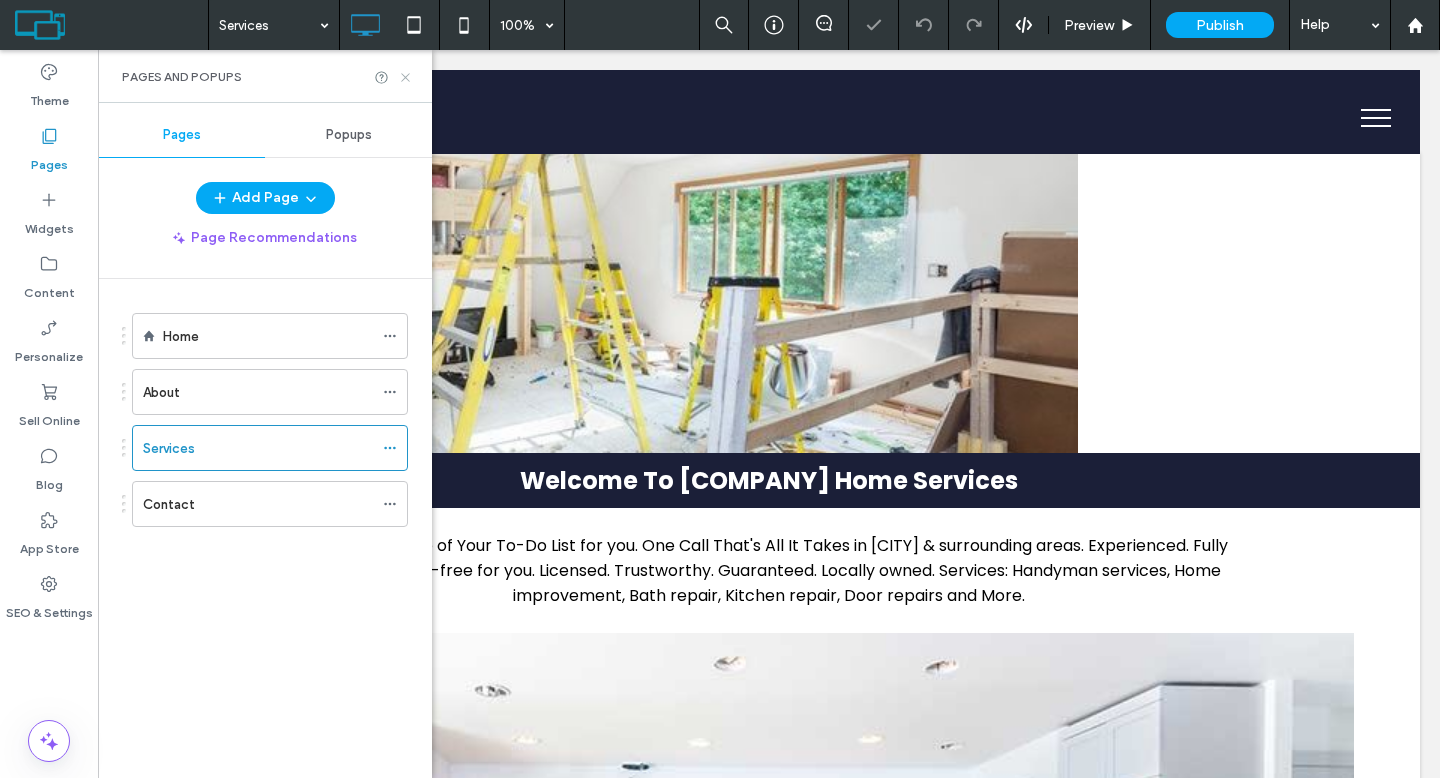 click 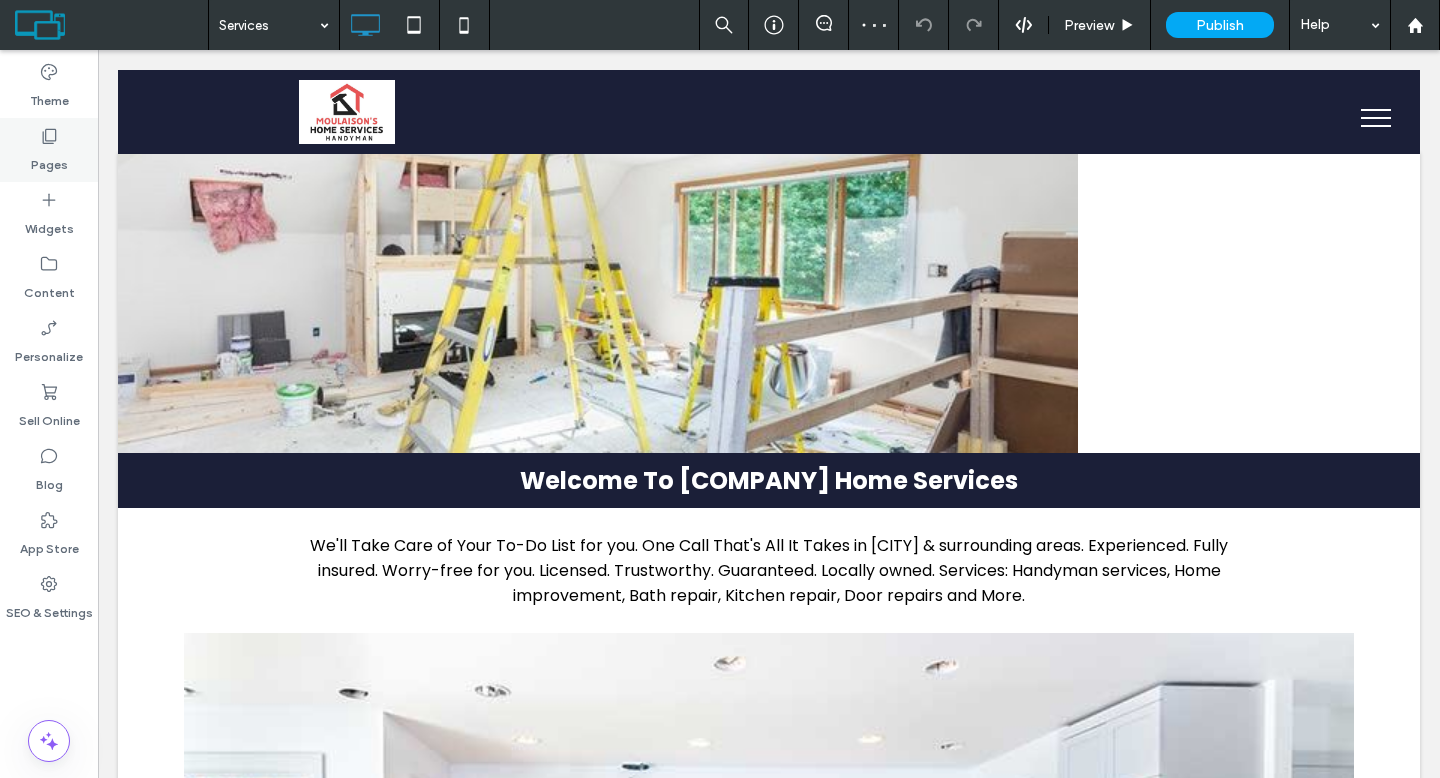 click on "Pages" at bounding box center (49, 160) 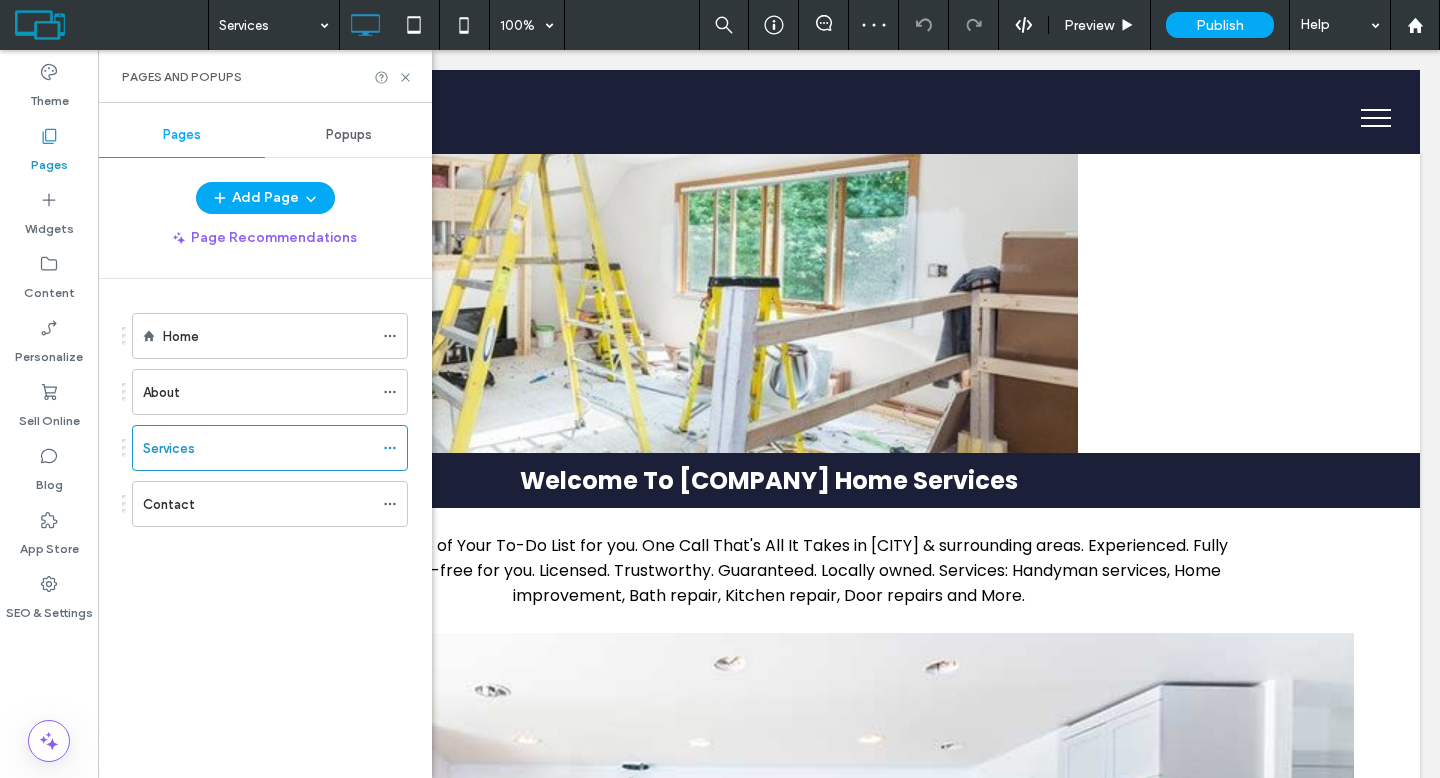 click on "Home About Services Contact" at bounding box center [257, 415] 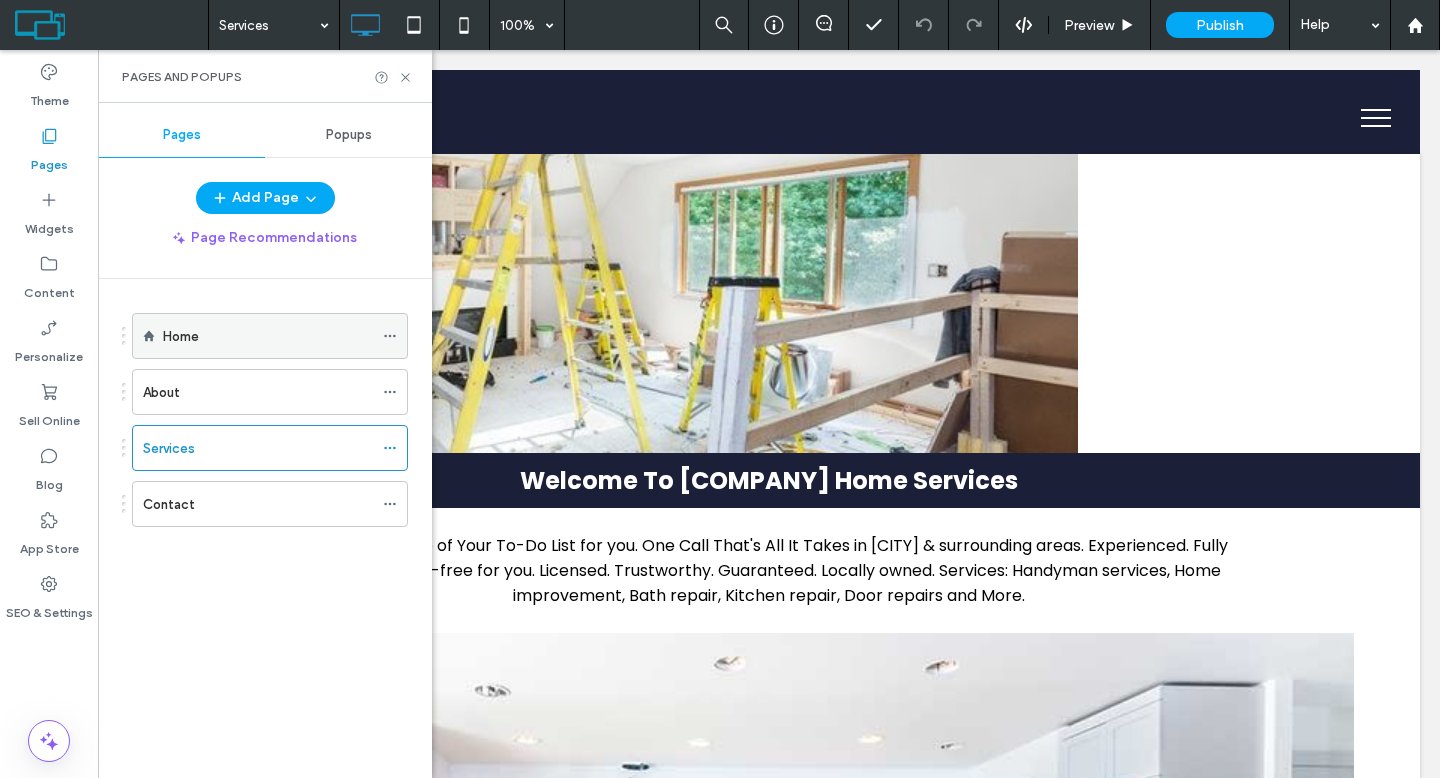 click on "Home" at bounding box center [268, 336] 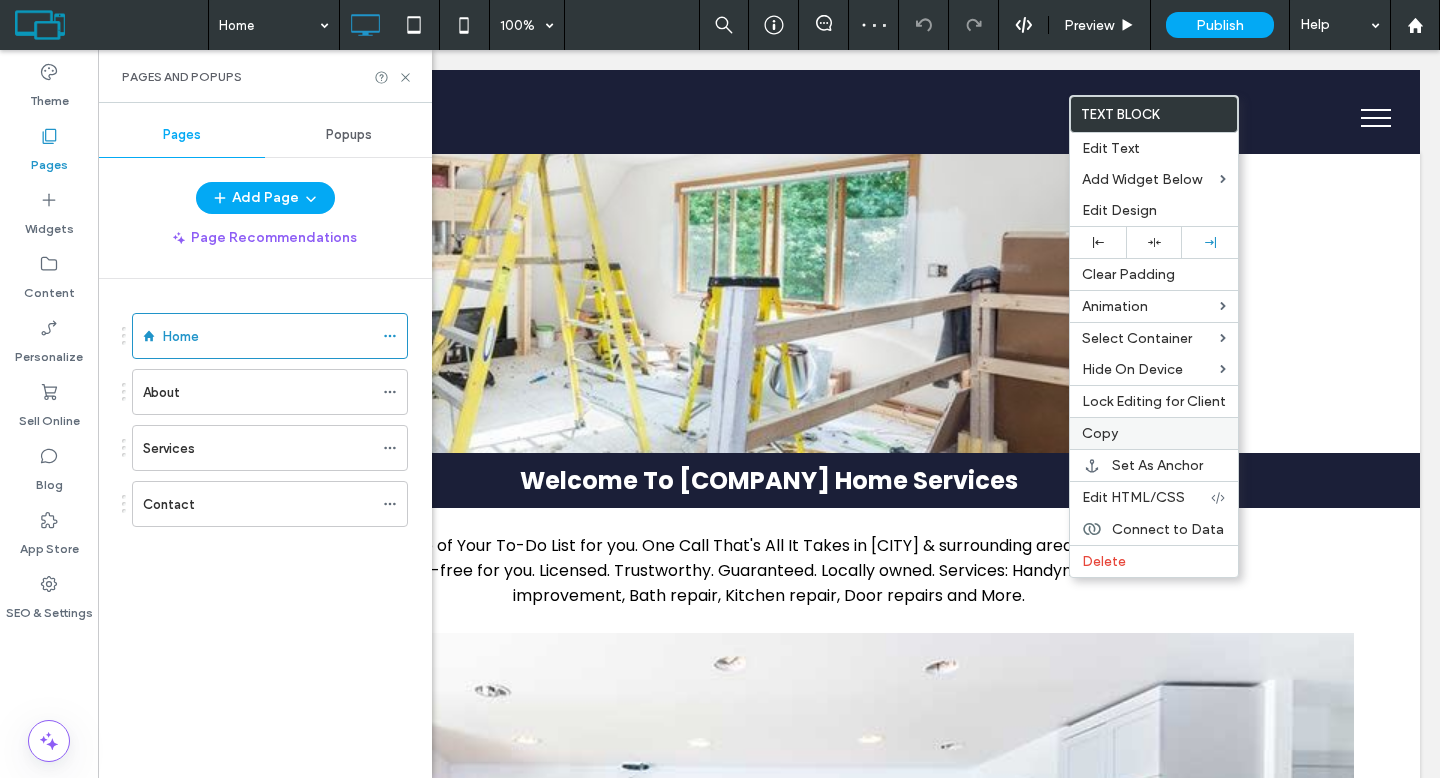 click on "Copy" at bounding box center [1100, 433] 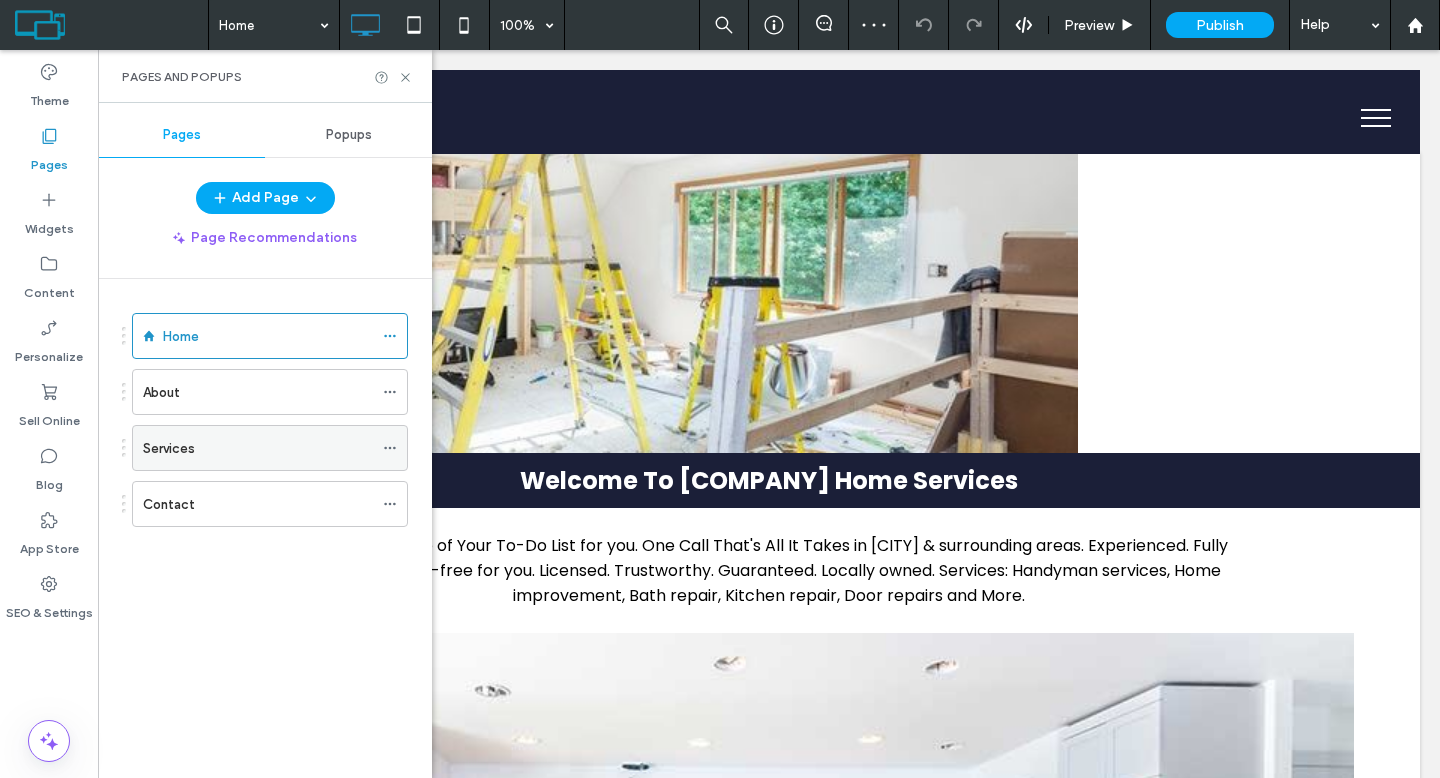 click on "Services" at bounding box center [258, 448] 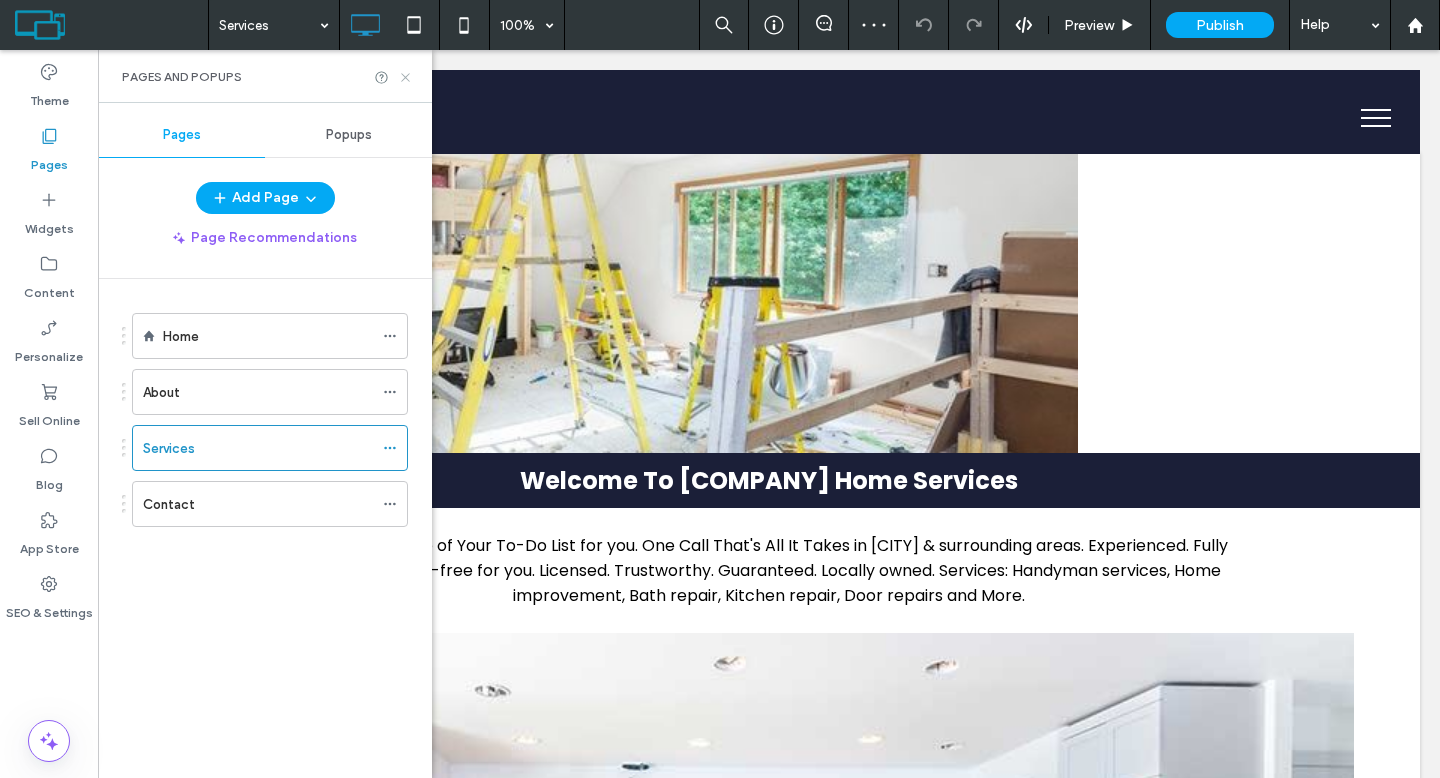click 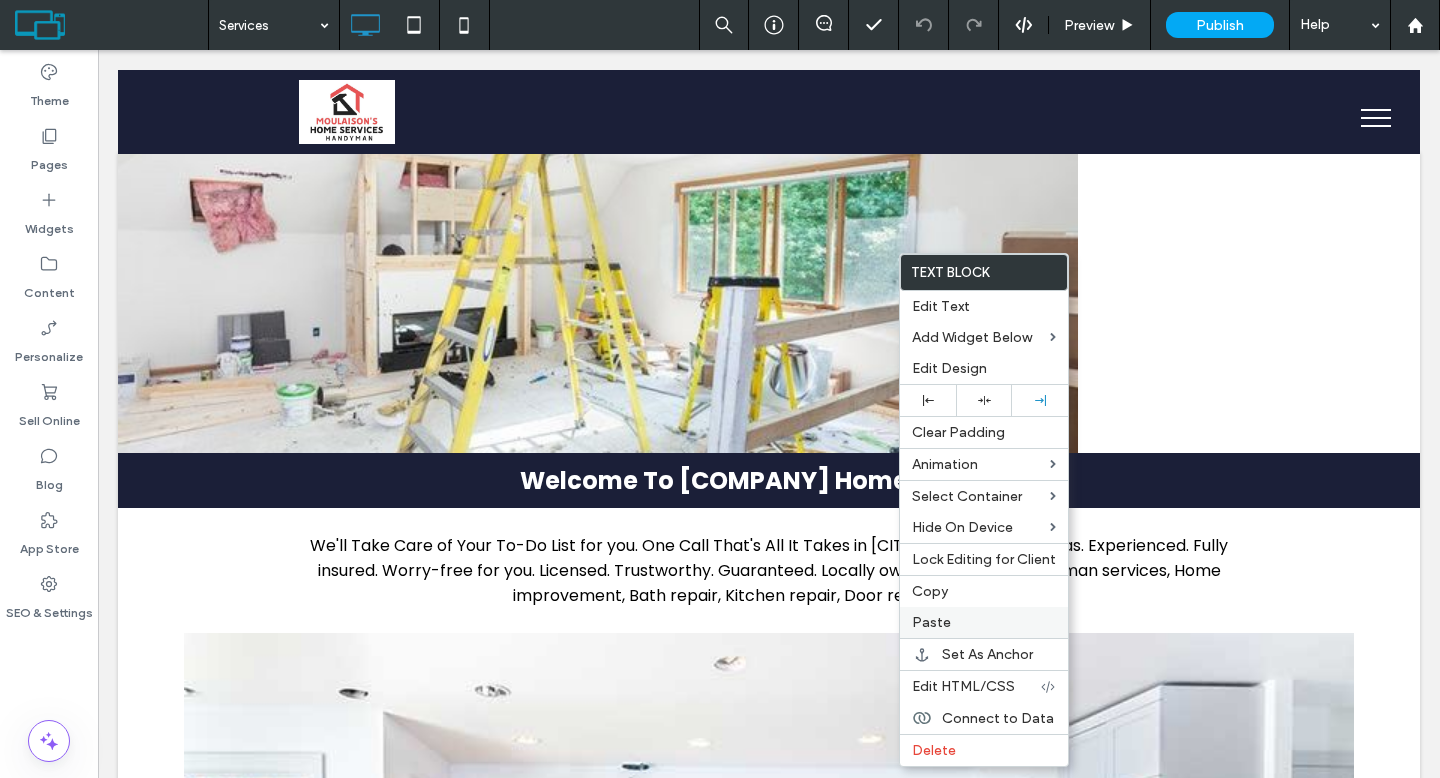 click on "Paste" at bounding box center (984, 622) 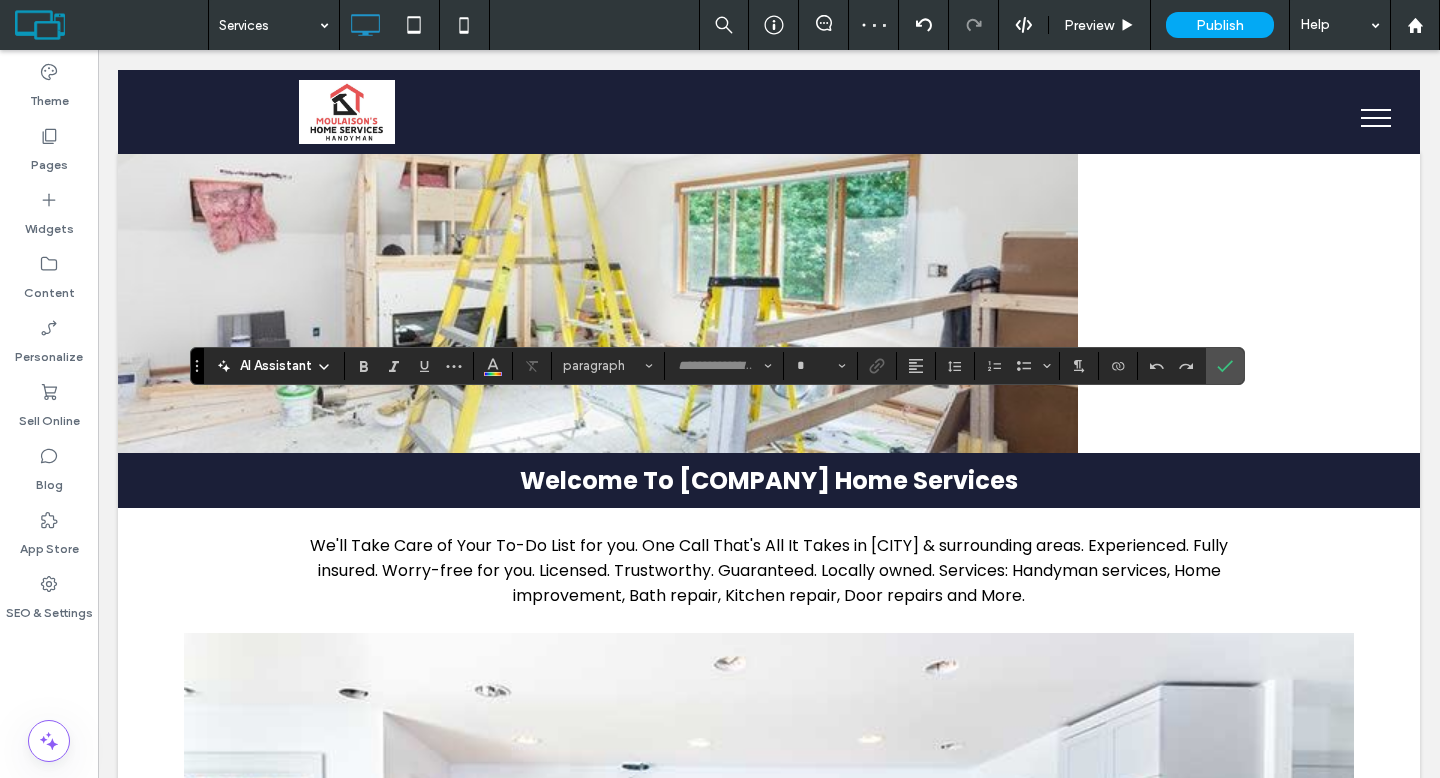type on "*******" 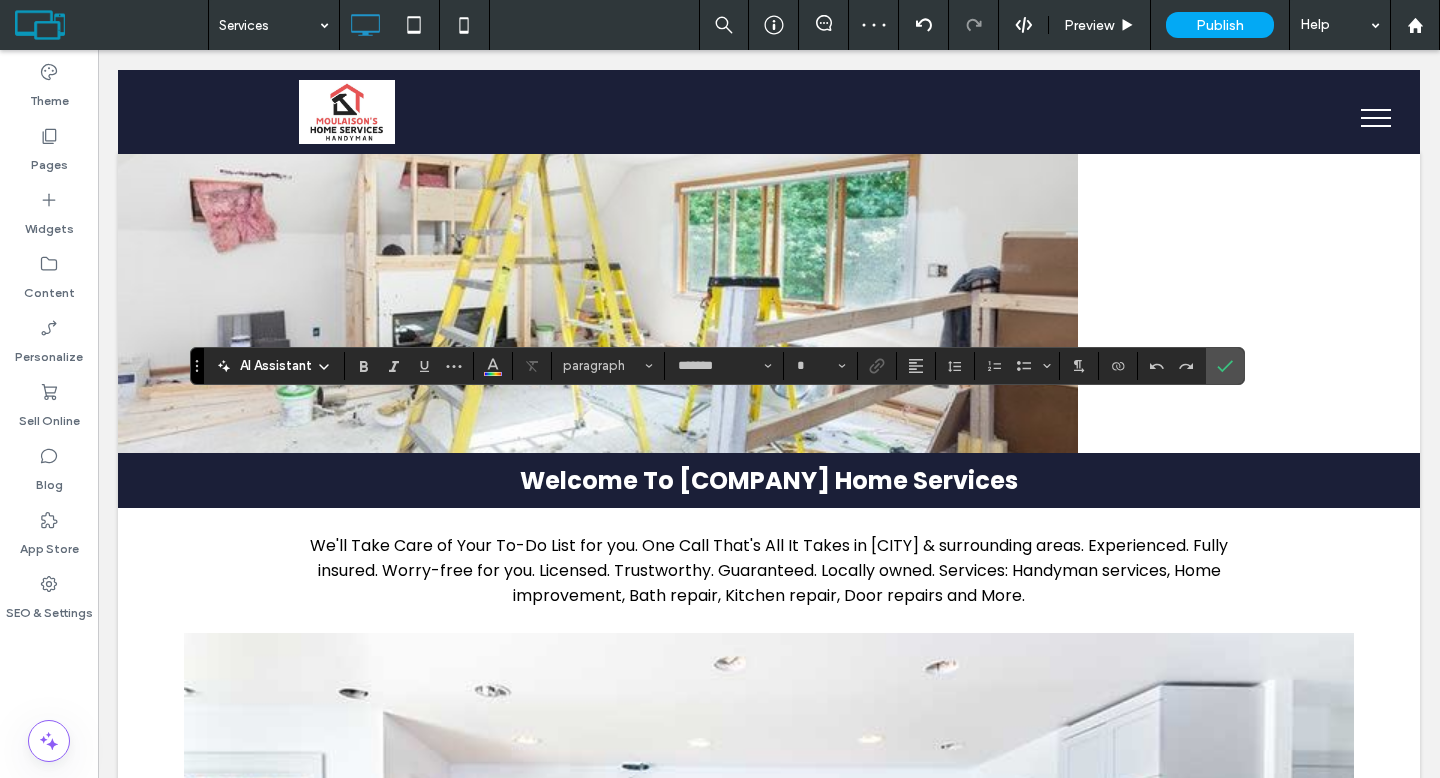 type on "**" 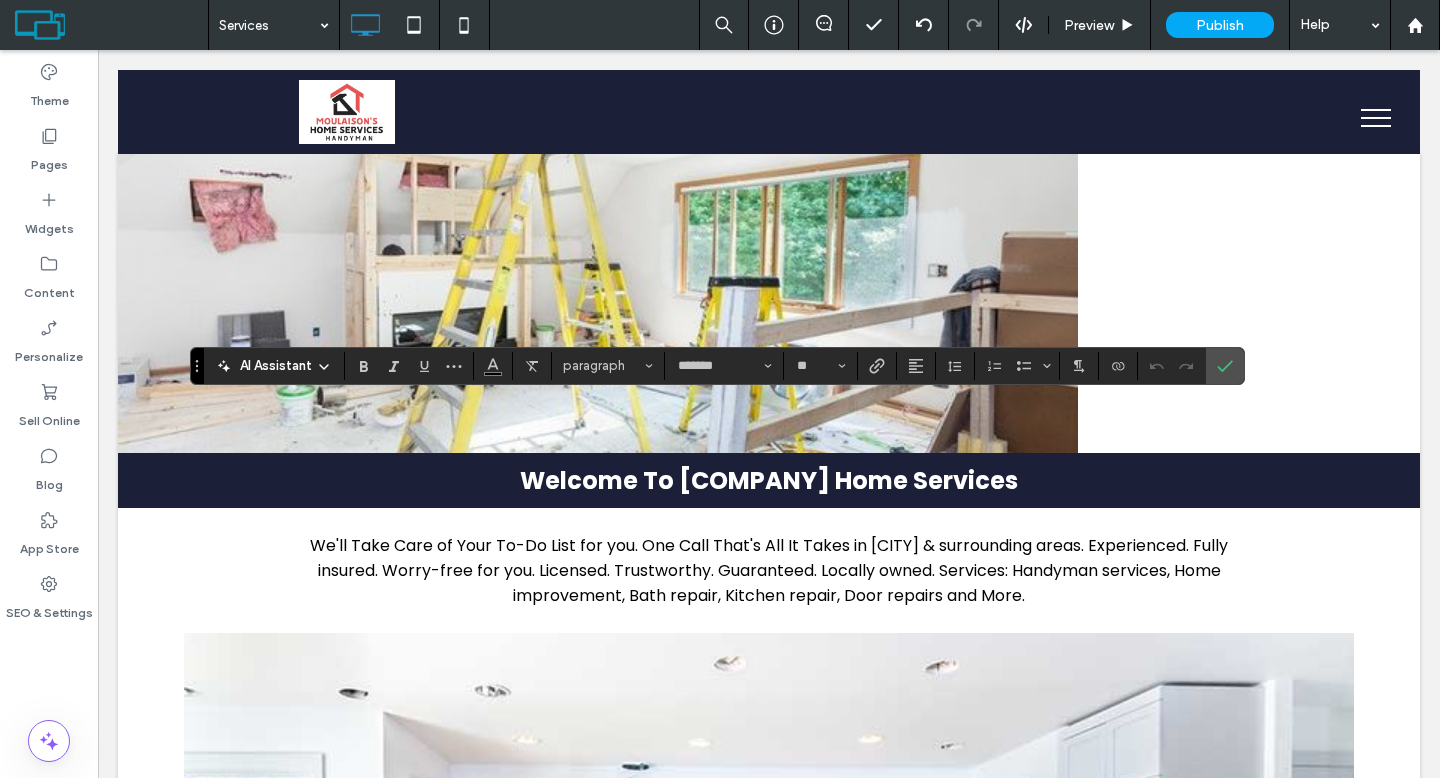 click on "AI Assistant" at bounding box center [276, 366] 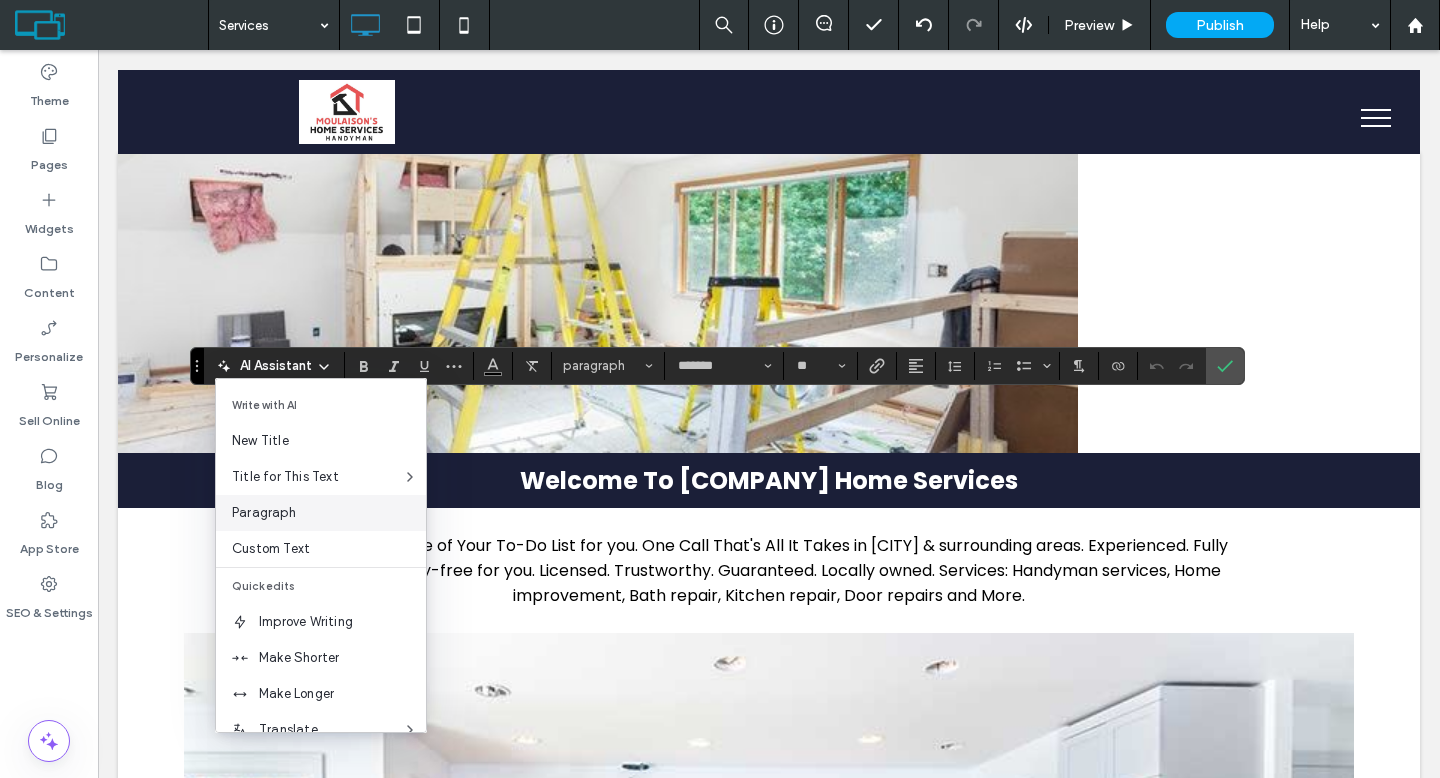 click on "Paragraph" at bounding box center [321, 513] 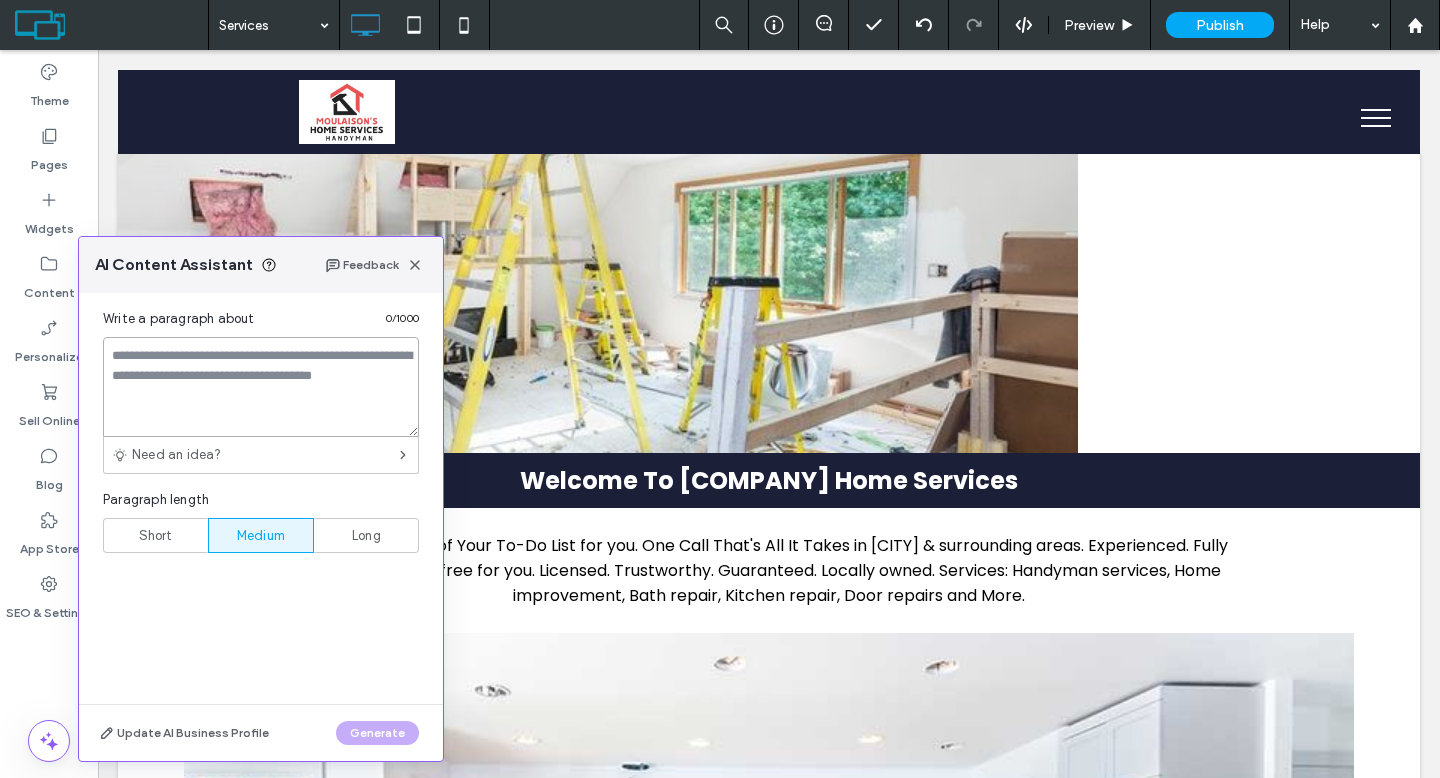 click at bounding box center [261, 387] 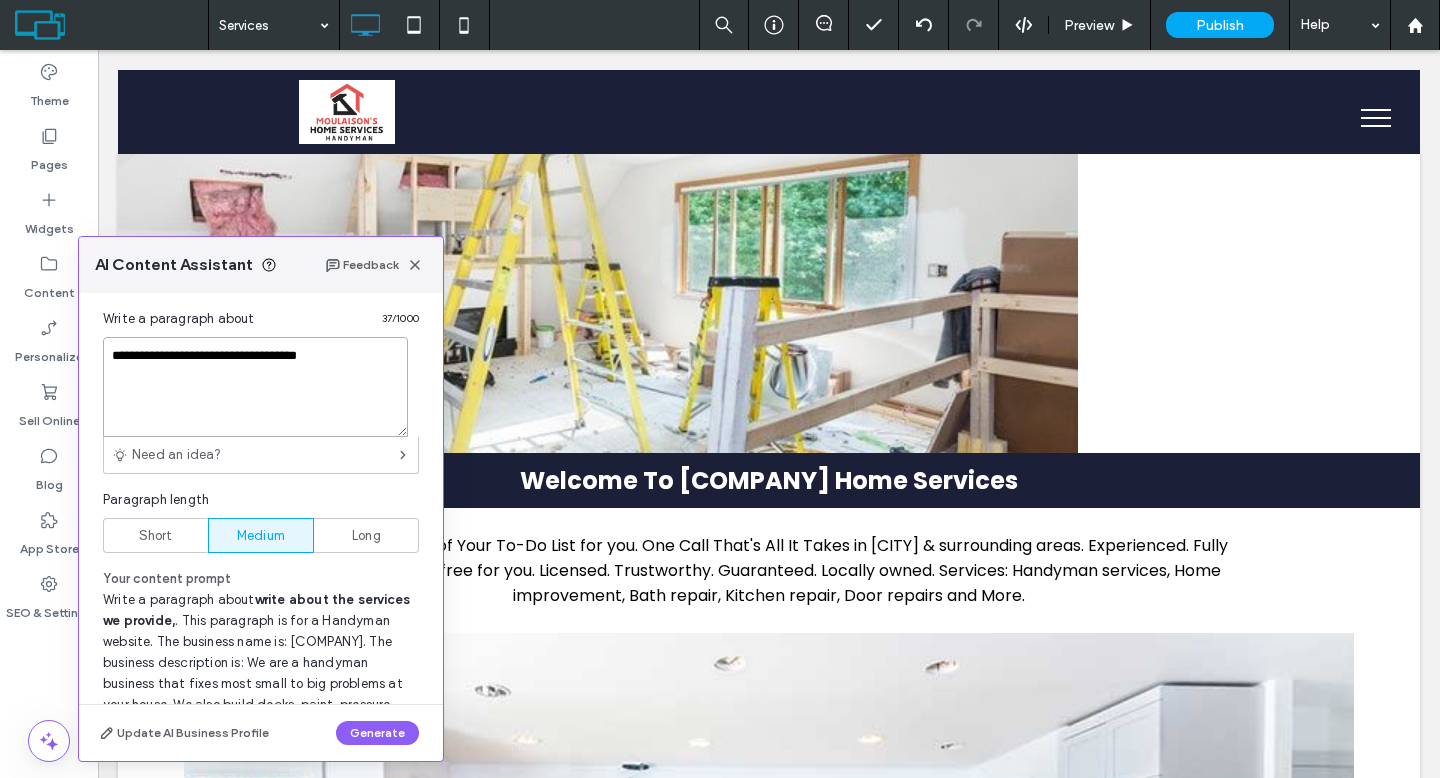 paste on "**********" 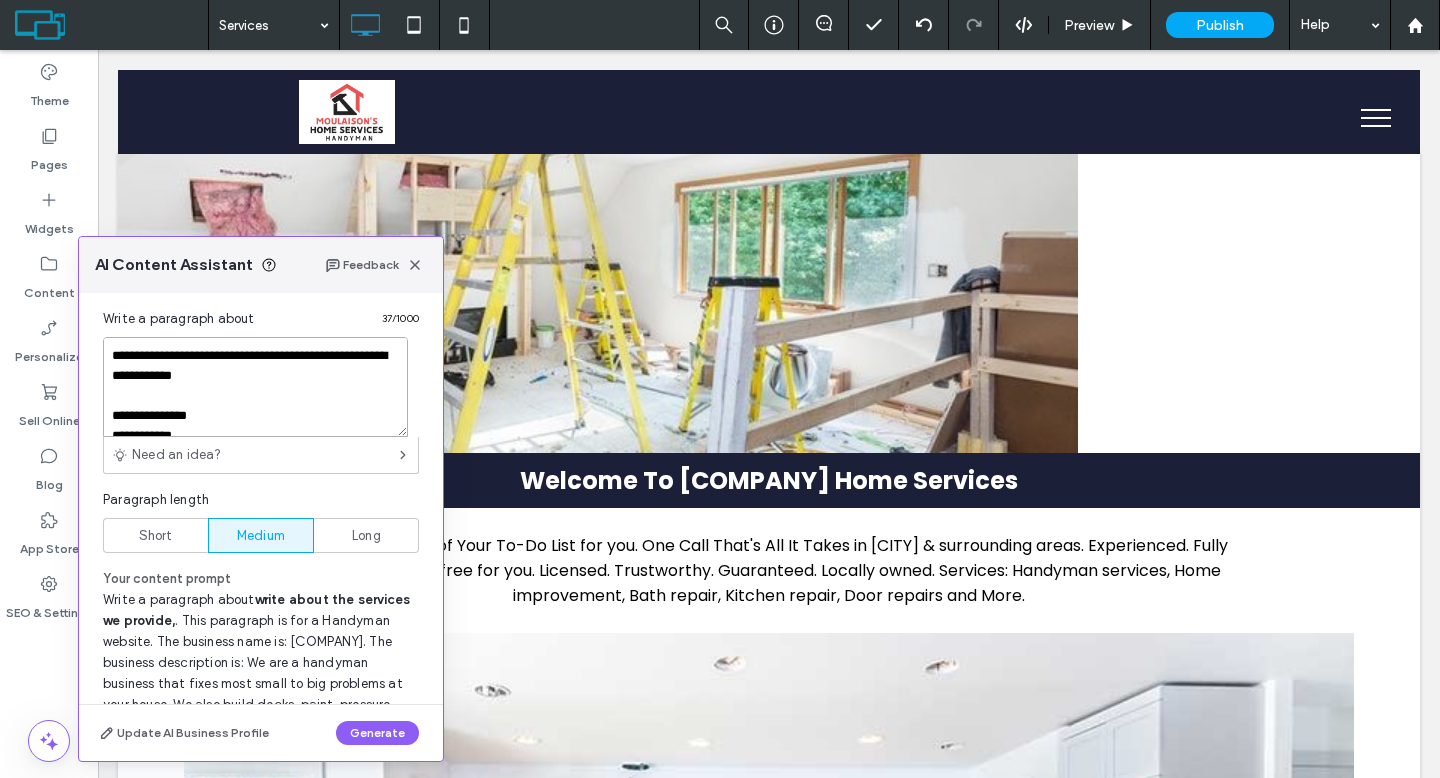 scroll, scrollTop: 248, scrollLeft: 0, axis: vertical 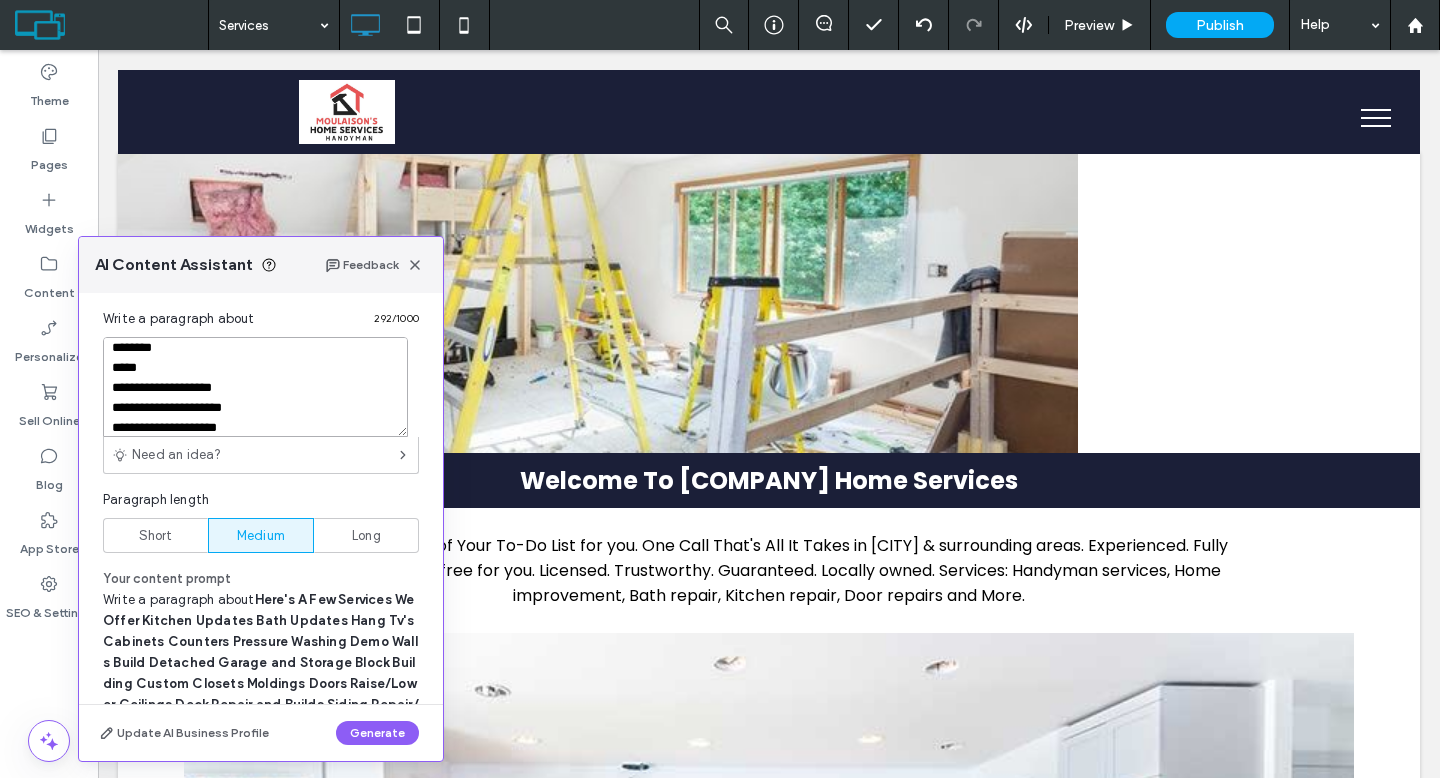 type on "**********" 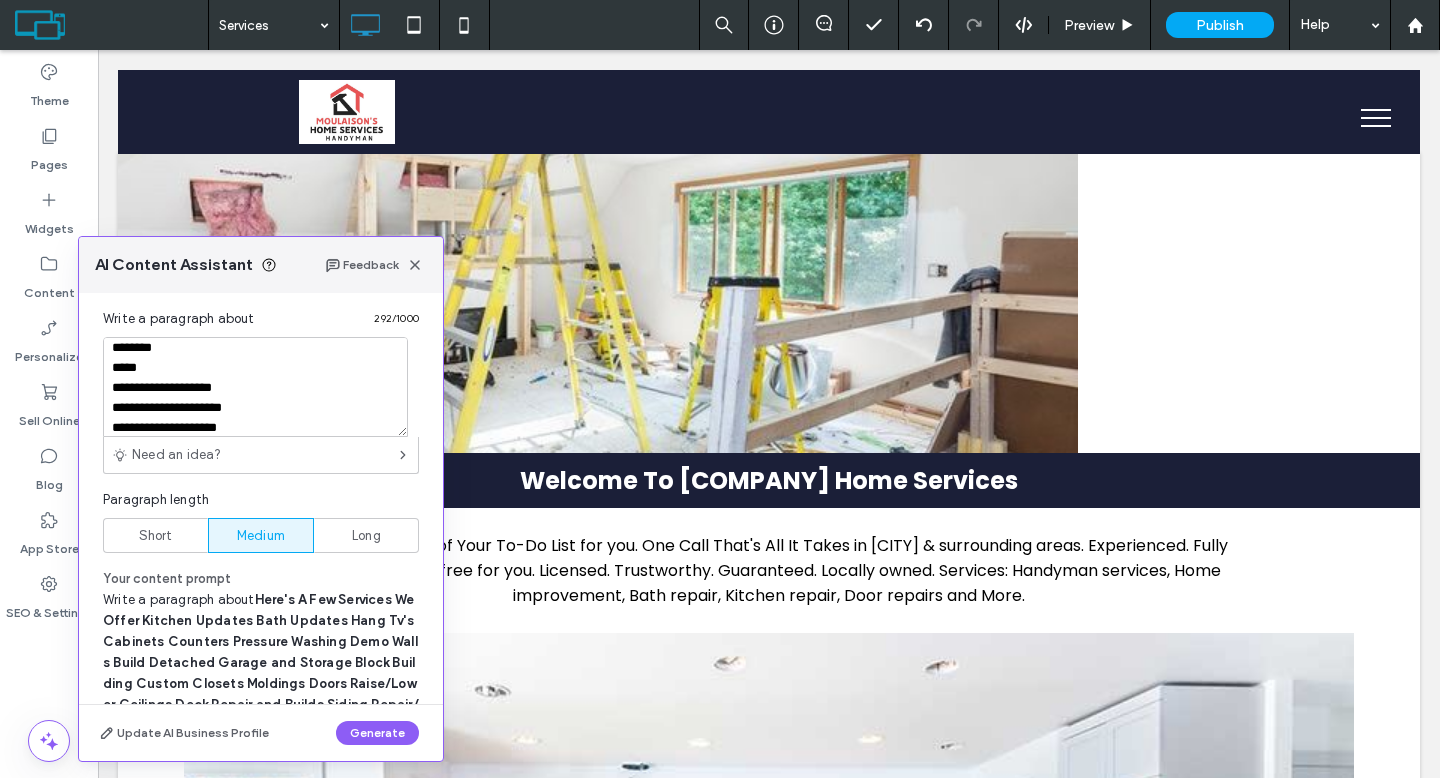 click on "Long" at bounding box center [366, 535] 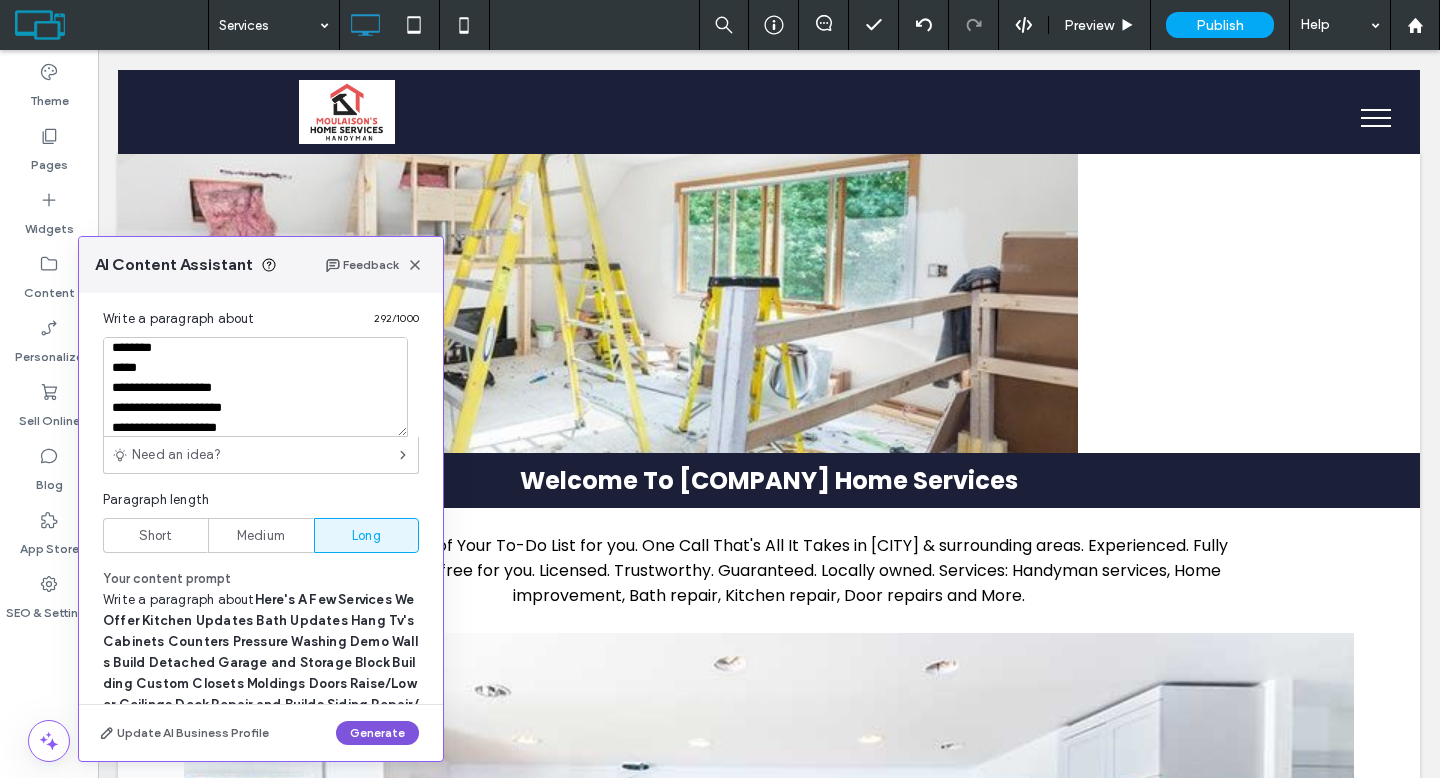 click on "Generate" at bounding box center [377, 733] 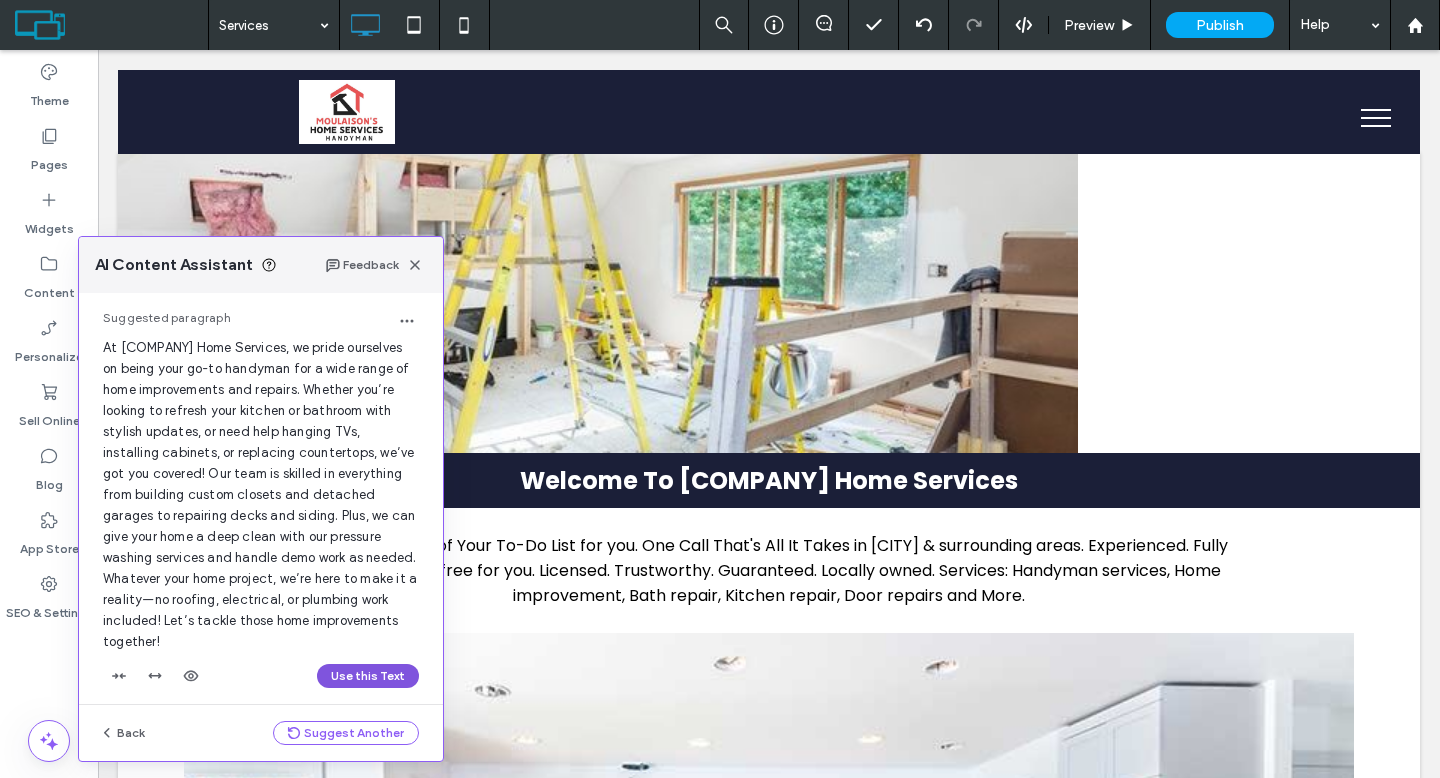 click on "Use this Text" at bounding box center [368, 676] 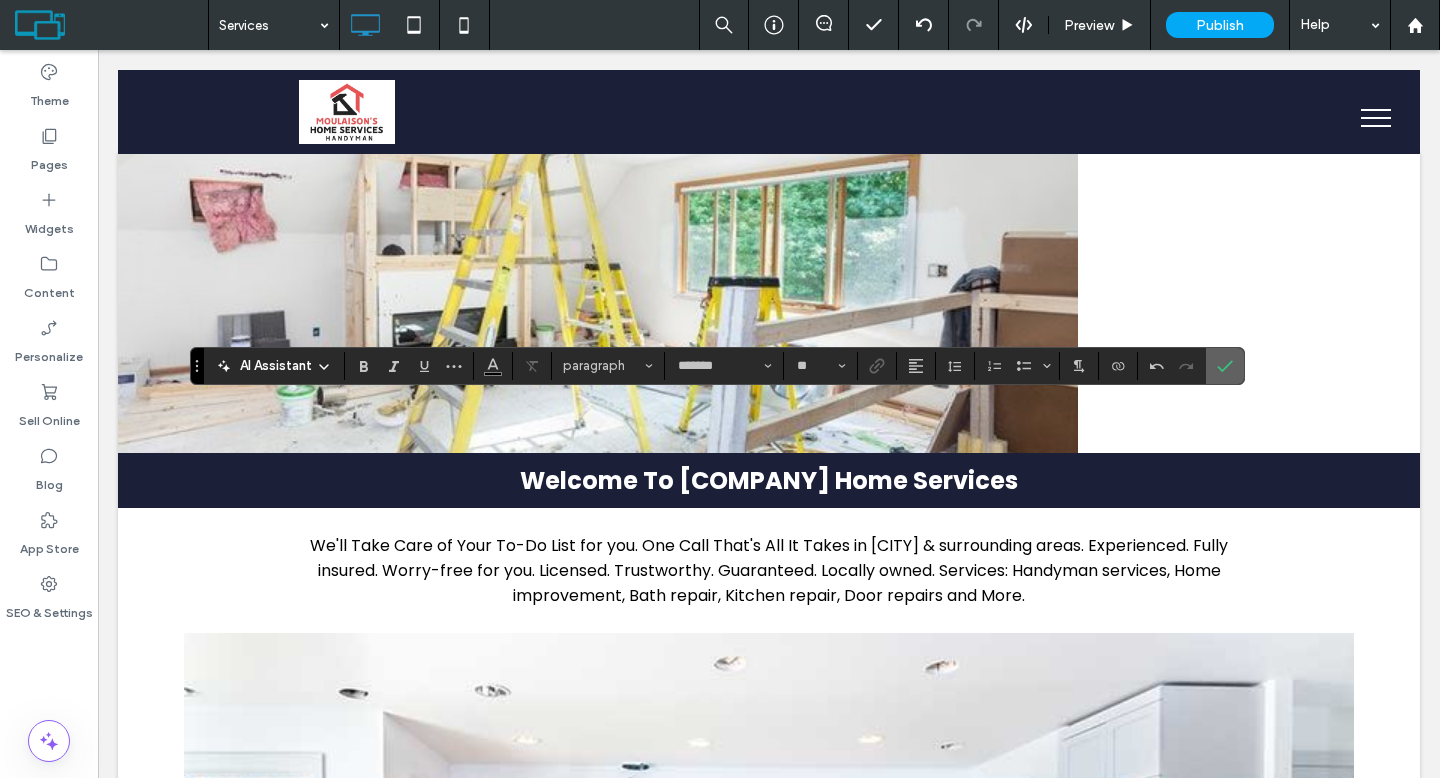 click 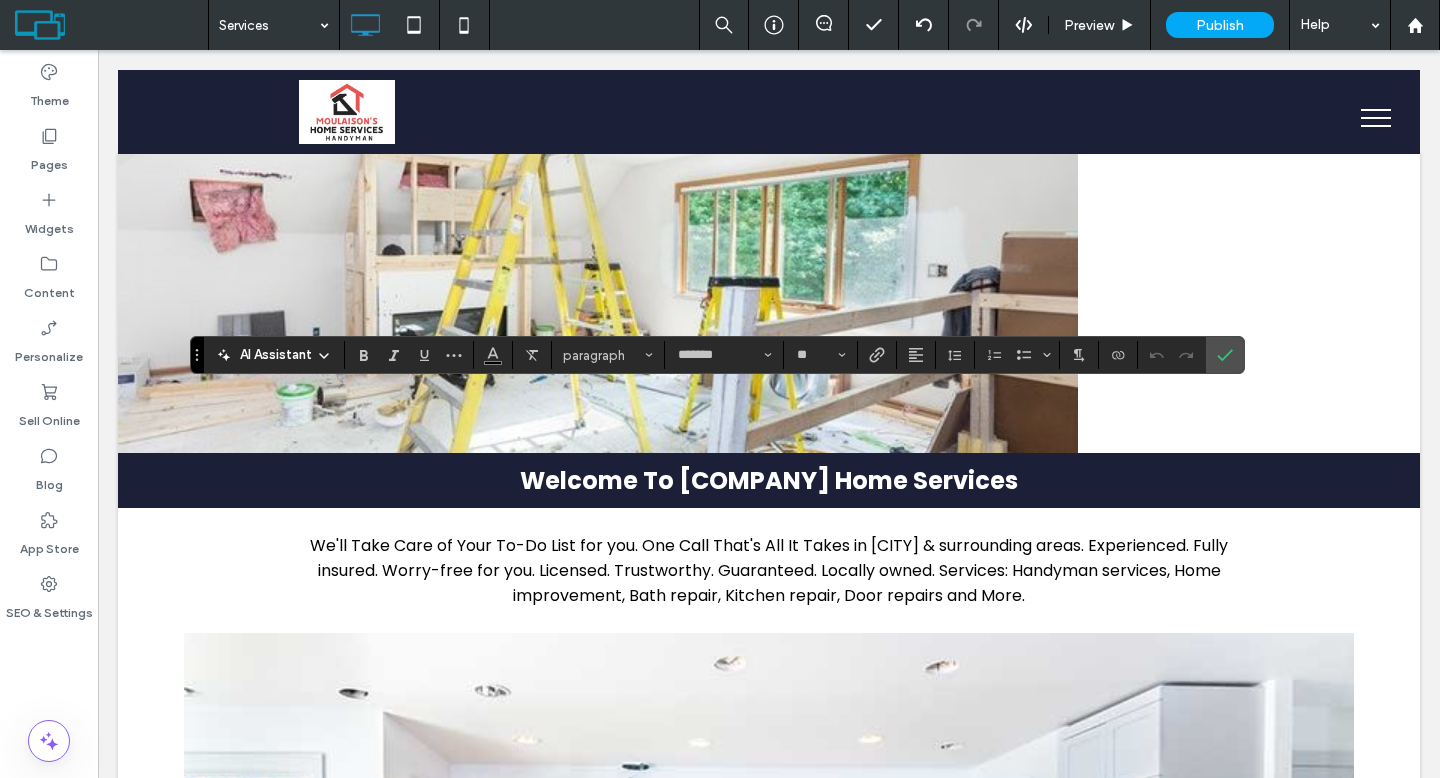 click on "AI Assistant" at bounding box center [276, 355] 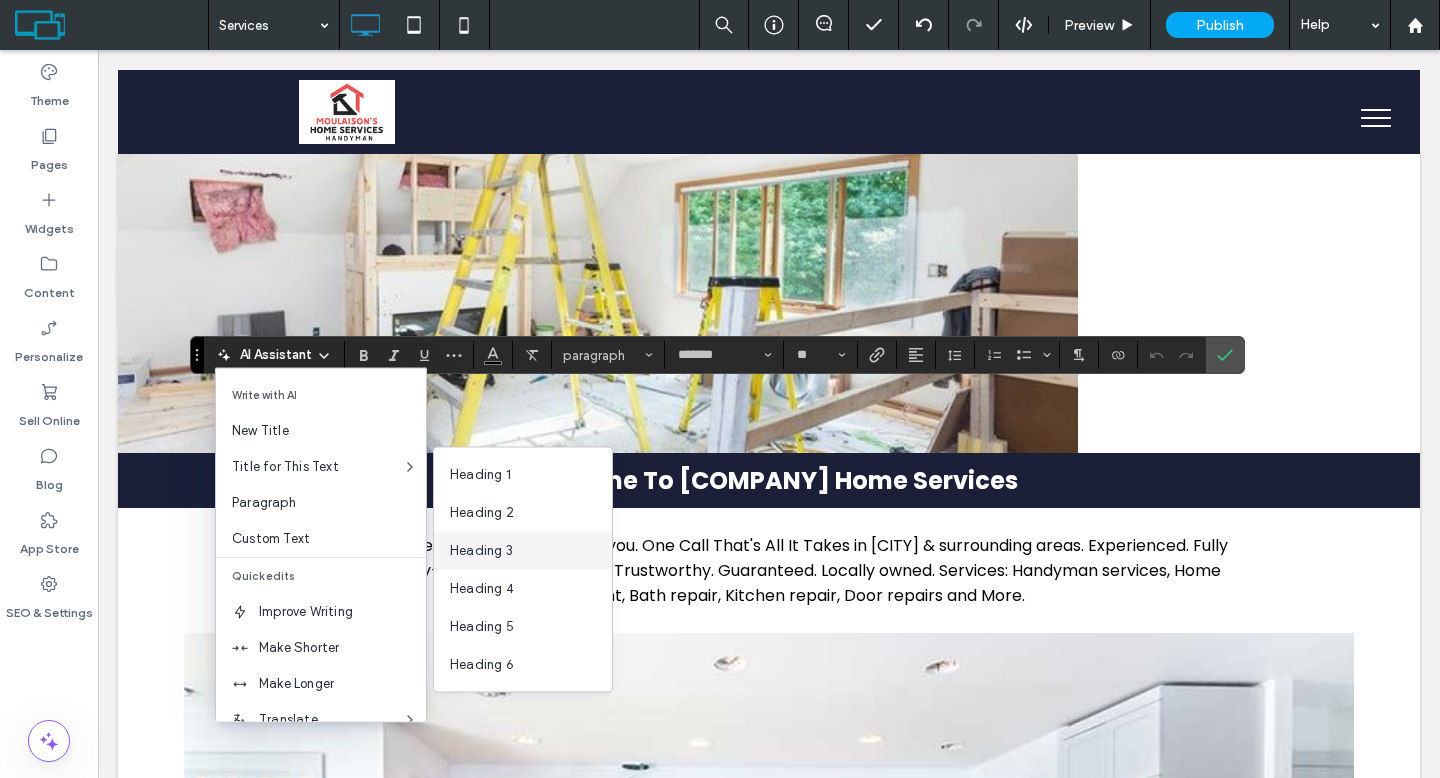 click on "Heading 3" at bounding box center (523, 551) 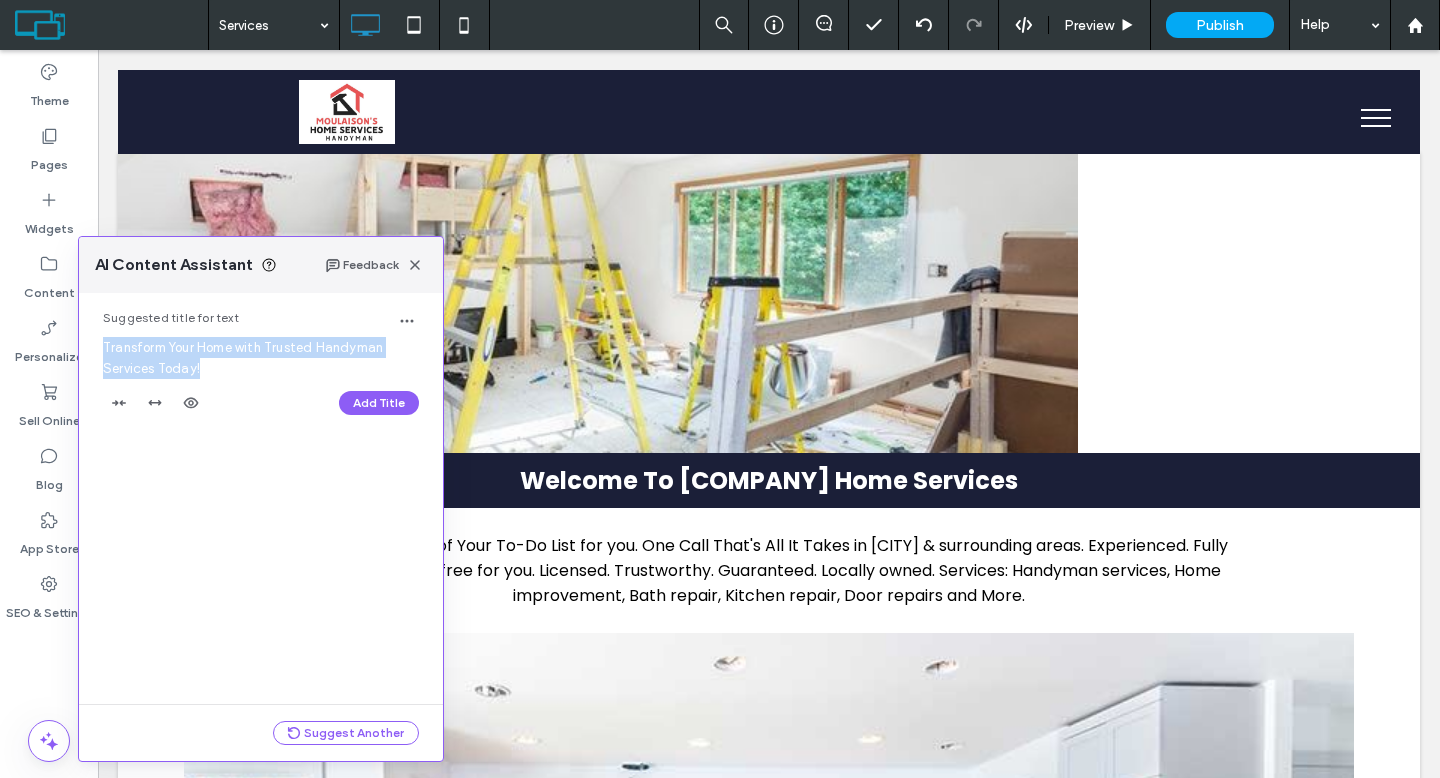 drag, startPoint x: 220, startPoint y: 373, endPoint x: 101, endPoint y: 352, distance: 120.83874 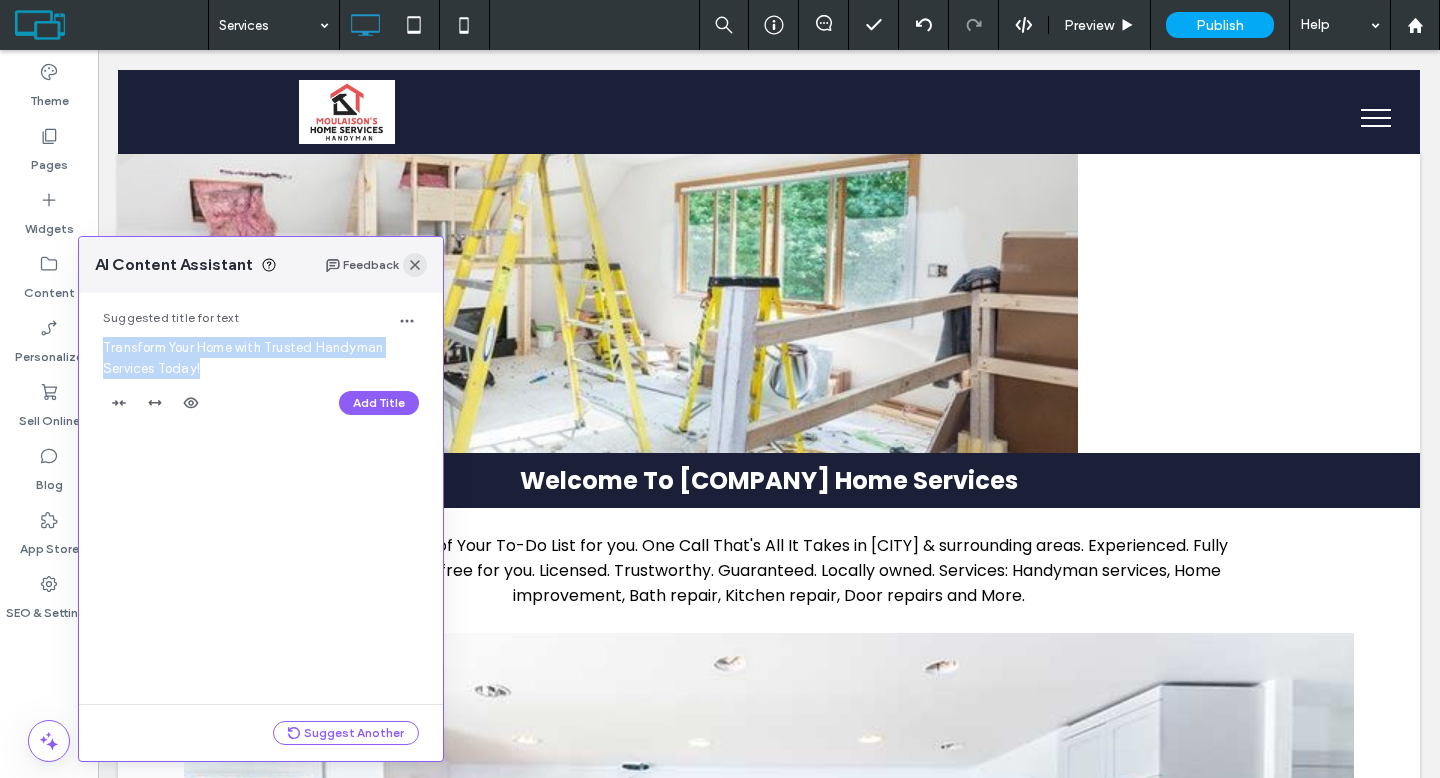 click 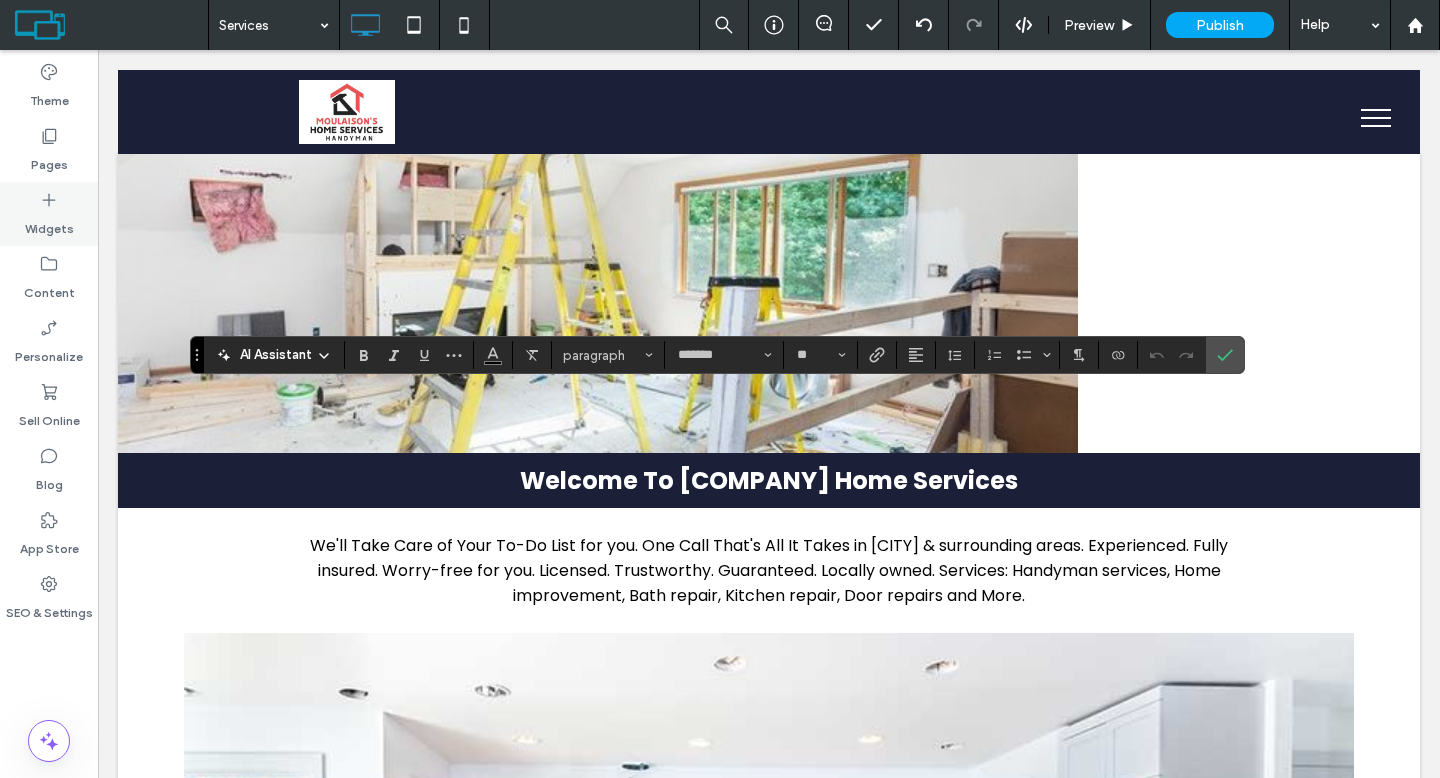 click on "Widgets" at bounding box center [49, 224] 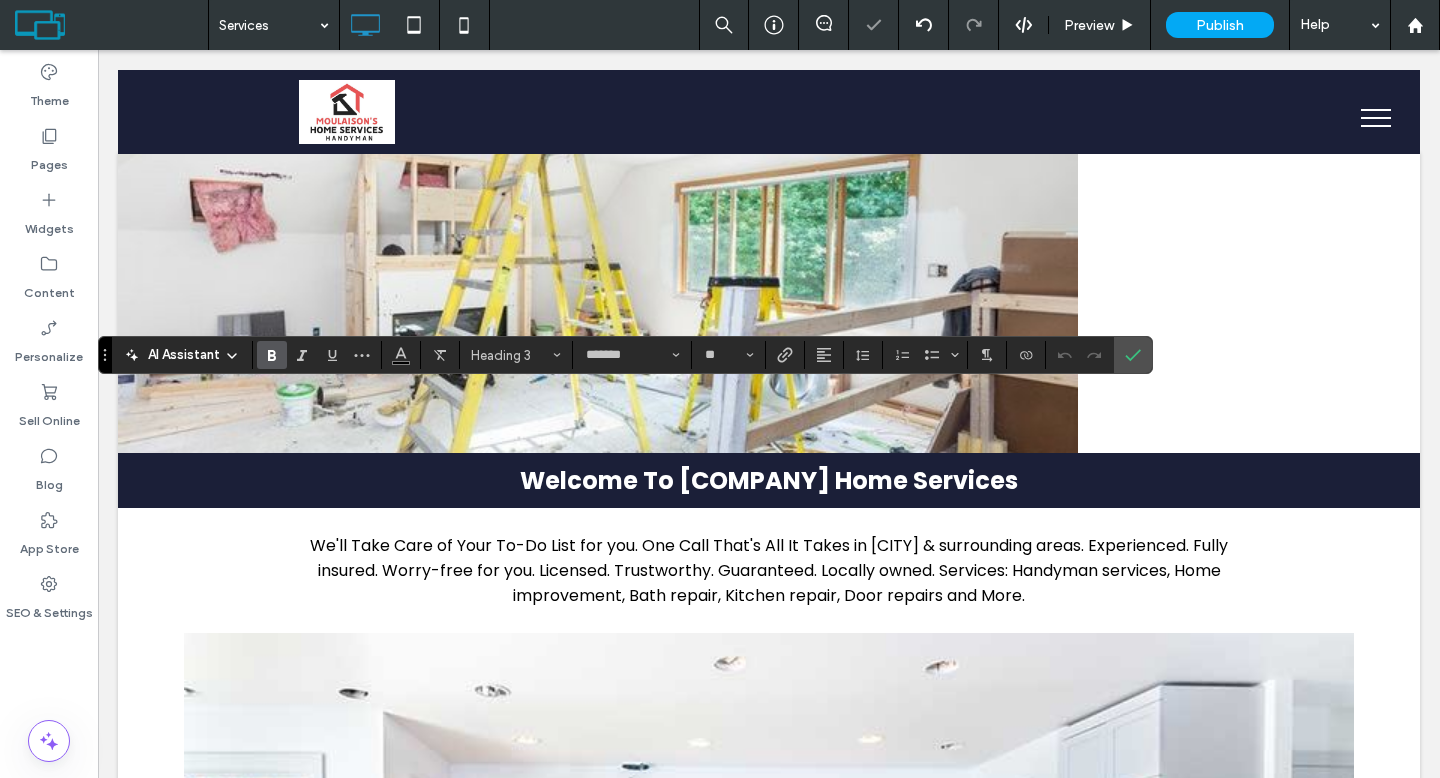 type on "**" 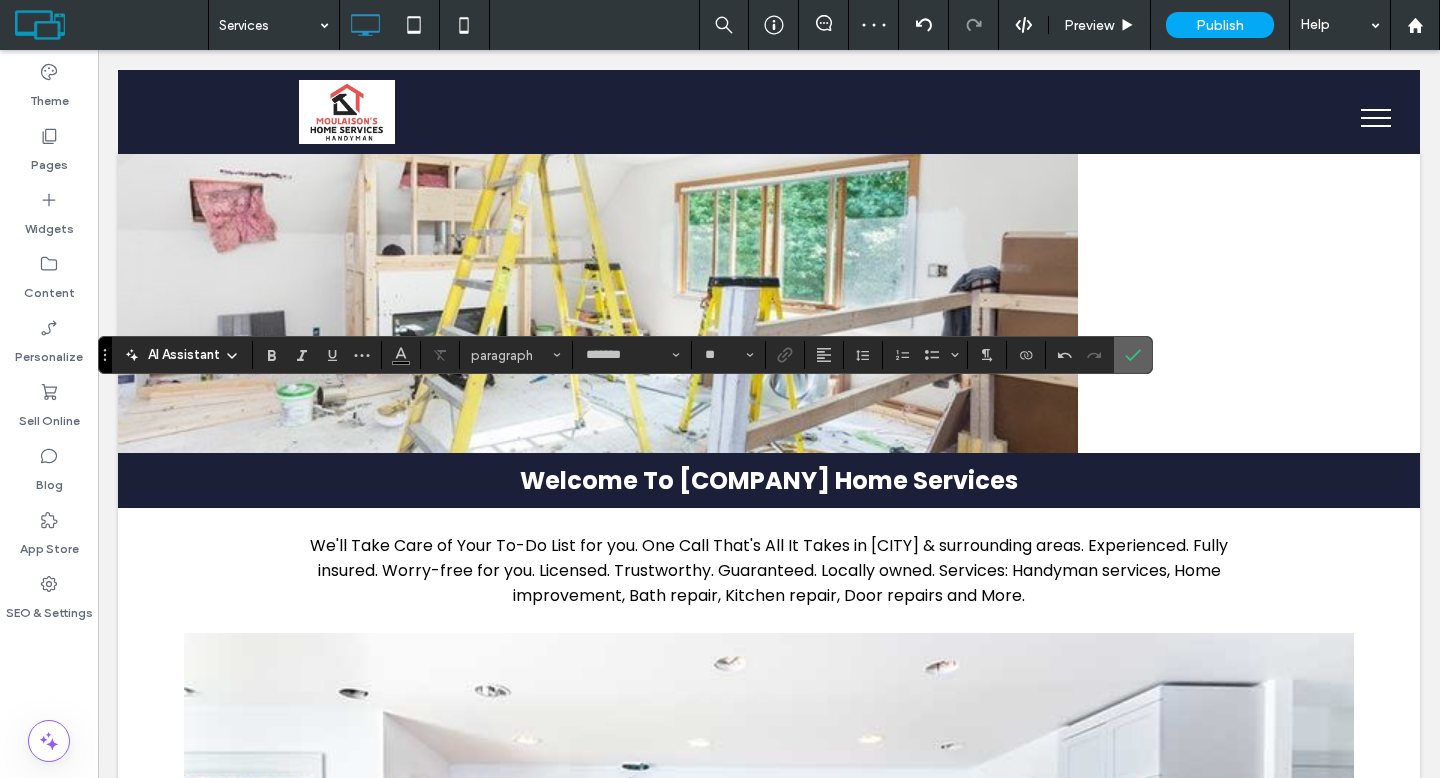 click at bounding box center (1133, 355) 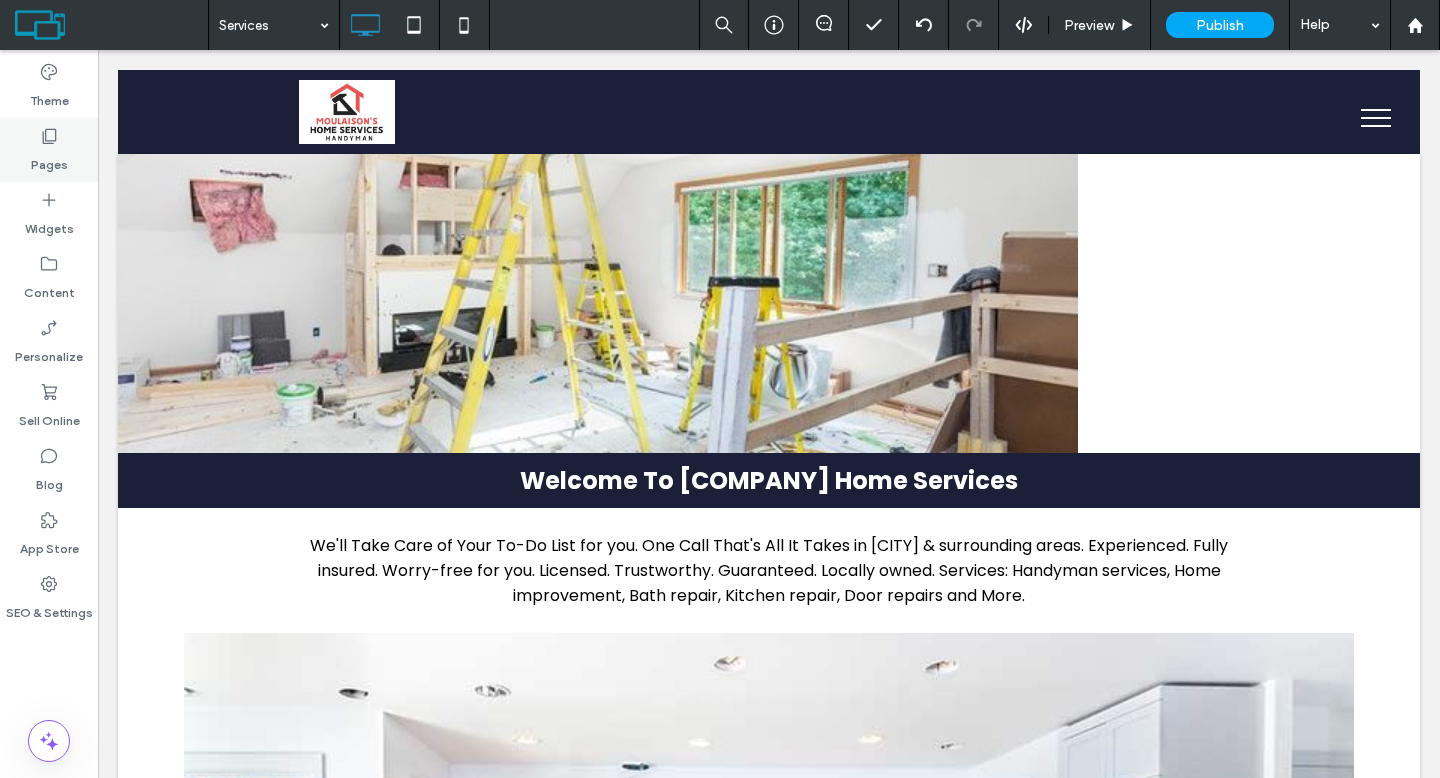 click 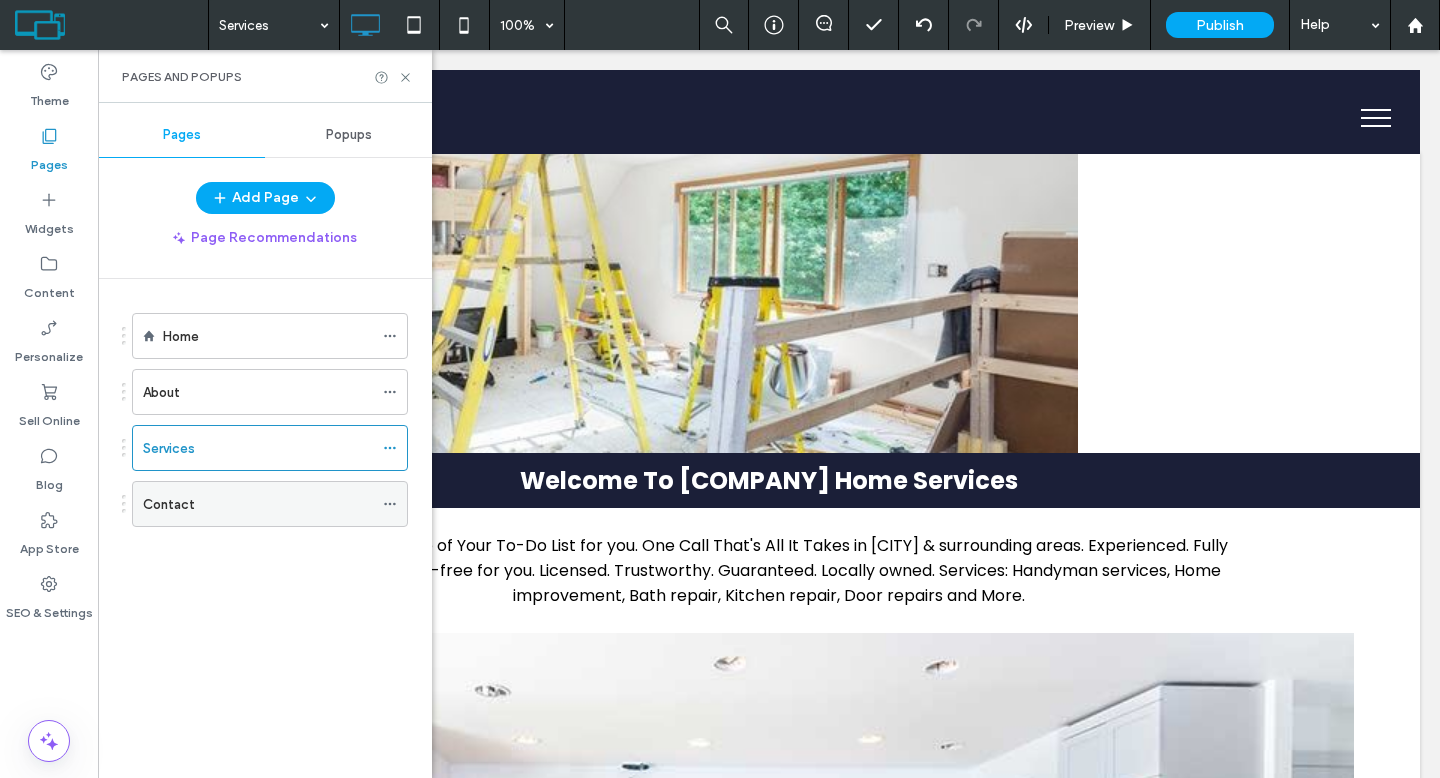 click on "Contact" at bounding box center [258, 504] 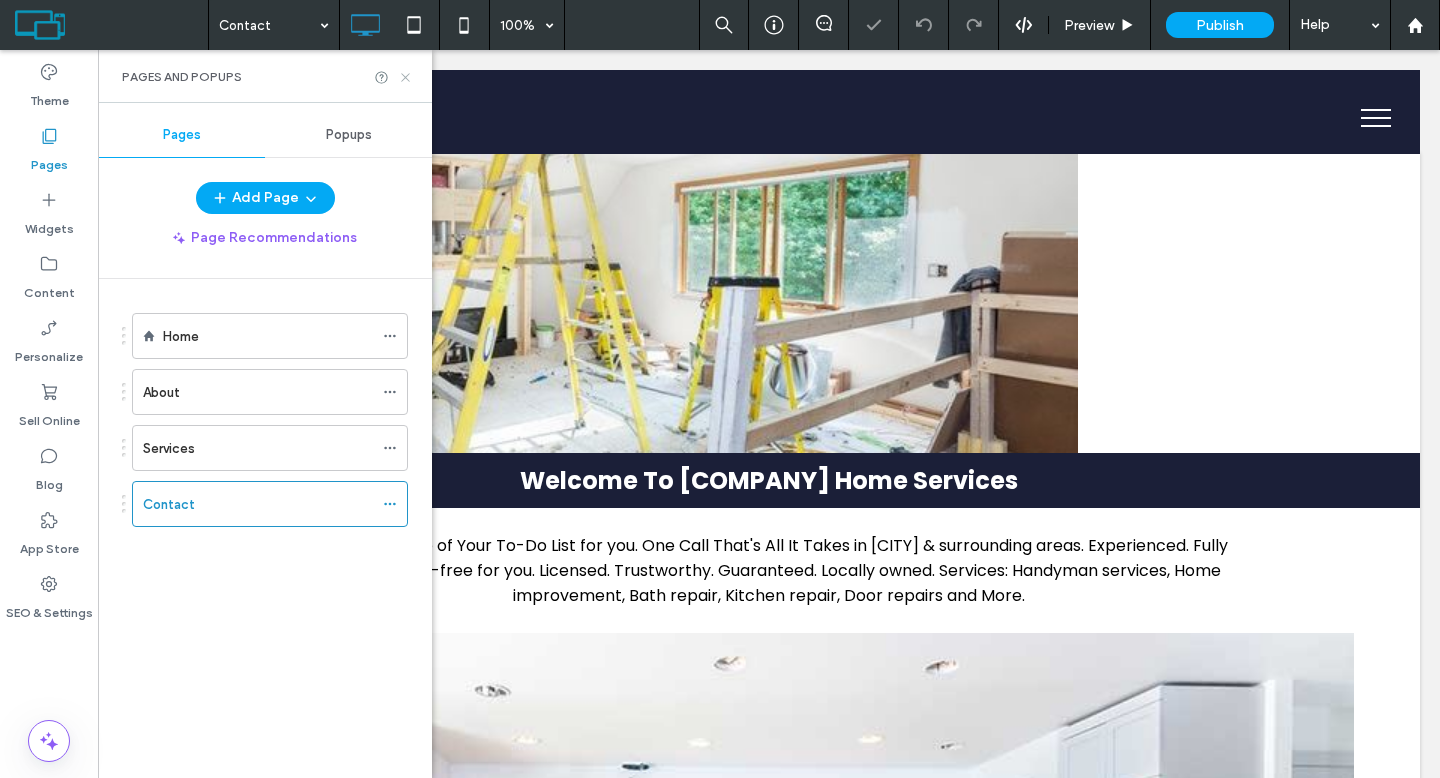 click 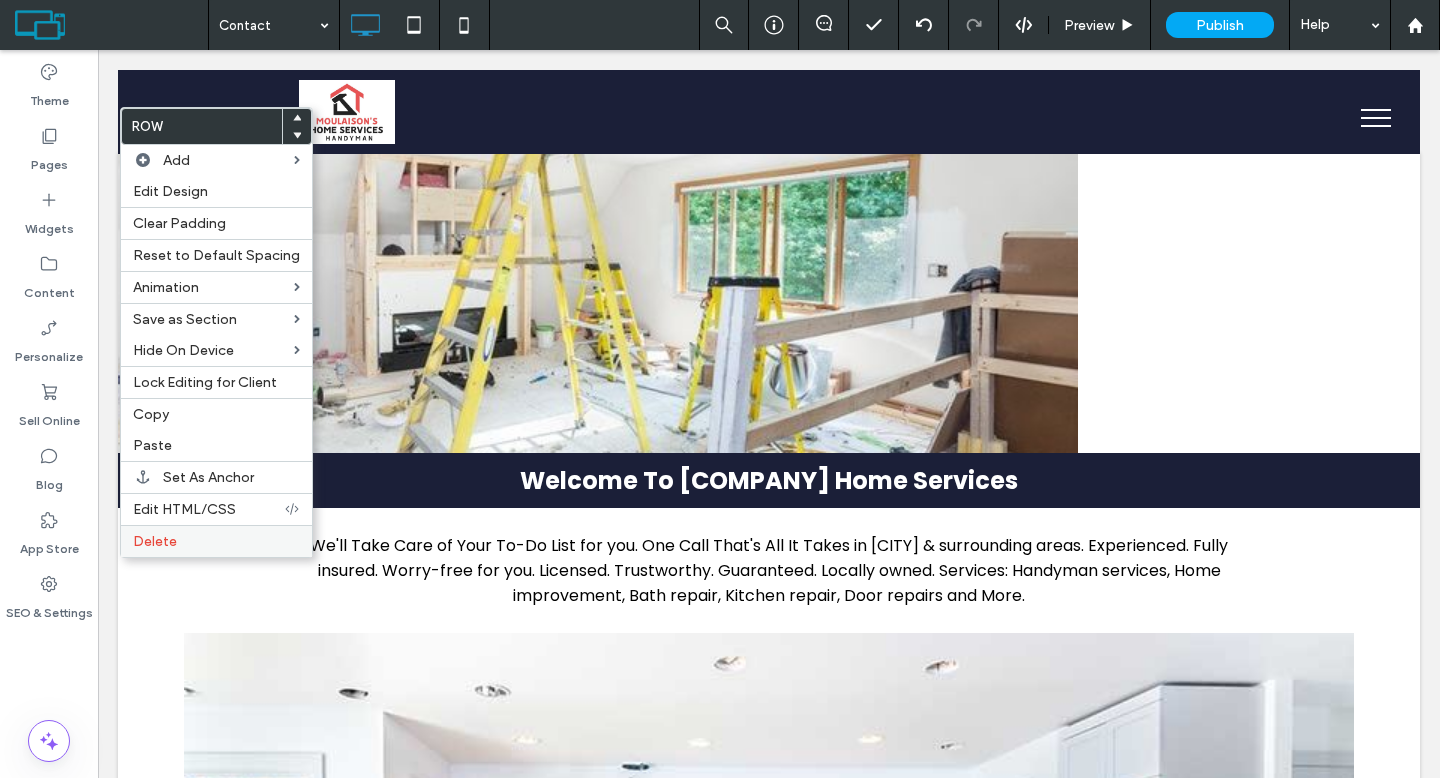 click on "Delete" at bounding box center [216, 541] 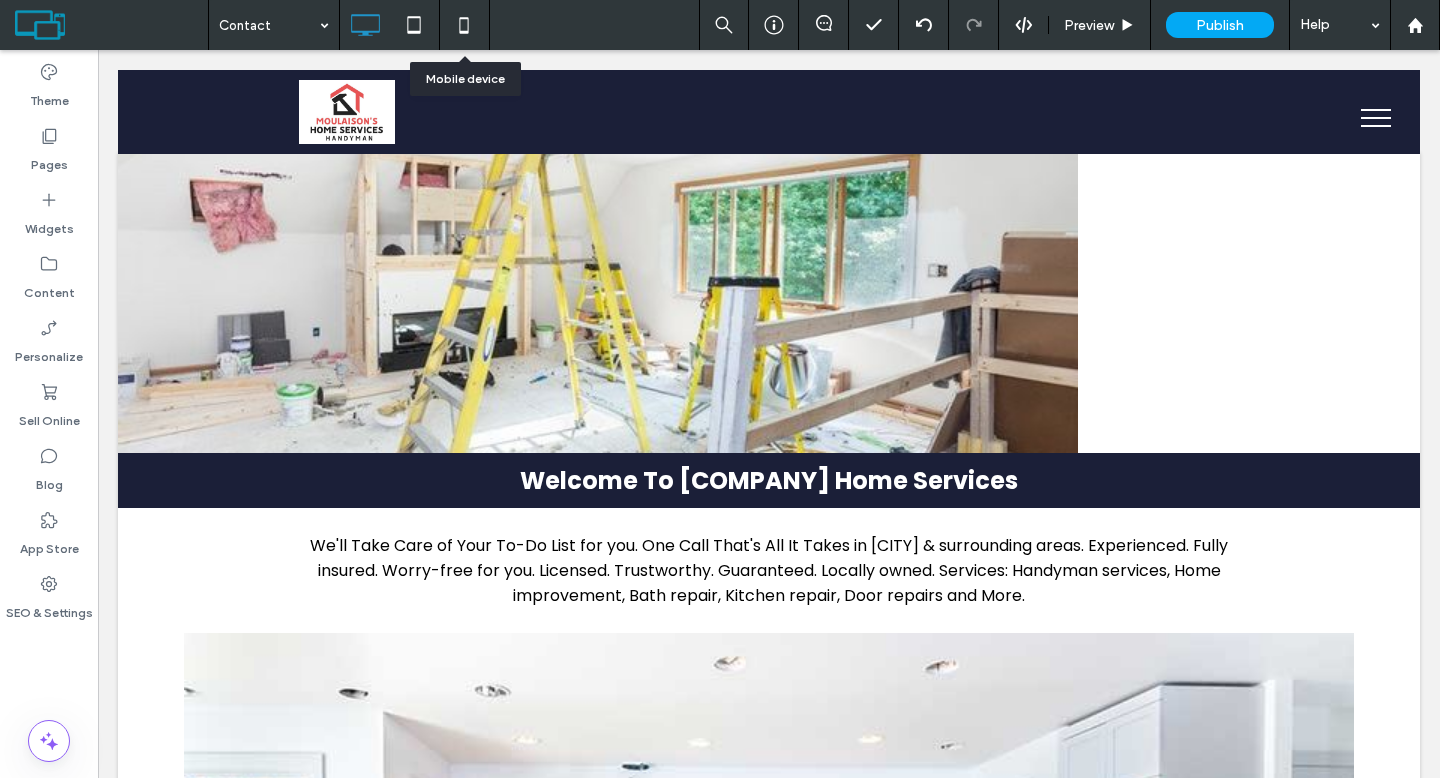 click 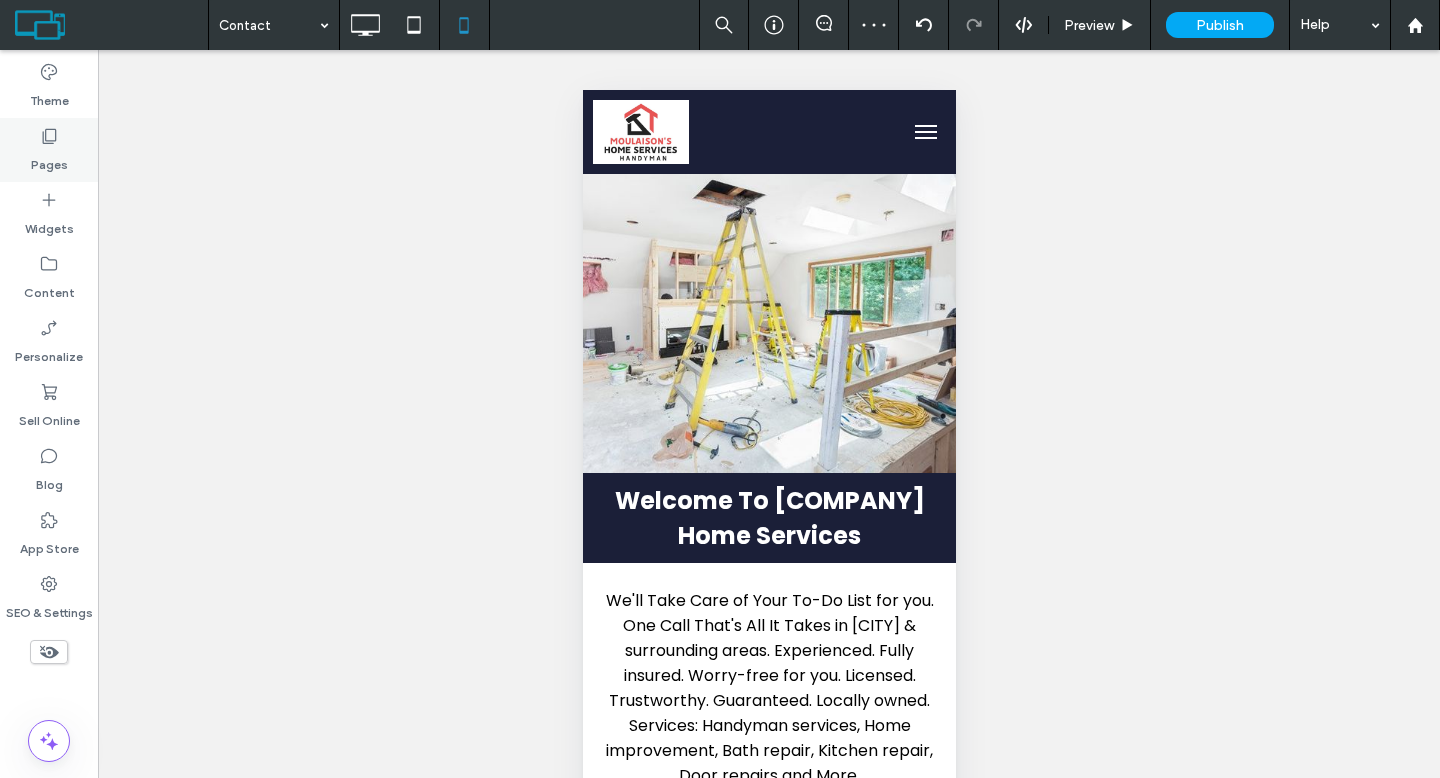 click on "Pages" at bounding box center (49, 150) 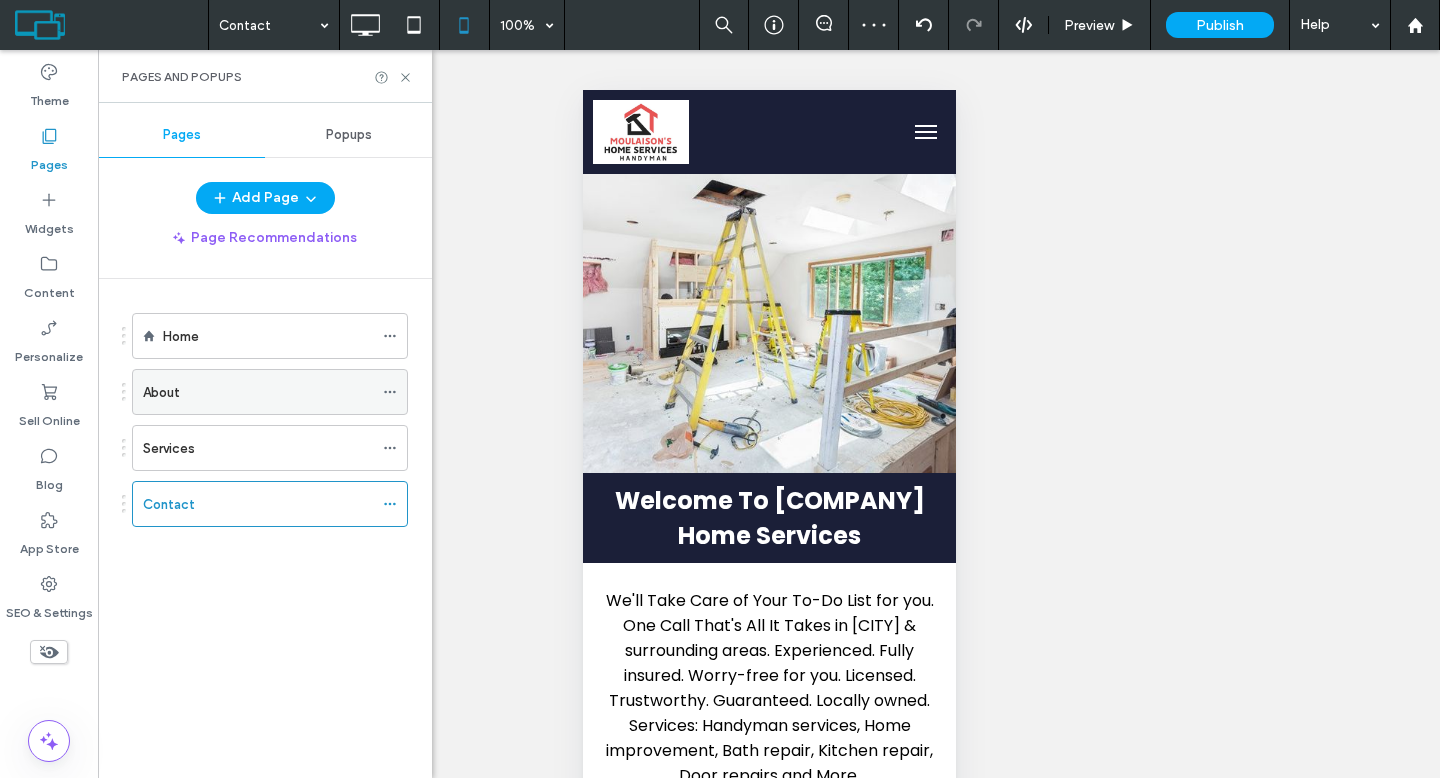 click on "About" at bounding box center (258, 392) 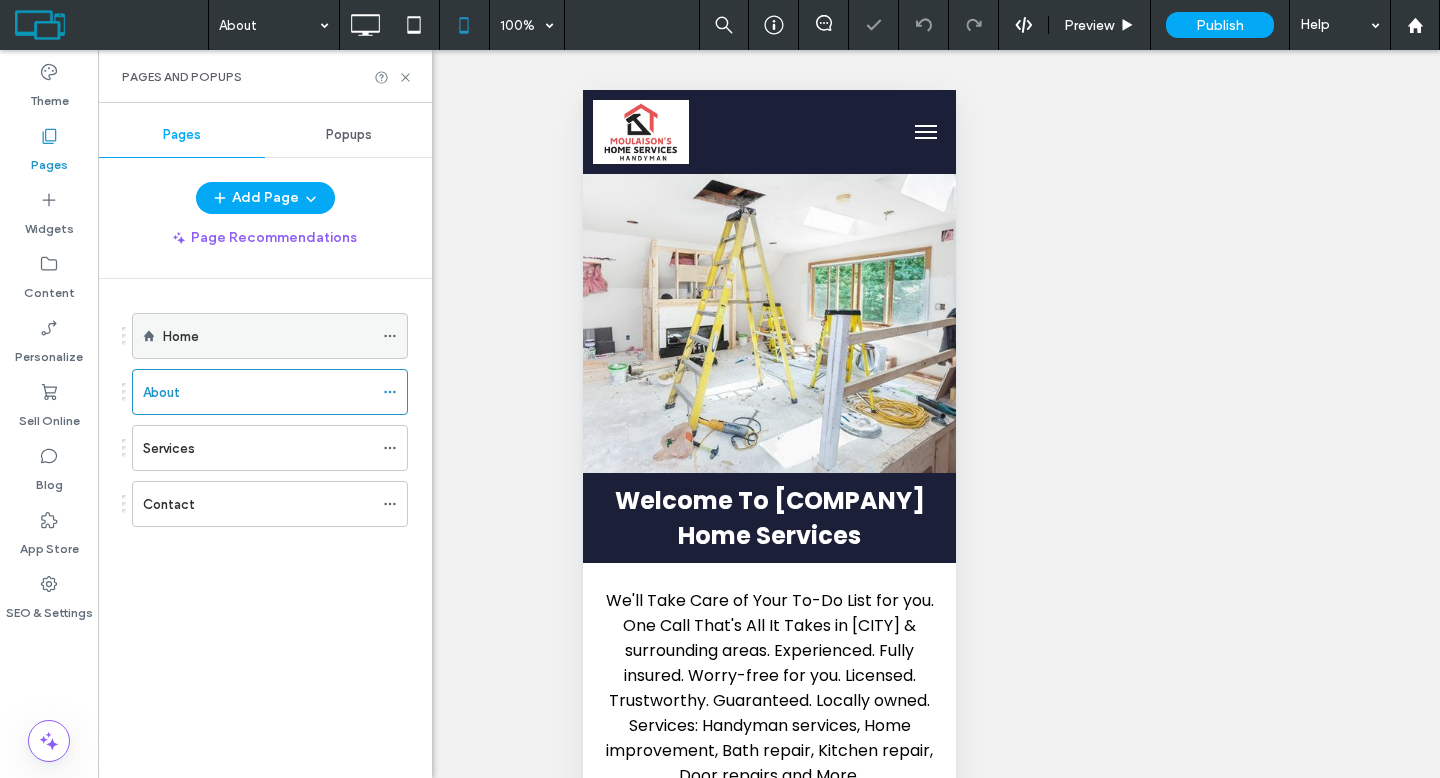 click on "Home" at bounding box center [268, 336] 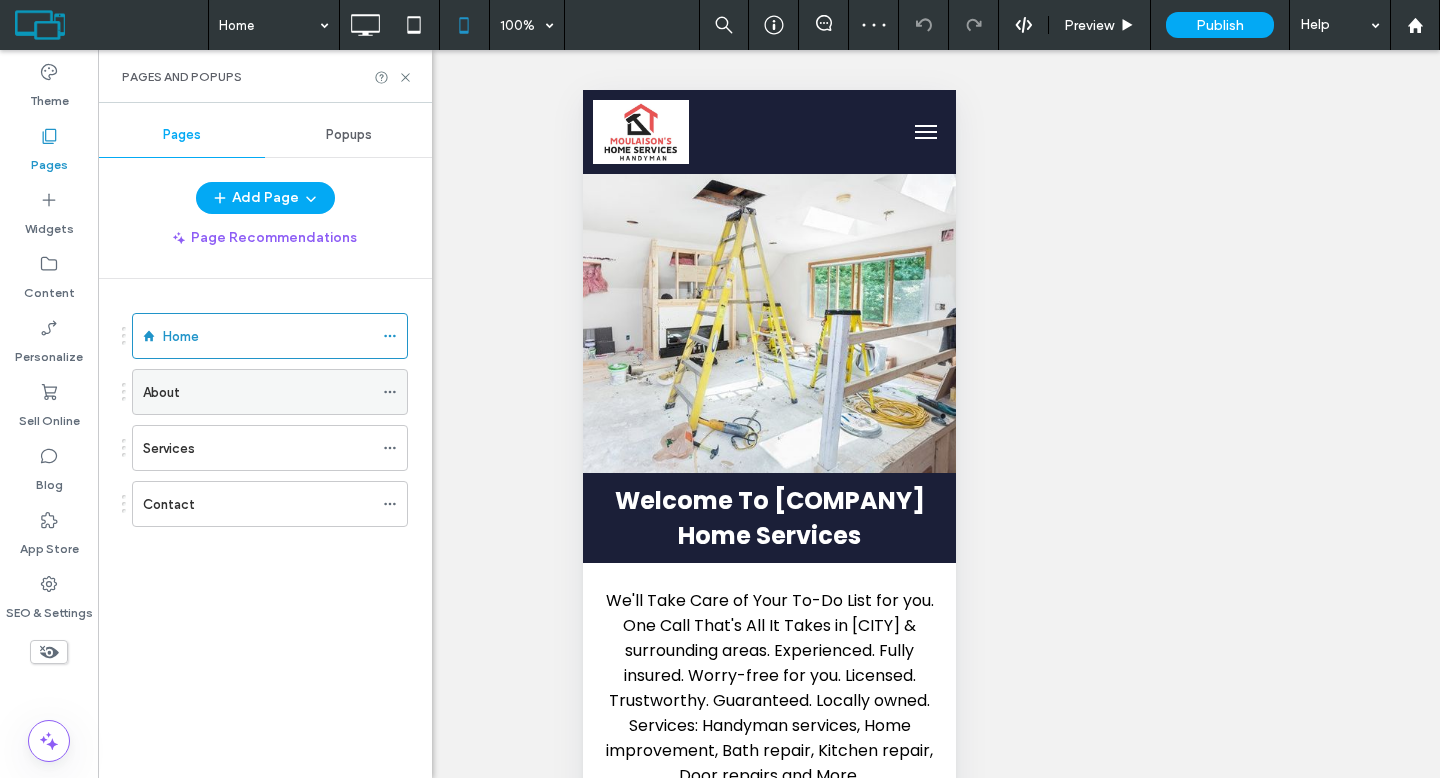 click on "About" at bounding box center (258, 392) 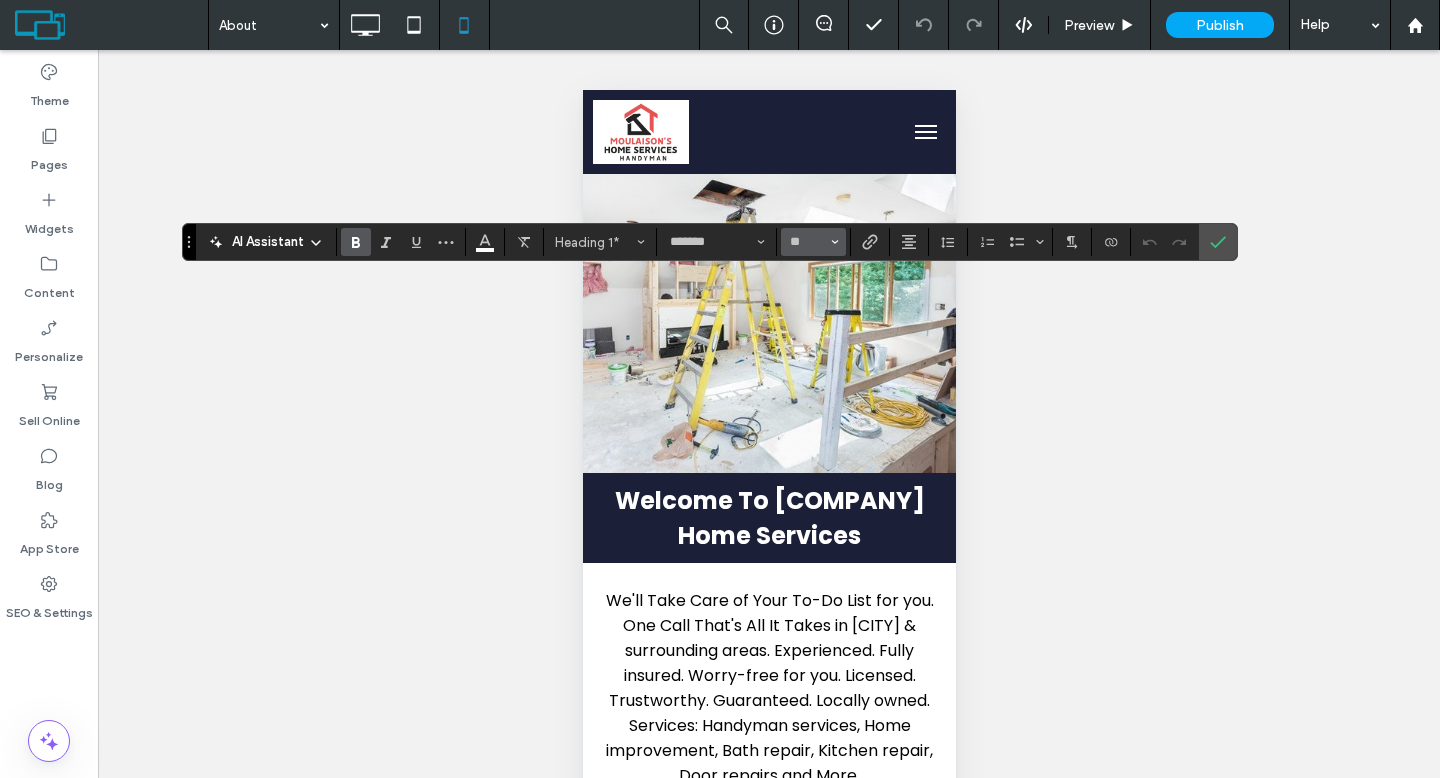 click on "**" at bounding box center (813, 242) 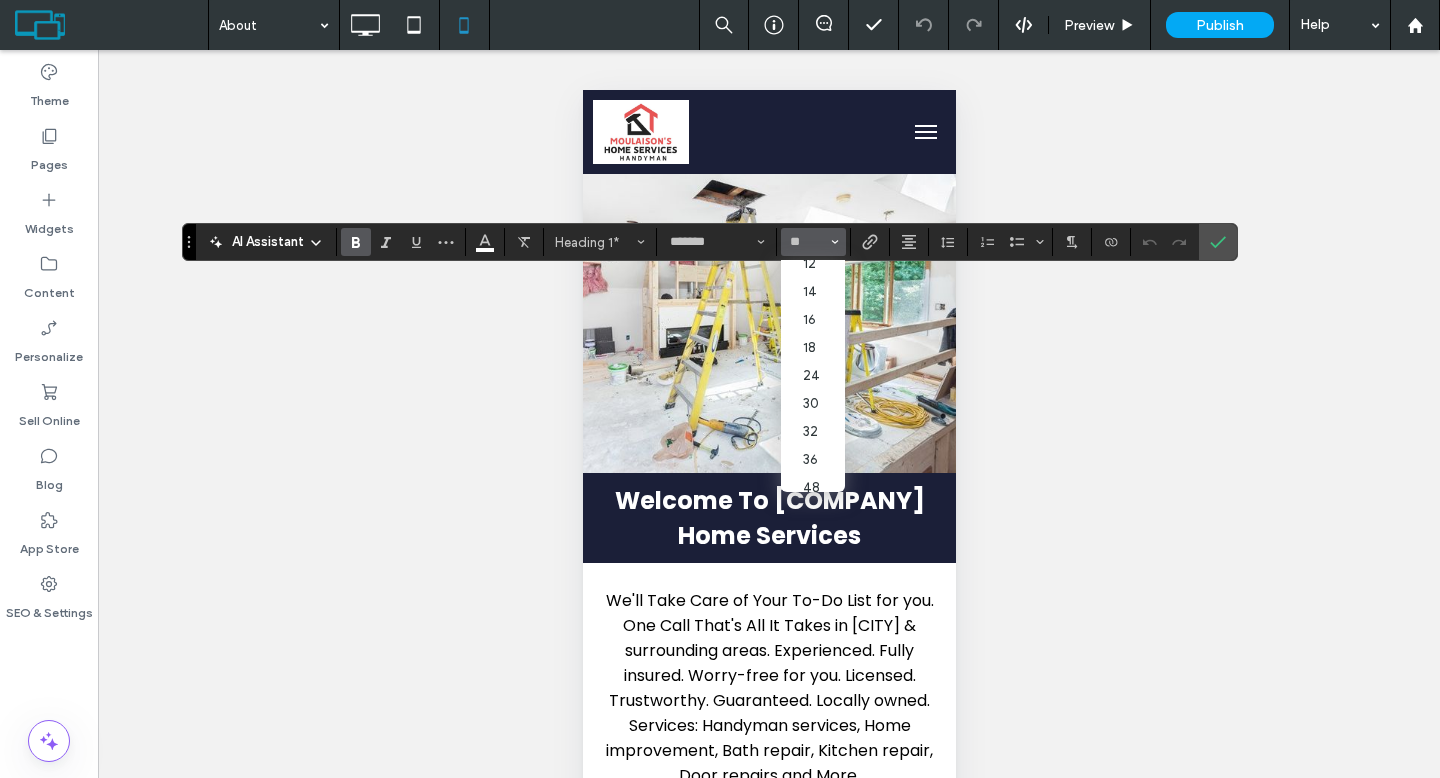 scroll, scrollTop: 125, scrollLeft: 0, axis: vertical 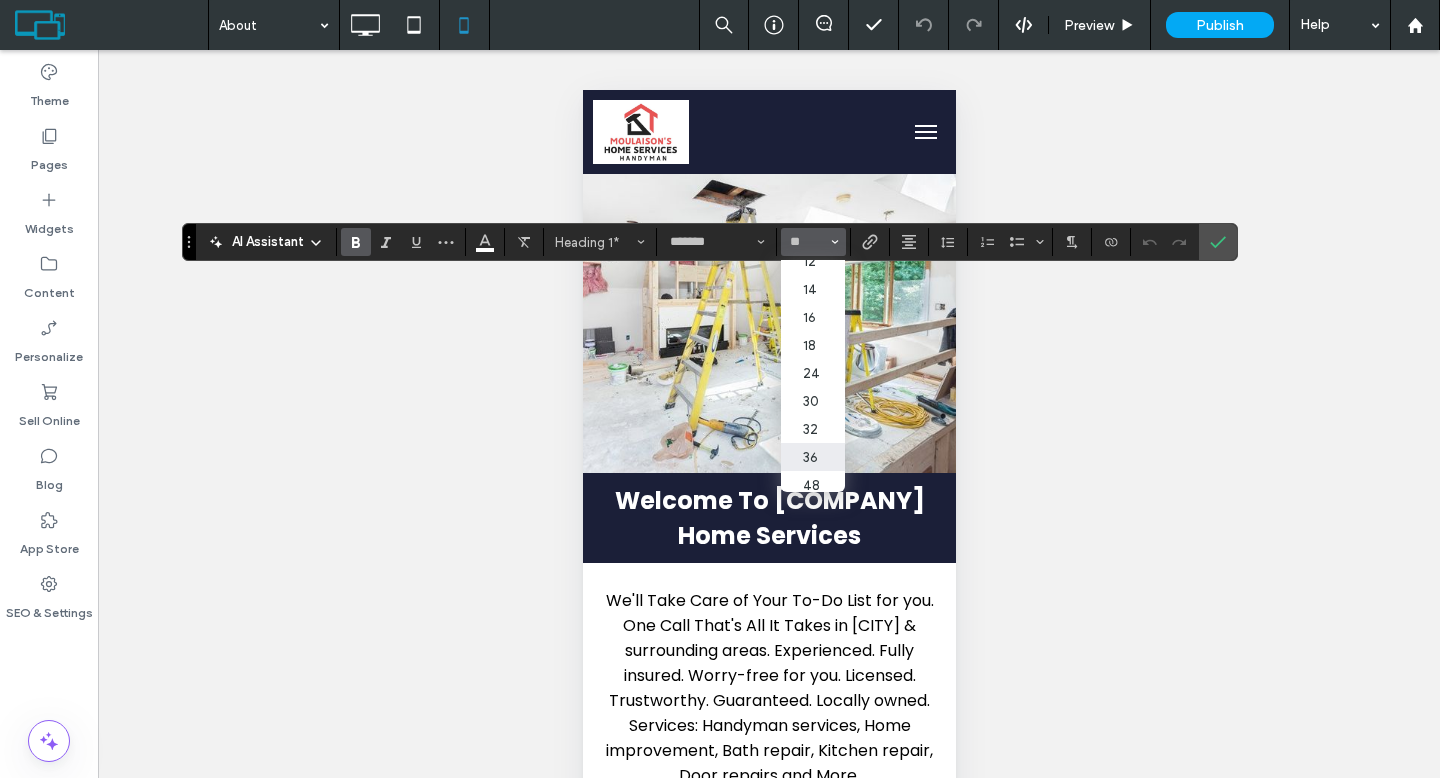click on "36" at bounding box center (813, 457) 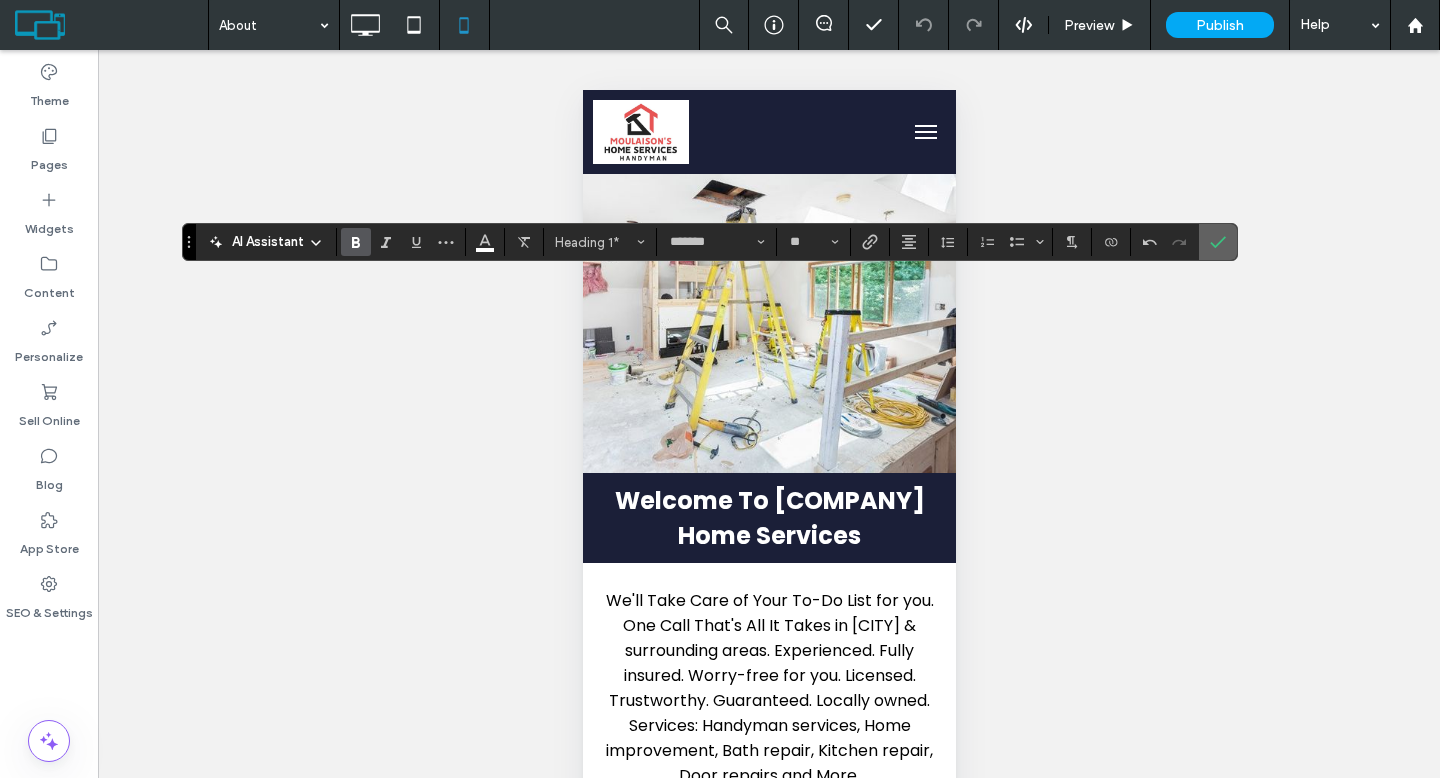 click 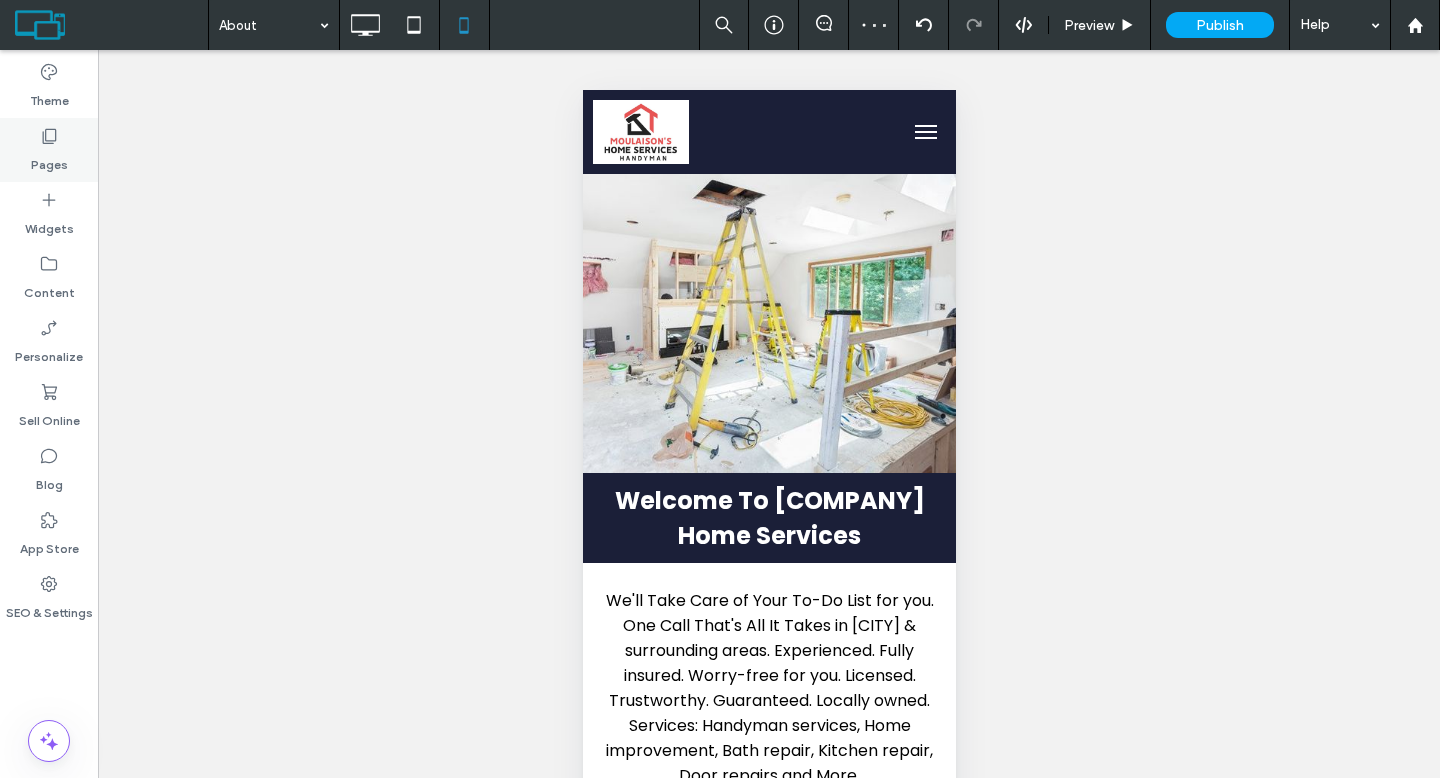 click on "Pages" at bounding box center [49, 150] 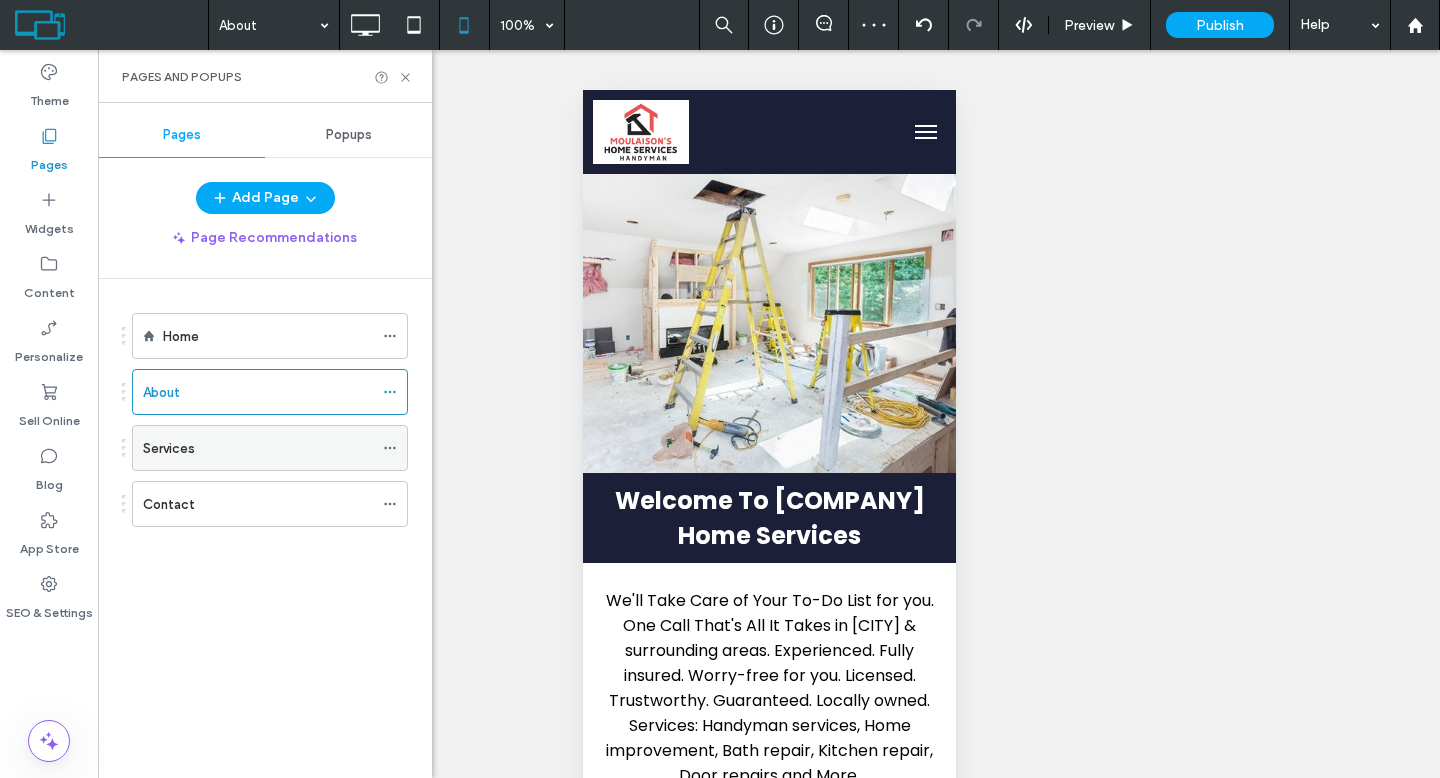 click on "Services" at bounding box center (258, 448) 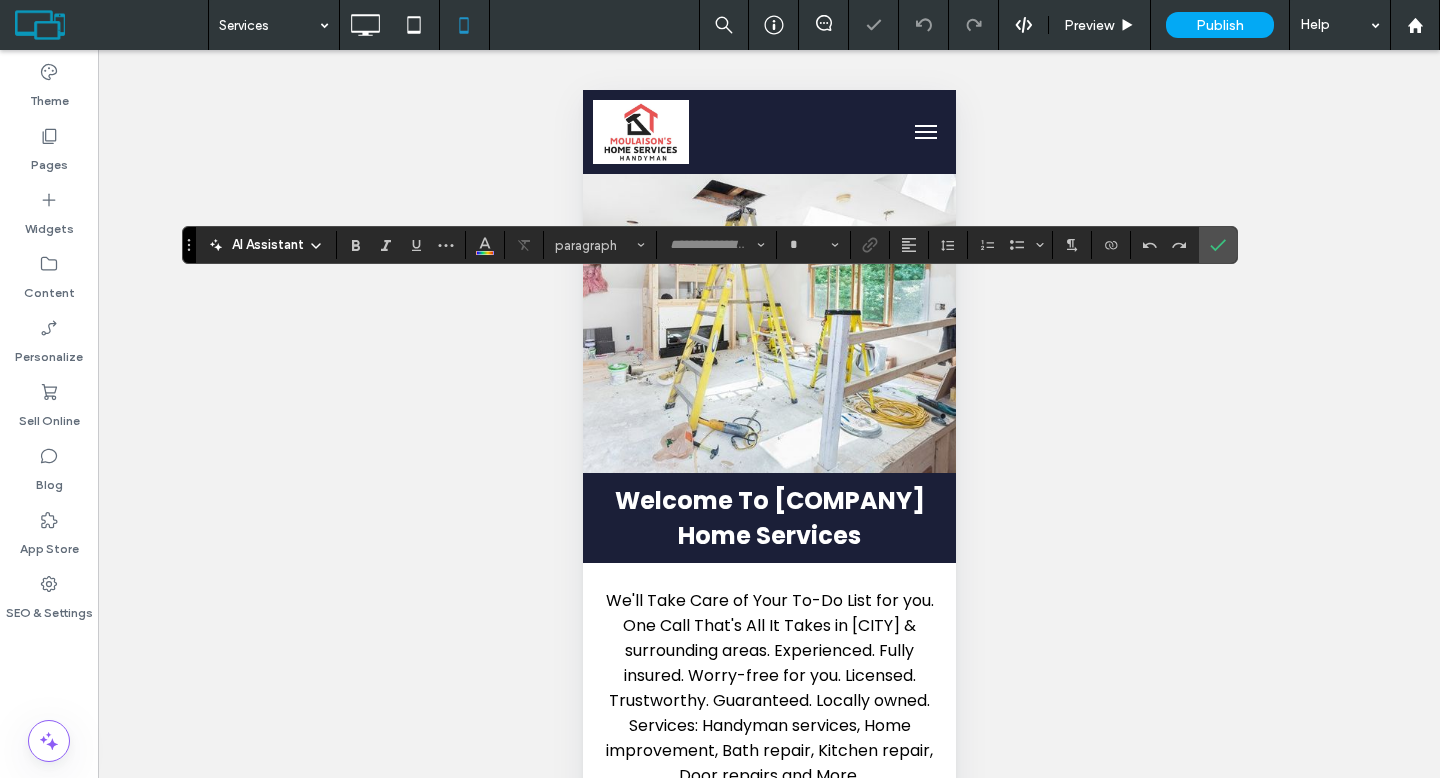 type on "*******" 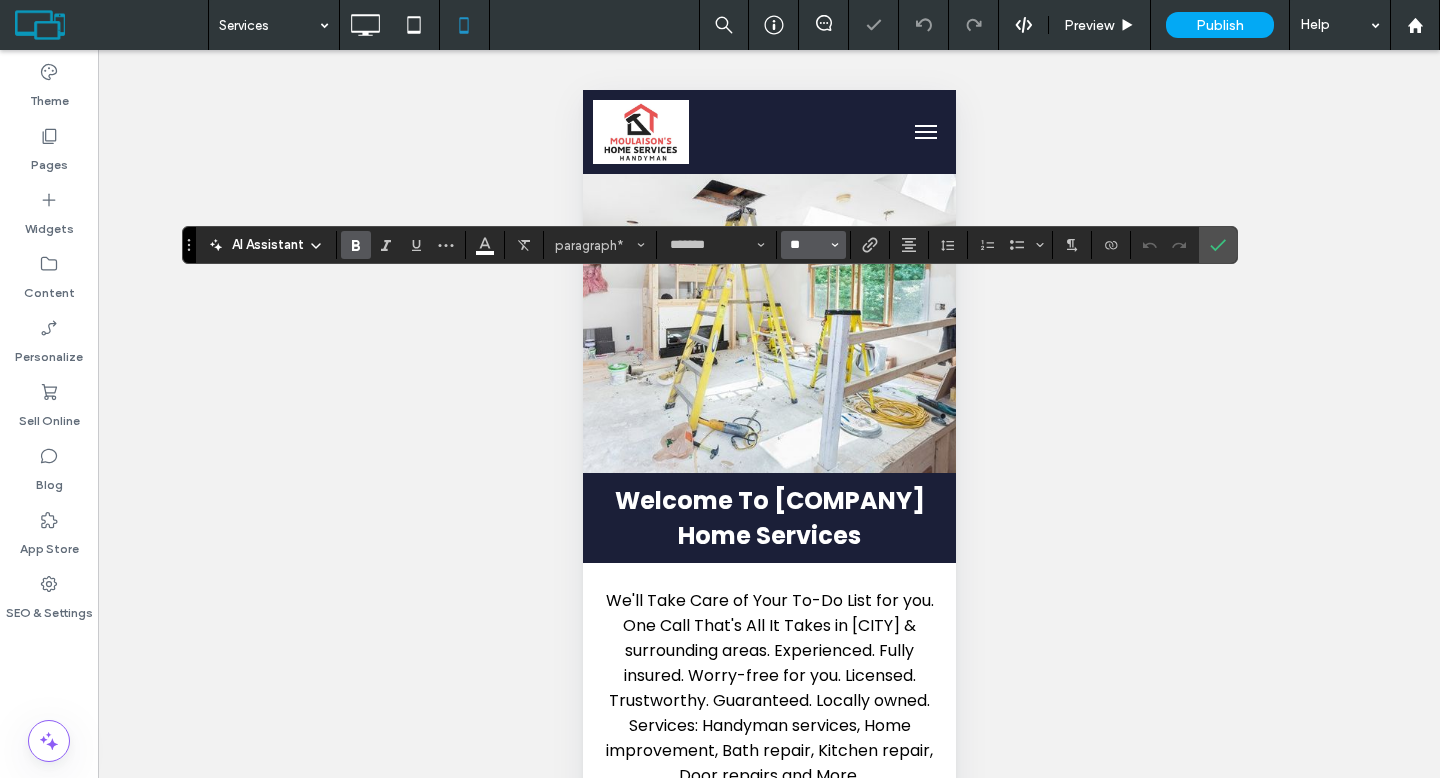 click on "**" at bounding box center [807, 245] 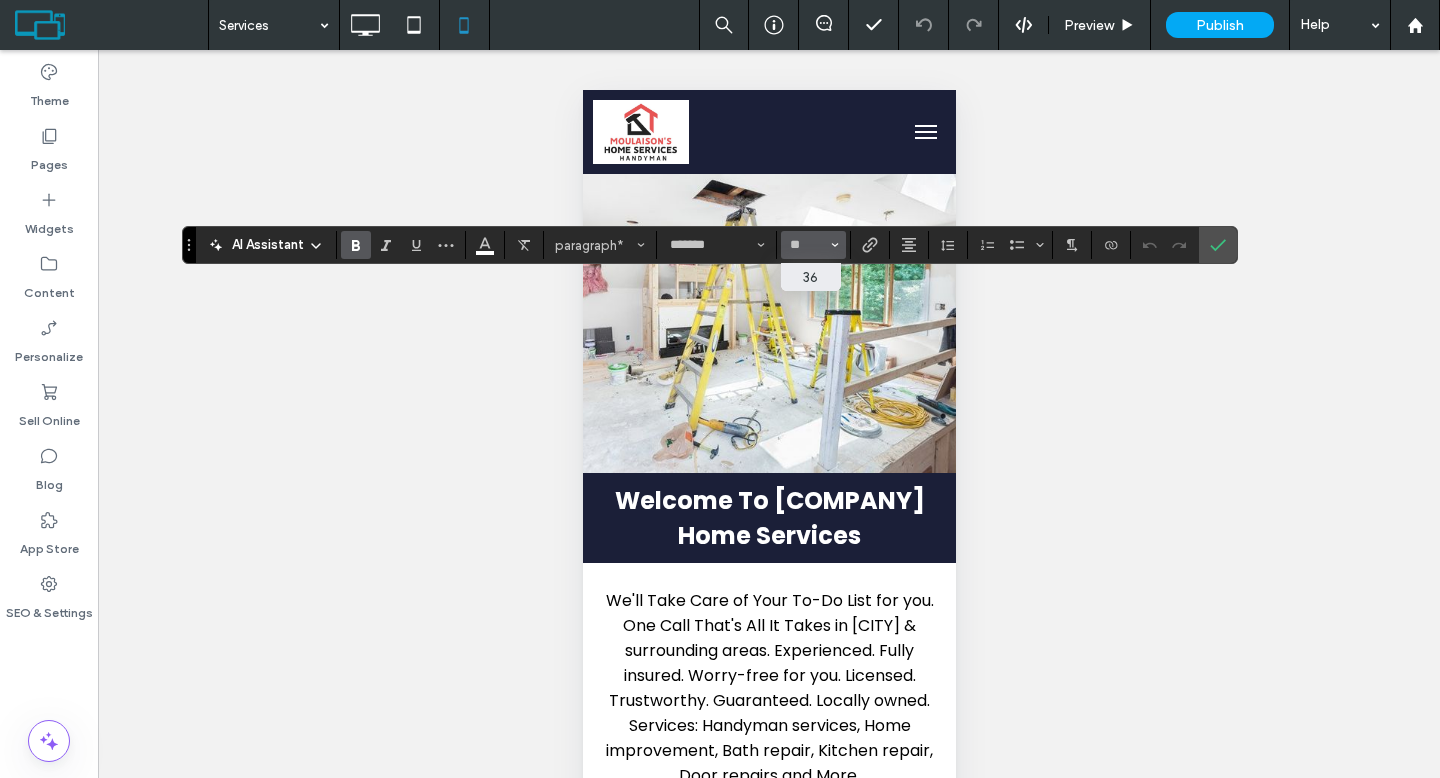 type on "**" 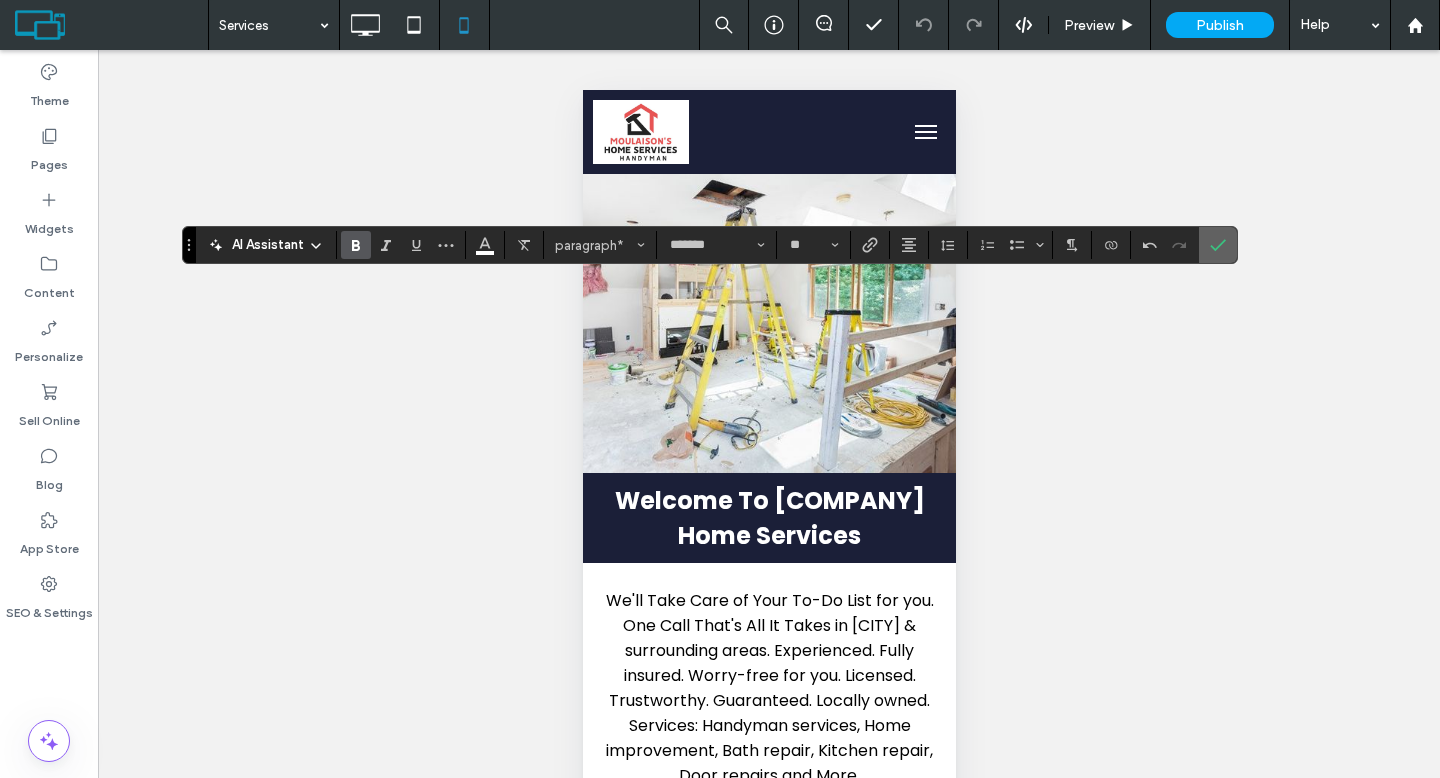 click at bounding box center [1218, 245] 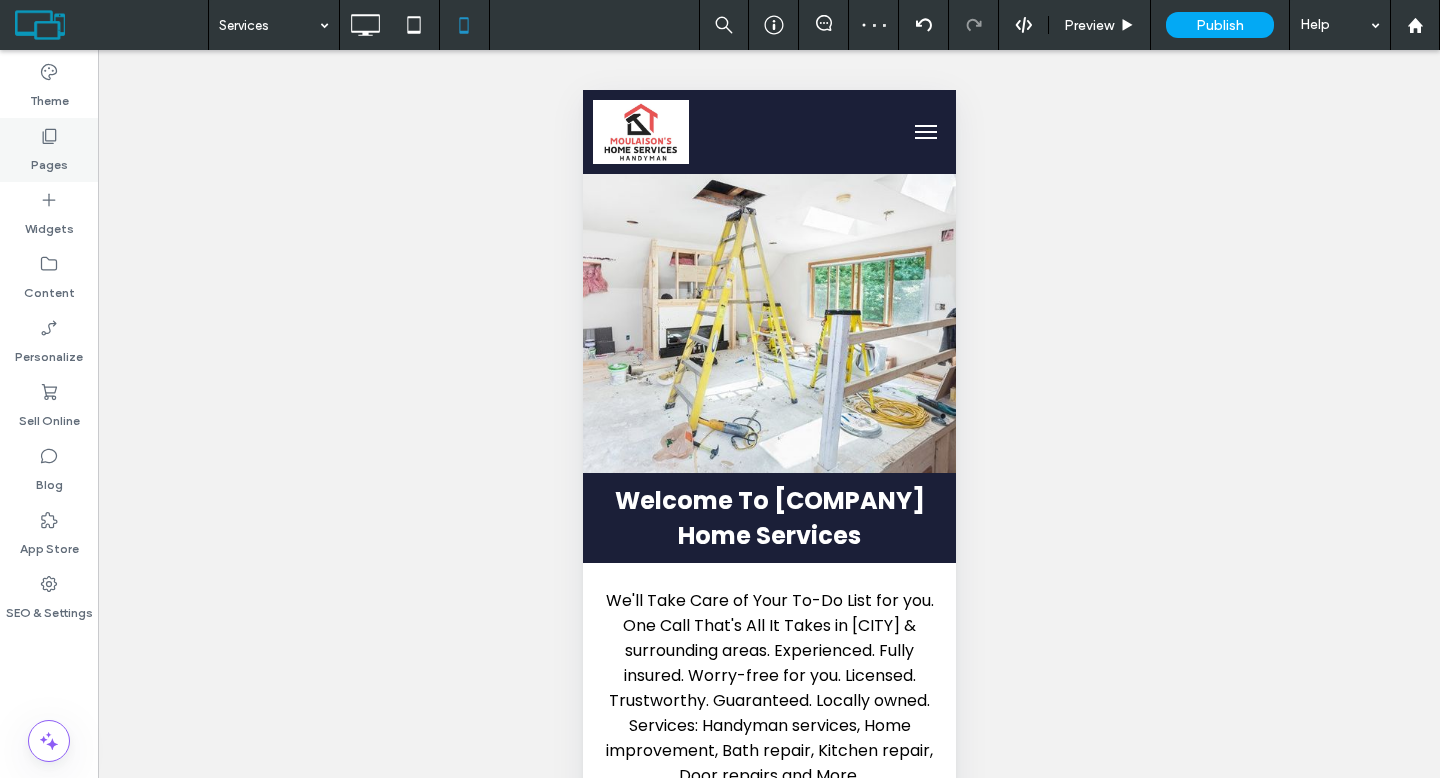 click on "Pages" at bounding box center (49, 160) 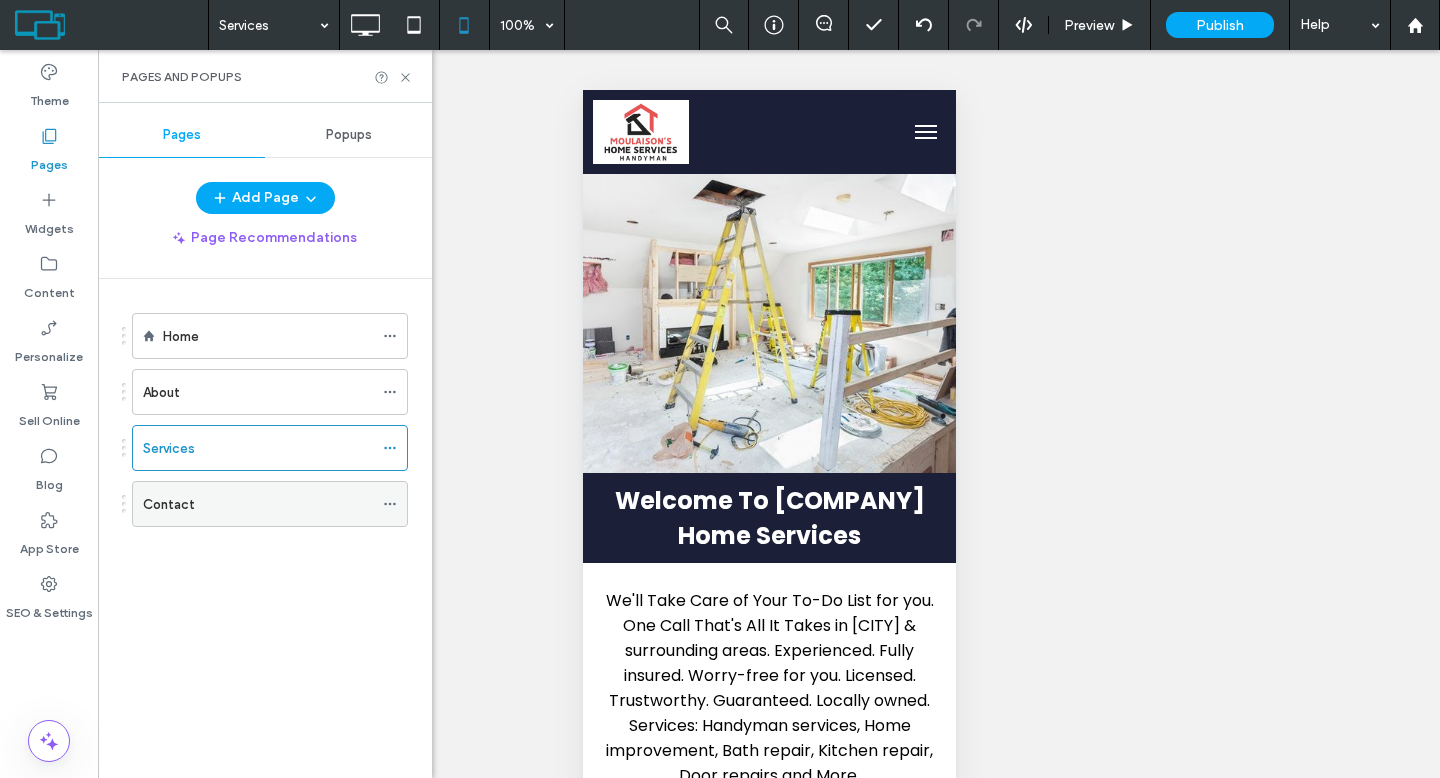 click on "Contact" at bounding box center (258, 504) 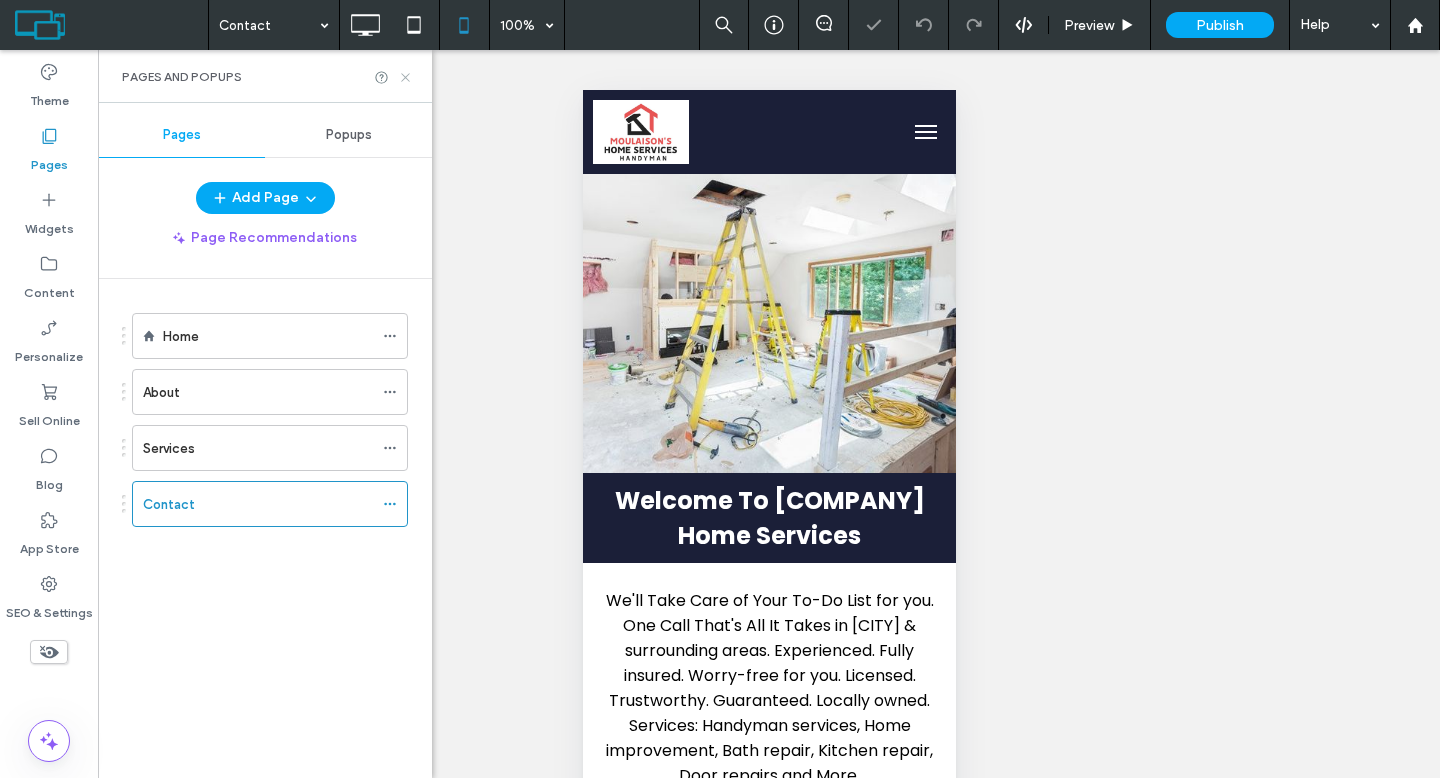 click 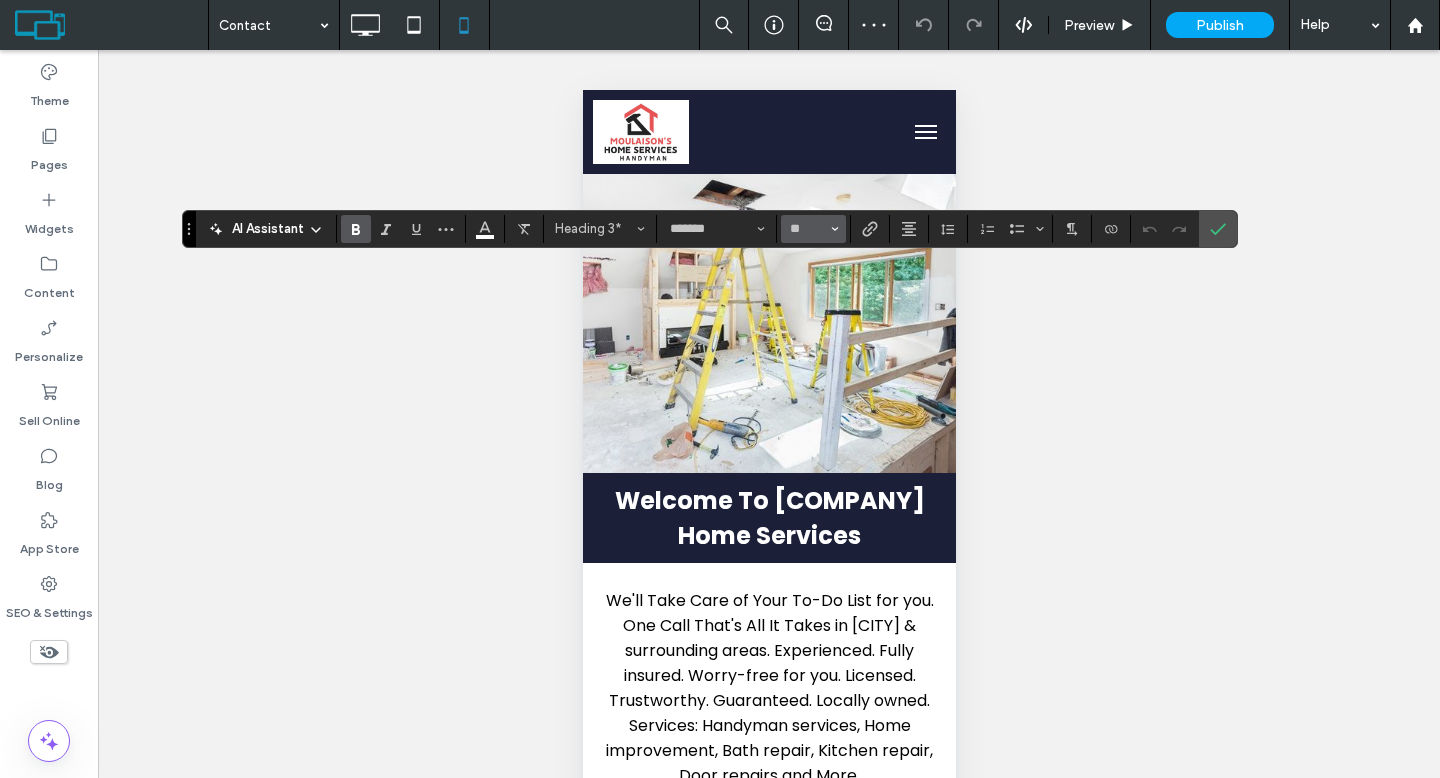 click 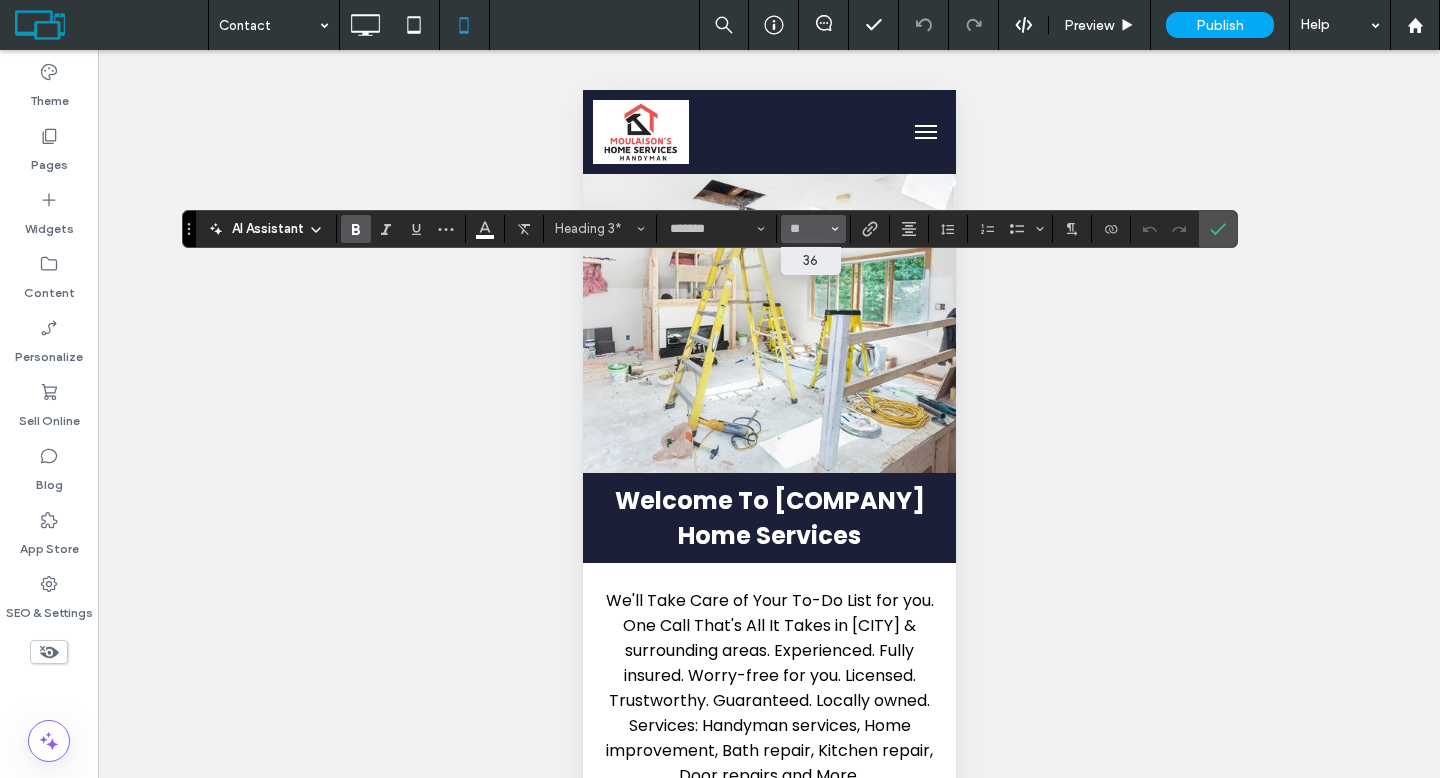 type on "**" 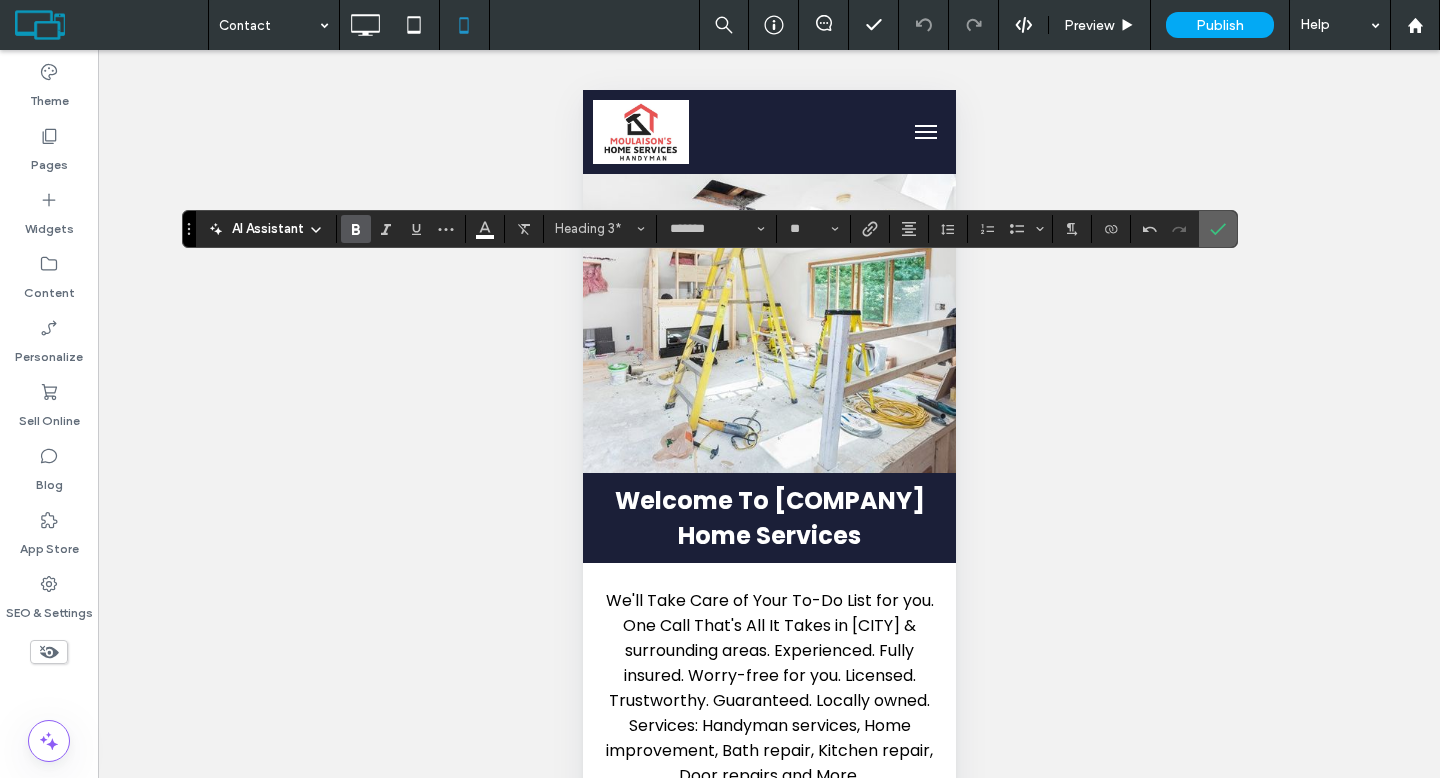 click at bounding box center (1218, 229) 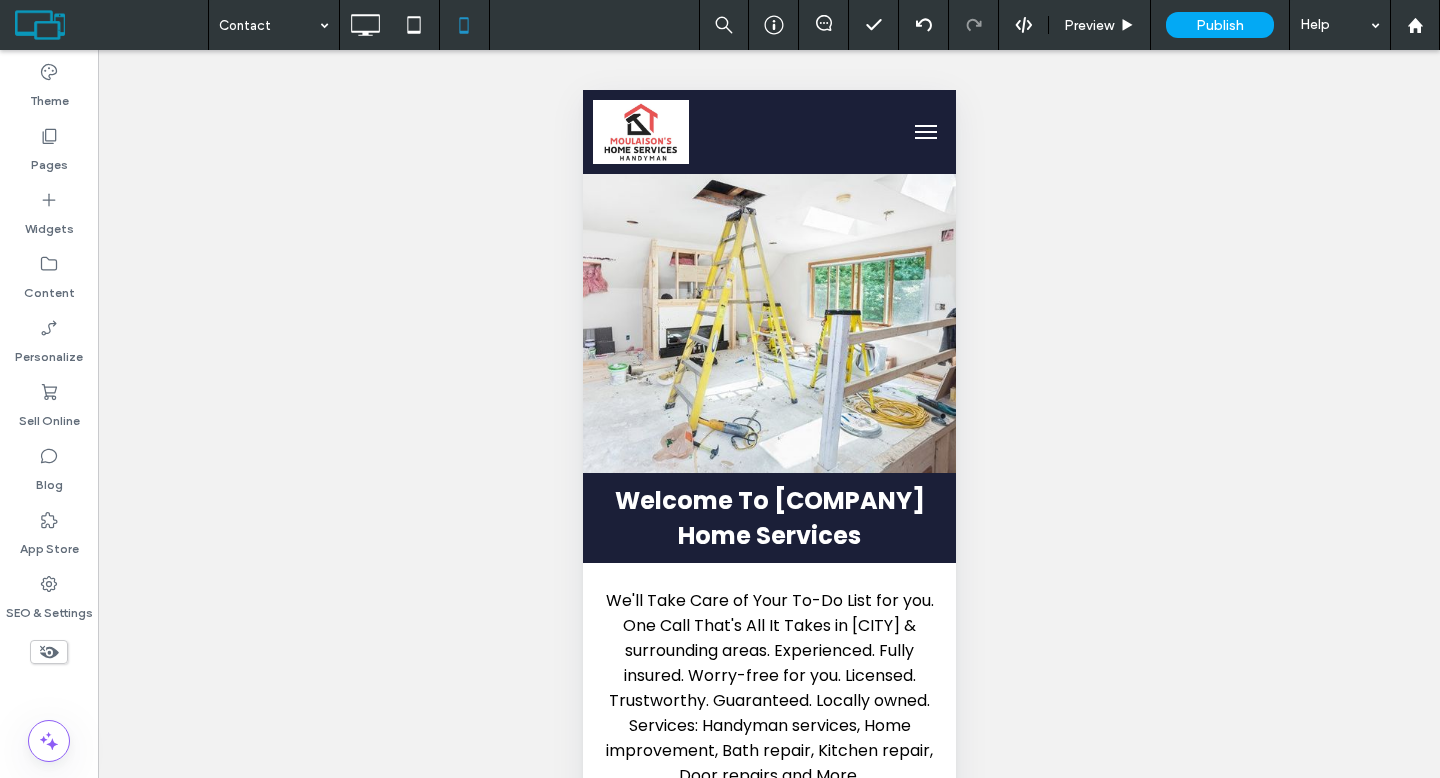 click 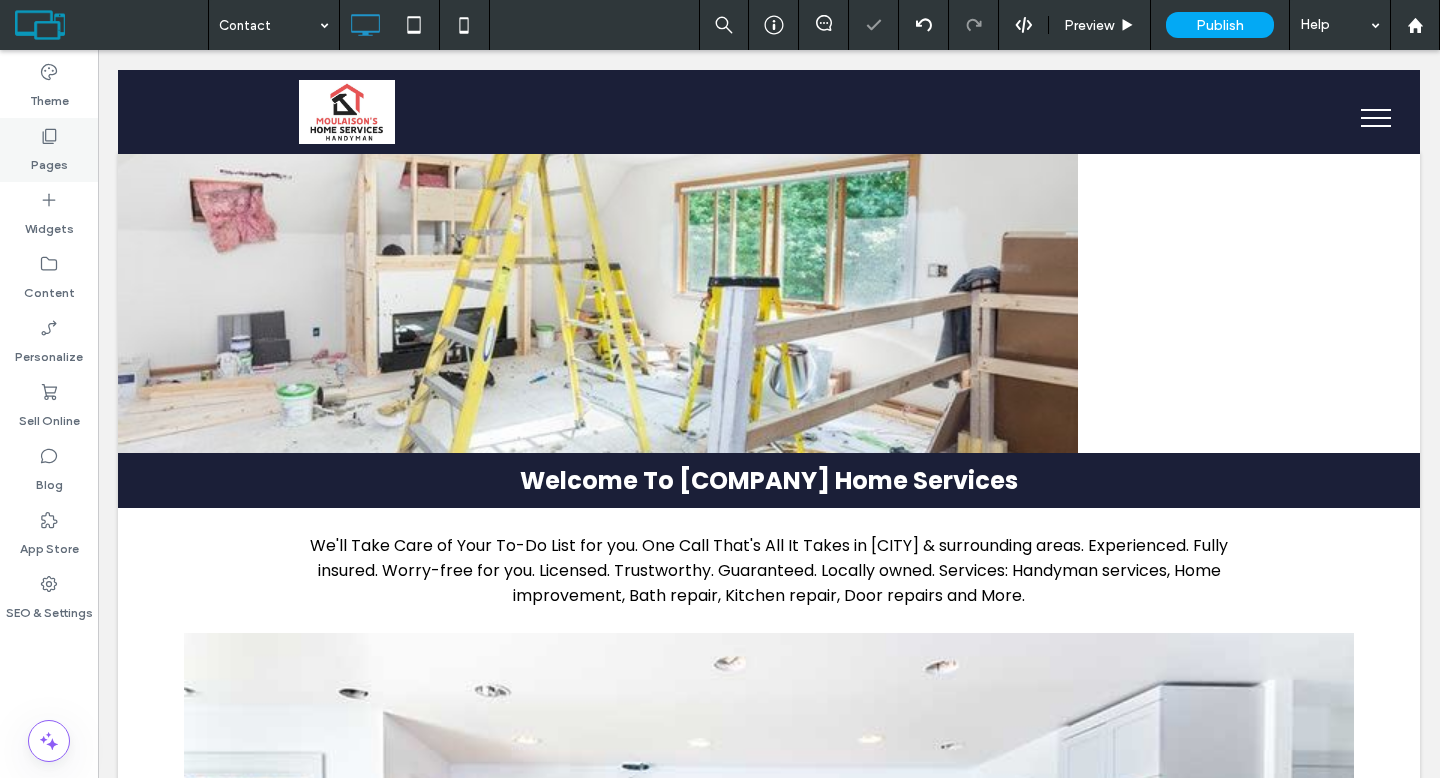 click 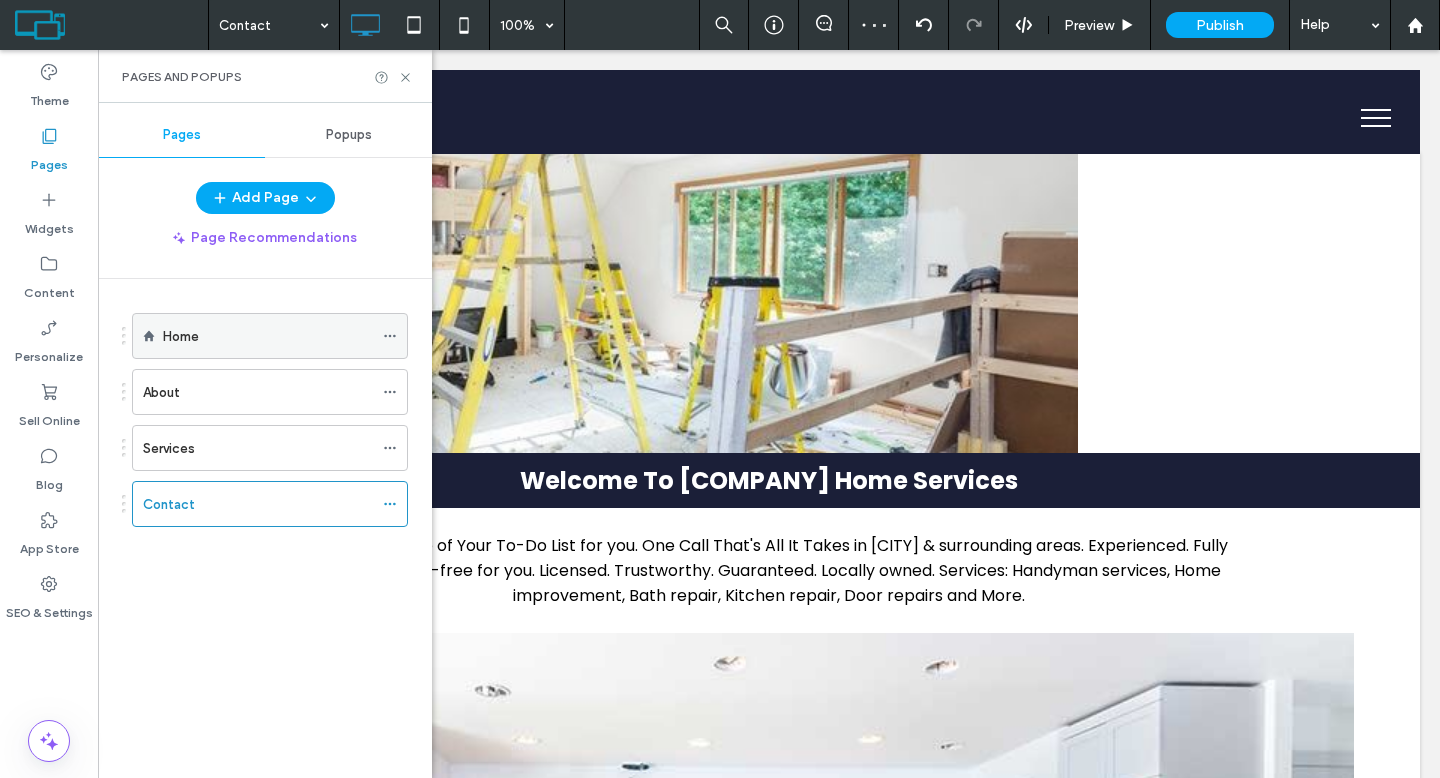 click on "Home" at bounding box center (268, 336) 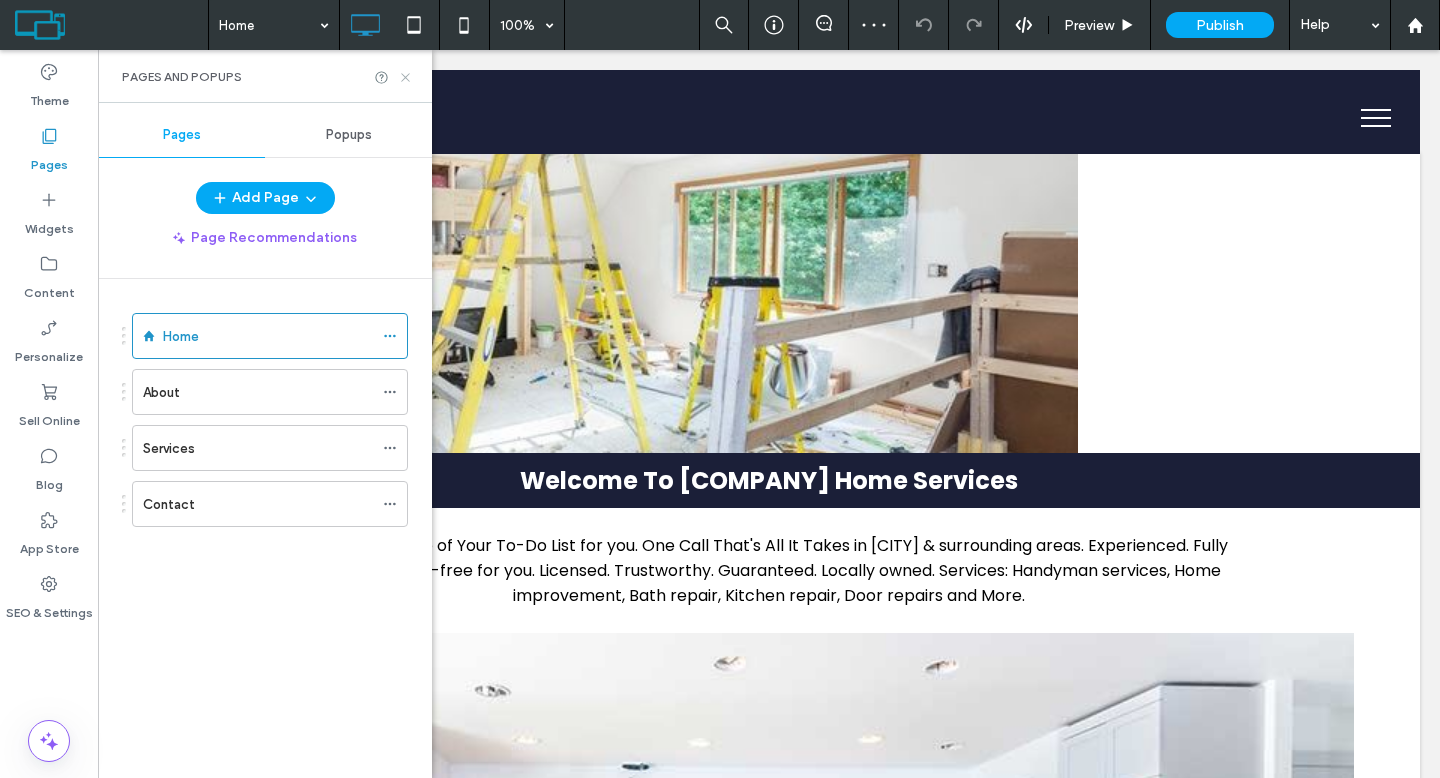 click 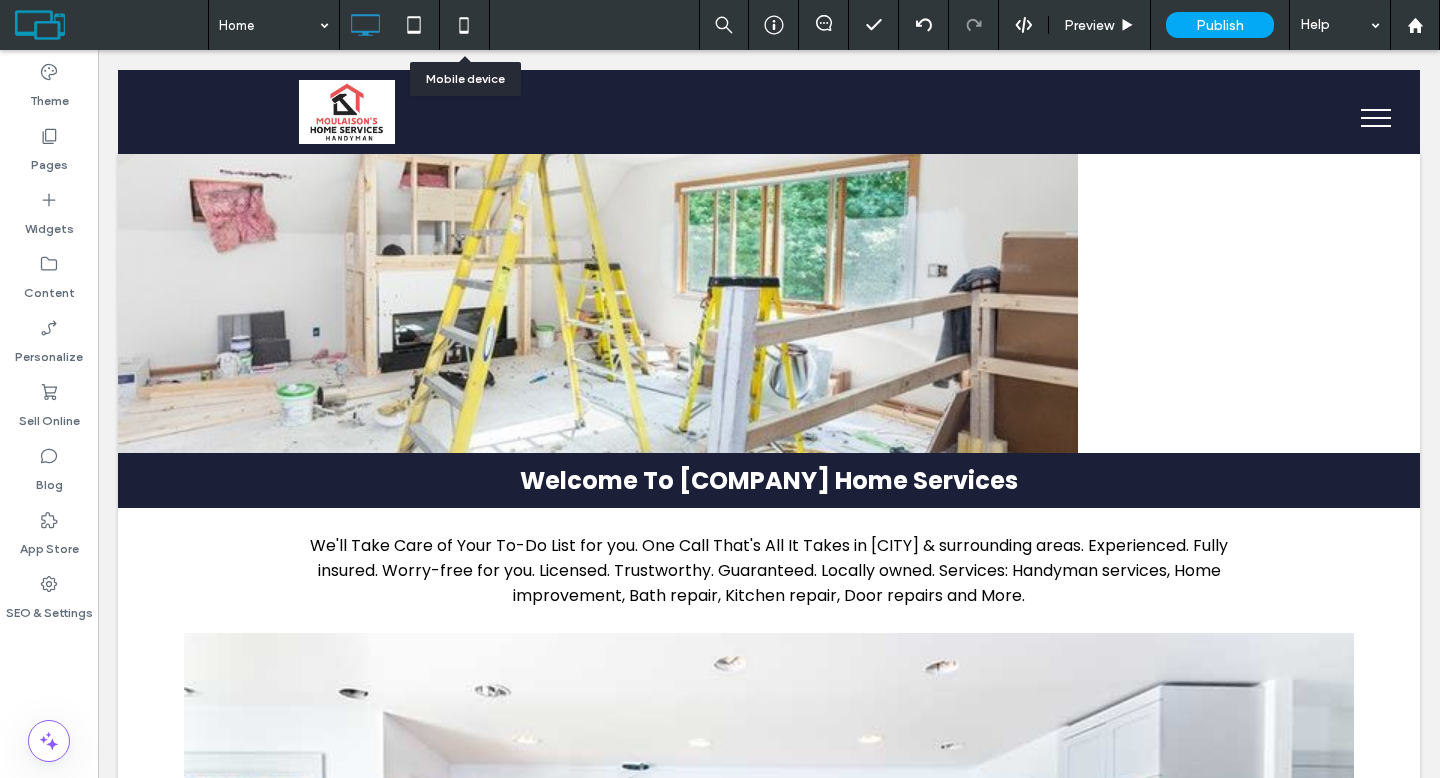 click 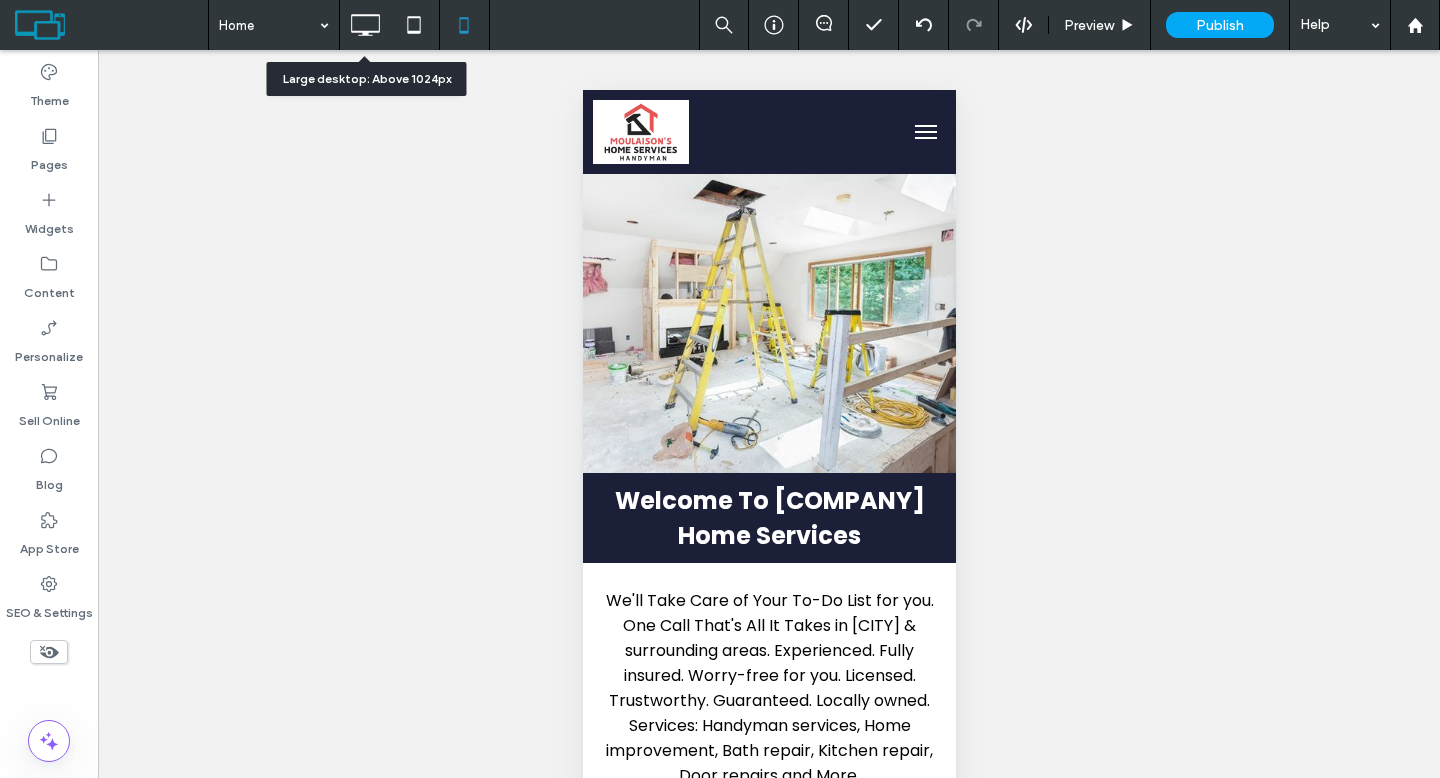 click 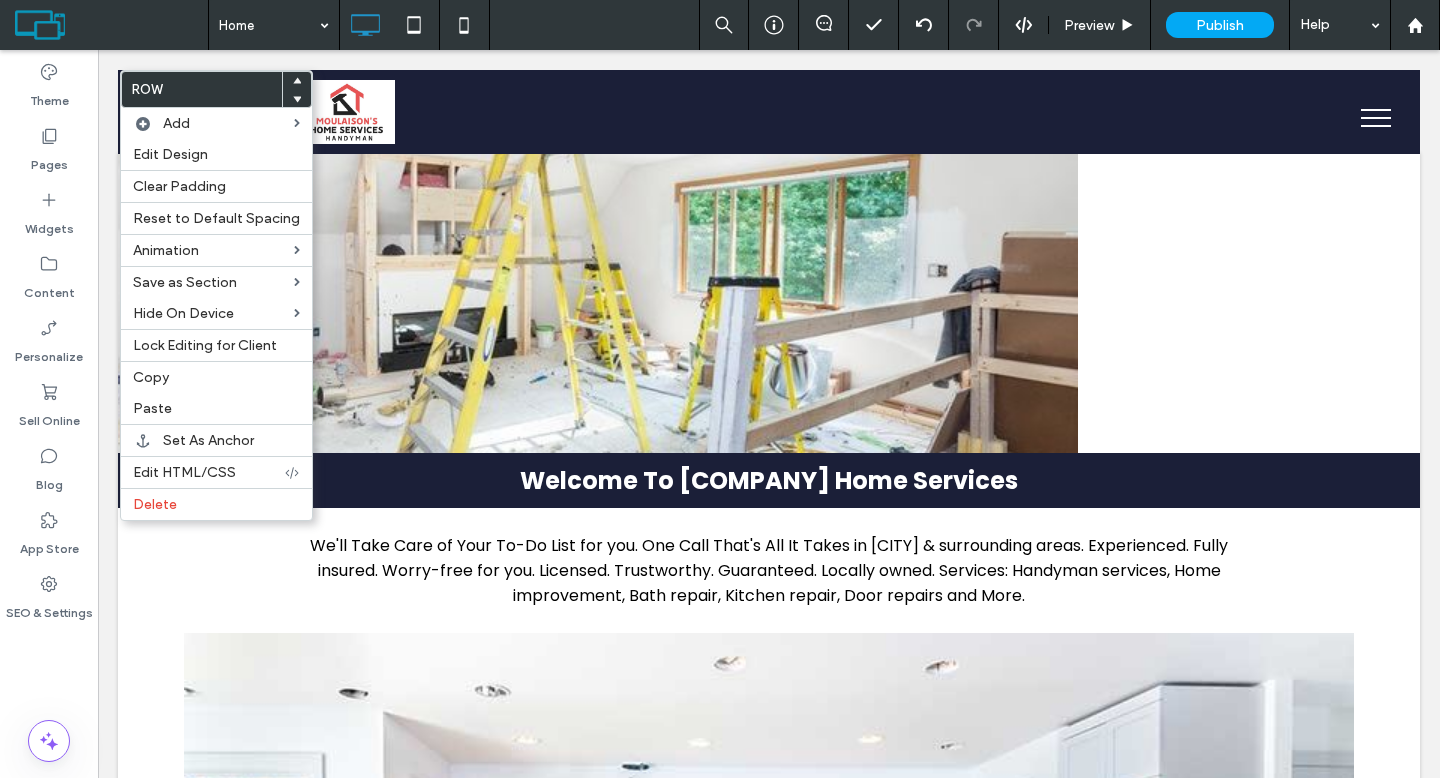 click 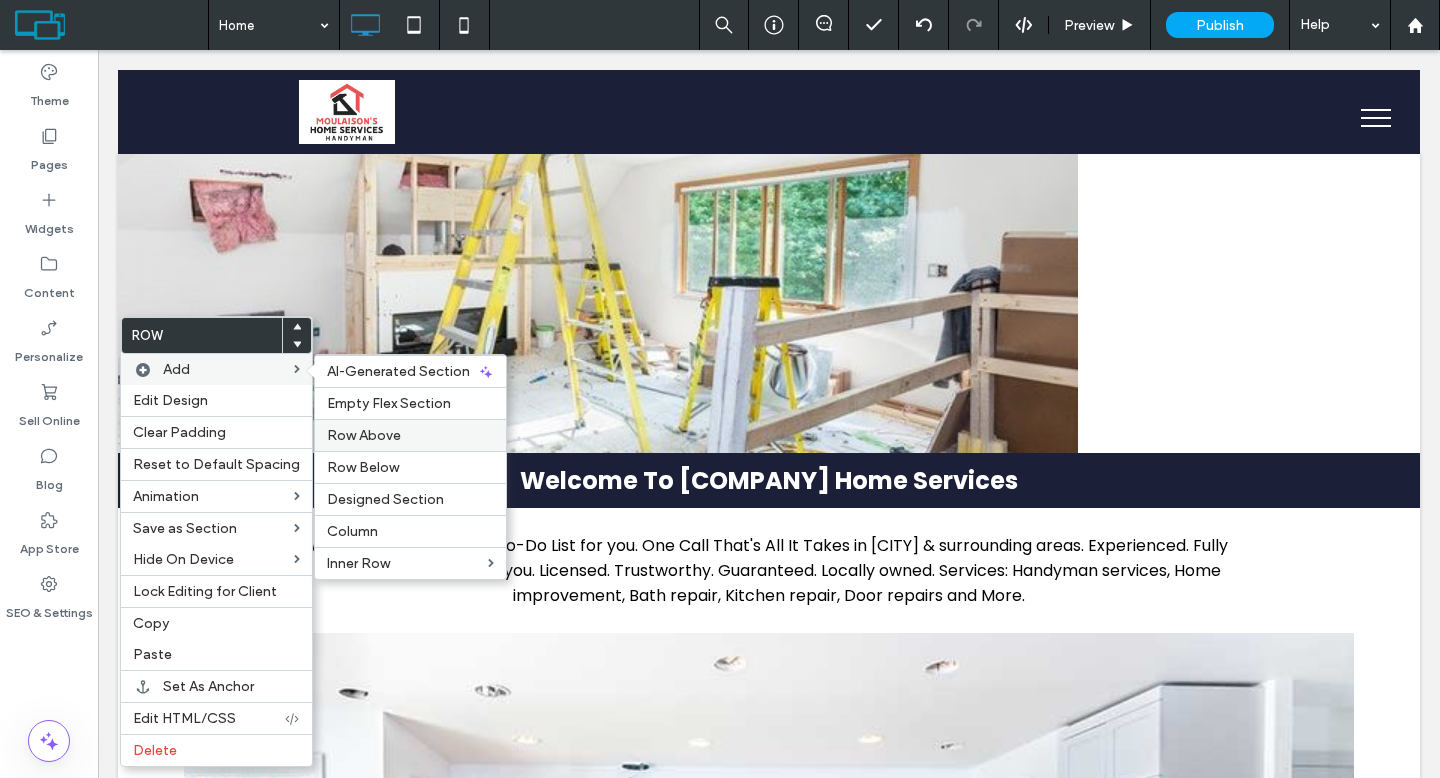 click on "Row Above" at bounding box center (410, 435) 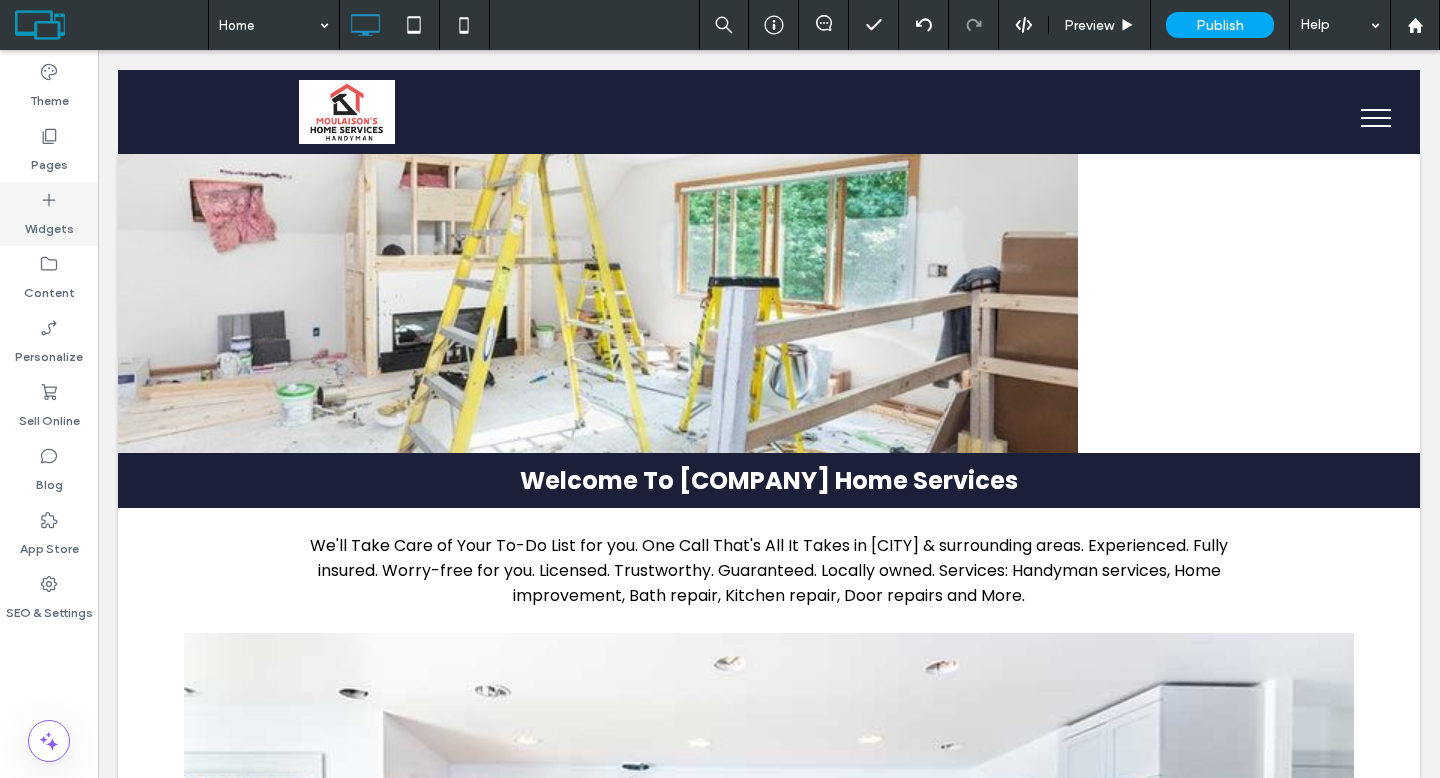 click on "Widgets" at bounding box center (49, 214) 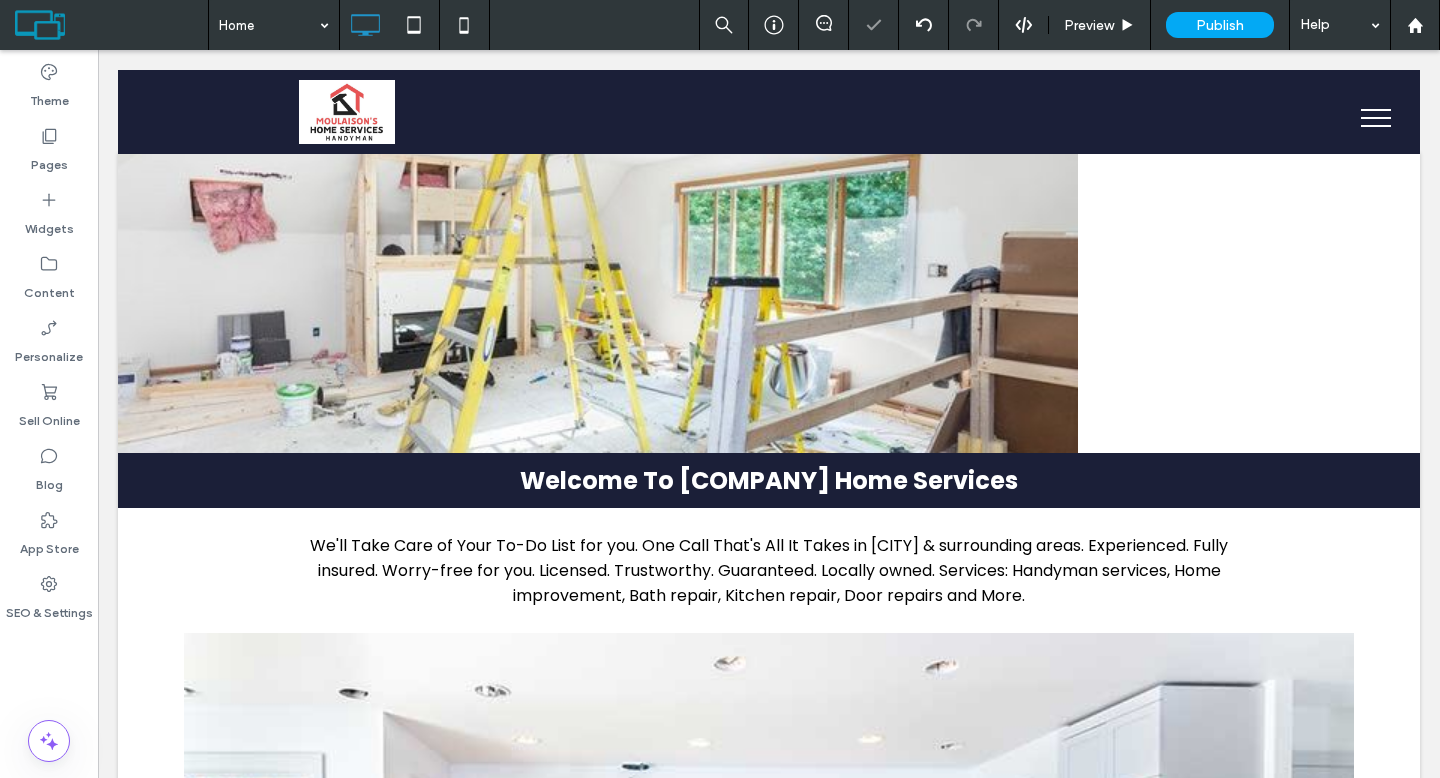 type on "*******" 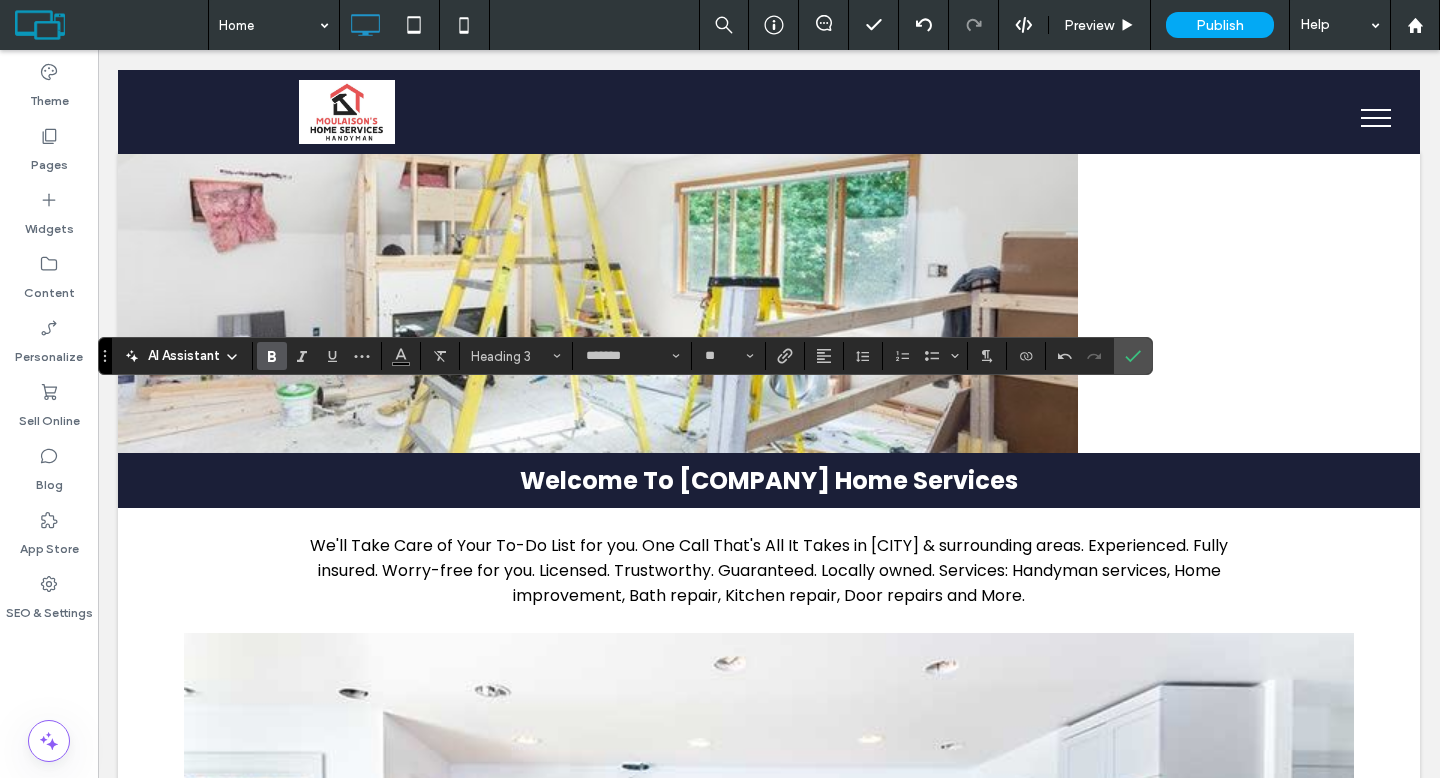 click on "AI Assistant" at bounding box center [184, 356] 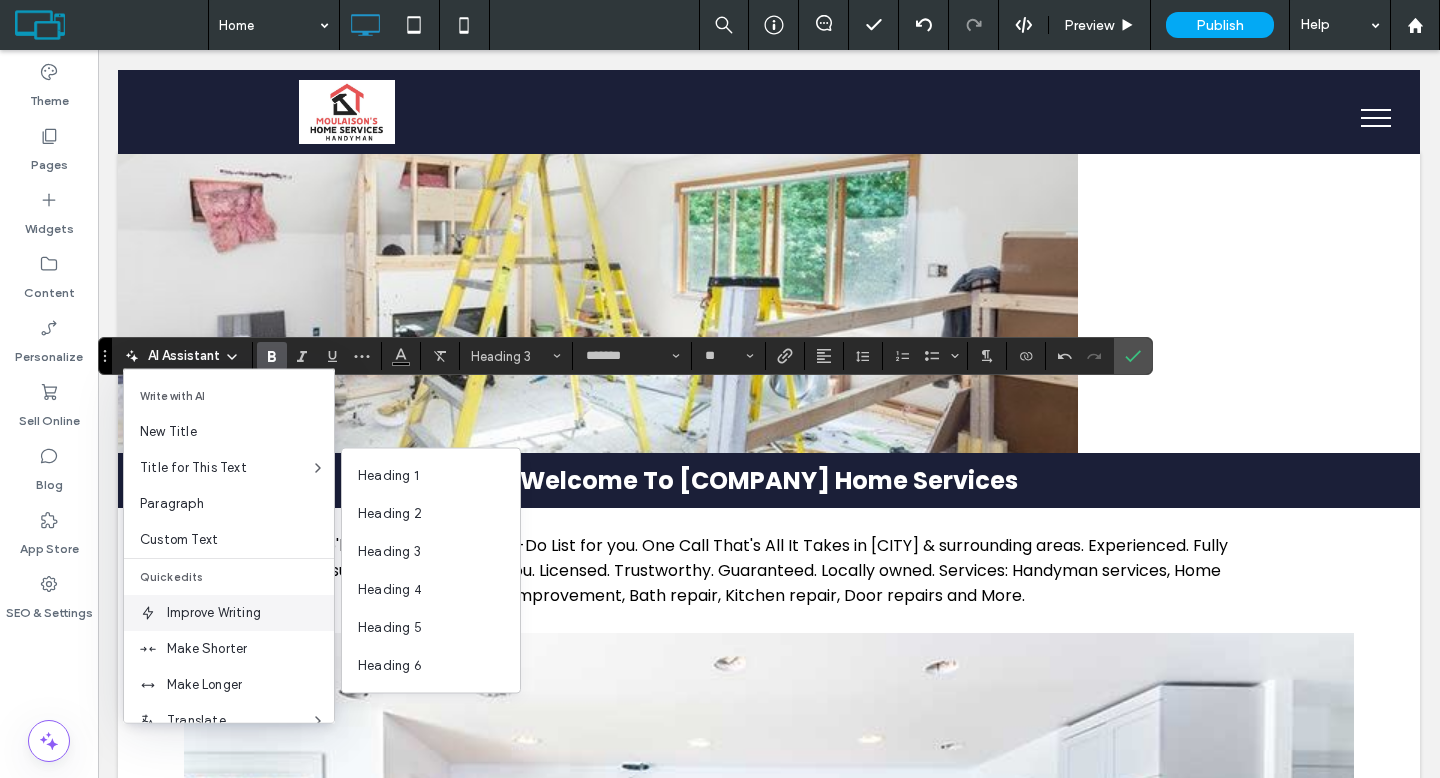 click on "Improve Writing" at bounding box center [250, 613] 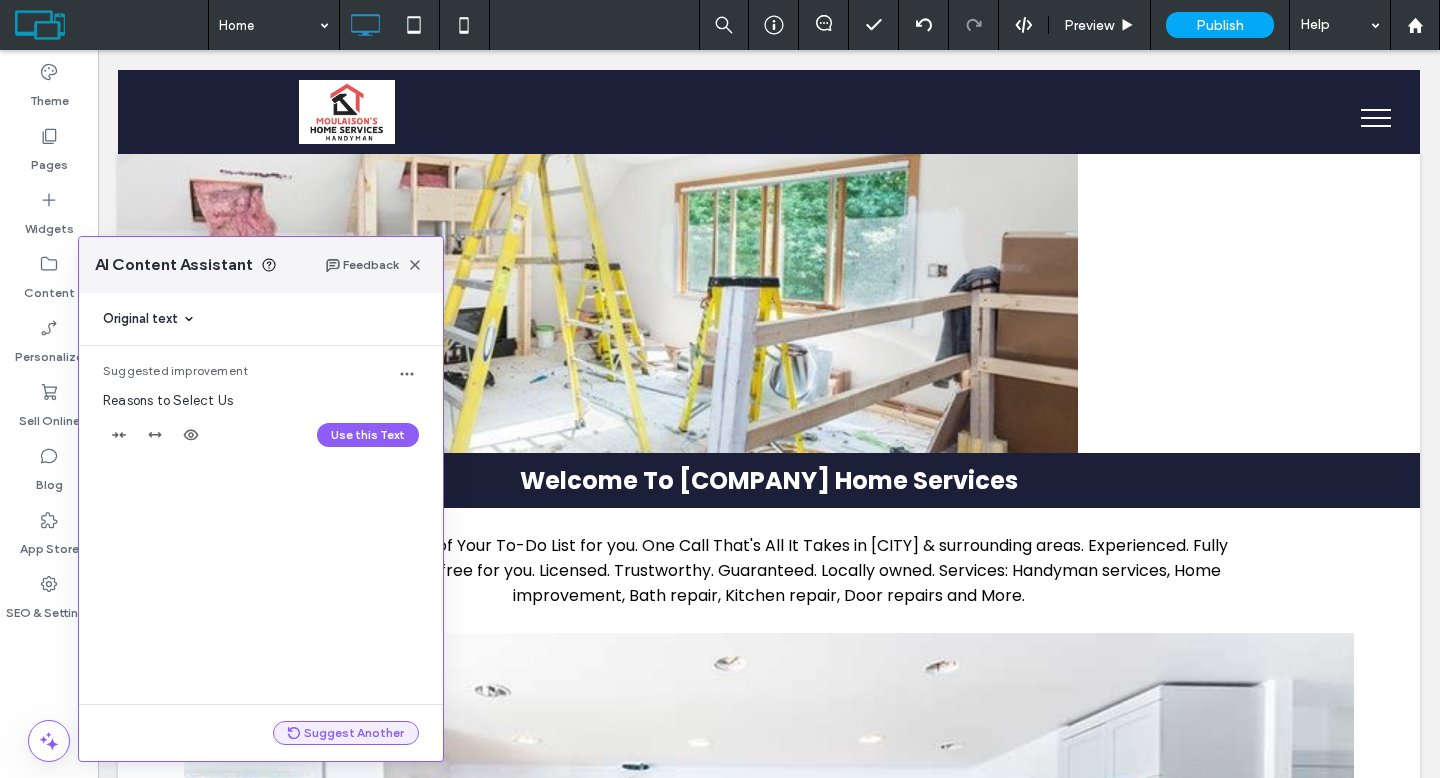 click on "Suggest Another" at bounding box center [346, 733] 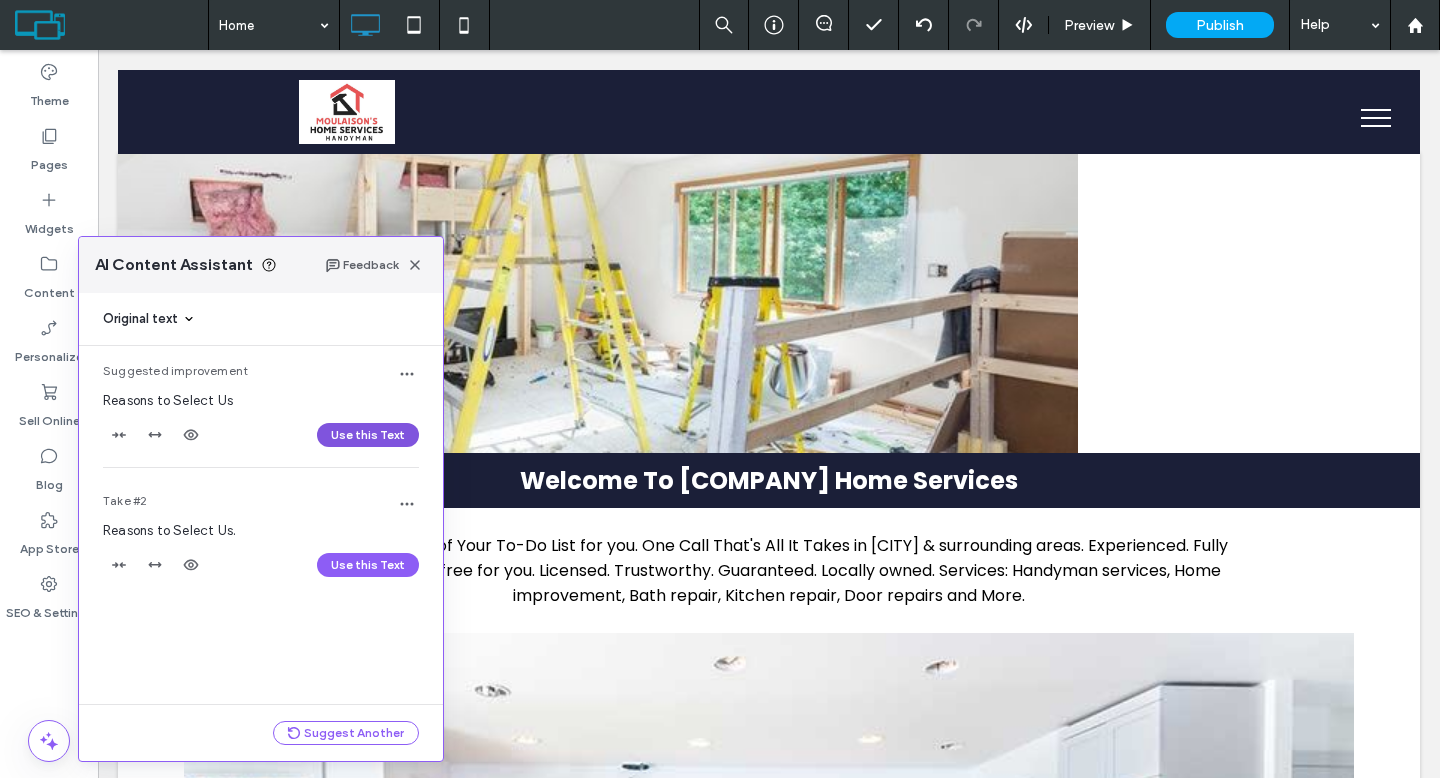 click on "Use this Text" at bounding box center (368, 435) 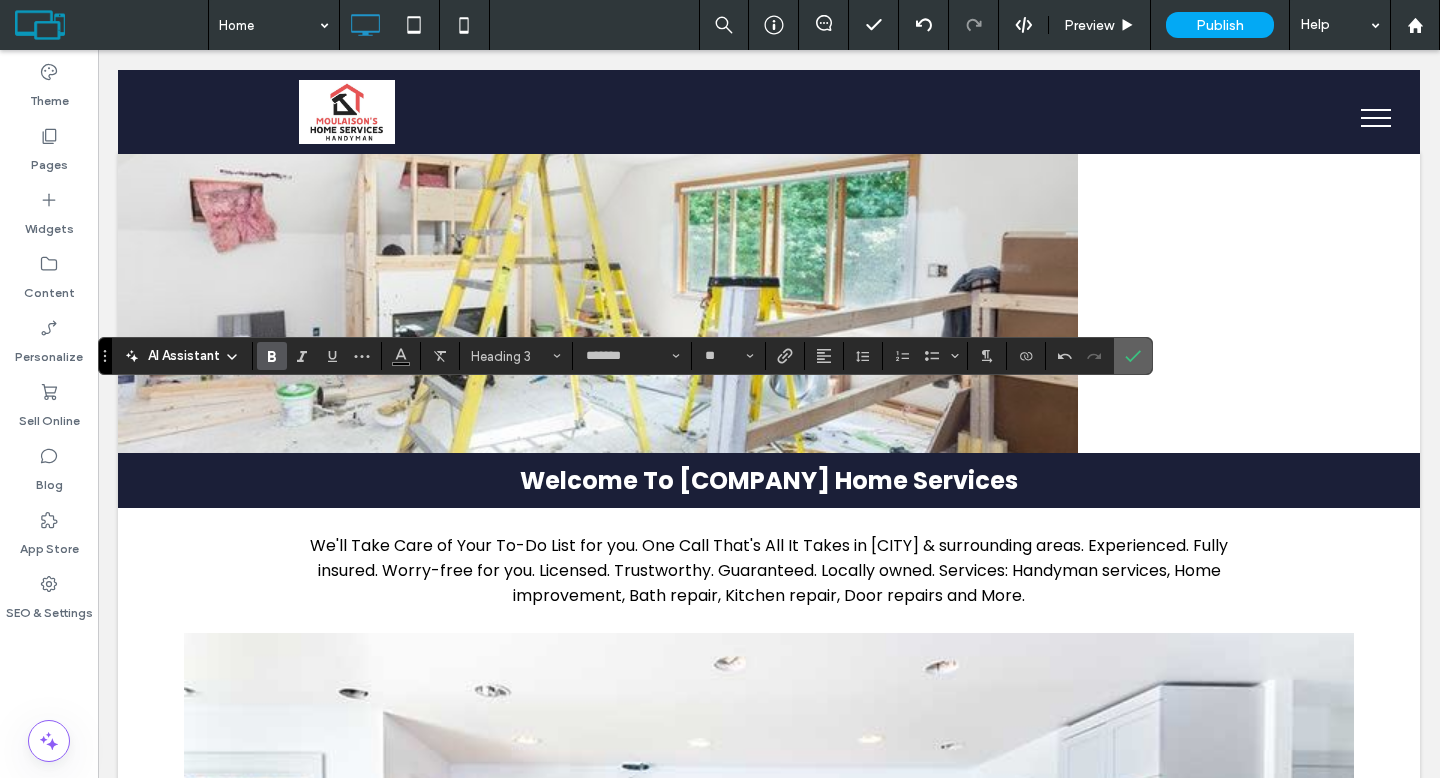 click at bounding box center [1133, 356] 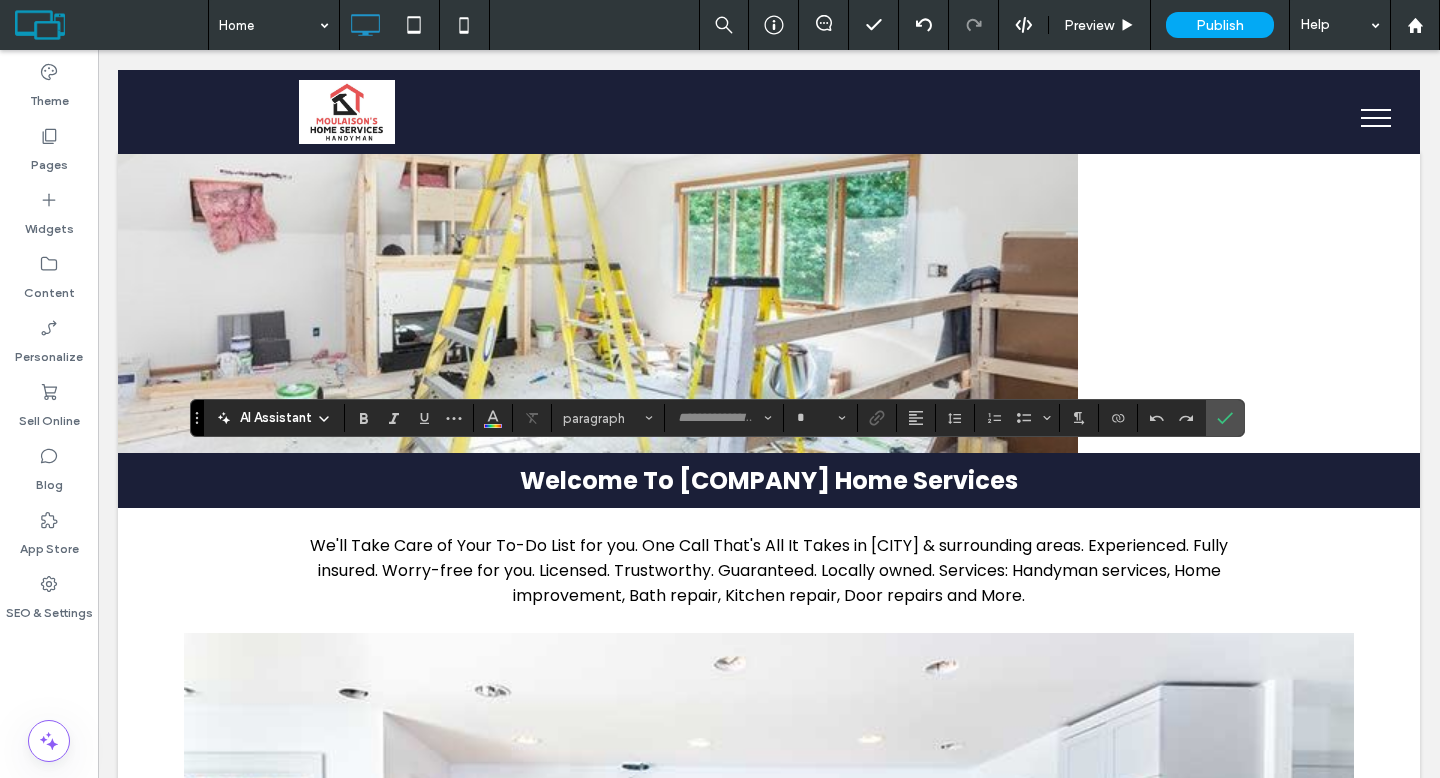 type on "*******" 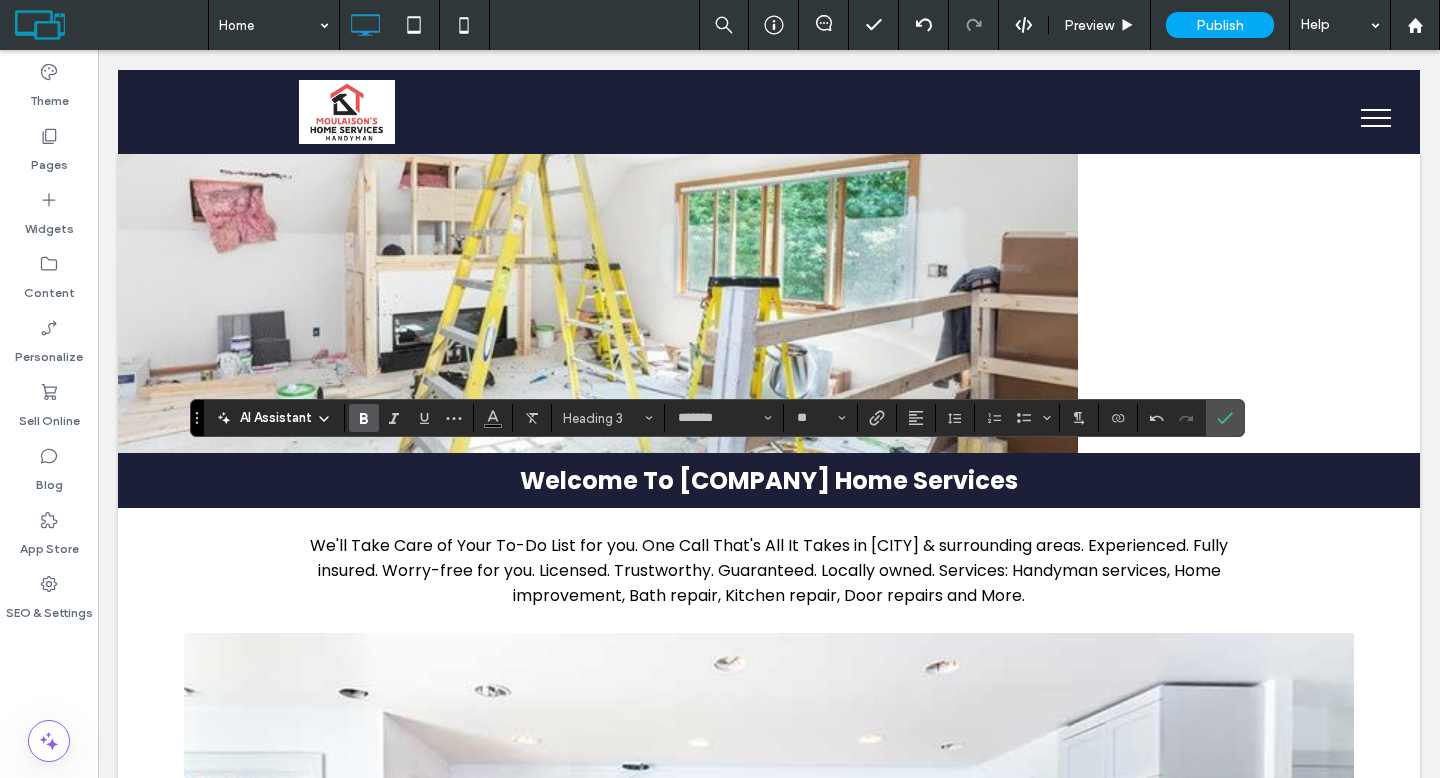 click on "AI Assistant" at bounding box center (276, 418) 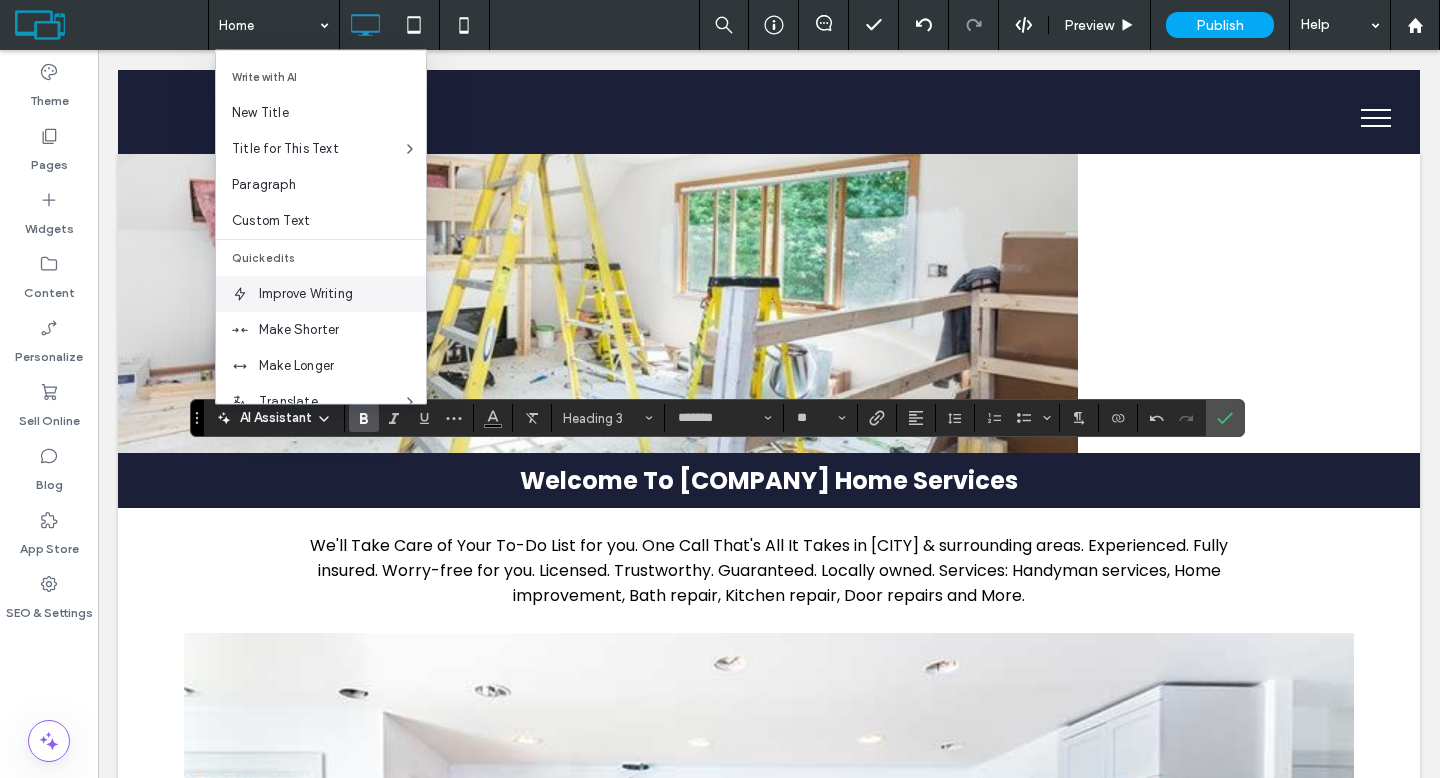 click on "Improve Writing" at bounding box center (342, 294) 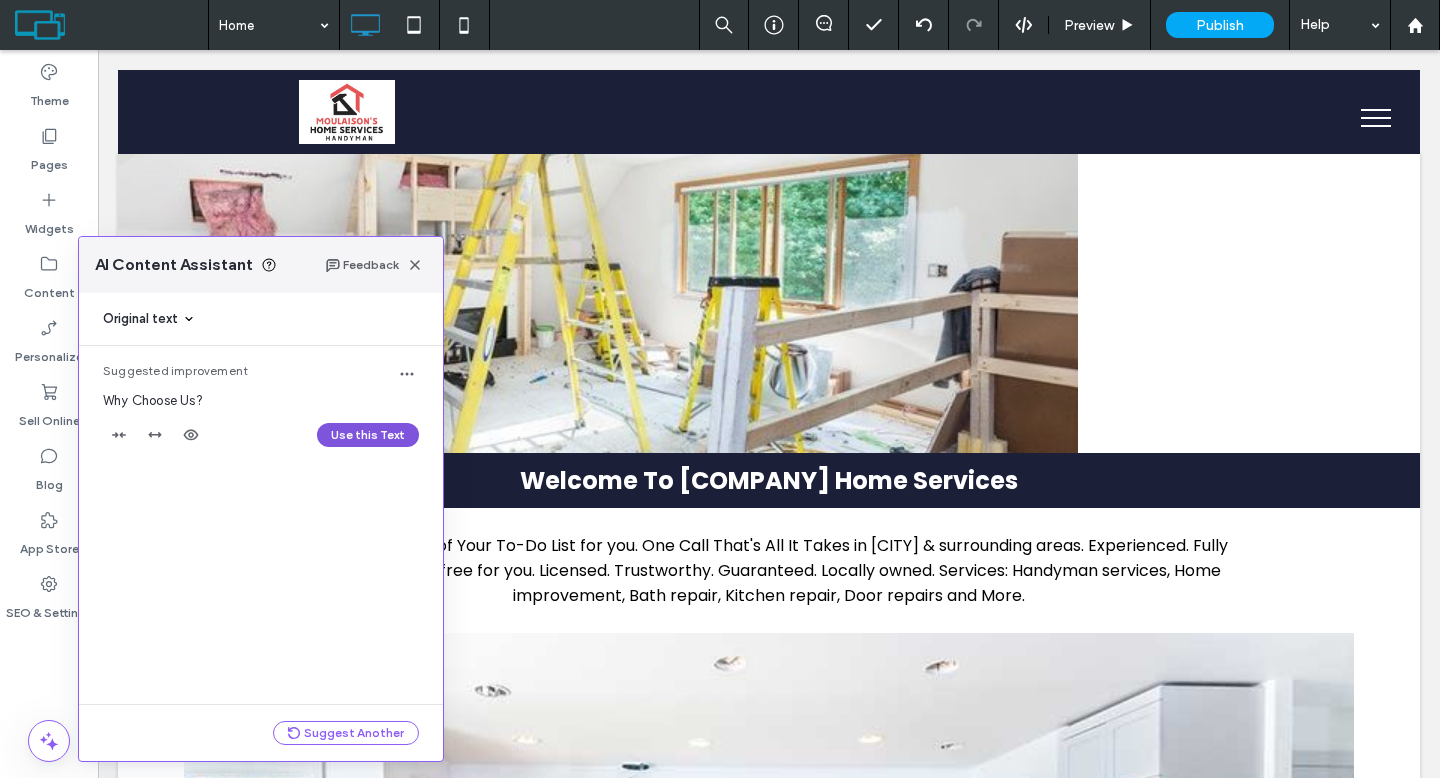 click on "Use this Text" at bounding box center (368, 435) 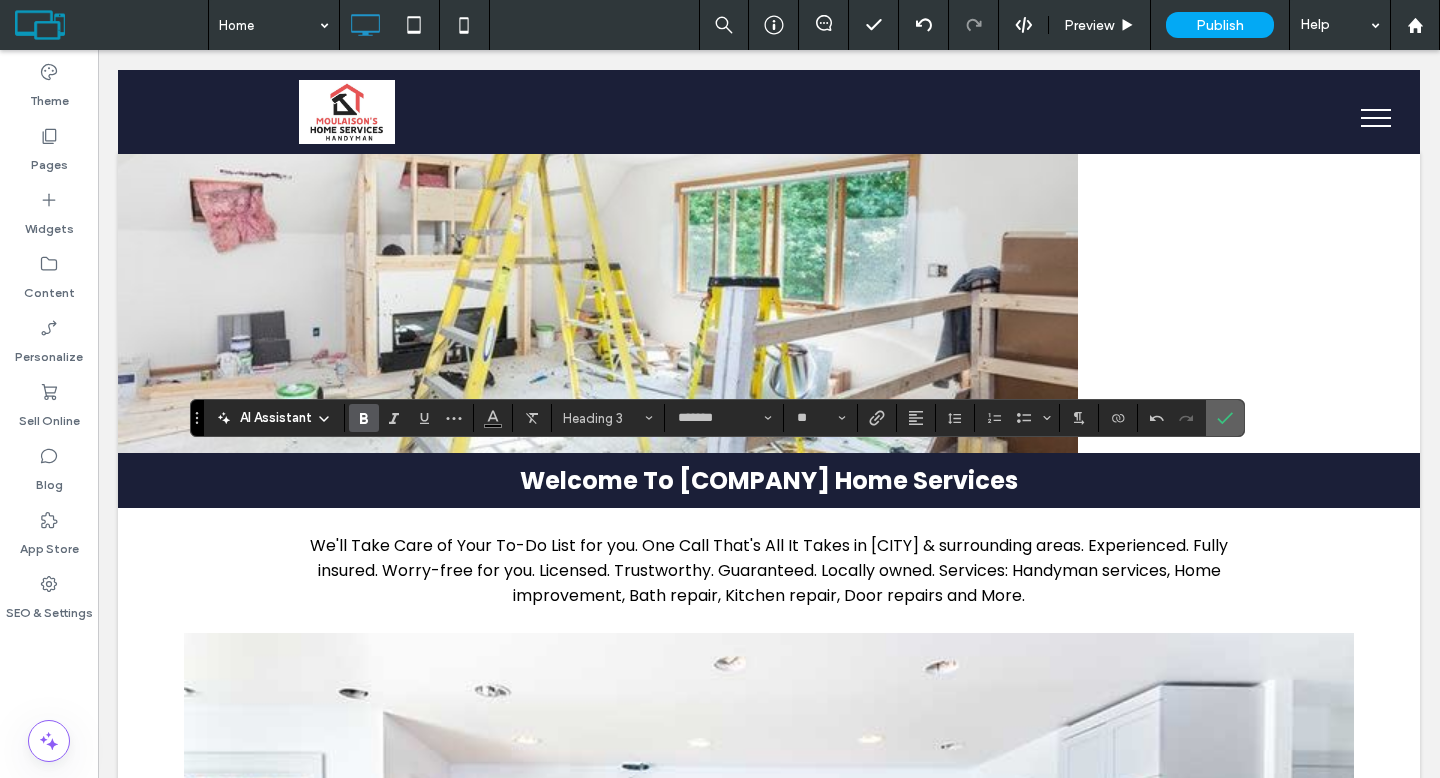 click 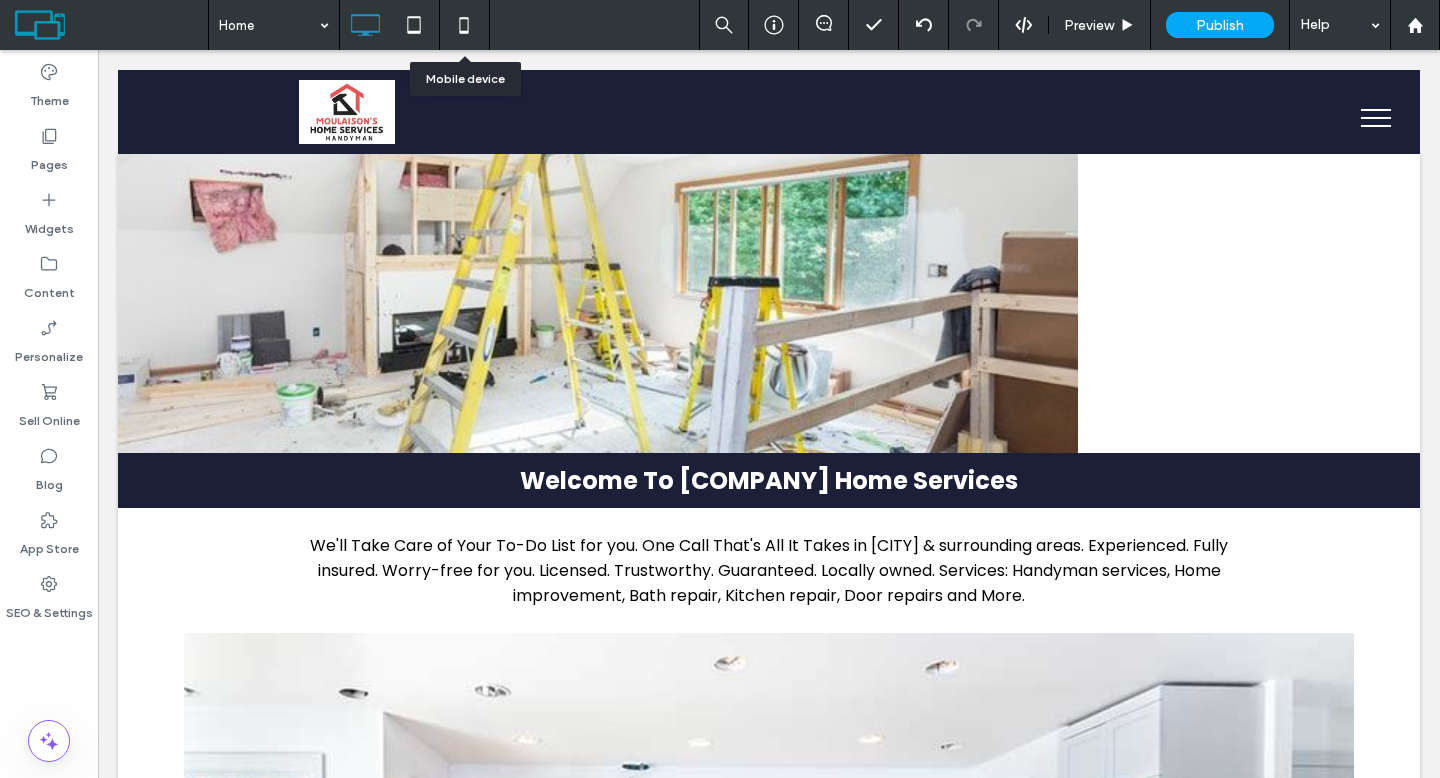 click 